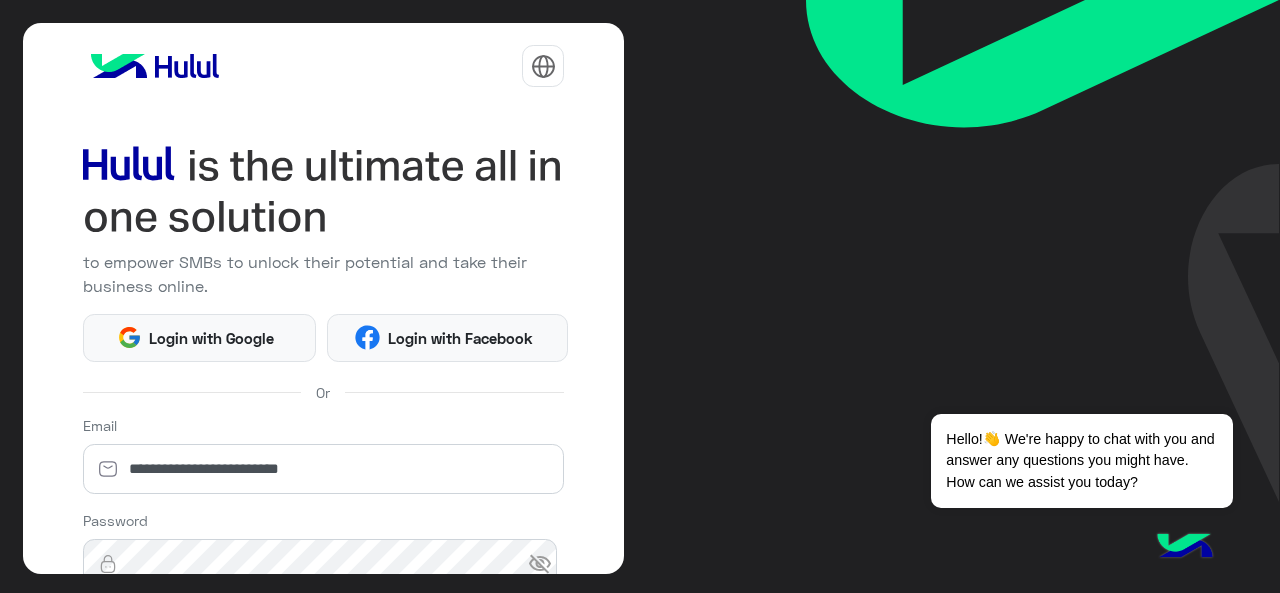 scroll, scrollTop: 0, scrollLeft: 0, axis: both 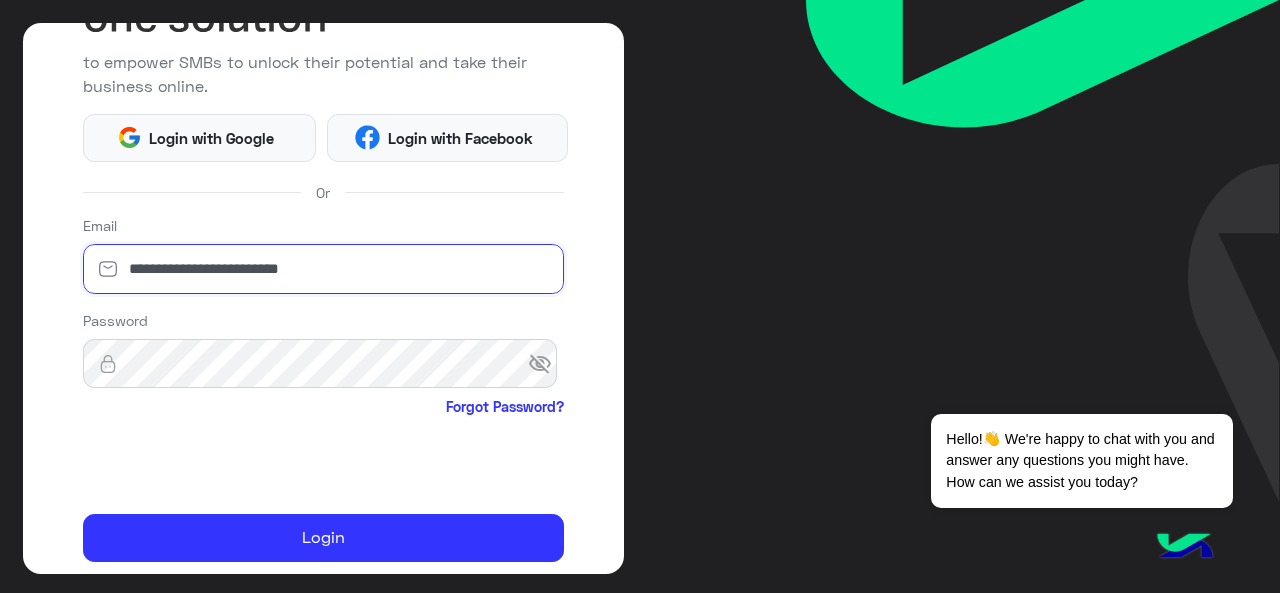 click on "**********" at bounding box center (324, 269) 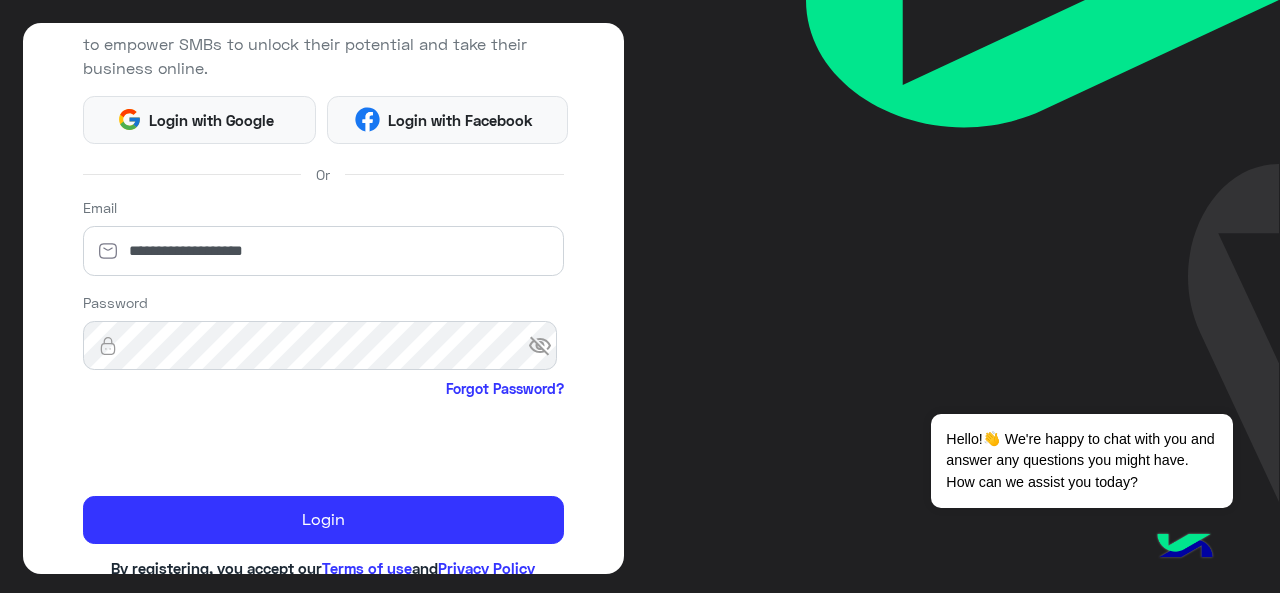 scroll, scrollTop: 264, scrollLeft: 0, axis: vertical 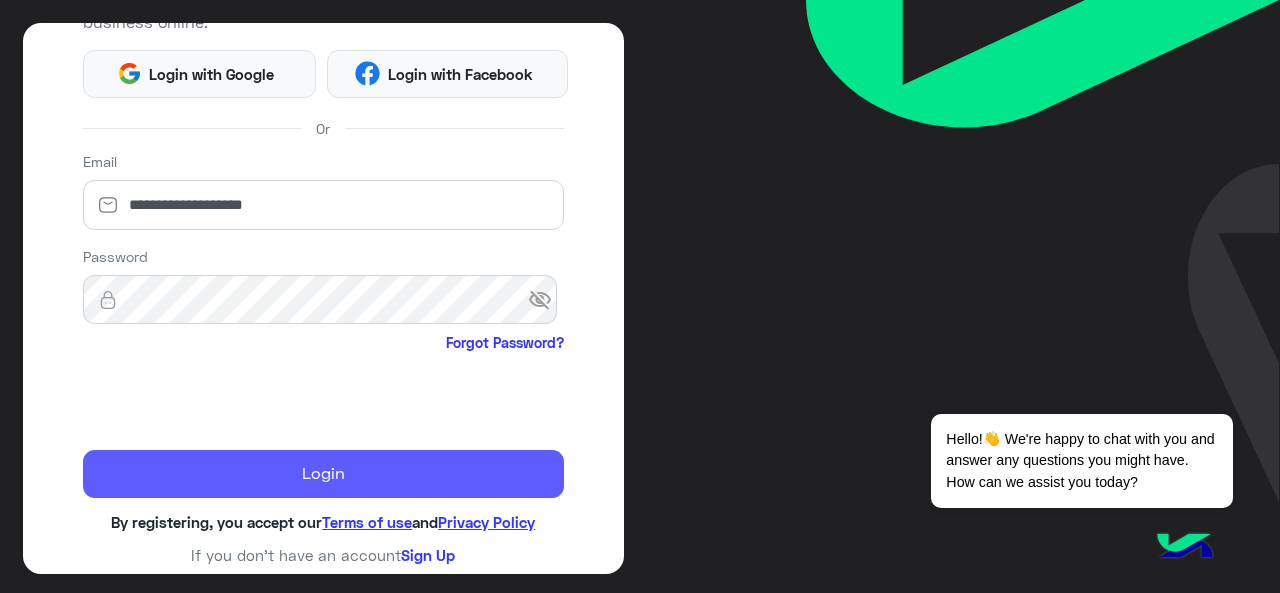 click on "Login" 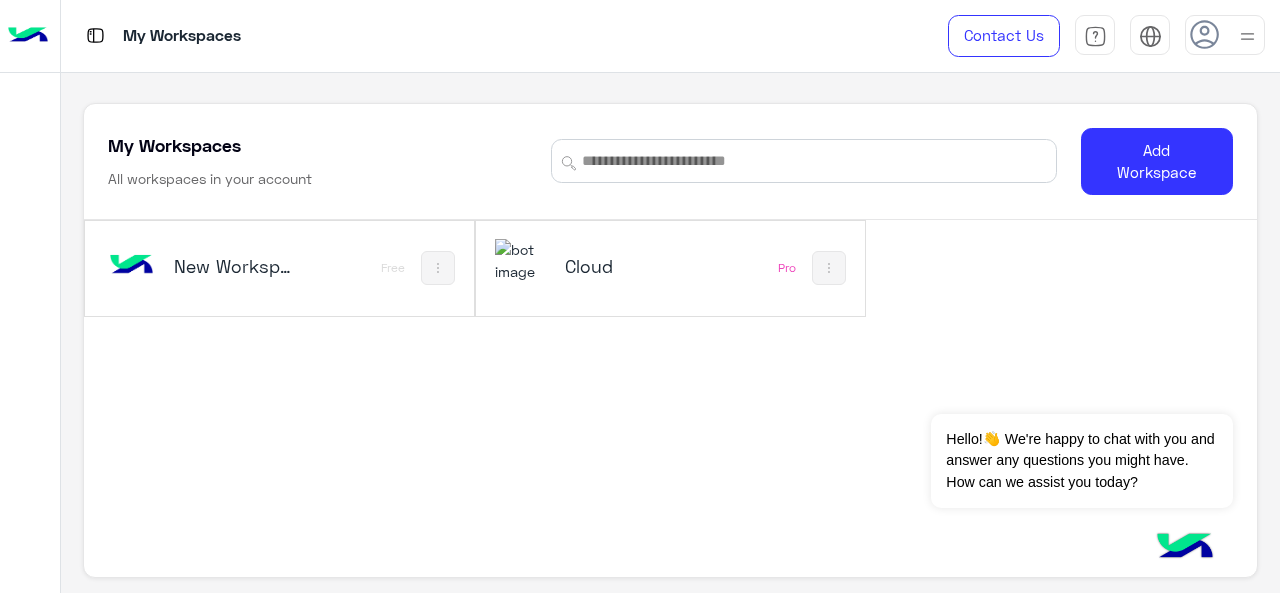 click on "Cloud" at bounding box center [600, 268] 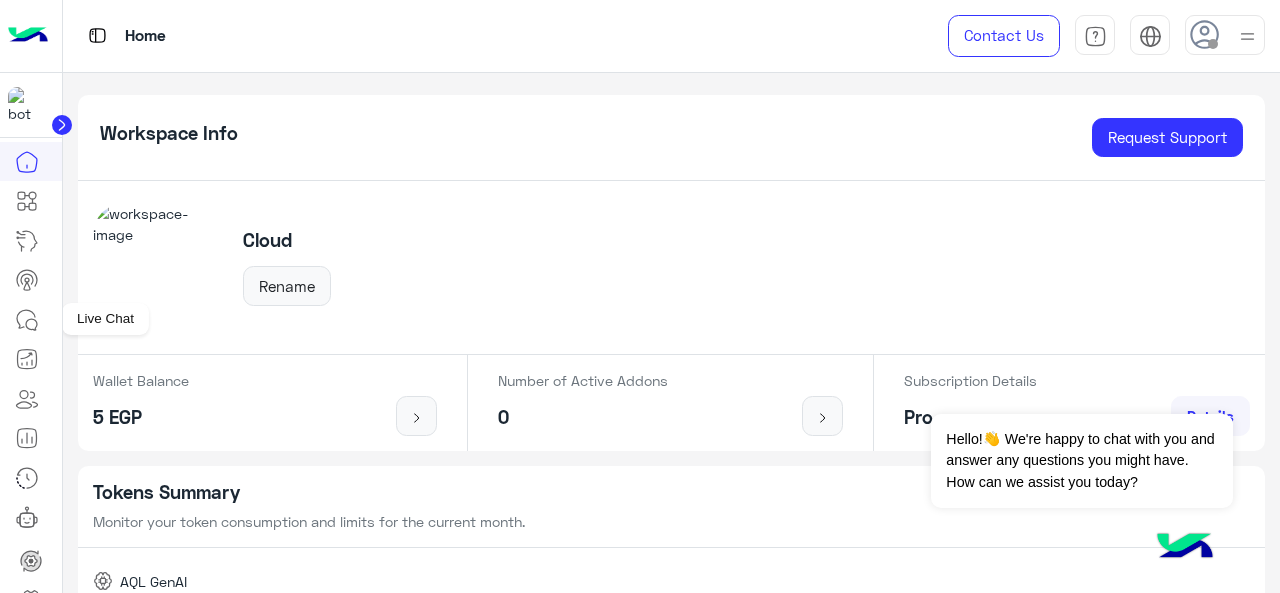 click at bounding box center [27, 320] 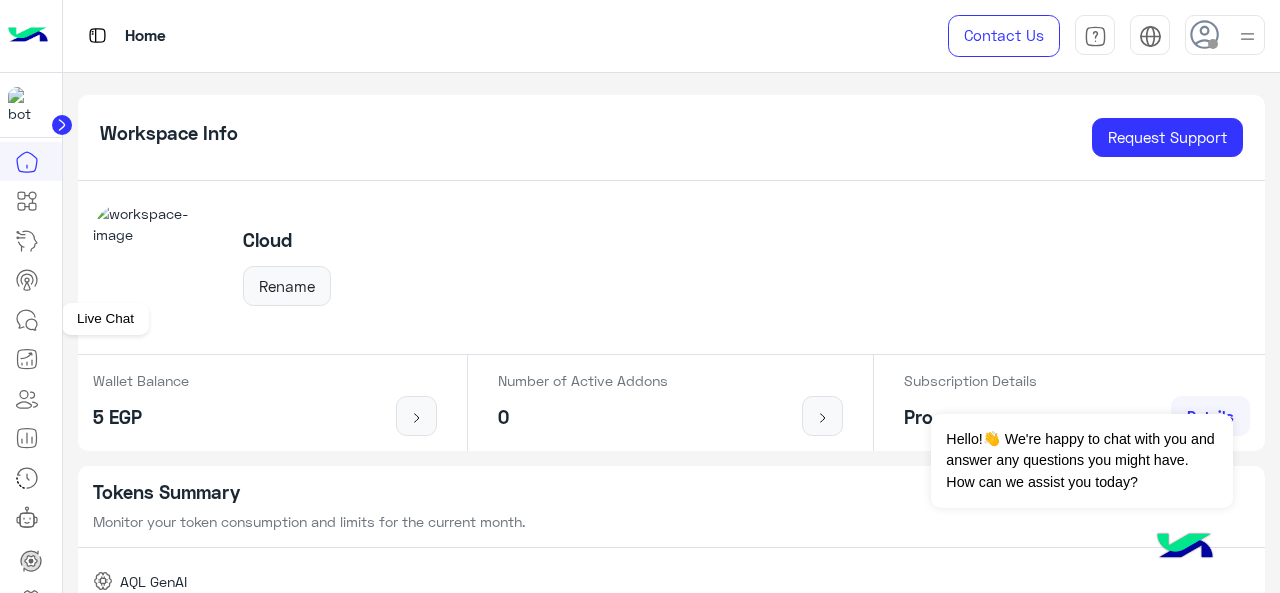 click 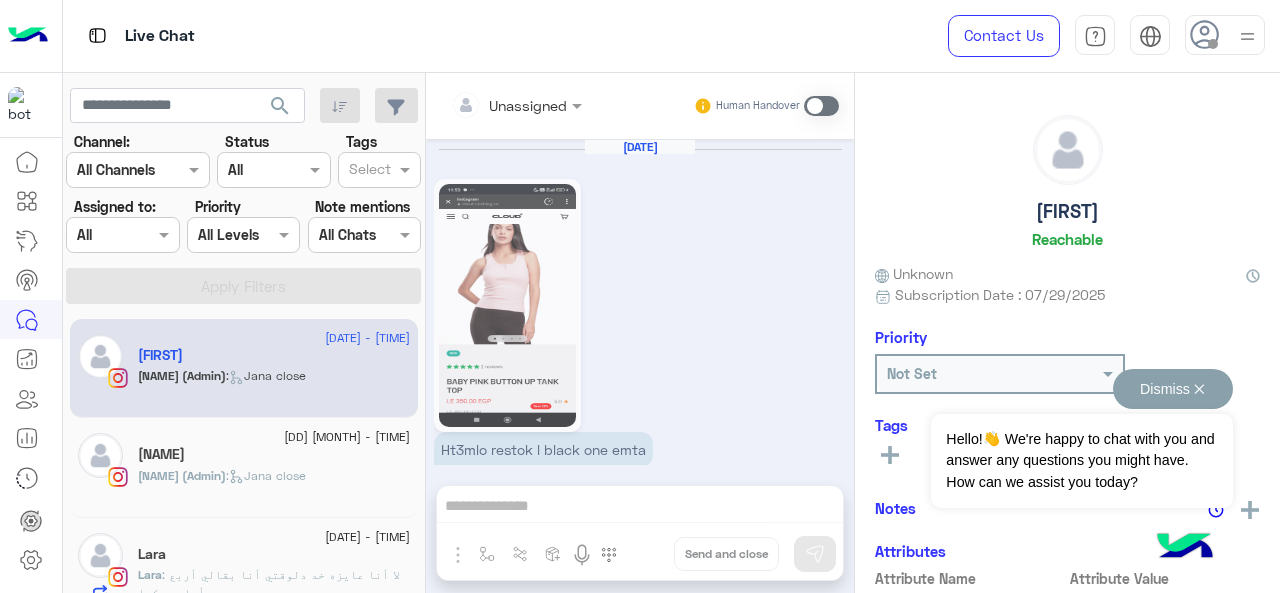 scroll, scrollTop: 1048, scrollLeft: 0, axis: vertical 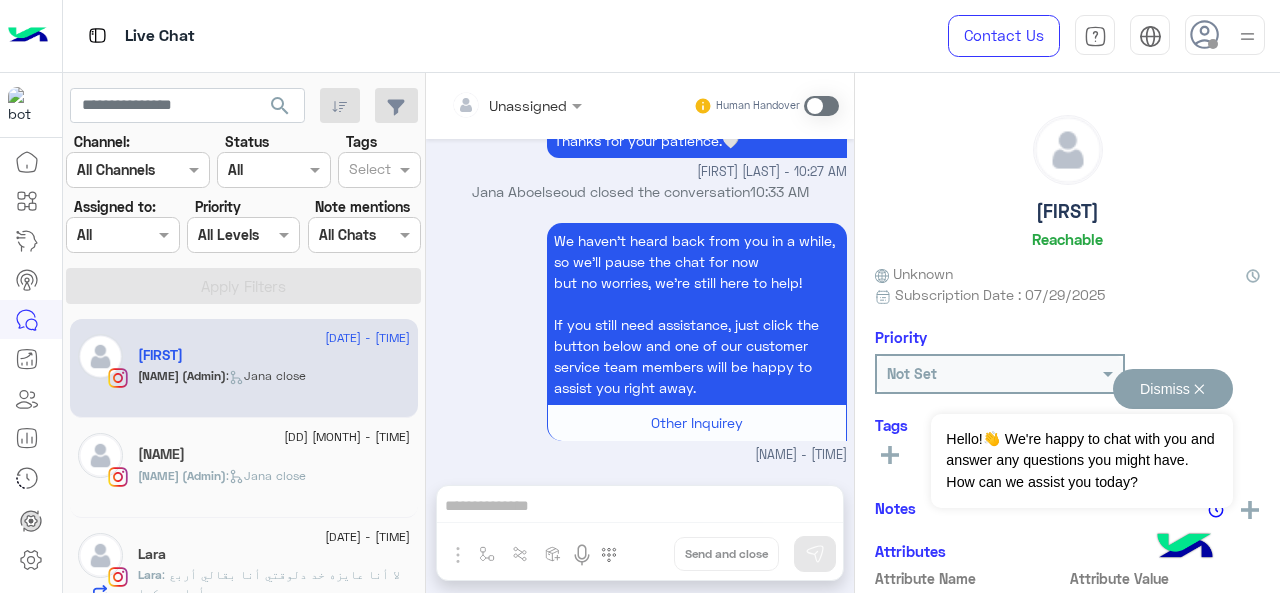 click on "Dismiss ✕" at bounding box center [1173, 389] 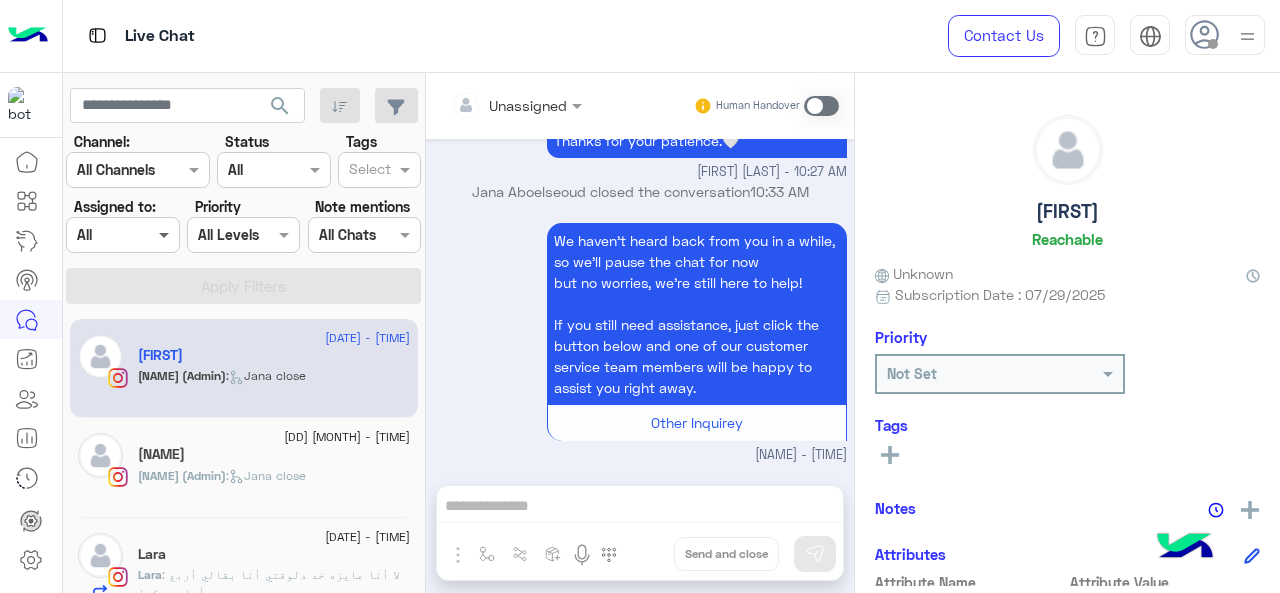 click at bounding box center (166, 234) 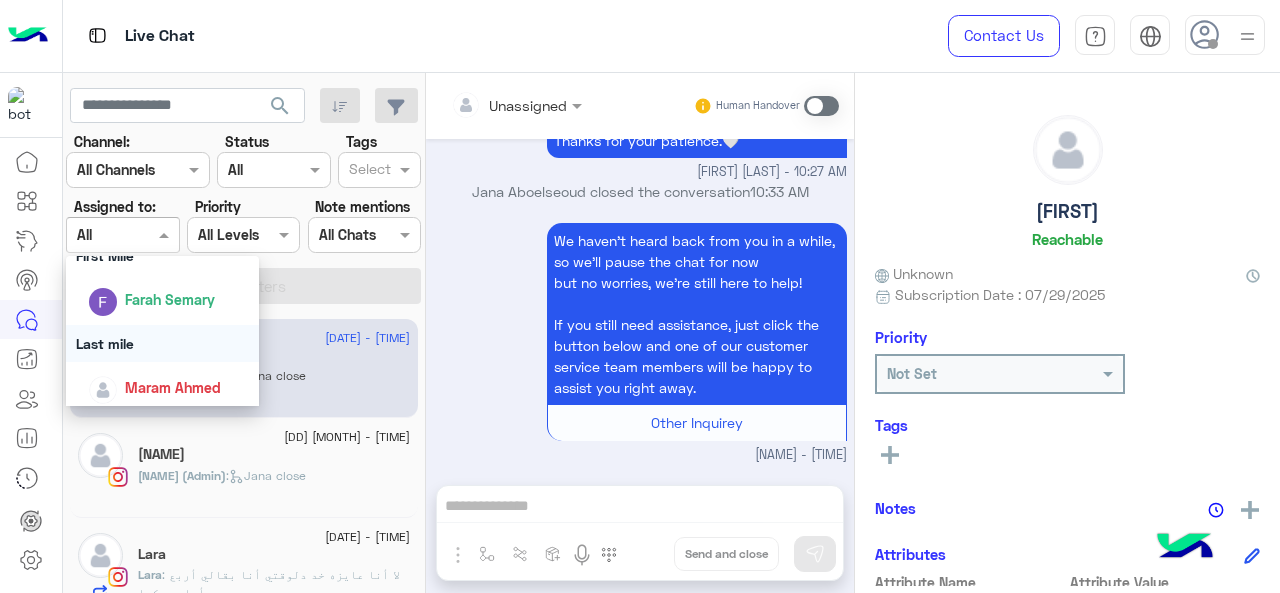 scroll, scrollTop: 392, scrollLeft: 0, axis: vertical 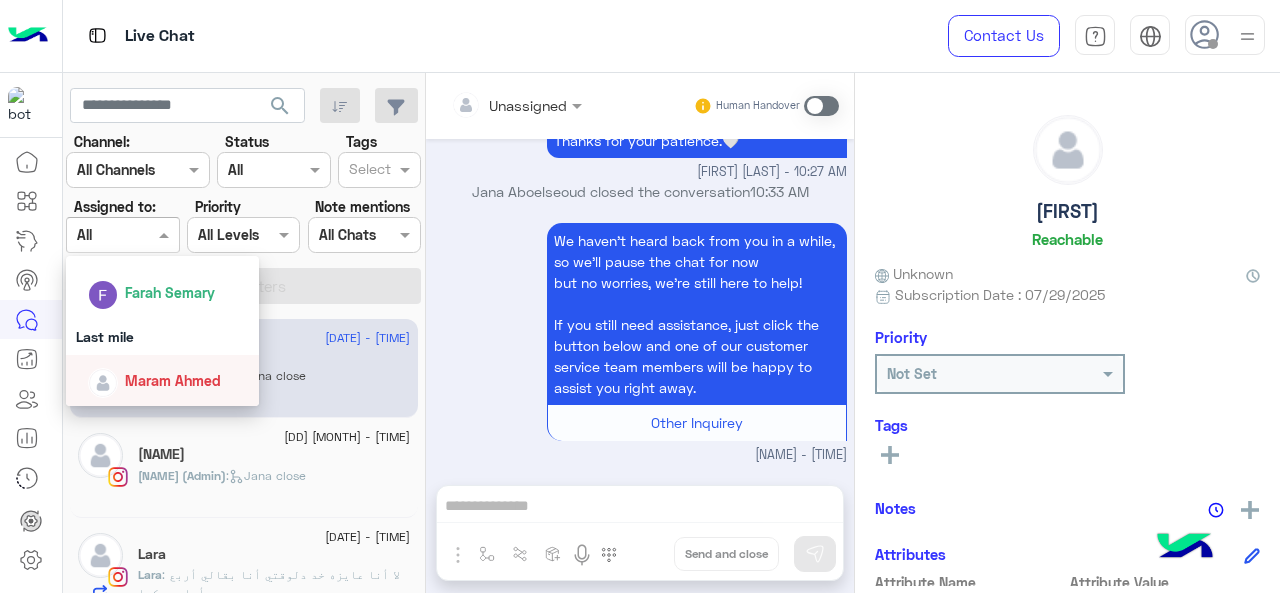 click on "Last mile" at bounding box center (163, 336) 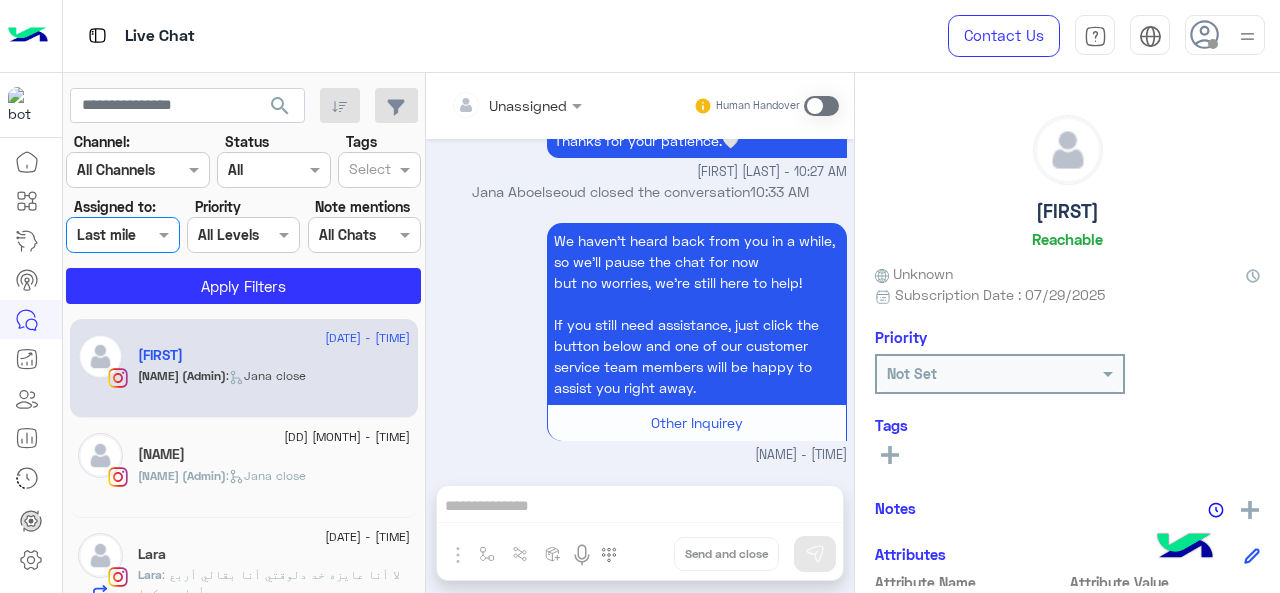 click on "search Channel: Channel All Channels Status Channel All Tags Select Assigned to: Assigned on Last mile Priority All Levels All Levels Note mentions Select All Chats Apply Filters" 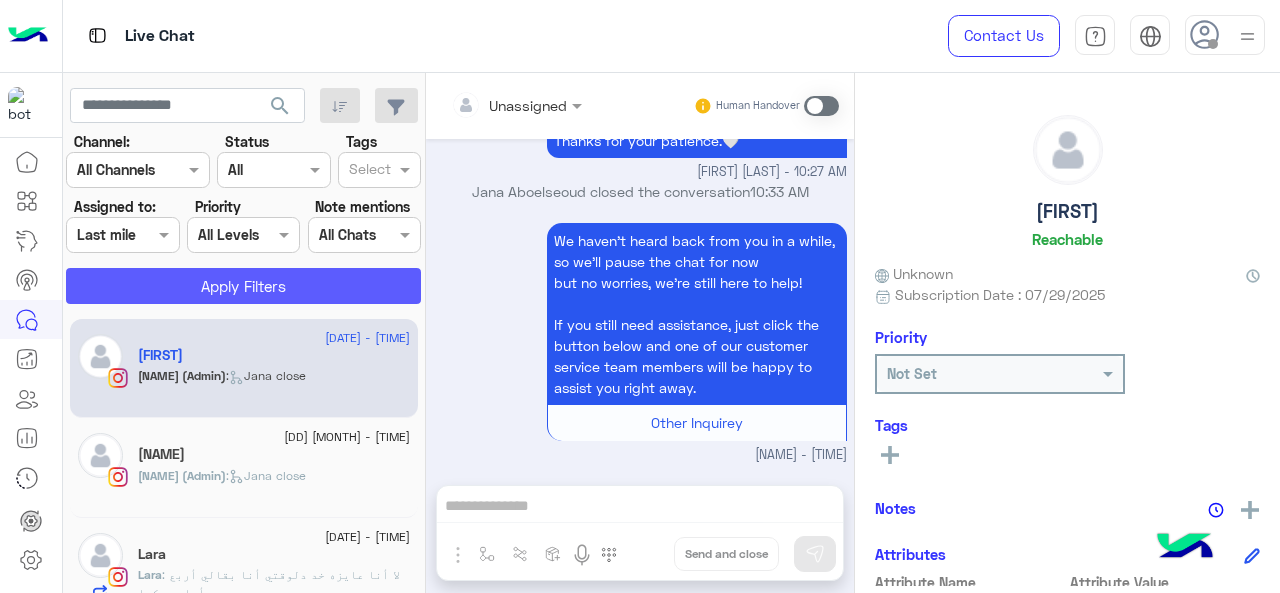 click on "Apply Filters" 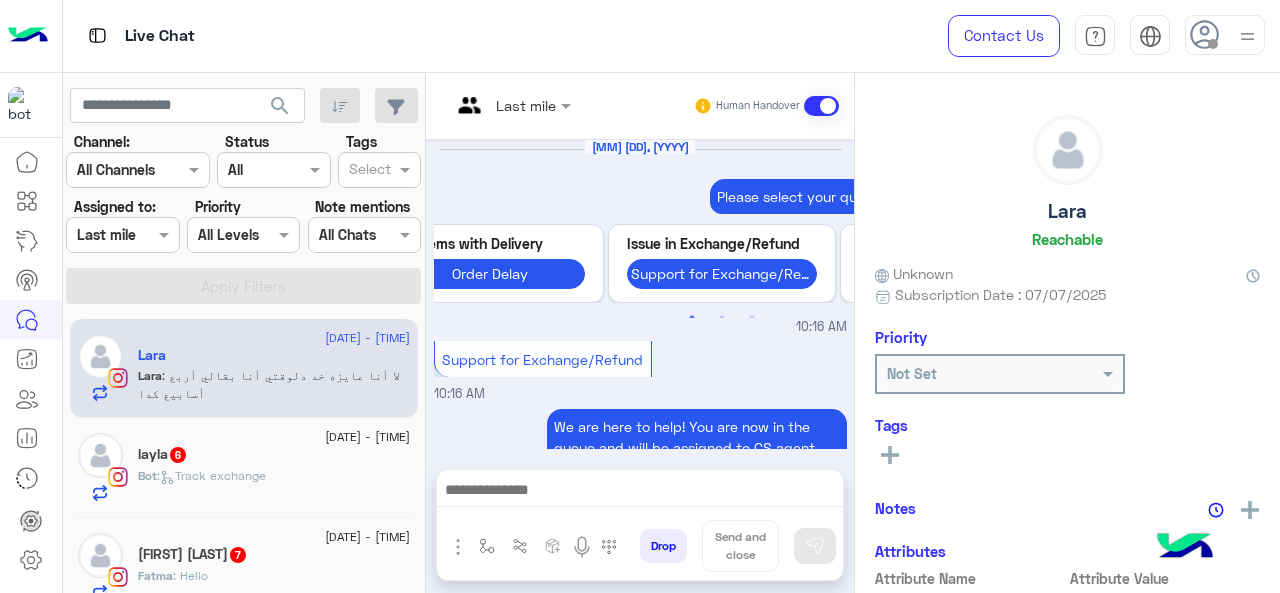 scroll, scrollTop: 973, scrollLeft: 0, axis: vertical 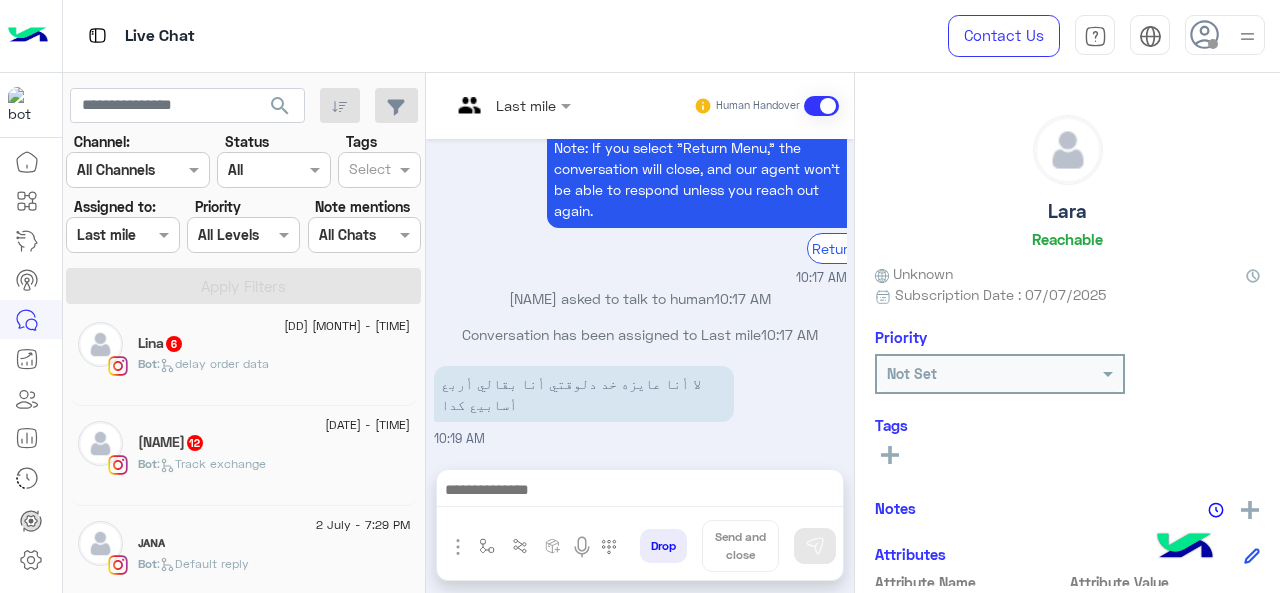 click on "[NAME] [NUMBER]" 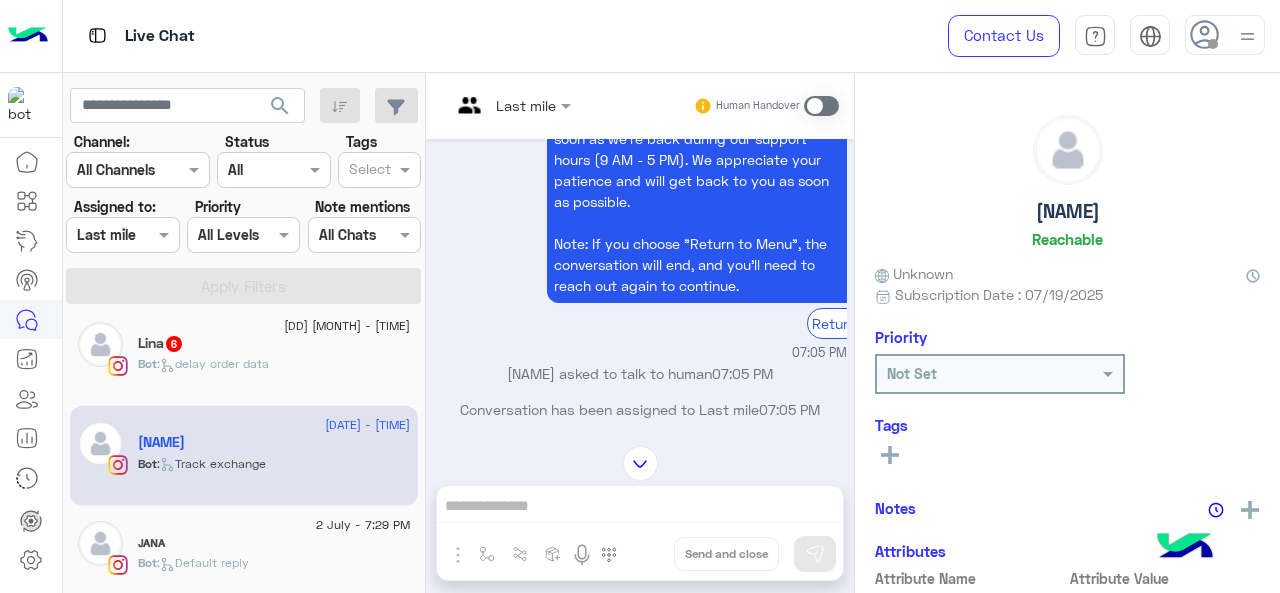 scroll, scrollTop: 483, scrollLeft: 0, axis: vertical 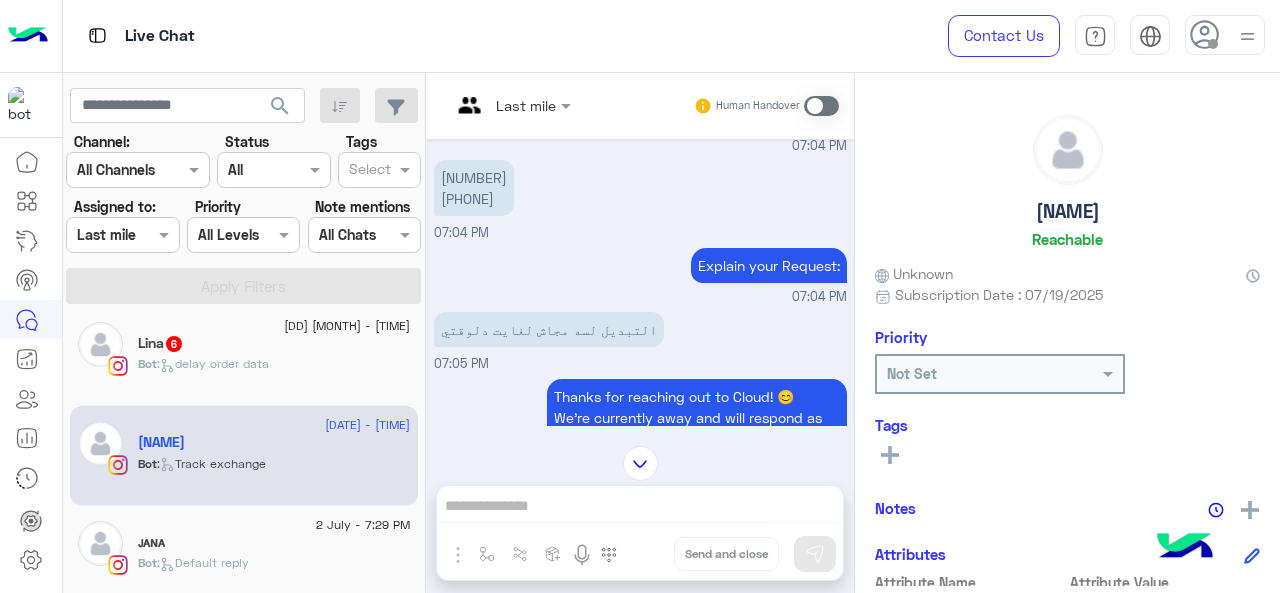 click at bounding box center [511, 104] 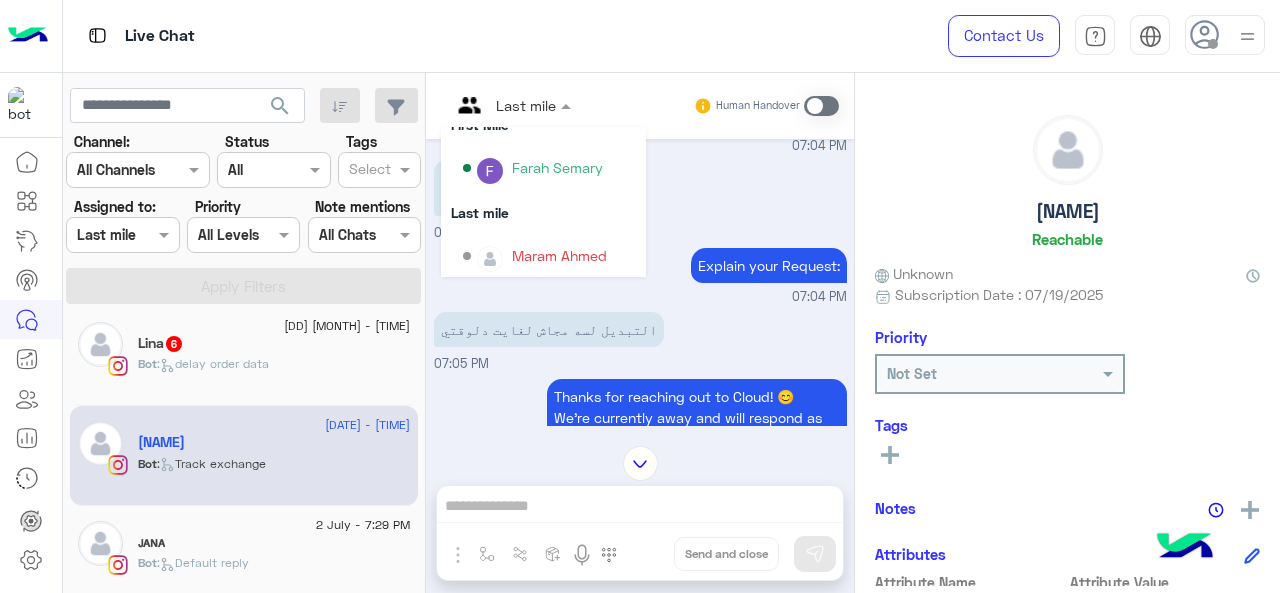 scroll, scrollTop: 354, scrollLeft: 0, axis: vertical 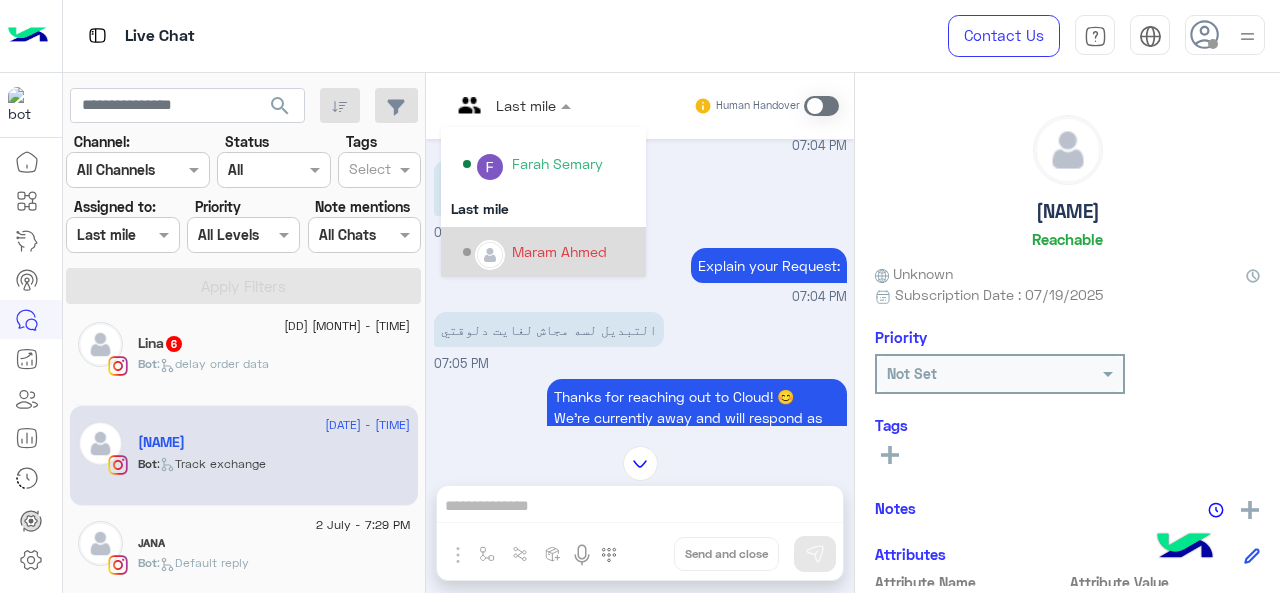 click at bounding box center (1247, 36) 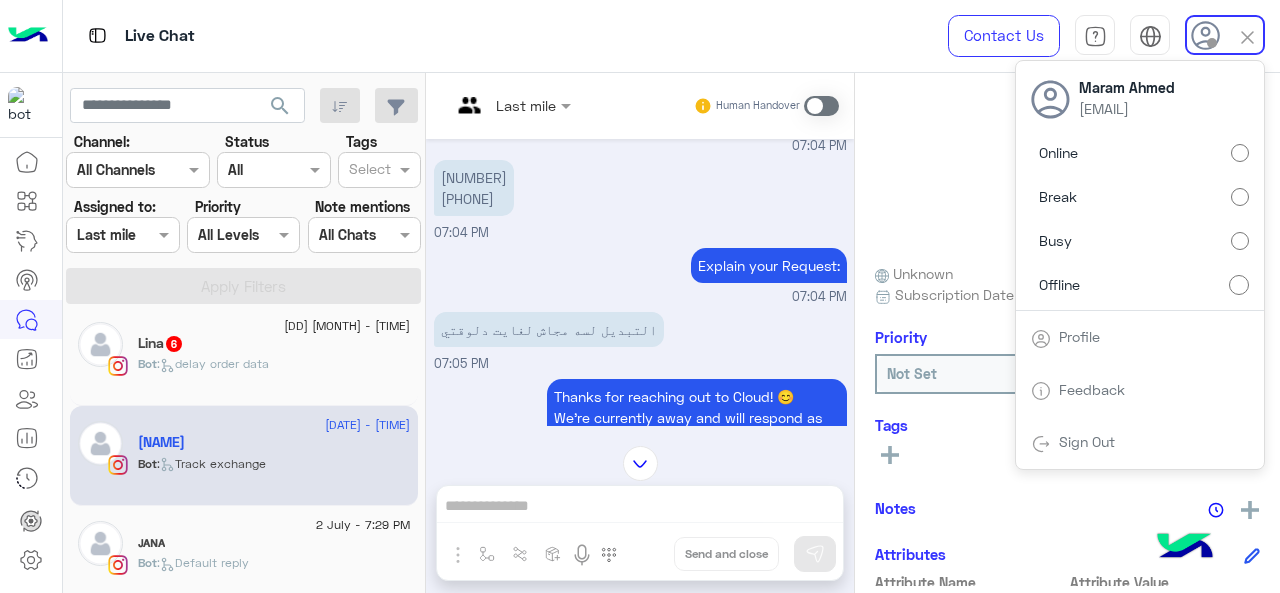 click on "Live Chat" at bounding box center (469, 36) 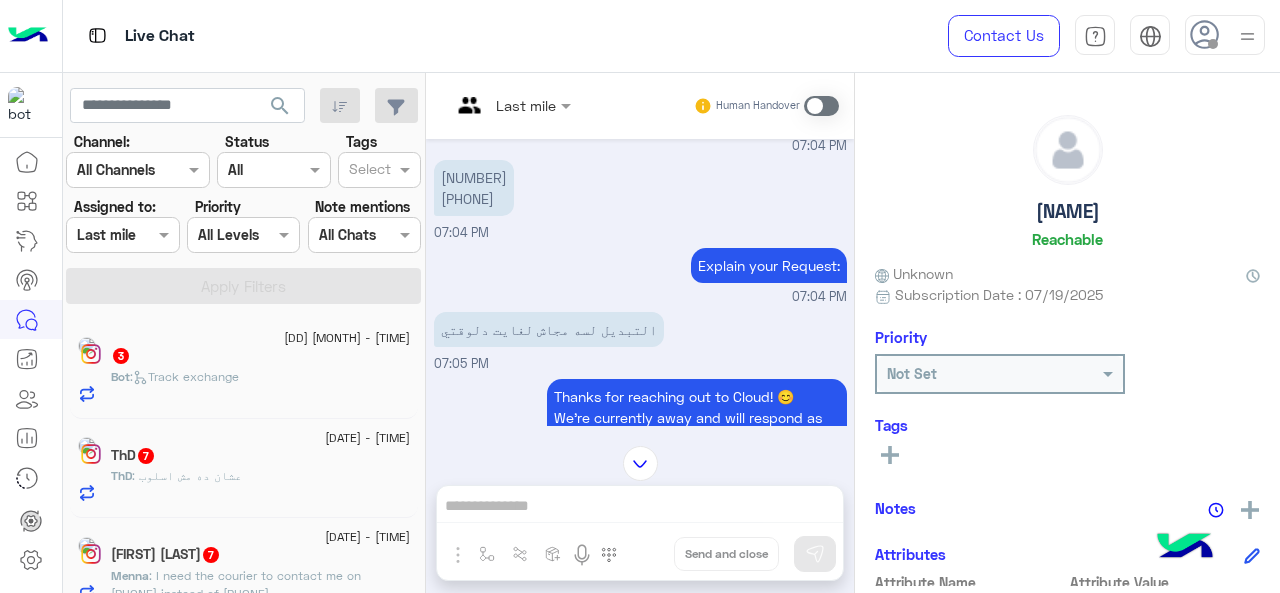 scroll, scrollTop: 10, scrollLeft: 0, axis: vertical 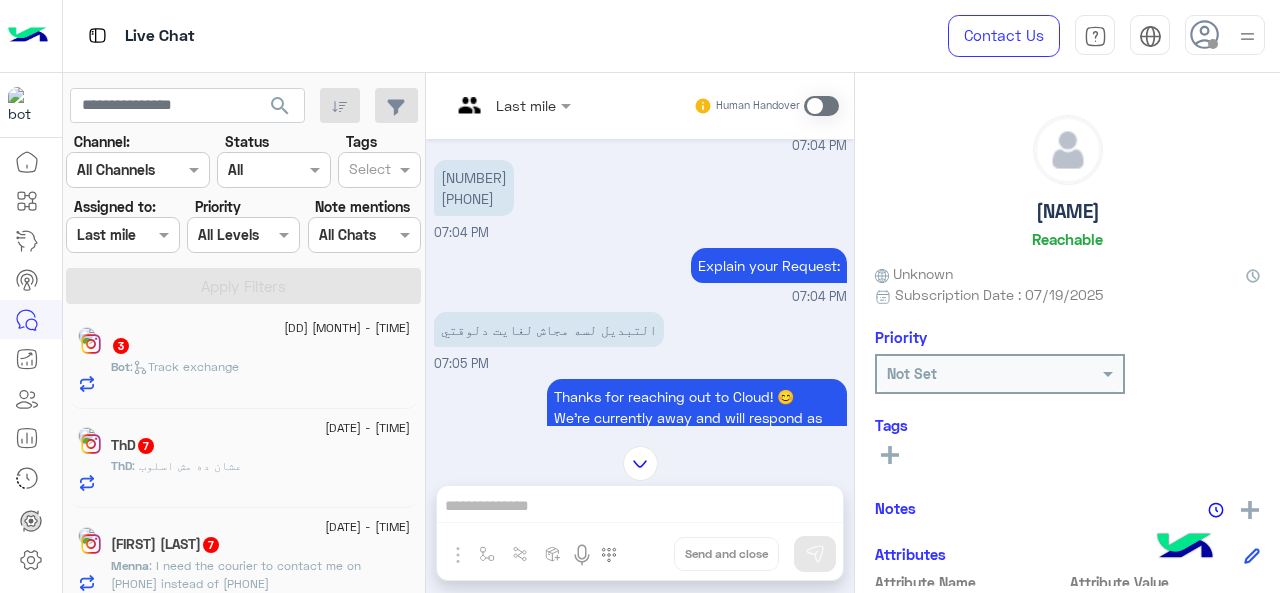 click on "Assigned to:" 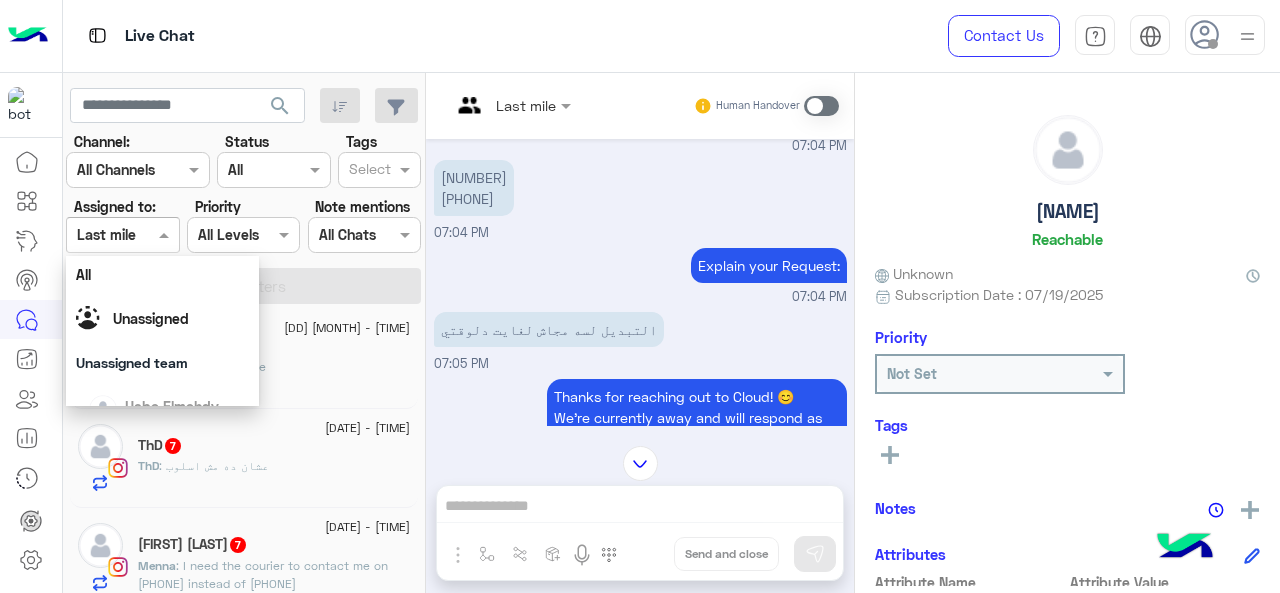 scroll, scrollTop: 392, scrollLeft: 0, axis: vertical 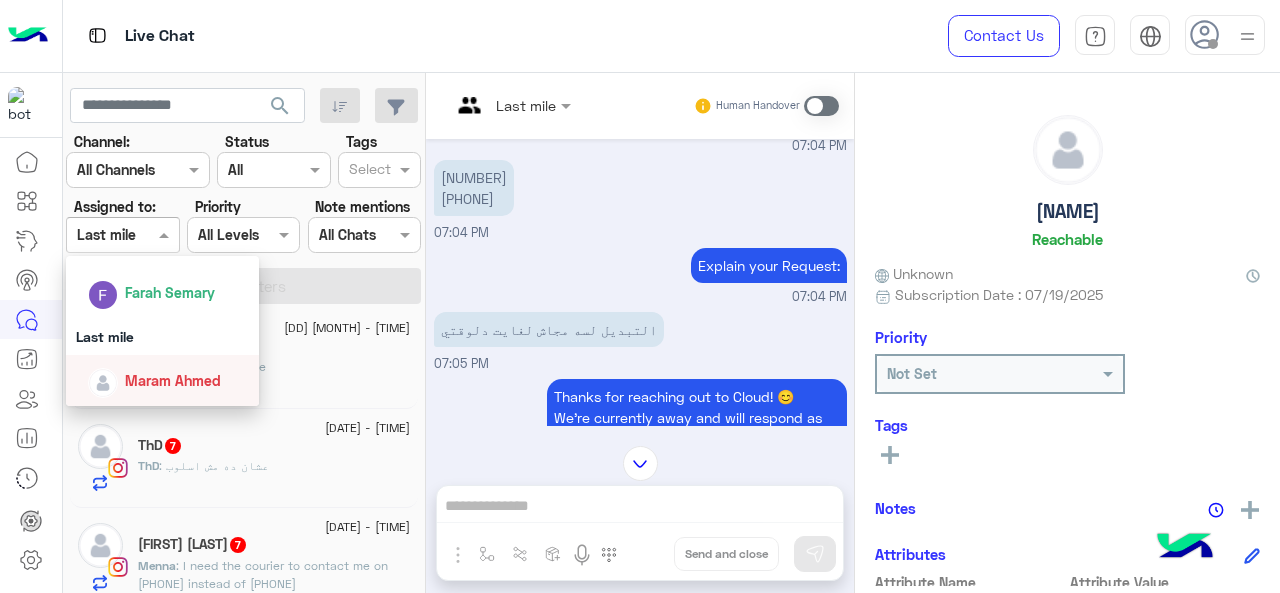drag, startPoint x: 142, startPoint y: 380, endPoint x: 156, endPoint y: 367, distance: 19.104973 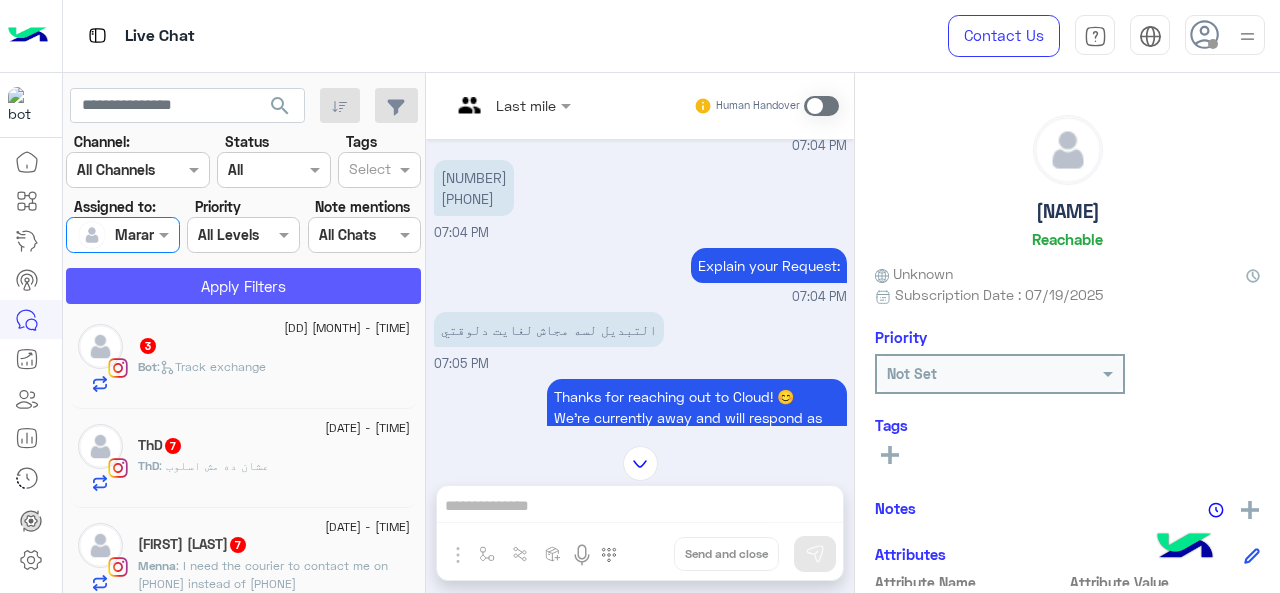 click on "Apply Filters" 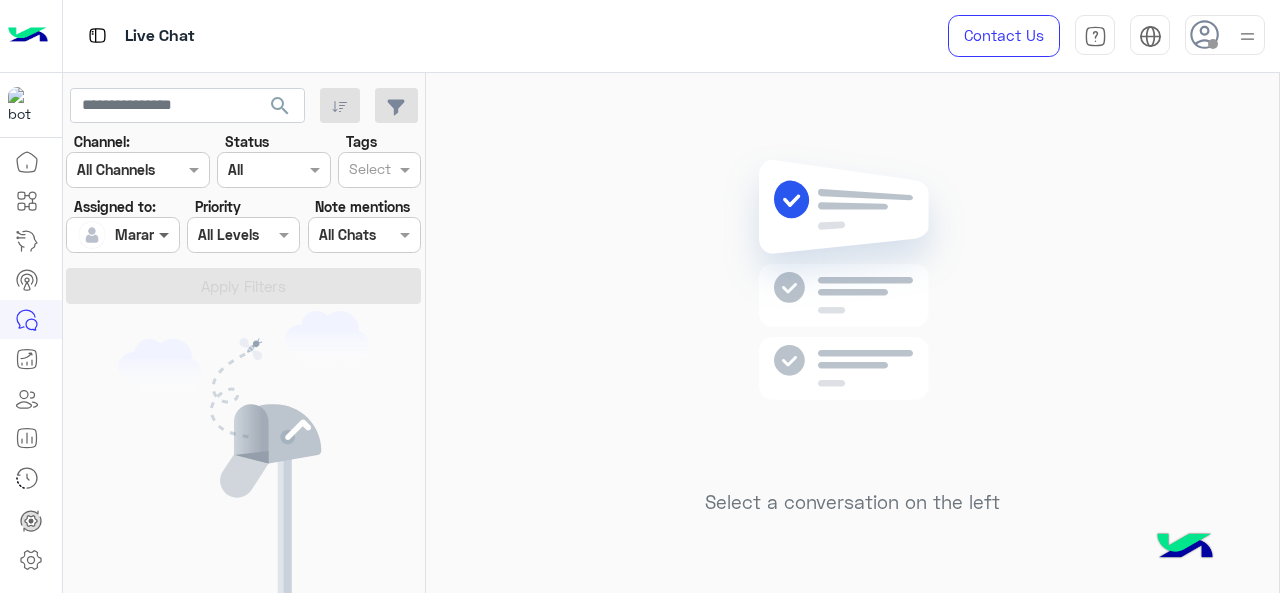 click at bounding box center (166, 234) 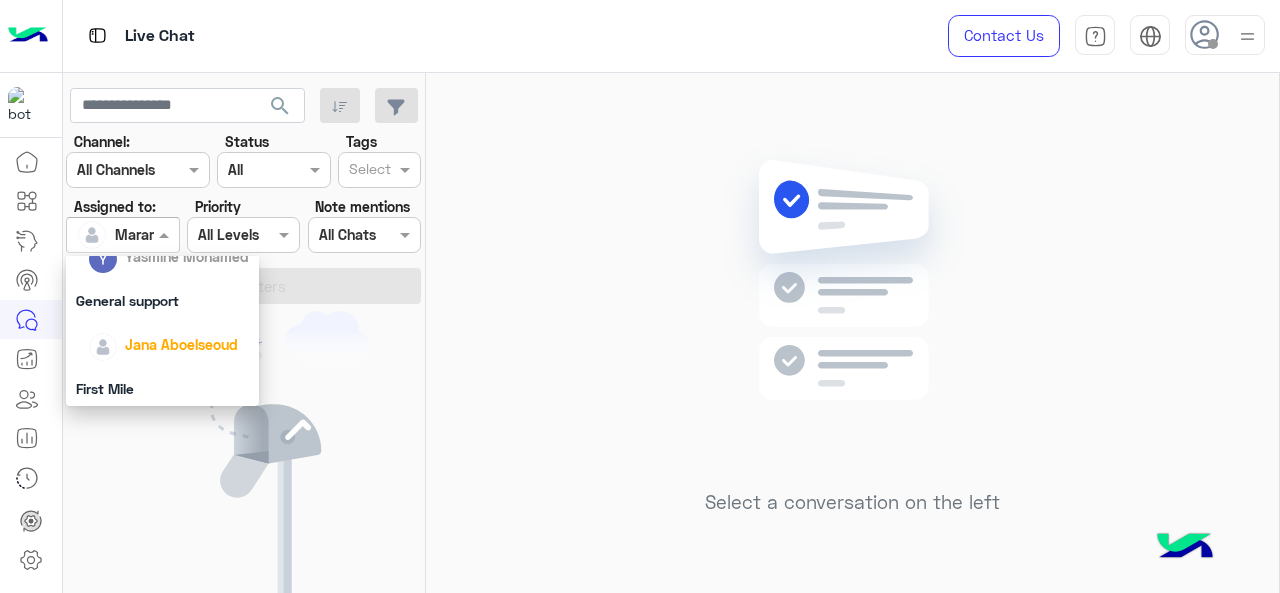 scroll, scrollTop: 392, scrollLeft: 0, axis: vertical 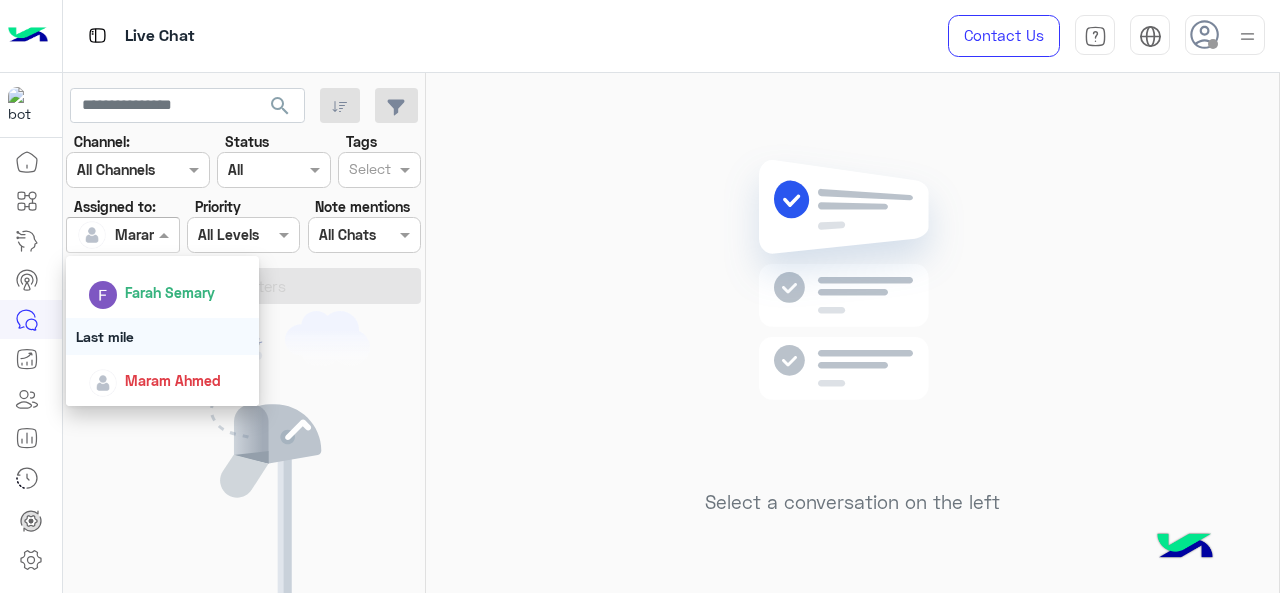 click on "Last mile" at bounding box center (163, 336) 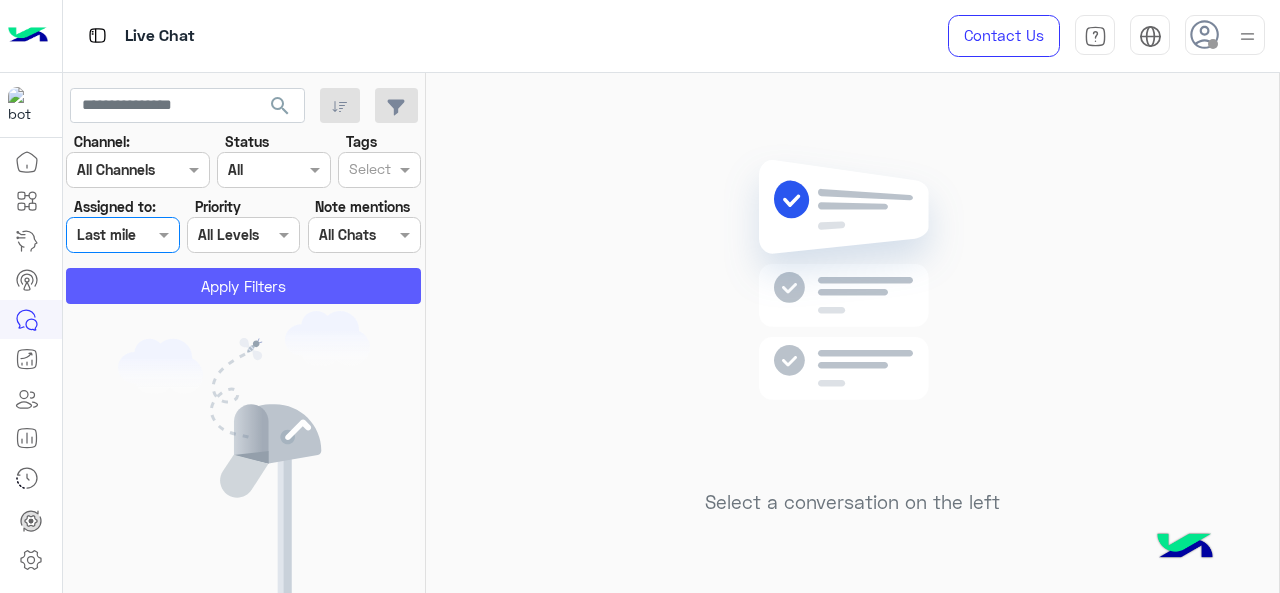 click on "Apply Filters" 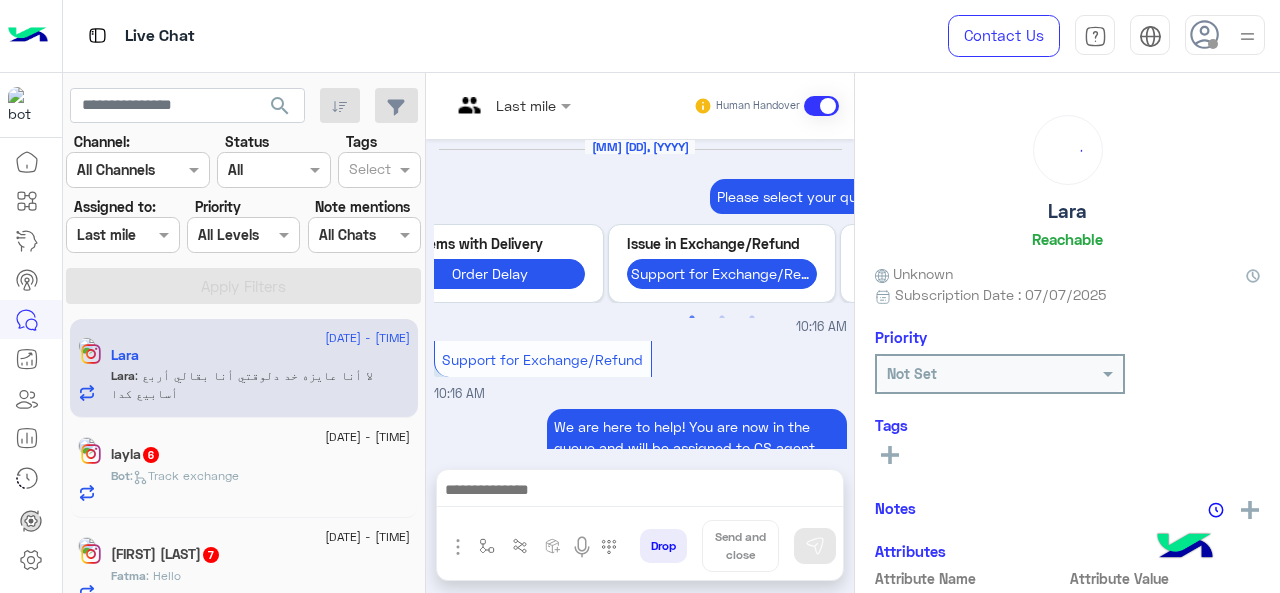 scroll, scrollTop: 973, scrollLeft: 0, axis: vertical 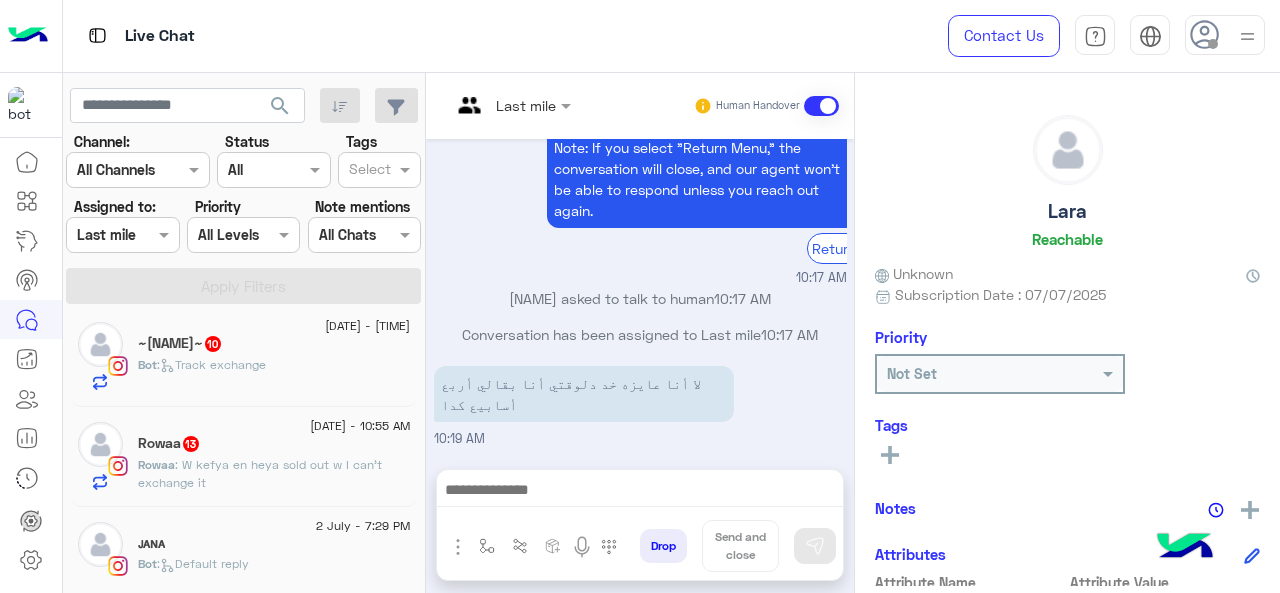 click on "[NAME] 13" 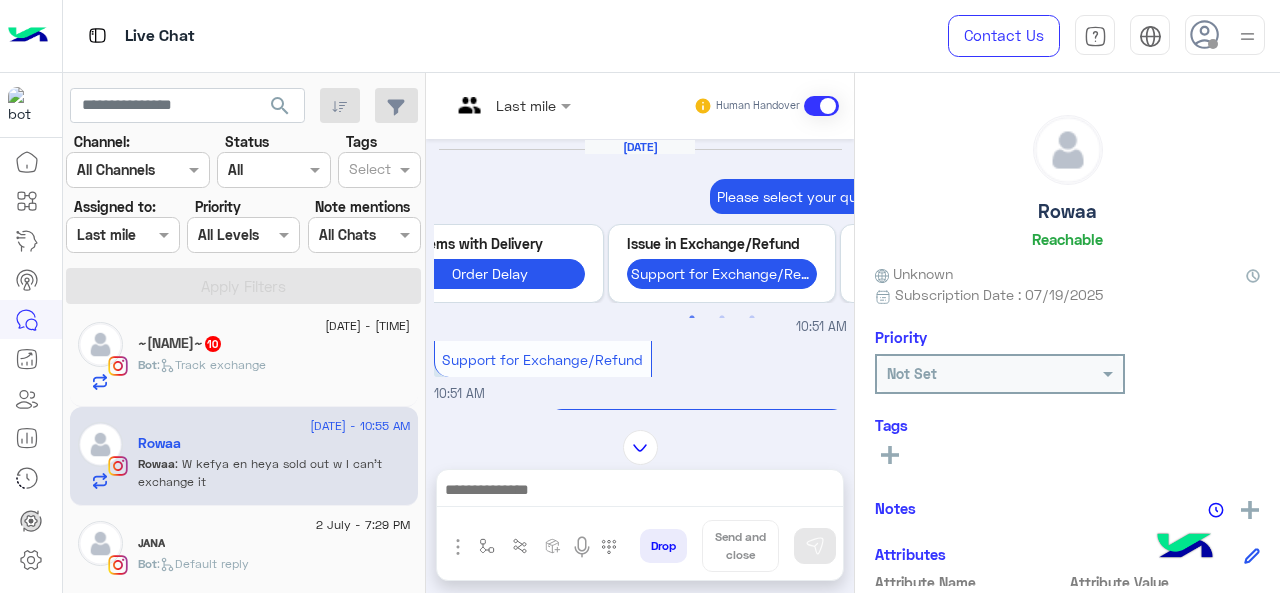 scroll, scrollTop: 1064, scrollLeft: 0, axis: vertical 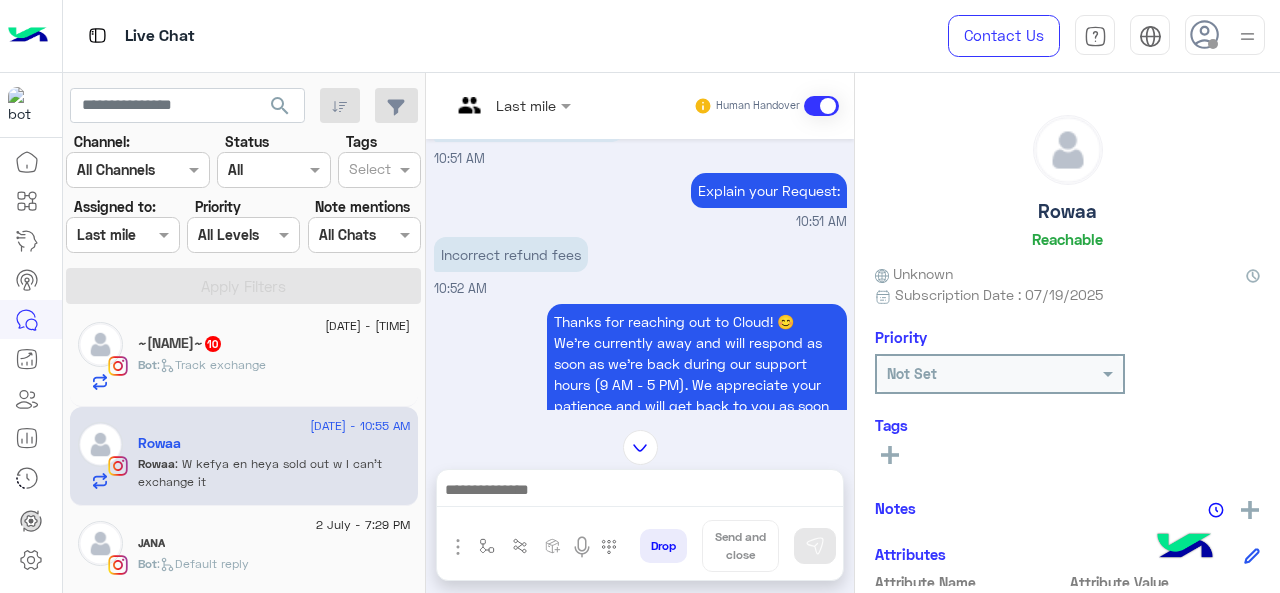 click at bounding box center [511, 104] 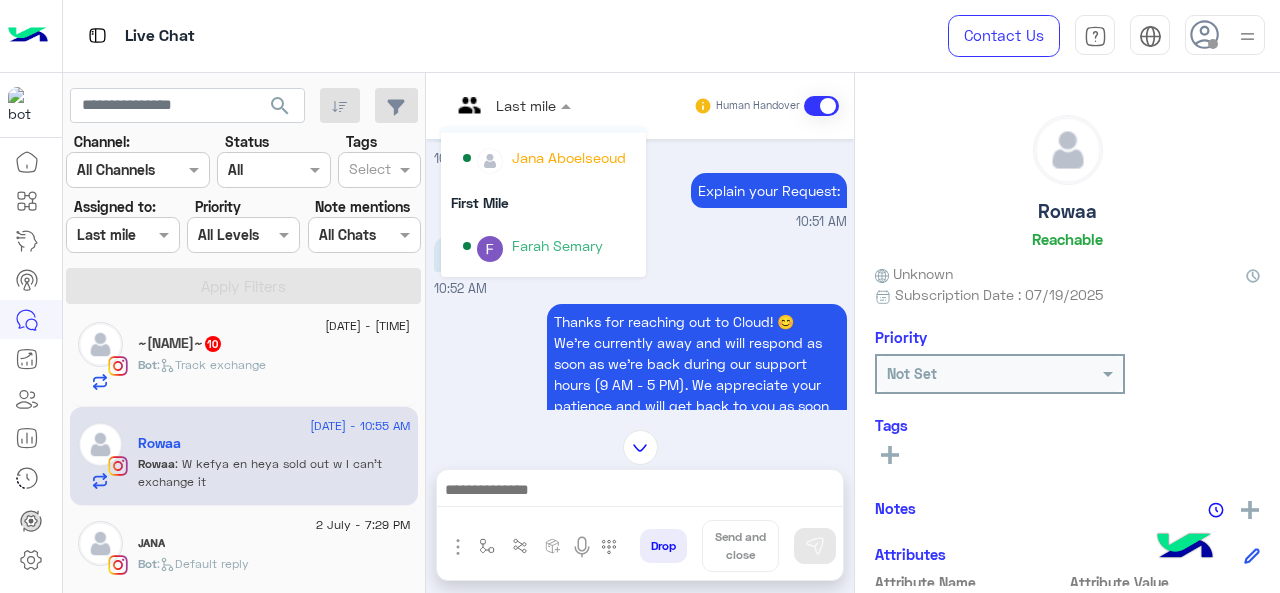 scroll, scrollTop: 300, scrollLeft: 0, axis: vertical 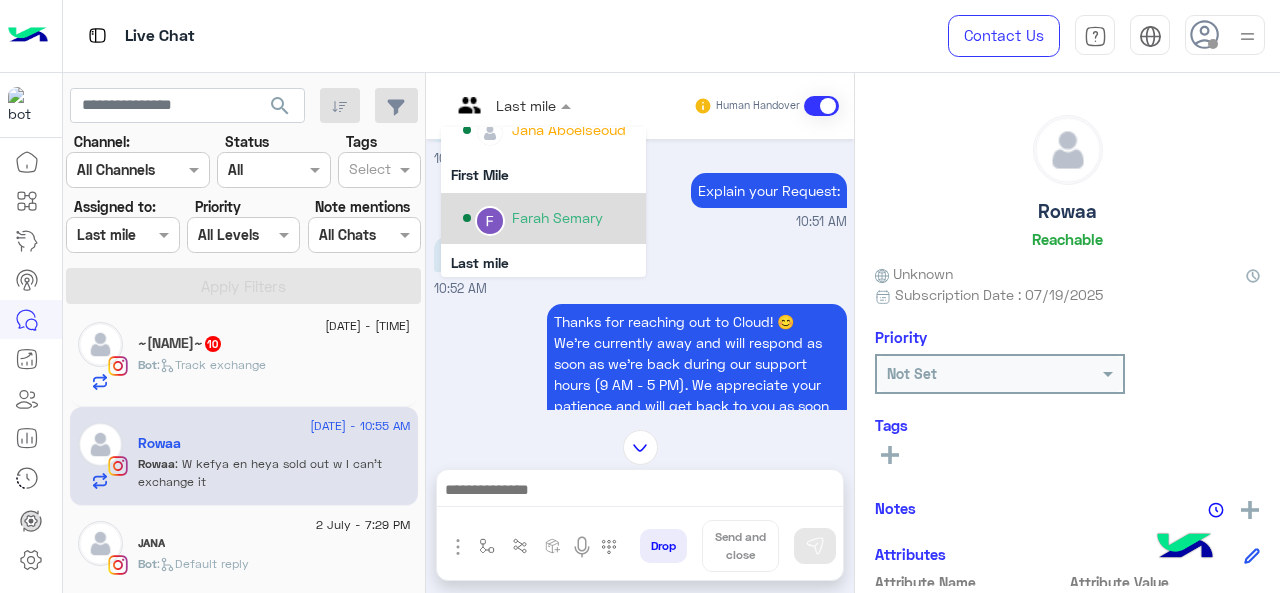 click 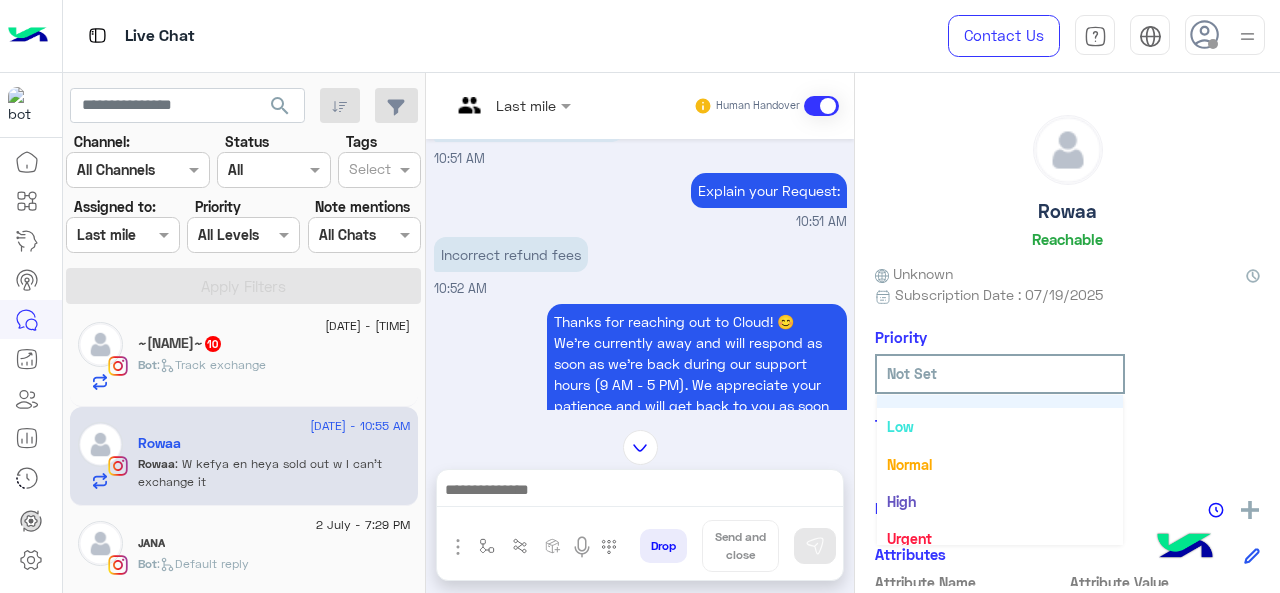 scroll, scrollTop: 36, scrollLeft: 0, axis: vertical 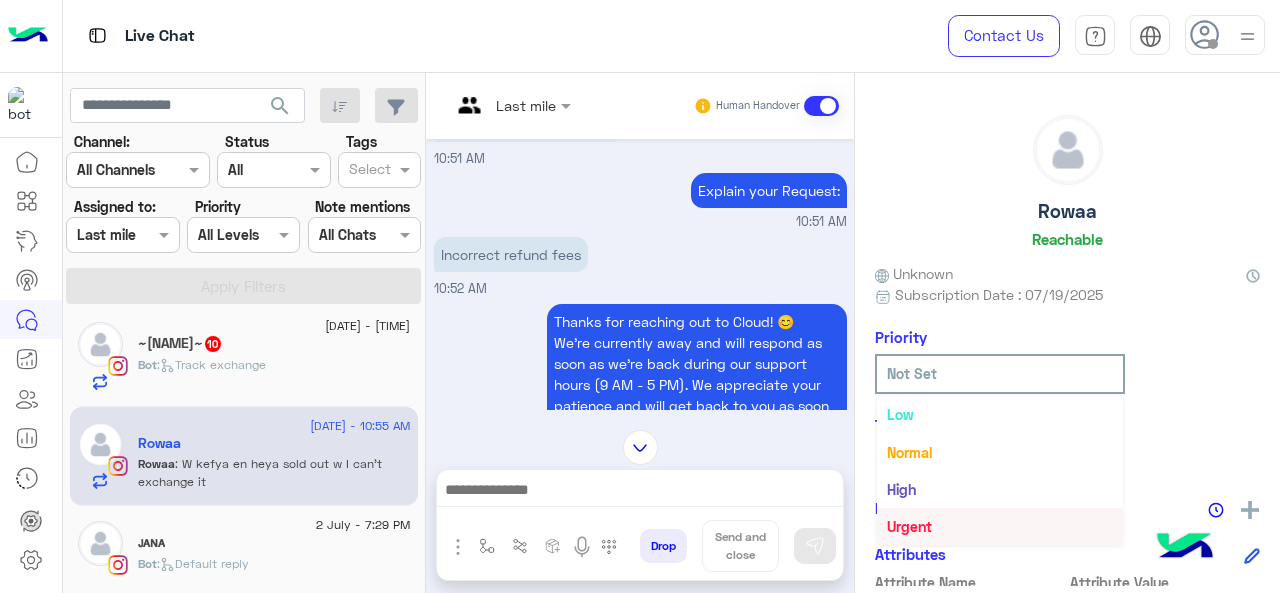 click on "Urgent" at bounding box center (1000, 526) 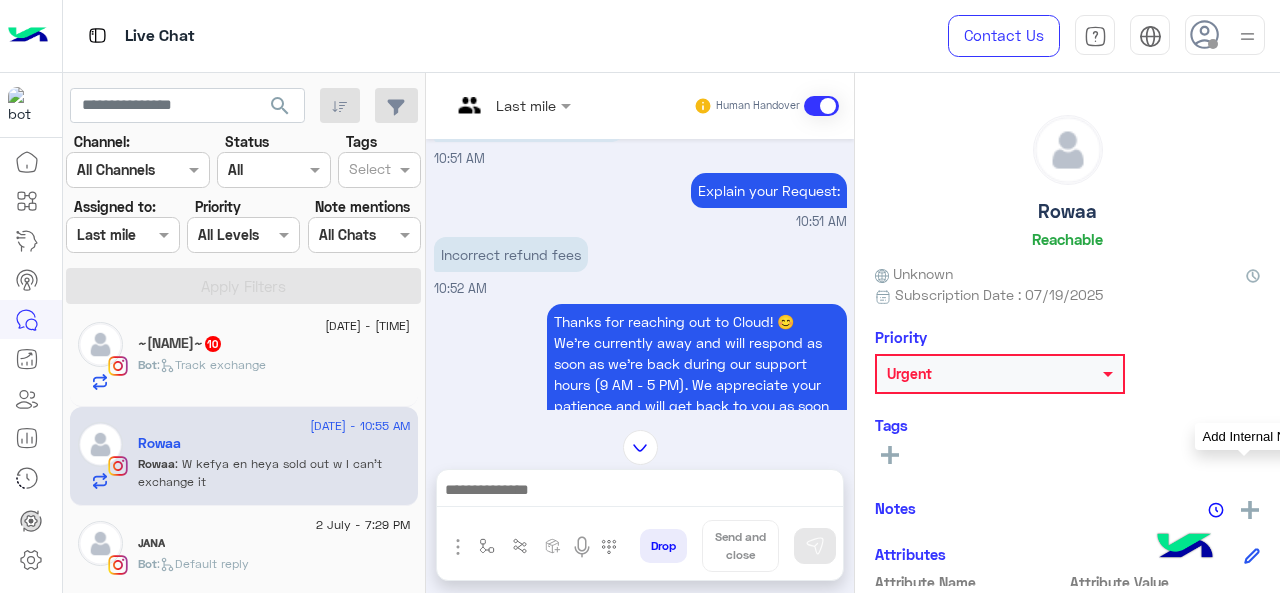 click 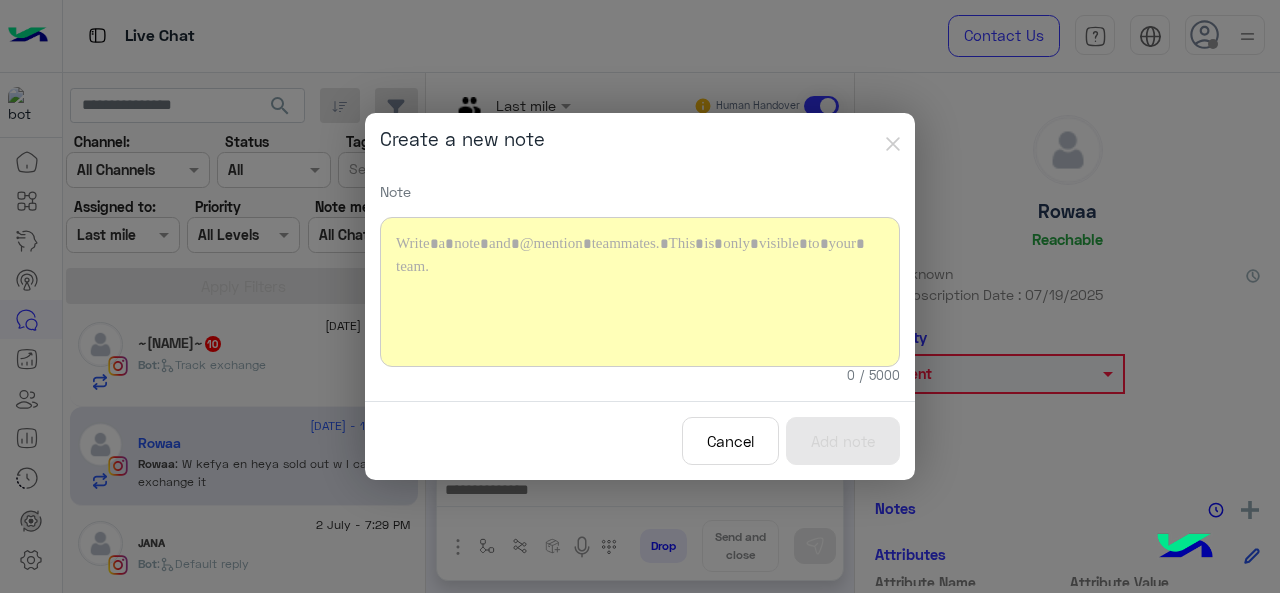 click 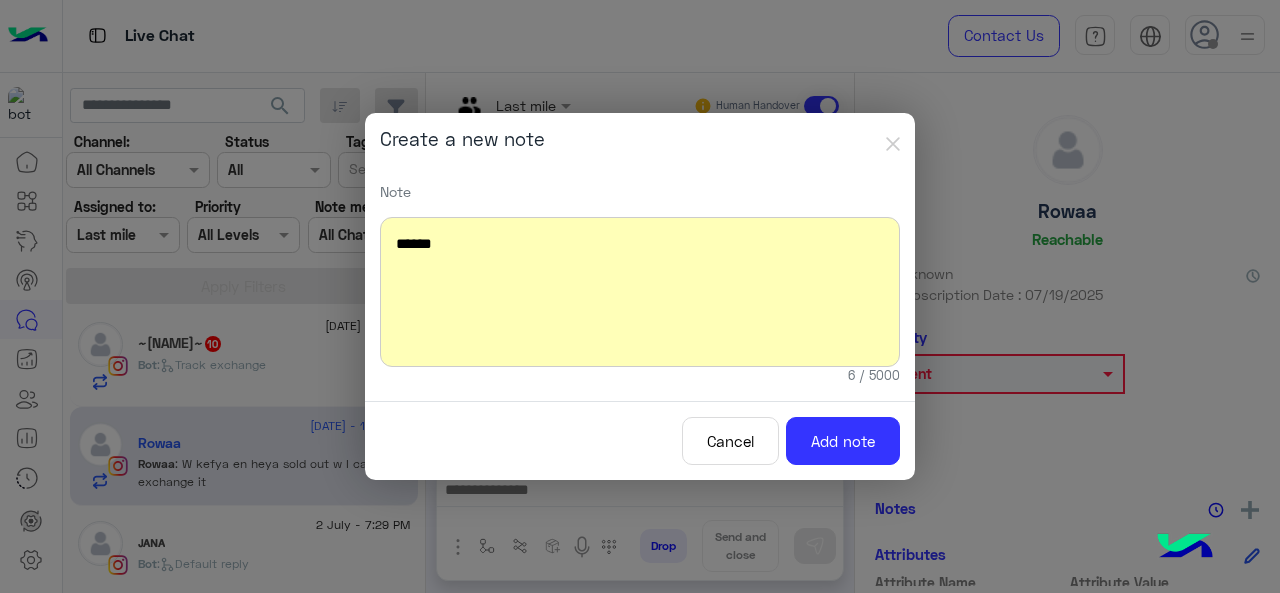 click on "Cancel" 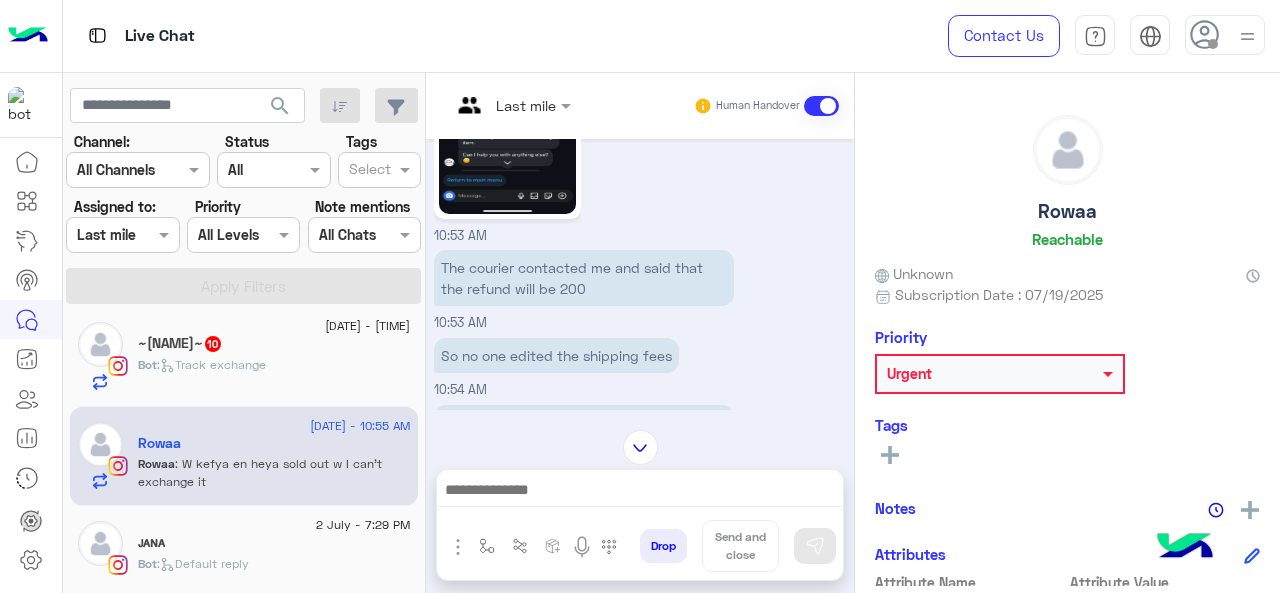 scroll, scrollTop: 1943, scrollLeft: 0, axis: vertical 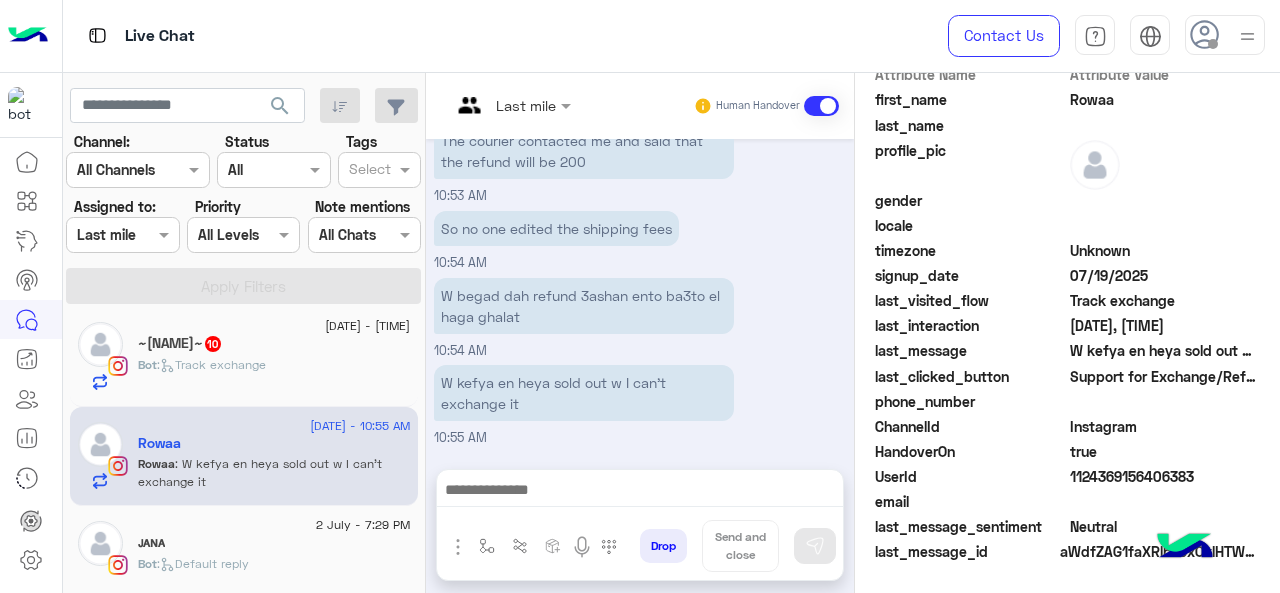 click on "1124369156406383" 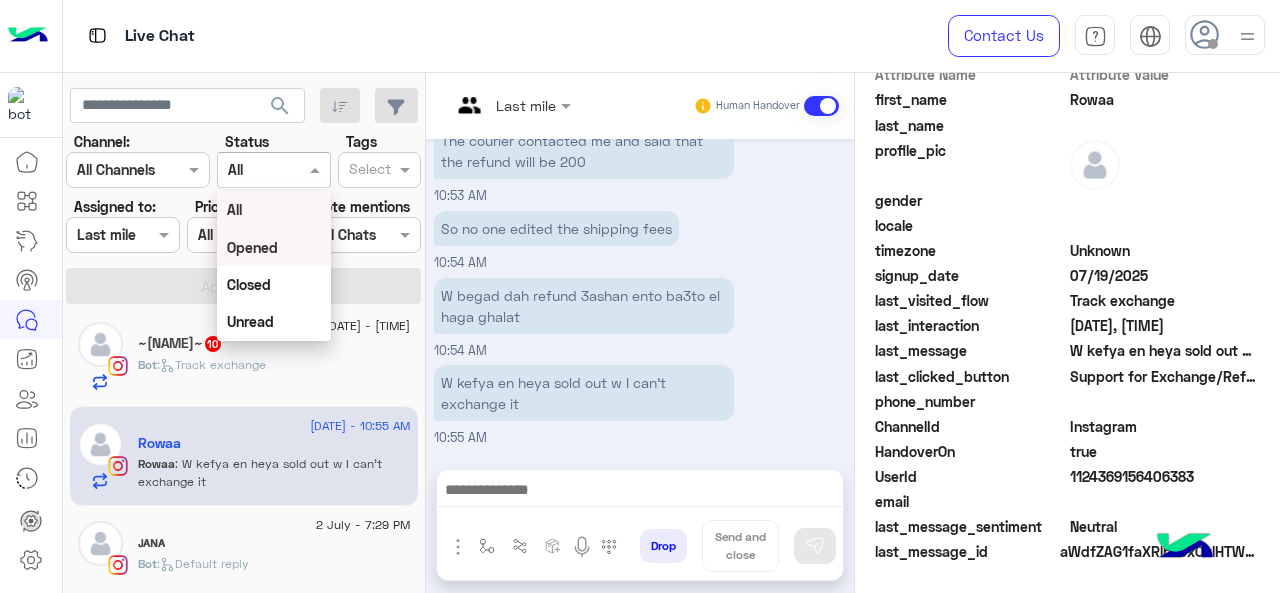 click at bounding box center (122, 234) 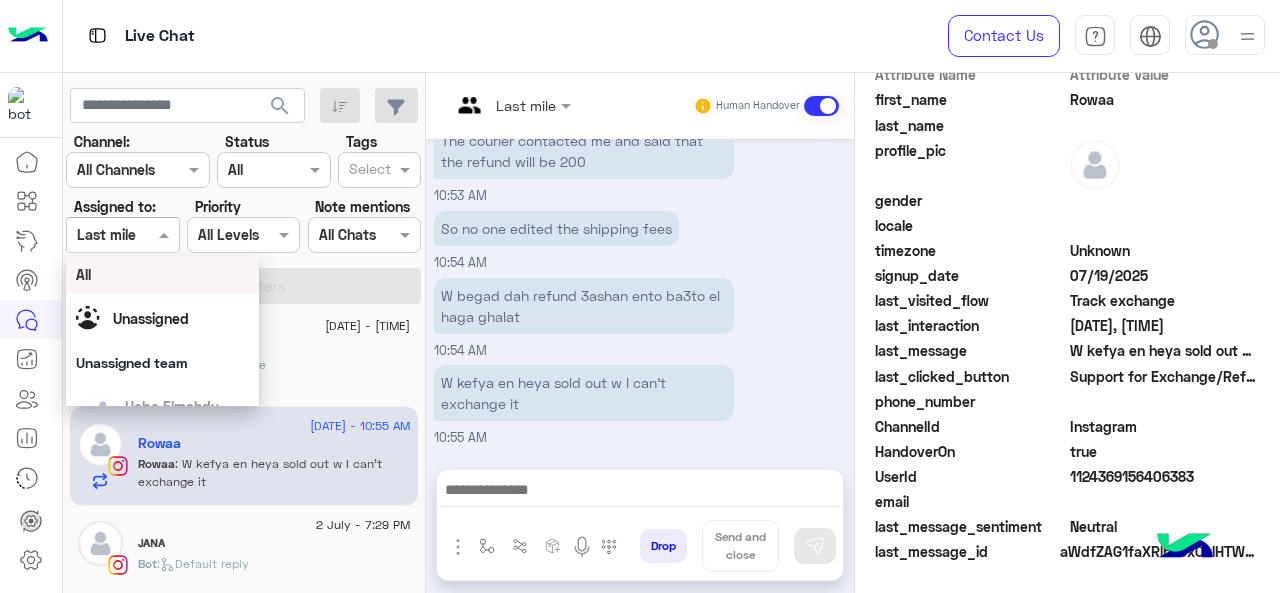 click at bounding box center (221, 235) 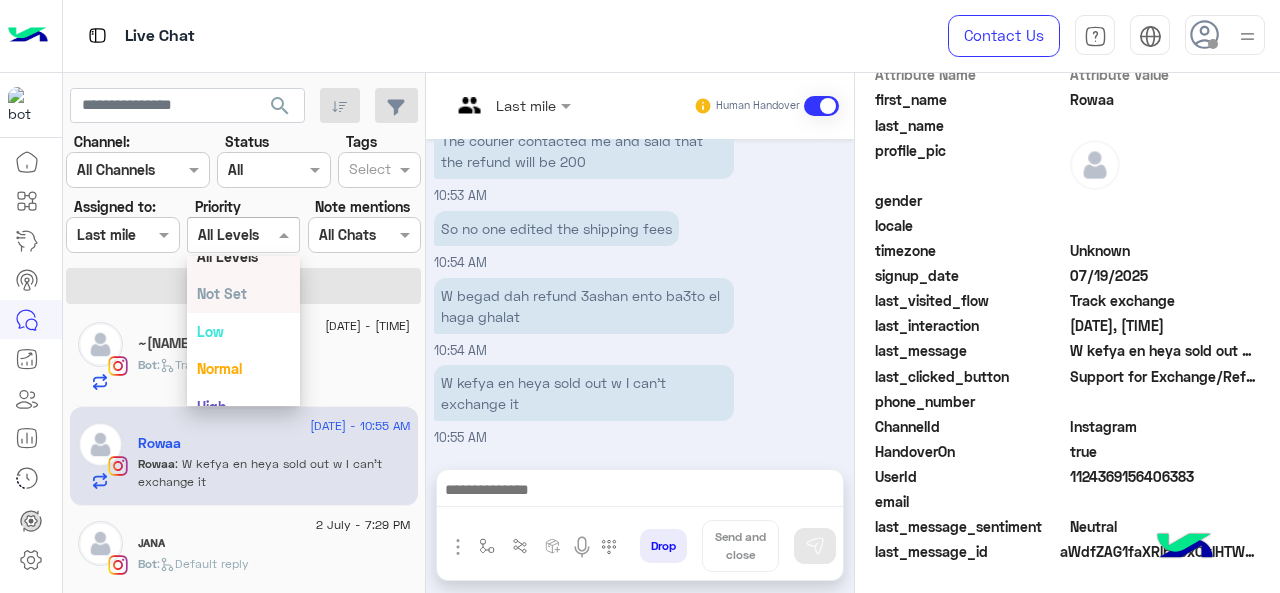 scroll, scrollTop: 74, scrollLeft: 0, axis: vertical 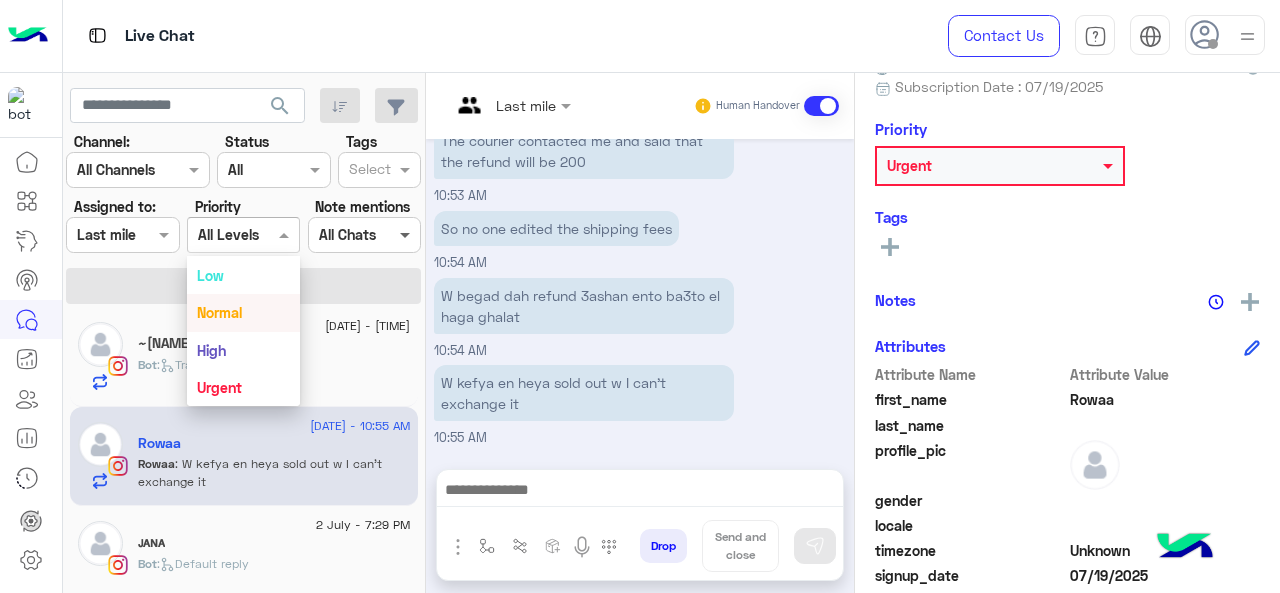 click at bounding box center [407, 234] 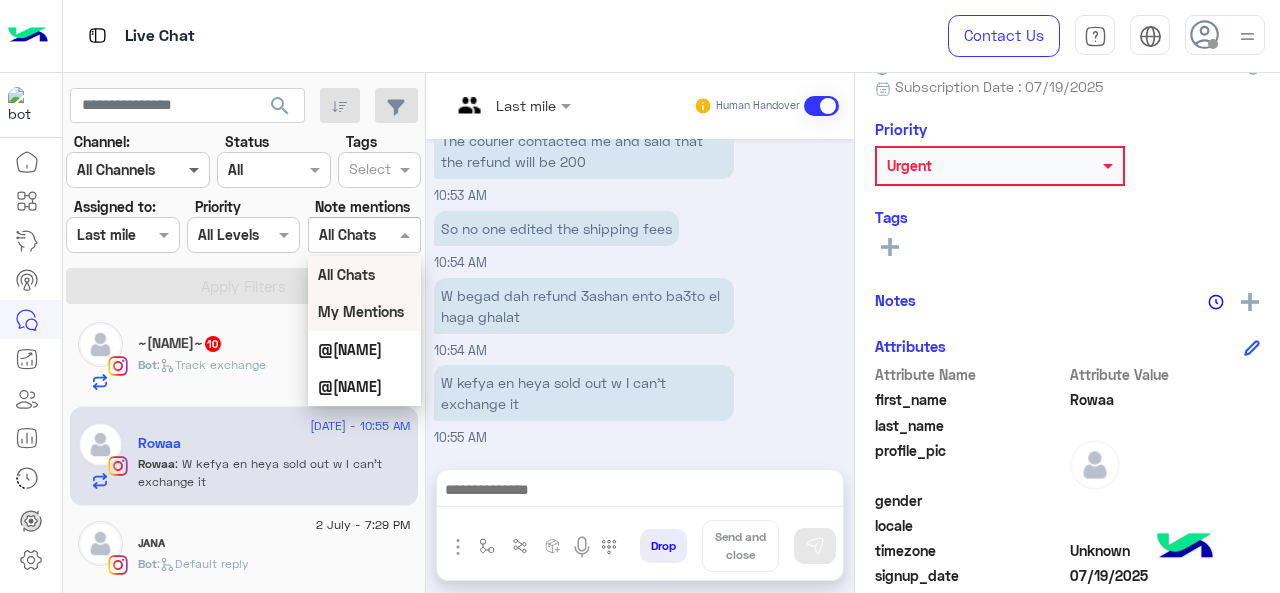 click at bounding box center (196, 169) 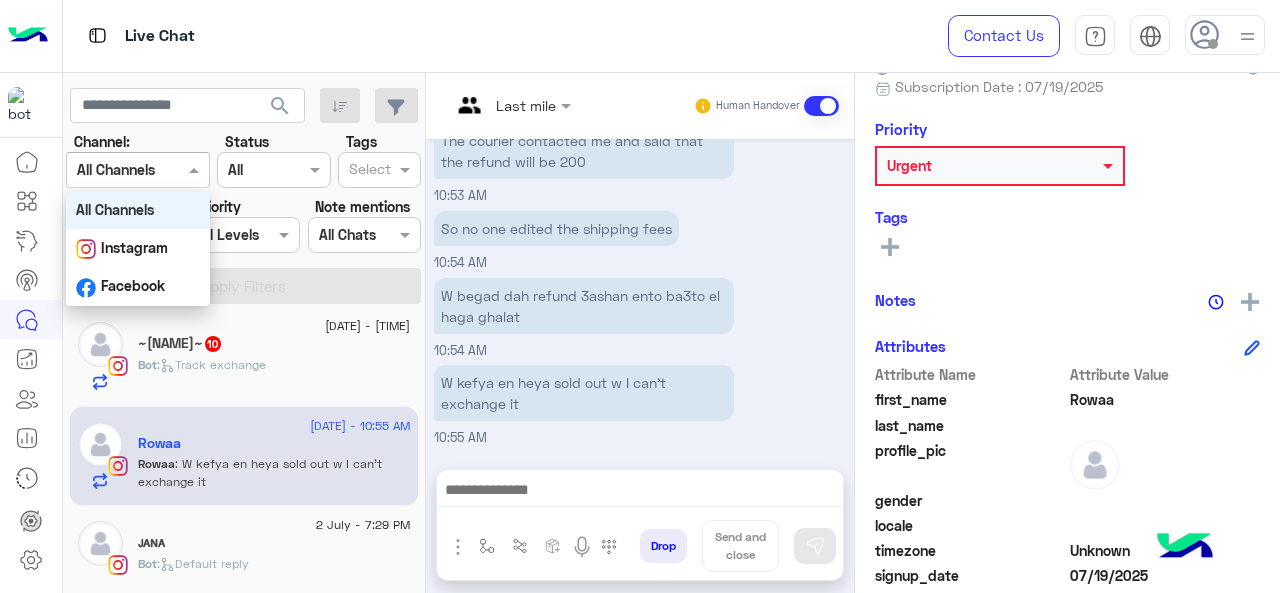 click on "Live Chat" at bounding box center [469, 36] 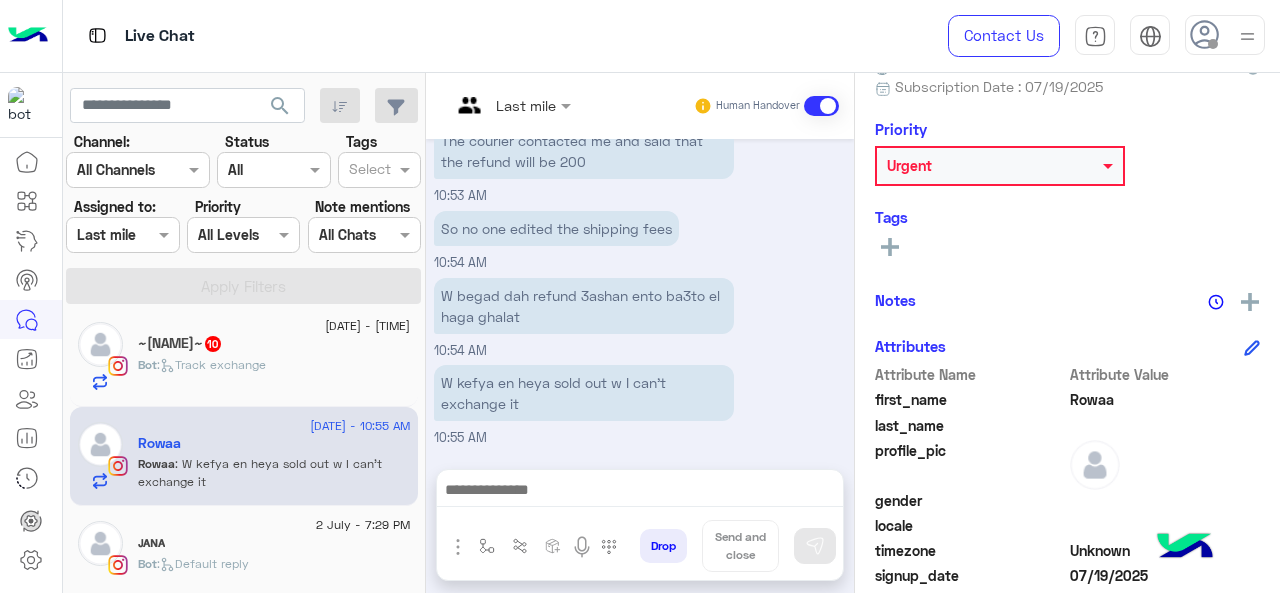 click on "Channel: Channel All Channels Status Channel All Tags Select Assigned to: Assigned on Last mile Priority All Levels All Levels Note mentions Select All Chats Apply Filters" 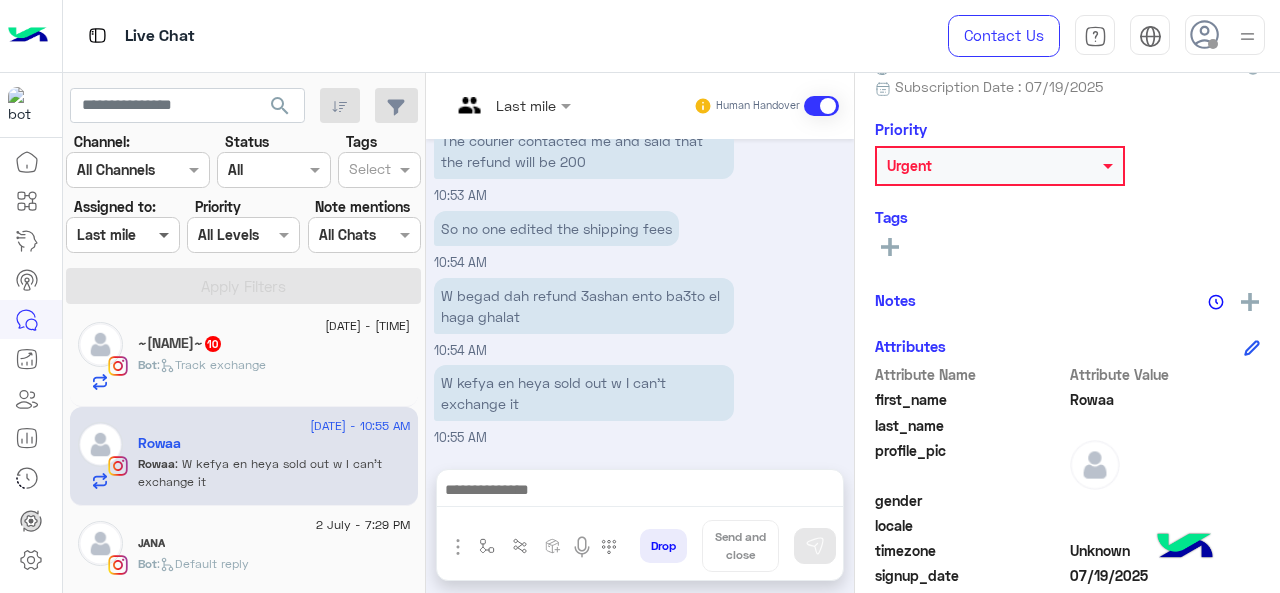 click at bounding box center (166, 234) 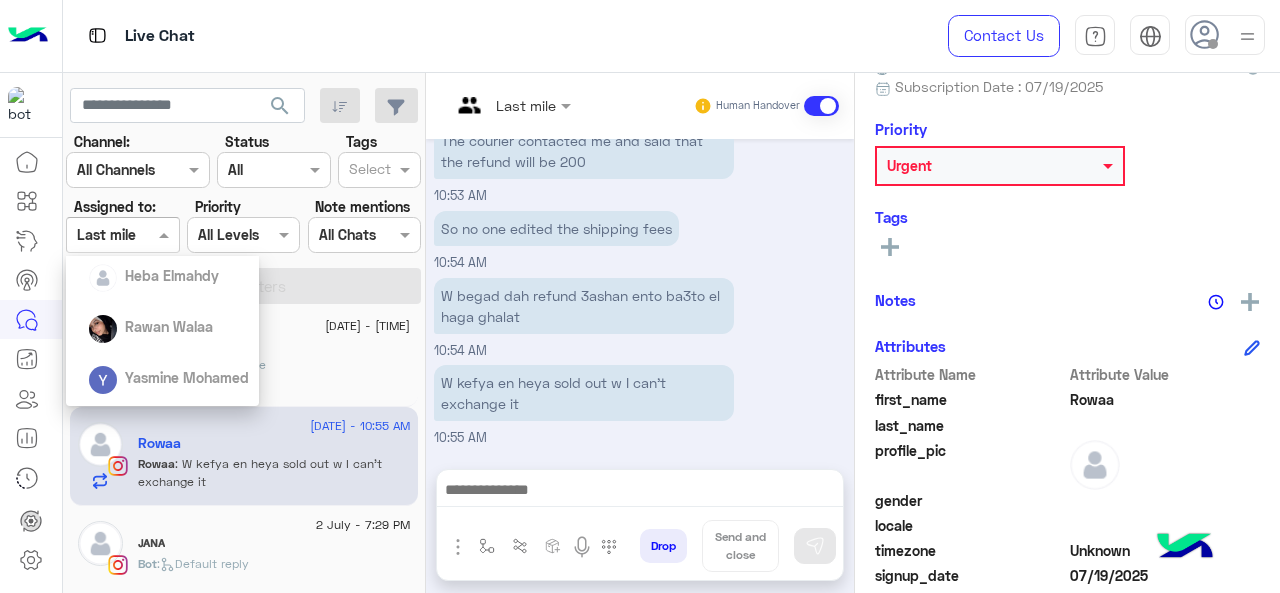 scroll, scrollTop: 100, scrollLeft: 0, axis: vertical 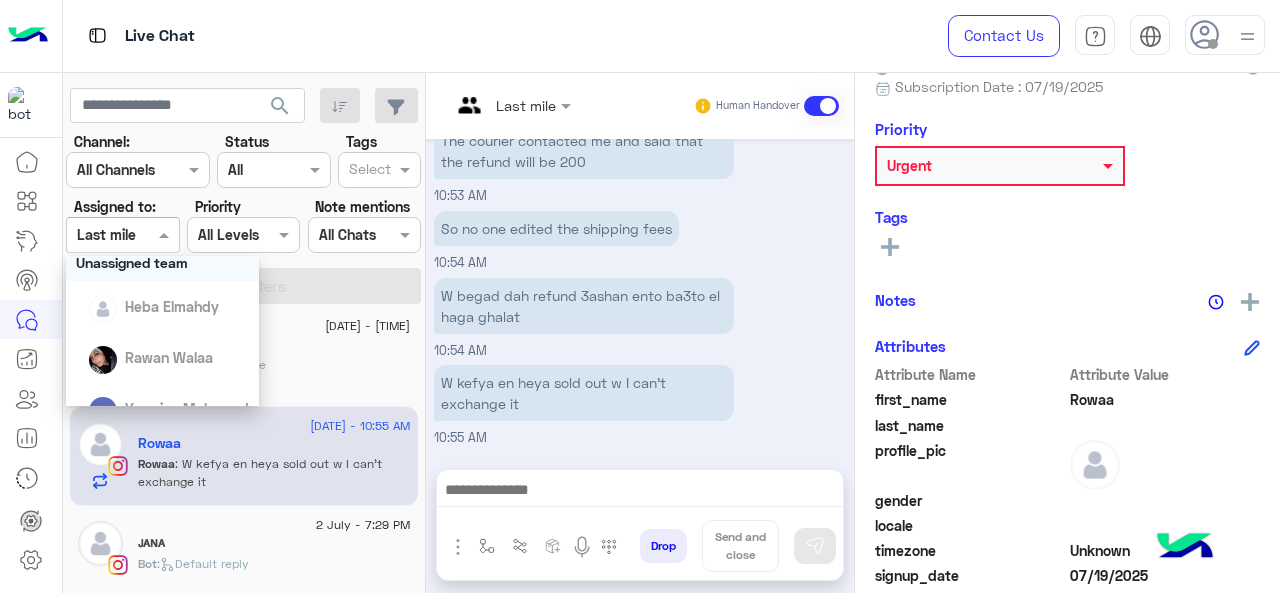 click on "So no one edited the shipping fees   10:54 AM" at bounding box center (640, 239) 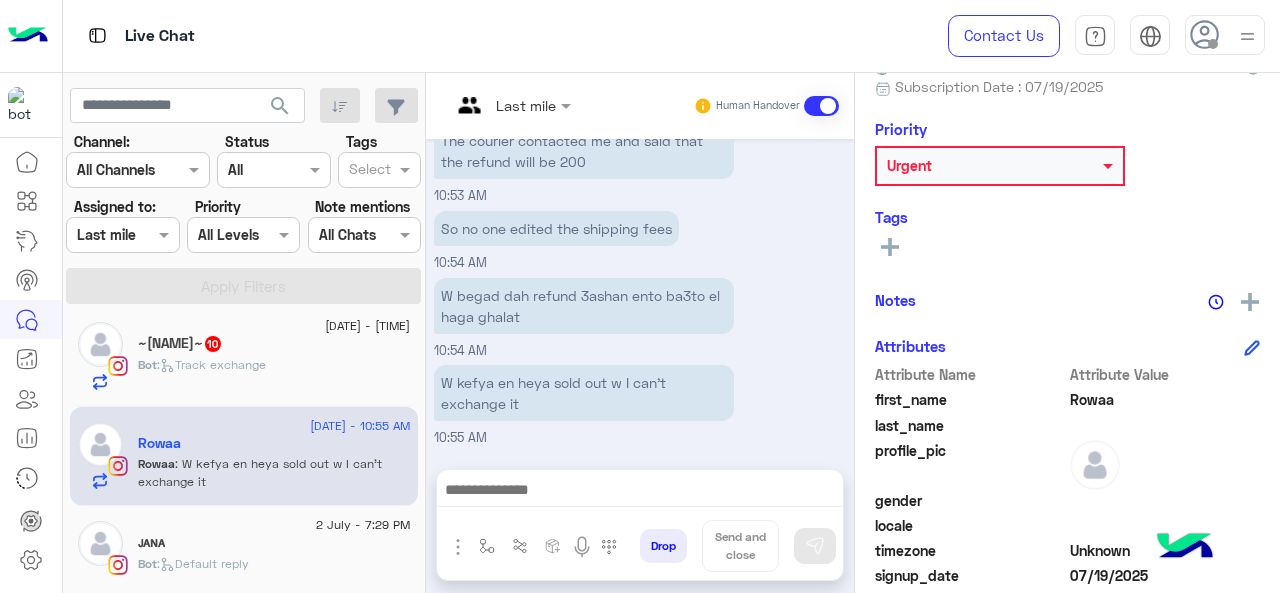 click on "Last mile" at bounding box center [526, 105] 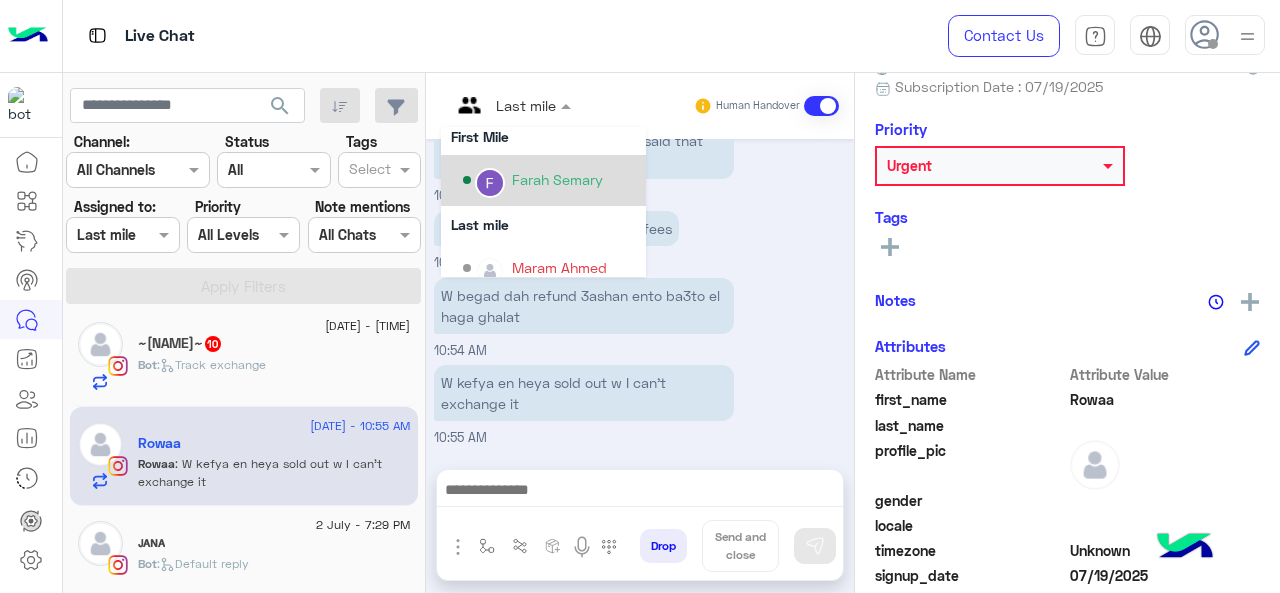 scroll, scrollTop: 354, scrollLeft: 0, axis: vertical 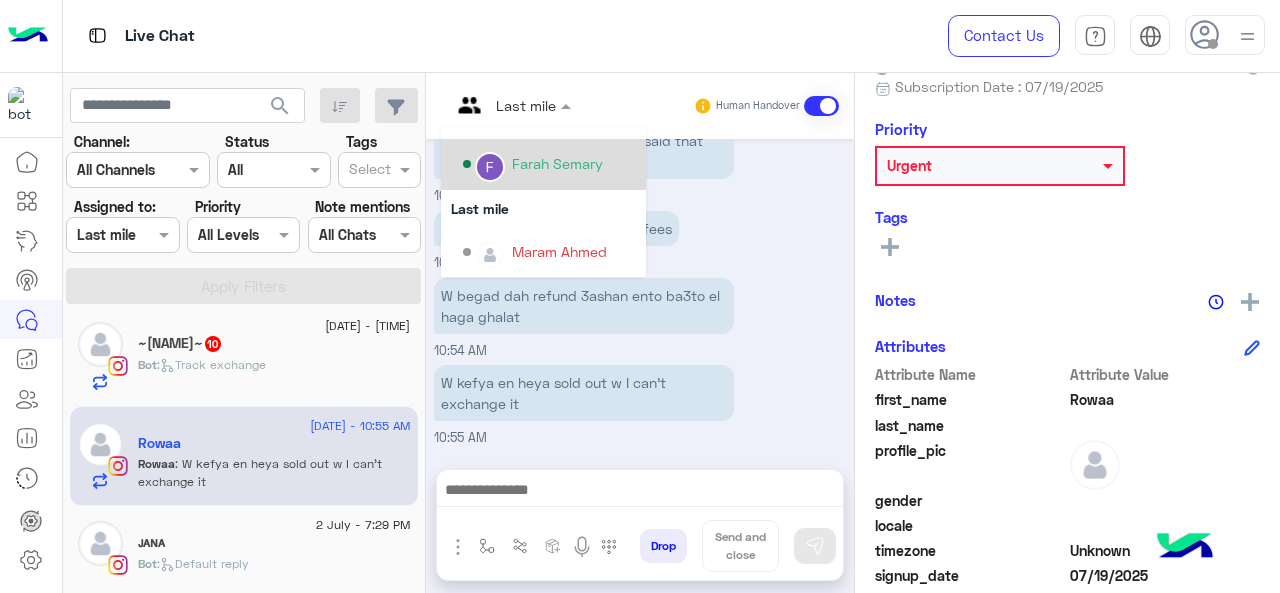 click on "Farah Semary" at bounding box center [557, 163] 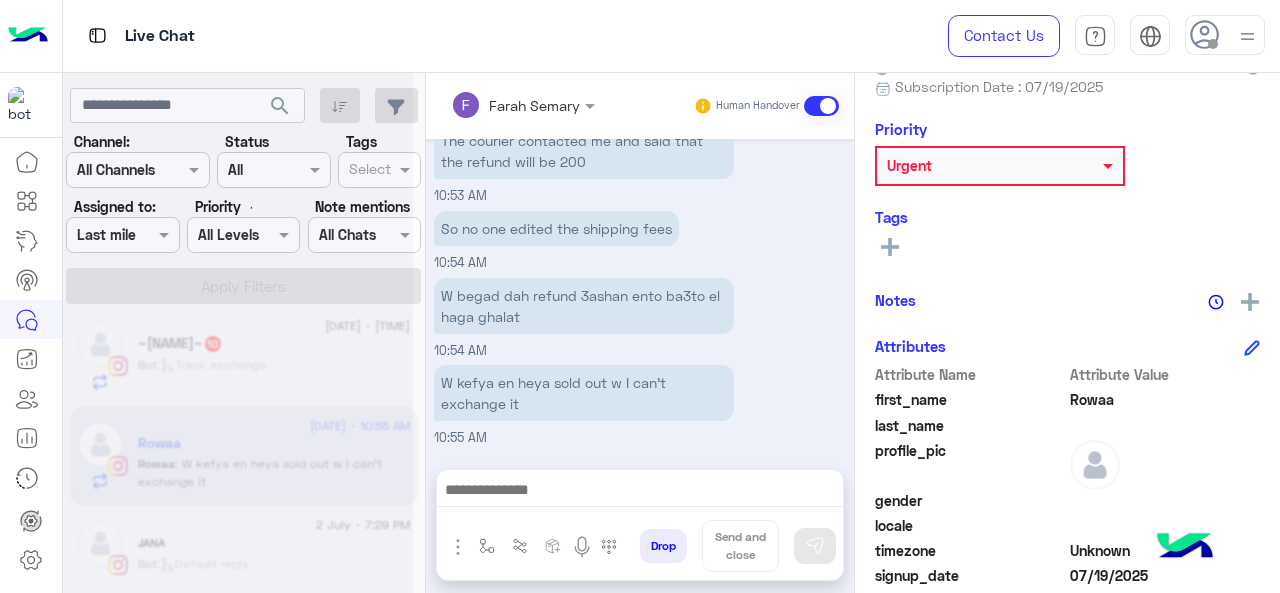 scroll, scrollTop: 0, scrollLeft: 0, axis: both 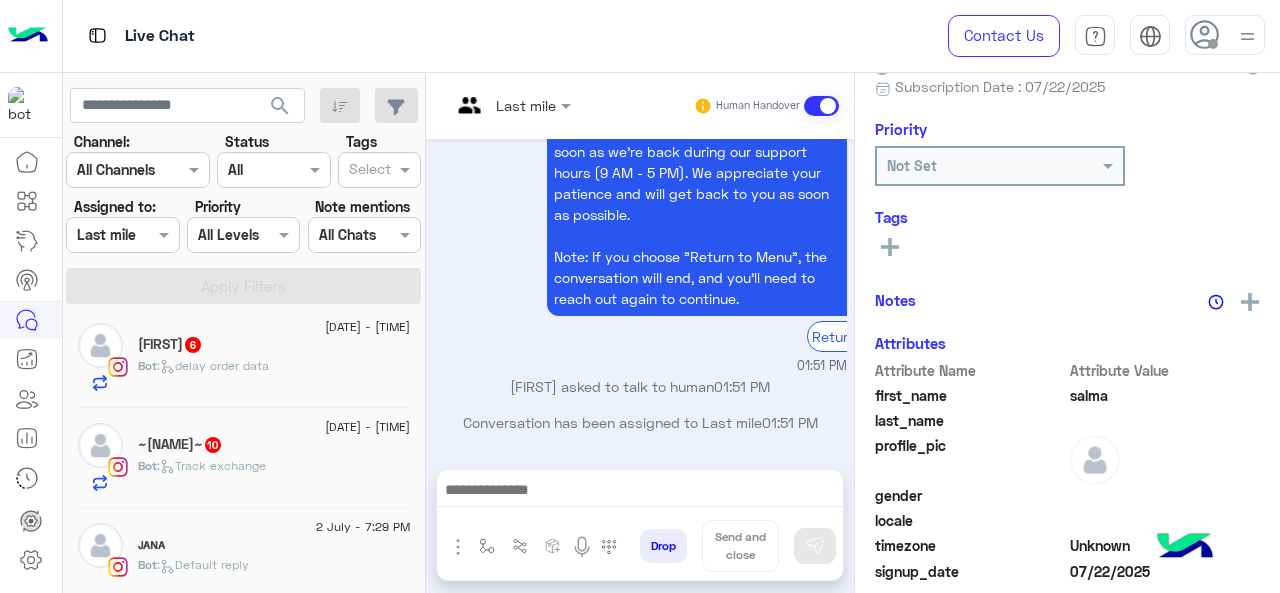 click on "~[FIRST]. [INITIAL]~ 10" 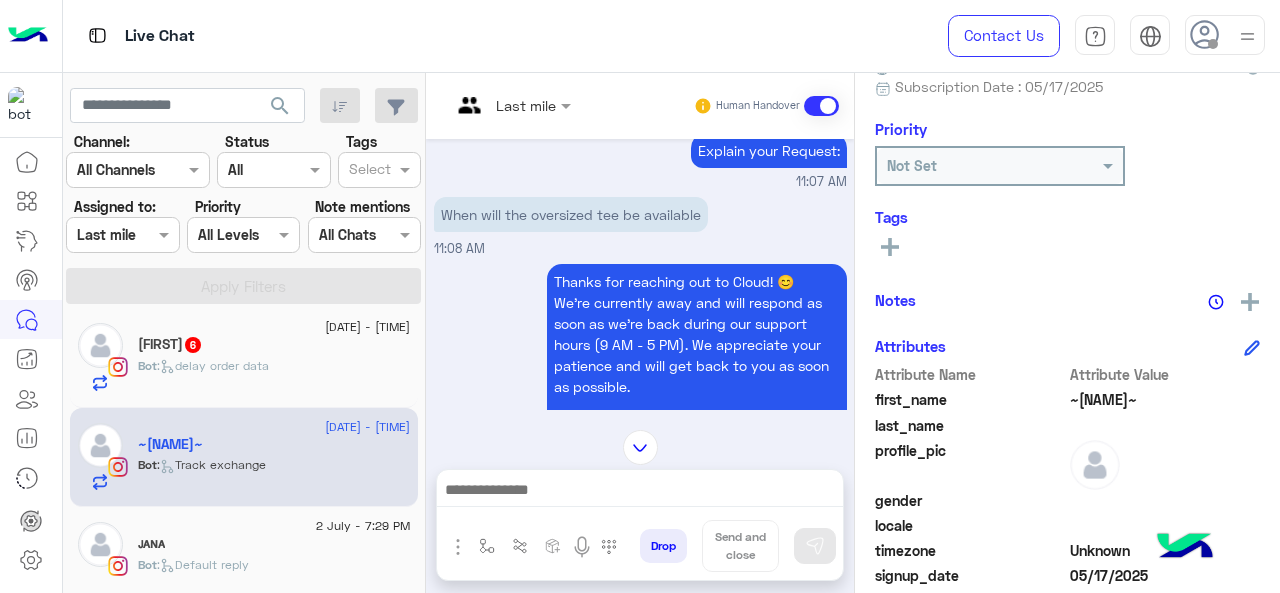 scroll, scrollTop: 477, scrollLeft: 0, axis: vertical 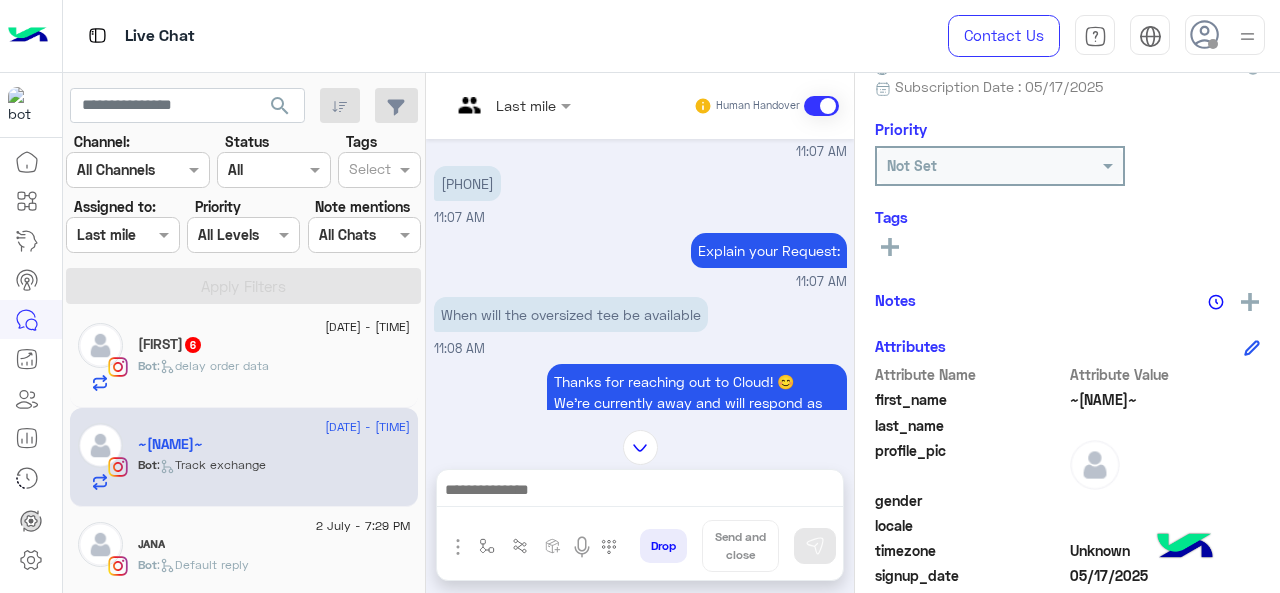 click at bounding box center (487, 105) 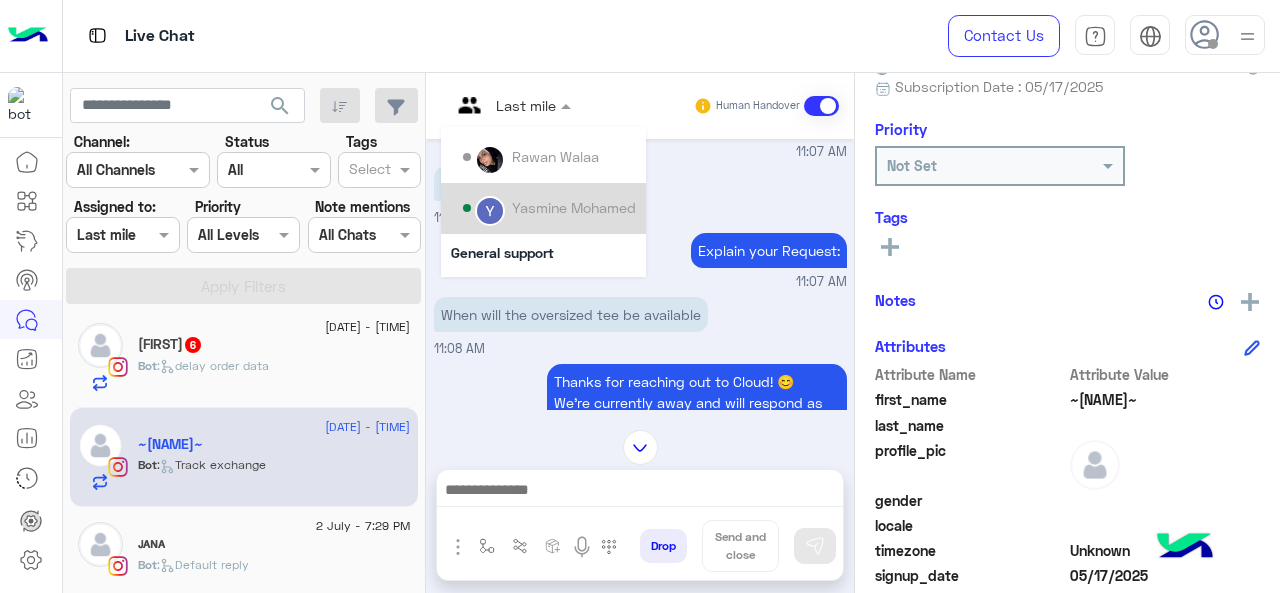 scroll, scrollTop: 200, scrollLeft: 0, axis: vertical 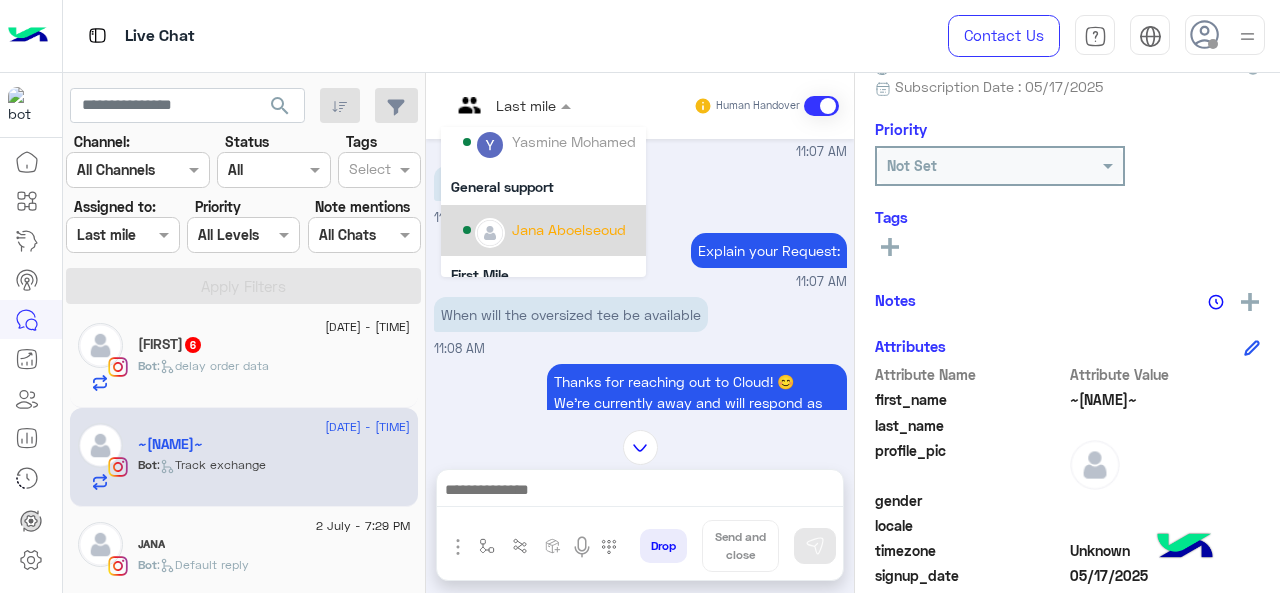 click on "Jana Aboelseoud" at bounding box center [549, 230] 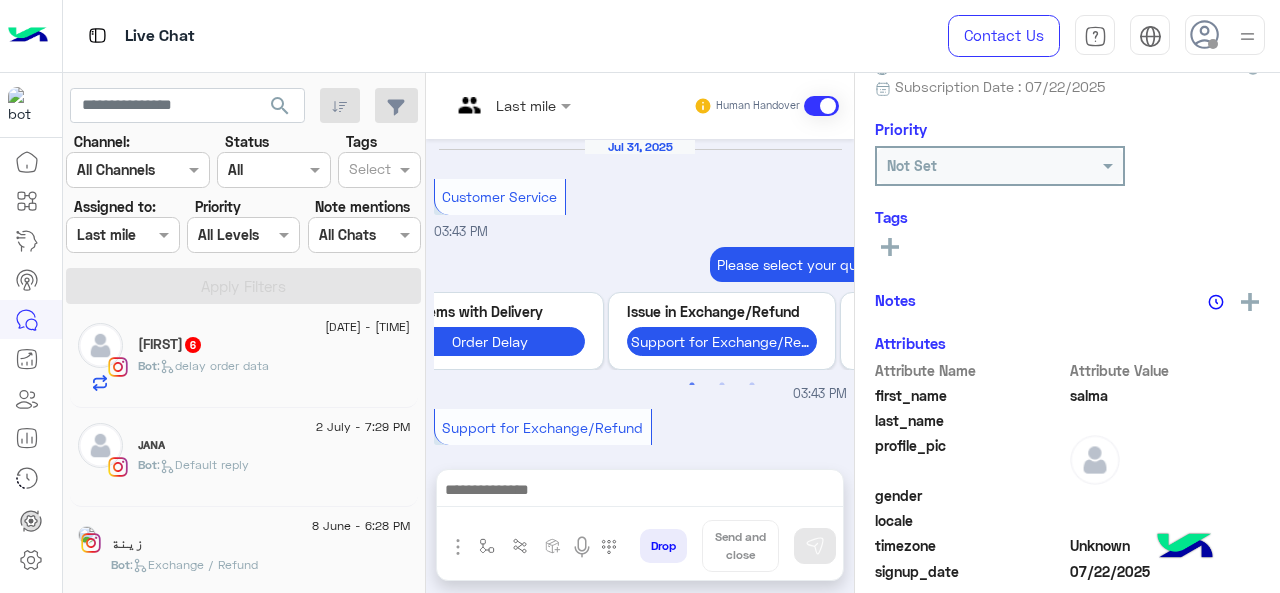 scroll, scrollTop: 917, scrollLeft: 0, axis: vertical 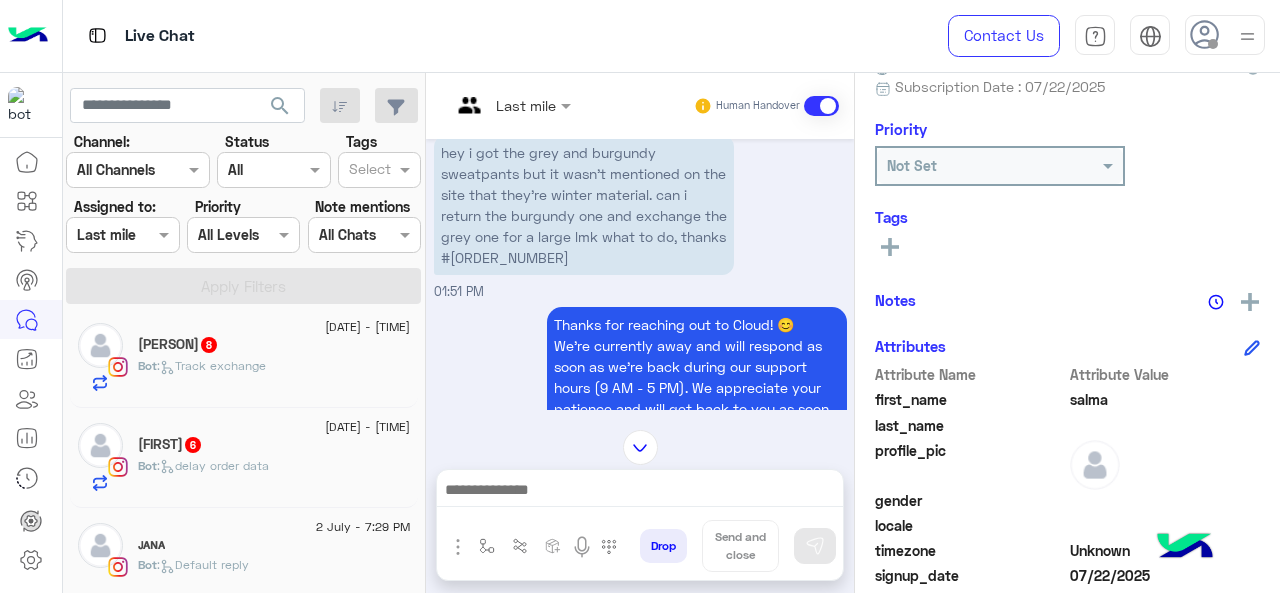 click at bounding box center (511, 104) 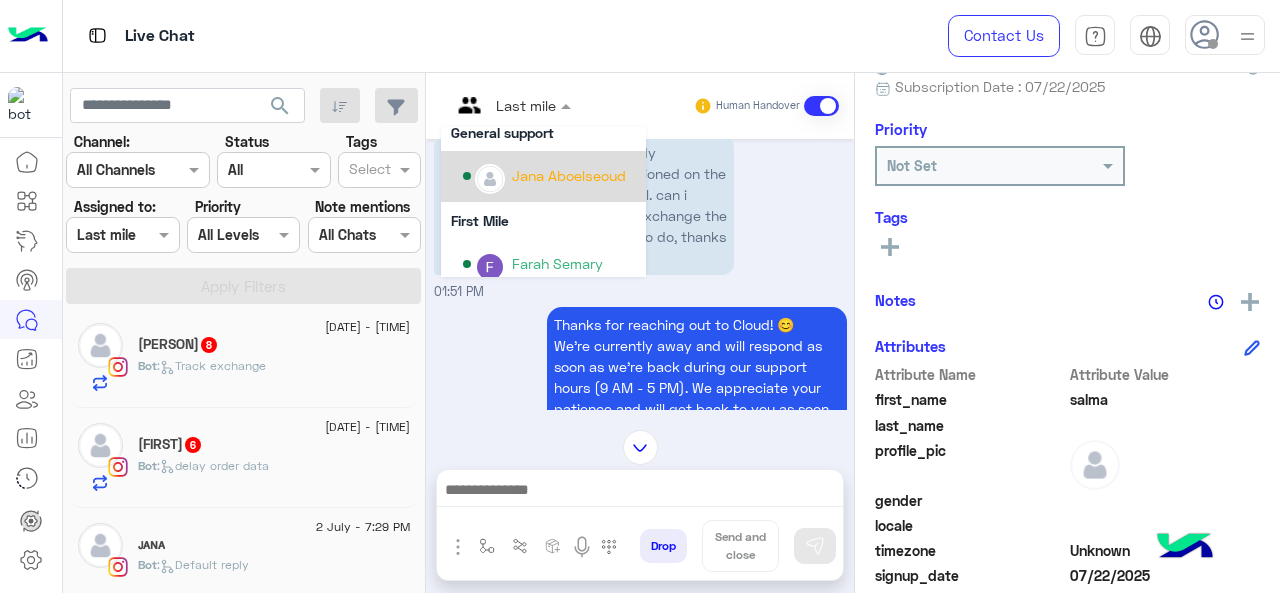 scroll, scrollTop: 300, scrollLeft: 0, axis: vertical 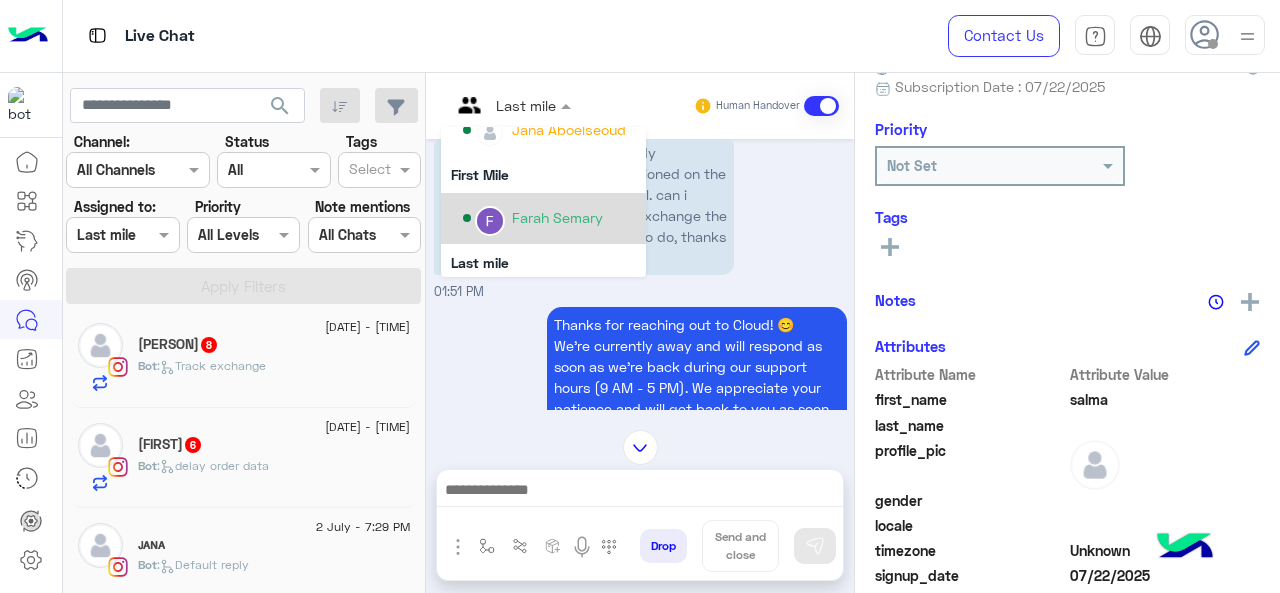 click on "Farah Semary" at bounding box center [557, 217] 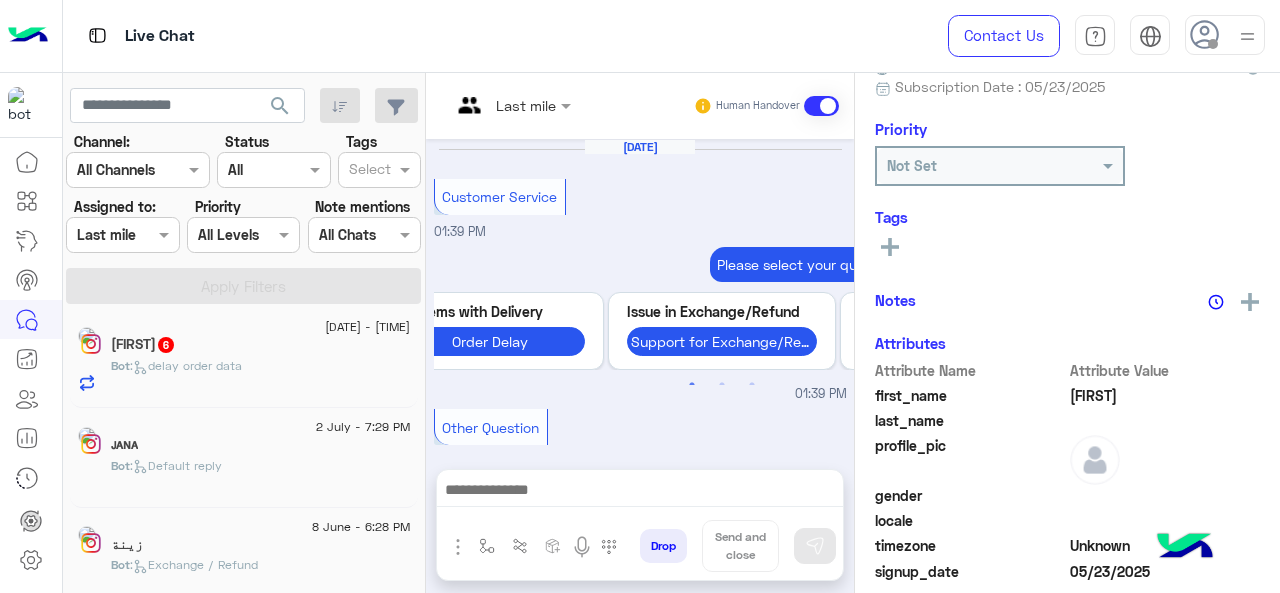 scroll, scrollTop: 895, scrollLeft: 0, axis: vertical 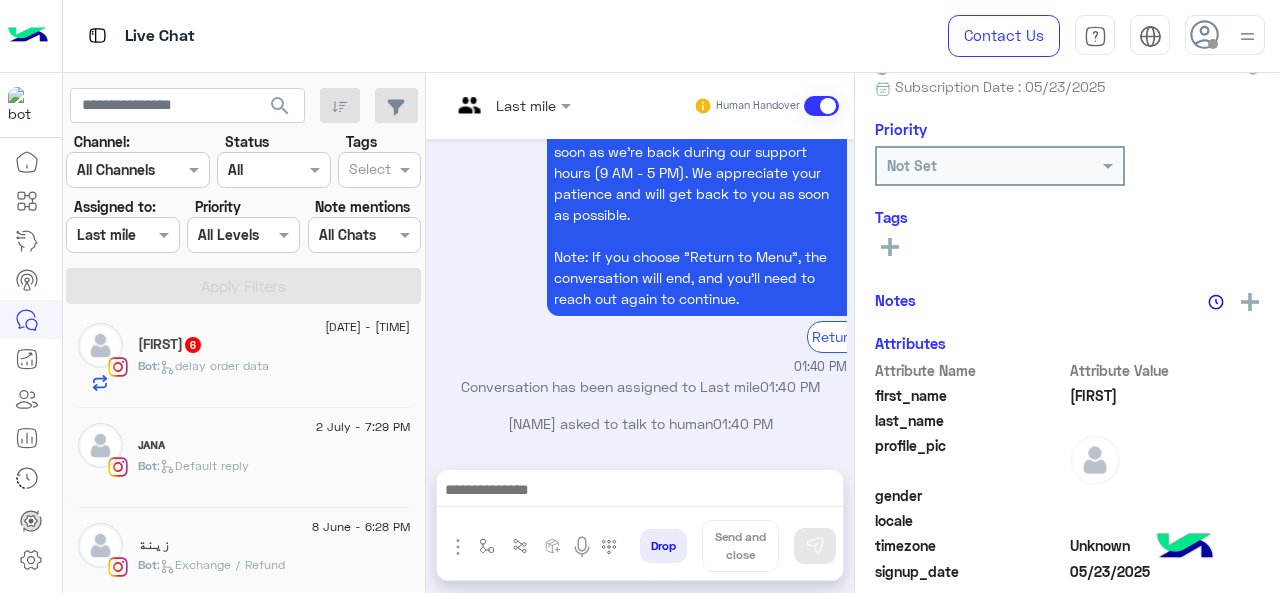 click on ":   delay order data" 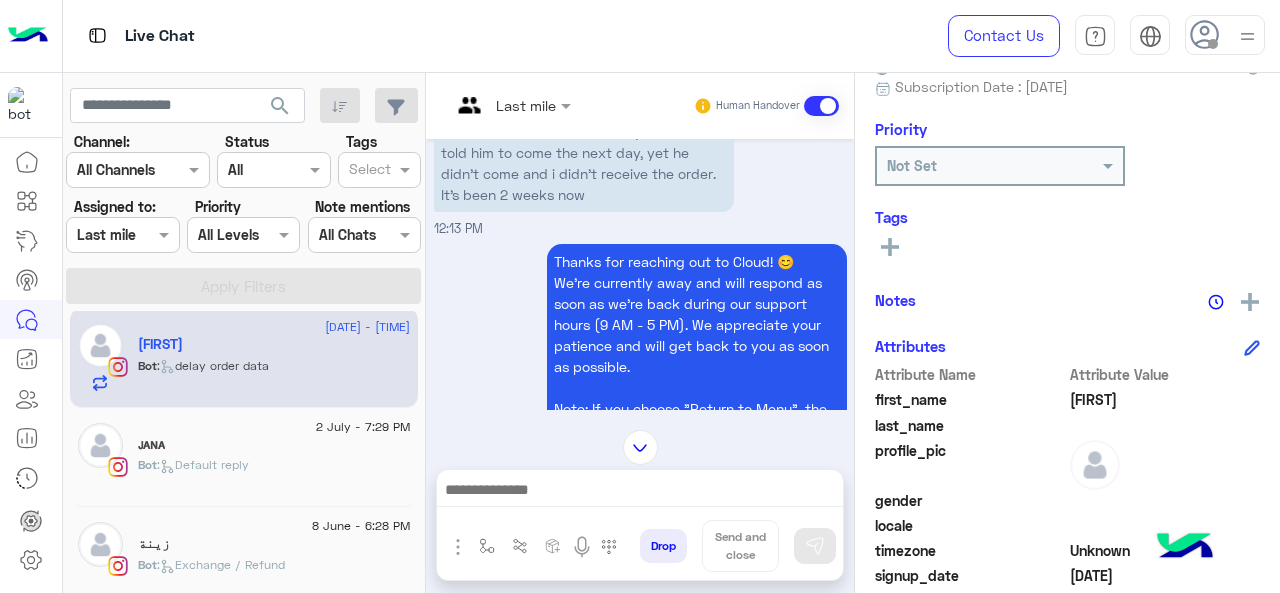 scroll, scrollTop: 724, scrollLeft: 0, axis: vertical 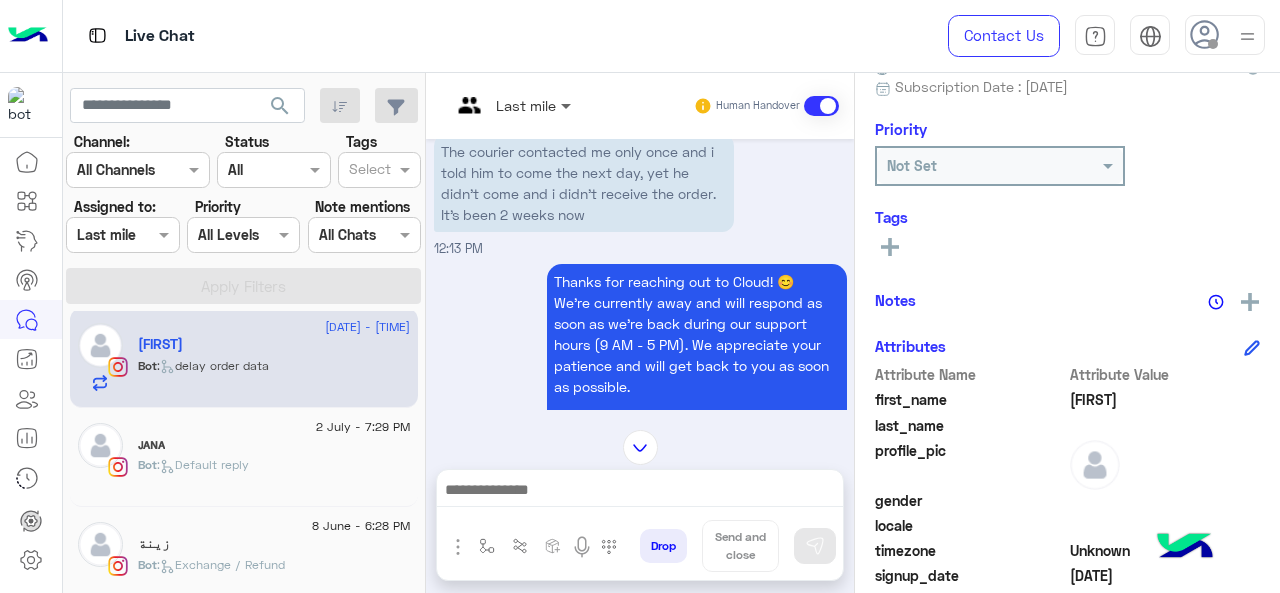 click at bounding box center [568, 105] 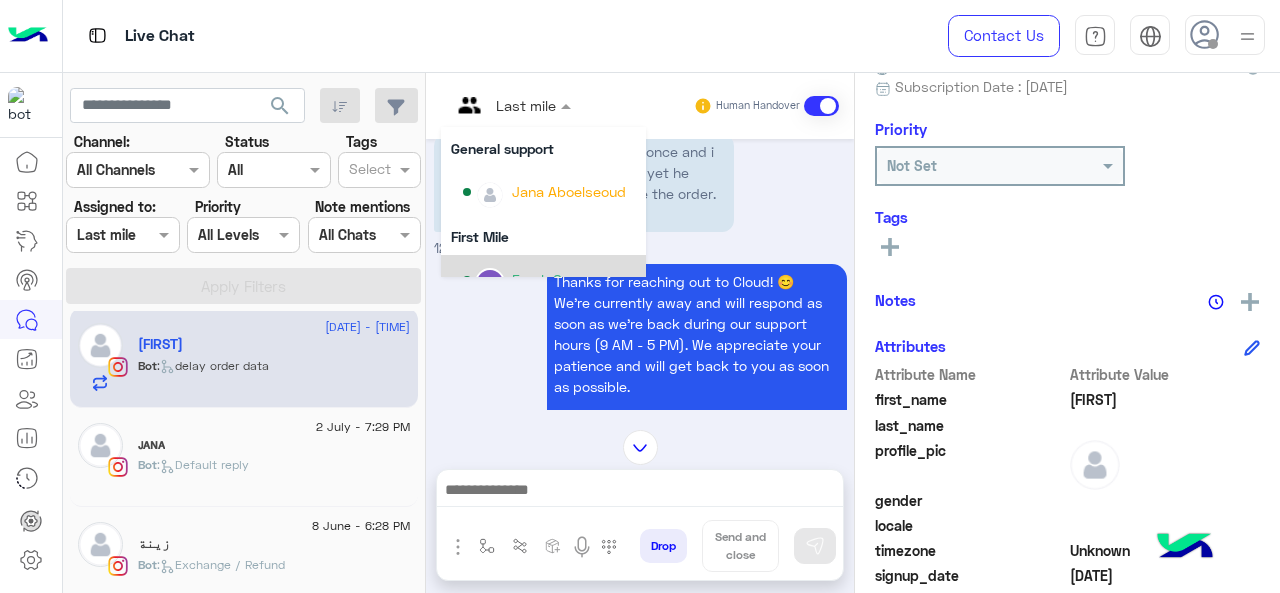scroll, scrollTop: 354, scrollLeft: 0, axis: vertical 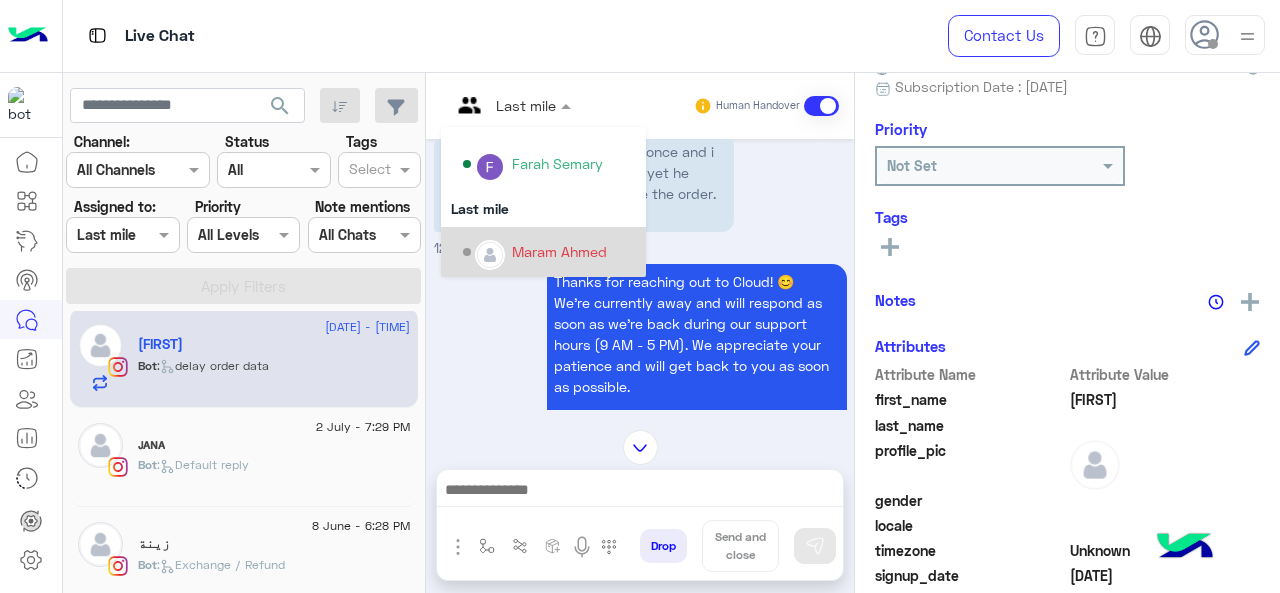 click on "Maram Ahmed" at bounding box center (559, 251) 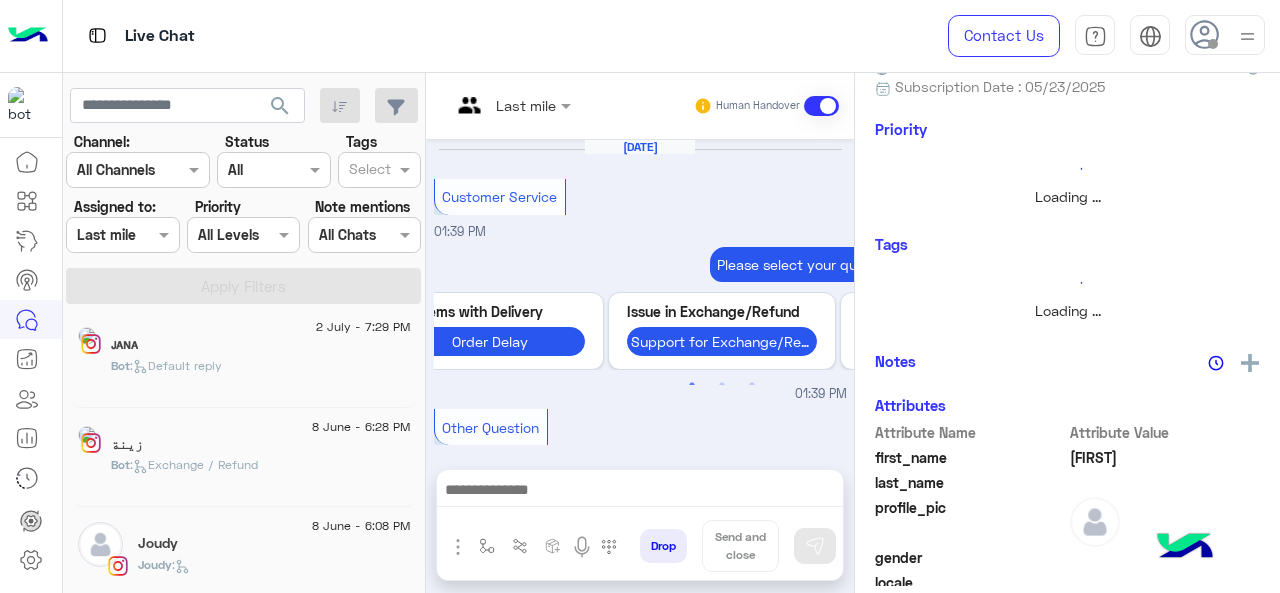 scroll, scrollTop: 895, scrollLeft: 0, axis: vertical 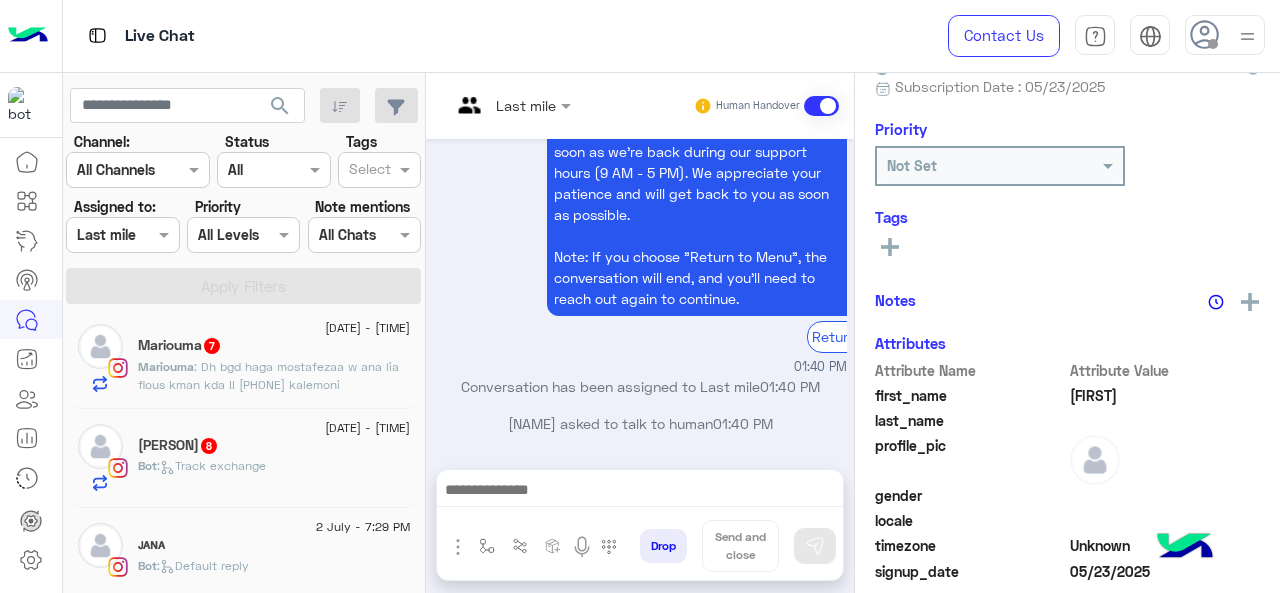 click on "Bot :   Track exchange" 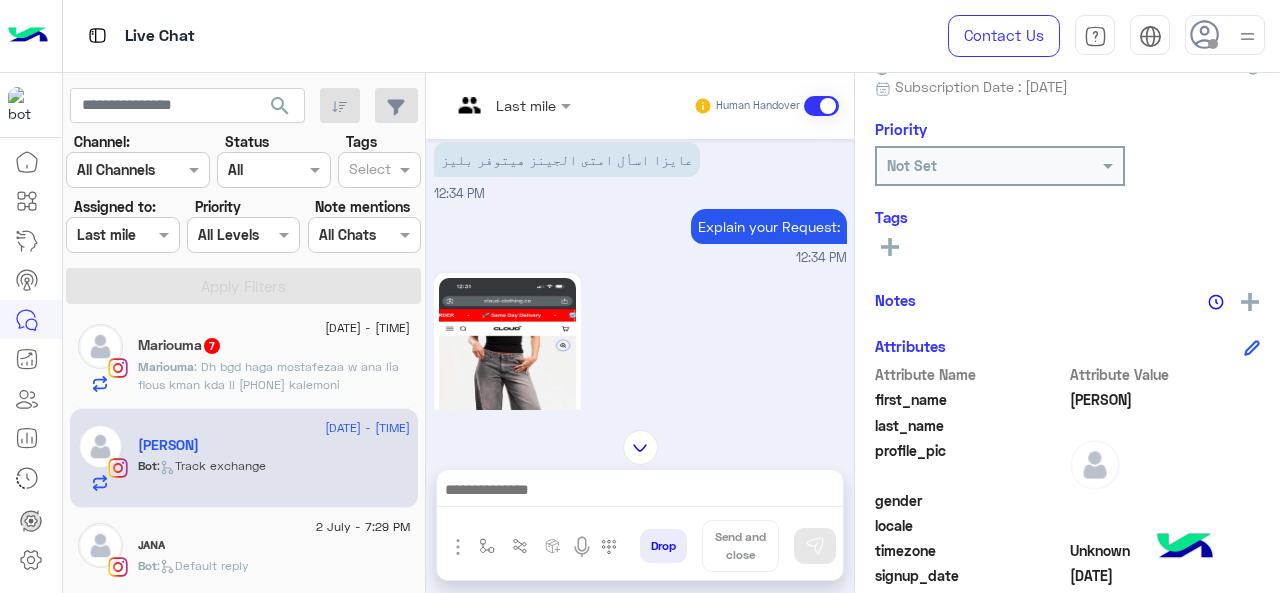 scroll, scrollTop: 395, scrollLeft: 0, axis: vertical 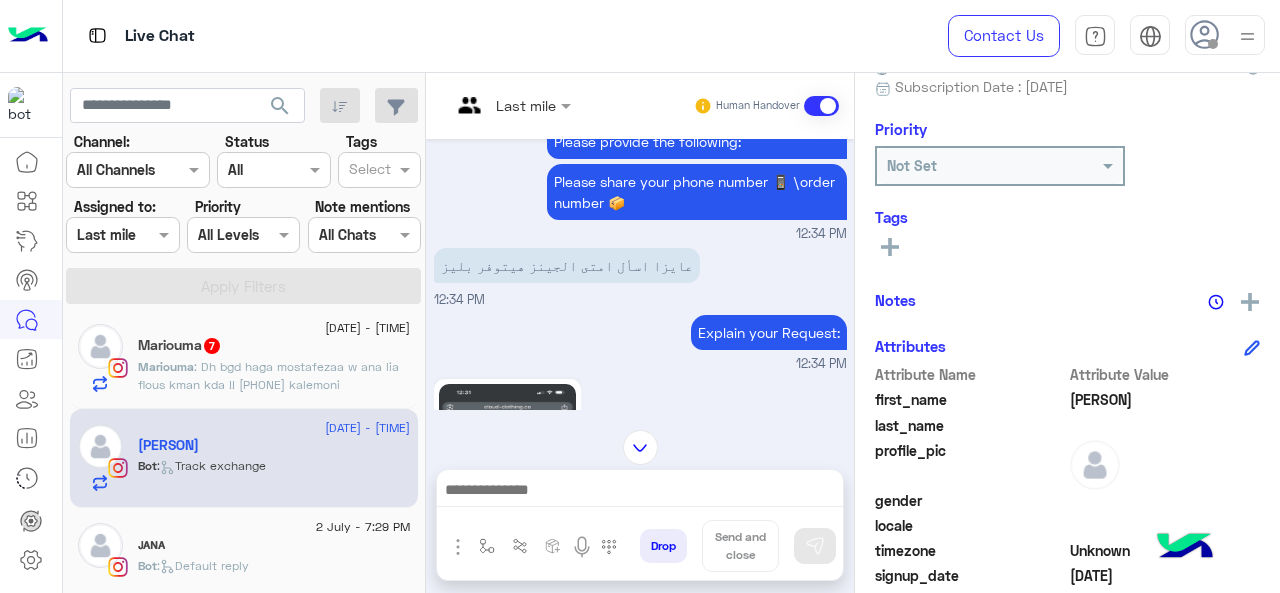 click on "Last mile" at bounding box center (503, 106) 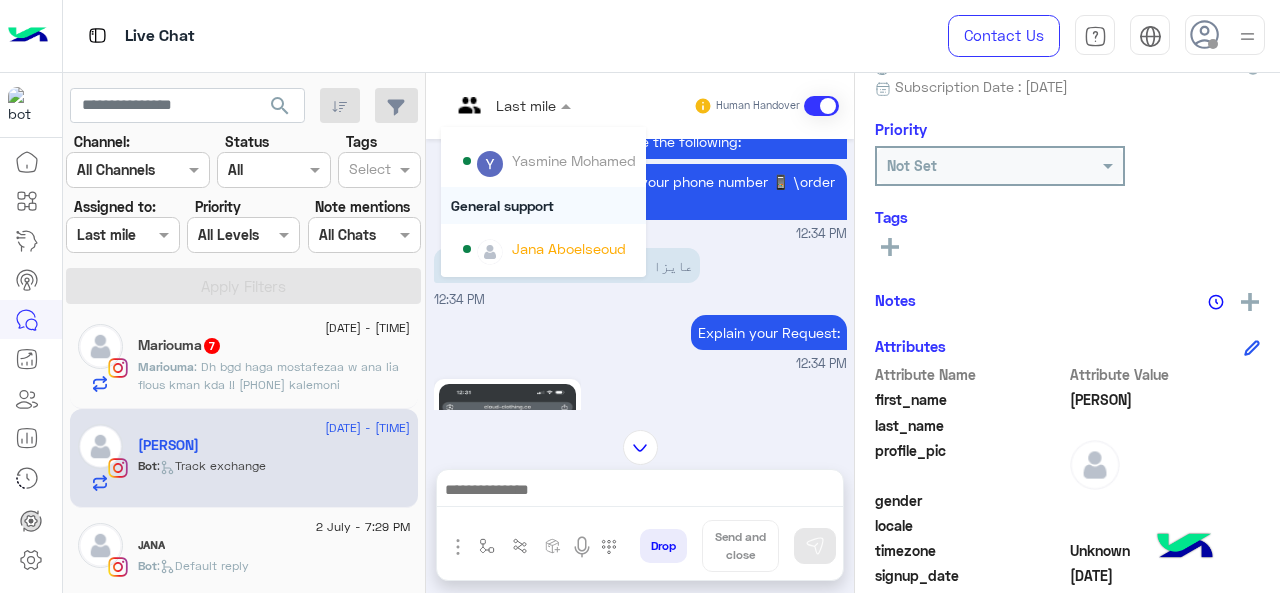 scroll, scrollTop: 200, scrollLeft: 0, axis: vertical 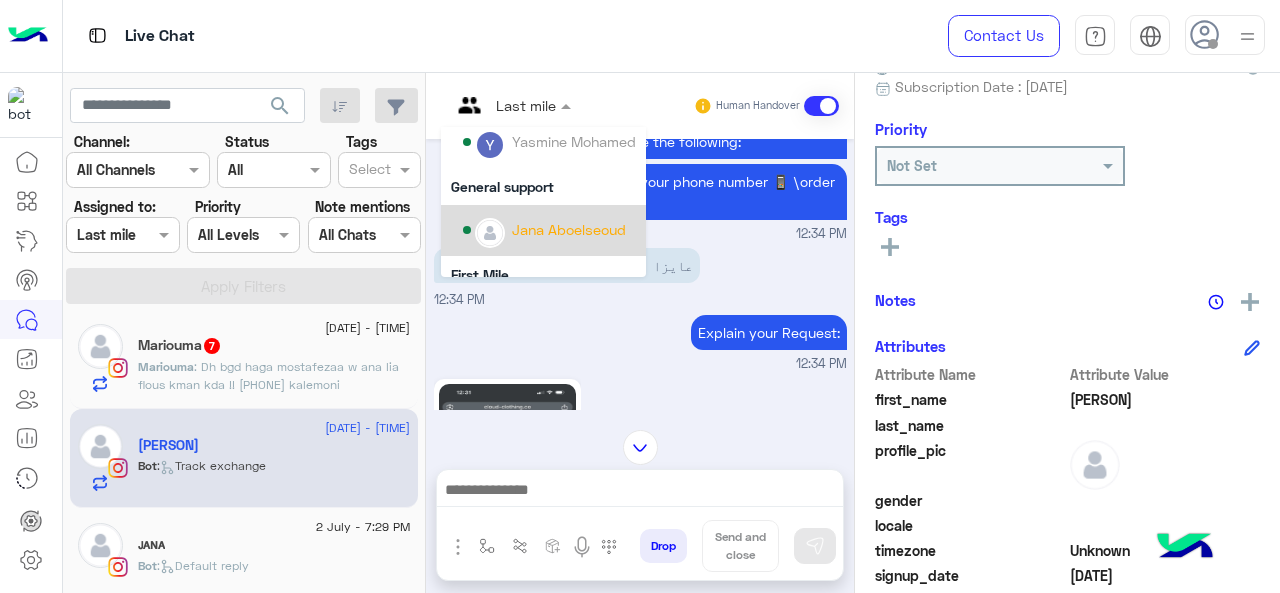 click on "Jana Aboelseoud" at bounding box center (569, 229) 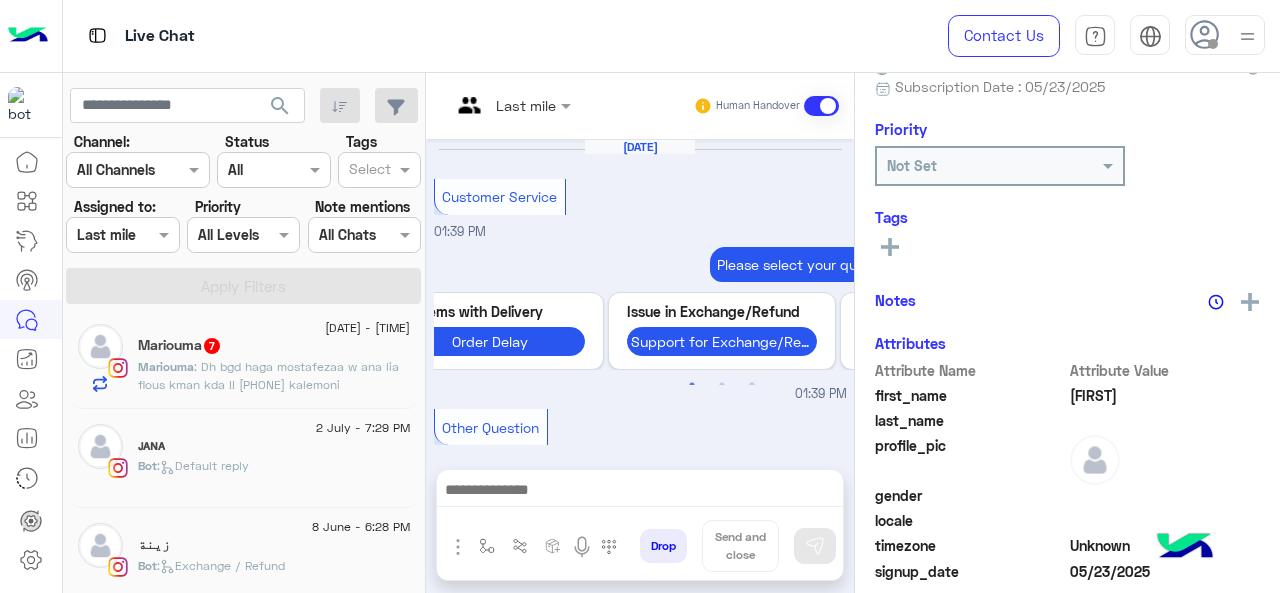 scroll, scrollTop: 895, scrollLeft: 0, axis: vertical 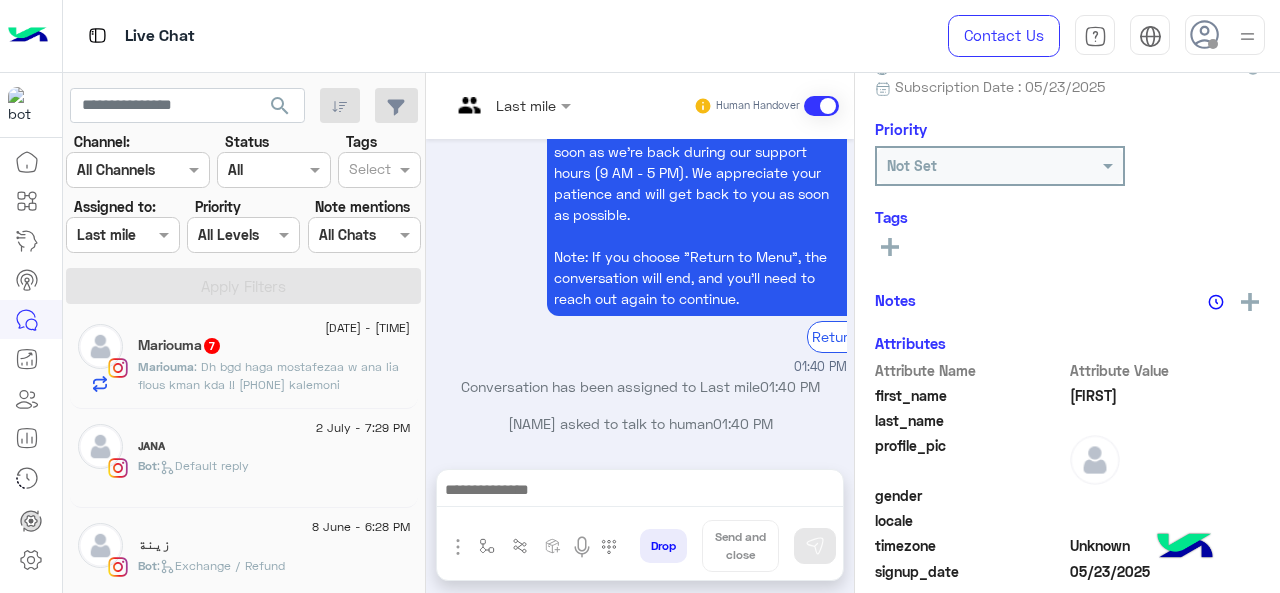 click on ": Dh bgd haga mostafezaa w ana lia flous kman kda !!
[PHONE] kalemoni" 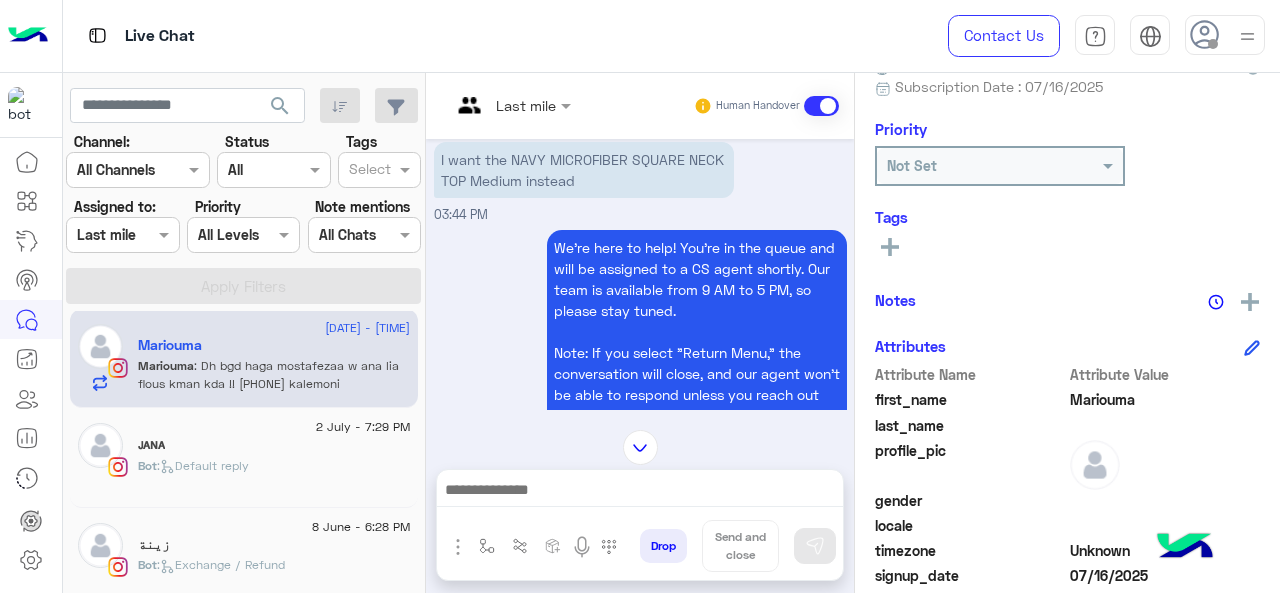 scroll, scrollTop: 1414, scrollLeft: 0, axis: vertical 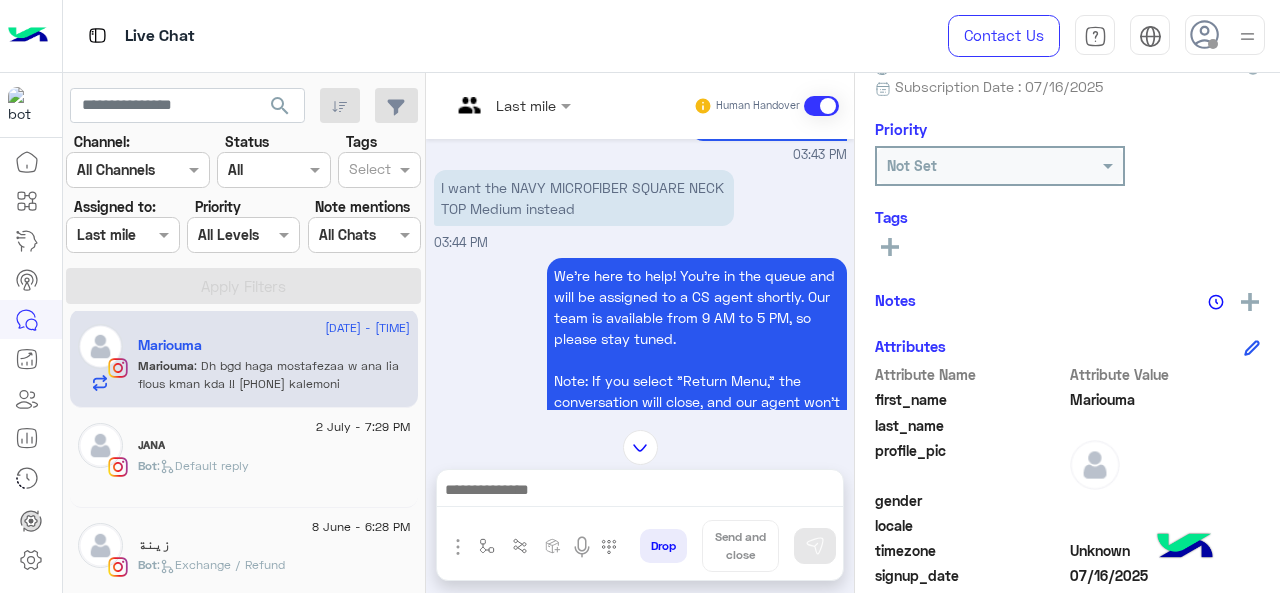 click 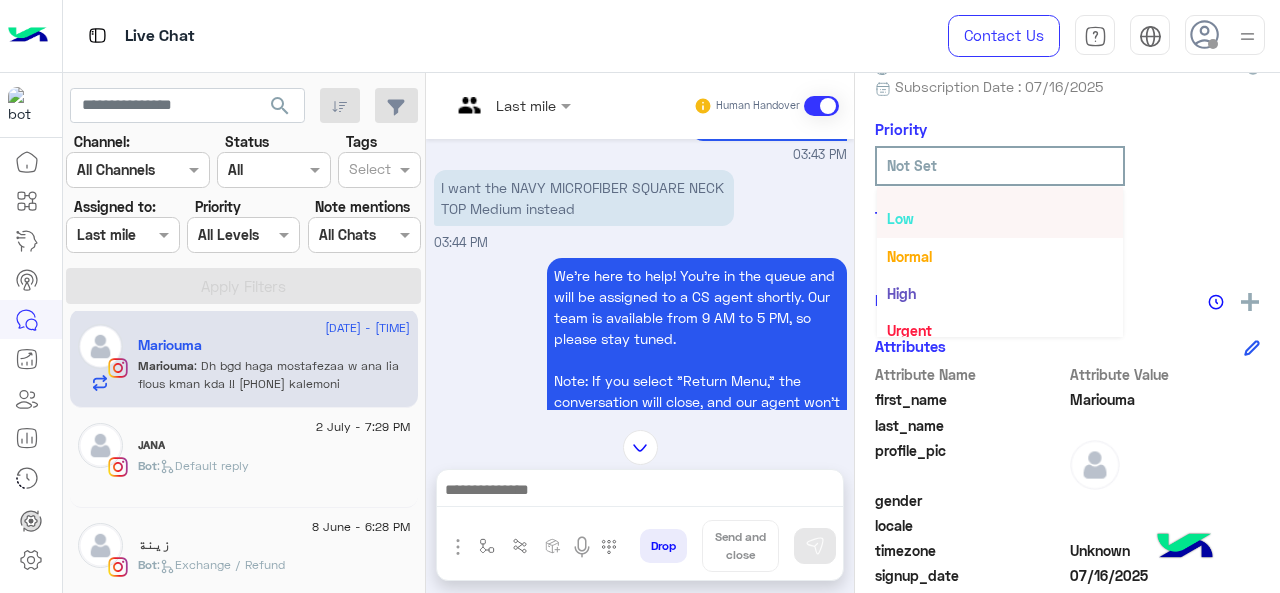 scroll, scrollTop: 36, scrollLeft: 0, axis: vertical 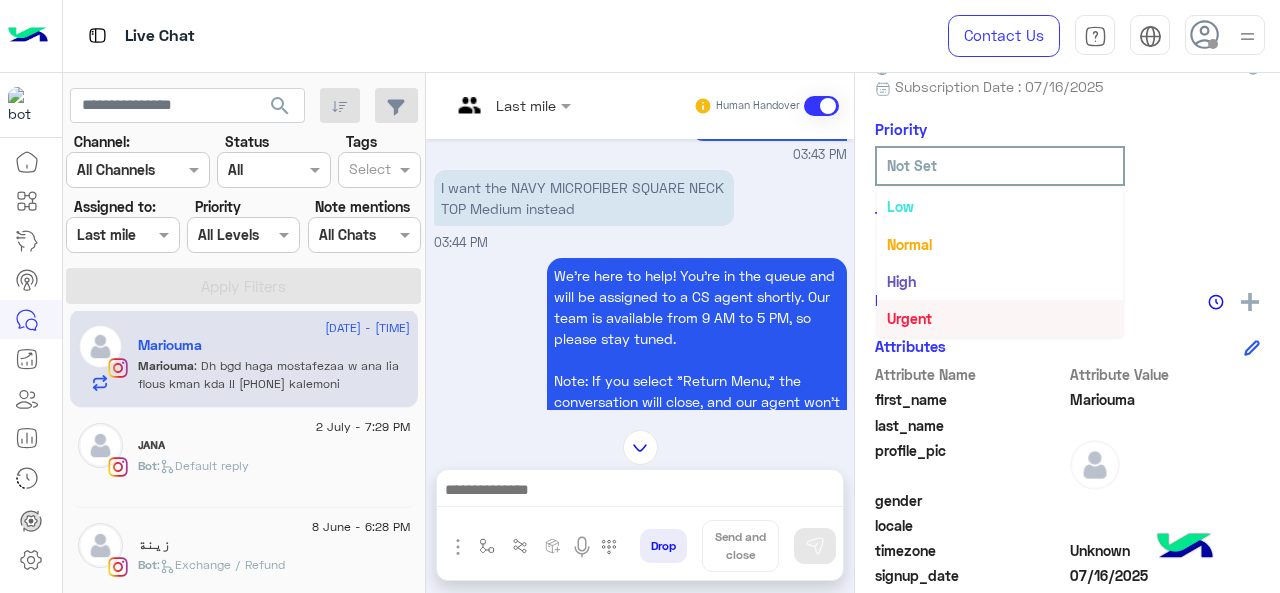 click on "Urgent" at bounding box center (1000, 318) 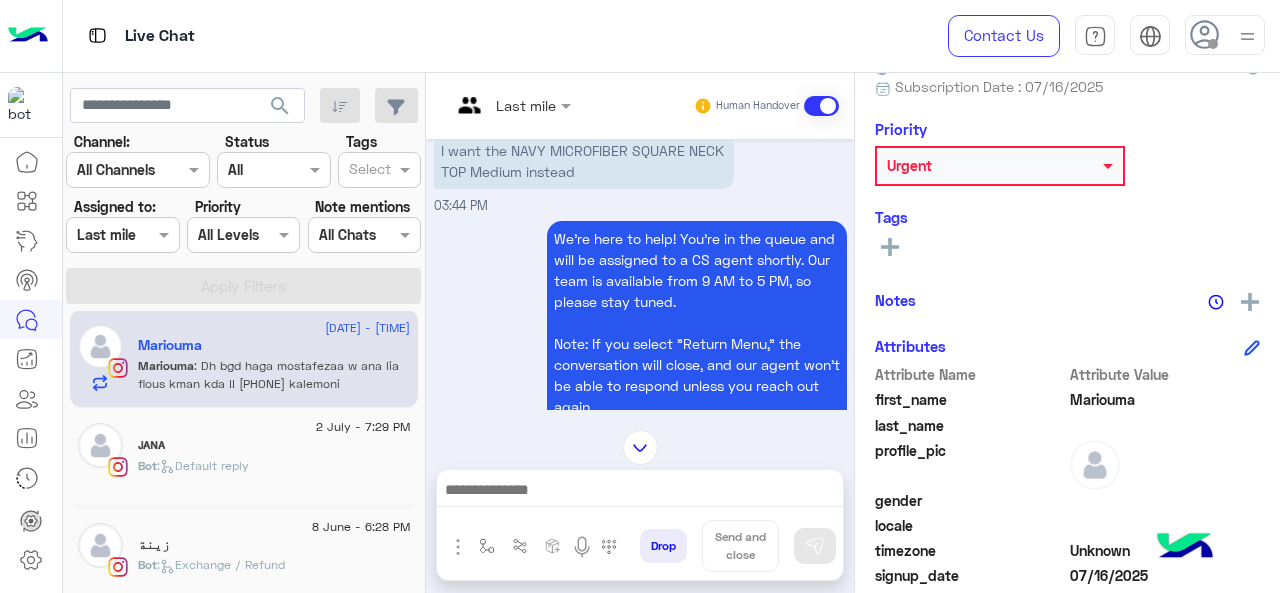 scroll, scrollTop: 1214, scrollLeft: 0, axis: vertical 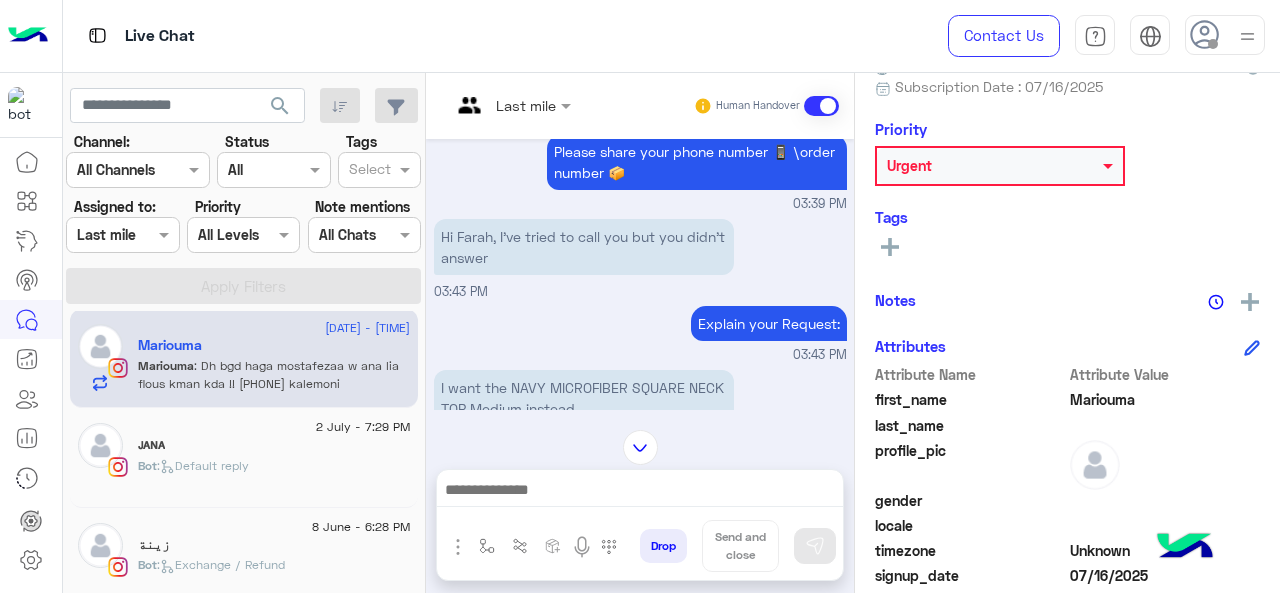 click on "Last mile" at bounding box center (503, 106) 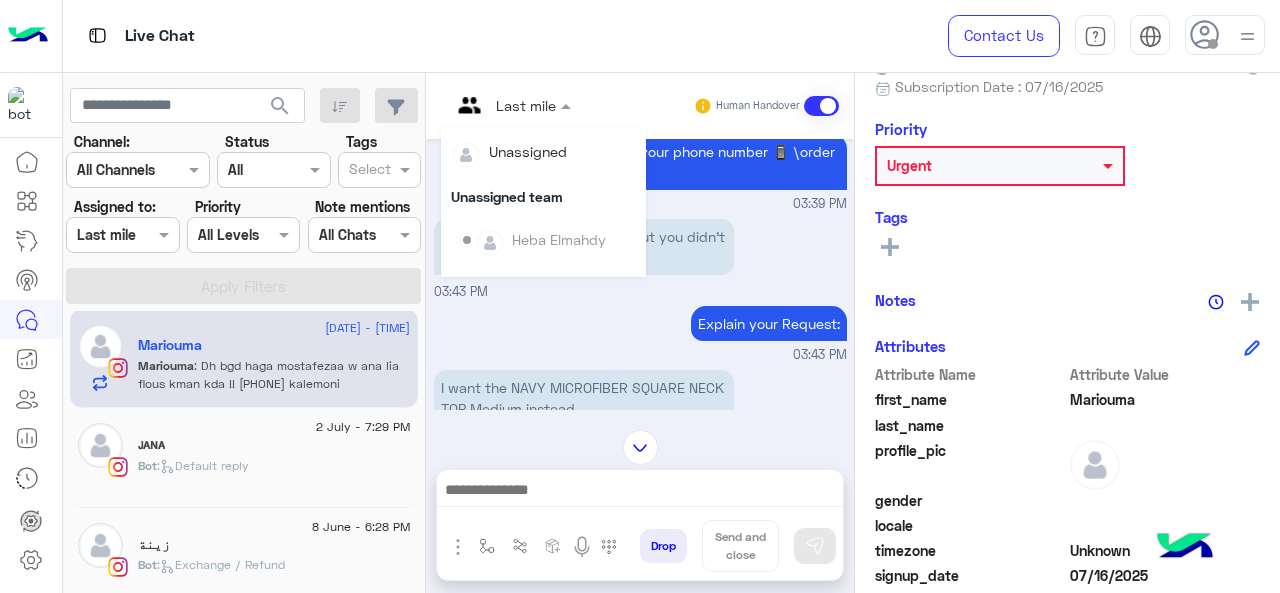 scroll, scrollTop: 300, scrollLeft: 0, axis: vertical 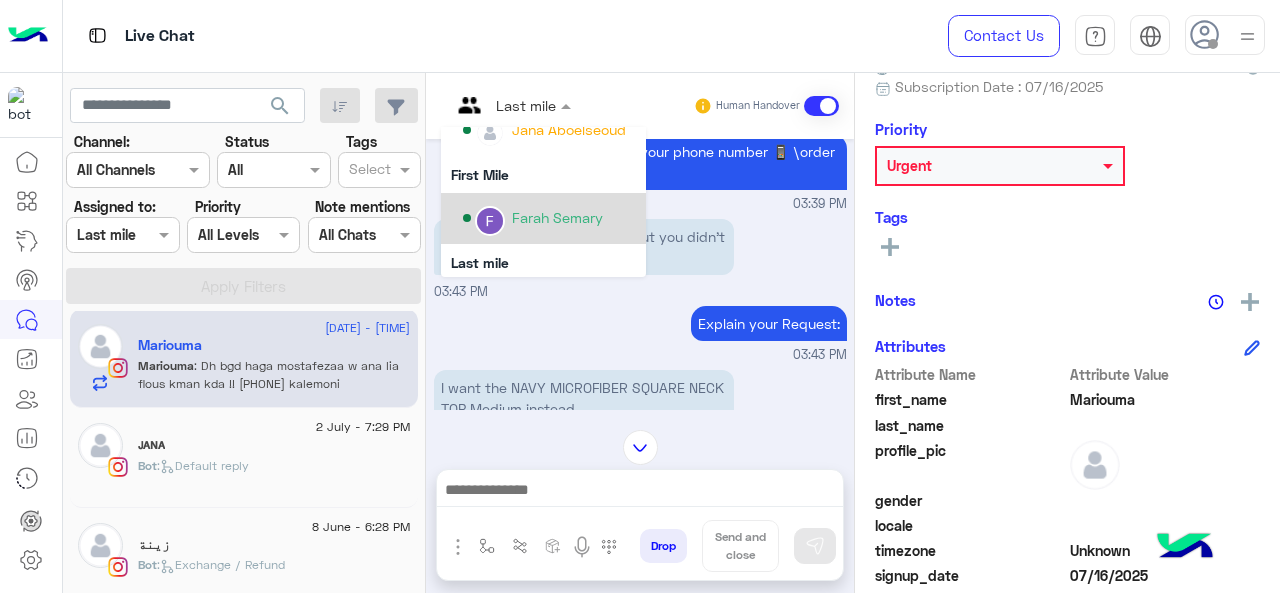 click on "Farah Semary" at bounding box center (557, 217) 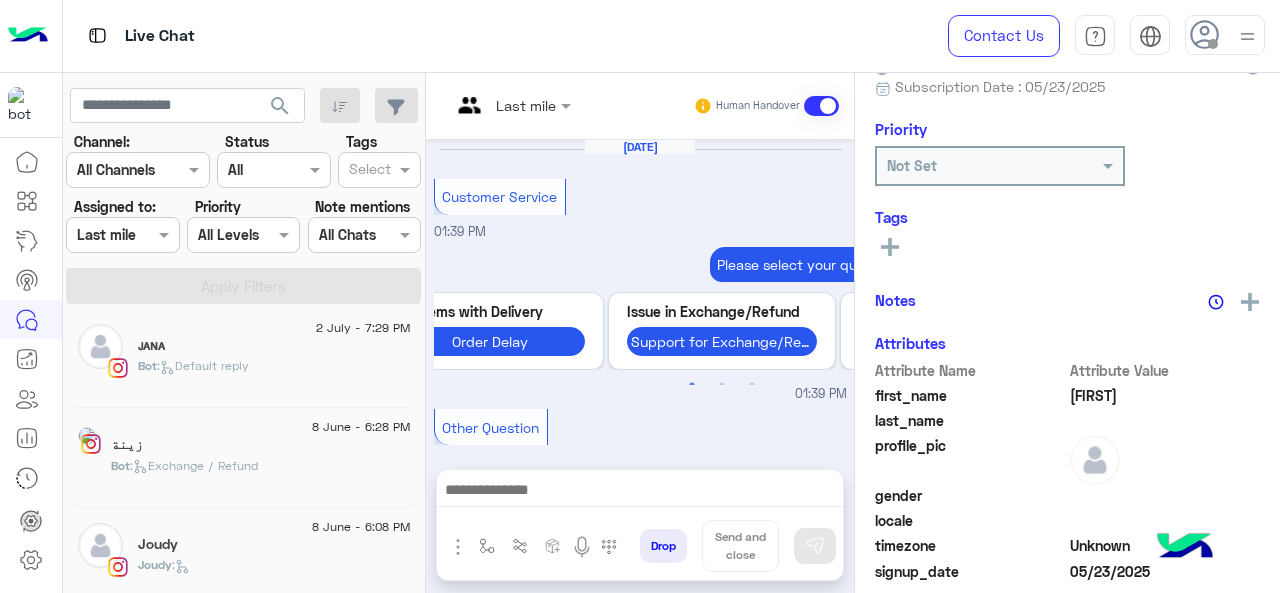 scroll, scrollTop: 895, scrollLeft: 0, axis: vertical 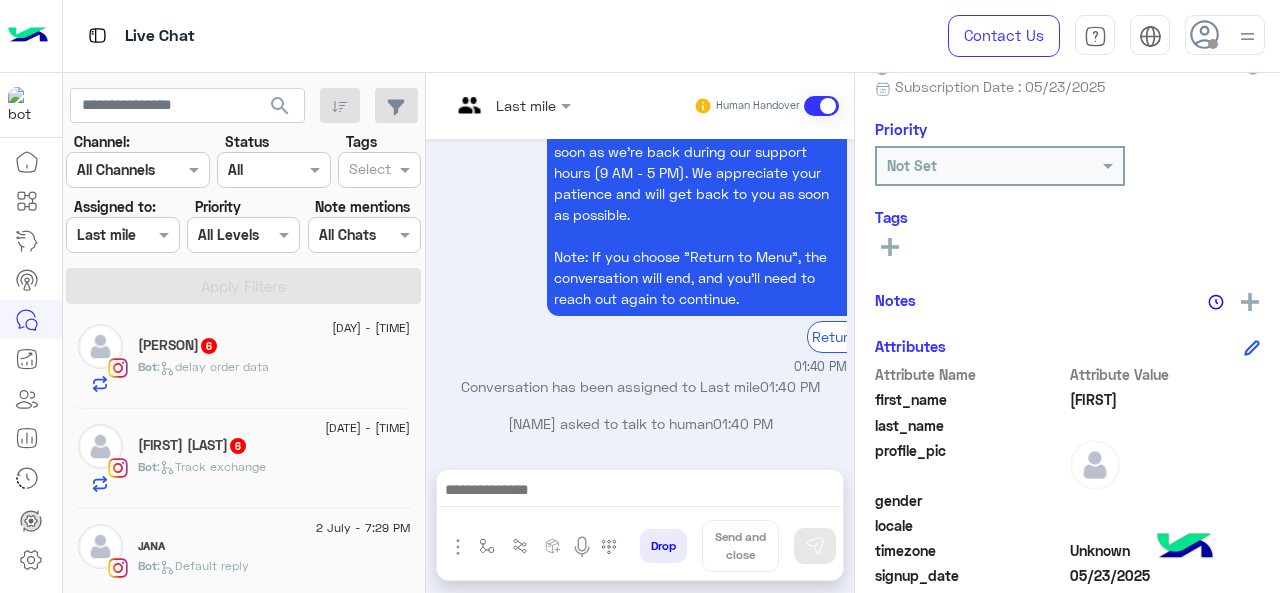 click on "Bot :   Track exchange" 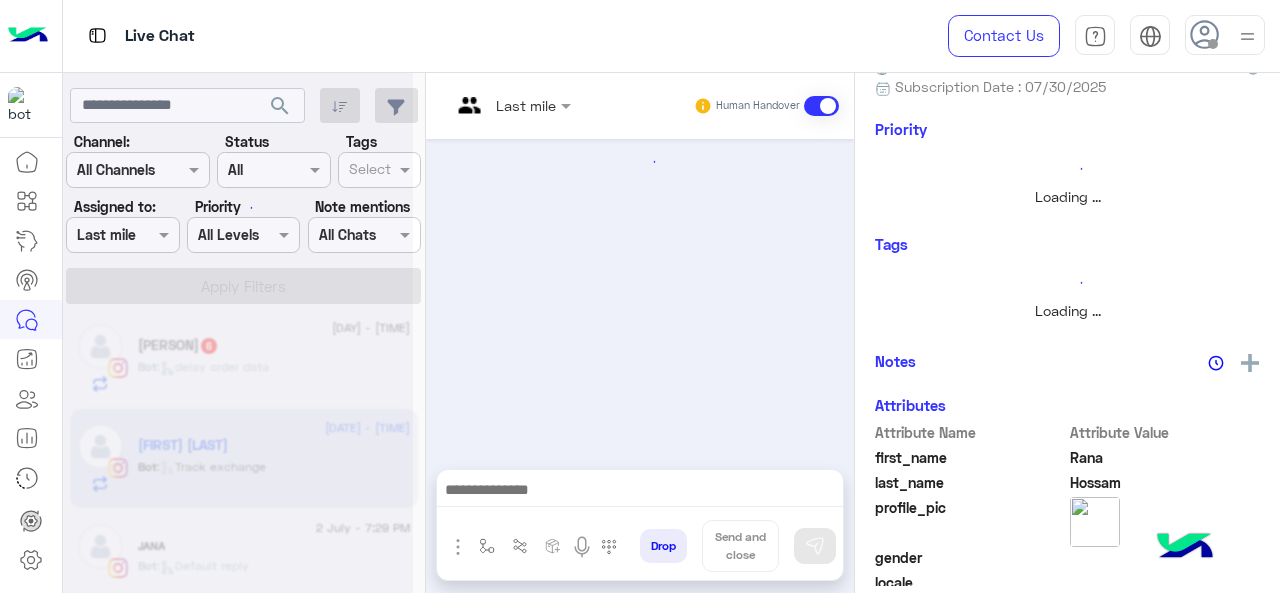 scroll 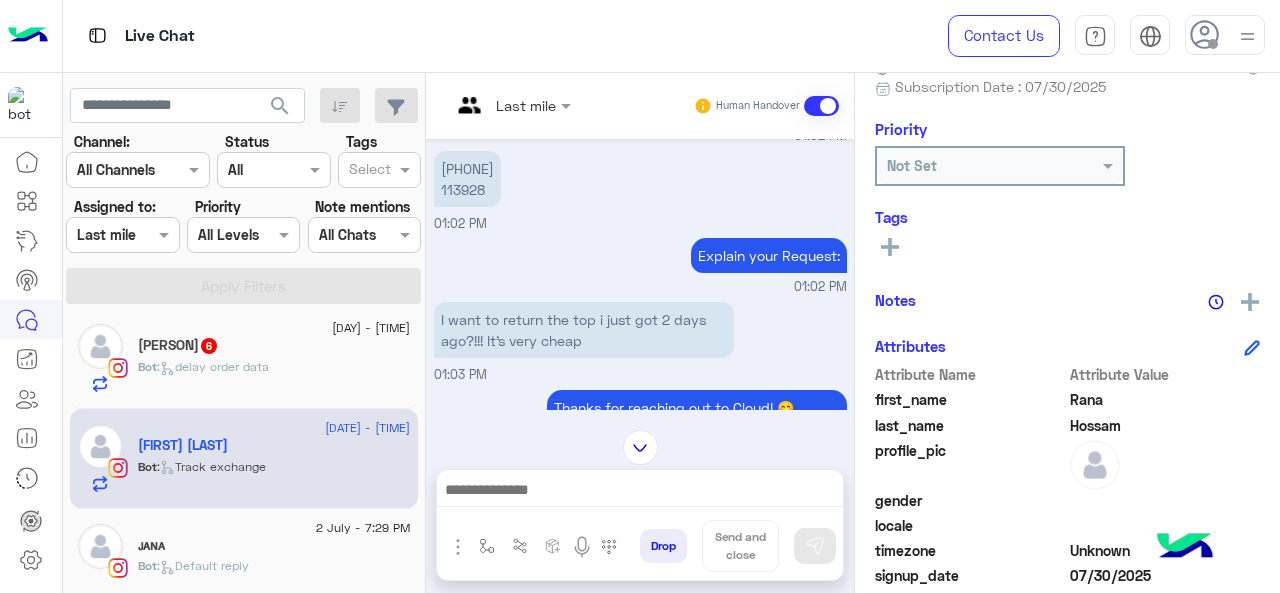 click at bounding box center [511, 104] 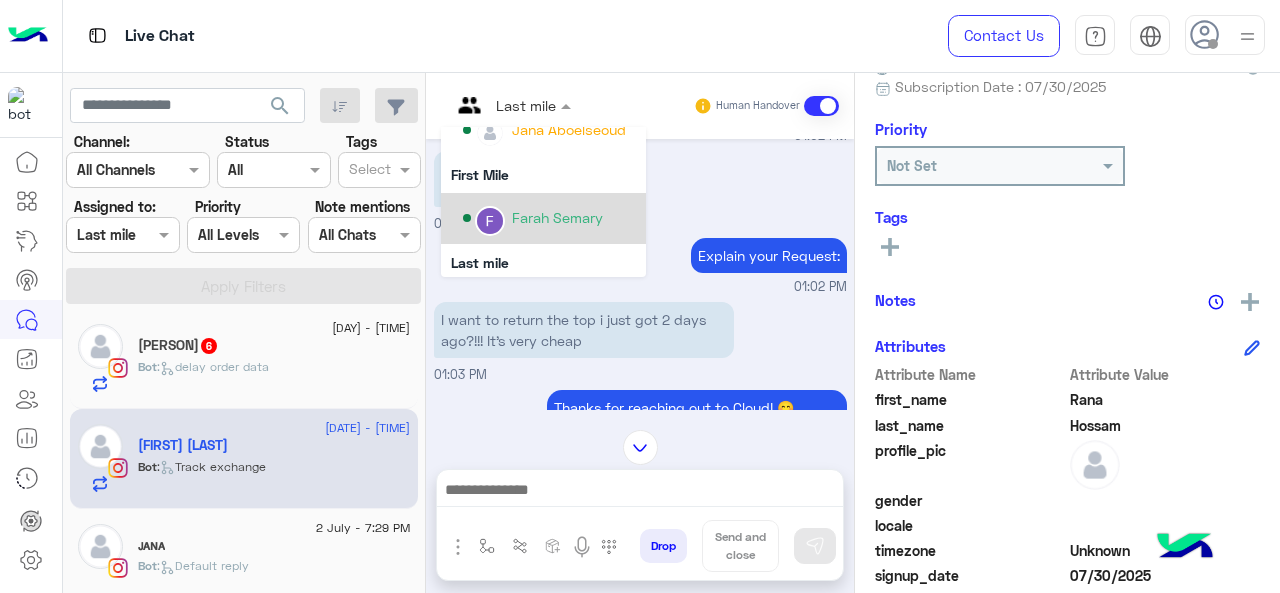 click on "Farah Semary" at bounding box center (557, 217) 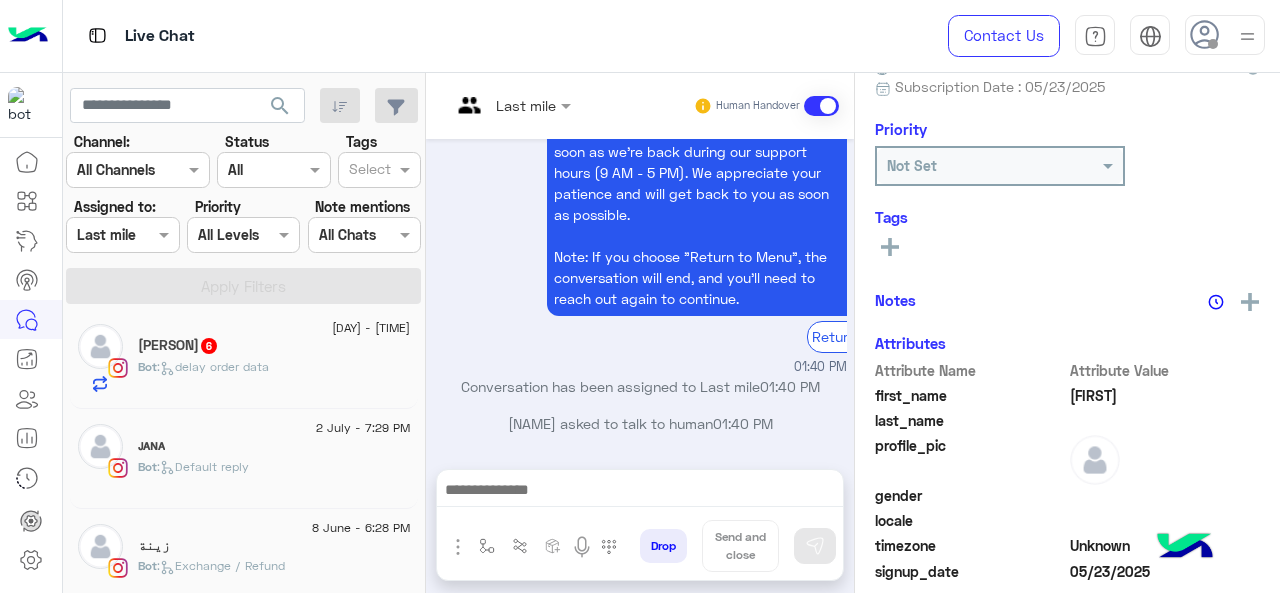 click on ":   delay order data" 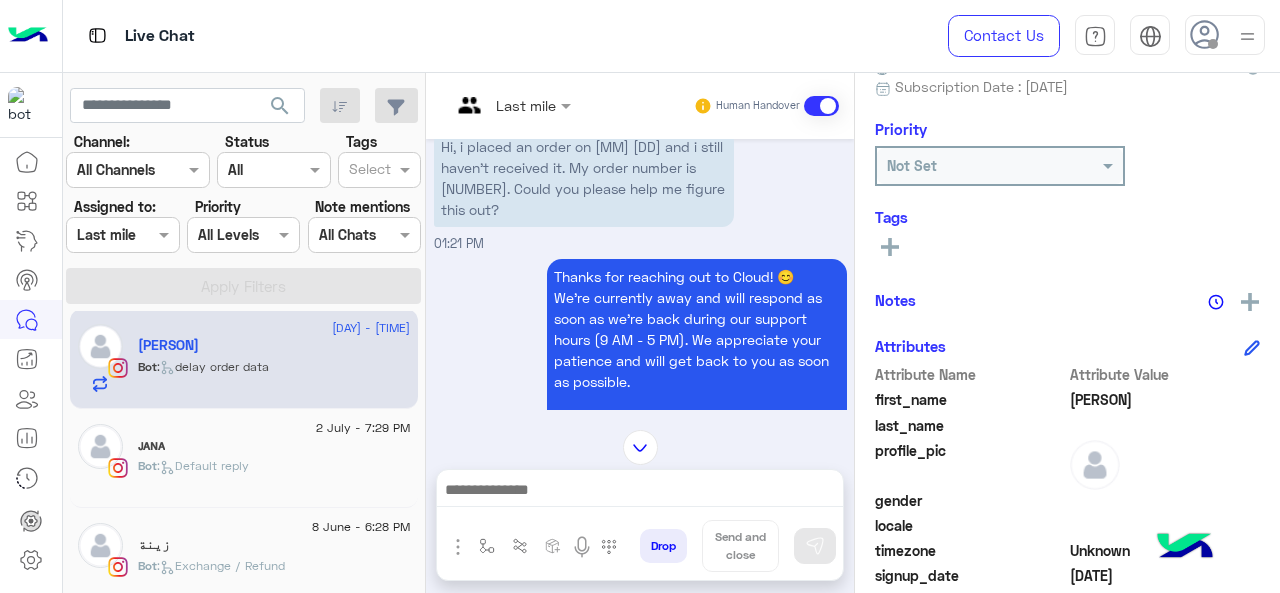 scroll, scrollTop: 755, scrollLeft: 0, axis: vertical 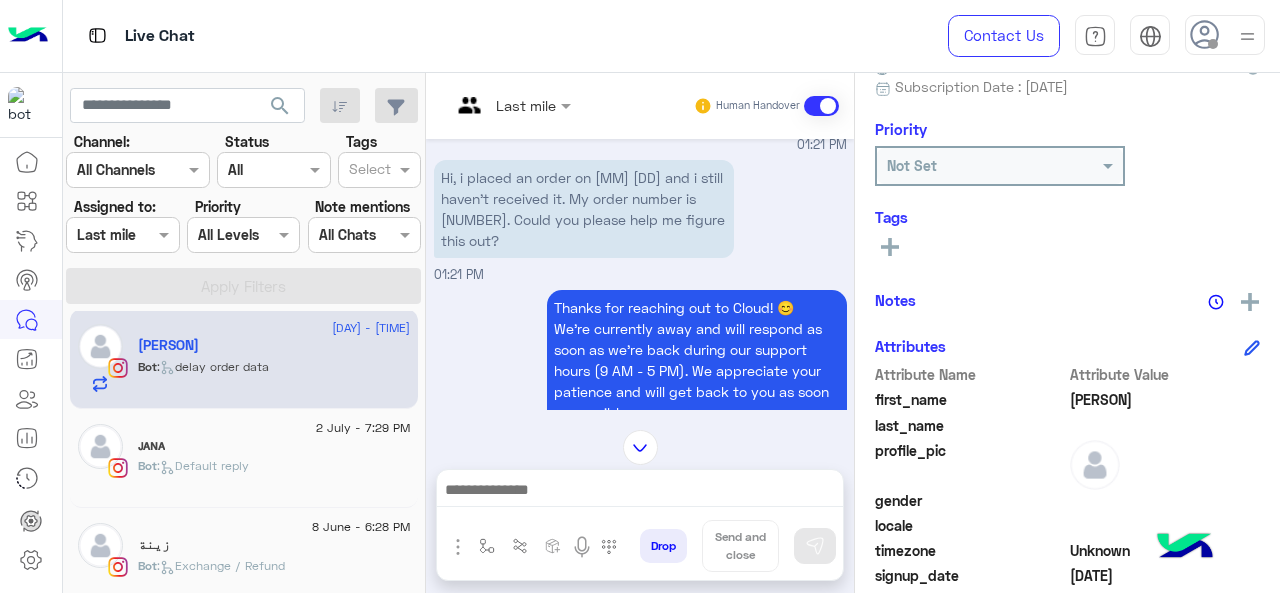 click at bounding box center [511, 104] 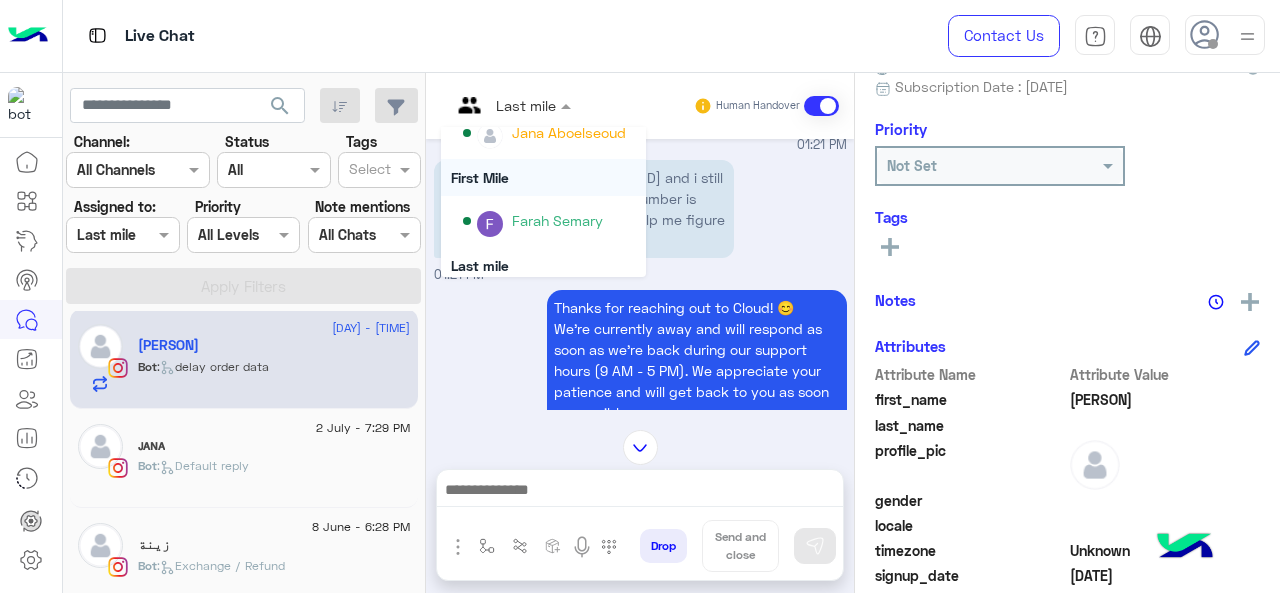 scroll, scrollTop: 354, scrollLeft: 0, axis: vertical 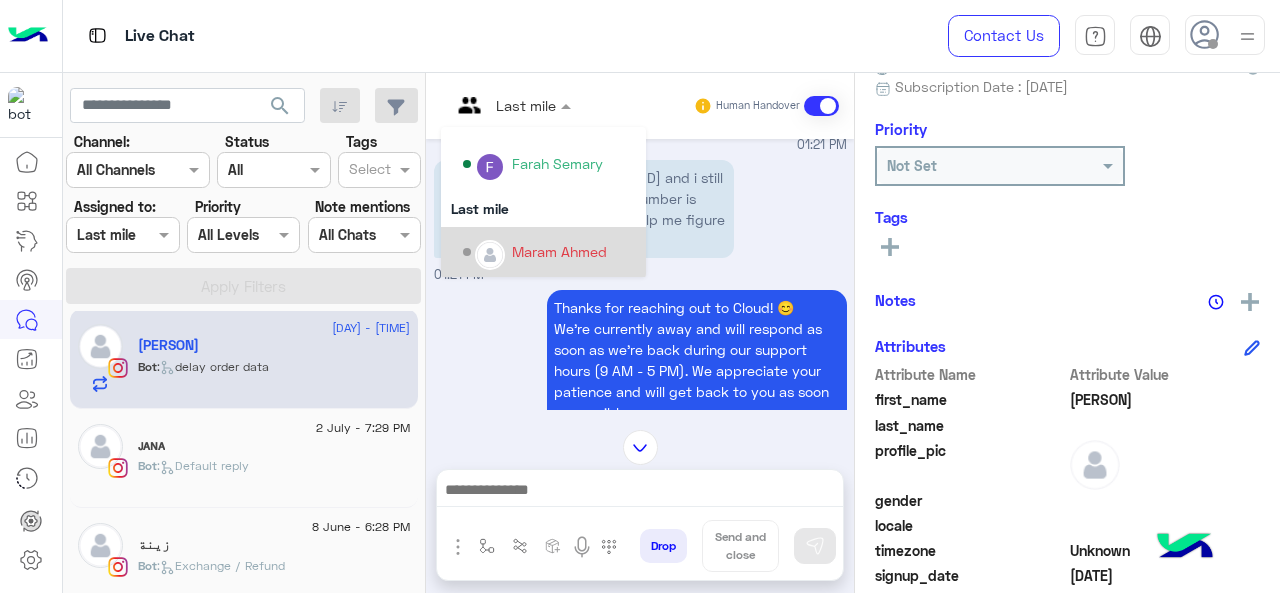 click on "Maram Ahmed" at bounding box center (559, 251) 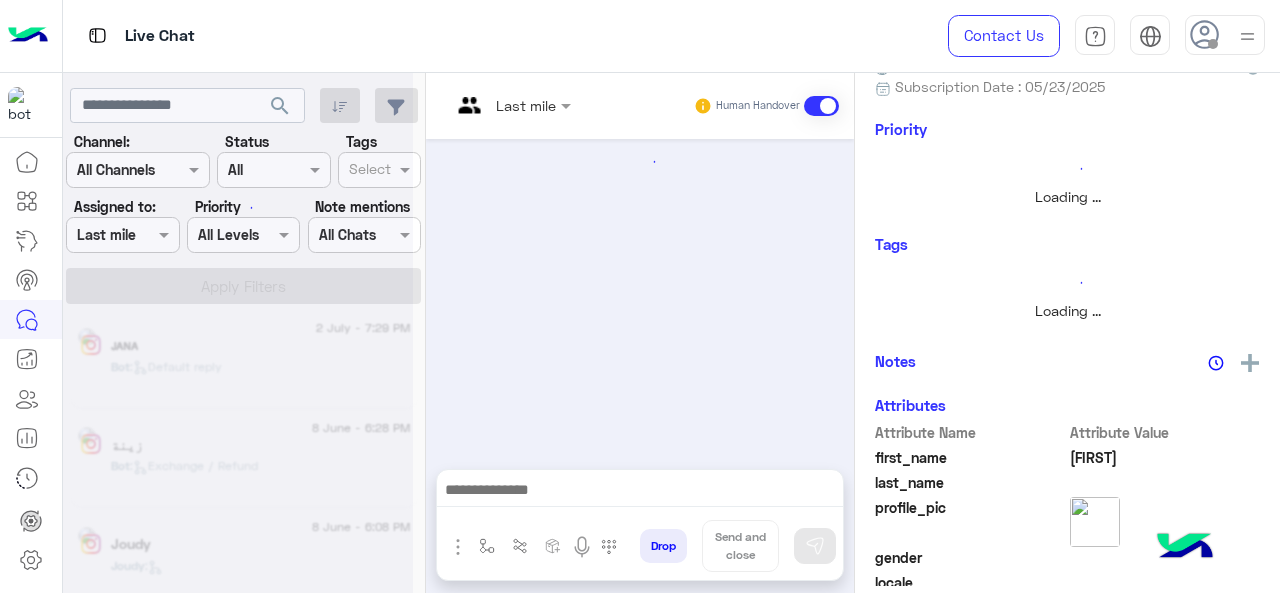 scroll, scrollTop: 895, scrollLeft: 0, axis: vertical 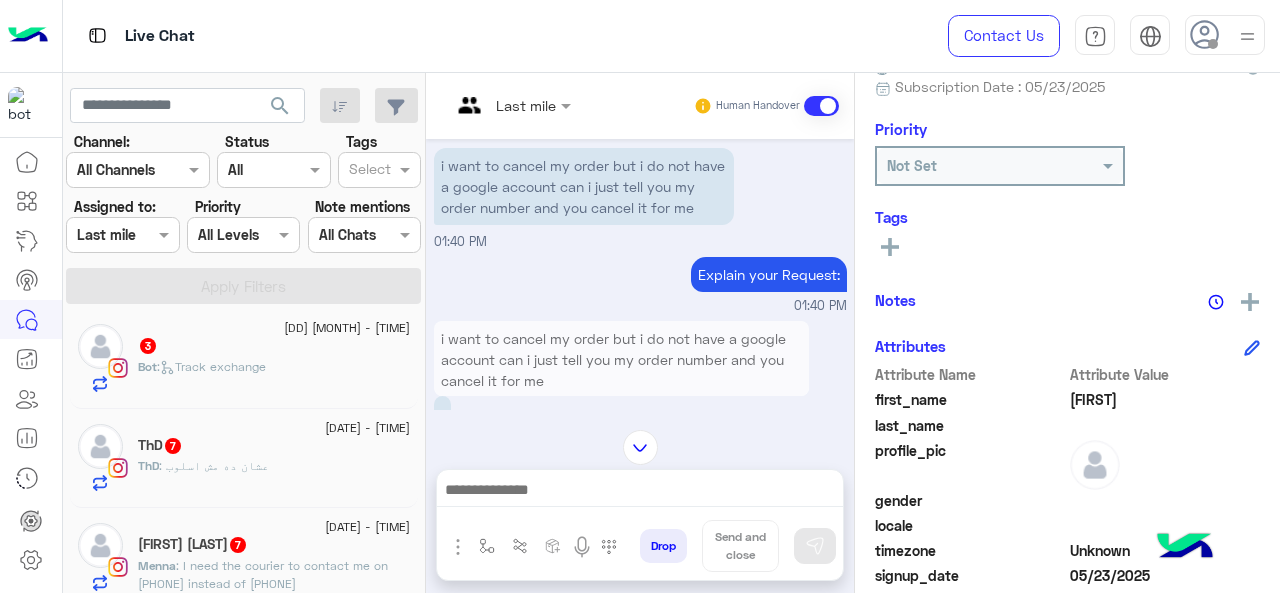 click at bounding box center (511, 104) 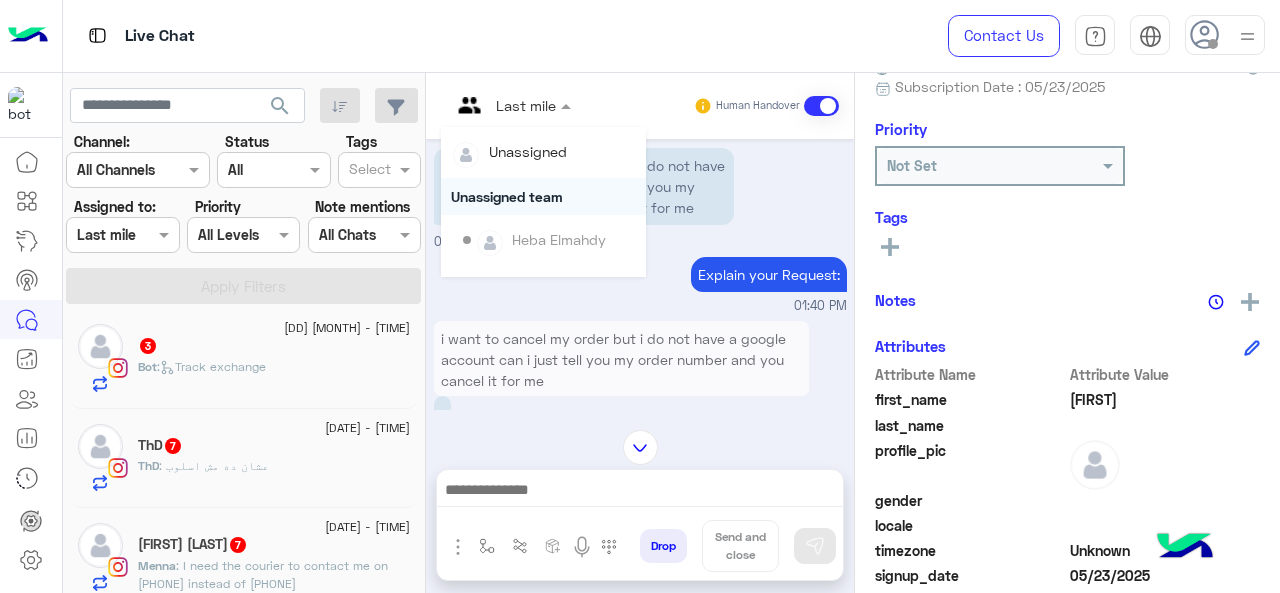 scroll, scrollTop: 300, scrollLeft: 0, axis: vertical 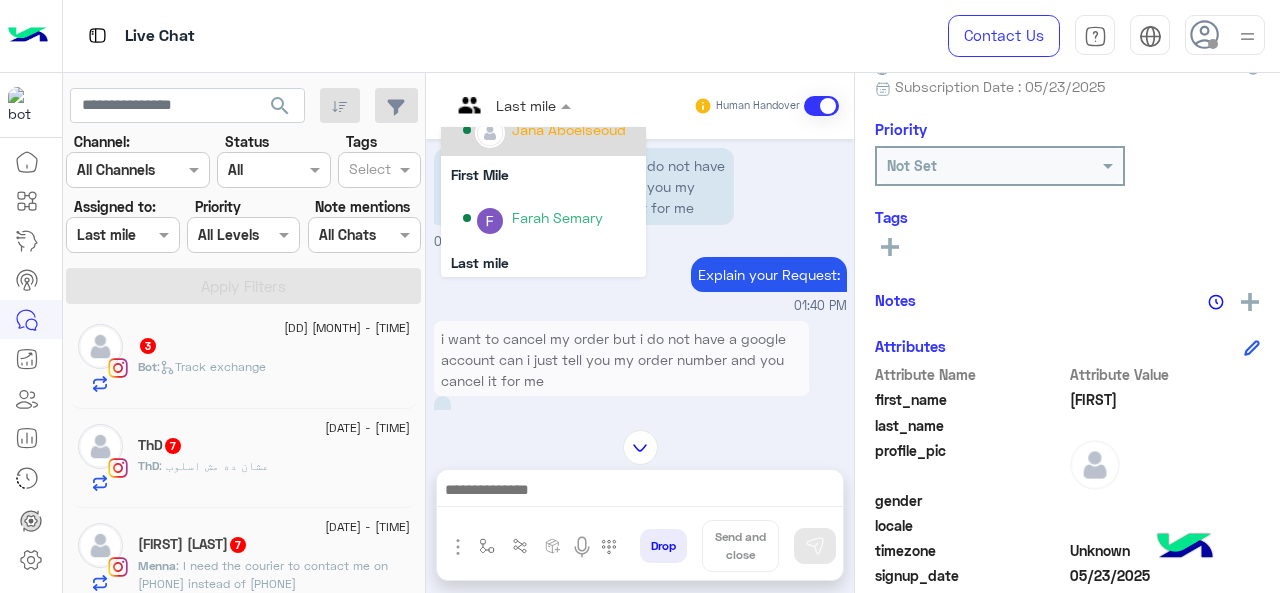 click on "Jana Aboelseoud" at bounding box center (549, 130) 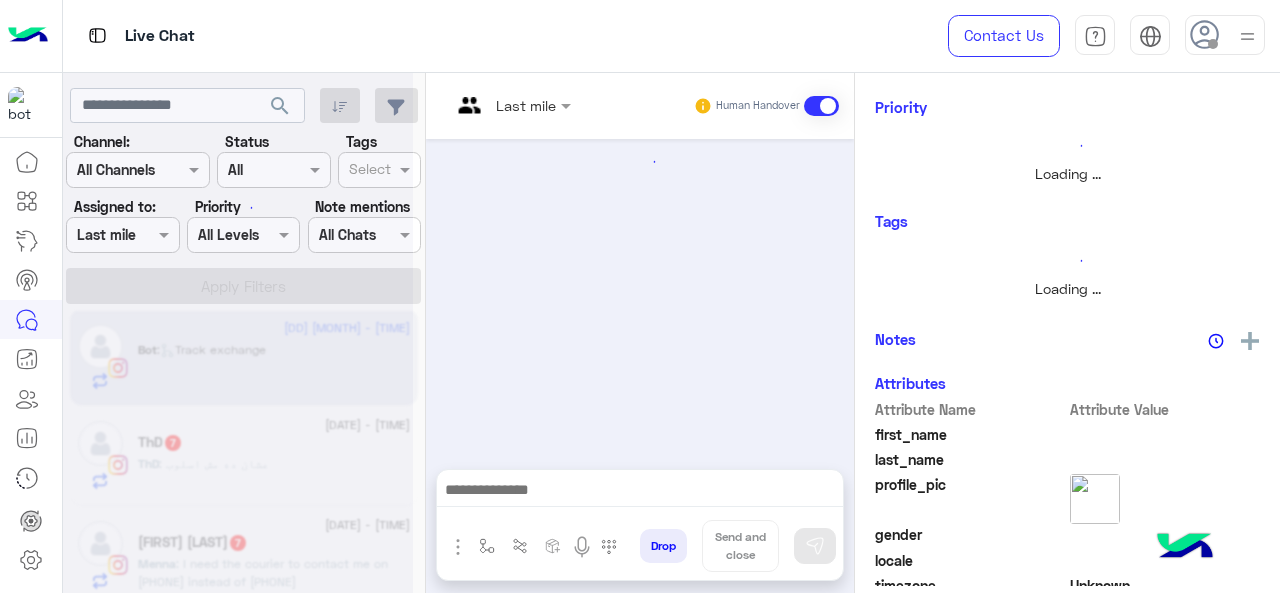 scroll, scrollTop: 185, scrollLeft: 0, axis: vertical 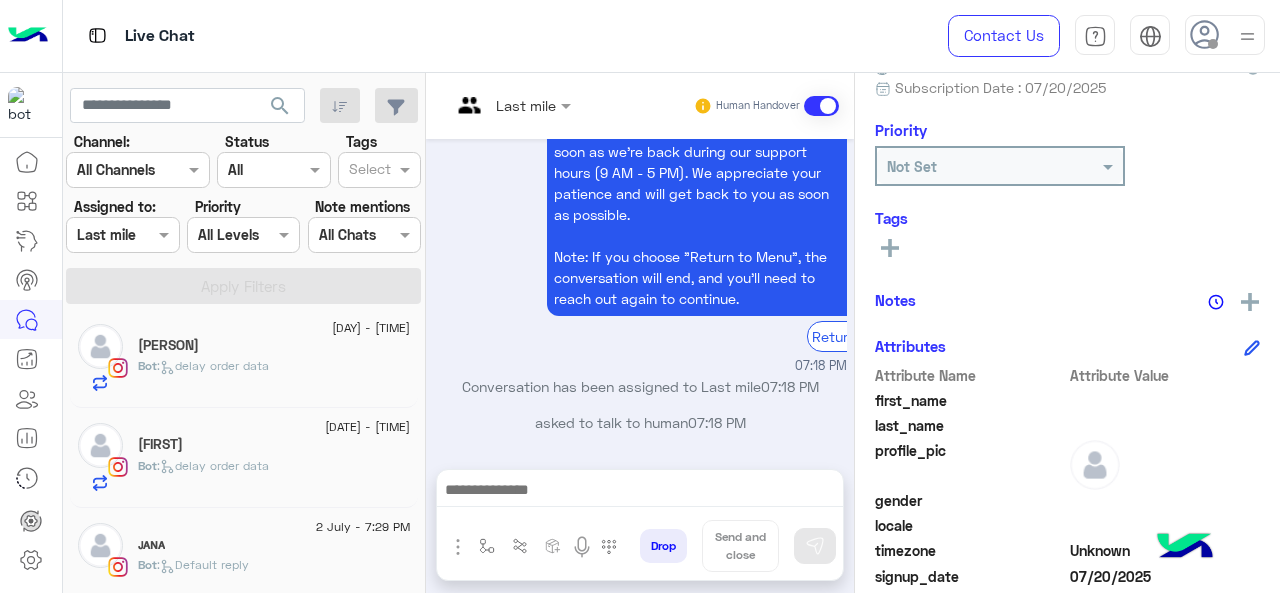 click on ":   delay order data" 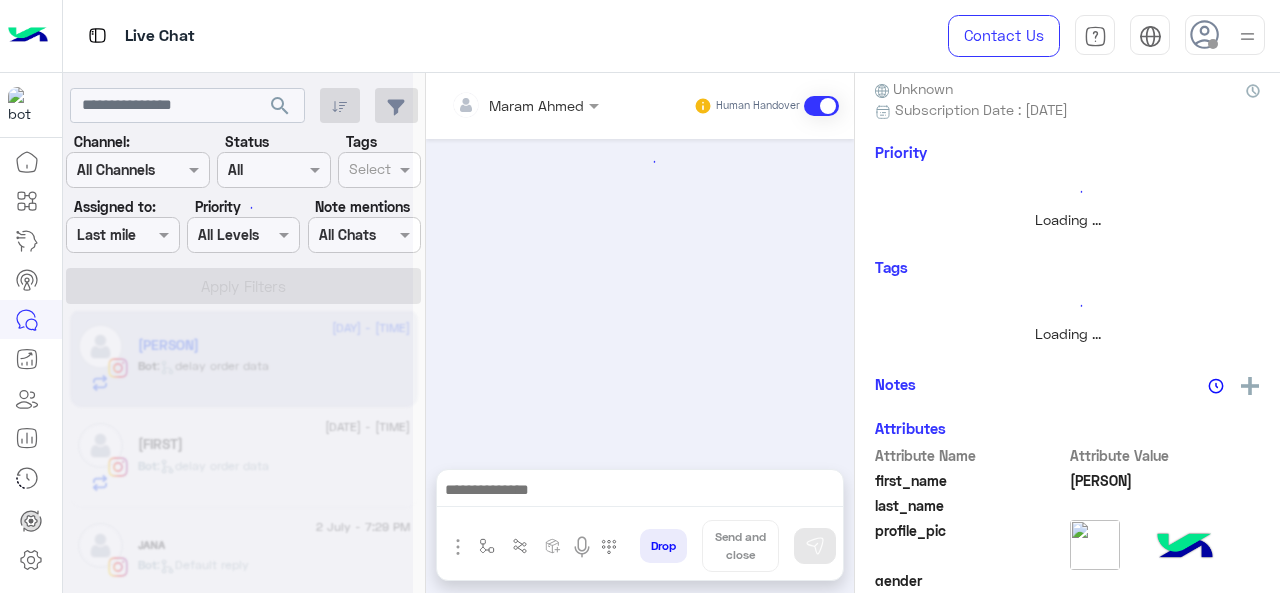 scroll, scrollTop: 208, scrollLeft: 0, axis: vertical 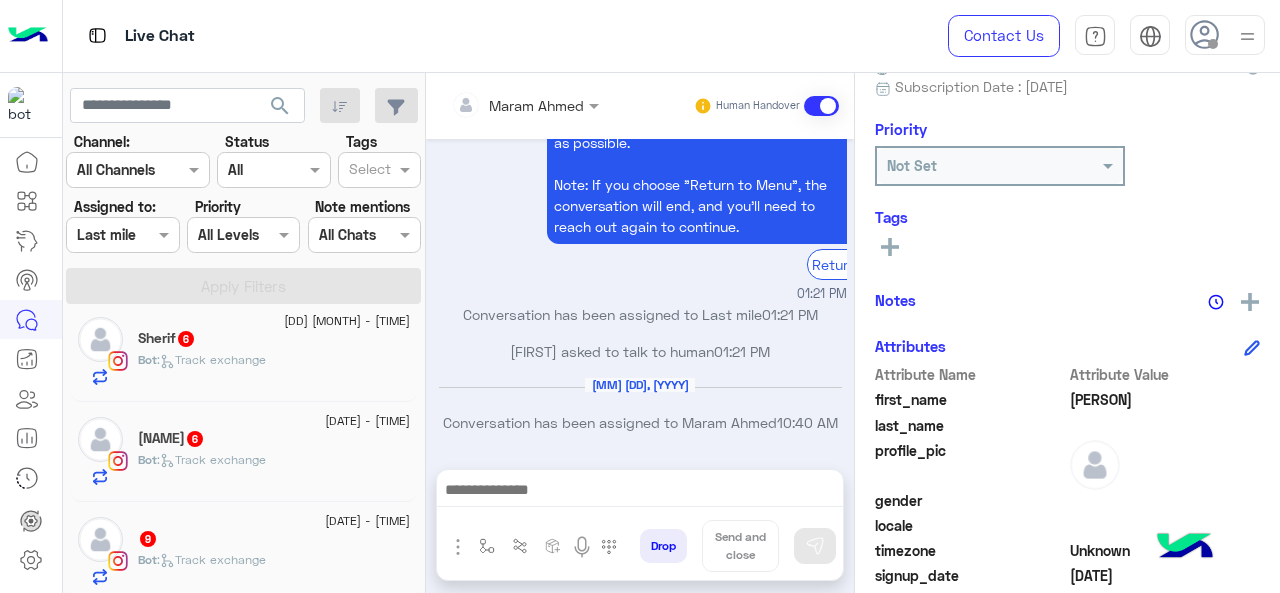 click on "Bot :   Track exchange" 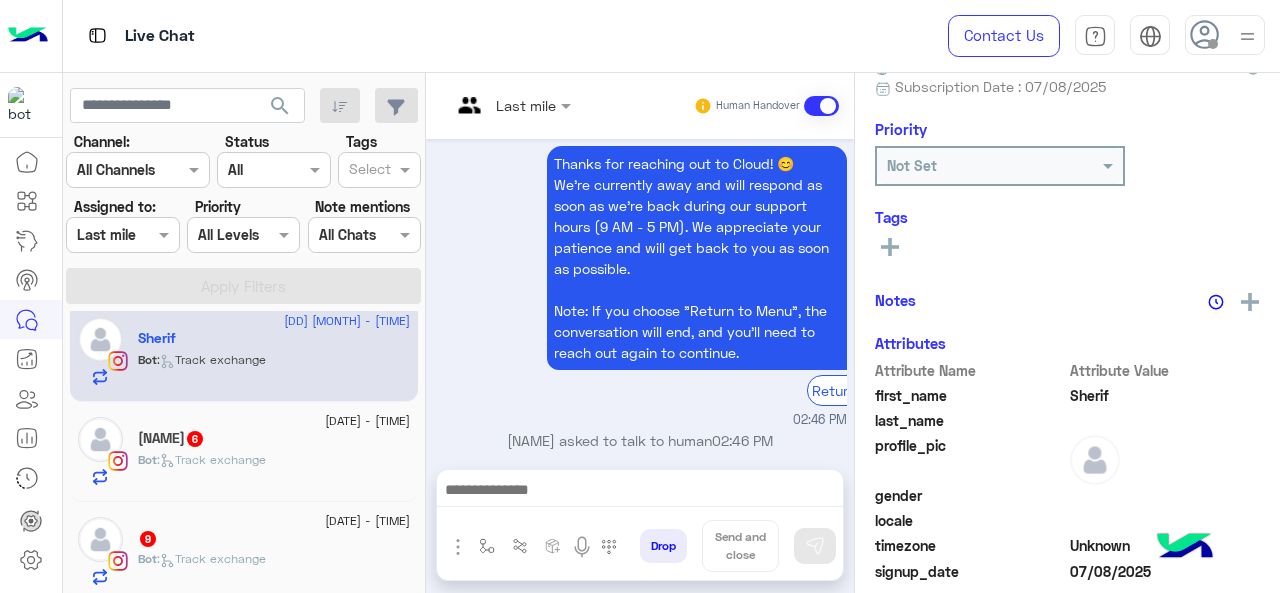 scroll, scrollTop: 498, scrollLeft: 0, axis: vertical 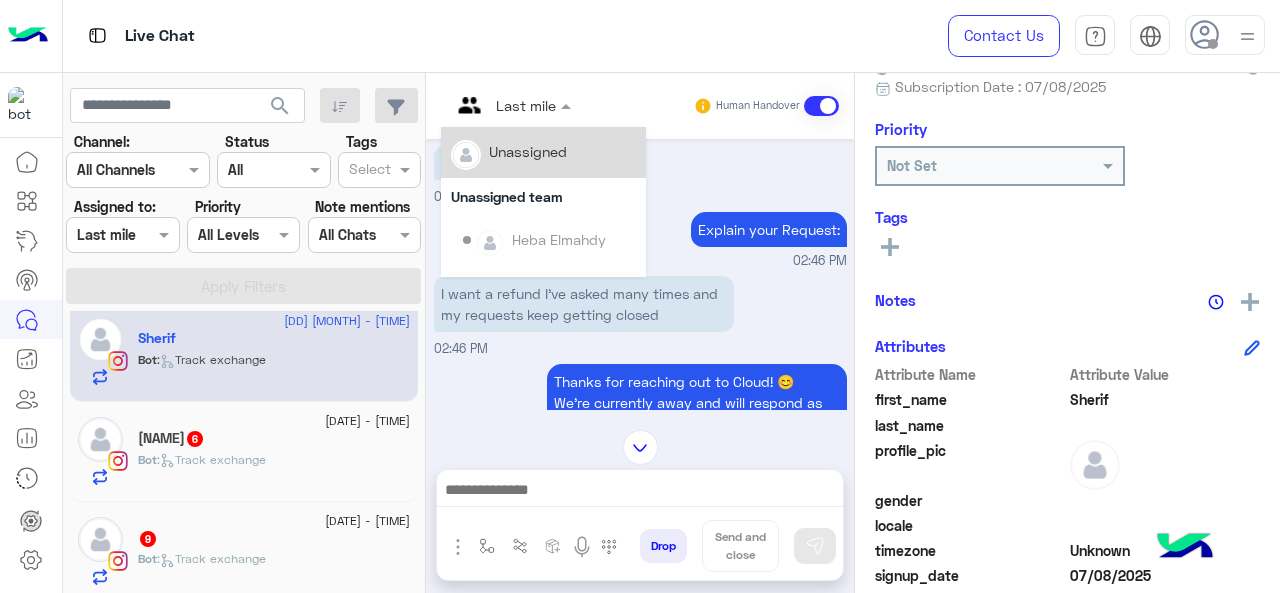 click at bounding box center [511, 104] 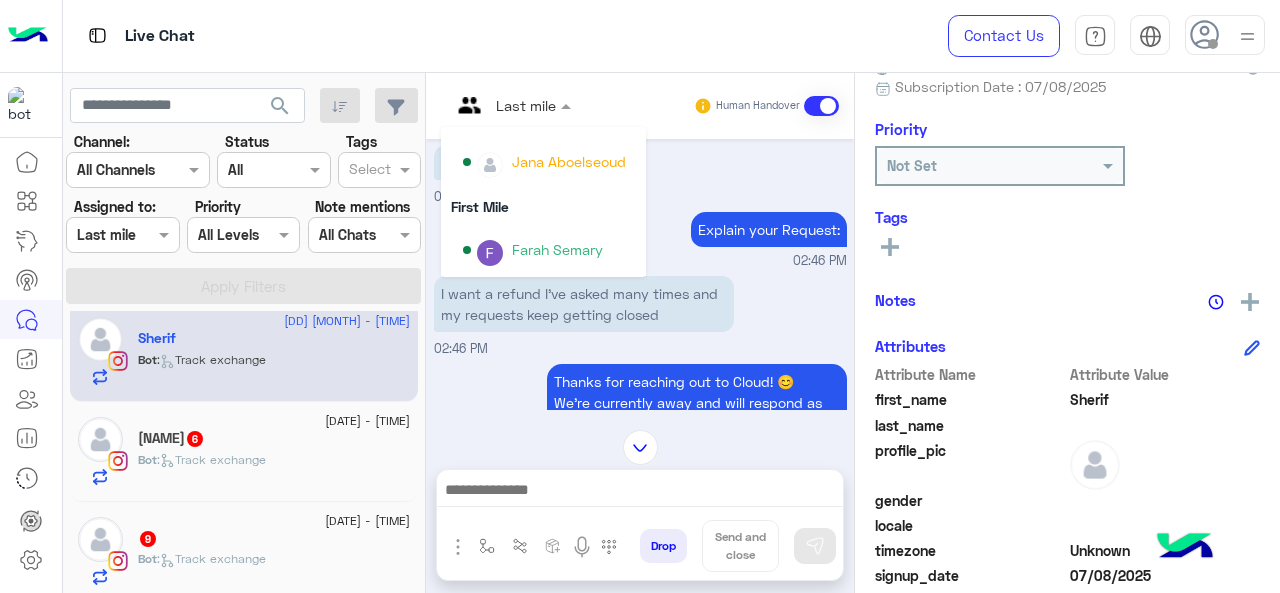 scroll, scrollTop: 300, scrollLeft: 0, axis: vertical 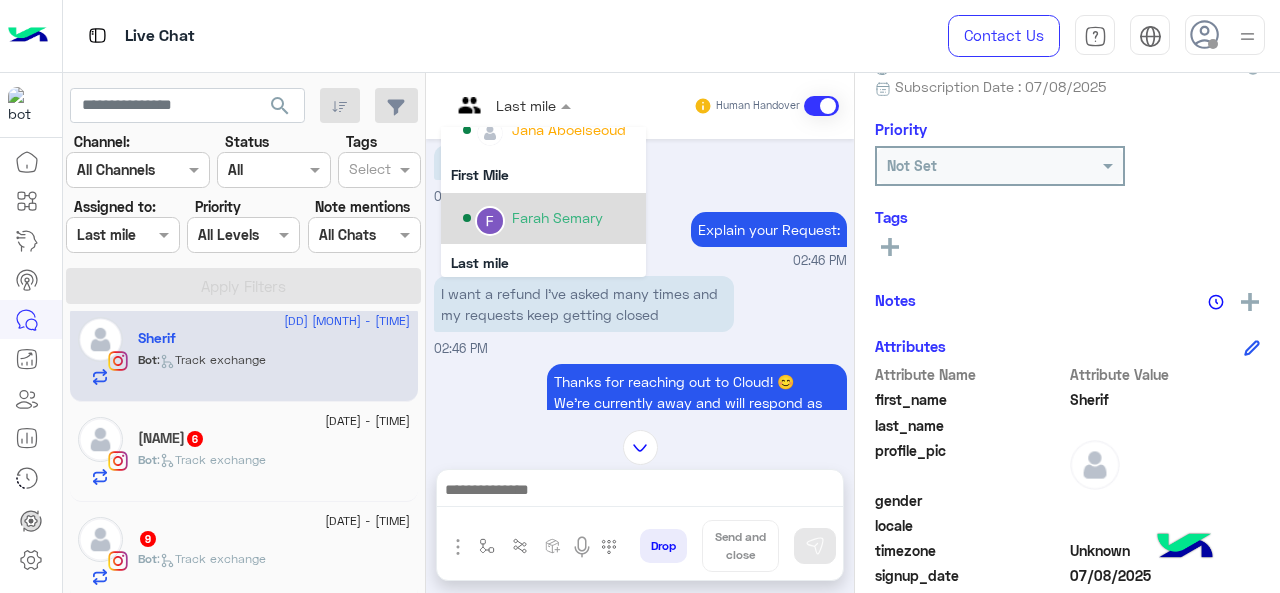 click on "Farah Semary" at bounding box center (557, 217) 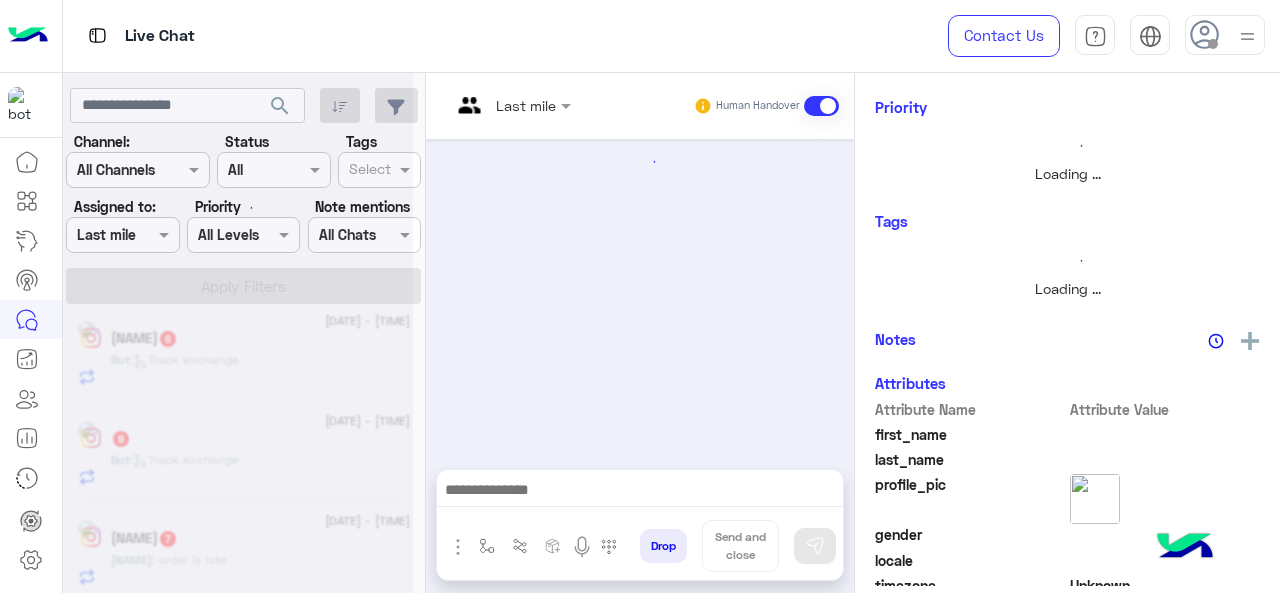 scroll, scrollTop: 185, scrollLeft: 0, axis: vertical 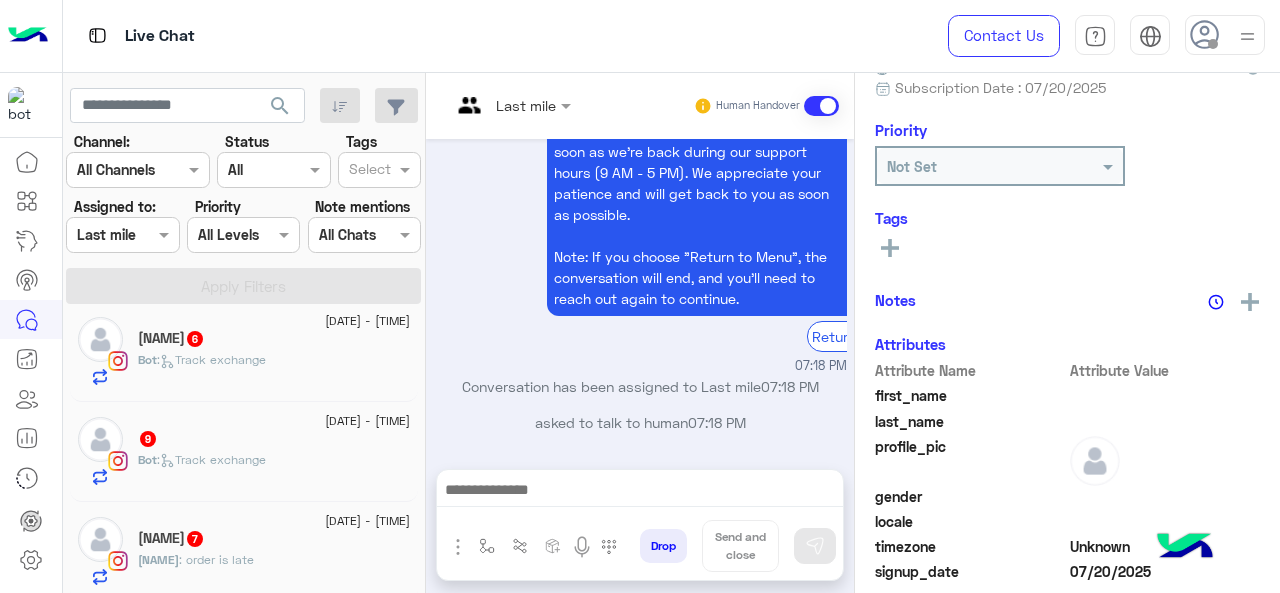 click on ":   Track exchange" 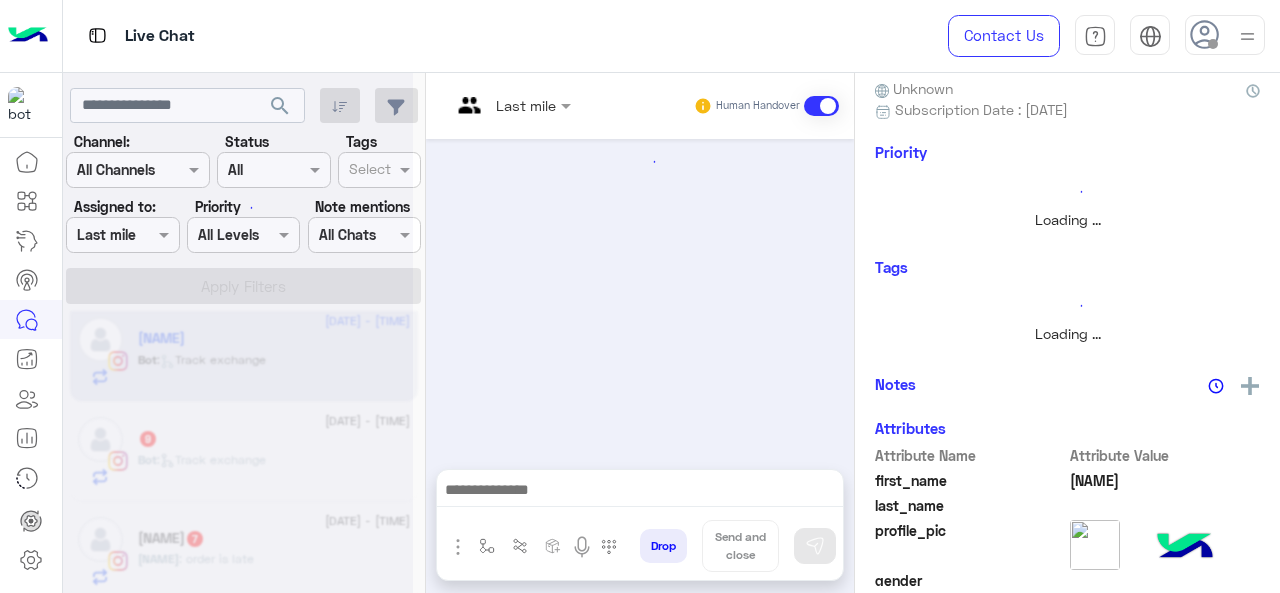 scroll, scrollTop: 208, scrollLeft: 0, axis: vertical 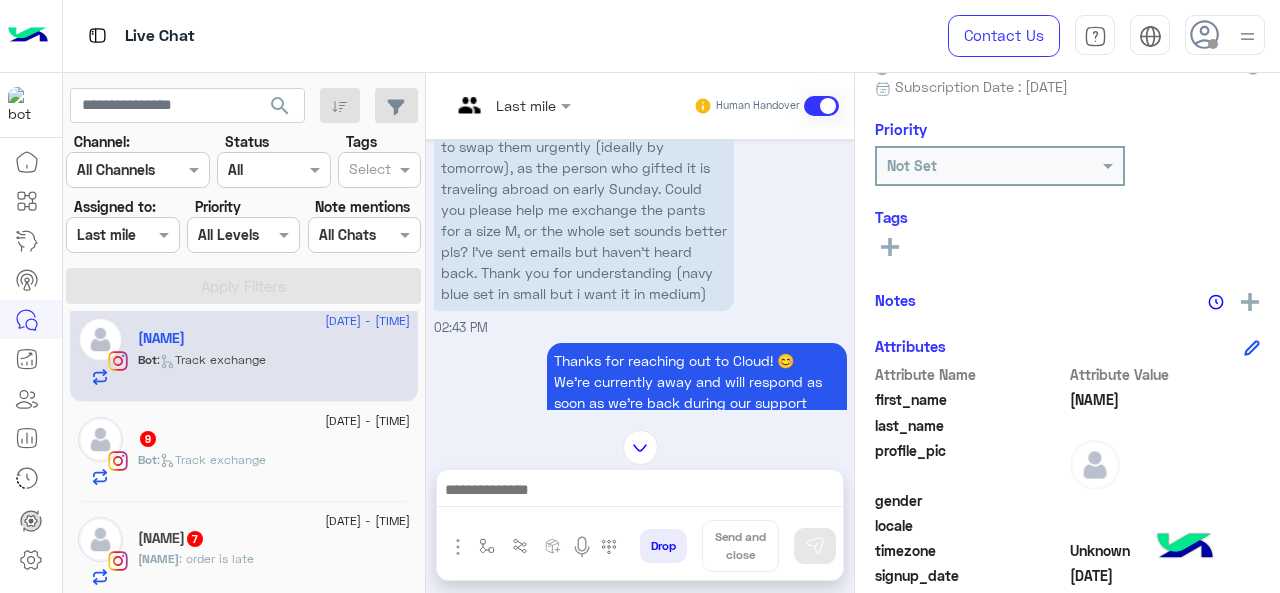 click at bounding box center [487, 105] 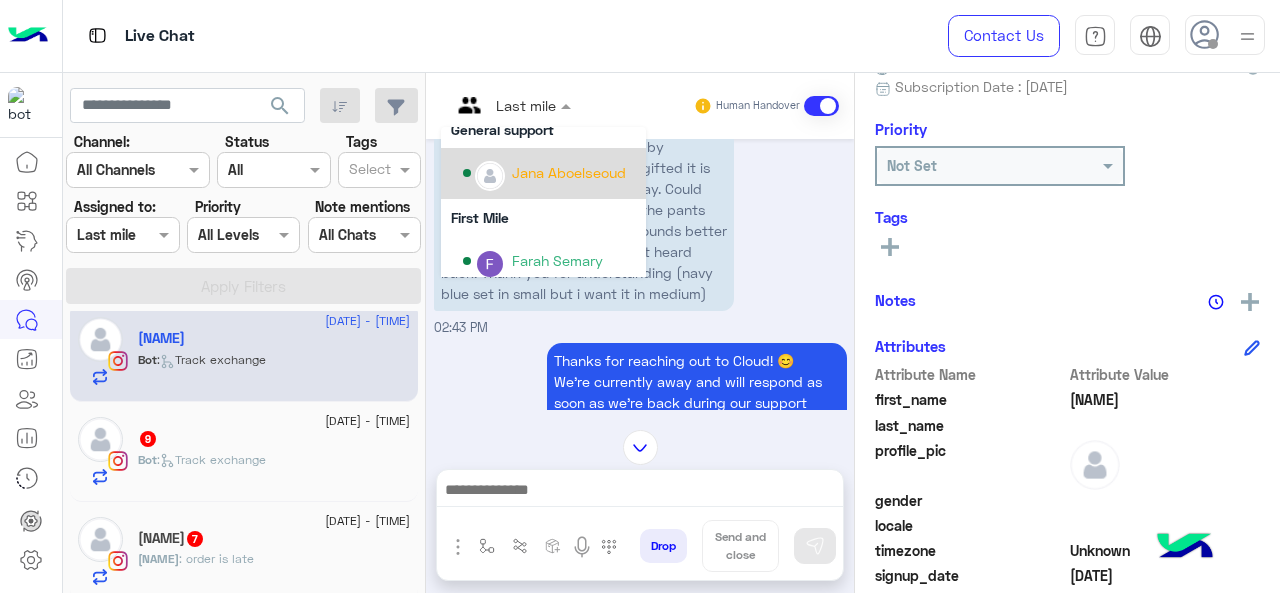 scroll, scrollTop: 300, scrollLeft: 0, axis: vertical 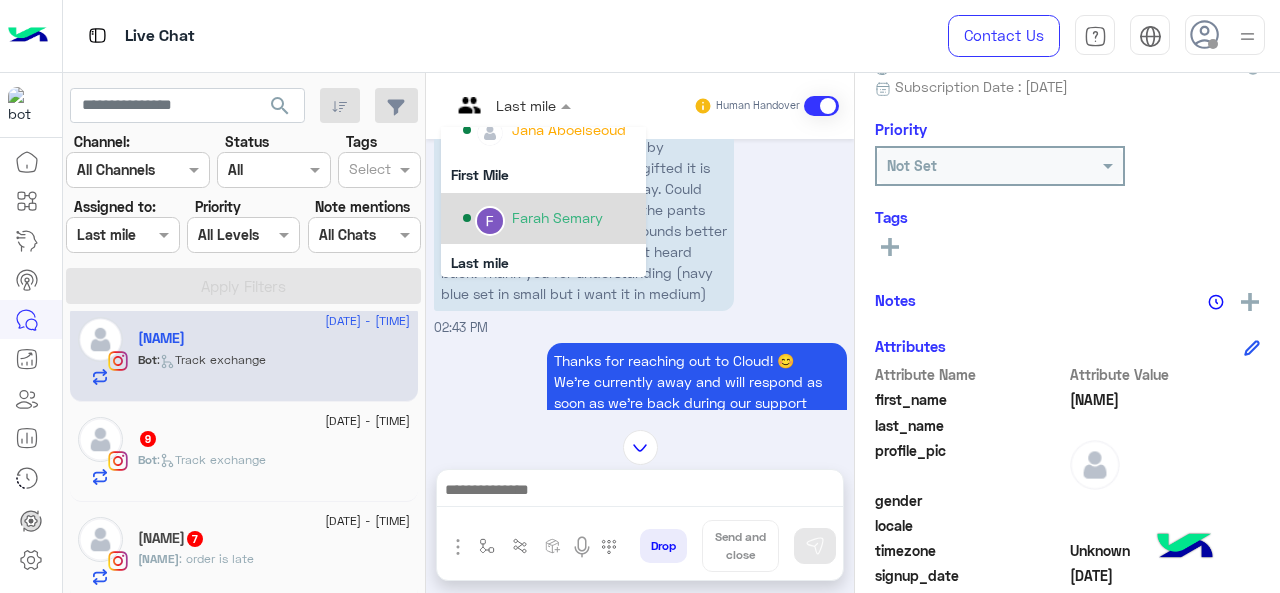 click on "Farah Semary" at bounding box center [557, 217] 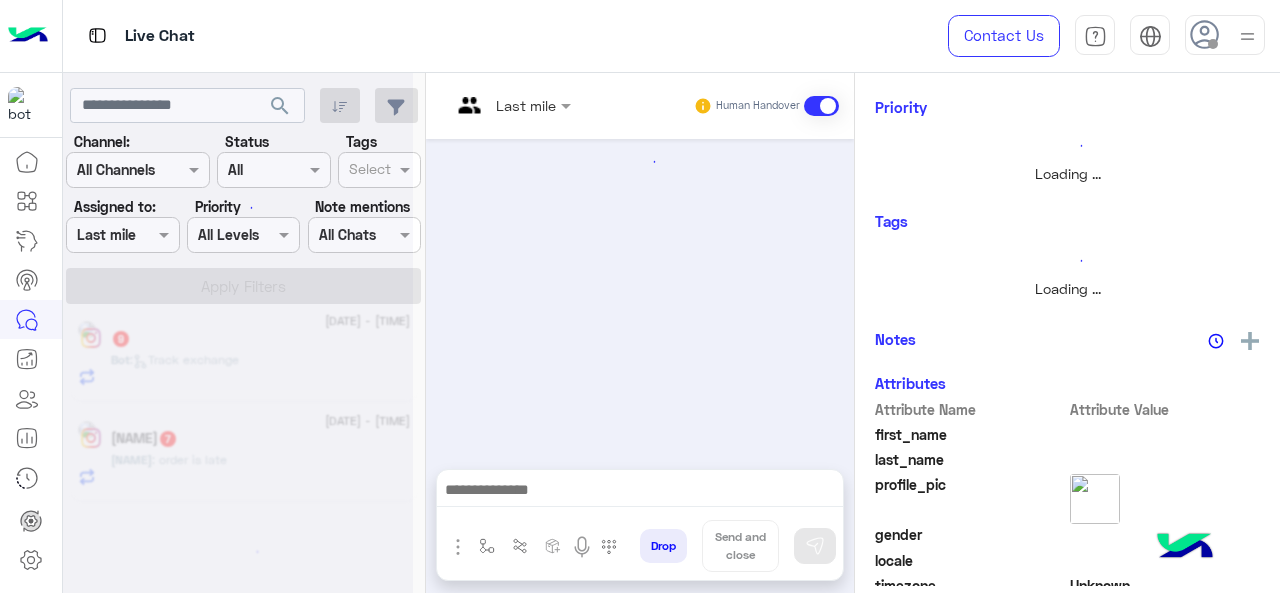 scroll, scrollTop: 185, scrollLeft: 0, axis: vertical 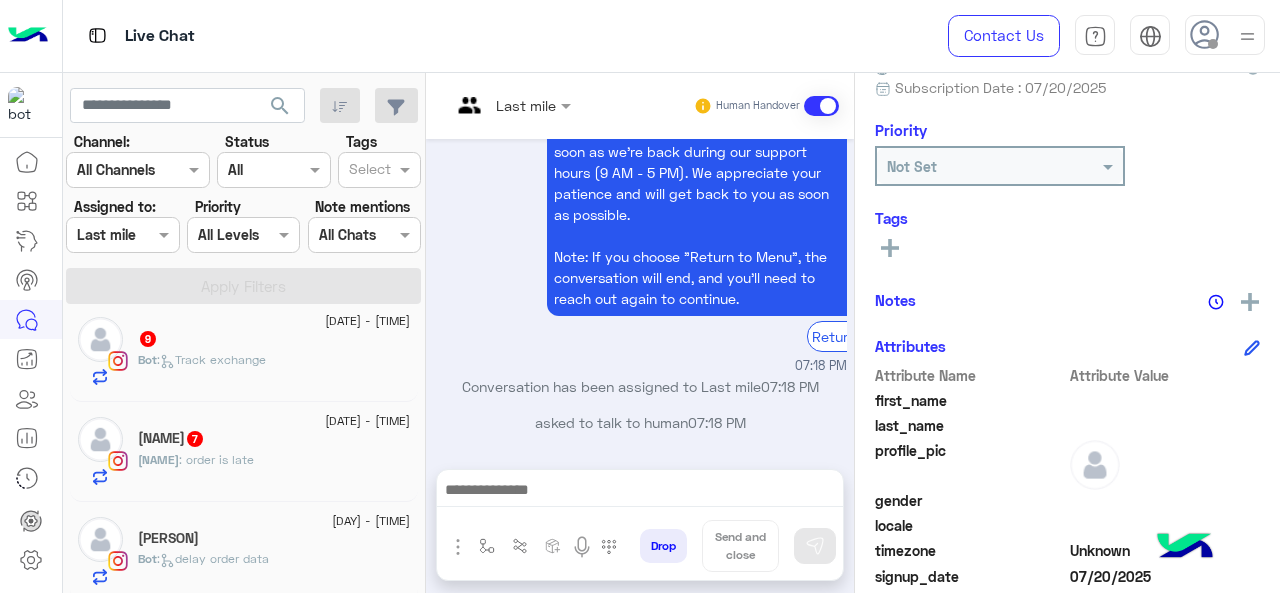 click on "[FIRST] 7" 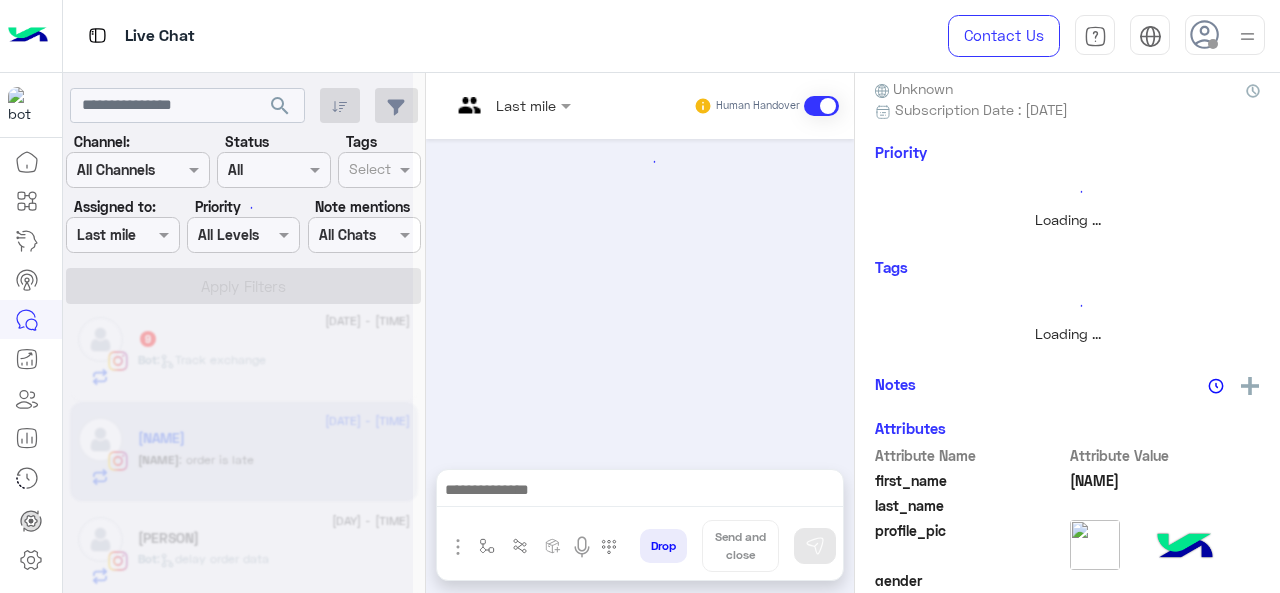 scroll, scrollTop: 208, scrollLeft: 0, axis: vertical 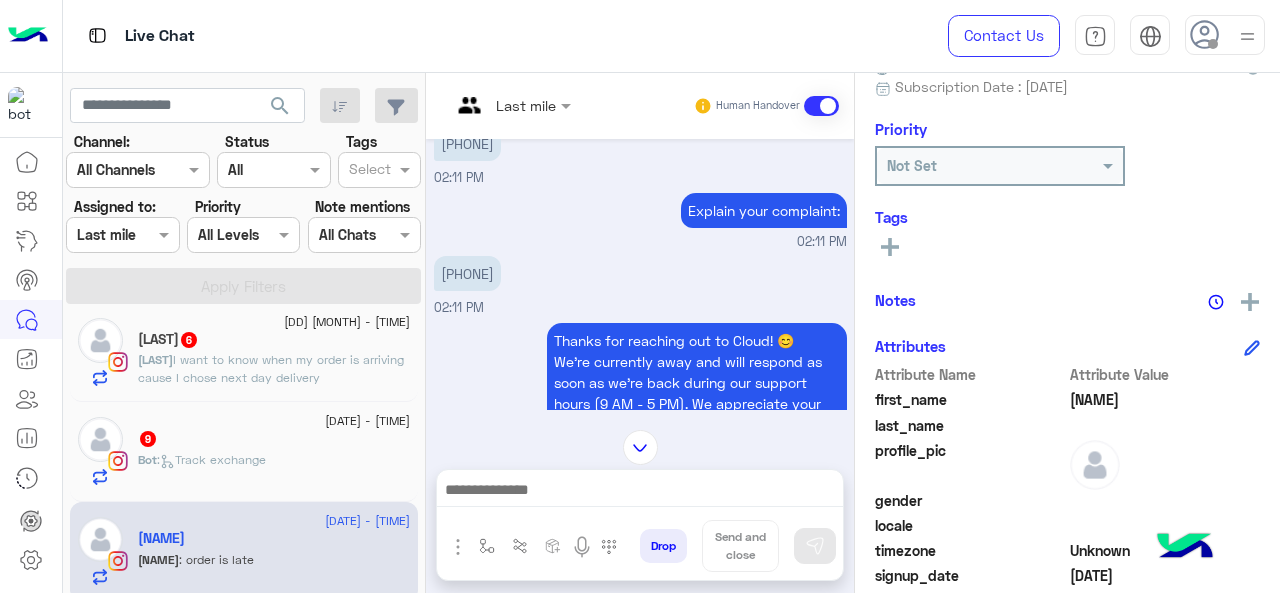 click at bounding box center [511, 104] 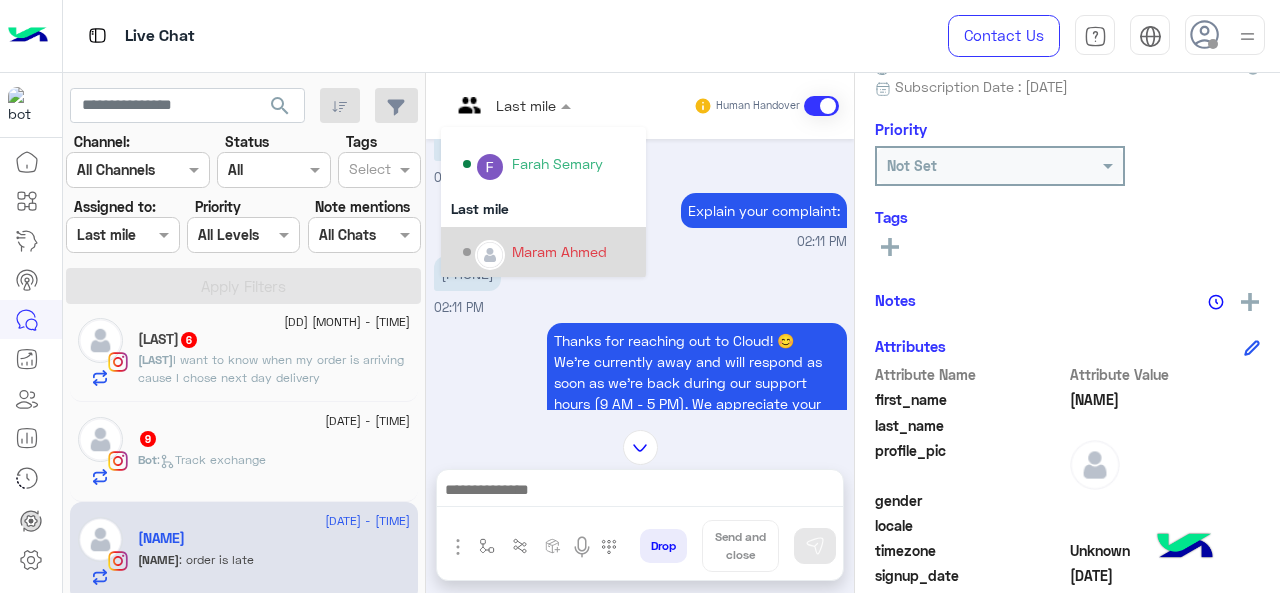 click on "Maram Ahmed" at bounding box center (549, 252) 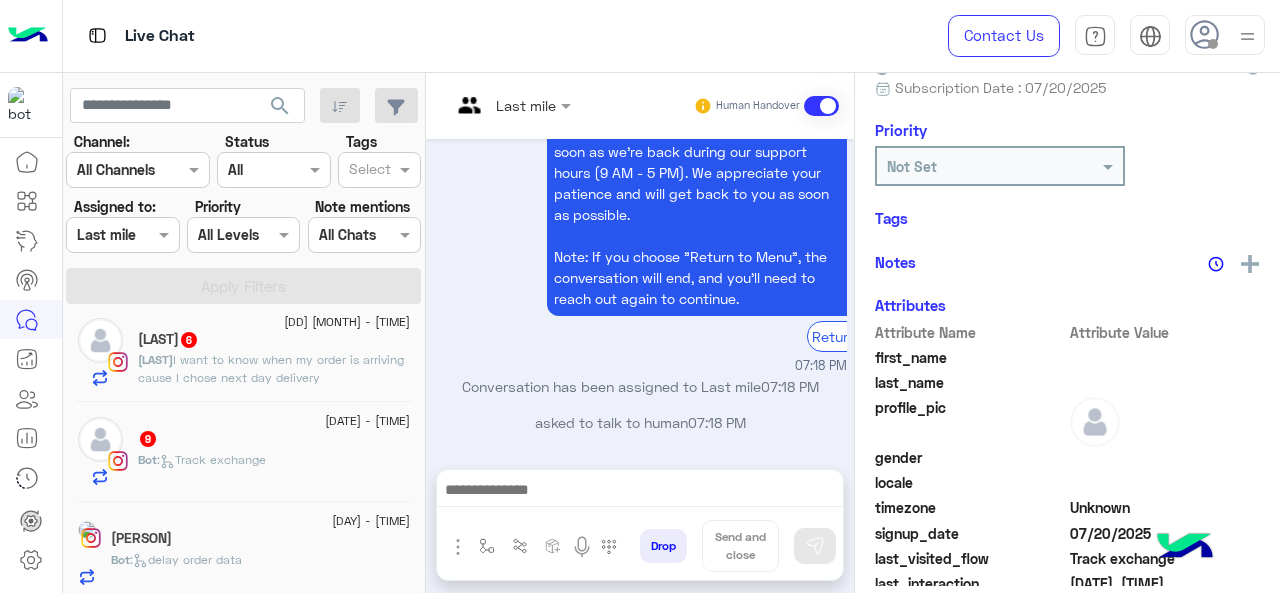 click on ":   Track exchange" 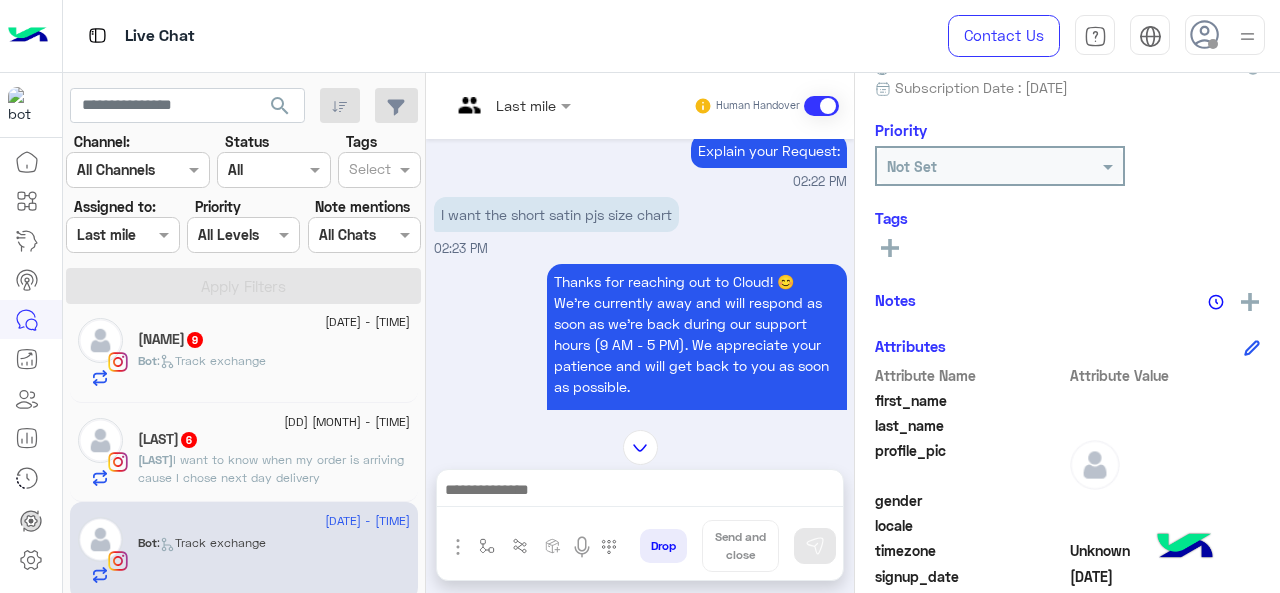click on "Last mile" at bounding box center [503, 106] 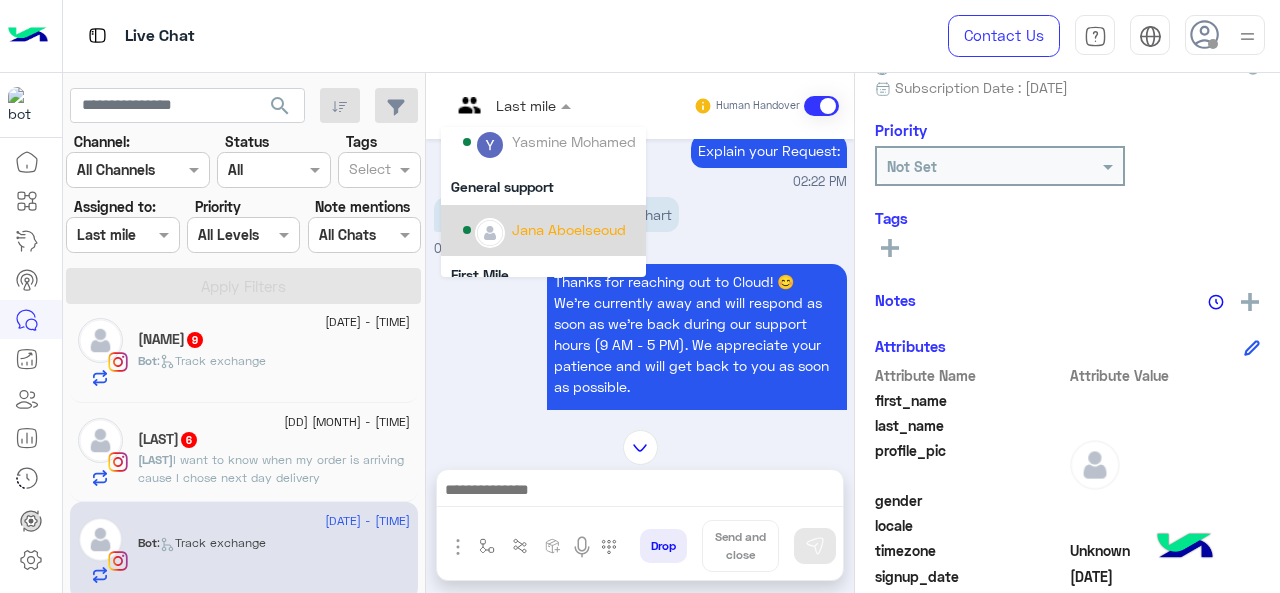 click on "Jana Aboelseoud" at bounding box center [569, 229] 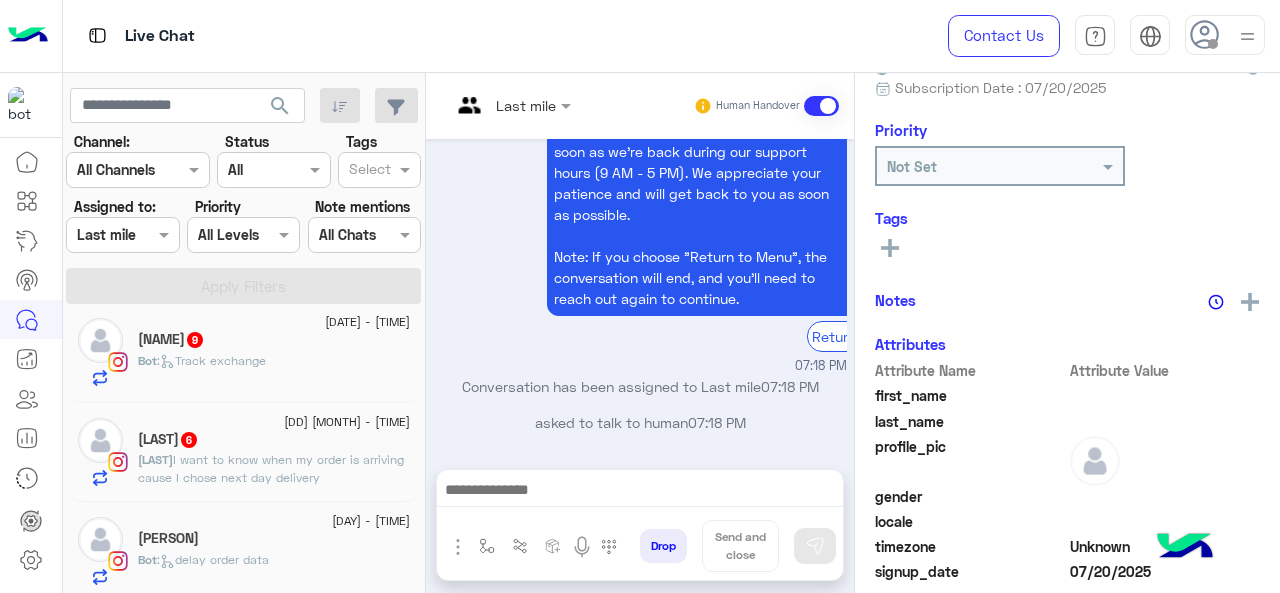 click on "[LAST] [NUMBER]" 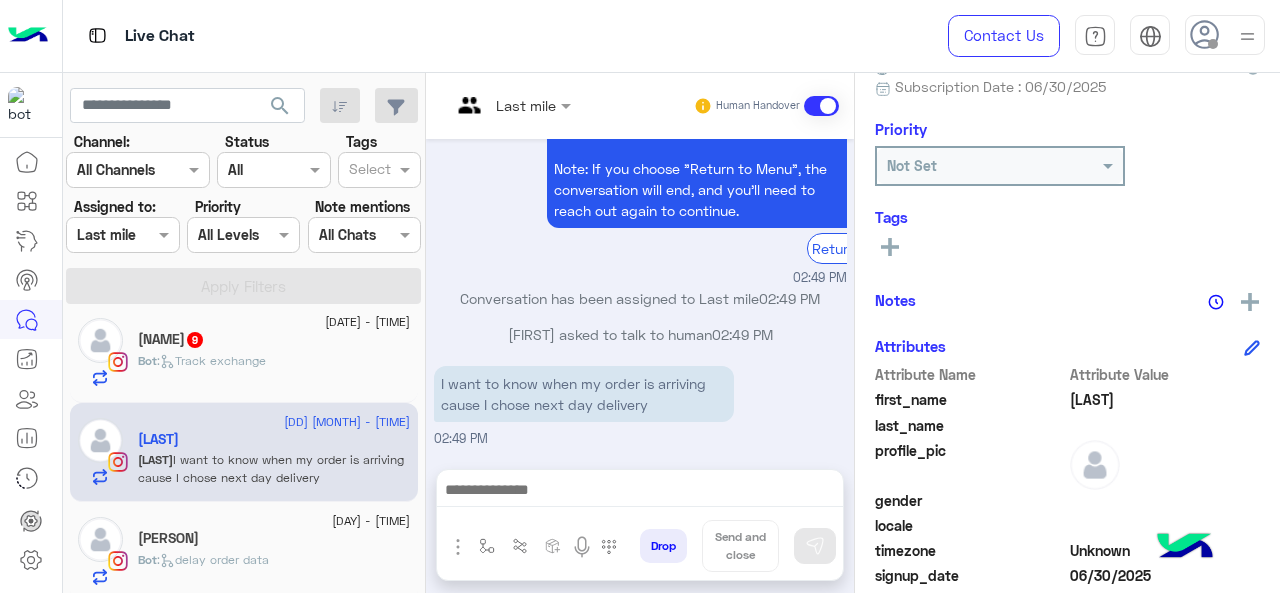 click at bounding box center [511, 104] 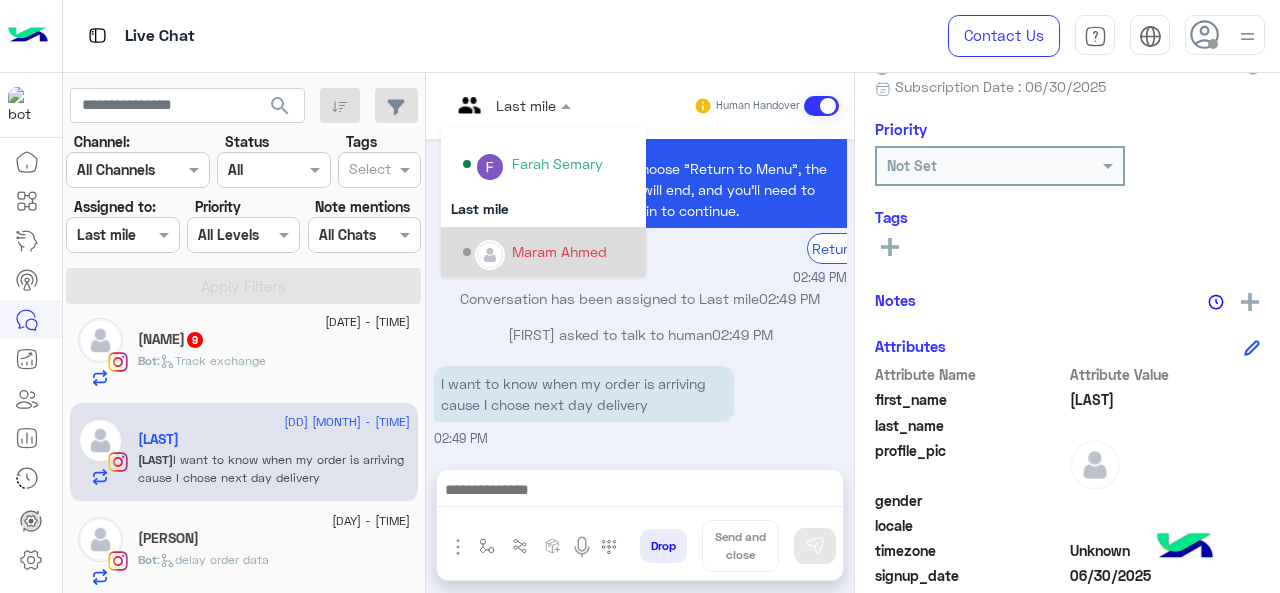 click on "Maram Ahmed" at bounding box center [559, 251] 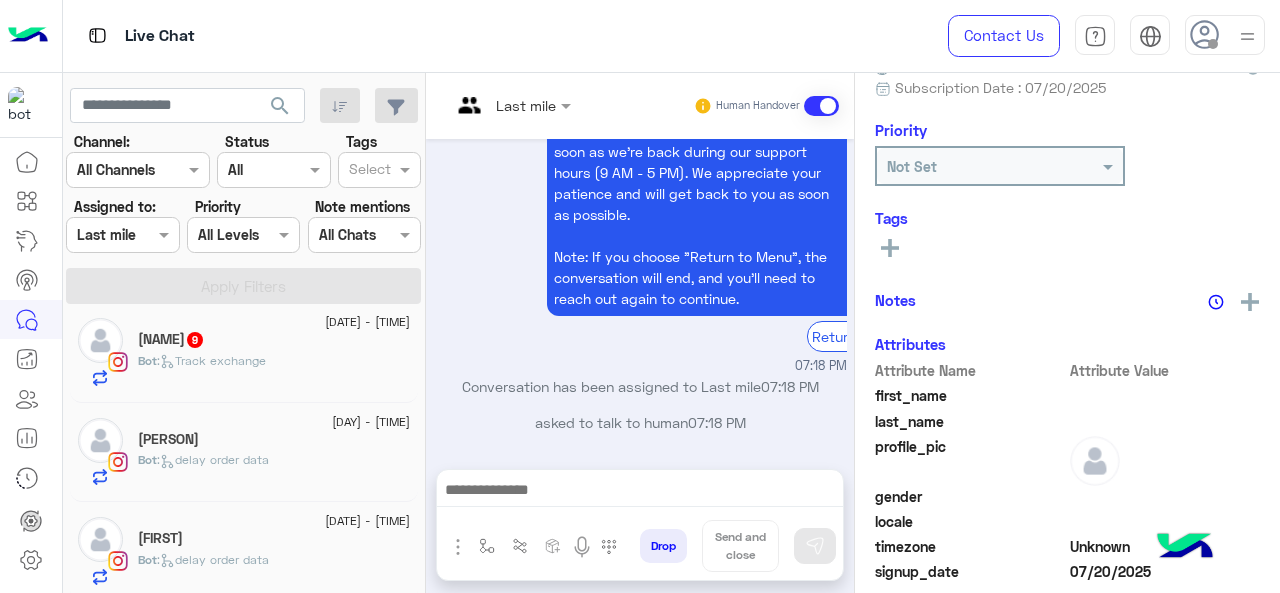click on ":   Track exchange" 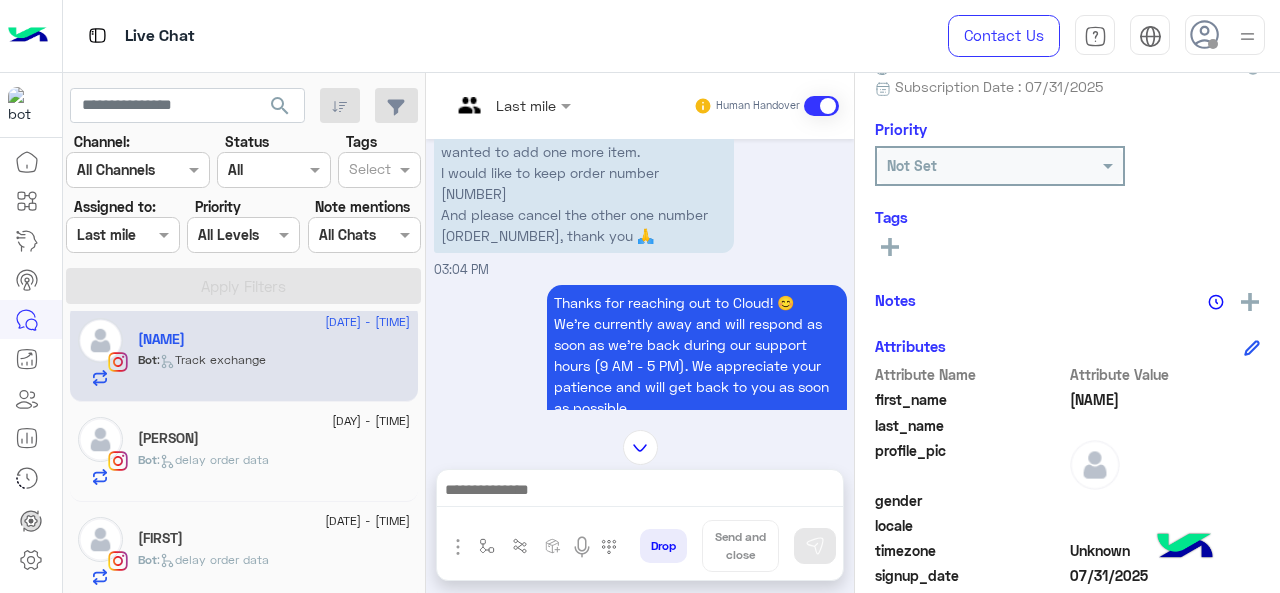 click on "Last mile" at bounding box center (503, 106) 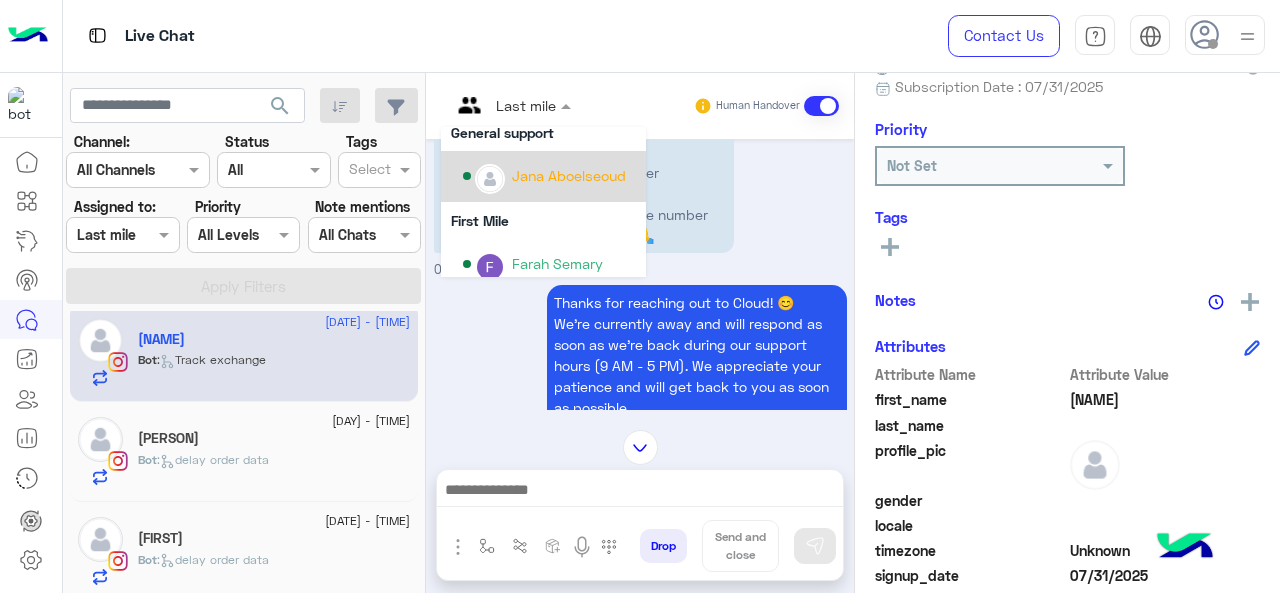 click on "Jana Aboelseoud" at bounding box center (569, 175) 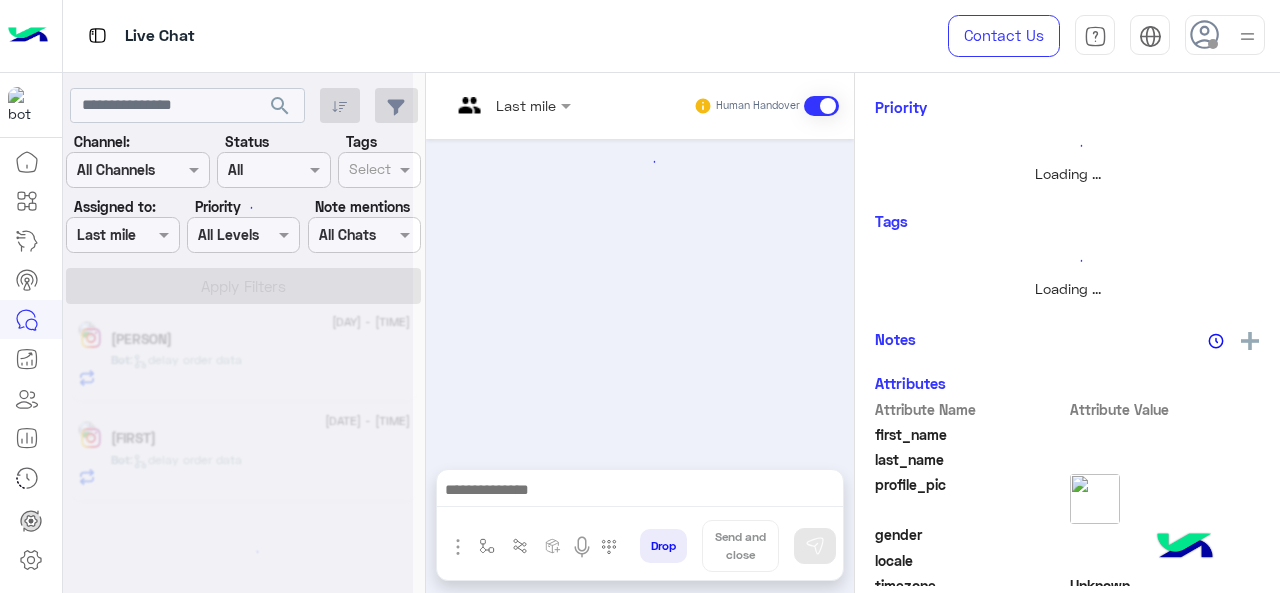scroll, scrollTop: 185, scrollLeft: 0, axis: vertical 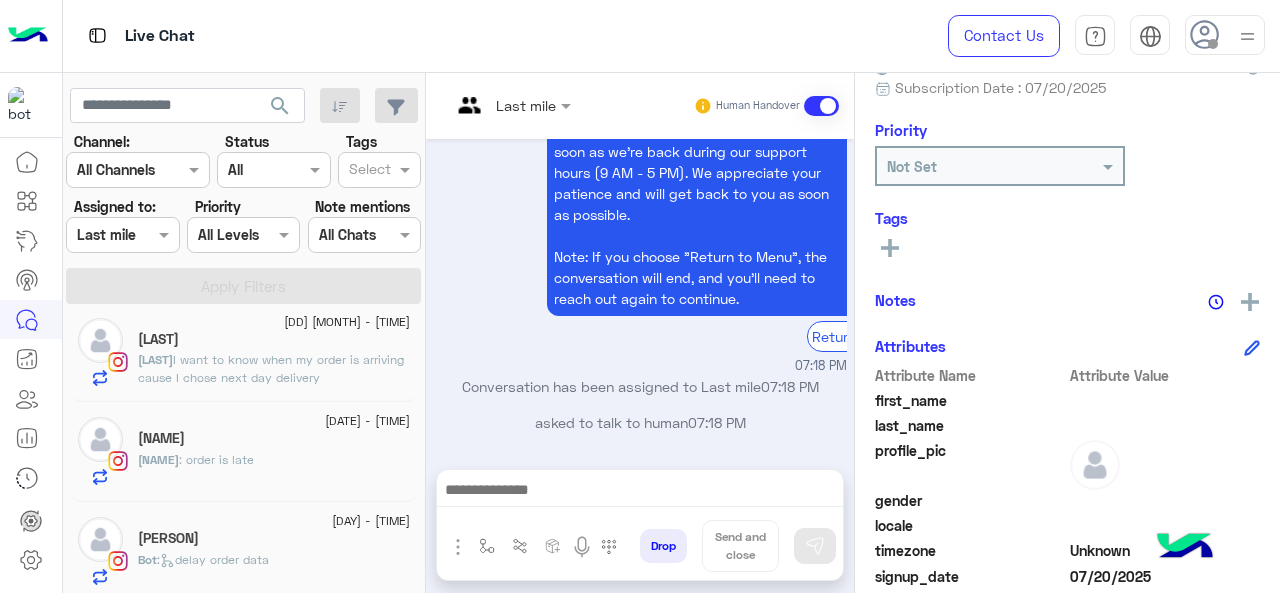click on "I want to know when my order is arriving cause I chose next day delivery" 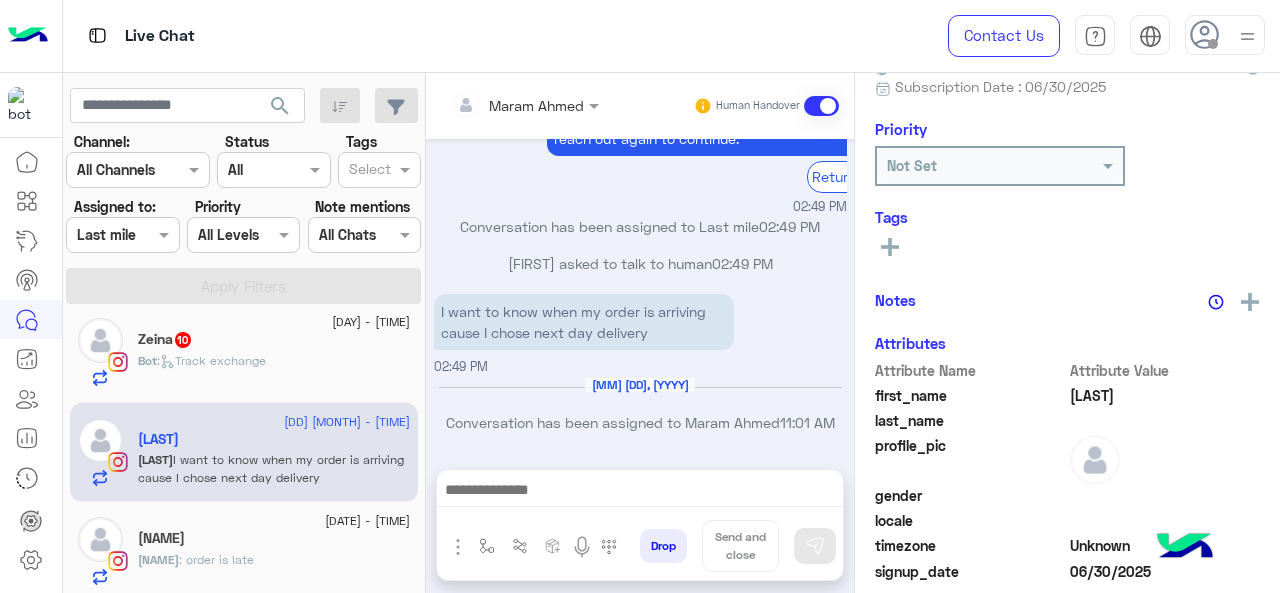 click on "Bot :   Track exchange" 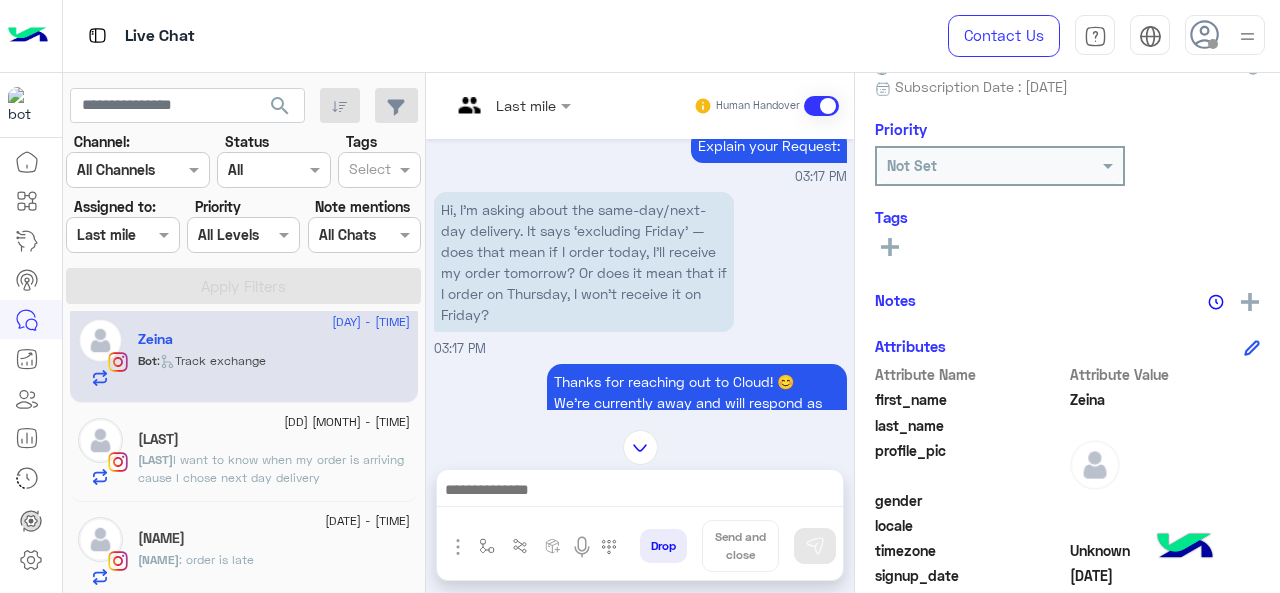click at bounding box center [487, 105] 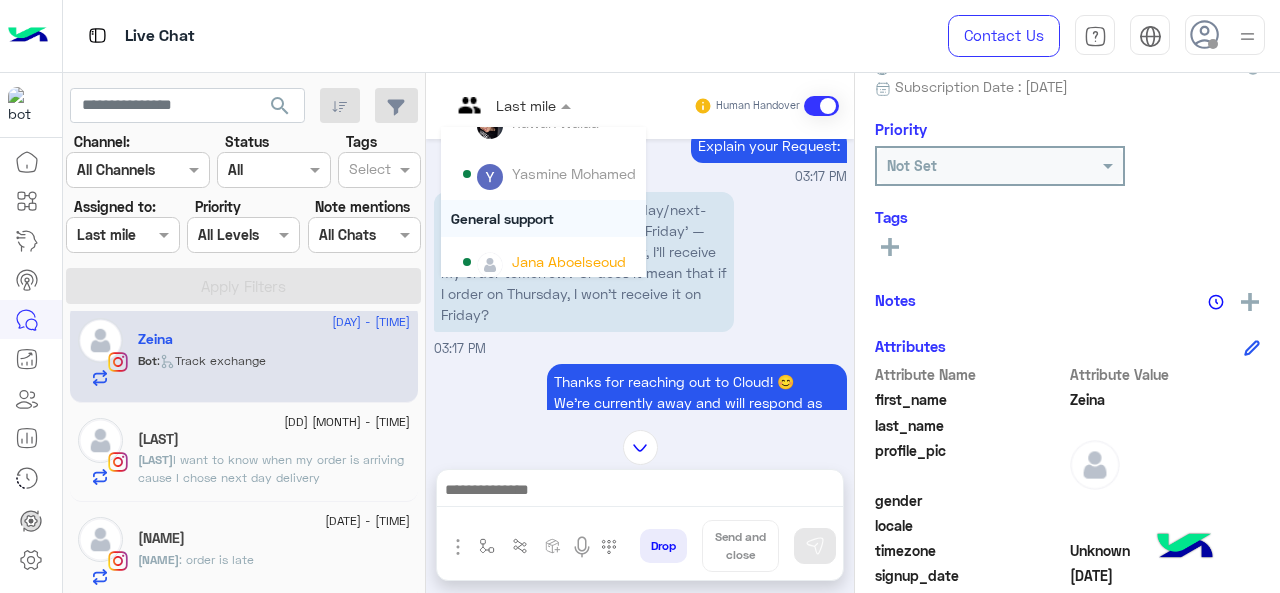 scroll, scrollTop: 200, scrollLeft: 0, axis: vertical 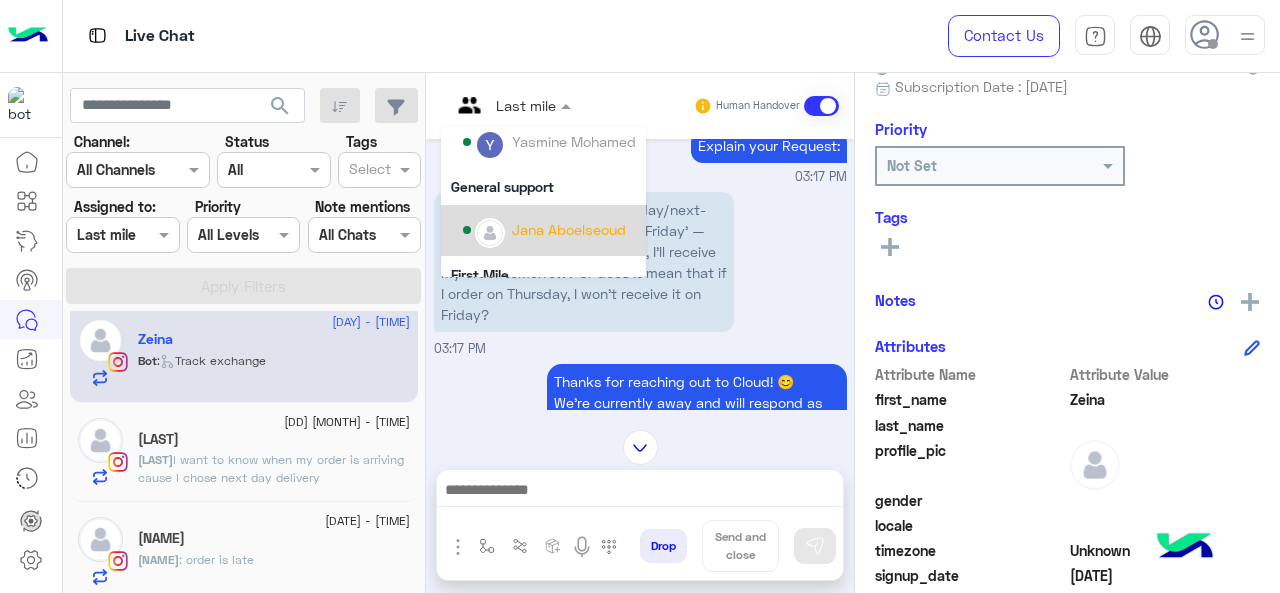 click on "Jana Aboelseoud" at bounding box center [569, 229] 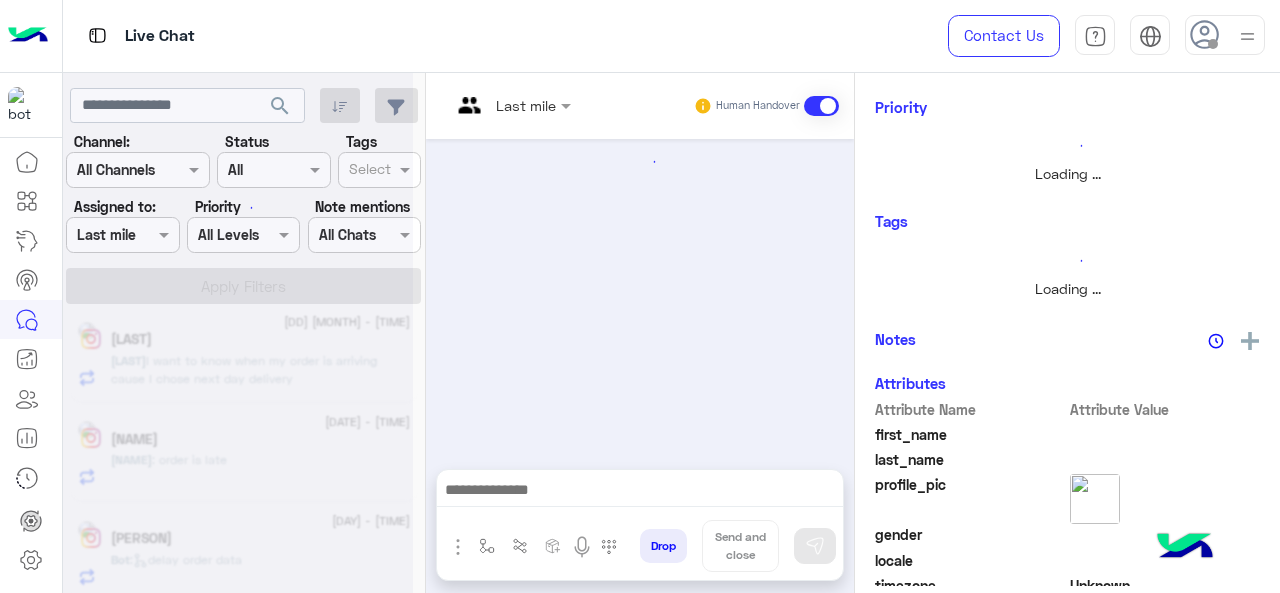 scroll, scrollTop: 185, scrollLeft: 0, axis: vertical 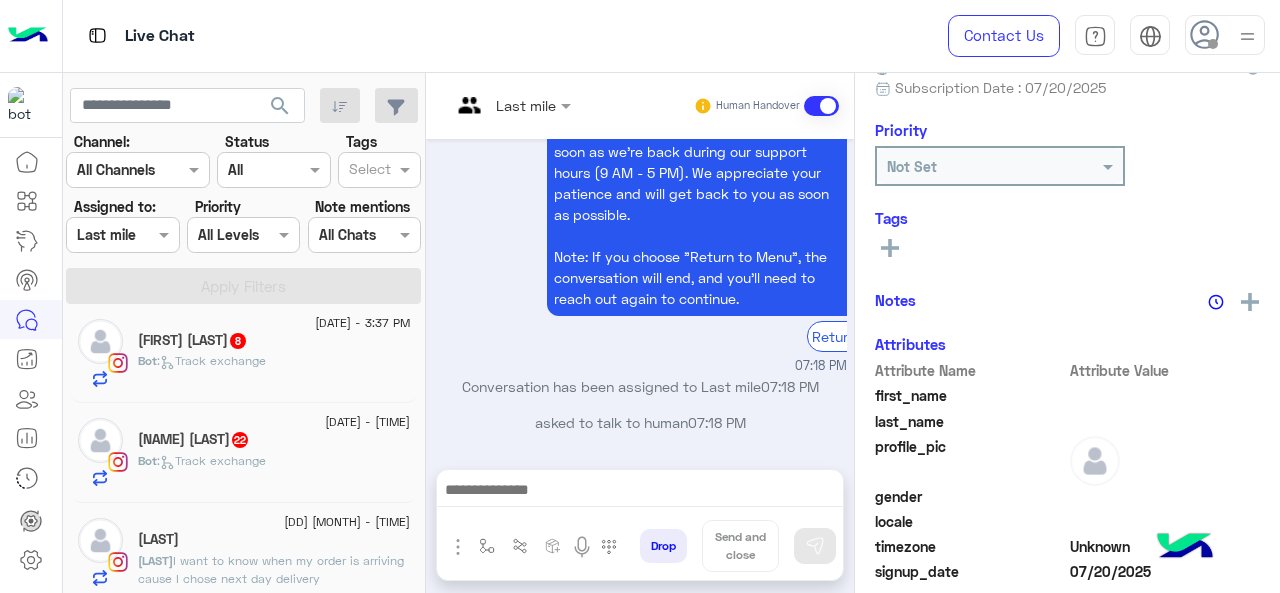 click on "Bot :   Track exchange" 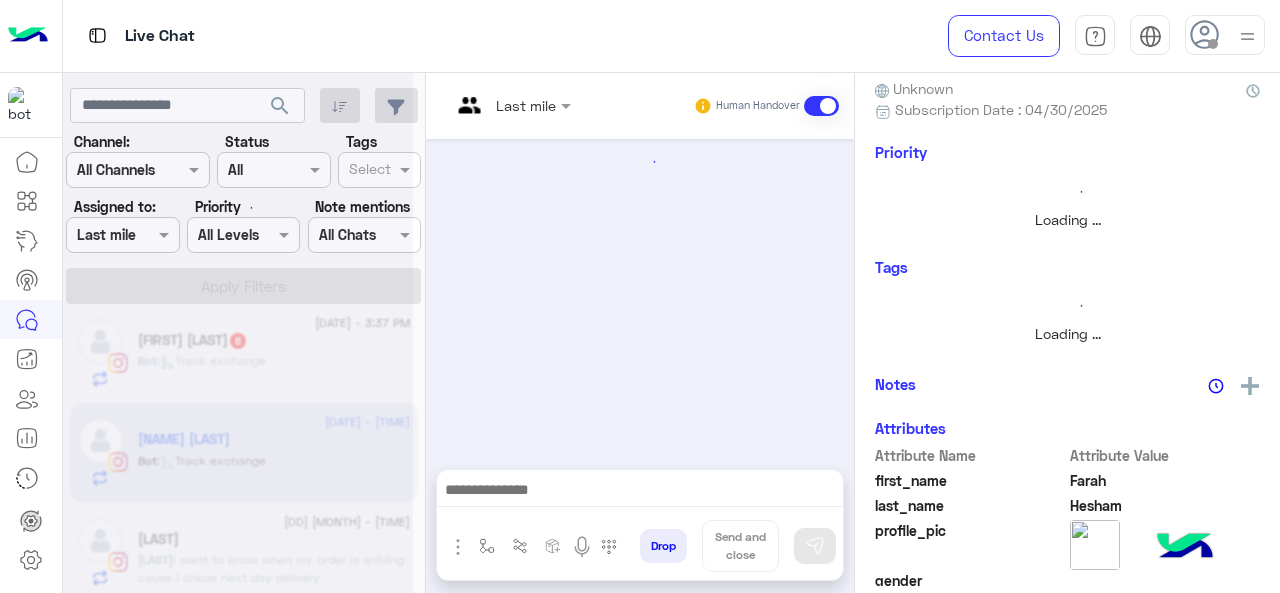 scroll, scrollTop: 208, scrollLeft: 0, axis: vertical 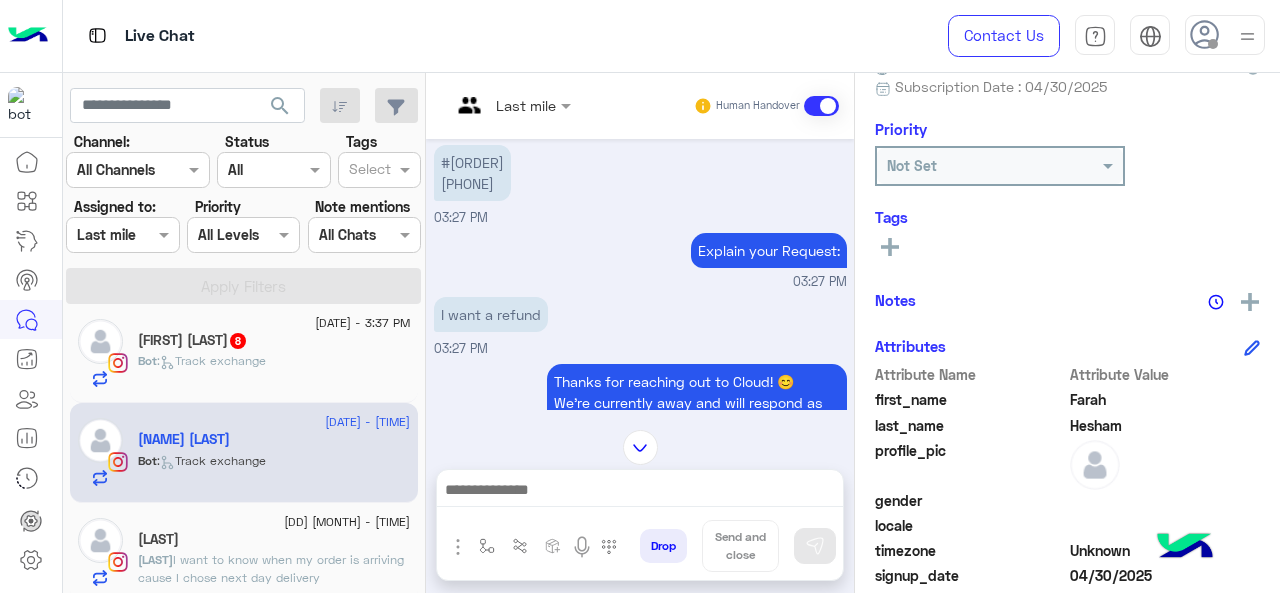 click on "Last mile" at bounding box center (526, 105) 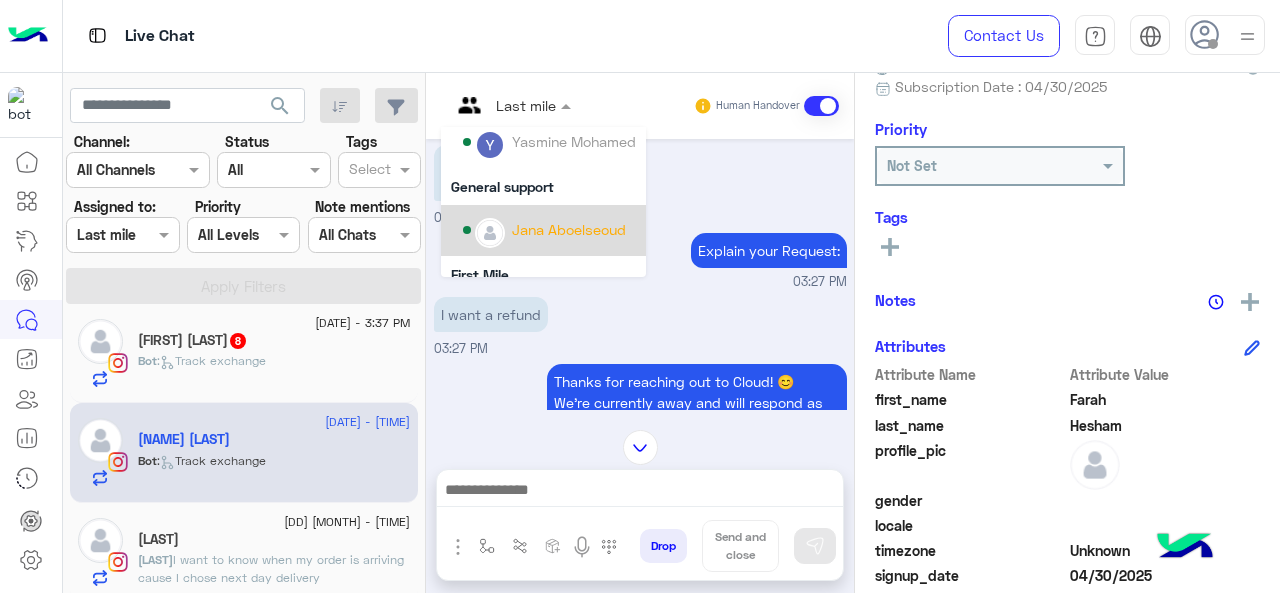 scroll, scrollTop: 300, scrollLeft: 0, axis: vertical 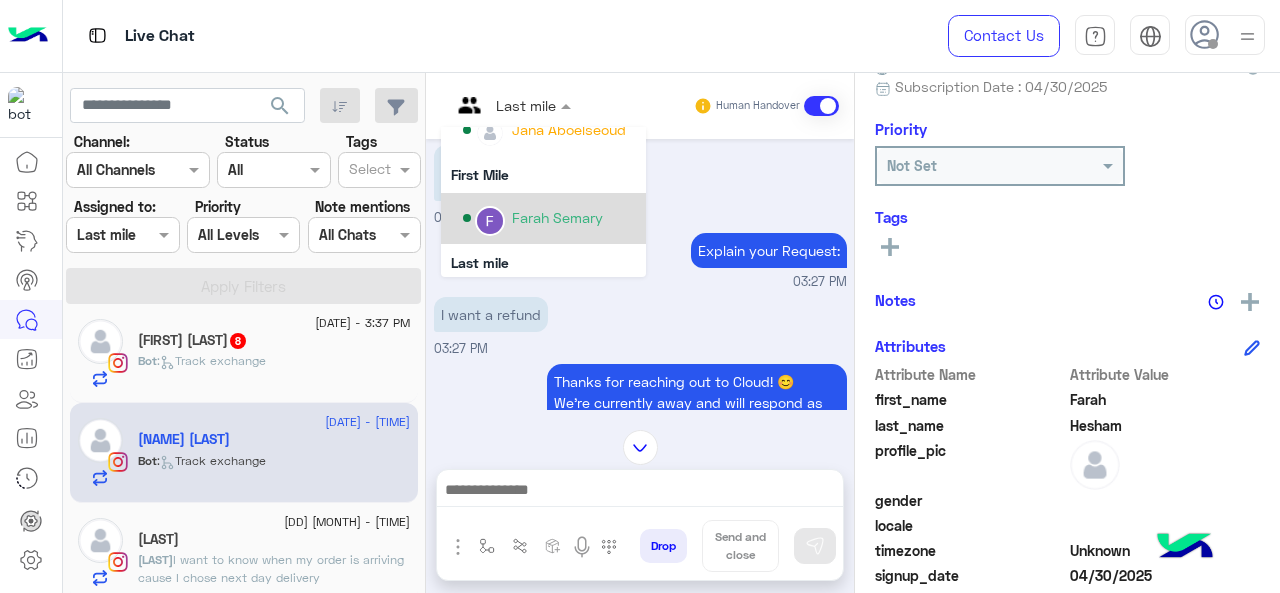 click on "Farah Semary" at bounding box center [557, 217] 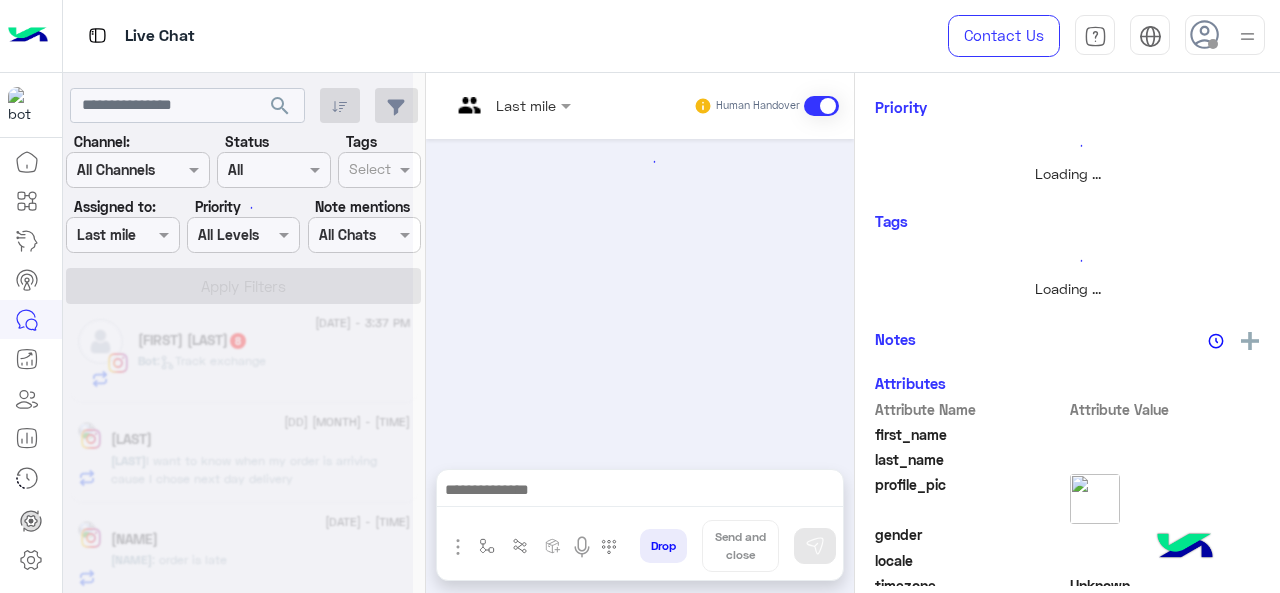 scroll, scrollTop: 185, scrollLeft: 0, axis: vertical 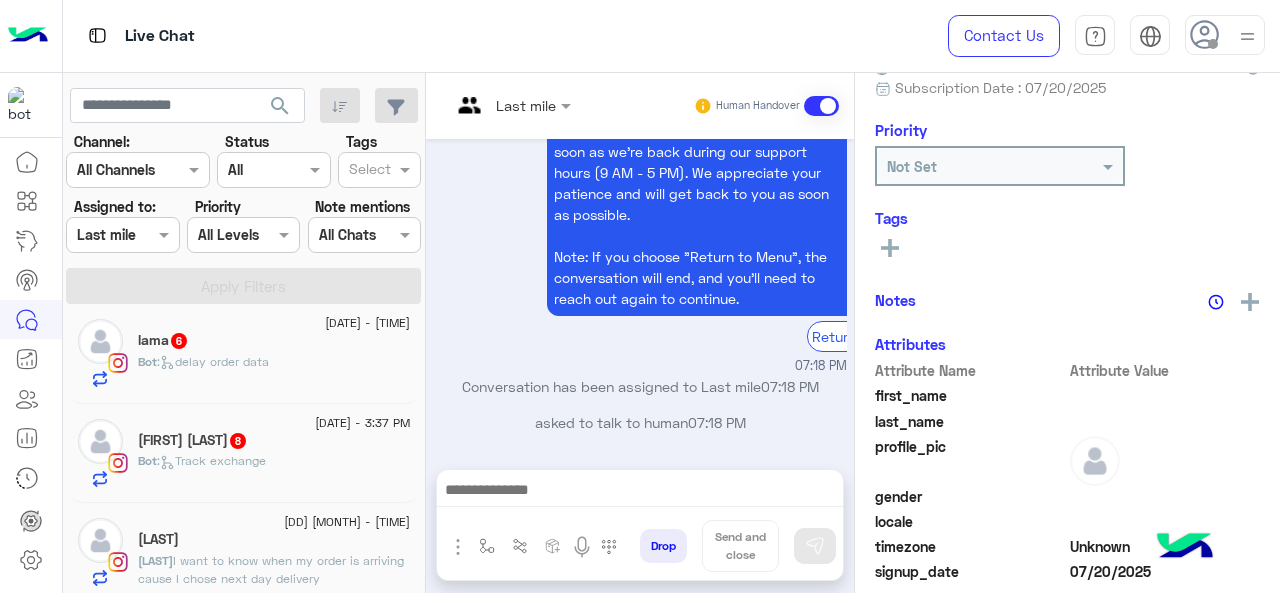 click on "[NAME] [INITIAL] [LAST] [NUMBER]" 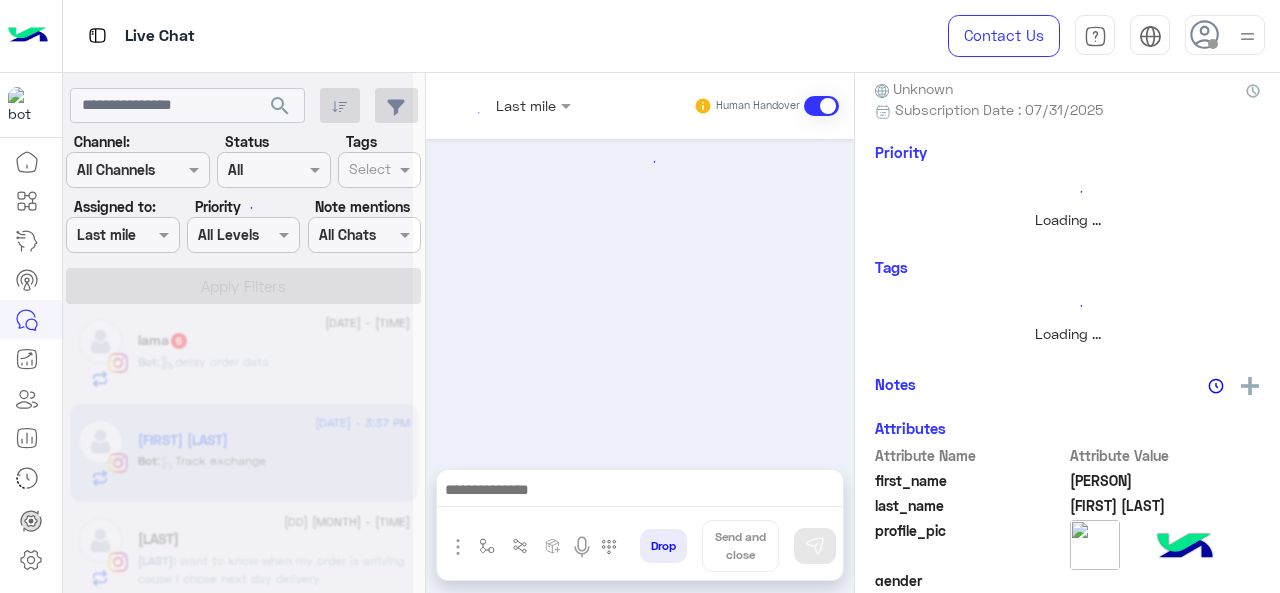 scroll, scrollTop: 208, scrollLeft: 0, axis: vertical 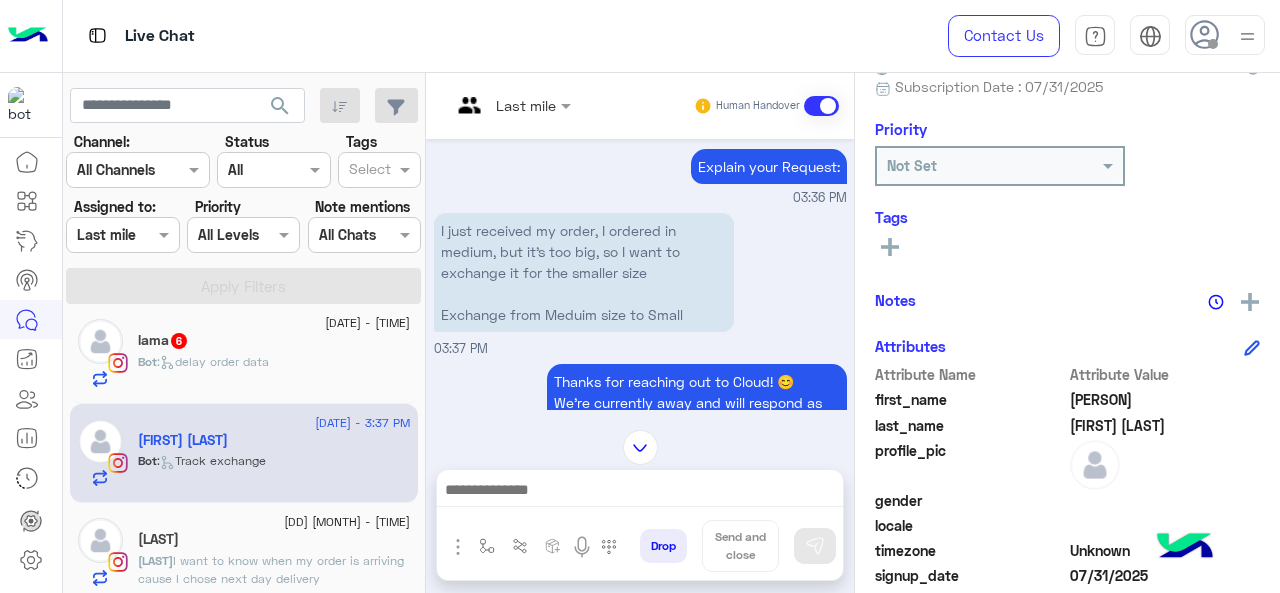 click on "Last mile" at bounding box center (503, 106) 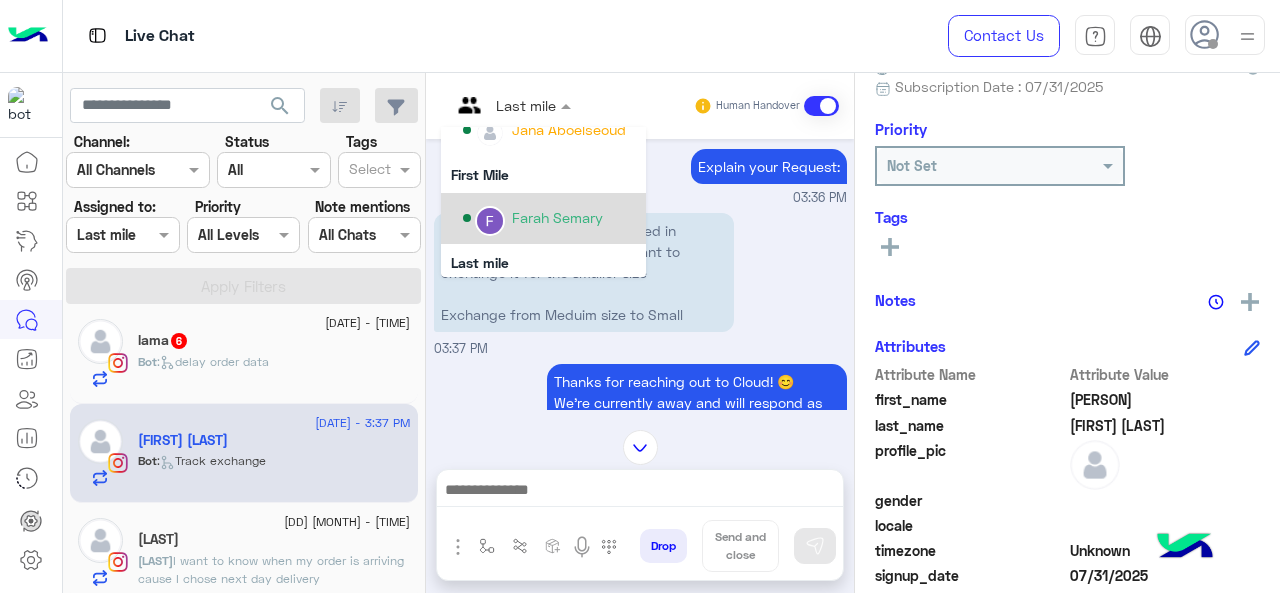 click on "Farah Semary" at bounding box center [557, 217] 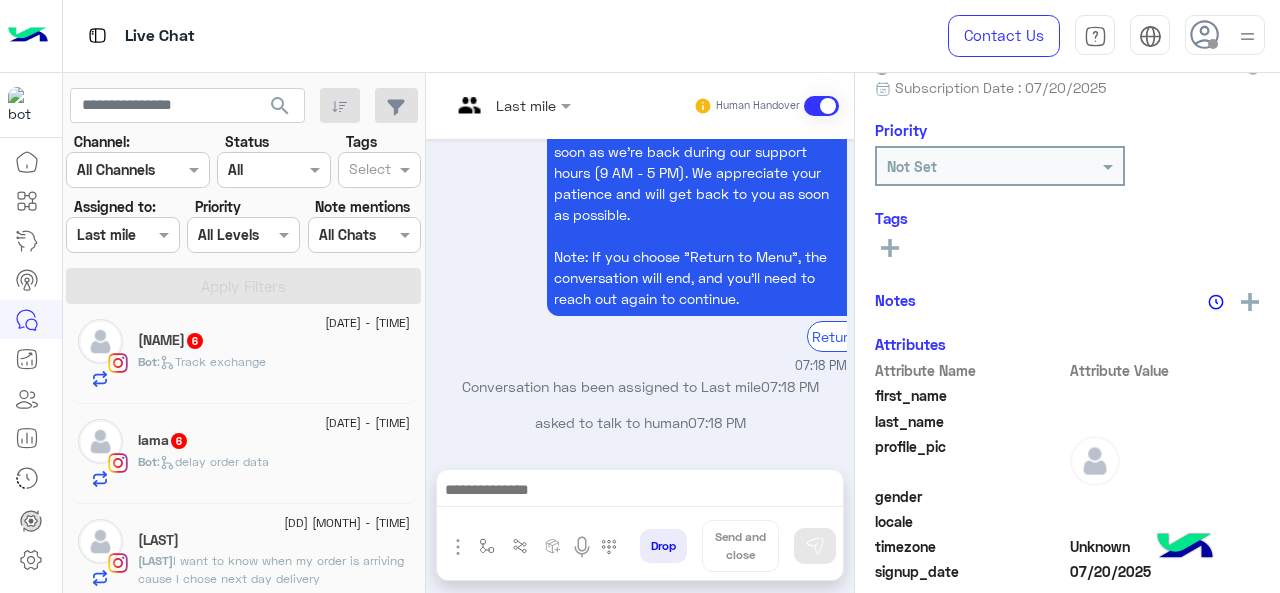 click on "Bot :   delay order data" 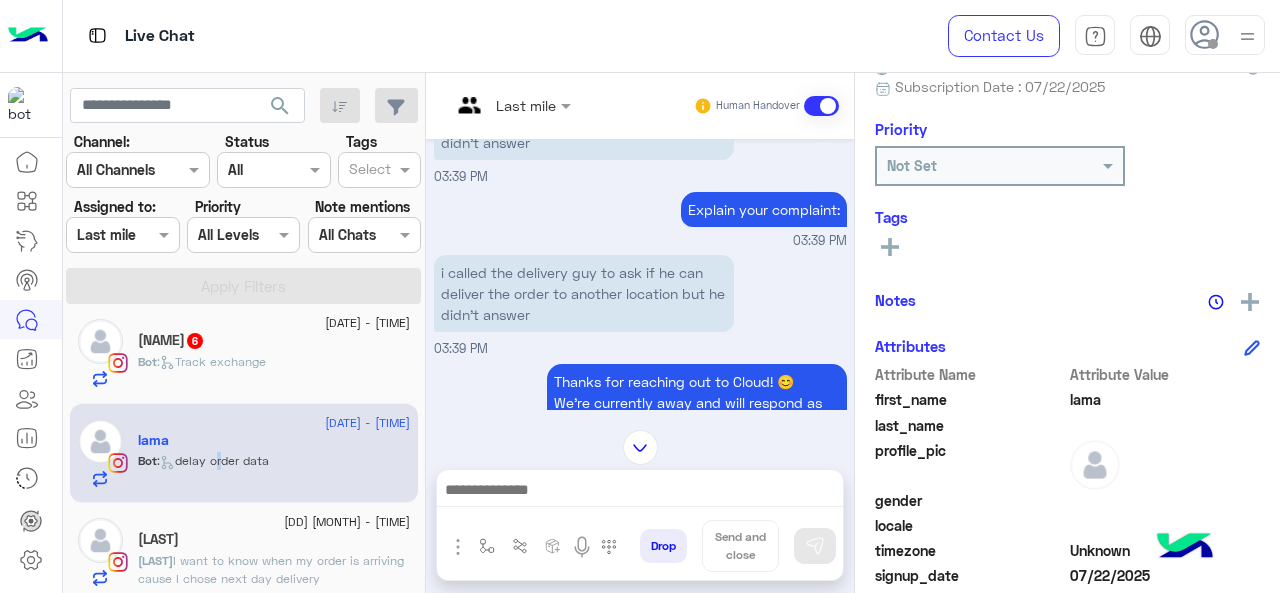 click at bounding box center [511, 104] 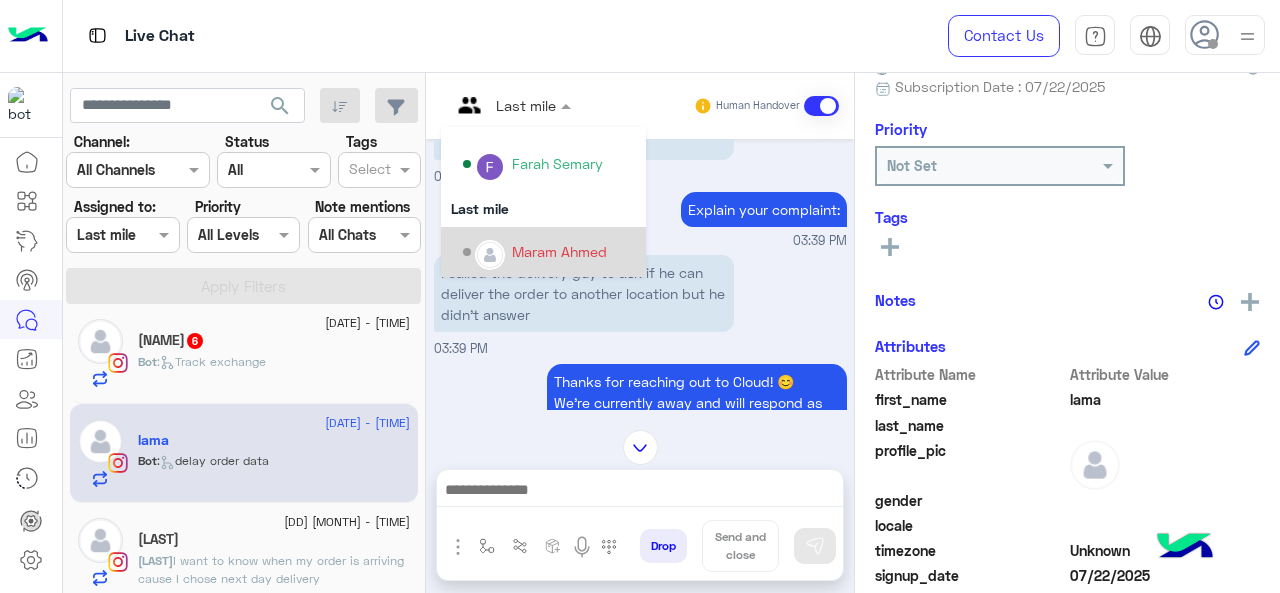 click at bounding box center [490, 255] 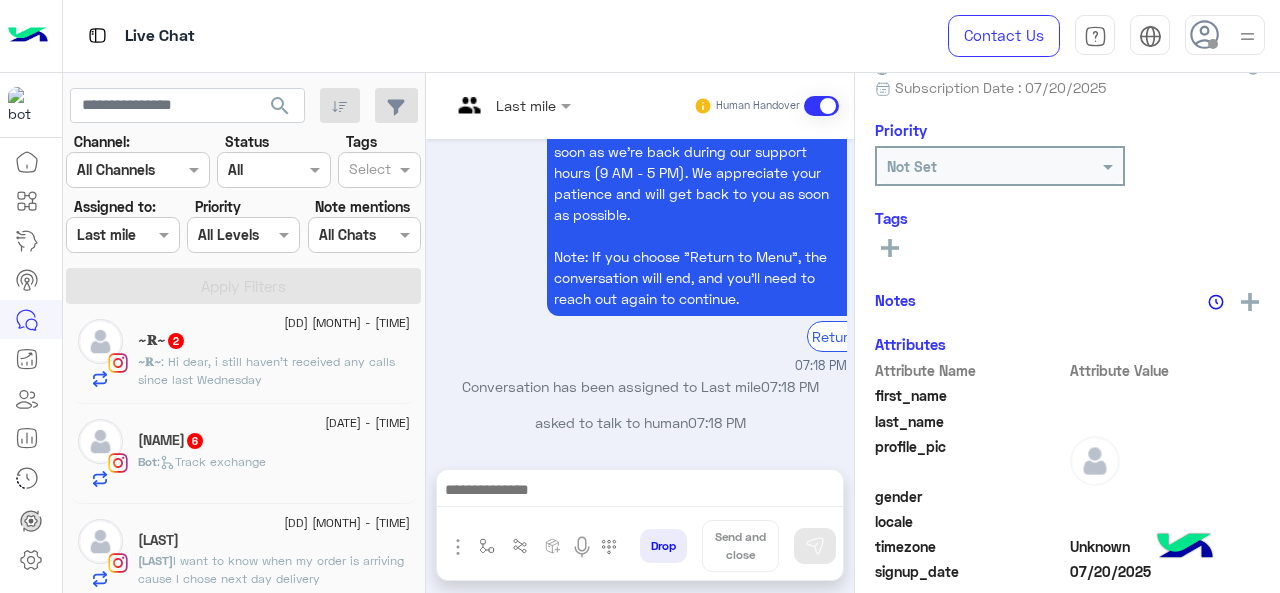click on ":   Track exchange" 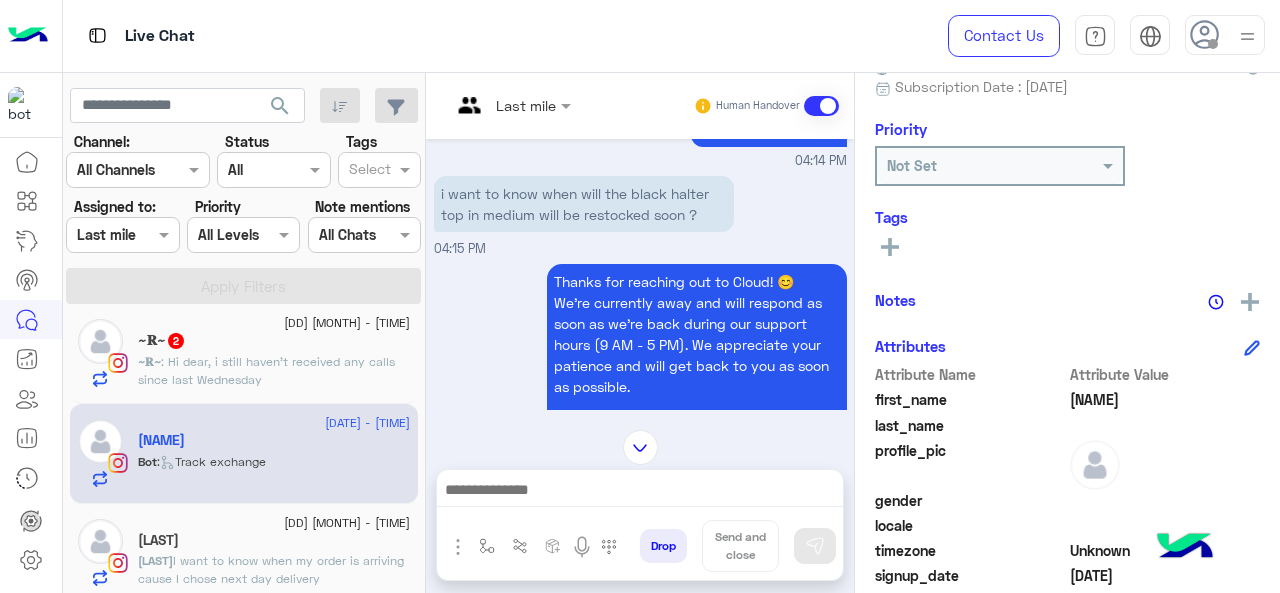 click on "Last mile" at bounding box center [503, 106] 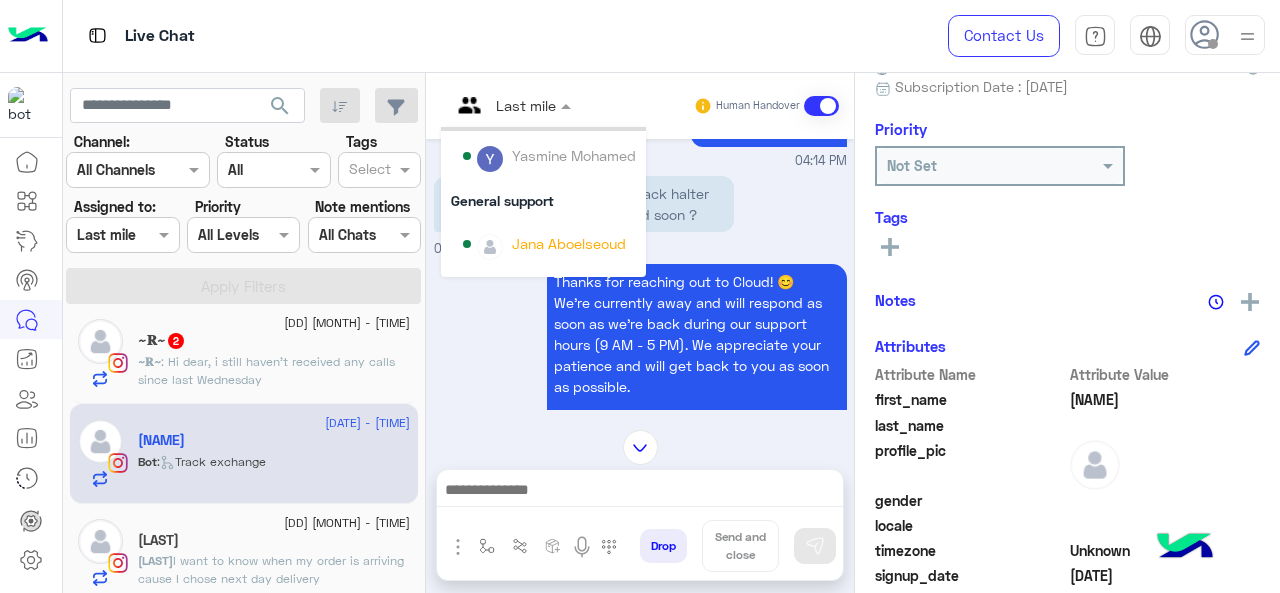 scroll, scrollTop: 300, scrollLeft: 0, axis: vertical 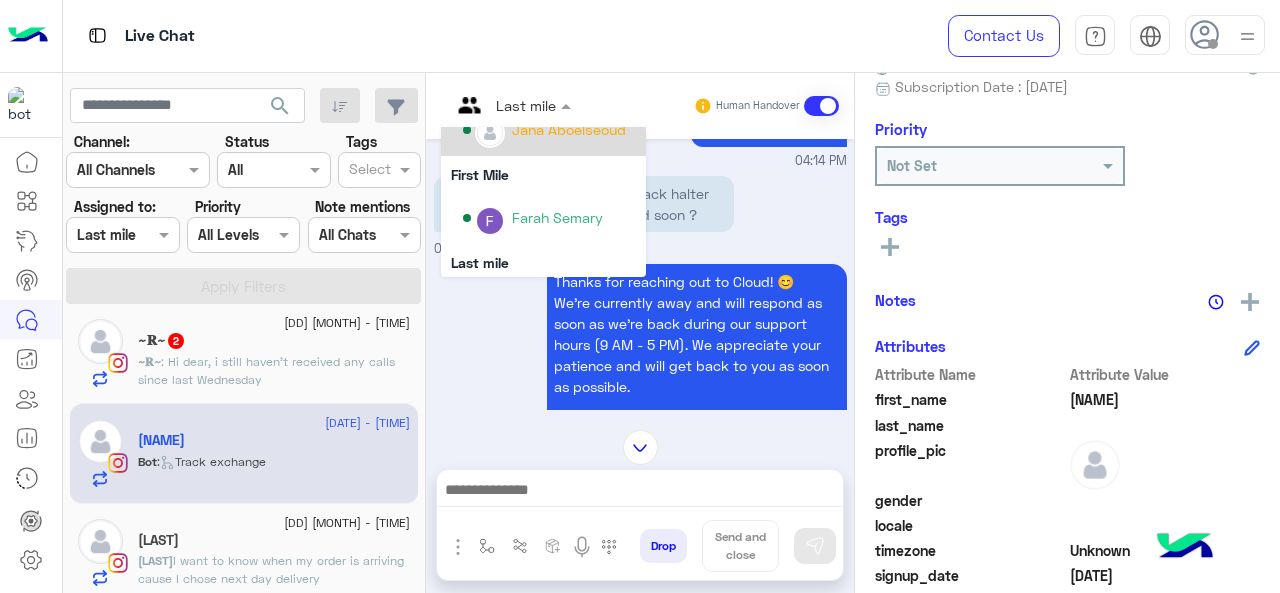 click on "Jana Aboelseoud" at bounding box center (549, 130) 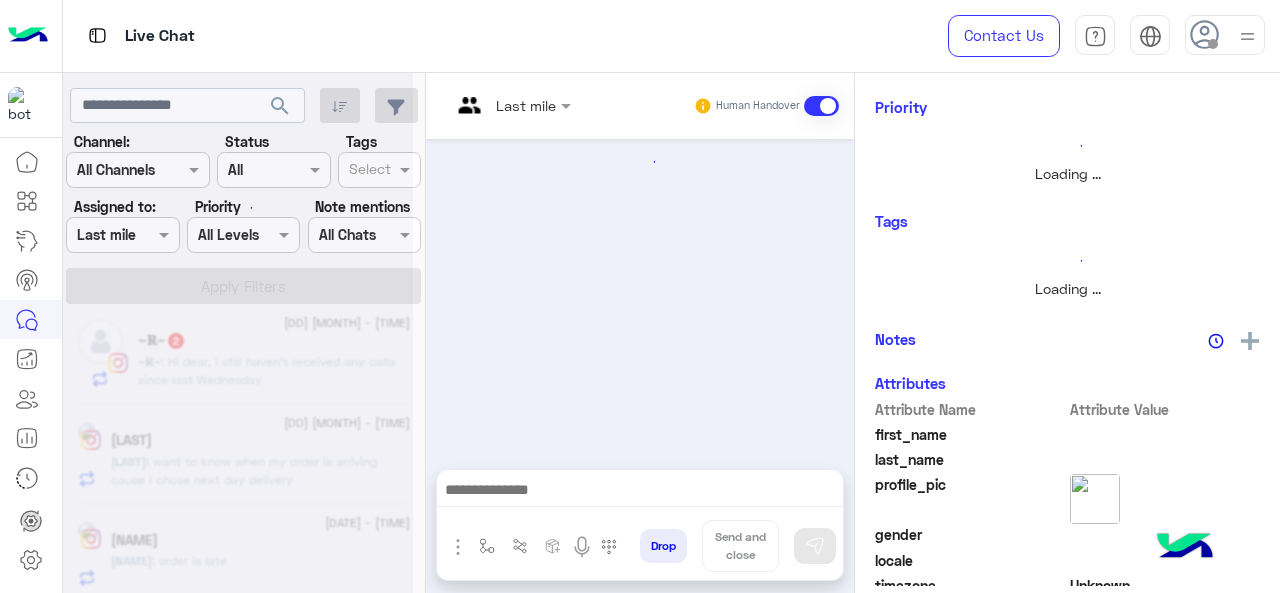 scroll, scrollTop: 185, scrollLeft: 0, axis: vertical 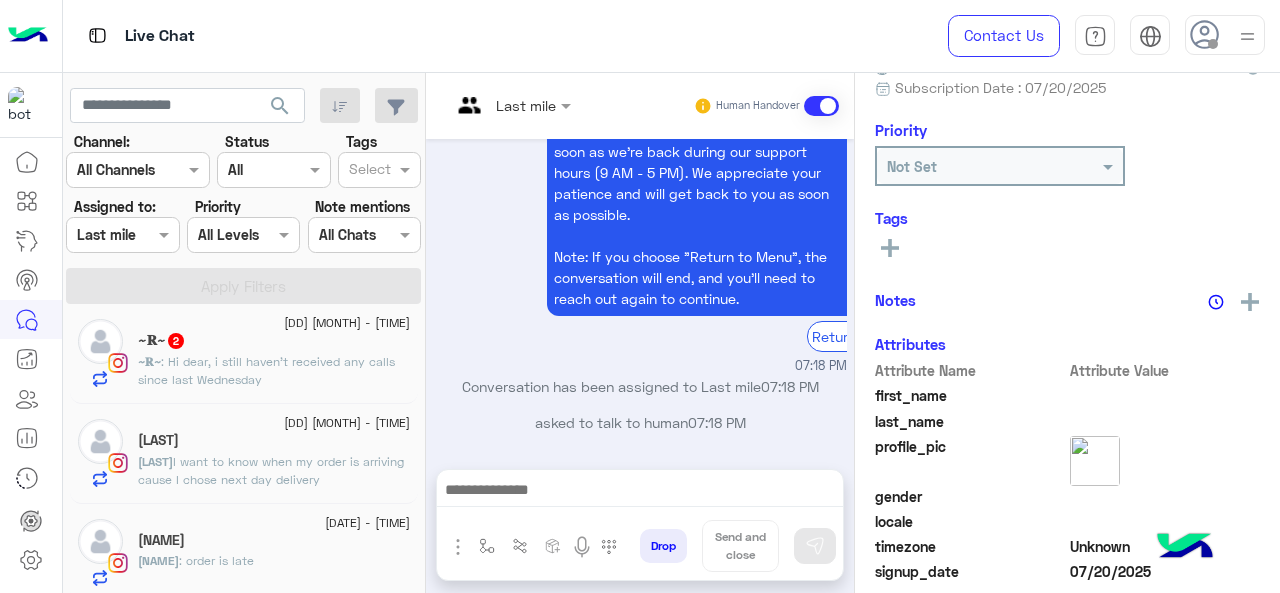 click on "[NAME] [NUMBER]" 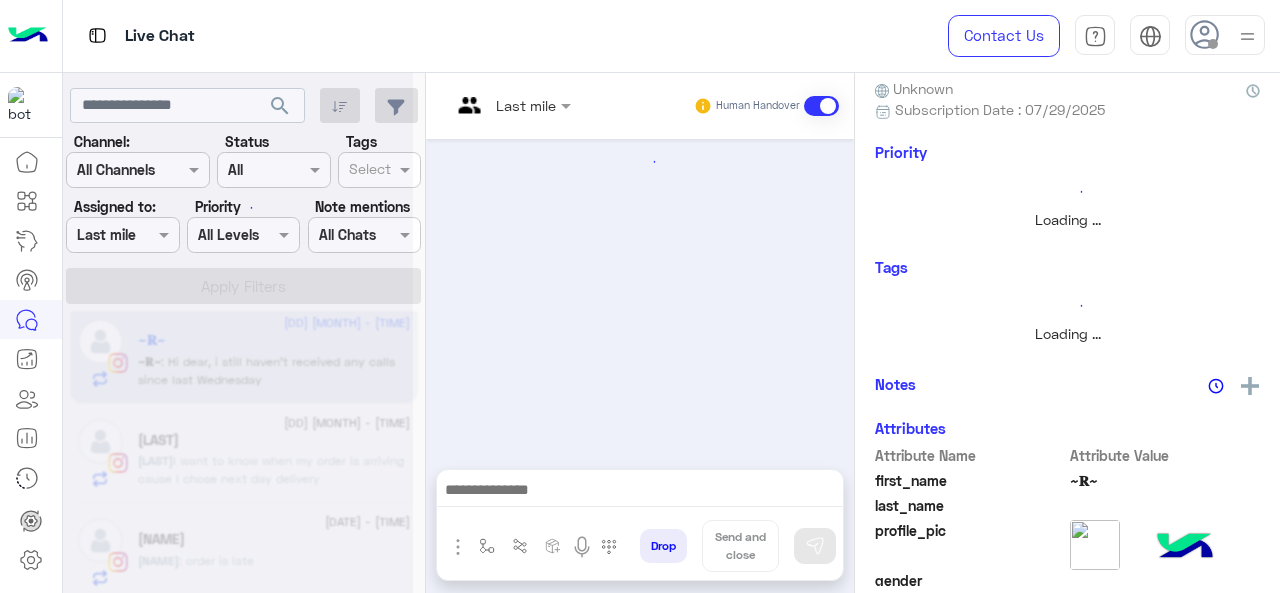 scroll, scrollTop: 208, scrollLeft: 0, axis: vertical 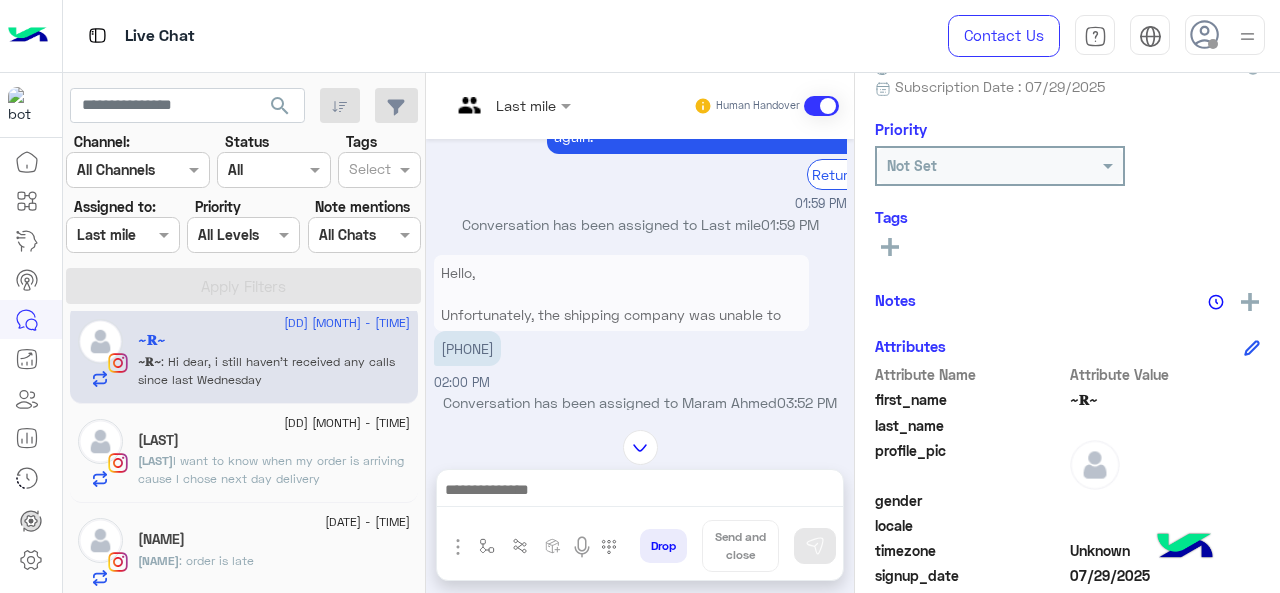 click on "Hello, Unfortunately, the shipping company was unable to contact you due to an incorrect phone number provided. Can you please with the right one?" at bounding box center [621, 314] 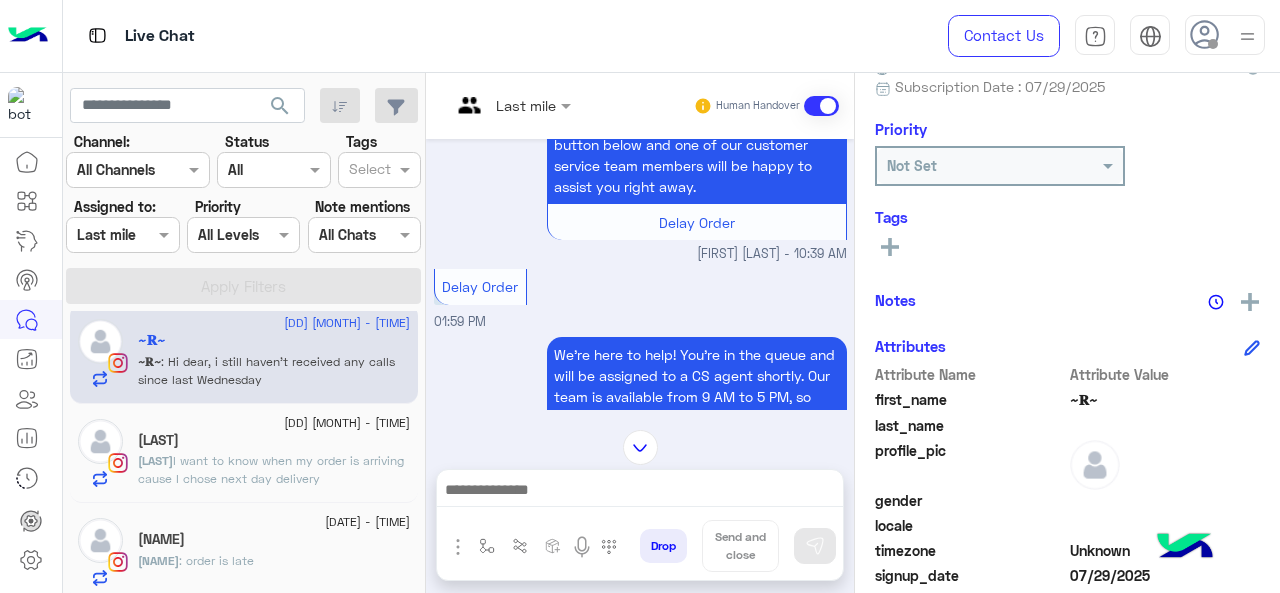 scroll, scrollTop: 902, scrollLeft: 0, axis: vertical 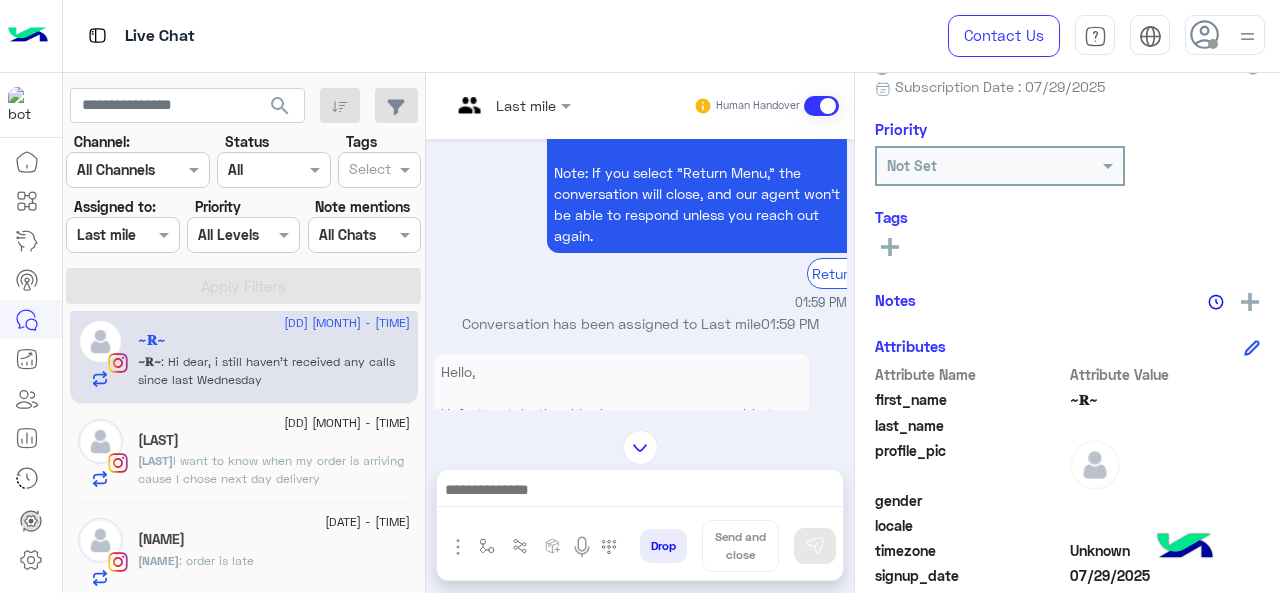 click at bounding box center (511, 104) 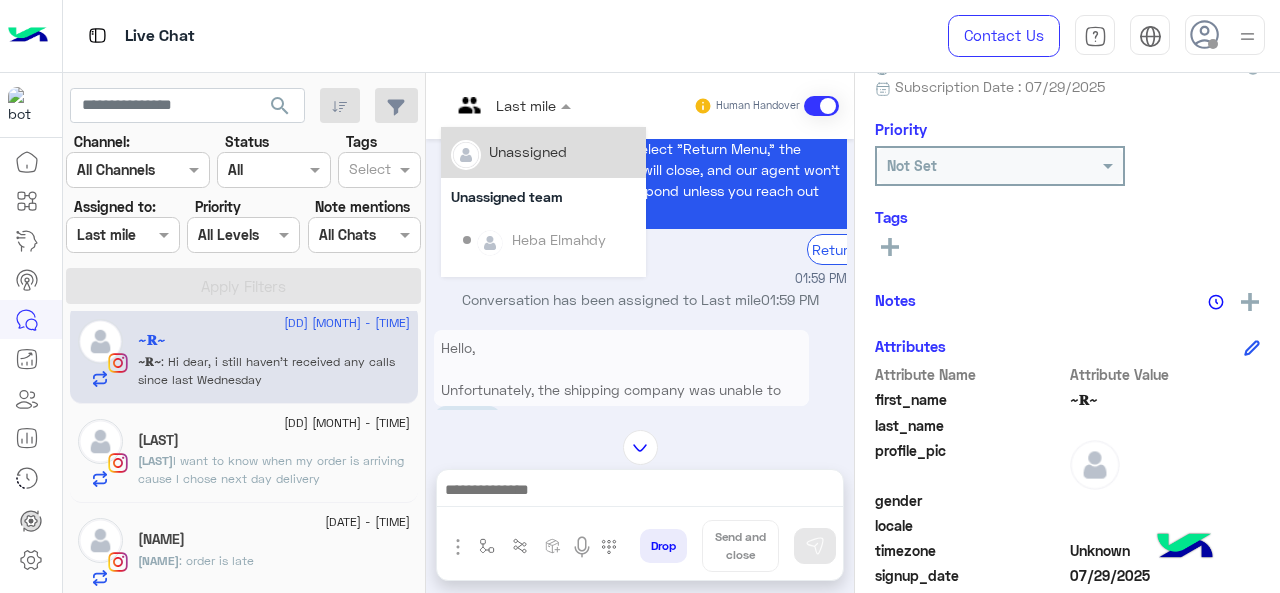 scroll, scrollTop: 878, scrollLeft: 0, axis: vertical 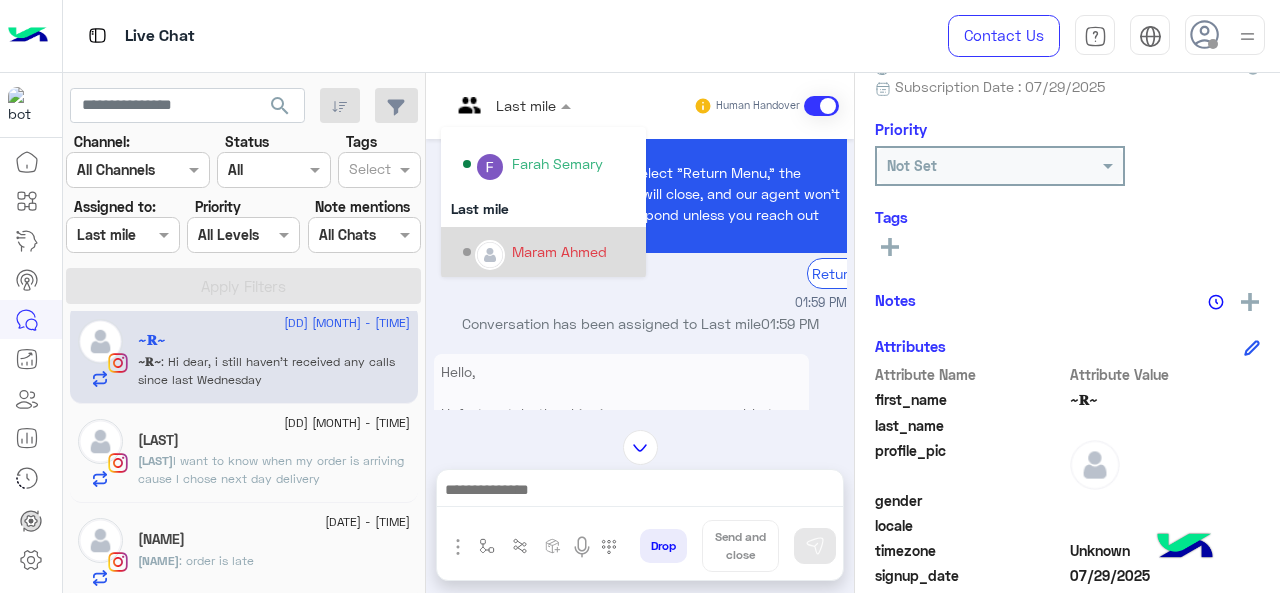 click on "Maram Ahmed" at bounding box center [559, 251] 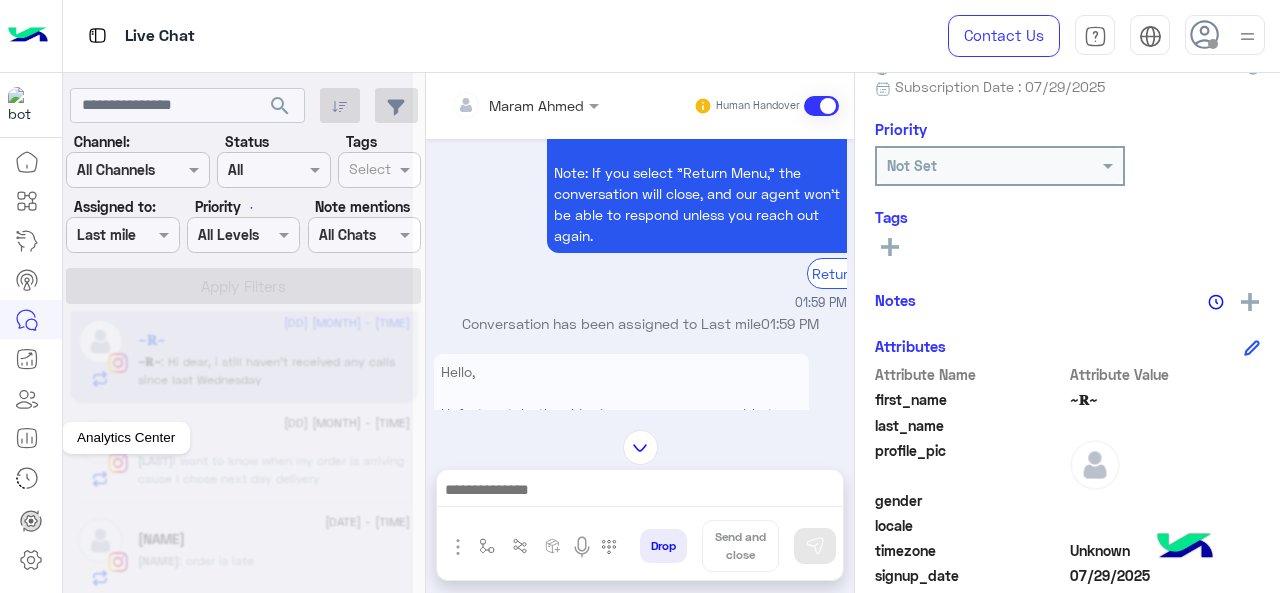 scroll, scrollTop: 185, scrollLeft: 0, axis: vertical 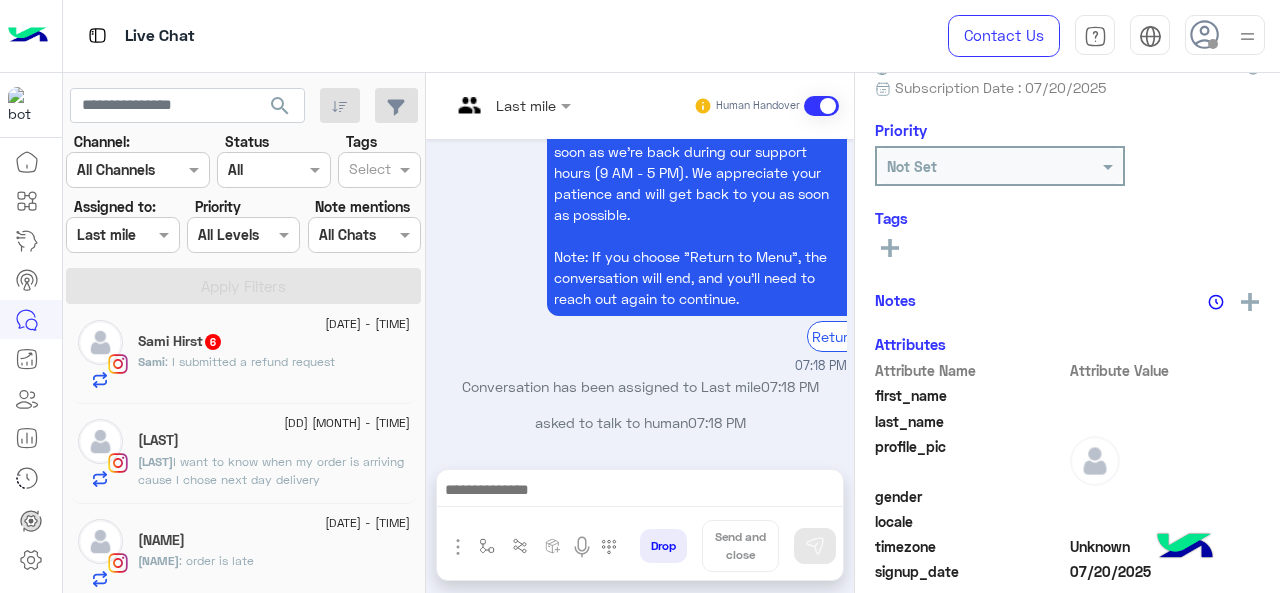 click on "[NAME] : I submitted a refund request" 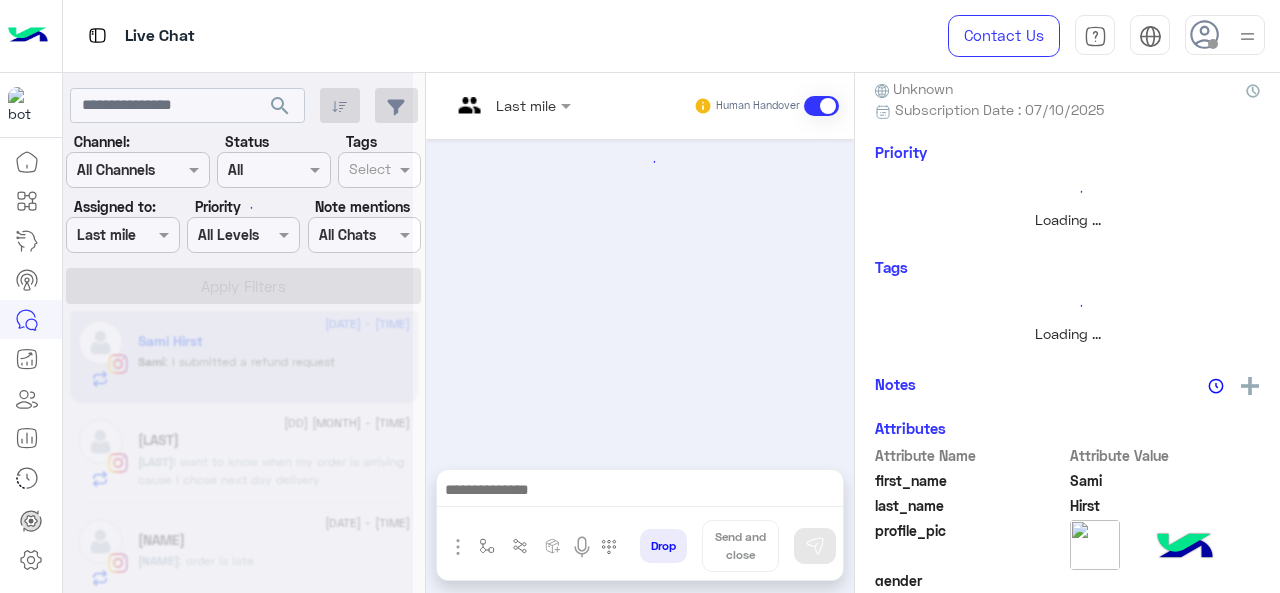scroll, scrollTop: 208, scrollLeft: 0, axis: vertical 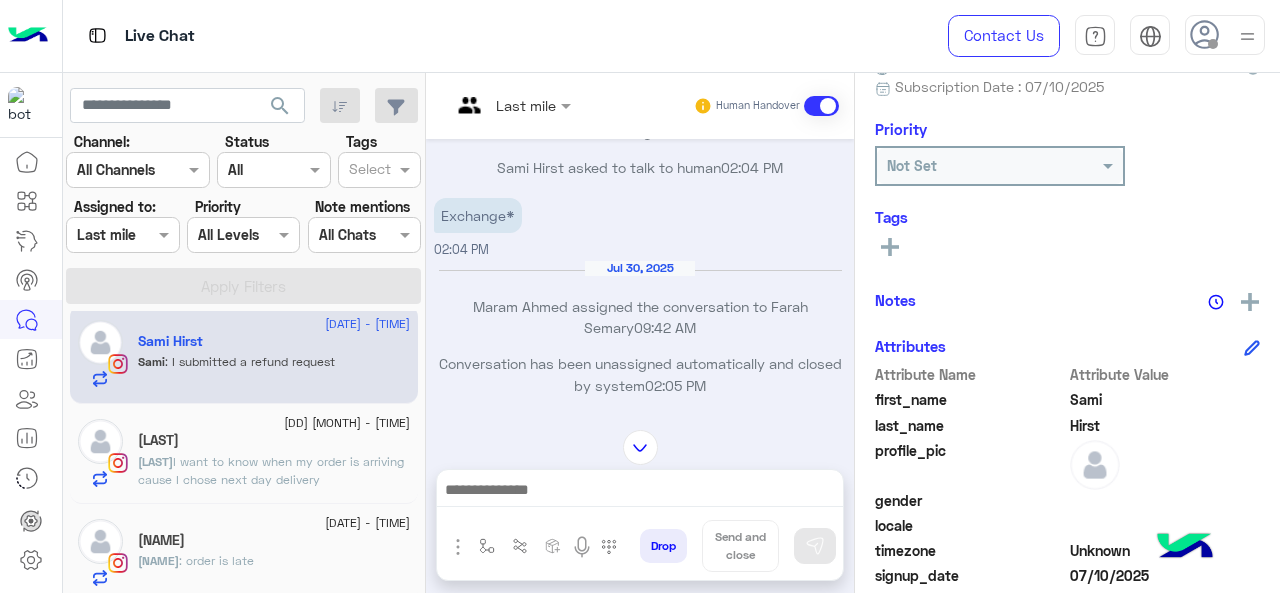click at bounding box center [511, 104] 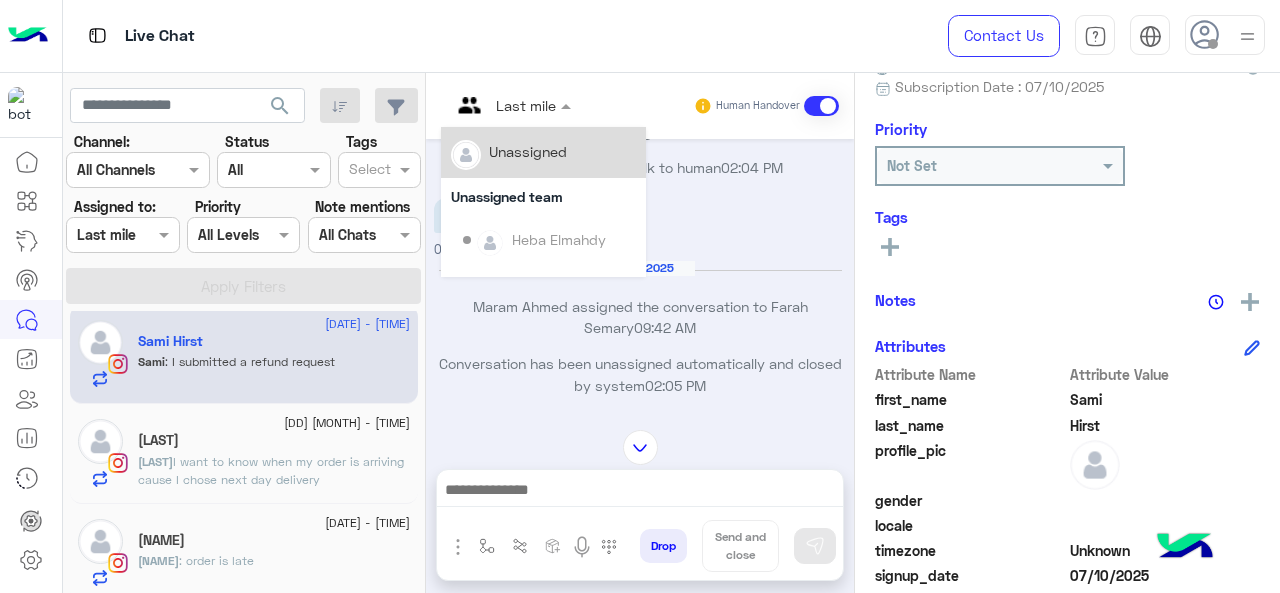 click on "Not Set" 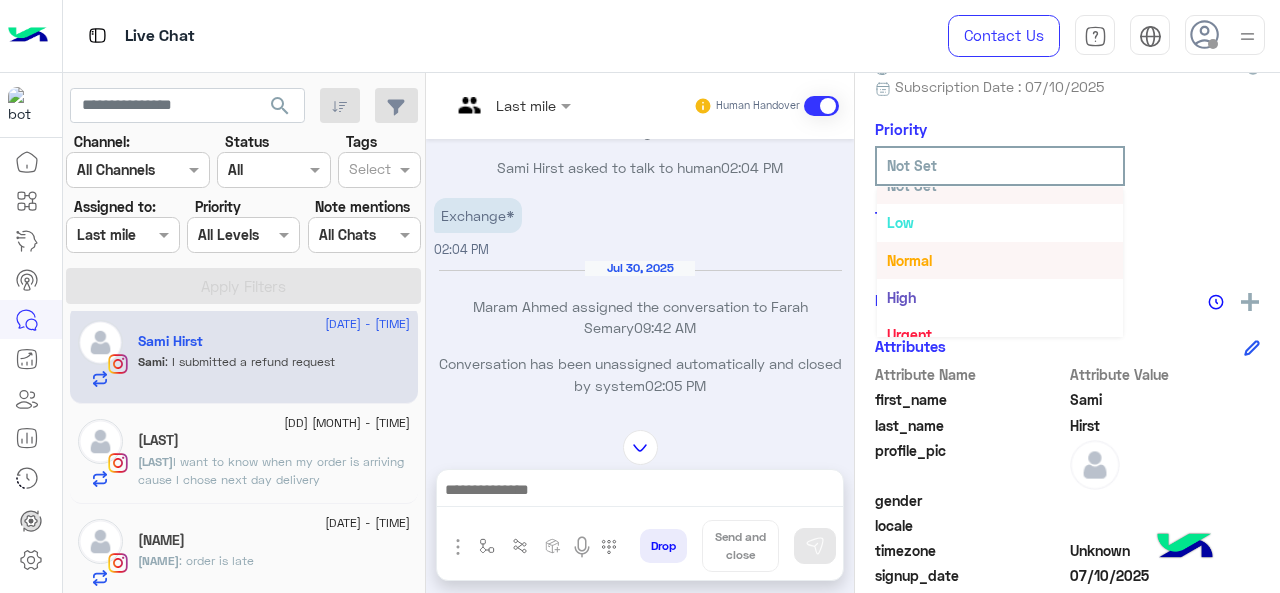 scroll, scrollTop: 36, scrollLeft: 0, axis: vertical 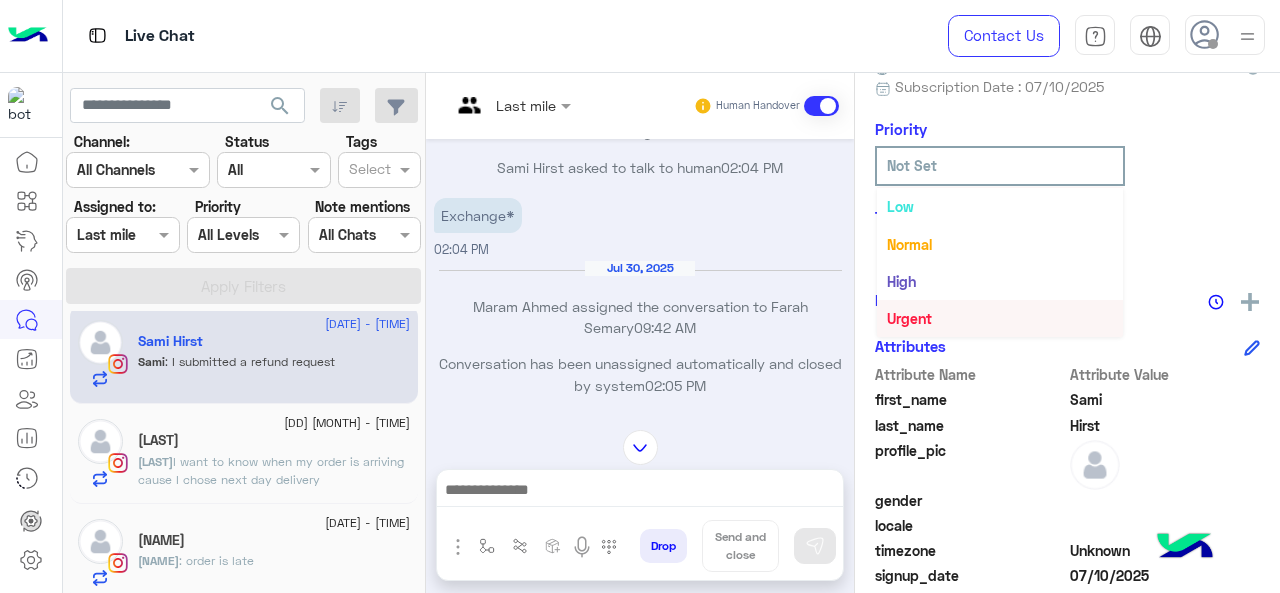 click on "Urgent" at bounding box center (909, 318) 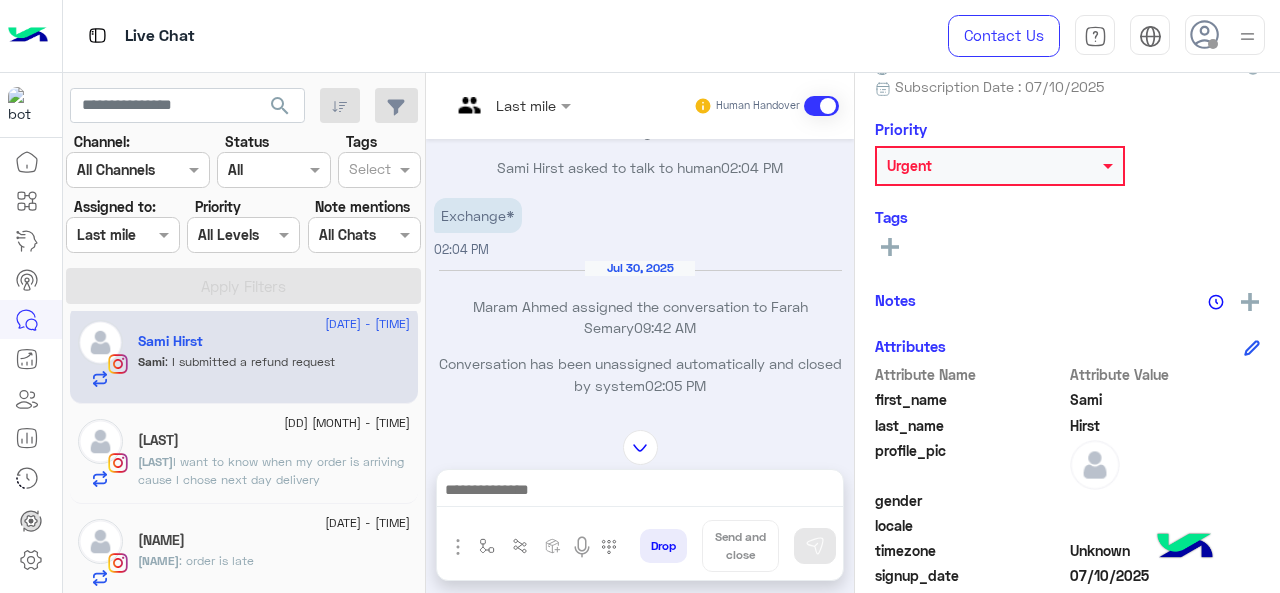 click on "Last mile Human Handover" at bounding box center [640, 106] 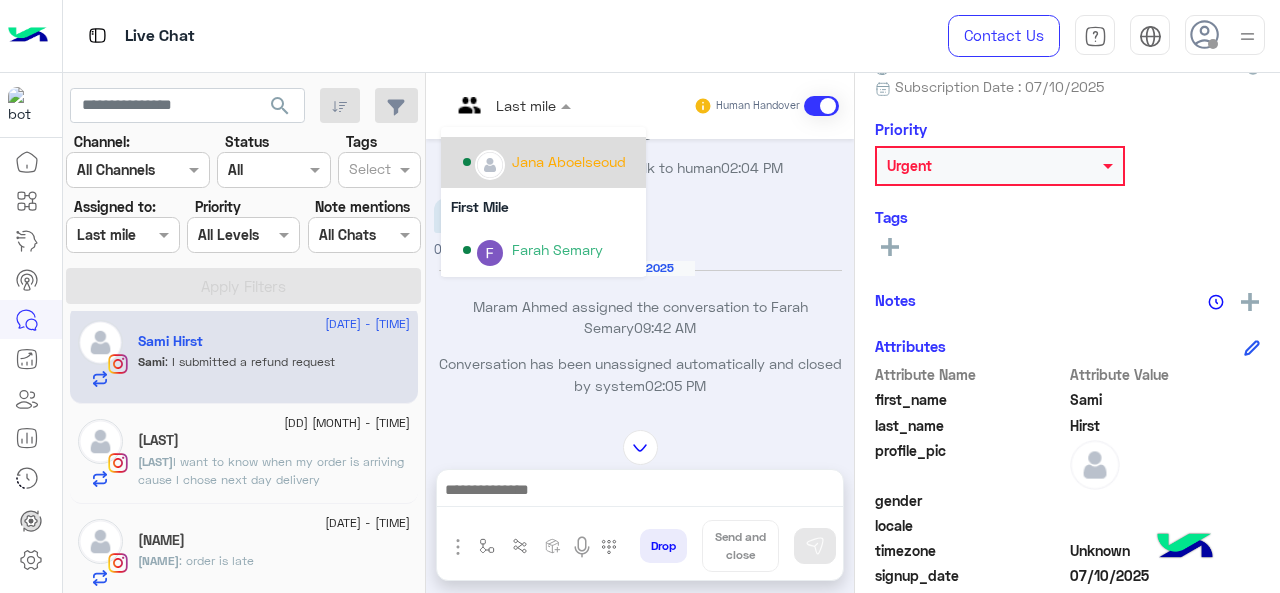 scroll, scrollTop: 300, scrollLeft: 0, axis: vertical 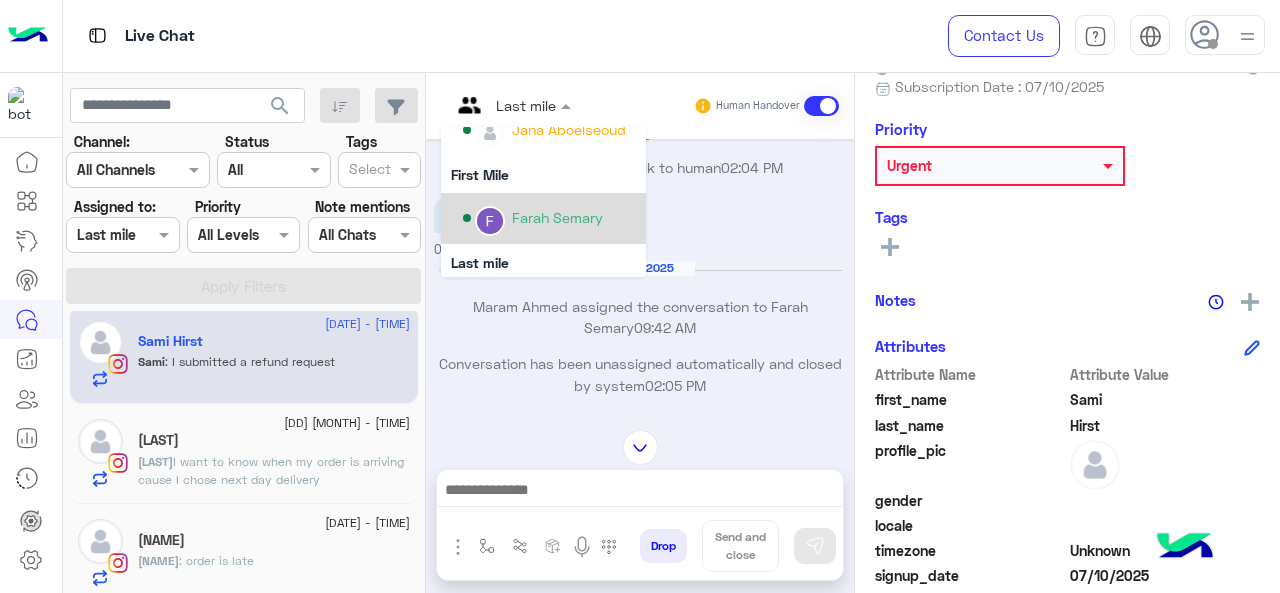 click on "Farah Semary" at bounding box center [557, 217] 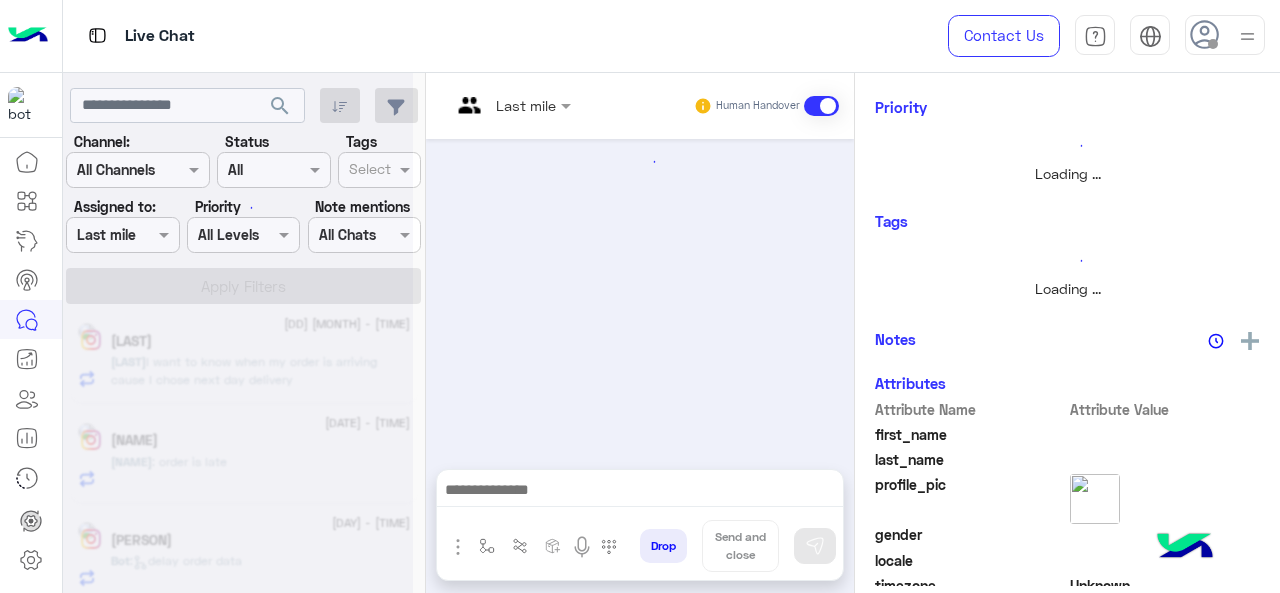 scroll, scrollTop: 185, scrollLeft: 0, axis: vertical 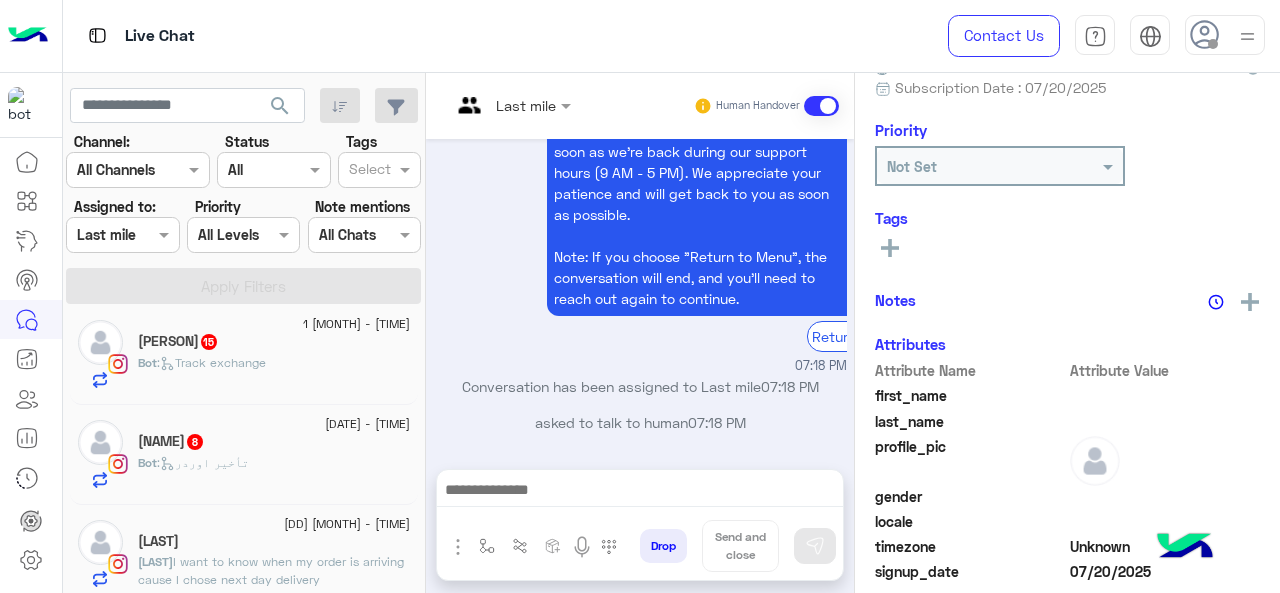 click on "Bot :   تأخير اوردر" 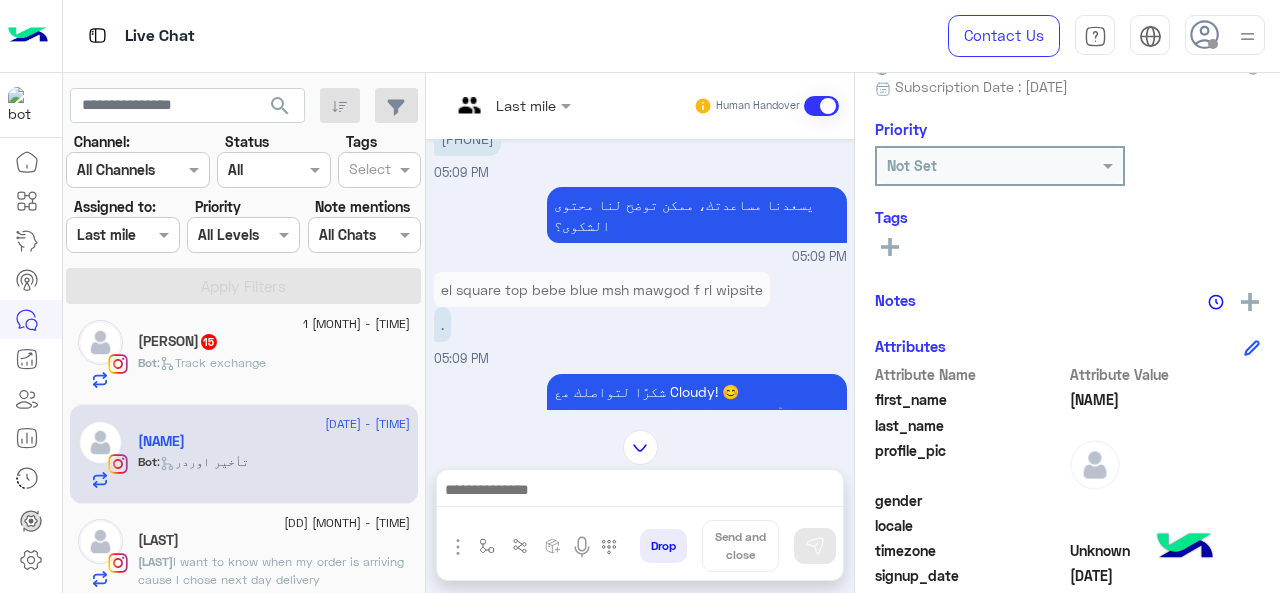 click at bounding box center [511, 104] 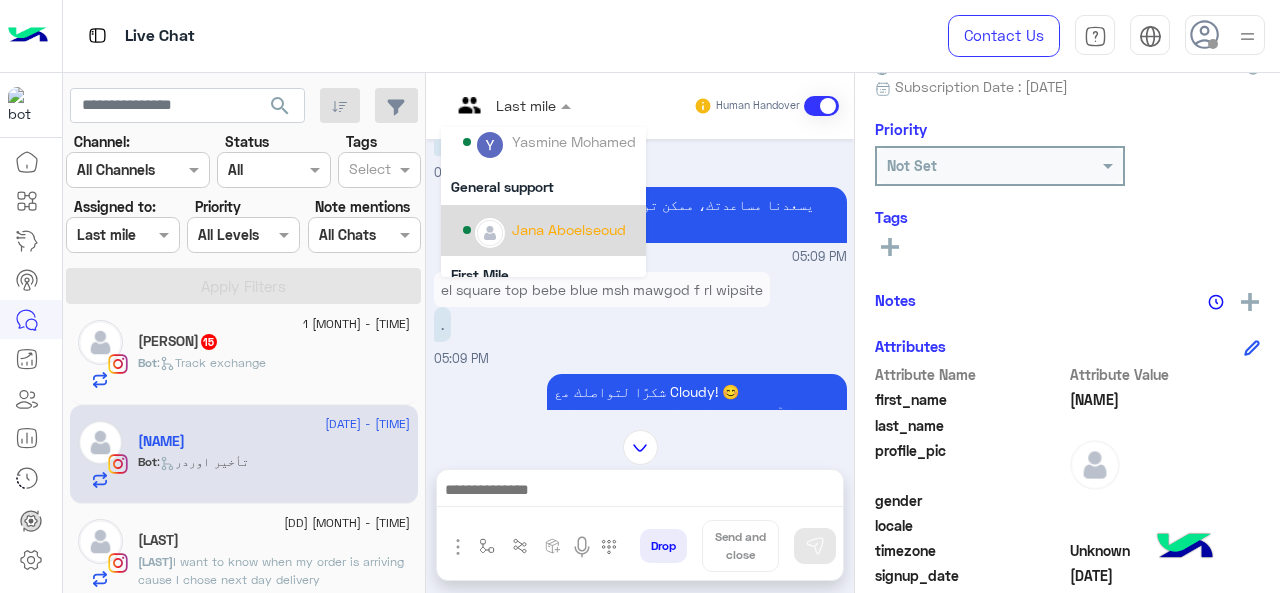 click on "Jana Aboelseoud" at bounding box center [569, 229] 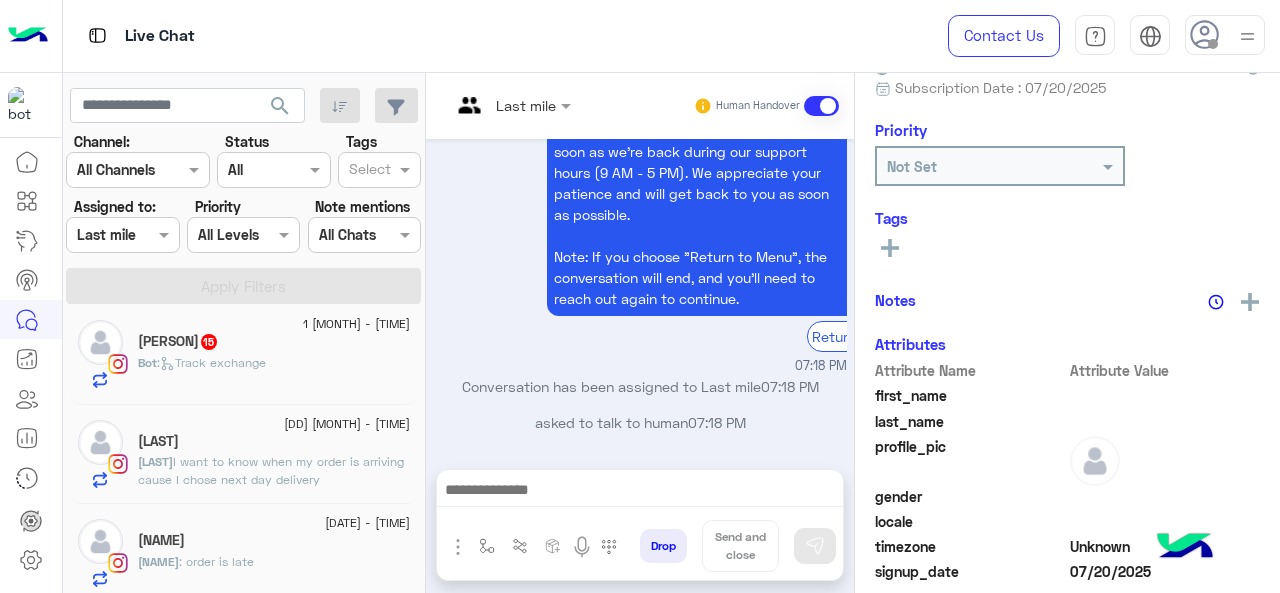 click on ":   Track exchange" 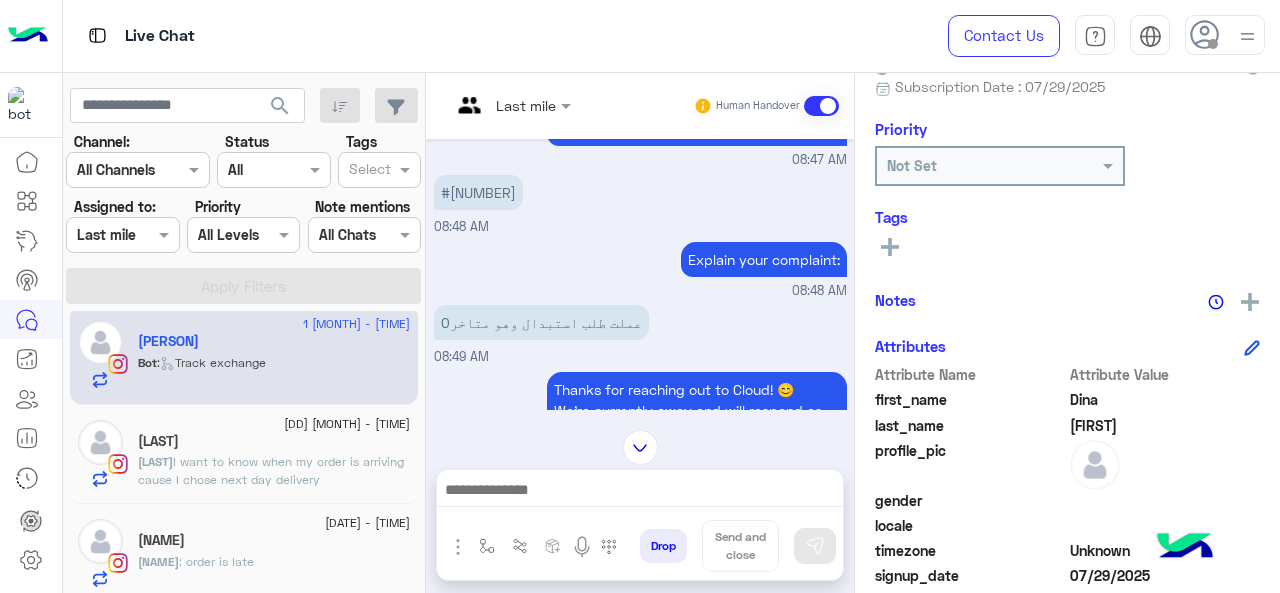 click on "Last mile" at bounding box center (526, 105) 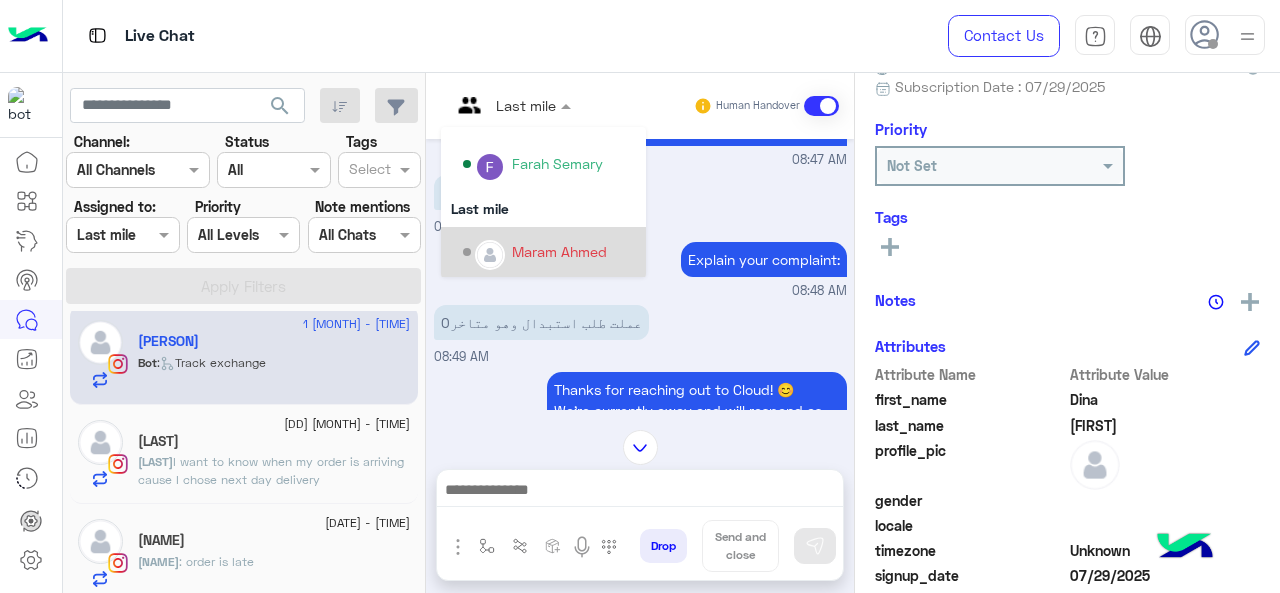 click on "Maram Ahmed" at bounding box center [549, 252] 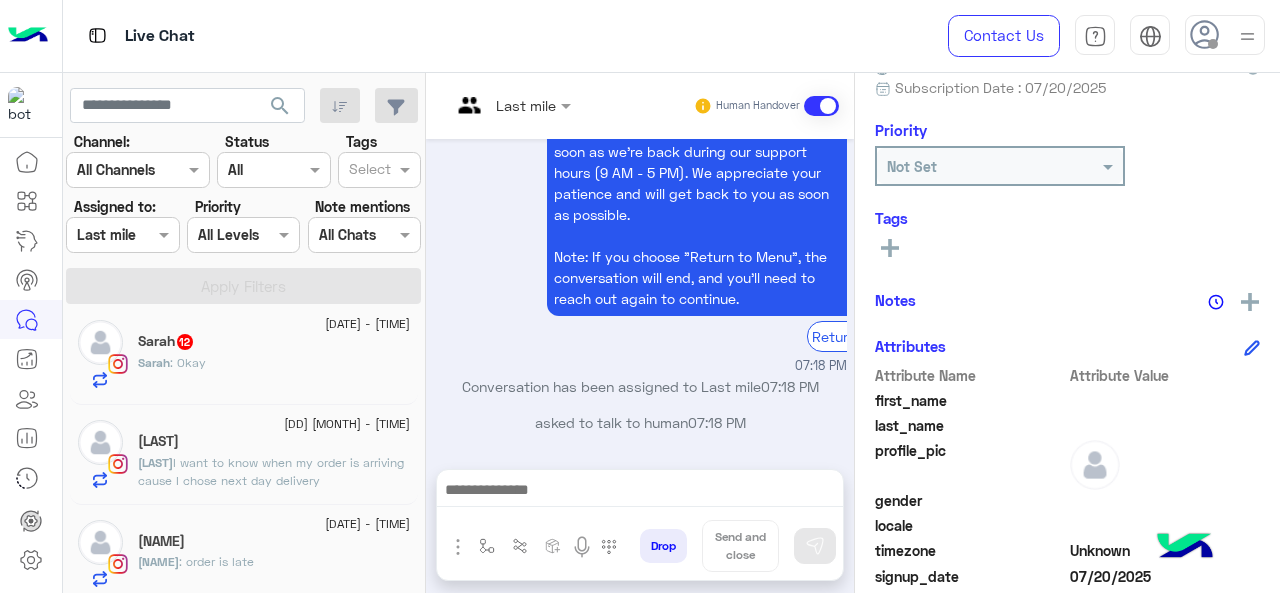 click on "[NAME] : Okay" 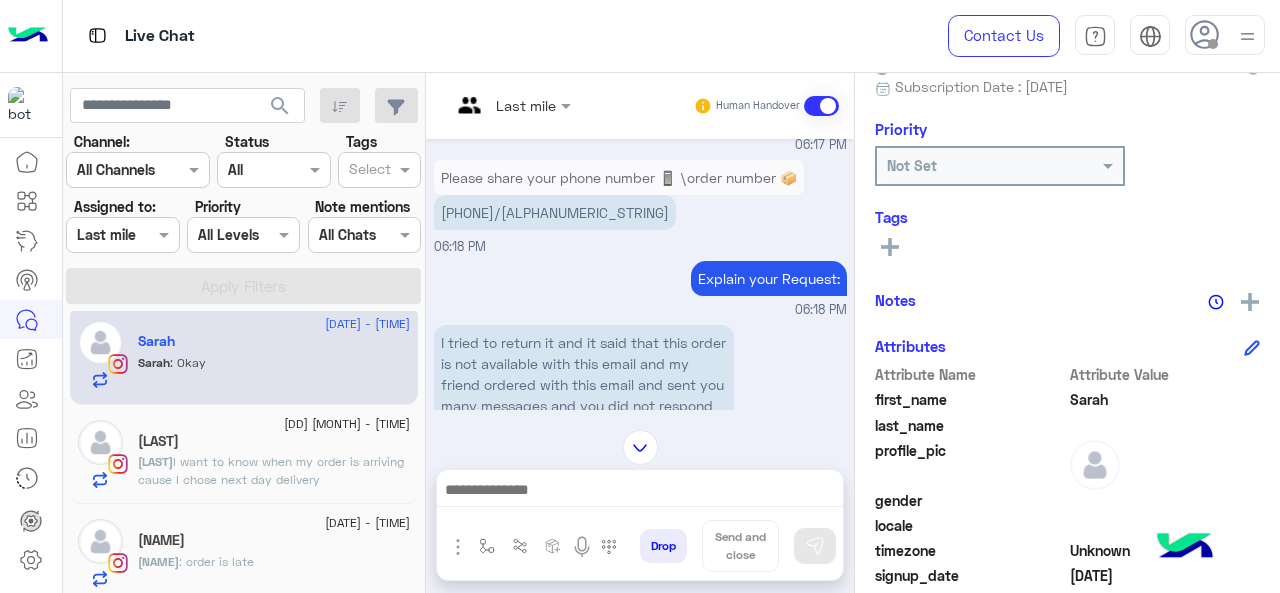 click at bounding box center (511, 104) 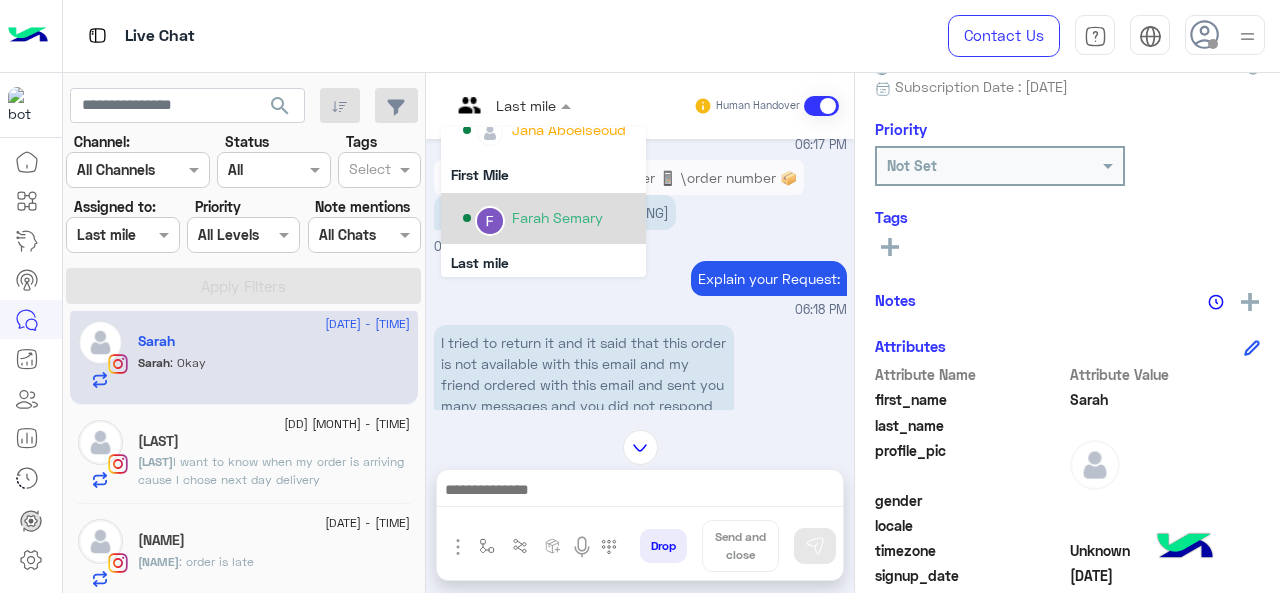 click on "Farah Semary" at bounding box center (557, 217) 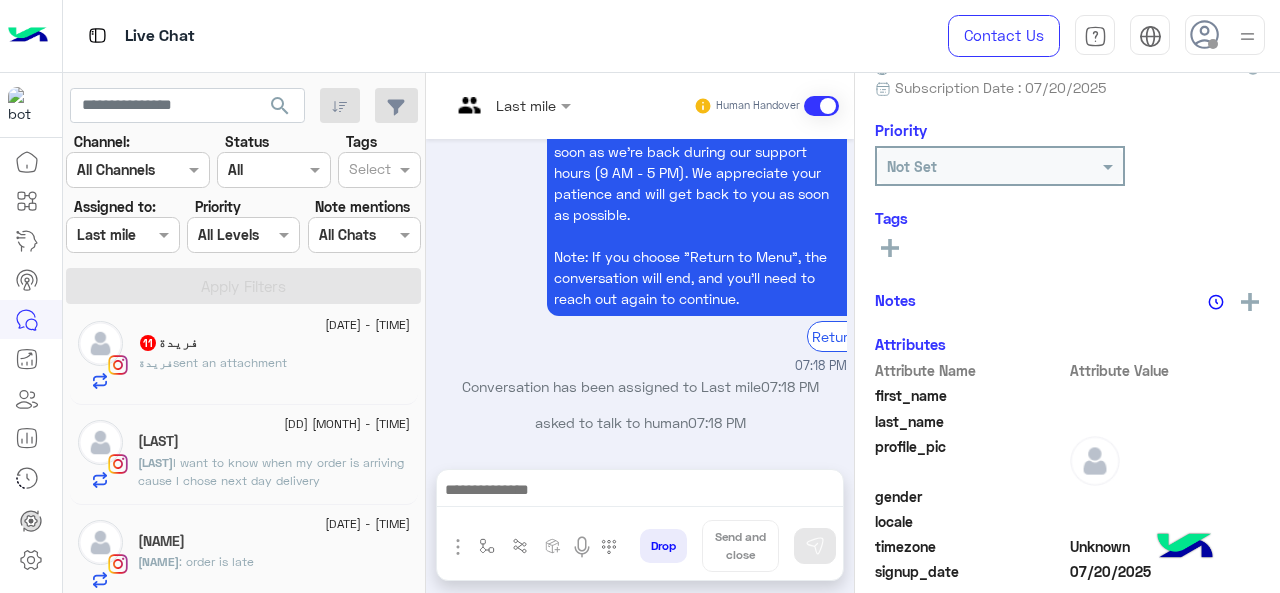 click on "[PERSON] sent an attachment" 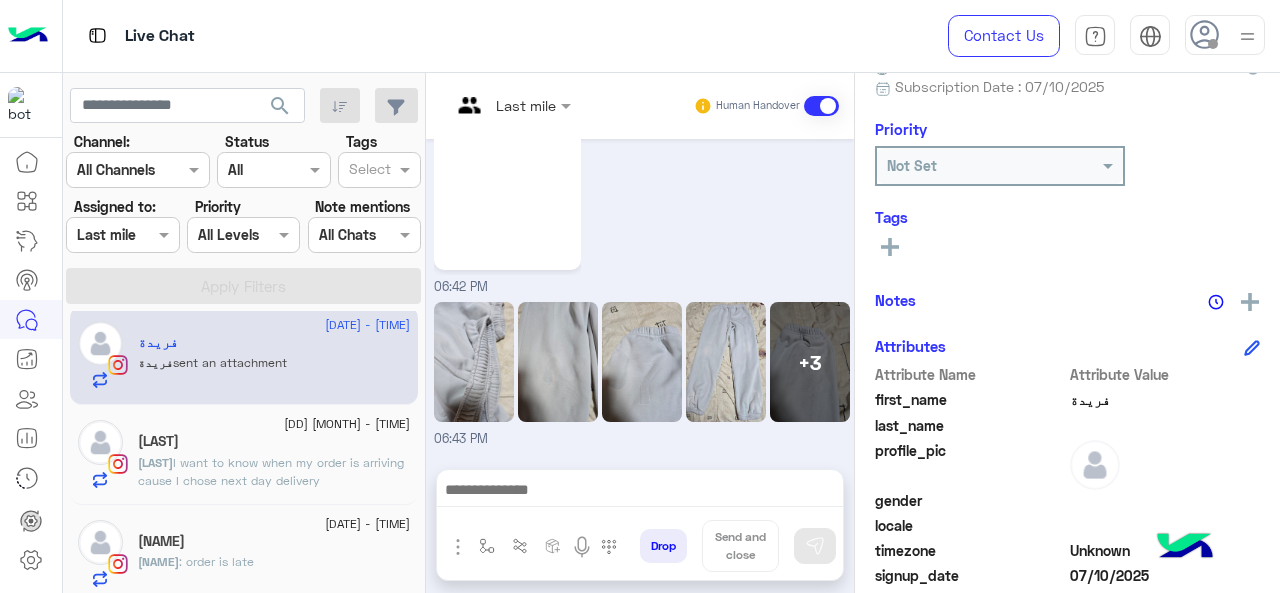 click 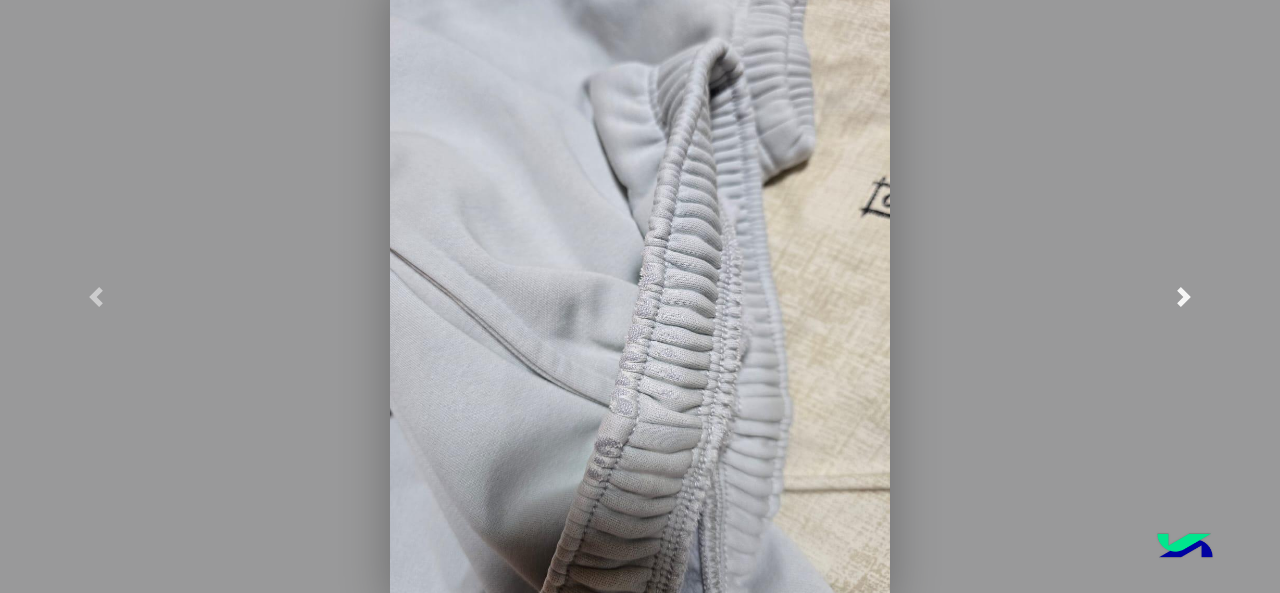 click at bounding box center (1184, 296) 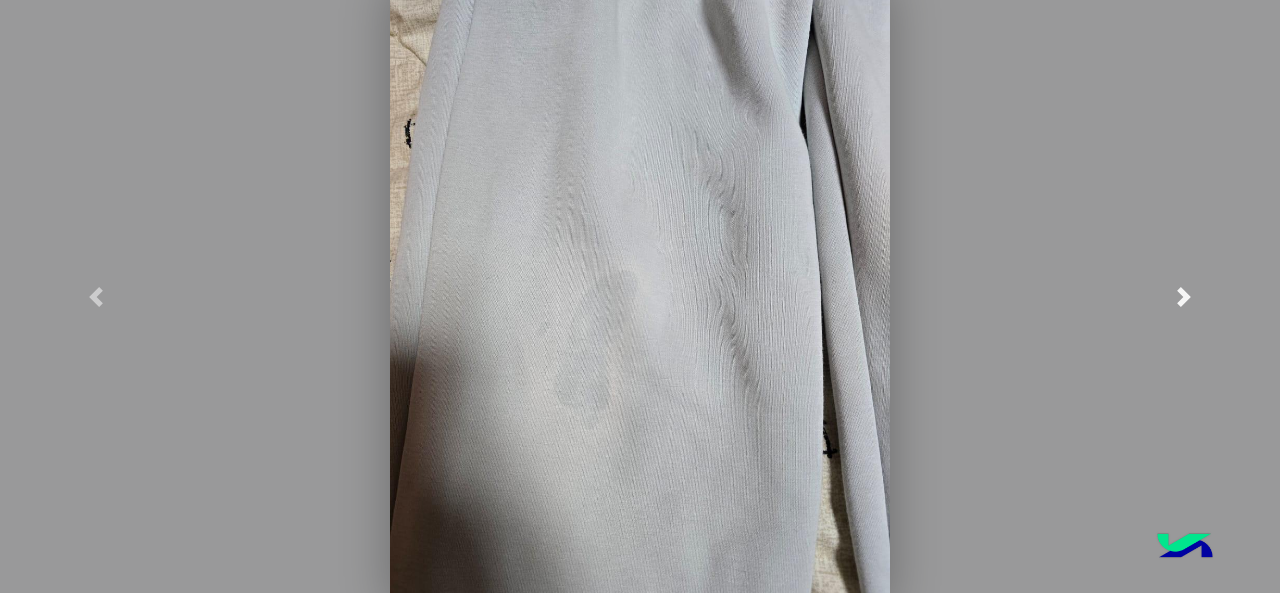 click at bounding box center (1184, 297) 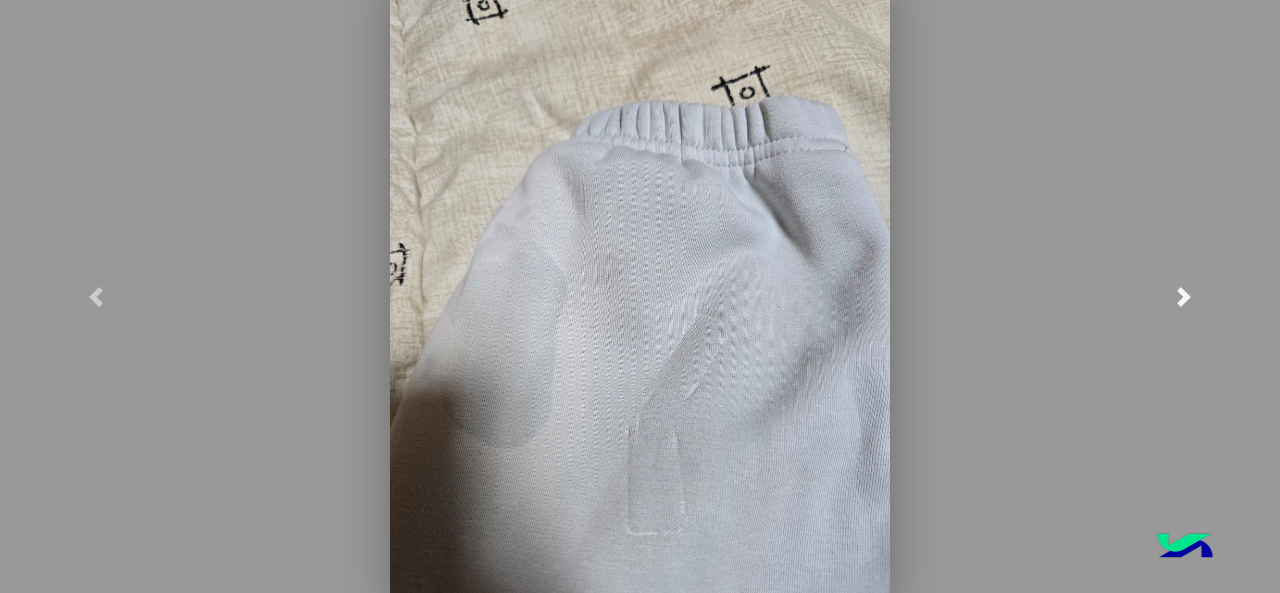 click at bounding box center (1184, 297) 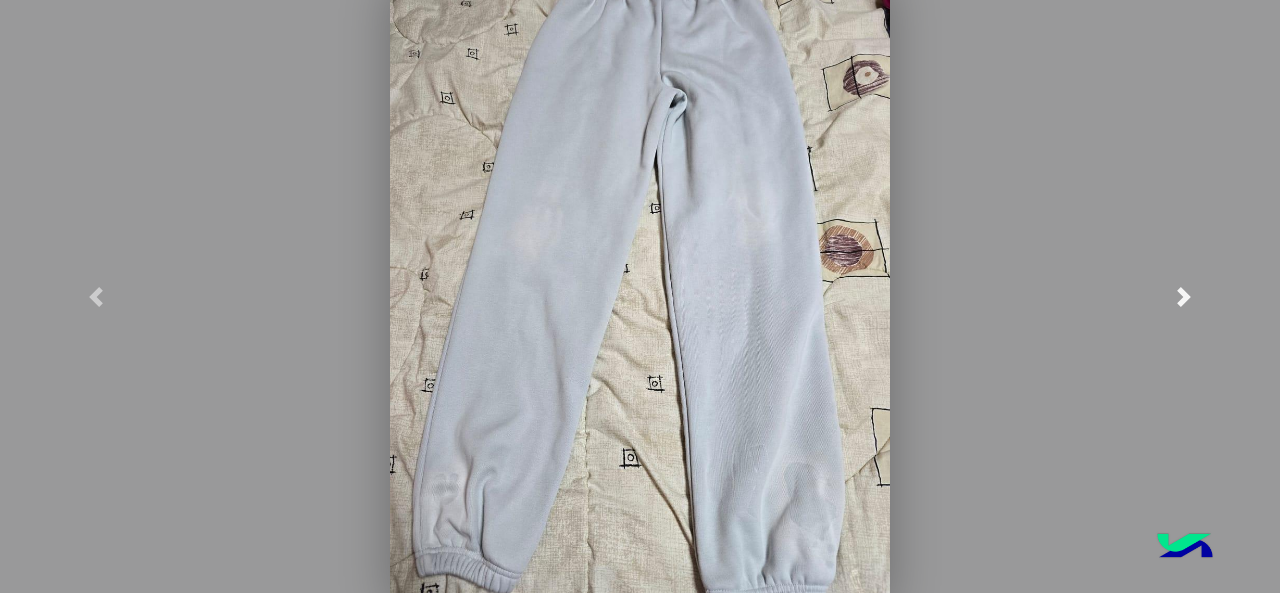 click at bounding box center (1184, 296) 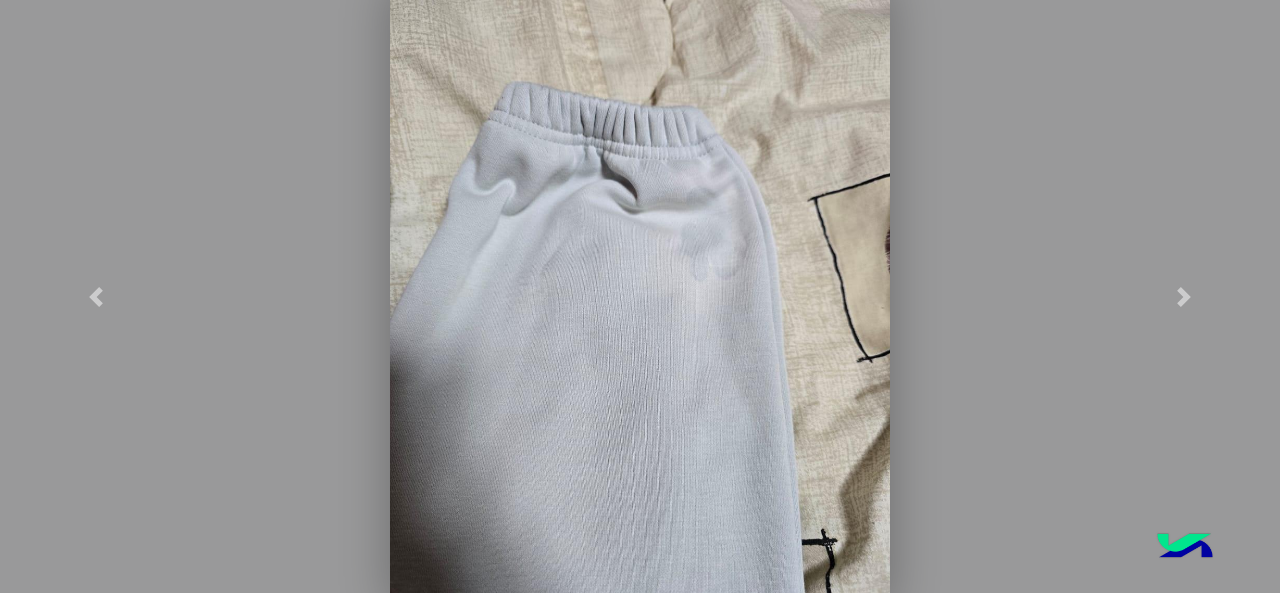 click 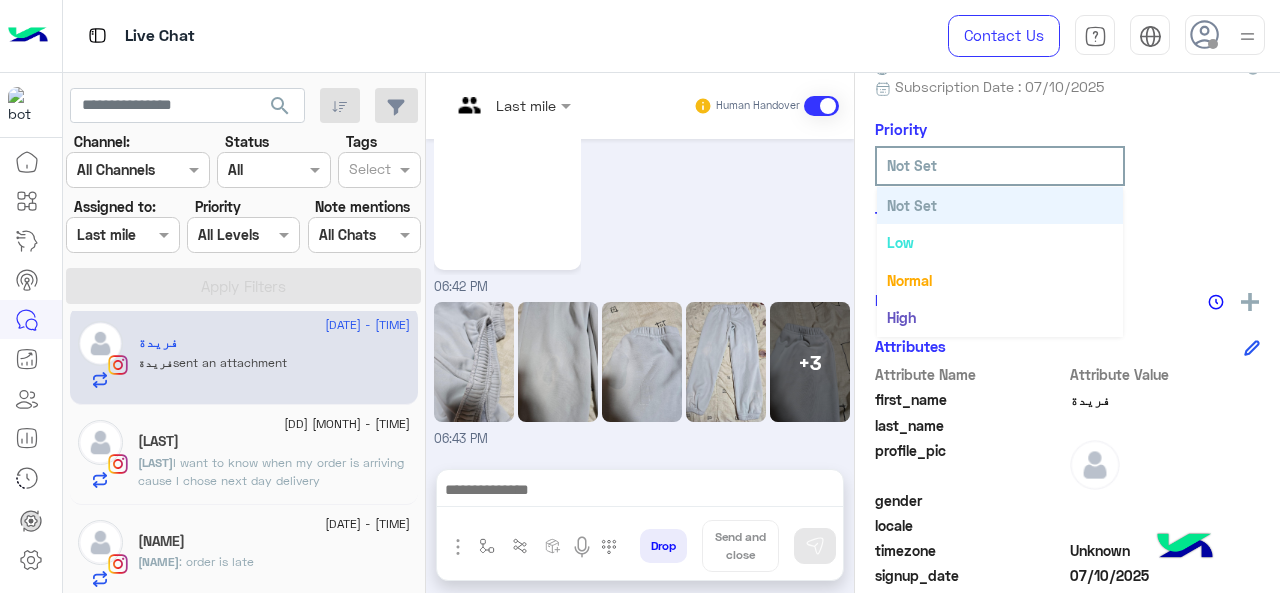 click 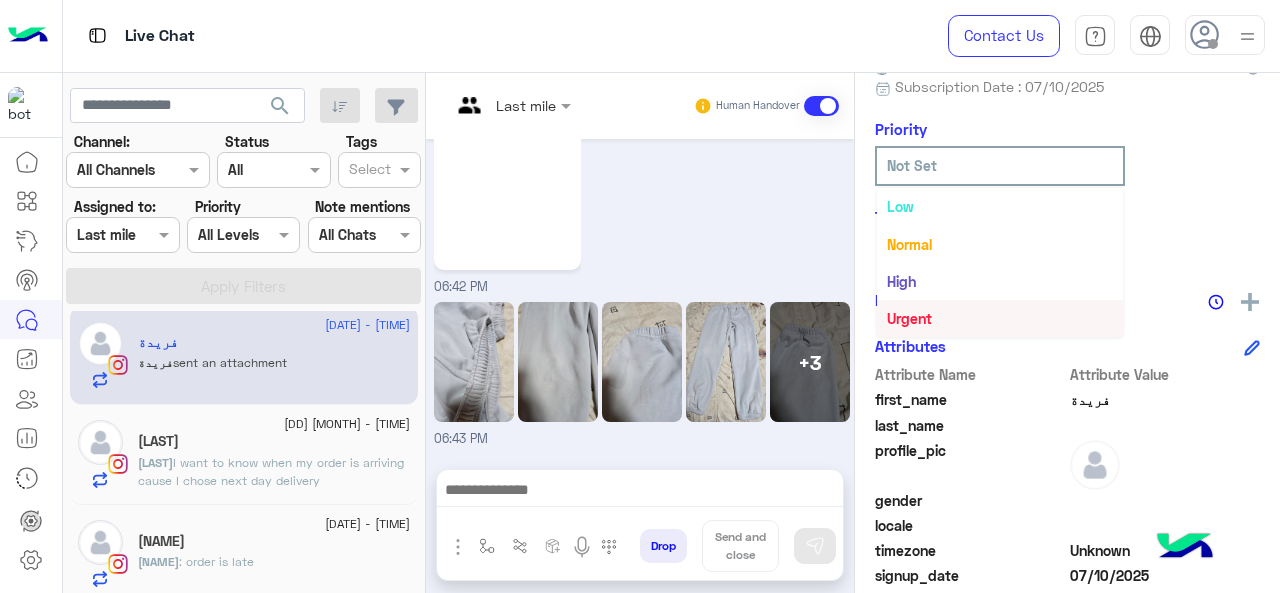 click on "Urgent" at bounding box center (1000, 318) 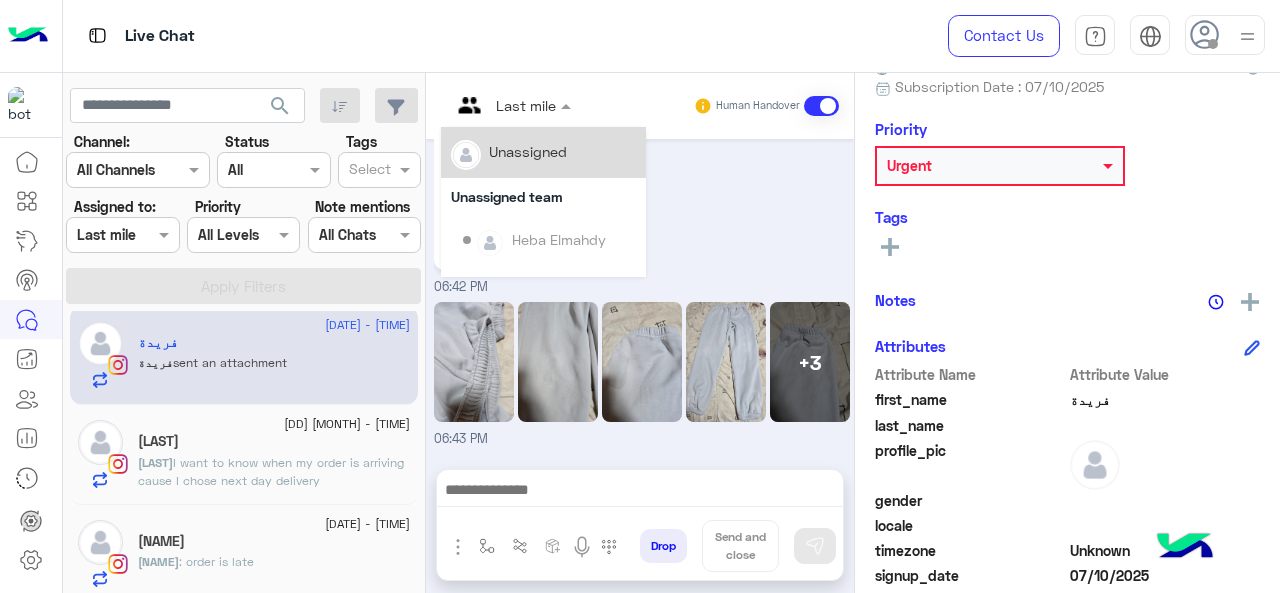 click at bounding box center [568, 105] 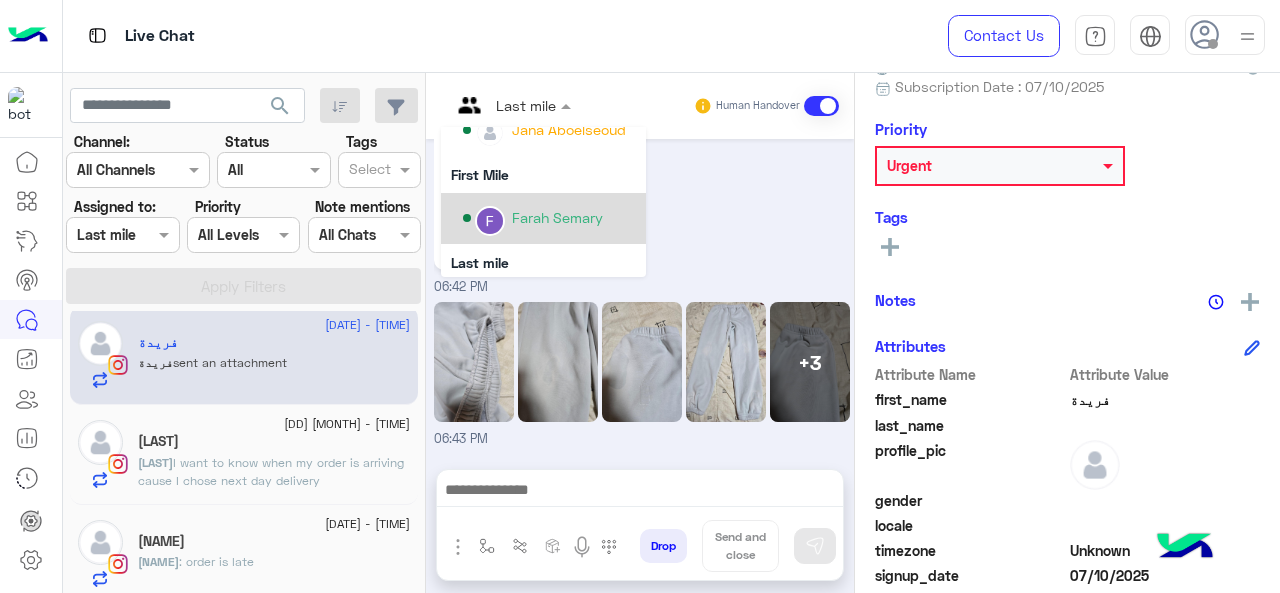 click on "Farah Semary" at bounding box center (557, 217) 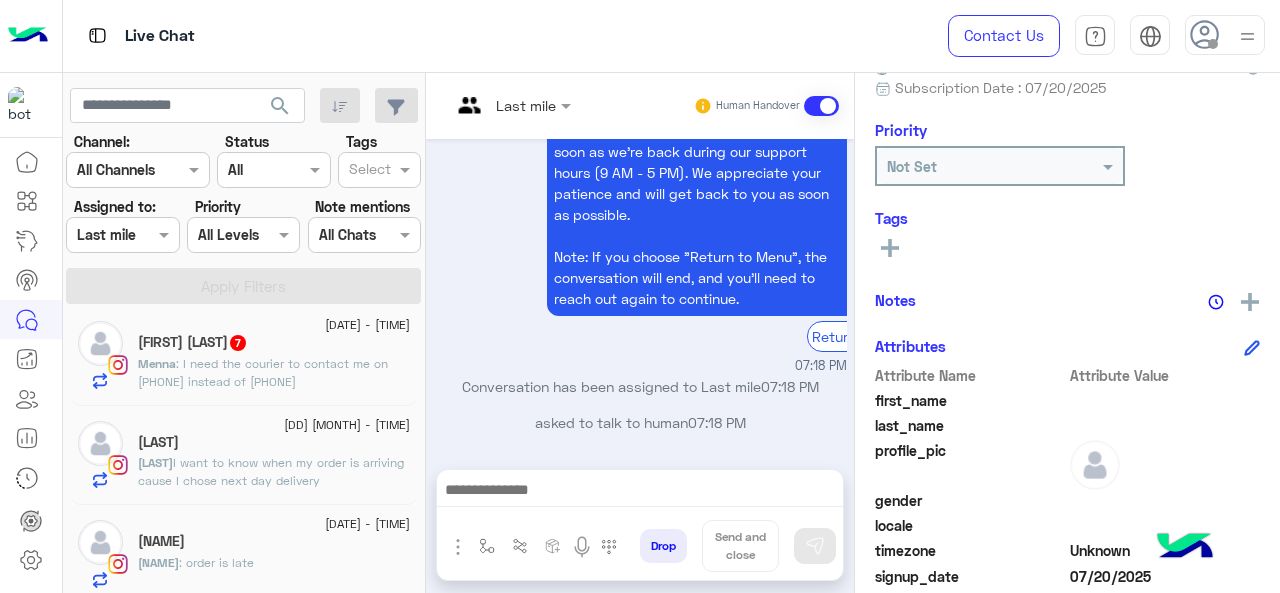 click on ": I need the courier to contact me on [PHONE] instead of [PHONE]" 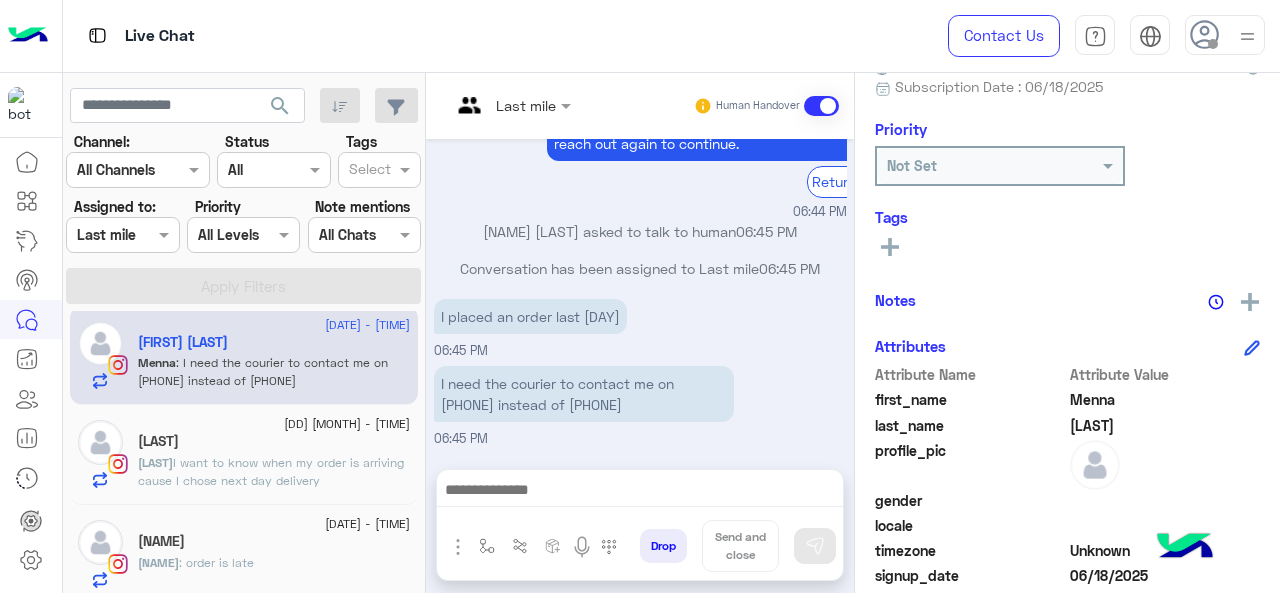 click at bounding box center [511, 104] 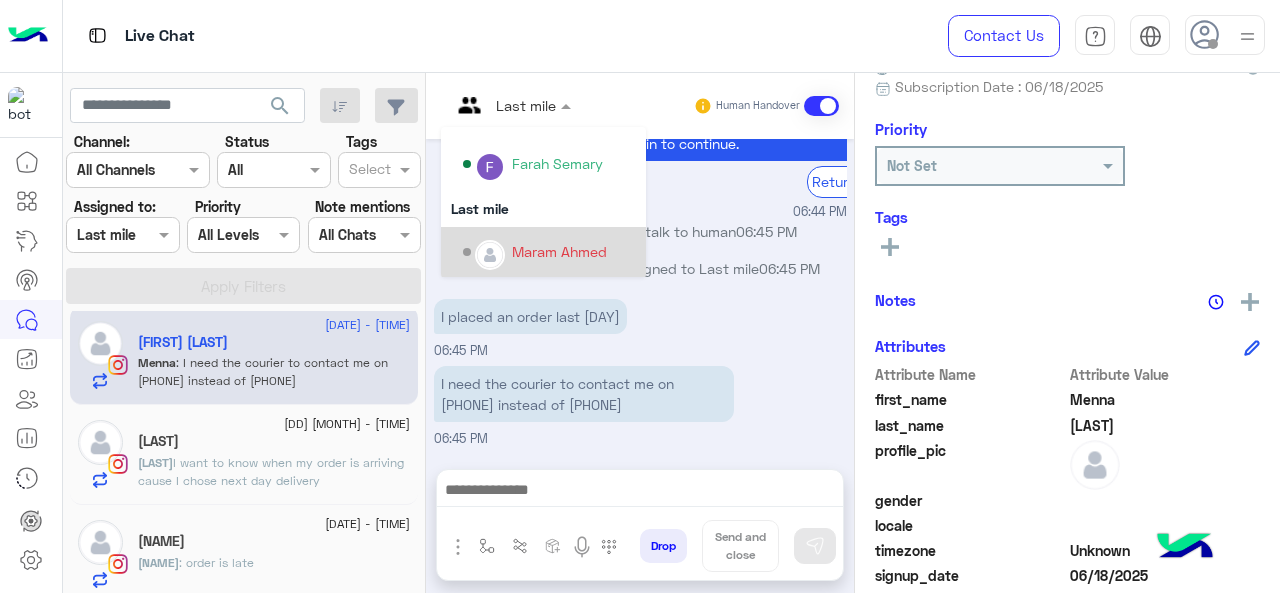 click on "Maram Ahmed" at bounding box center (559, 251) 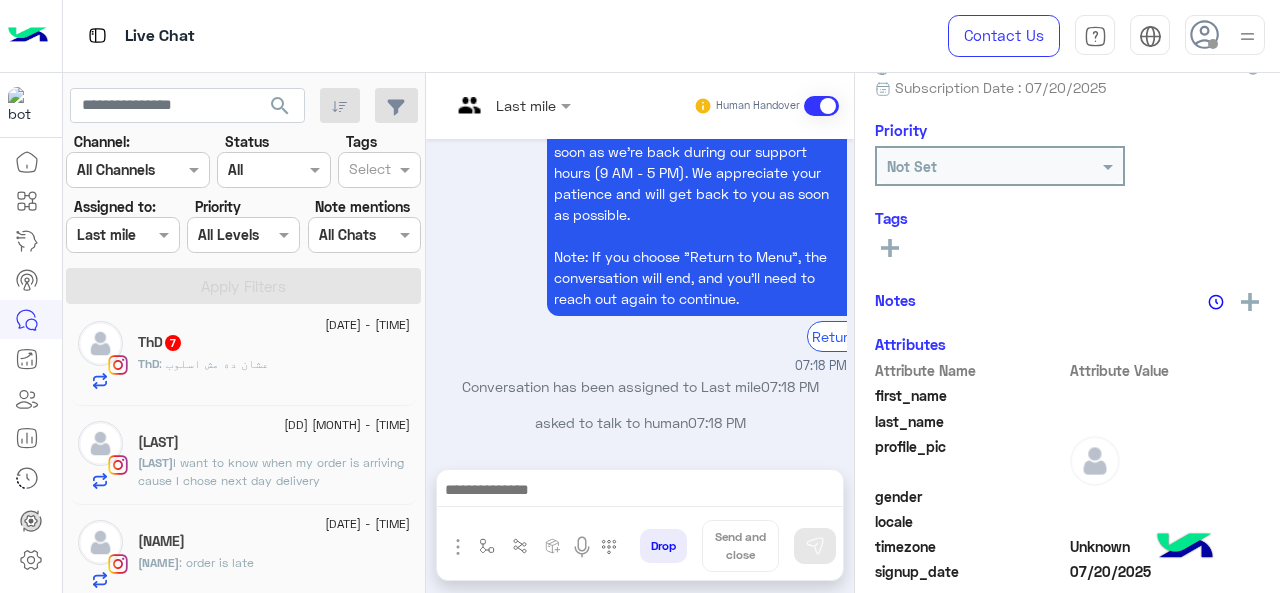 click on ": عشان ده مش اسلوب" 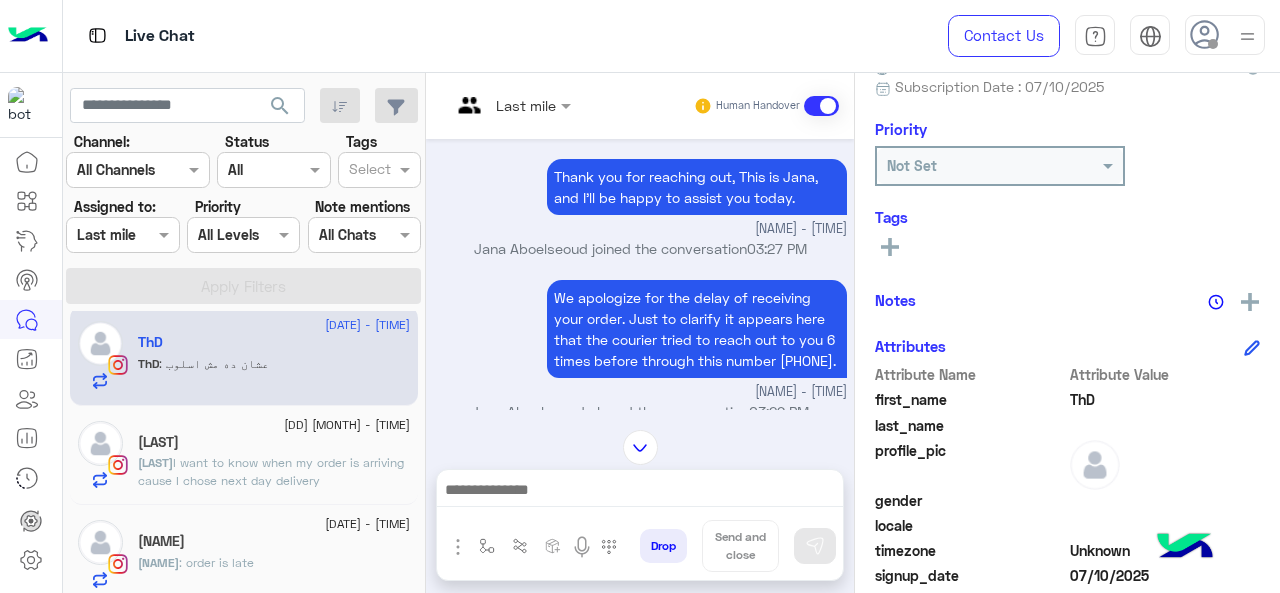 click on "Last mile" at bounding box center [503, 106] 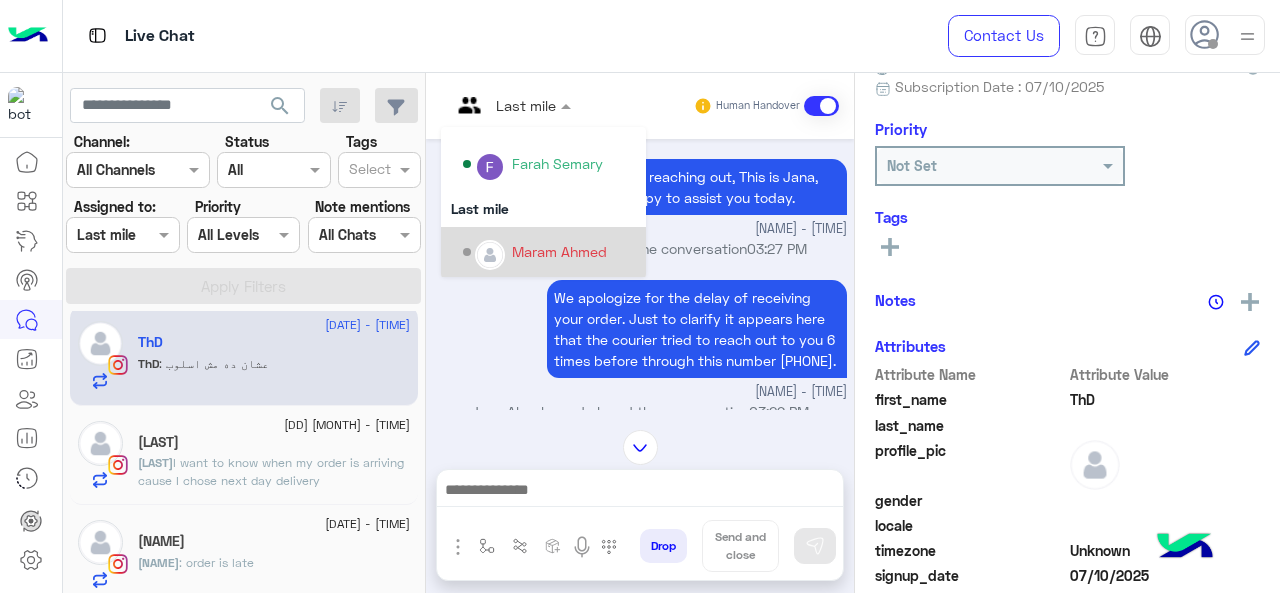 click on "Maram Ahmed" at bounding box center [559, 251] 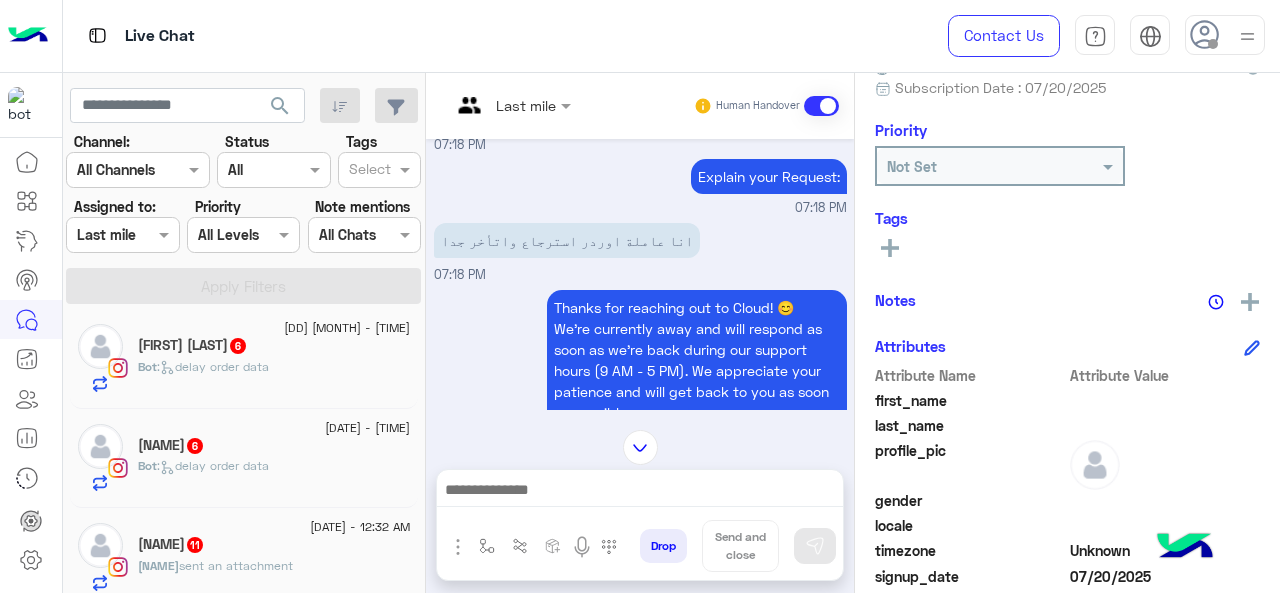 click at bounding box center [511, 104] 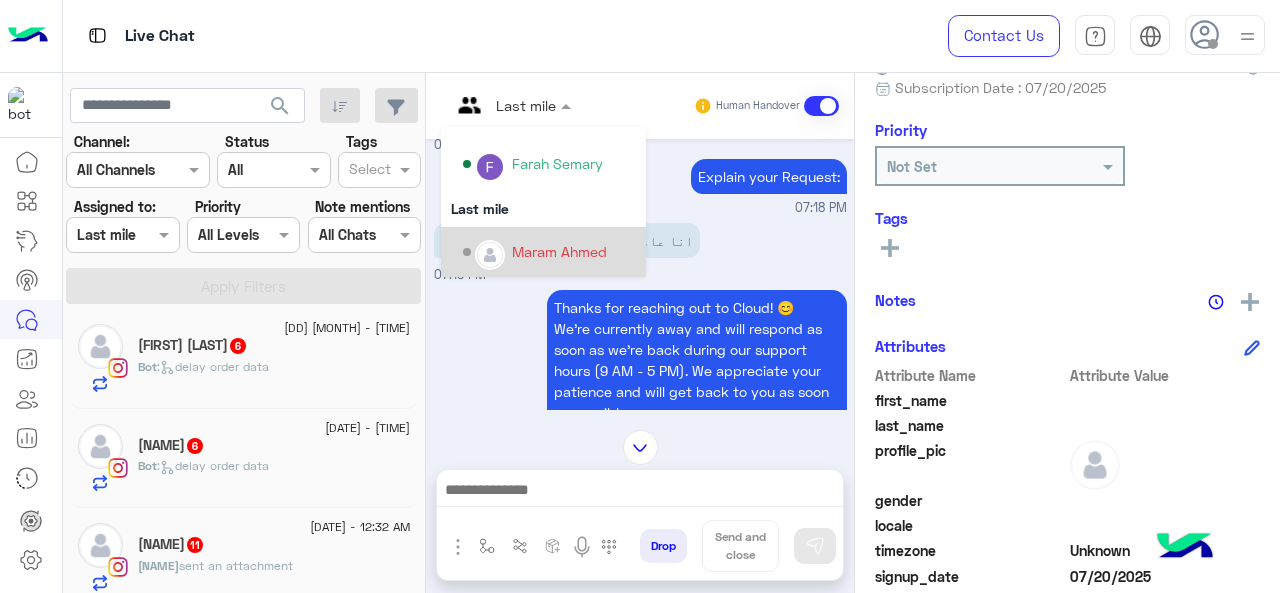 click on "Maram Ahmed" at bounding box center [549, 252] 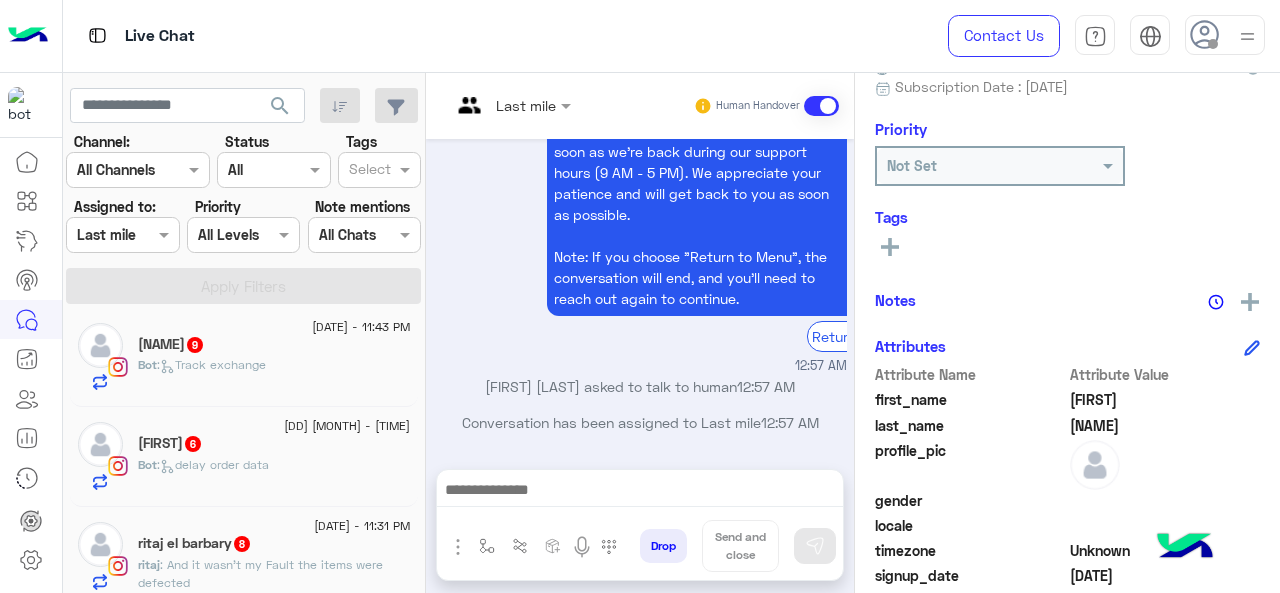 click on "[FIRST] 9" 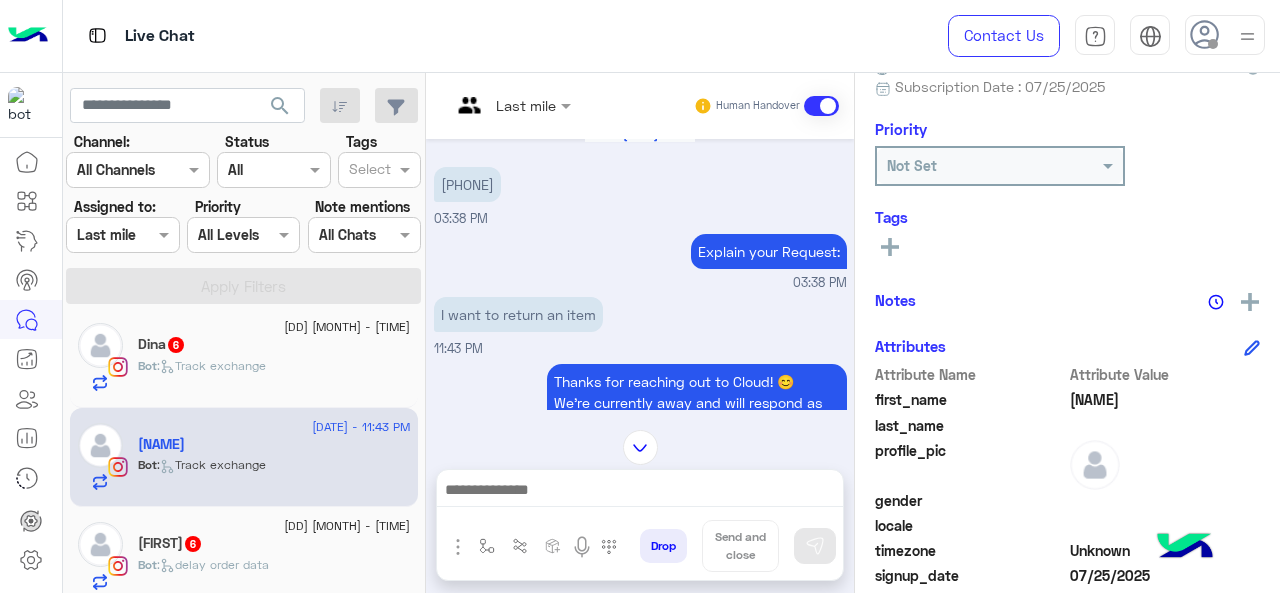 click at bounding box center [511, 104] 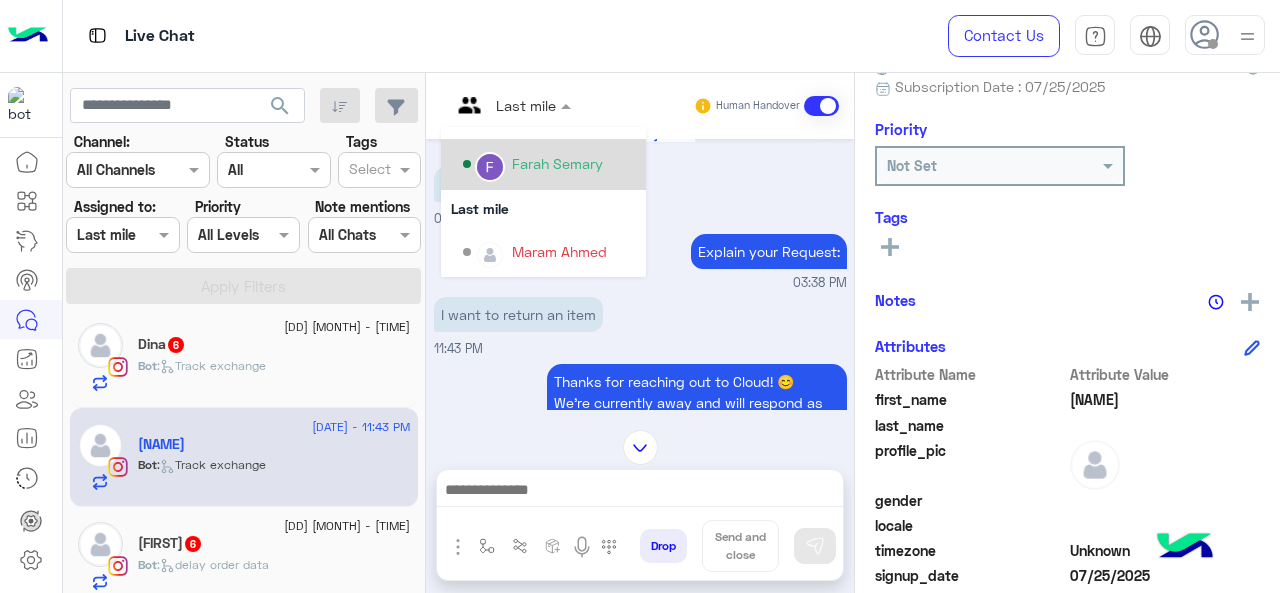 click on "Farah Semary" at bounding box center [549, 164] 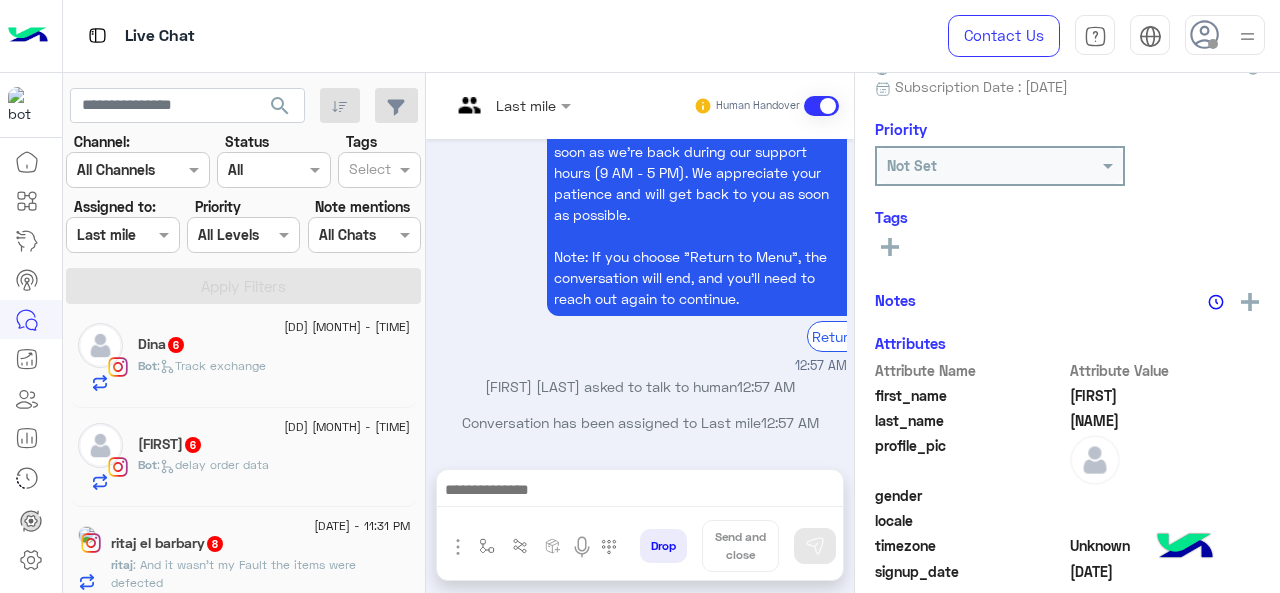 click on ":   delay order data" 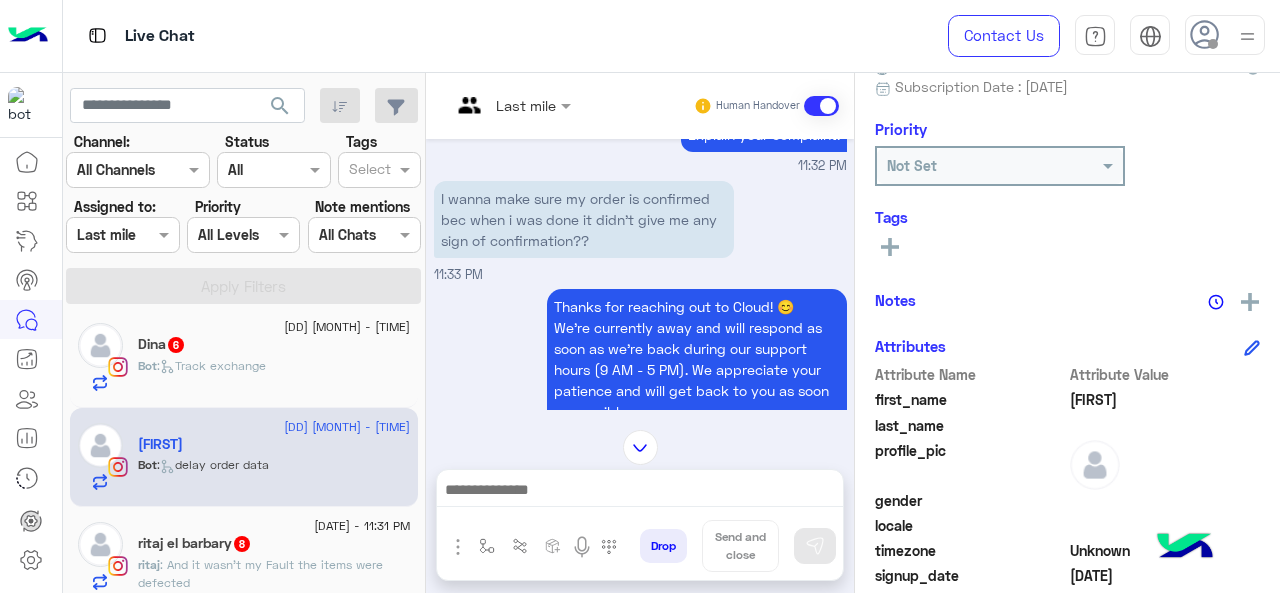 click at bounding box center [511, 104] 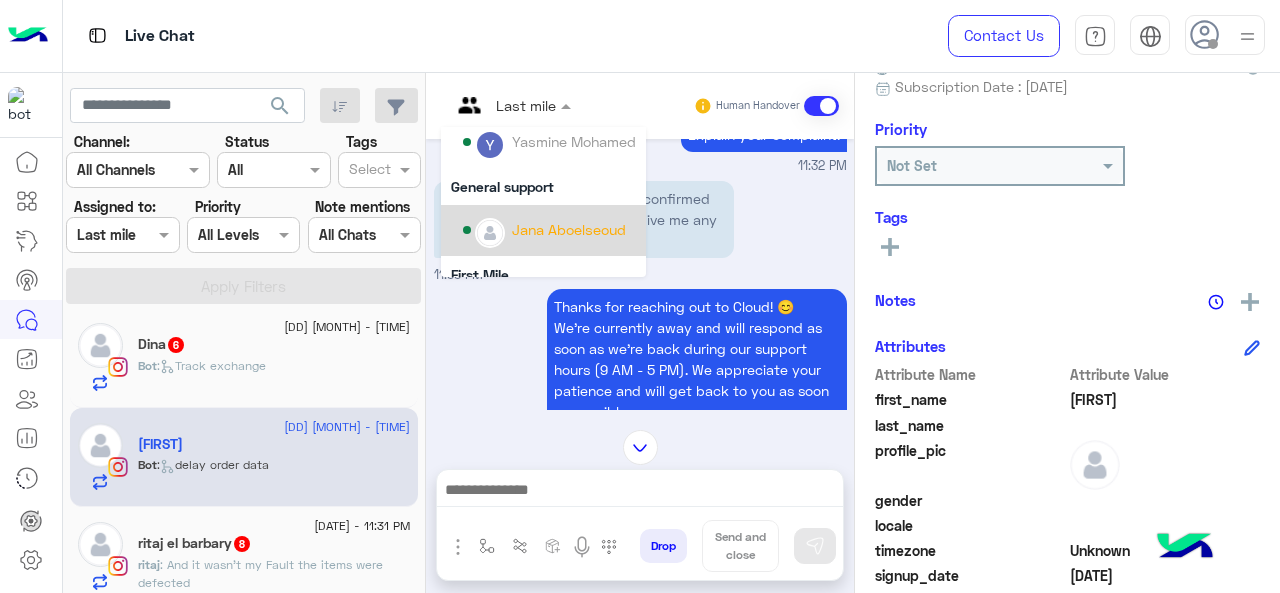 click on "Jana Aboelseoud" at bounding box center (569, 229) 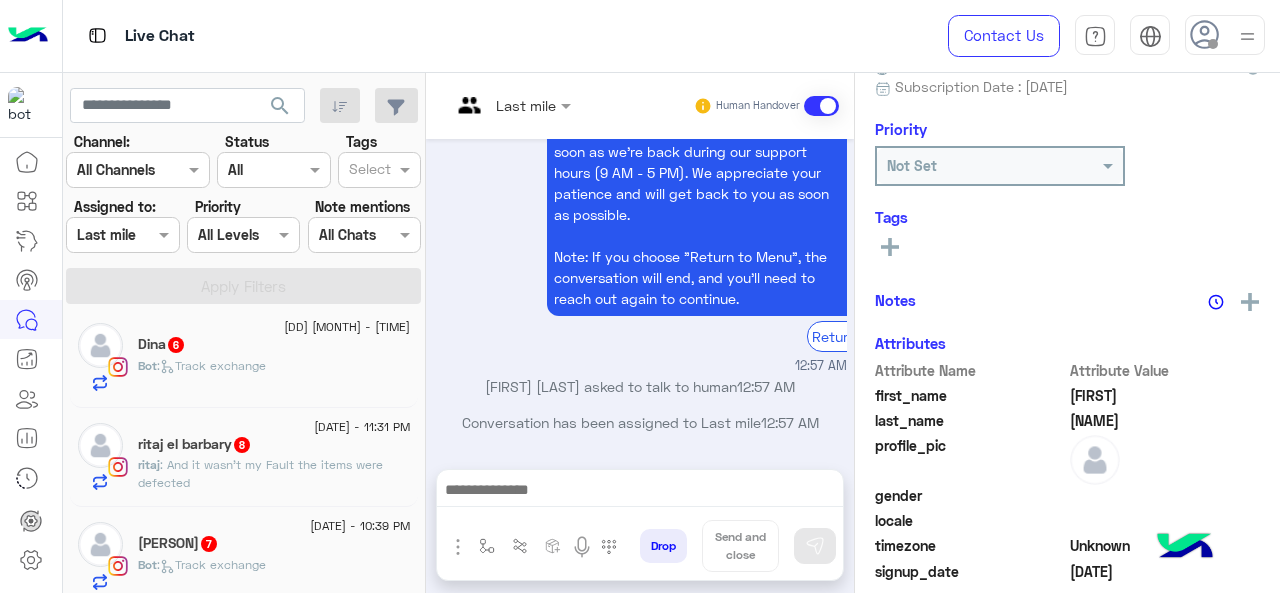 click on "[NAME] [NUMBER]" 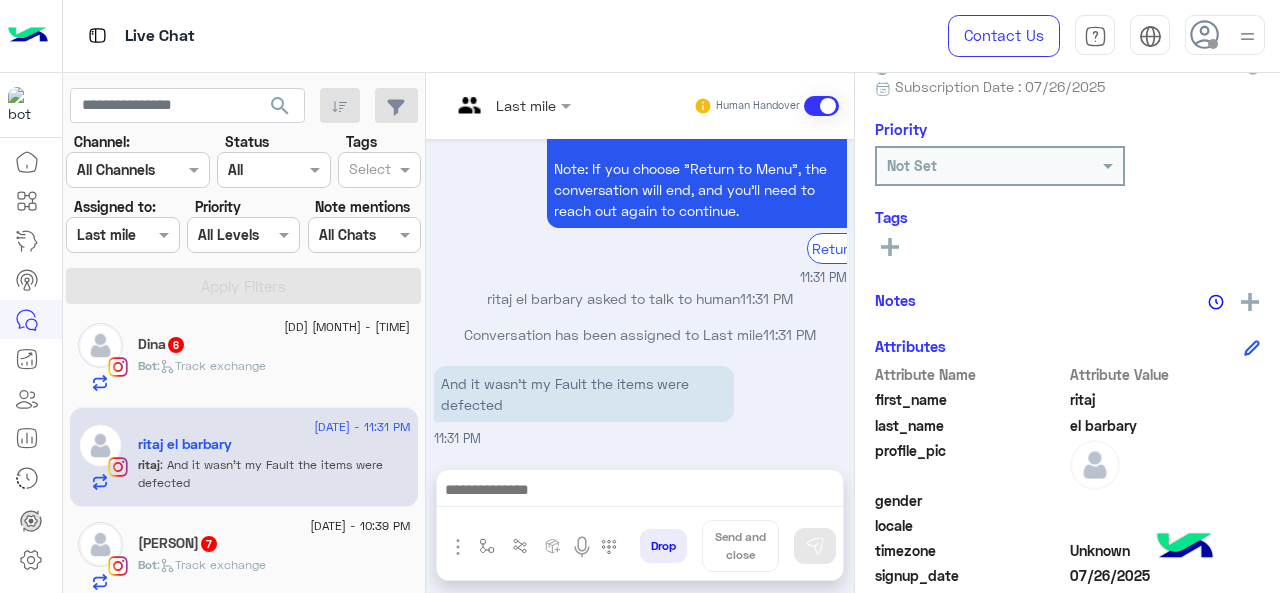 click on "Not Set" 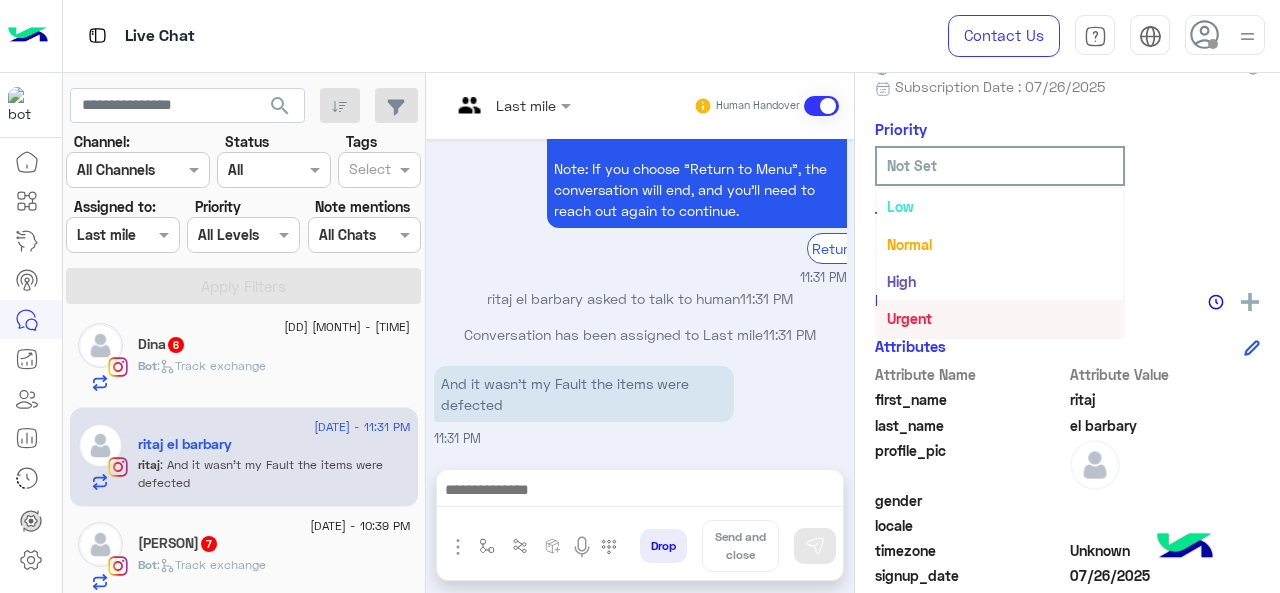 click on "Urgent" at bounding box center [1000, 318] 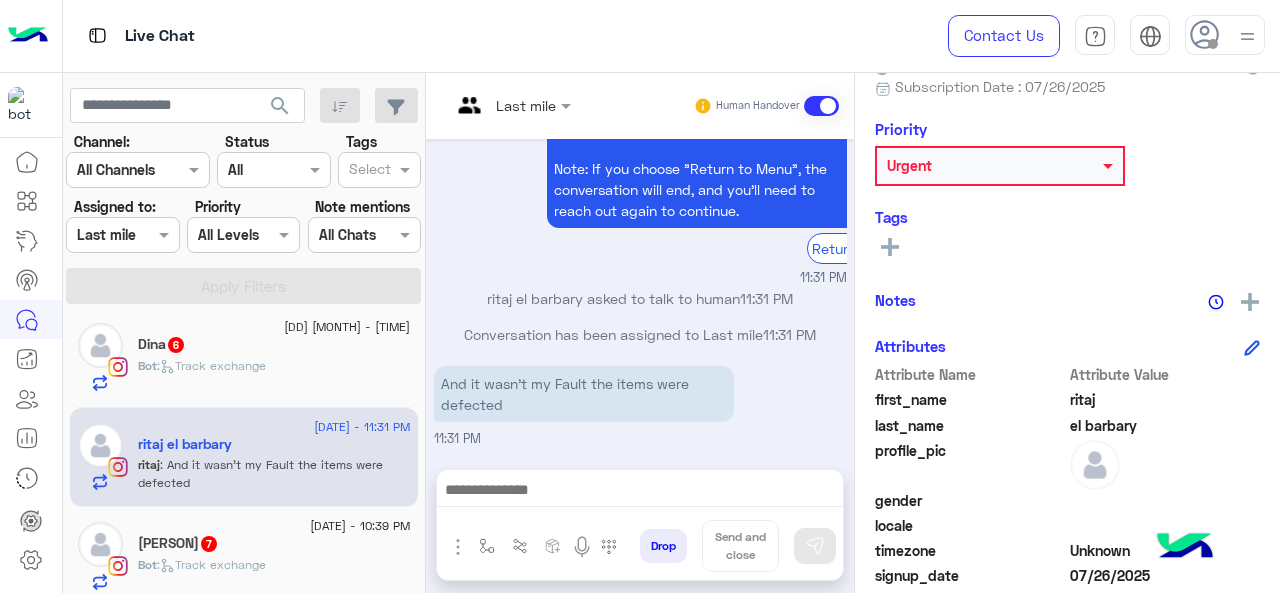 click on "Last mile Human Handover" at bounding box center [640, 106] 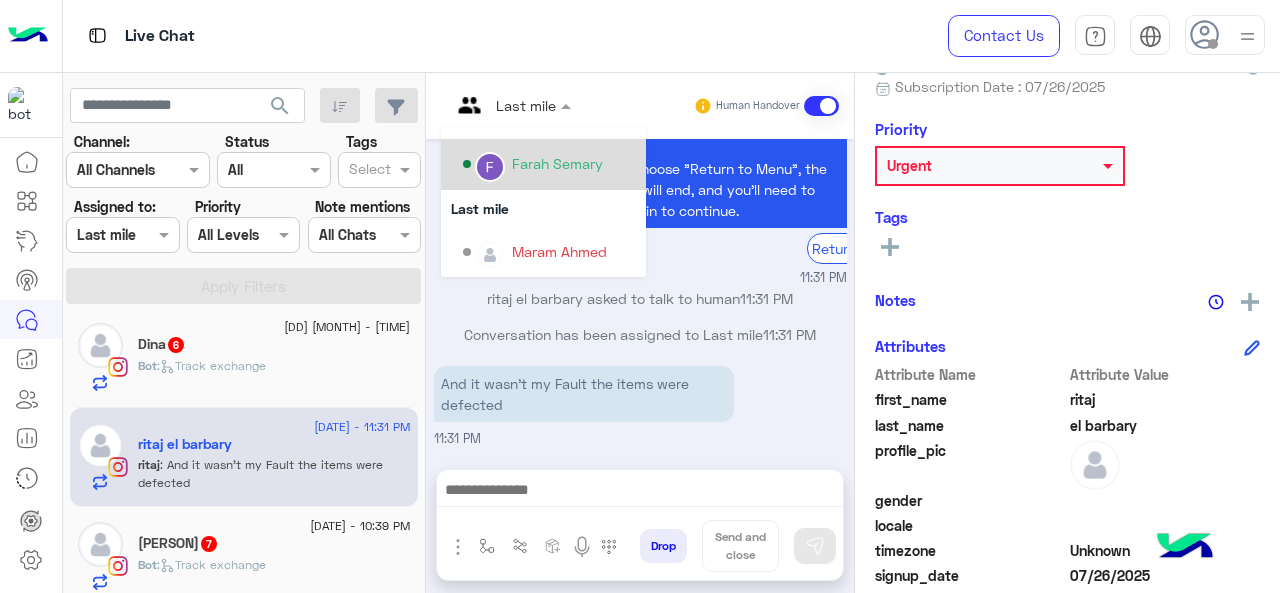 click on "Farah Semary" at bounding box center (557, 163) 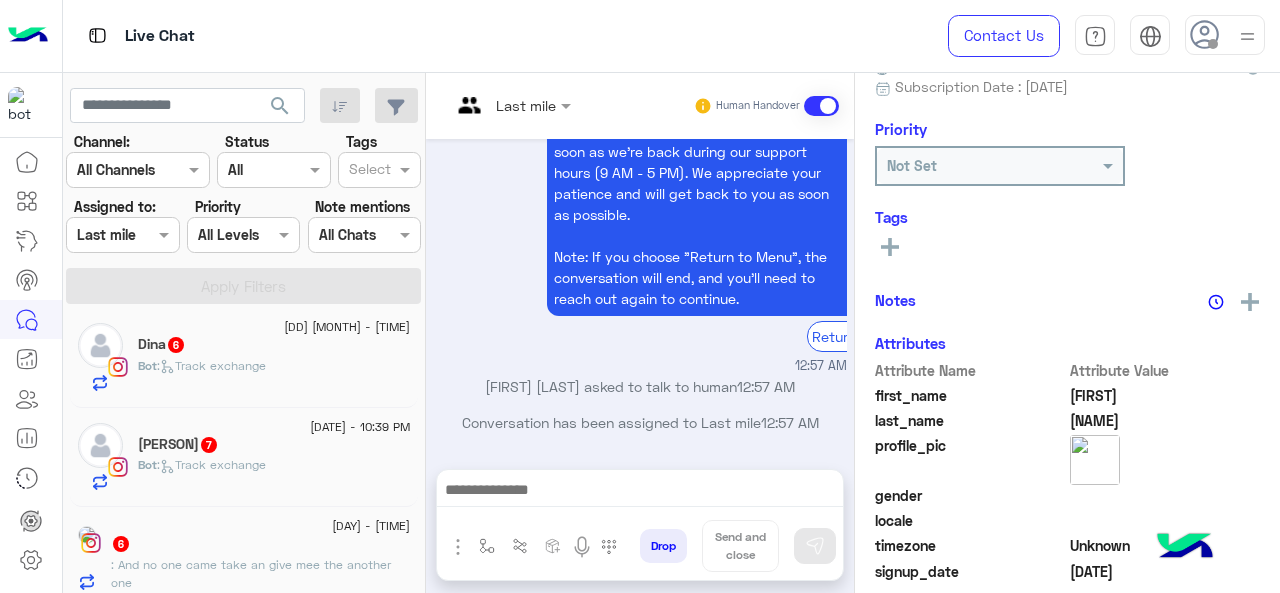 click on "[NAME] [NAME] [NUMBER]" 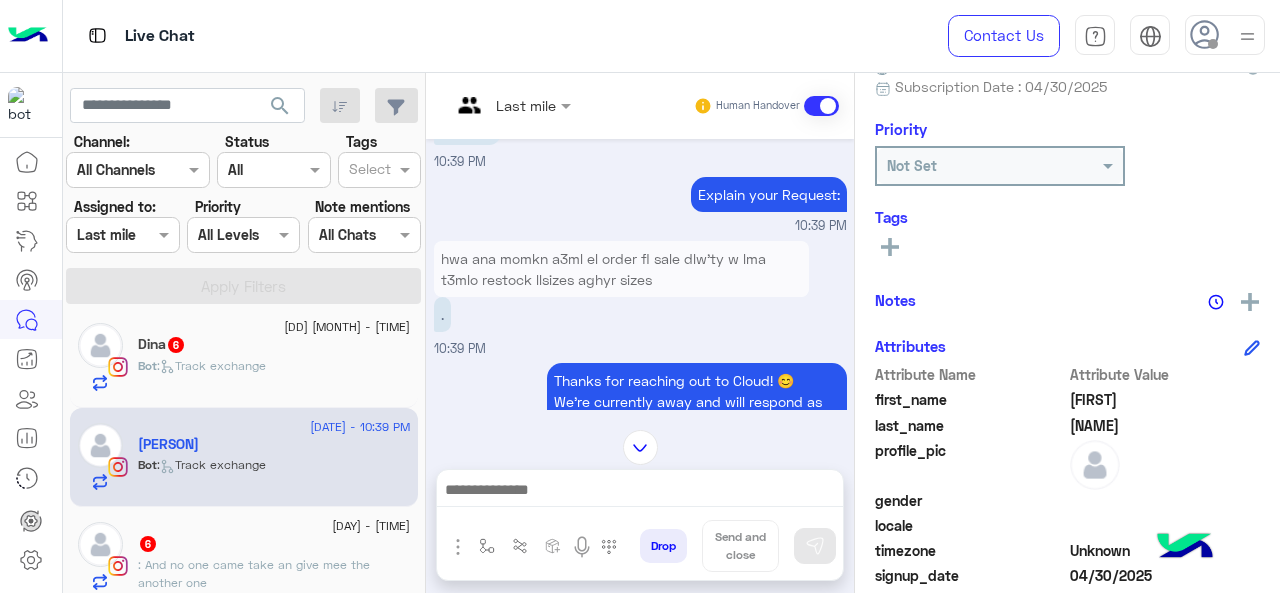click at bounding box center [511, 104] 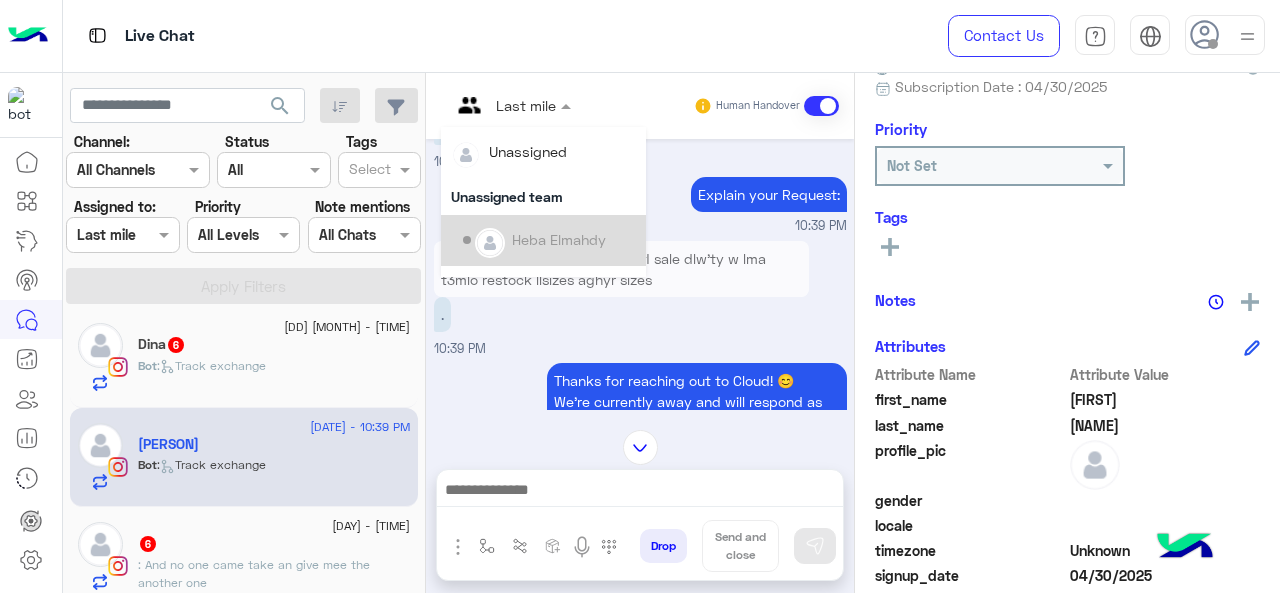 scroll, scrollTop: 200, scrollLeft: 0, axis: vertical 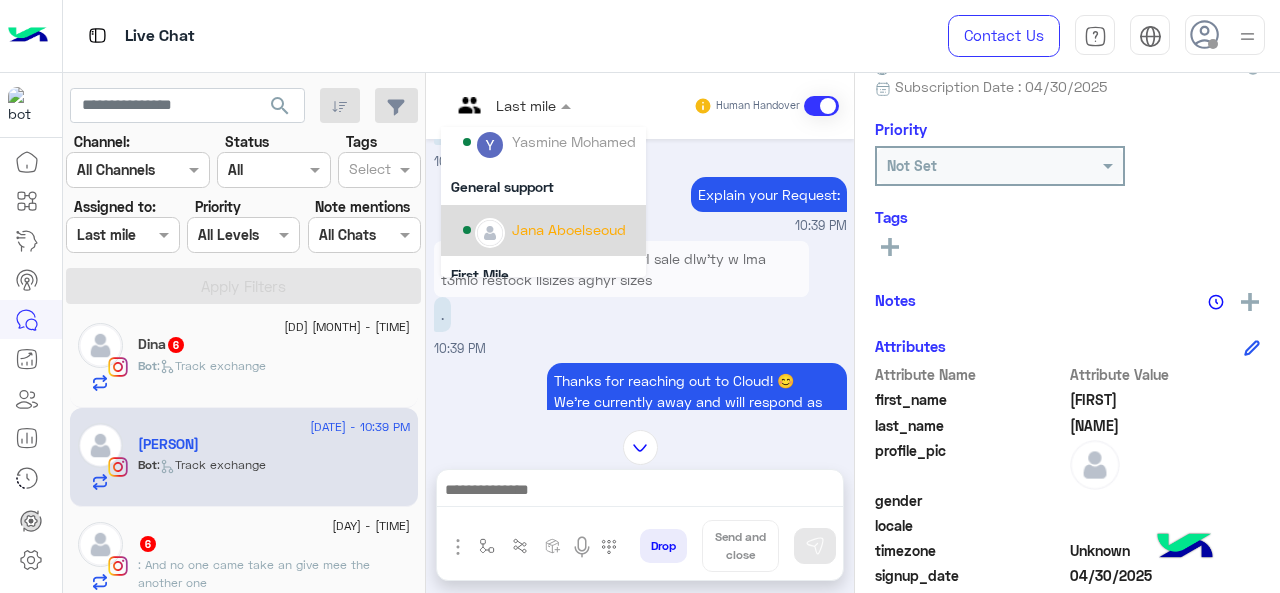click on "Jana Aboelseoud" at bounding box center (569, 229) 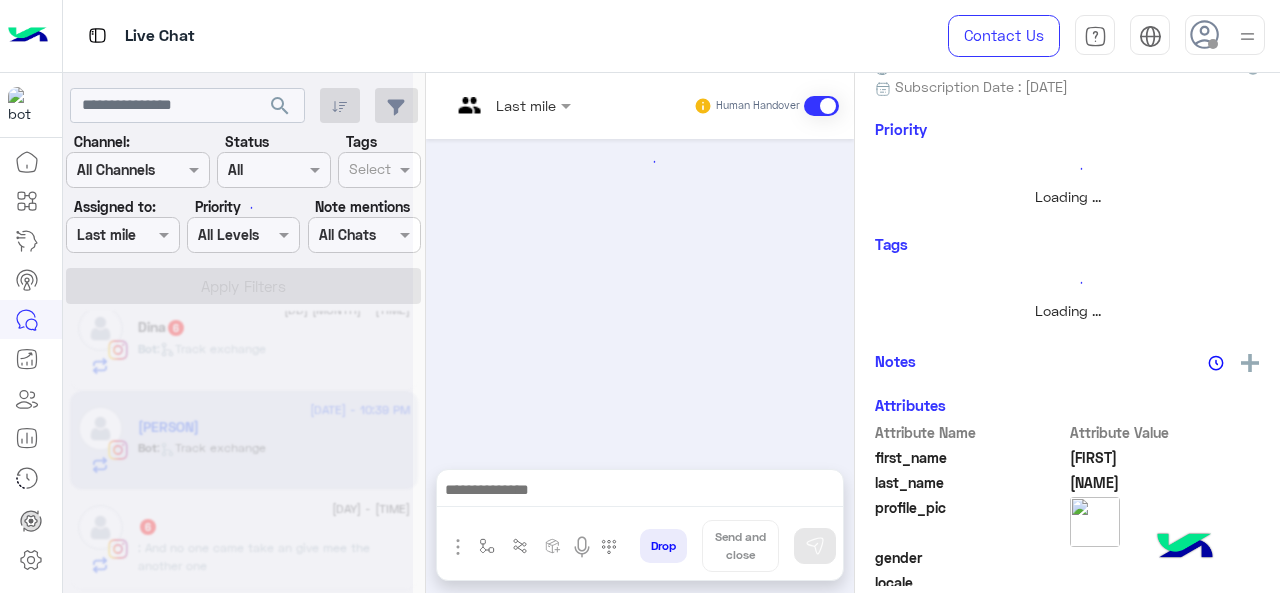 scroll, scrollTop: 0, scrollLeft: 0, axis: both 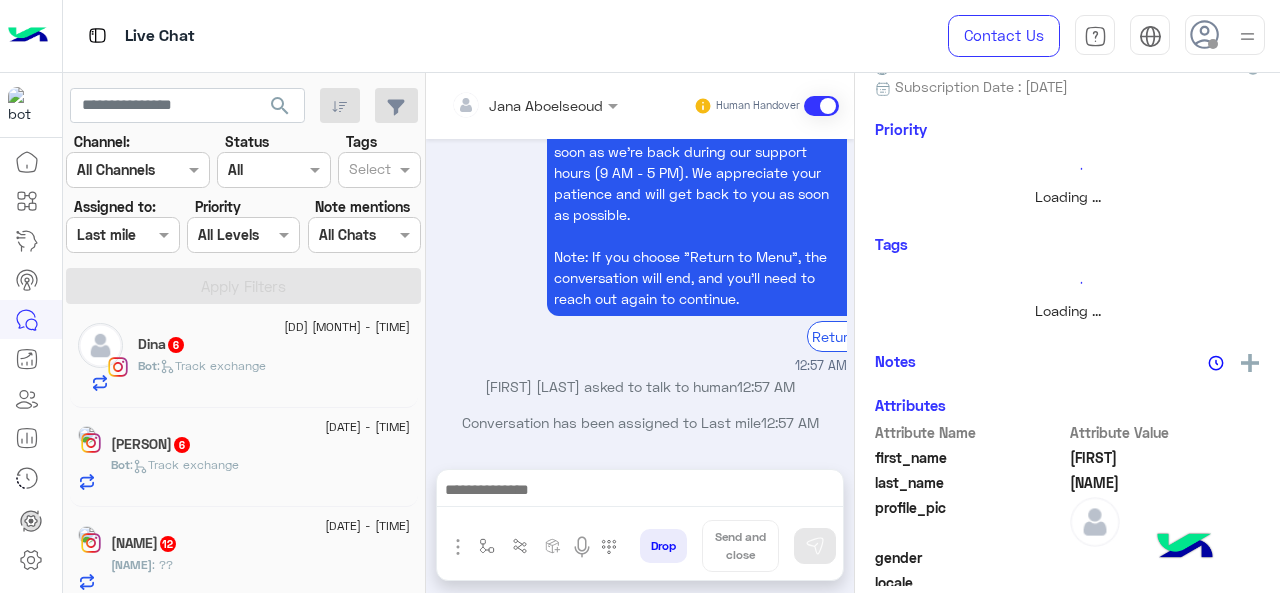click on "[FIRST] 6" 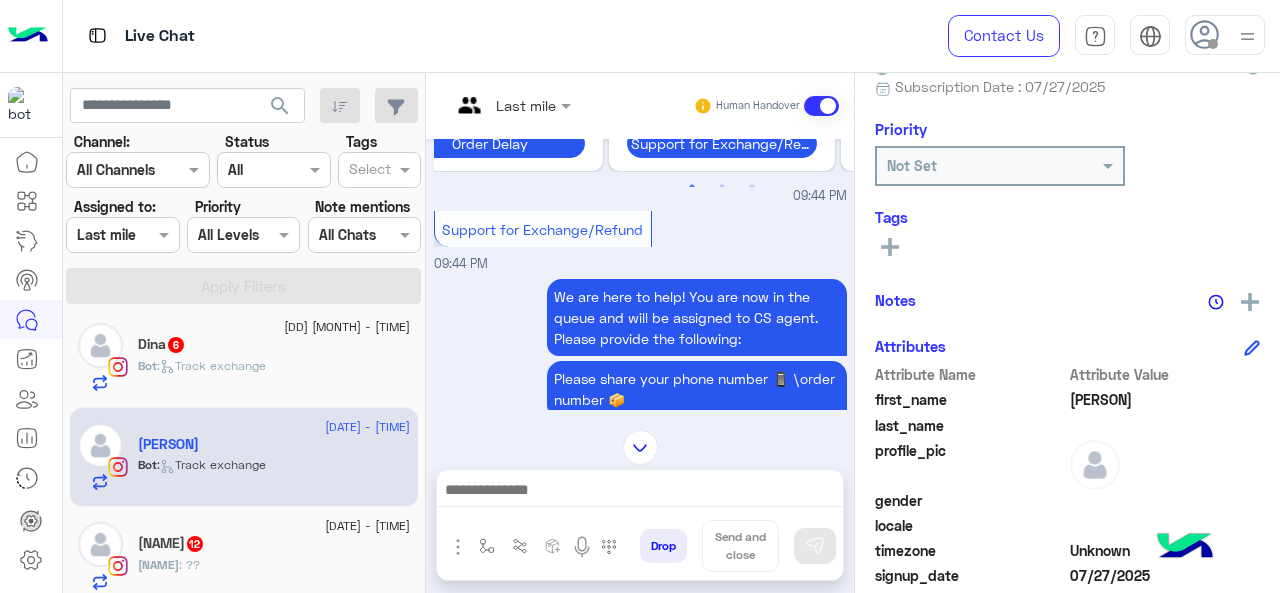 scroll, scrollTop: 0, scrollLeft: 0, axis: both 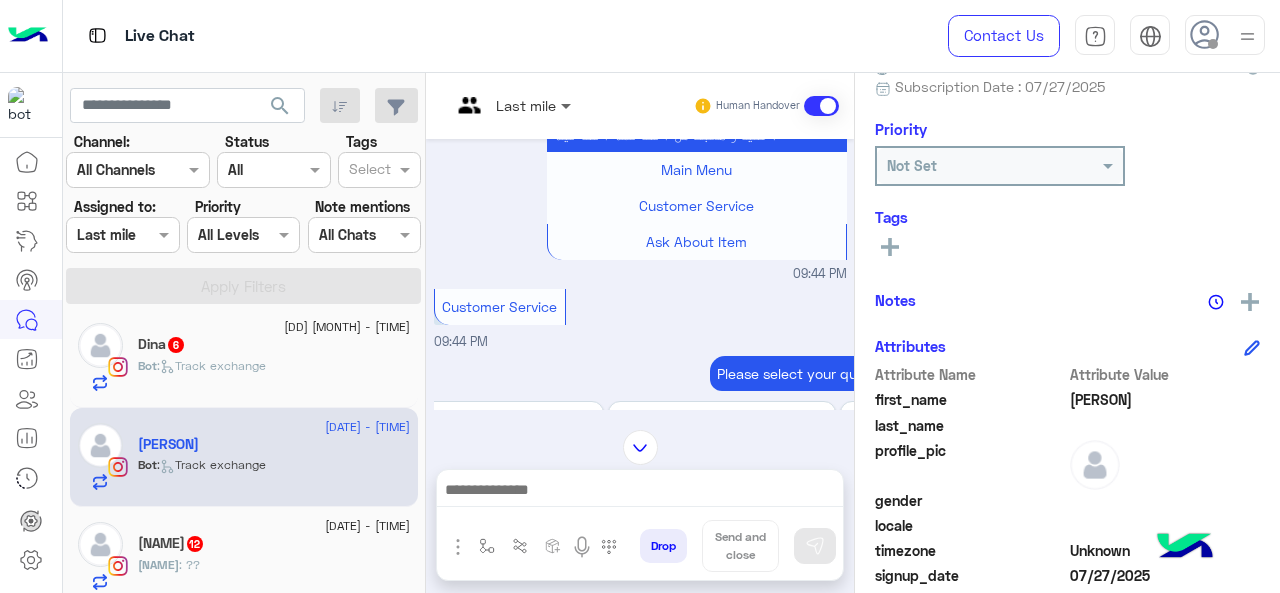 click at bounding box center [568, 105] 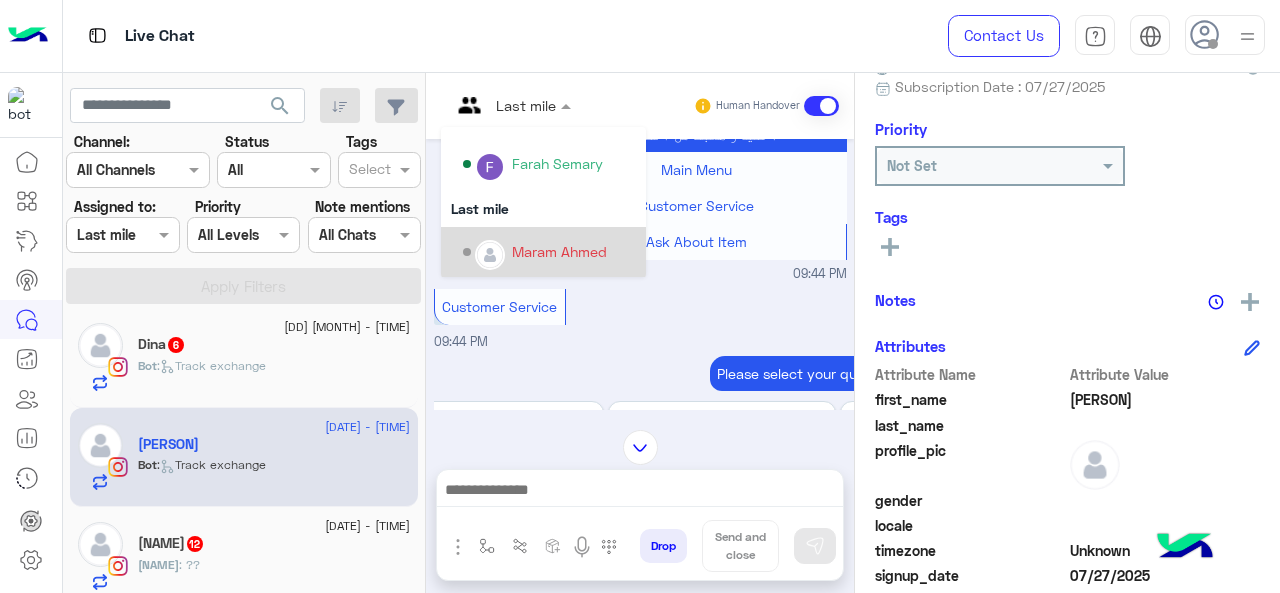 click on "Maram Ahmed" at bounding box center (559, 251) 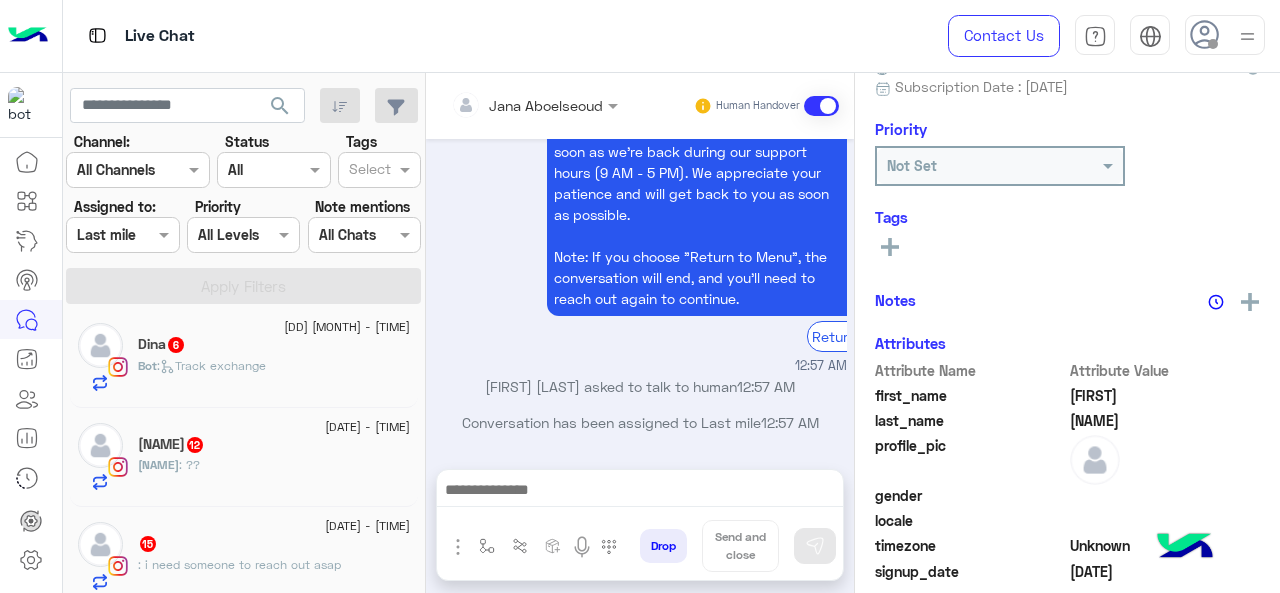click on "[PERSON] : ??" 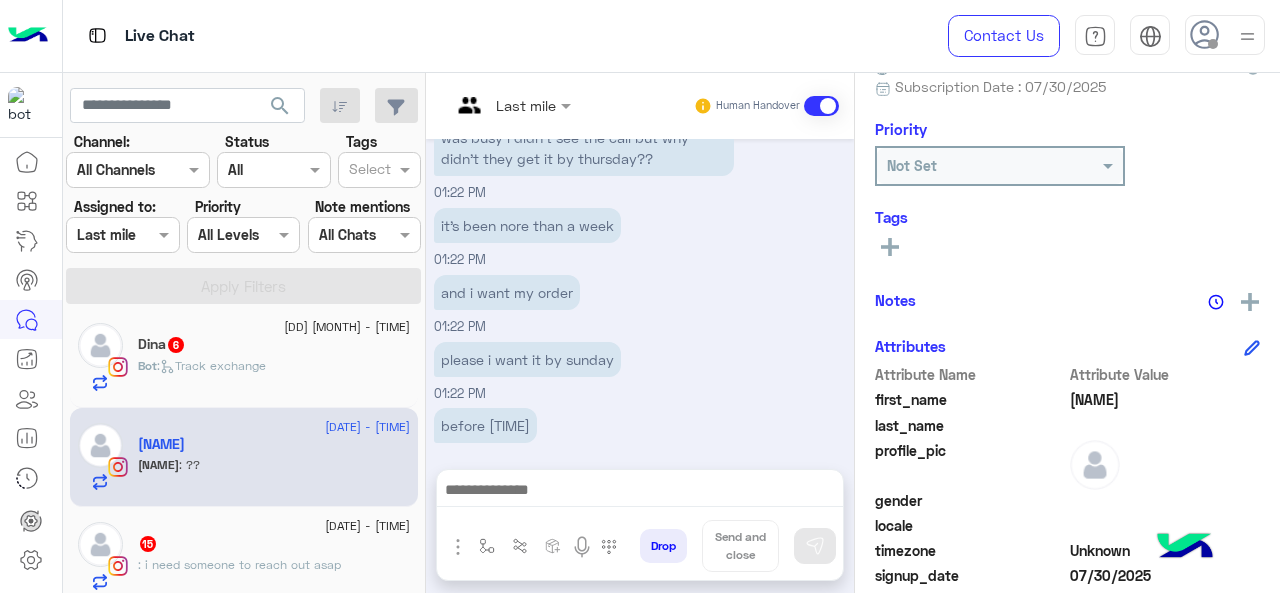 scroll, scrollTop: 597, scrollLeft: 0, axis: vertical 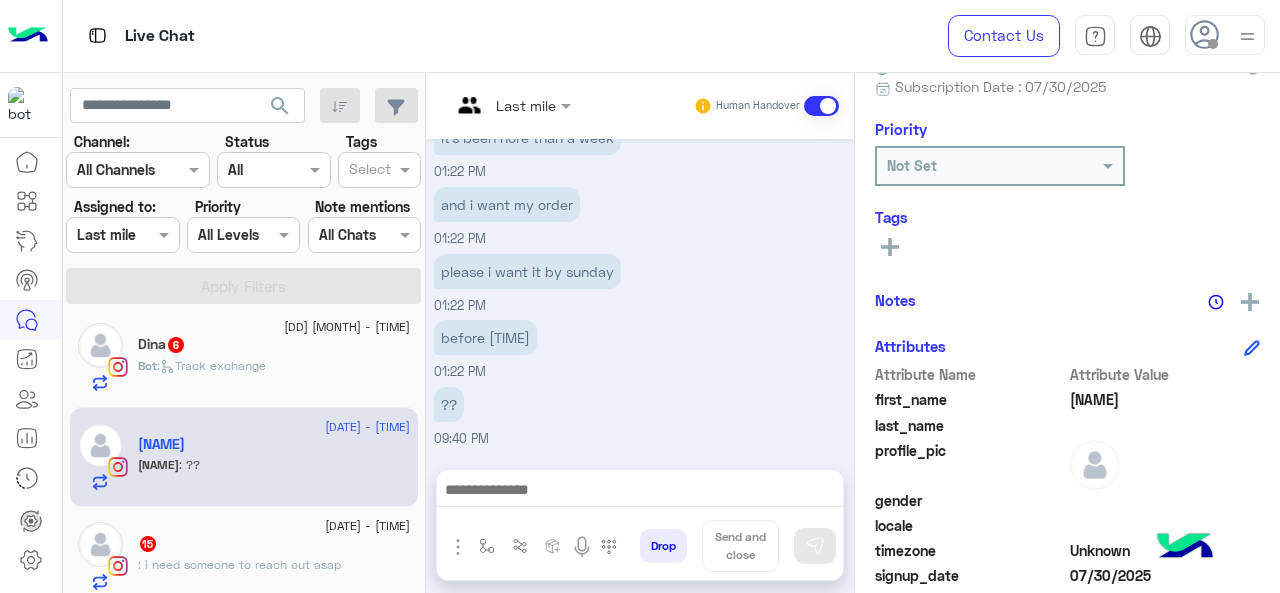 click at bounding box center (511, 104) 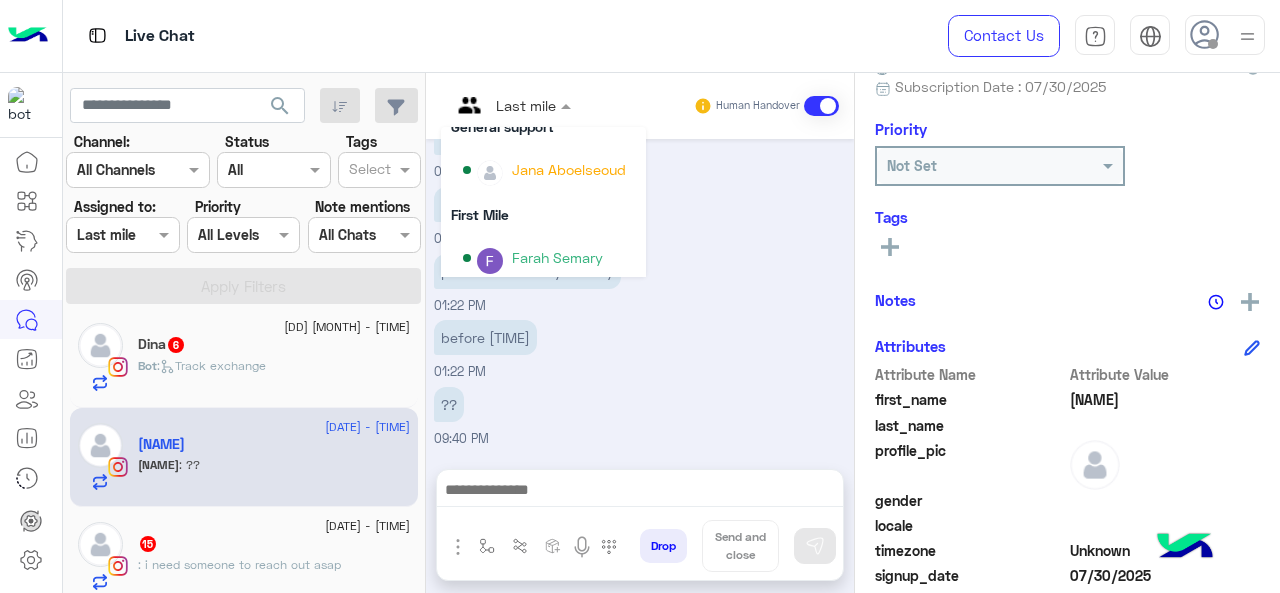 scroll, scrollTop: 354, scrollLeft: 0, axis: vertical 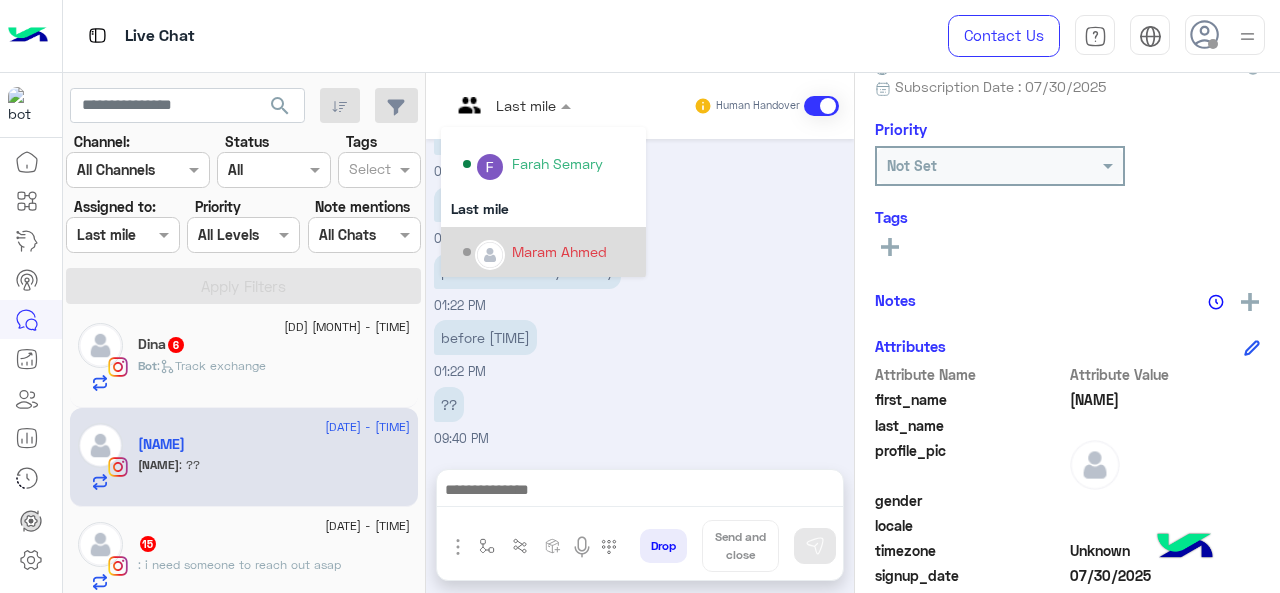 click on "Maram Ahmed" at bounding box center [559, 251] 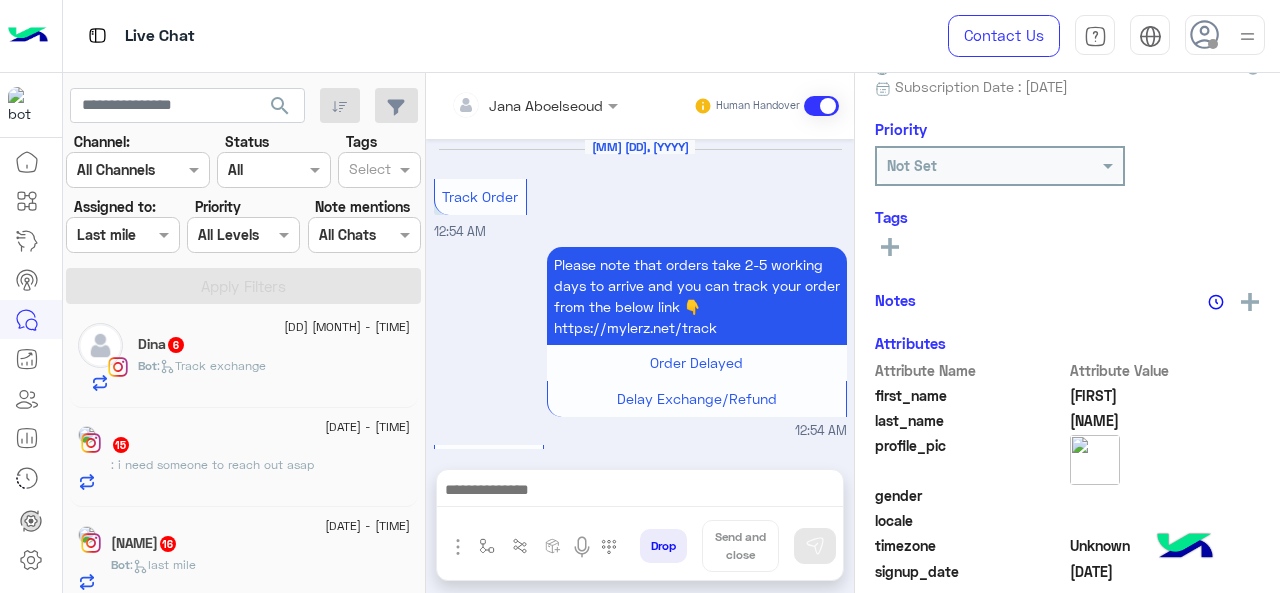 scroll, scrollTop: 913, scrollLeft: 0, axis: vertical 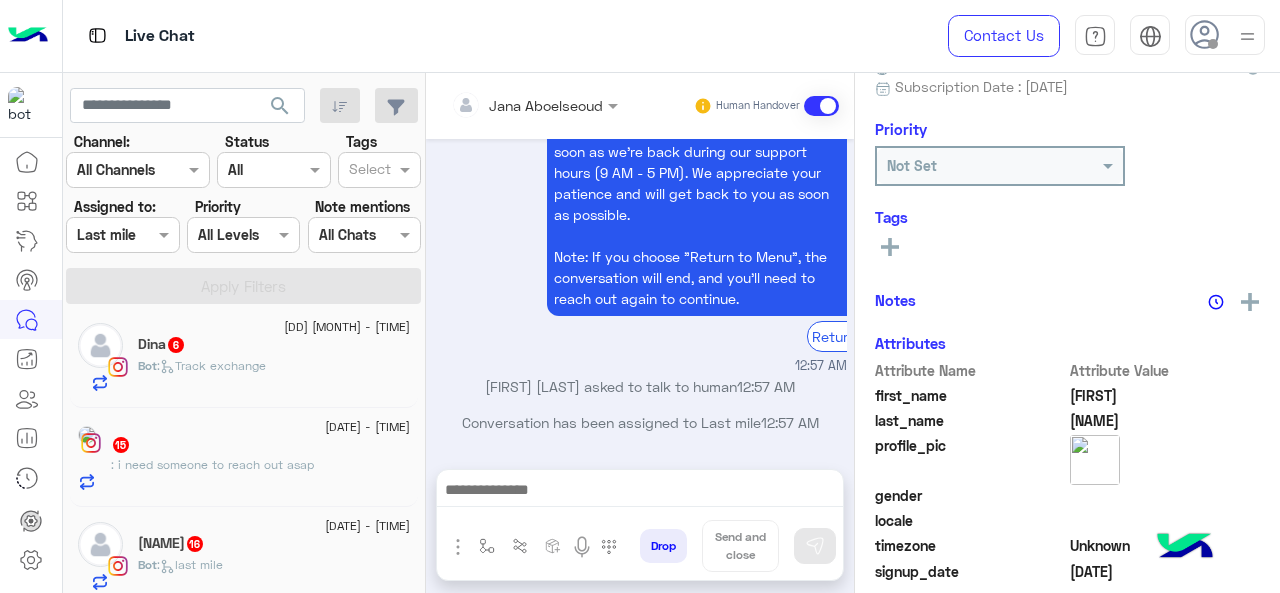 click on ": i need someone to reach out asap" 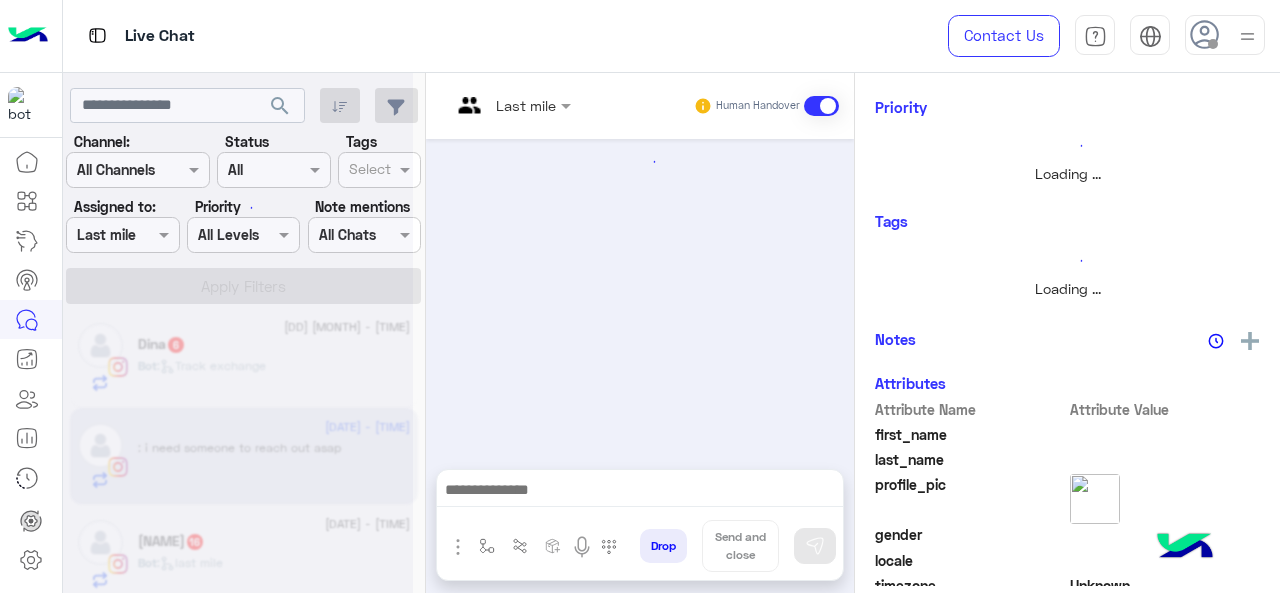 scroll, scrollTop: 185, scrollLeft: 0, axis: vertical 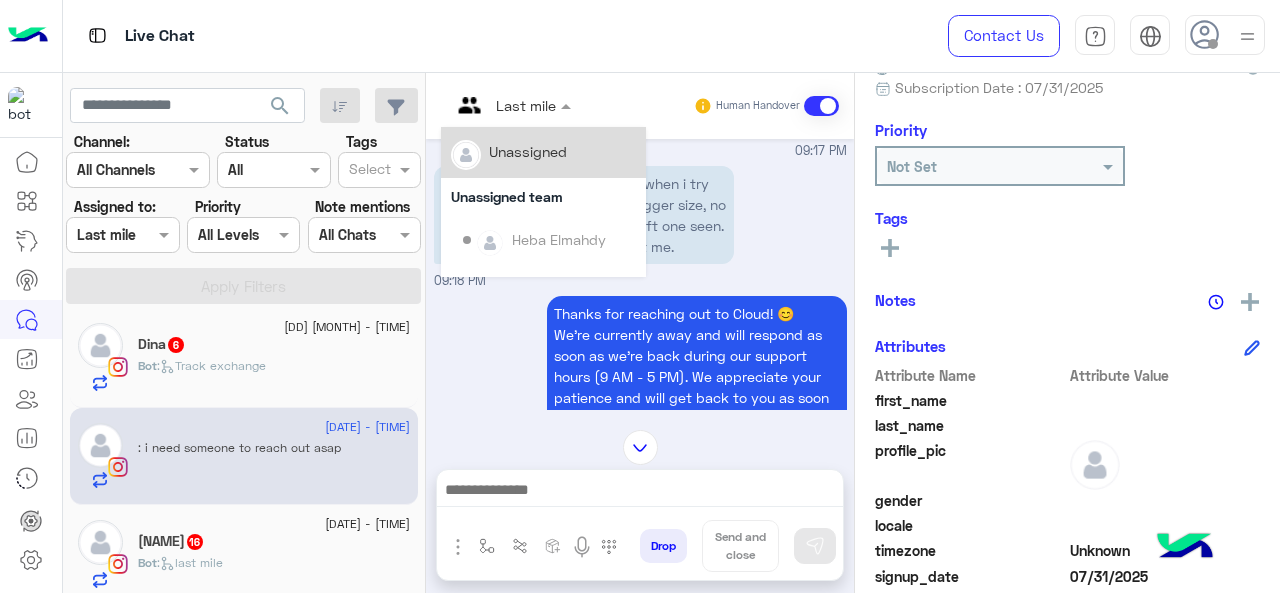 click at bounding box center (511, 104) 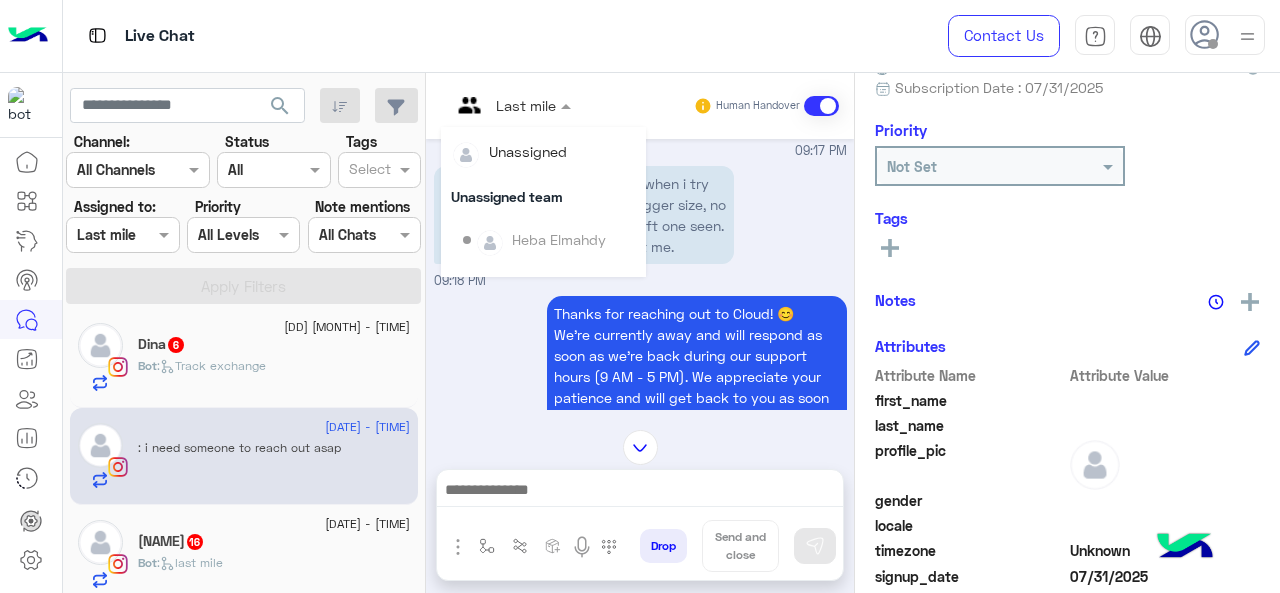scroll, scrollTop: 354, scrollLeft: 0, axis: vertical 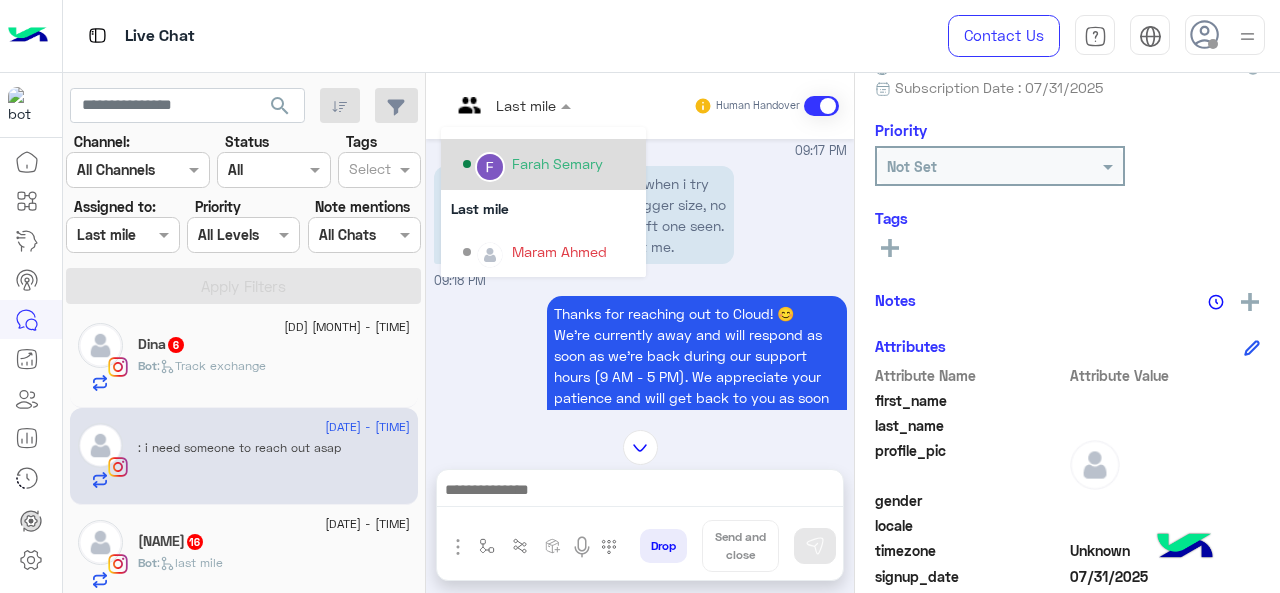 click on "Farah Semary" at bounding box center (557, 163) 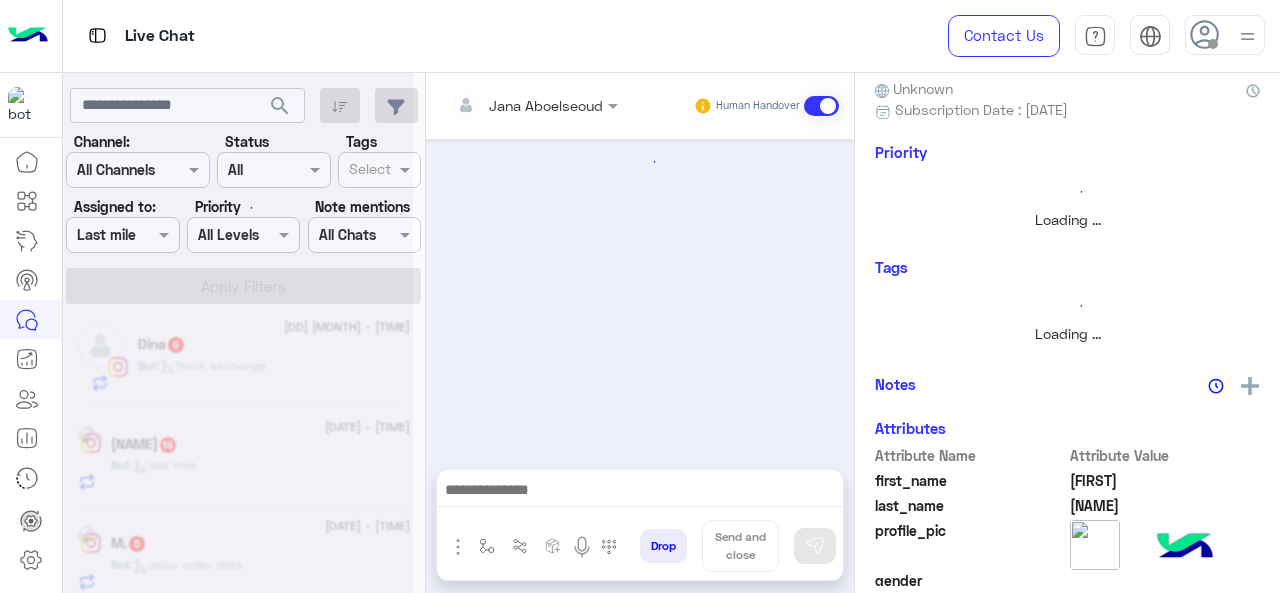scroll, scrollTop: 208, scrollLeft: 0, axis: vertical 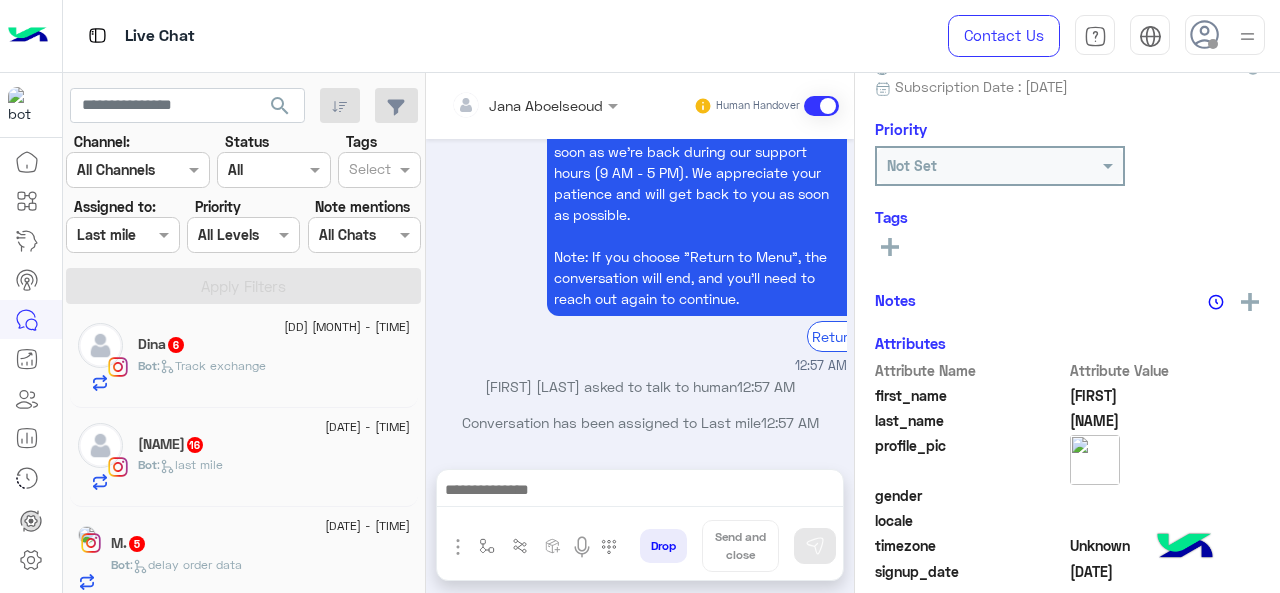 click on "[NAME] [INITIAL]. [NAME] [NUMBER]" 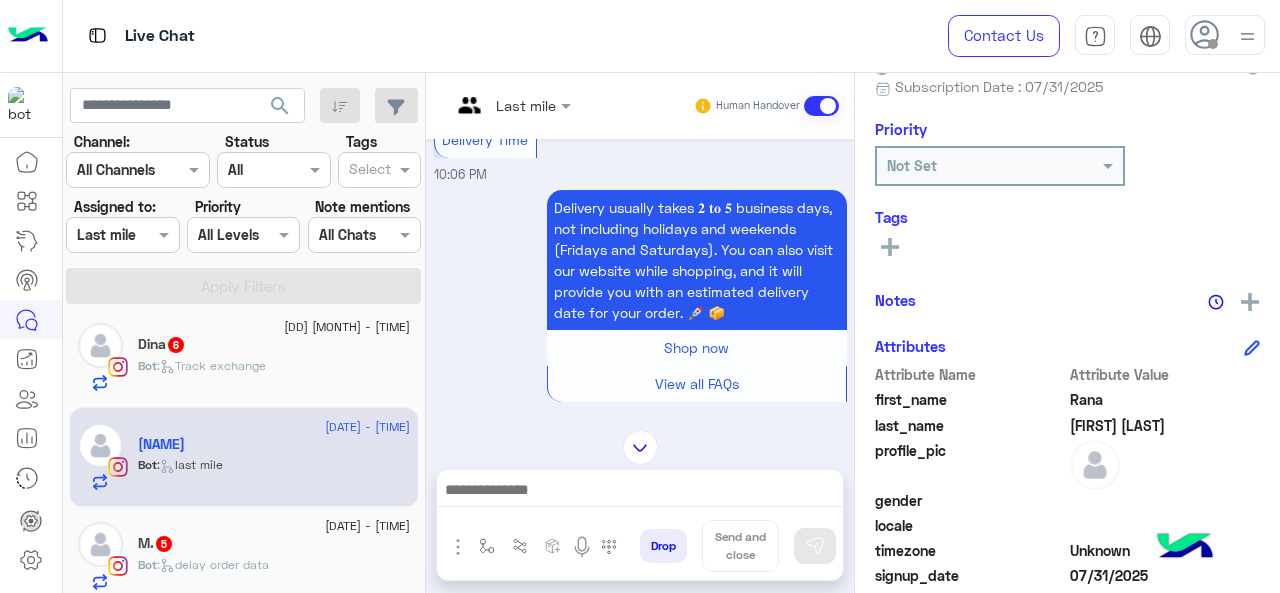 scroll, scrollTop: 396, scrollLeft: 0, axis: vertical 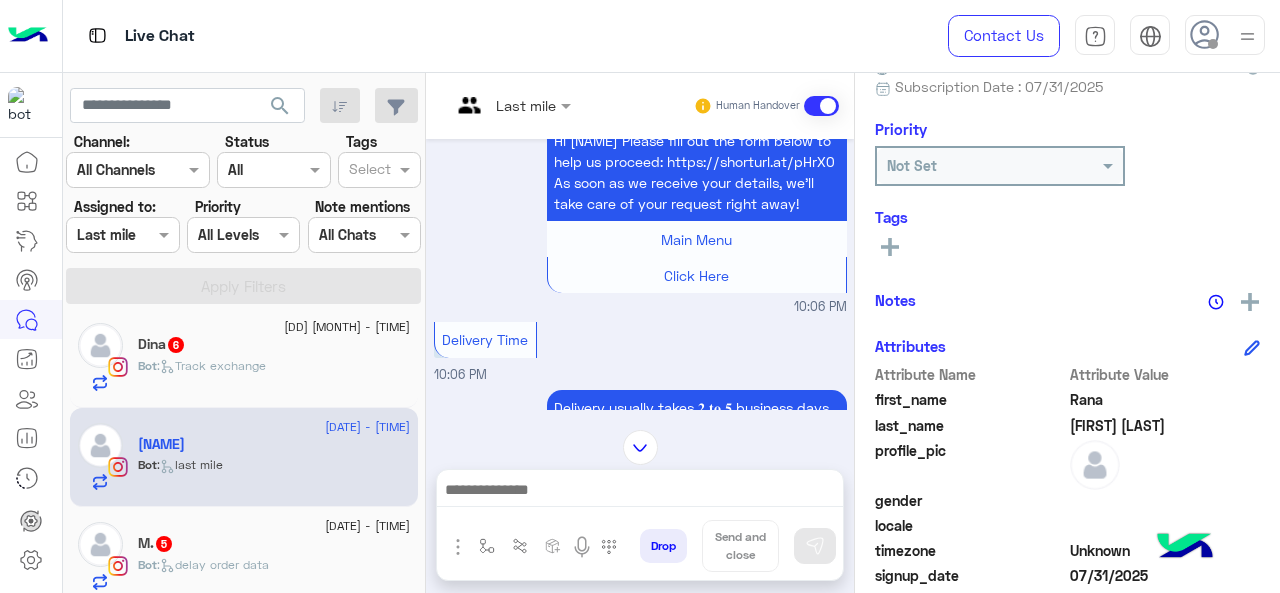 click at bounding box center (511, 104) 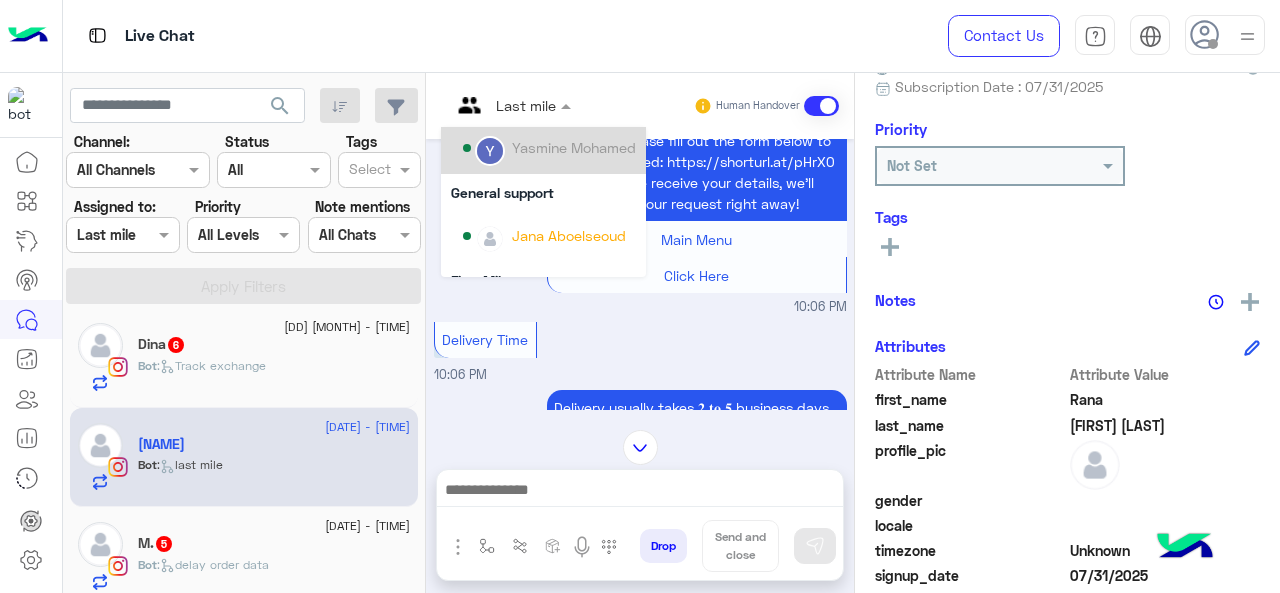 scroll, scrollTop: 200, scrollLeft: 0, axis: vertical 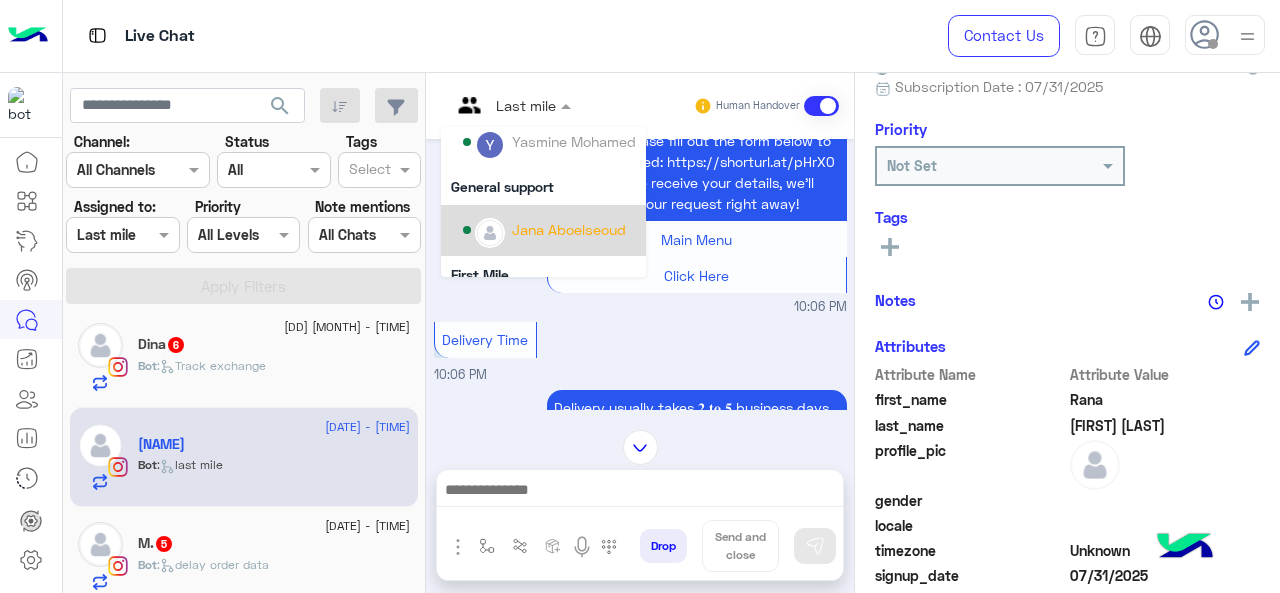 click on "Jana Aboelseoud" at bounding box center [569, 229] 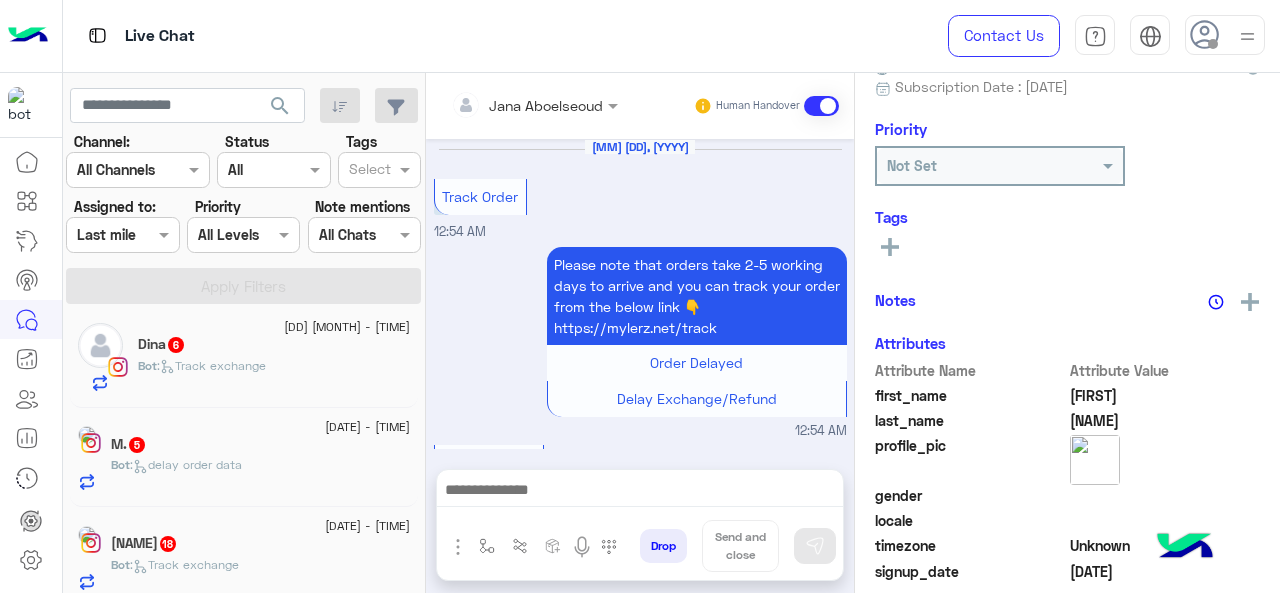 scroll, scrollTop: 913, scrollLeft: 0, axis: vertical 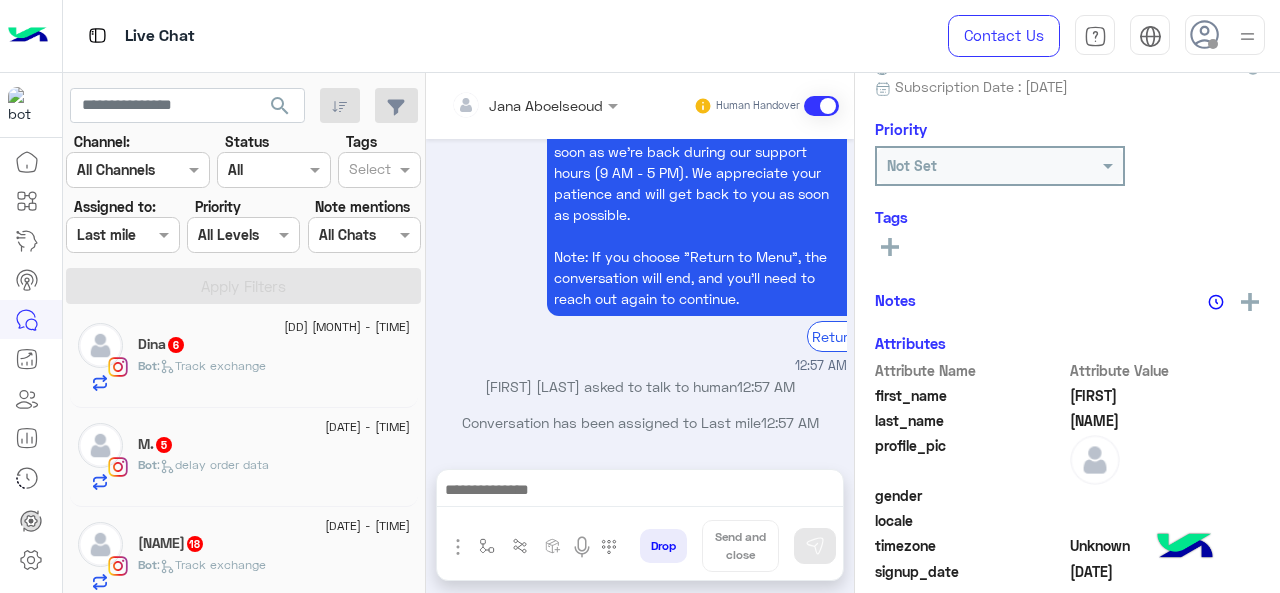 click on ":   delay order data" 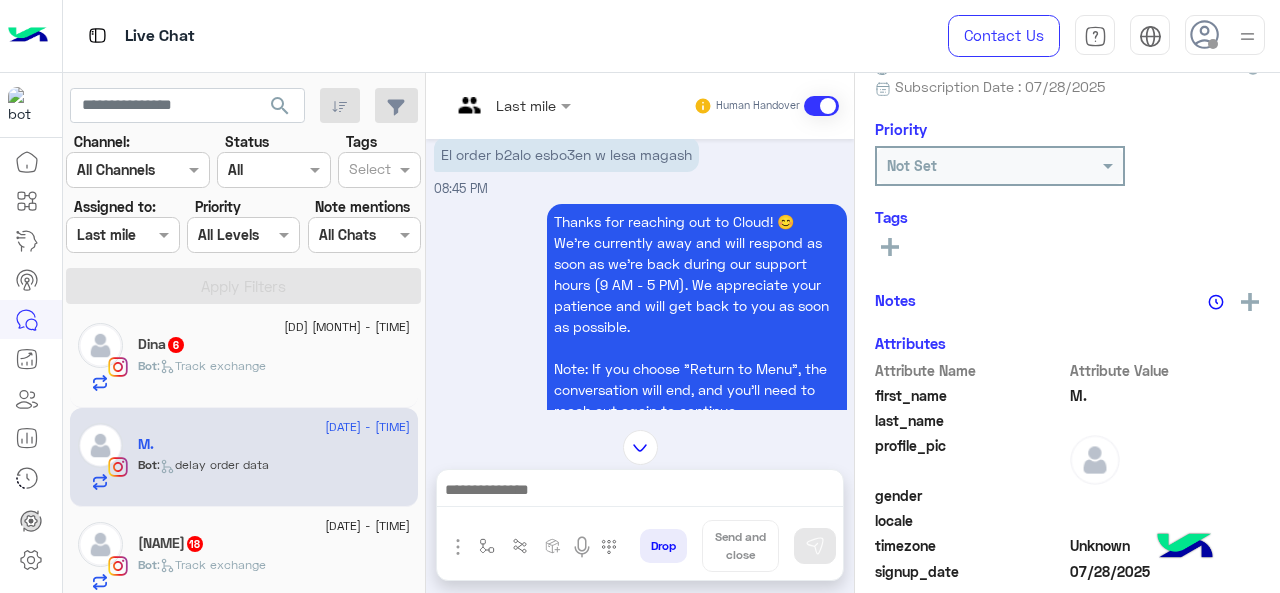 scroll, scrollTop: 682, scrollLeft: 0, axis: vertical 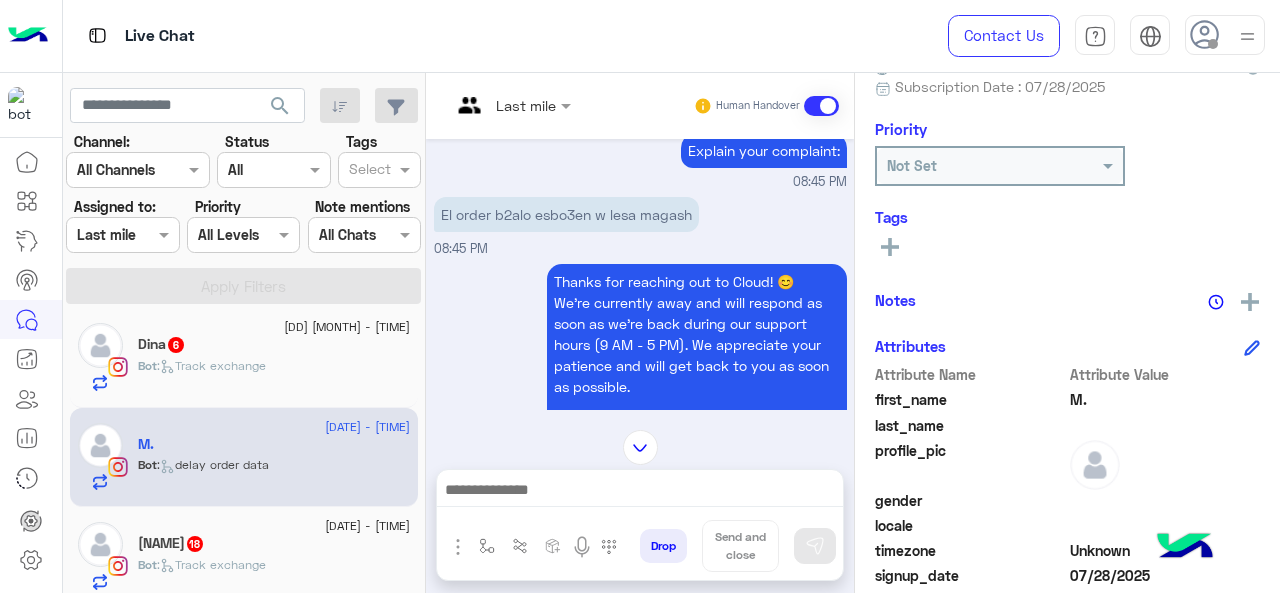 click at bounding box center [511, 104] 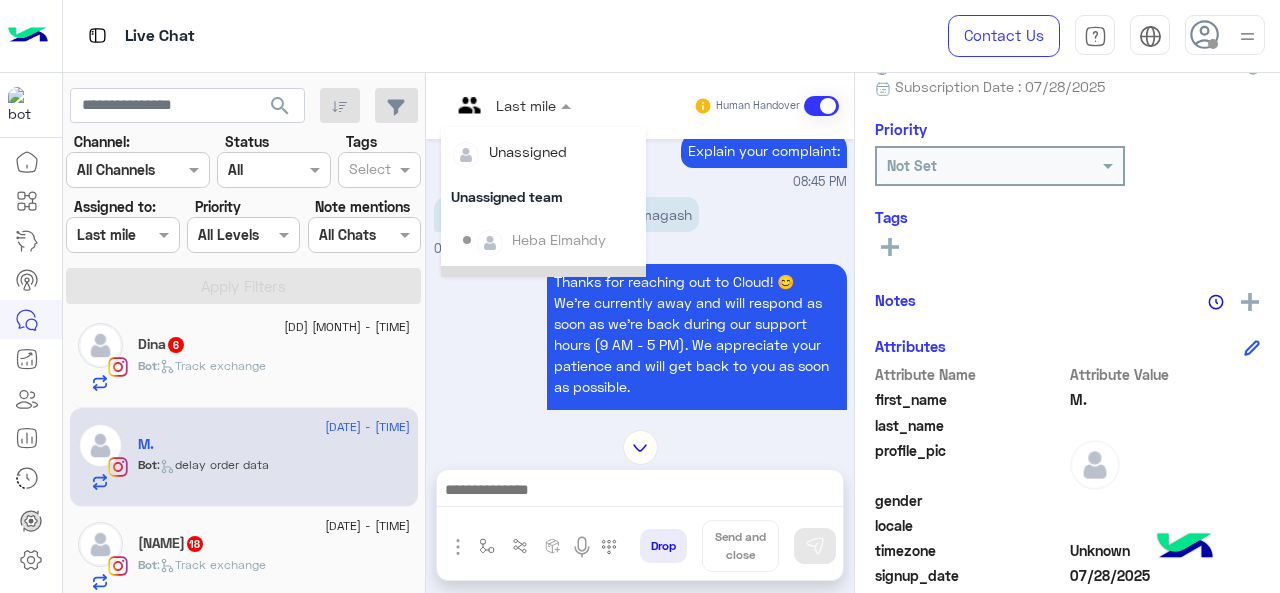 scroll, scrollTop: 354, scrollLeft: 0, axis: vertical 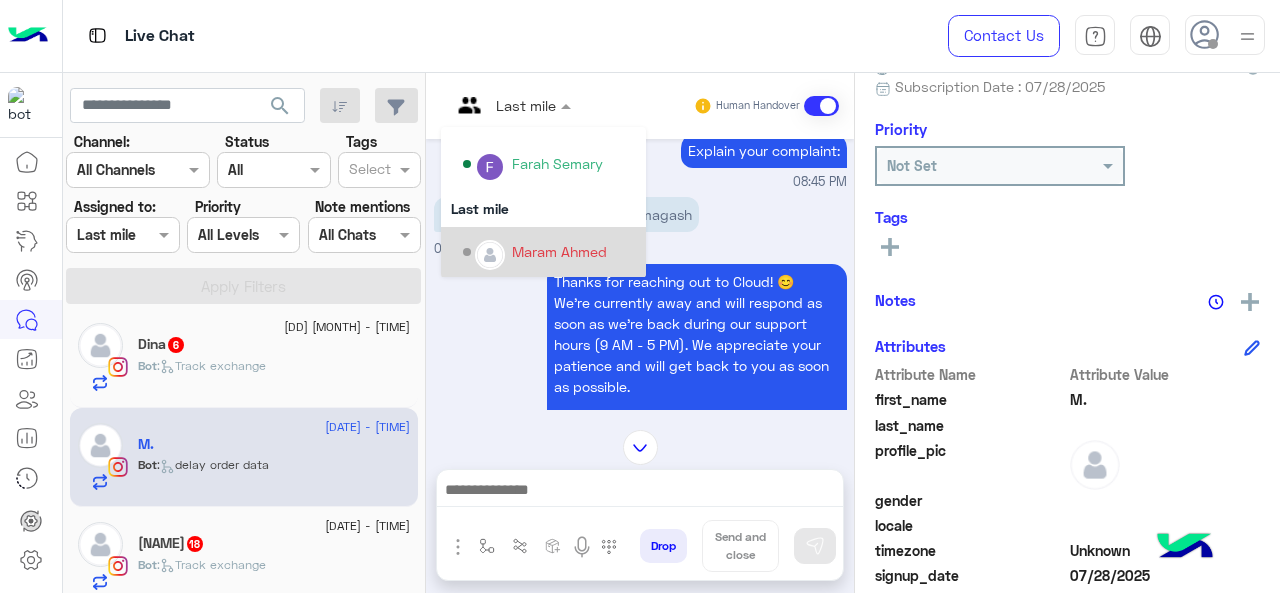 click on "Maram Ahmed" at bounding box center (549, 252) 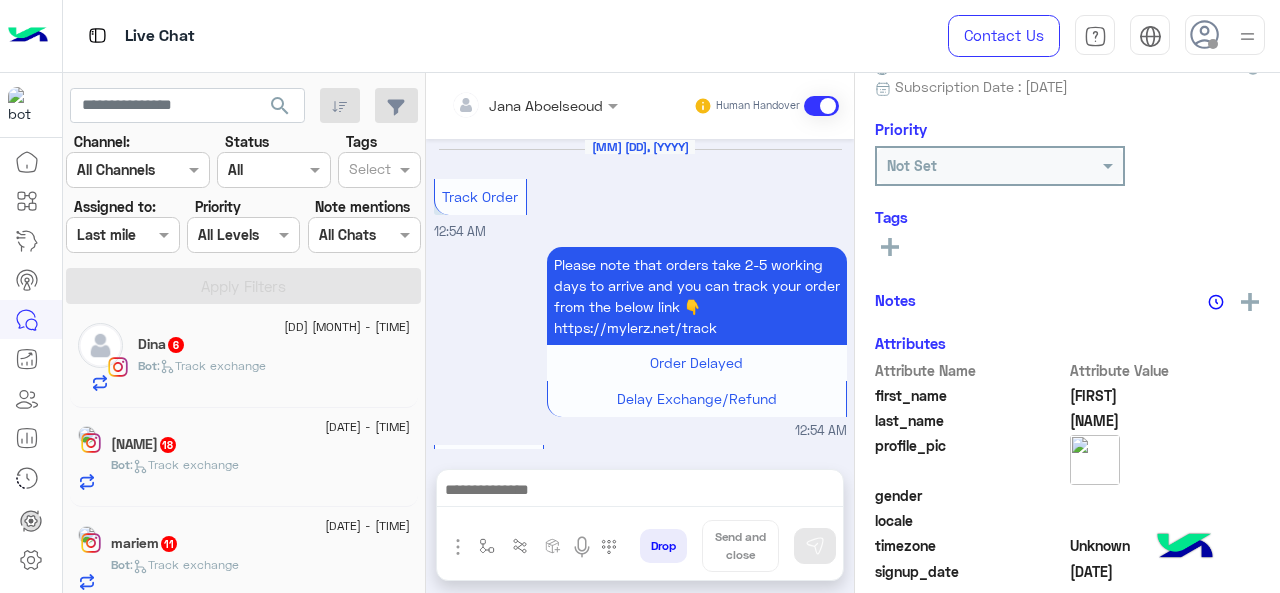 scroll, scrollTop: 913, scrollLeft: 0, axis: vertical 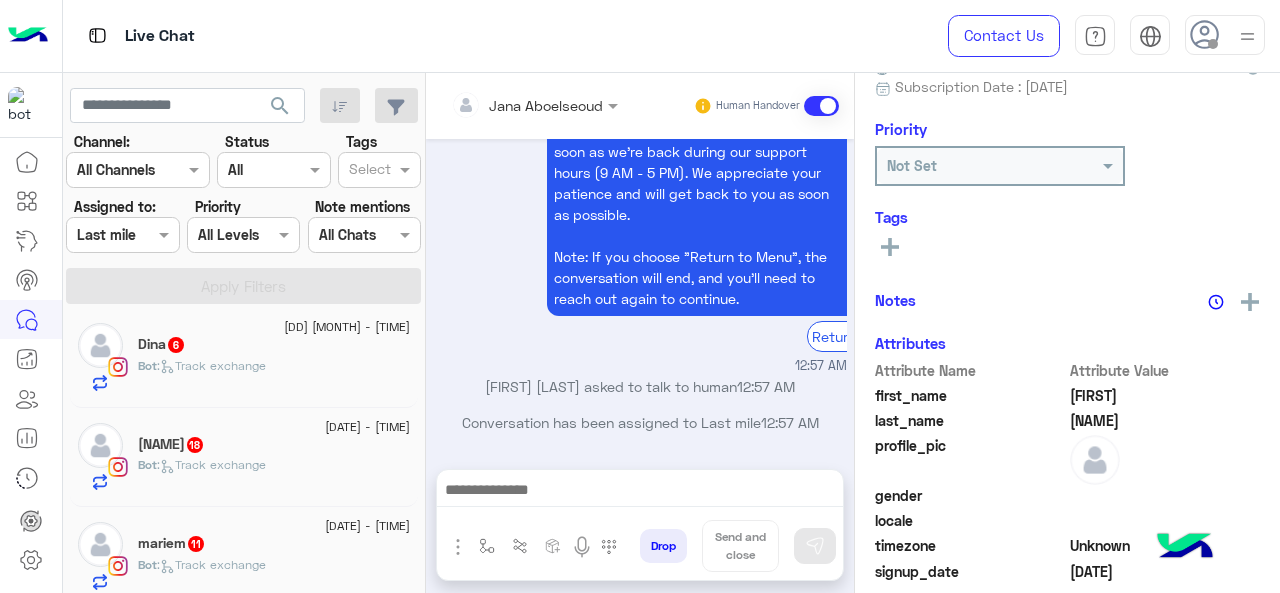 click on "[NAME] [NAME] [NUMBER]" 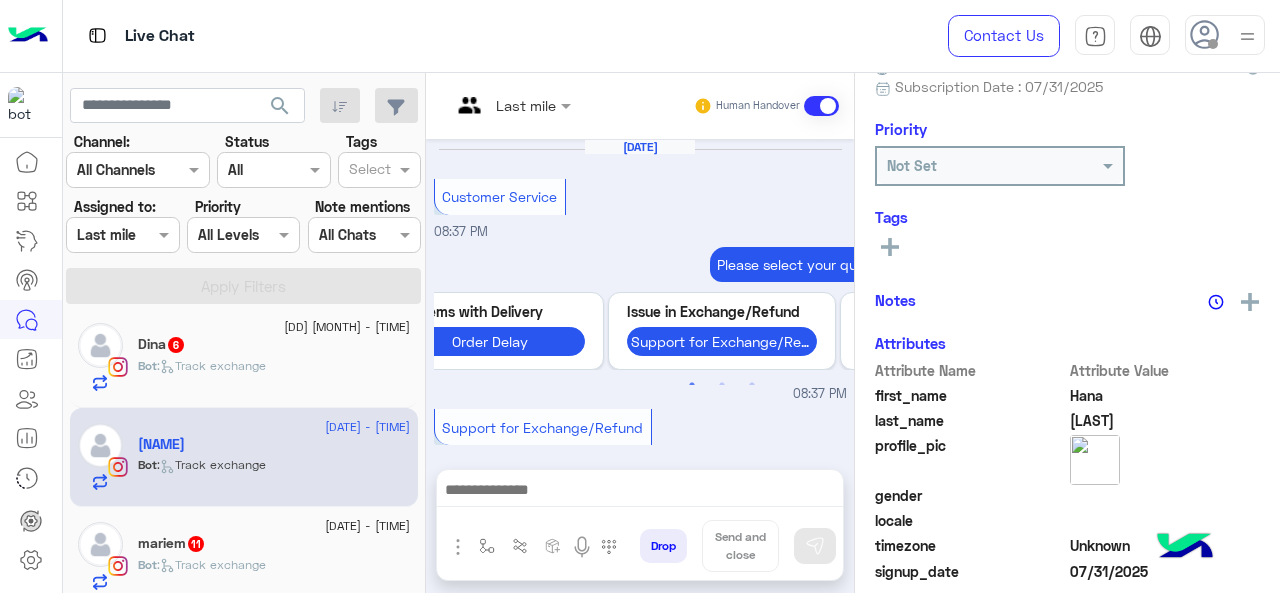 scroll, scrollTop: 819, scrollLeft: 0, axis: vertical 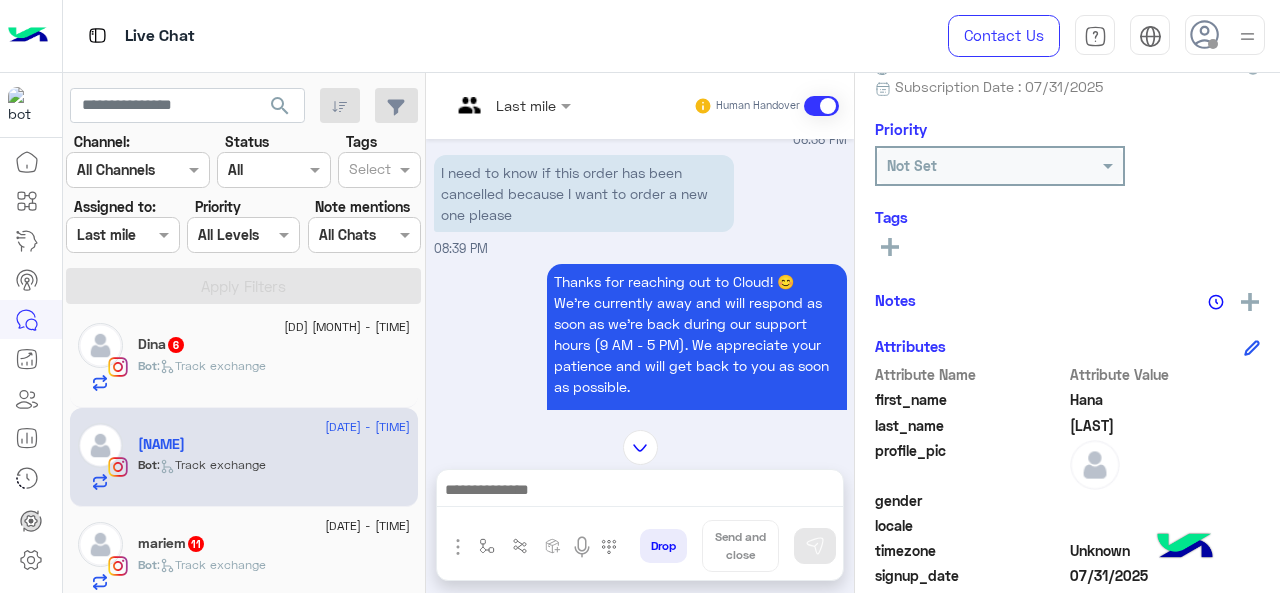 click at bounding box center [511, 104] 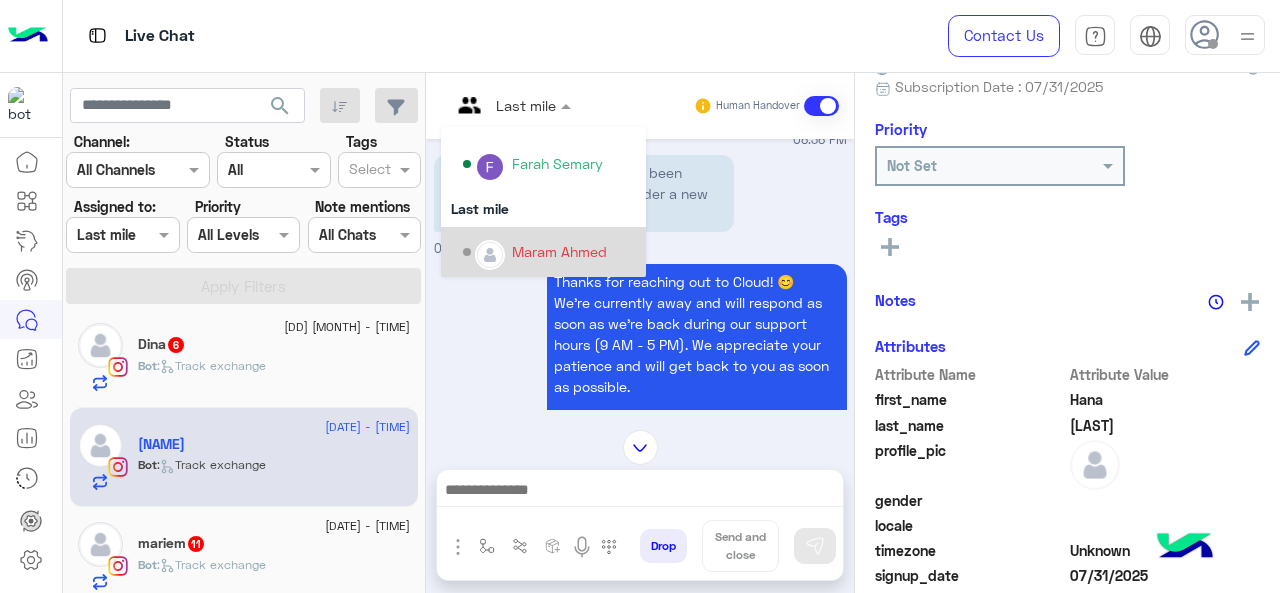 click on "Maram Ahmed" at bounding box center [559, 251] 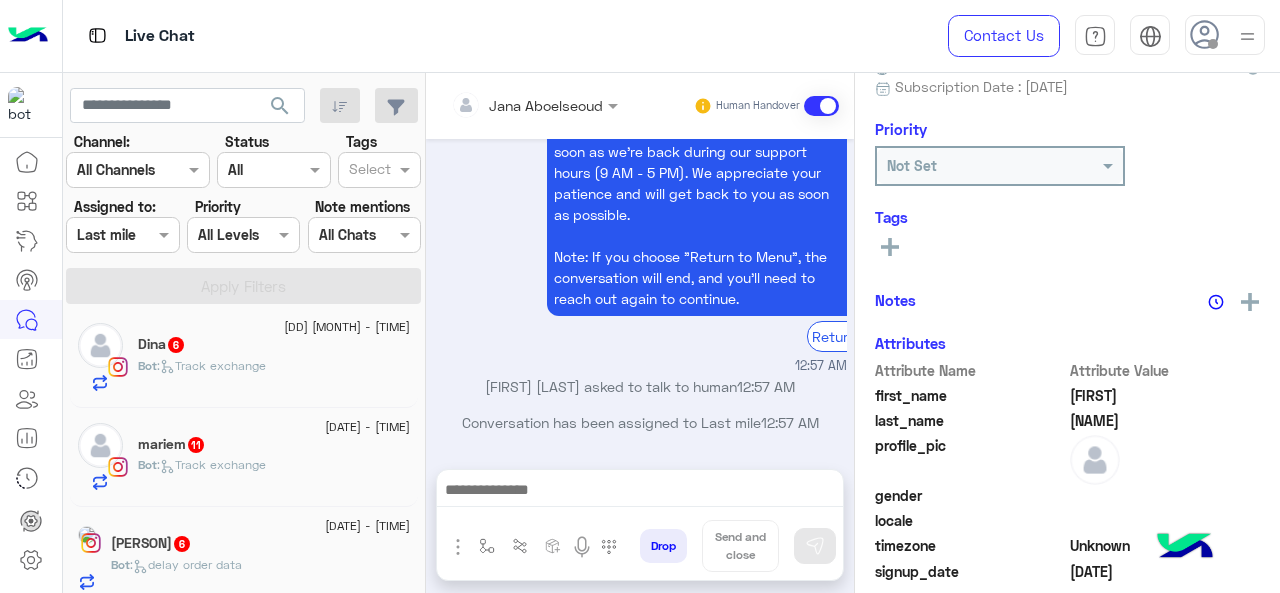 click on "[NAME] [NUMBER]" 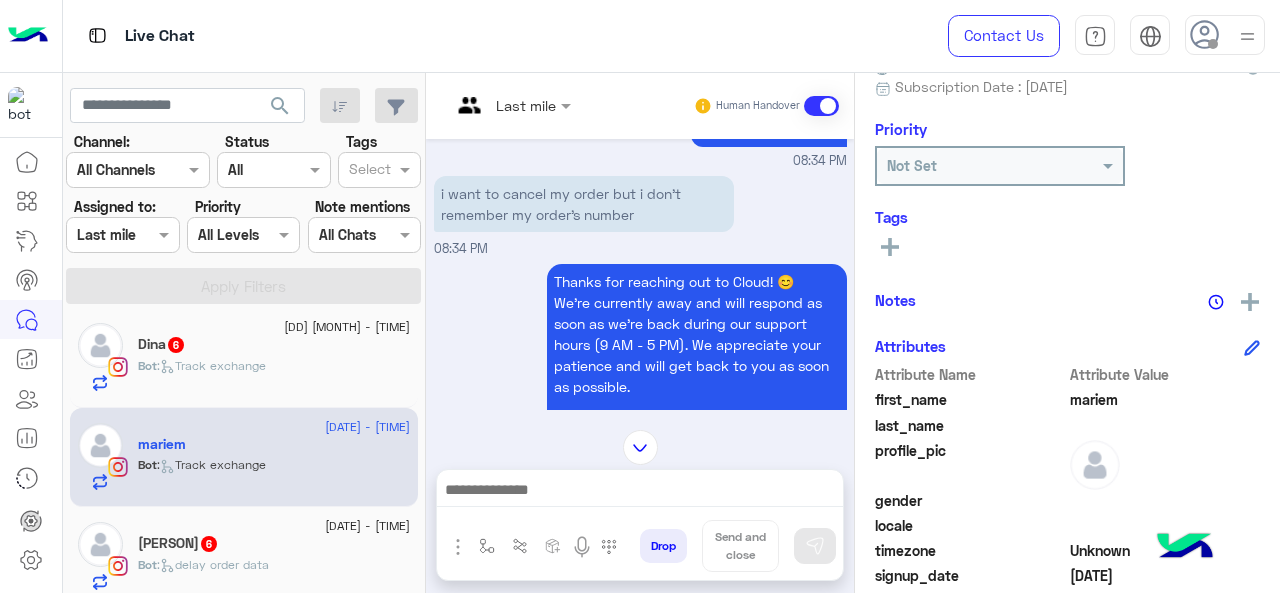 click at bounding box center [511, 104] 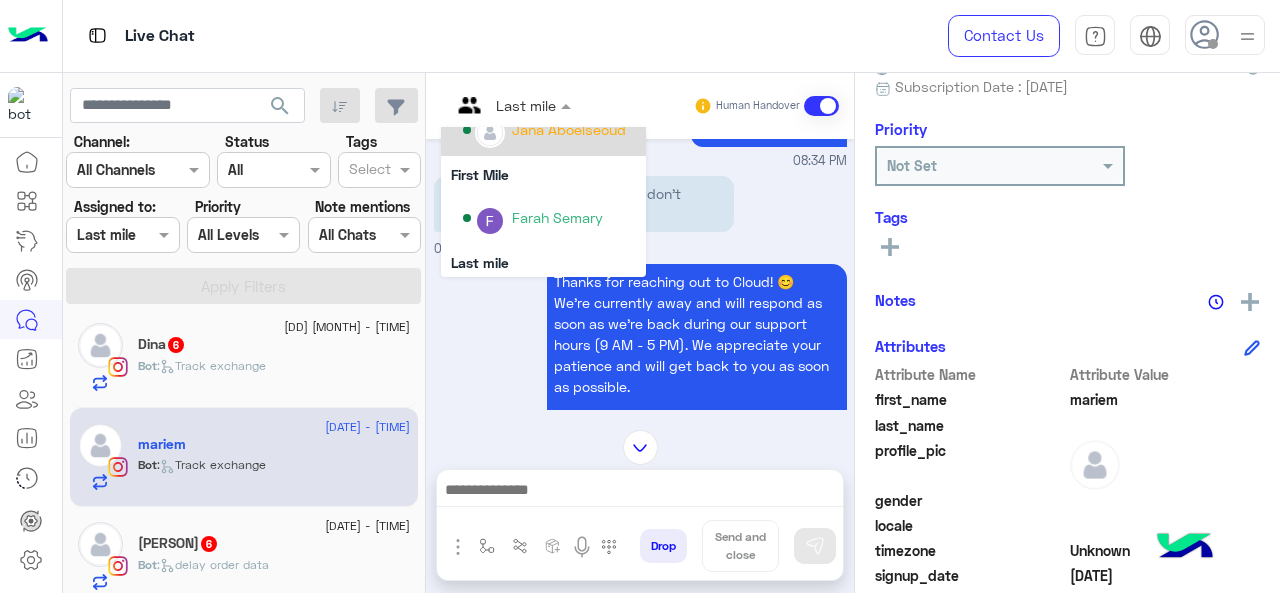 click on "Jana Aboelseoud" at bounding box center [569, 129] 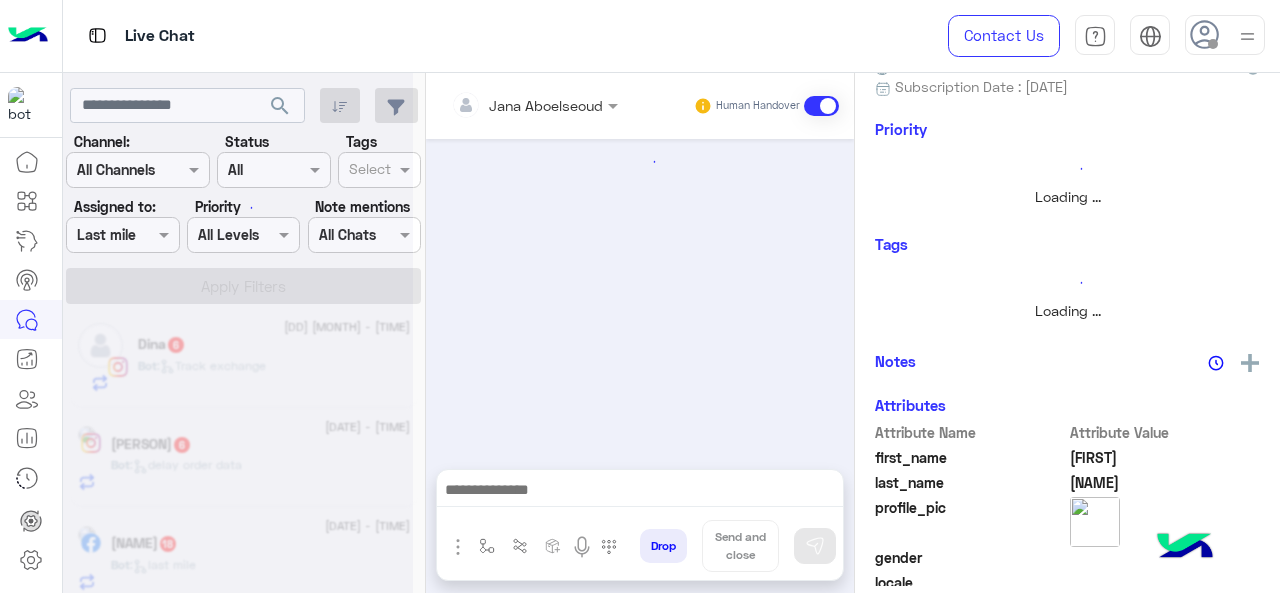 click on "Bot :   delay order data" 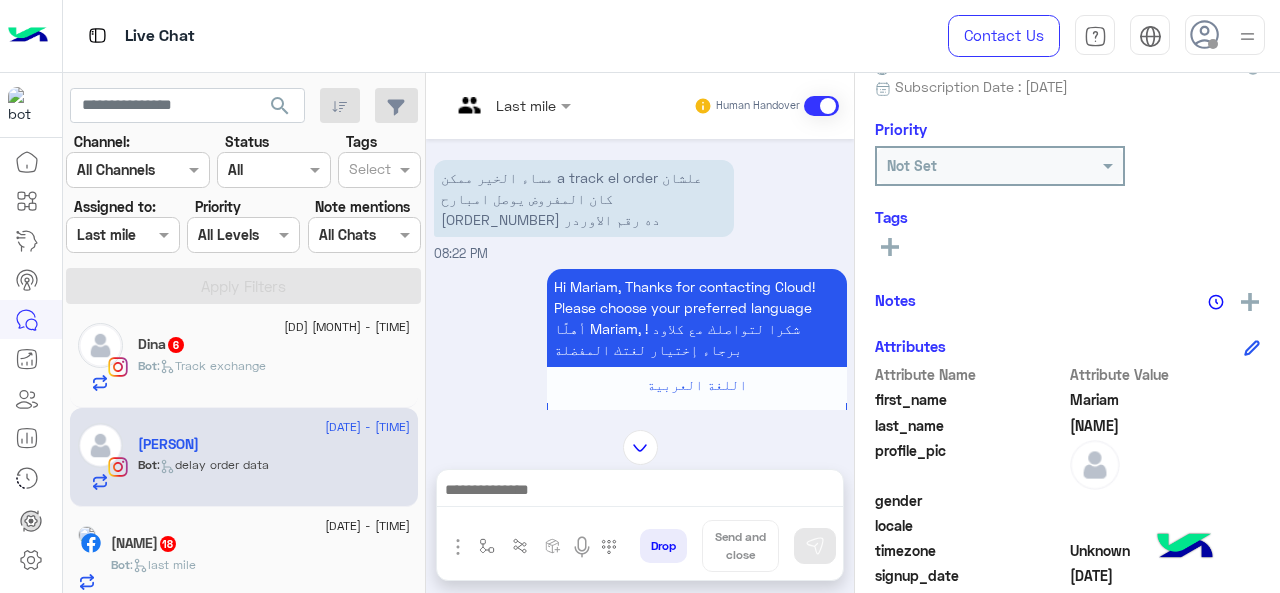 scroll, scrollTop: 0, scrollLeft: 0, axis: both 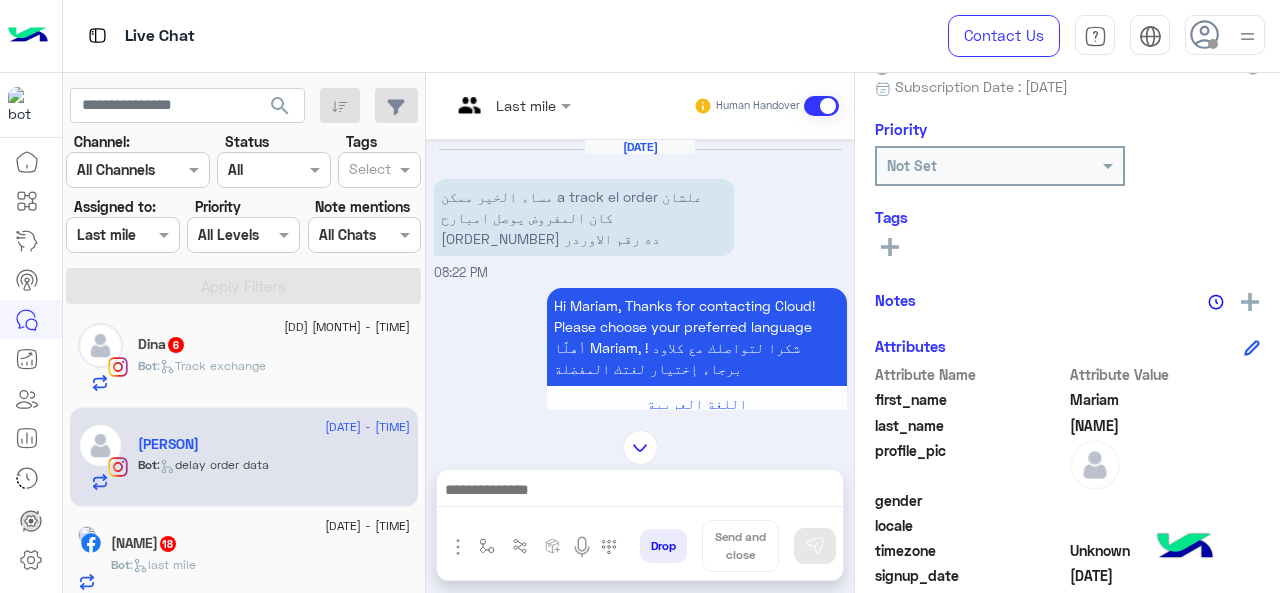 click at bounding box center (511, 104) 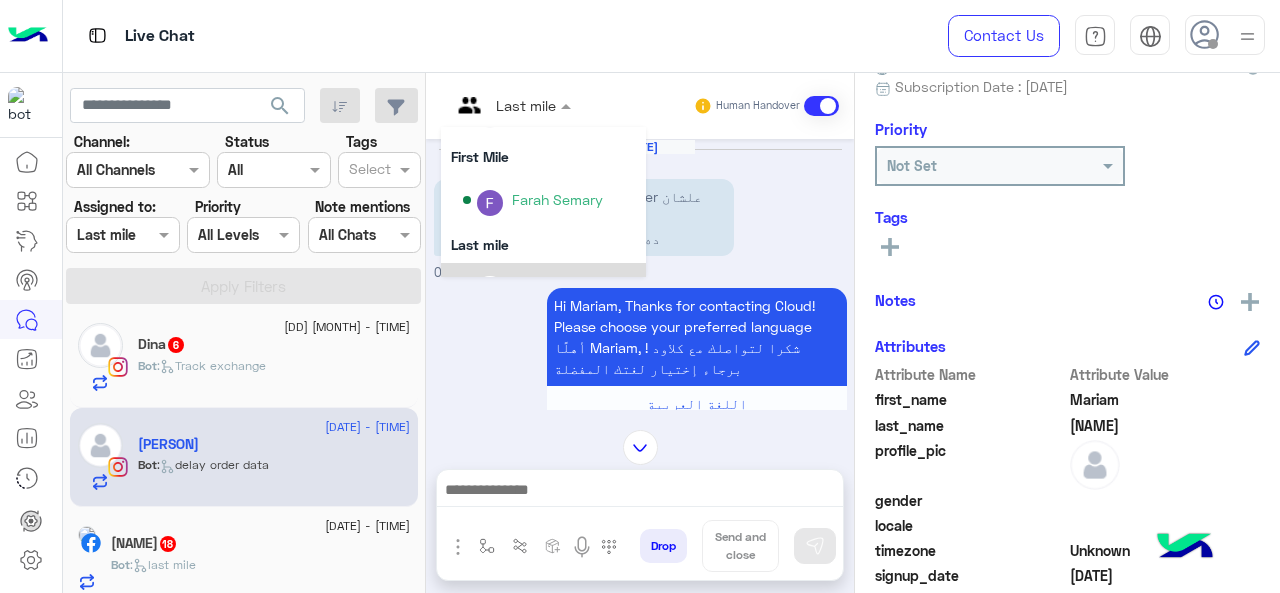 scroll, scrollTop: 354, scrollLeft: 0, axis: vertical 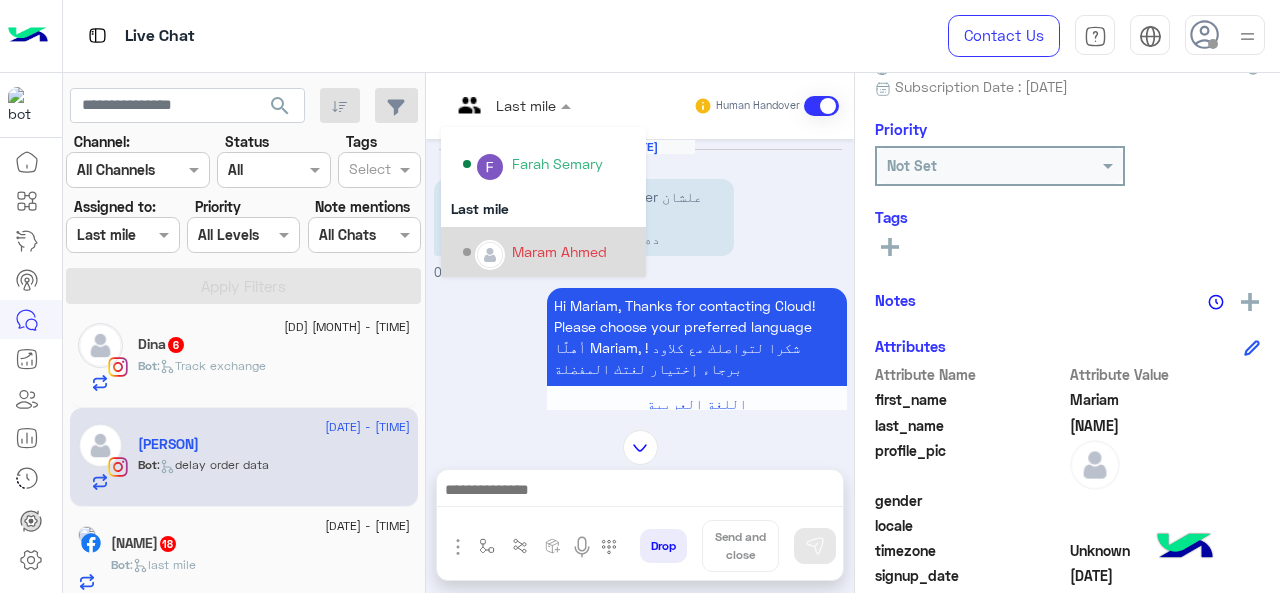 click on "Maram Ahmed" at bounding box center (559, 251) 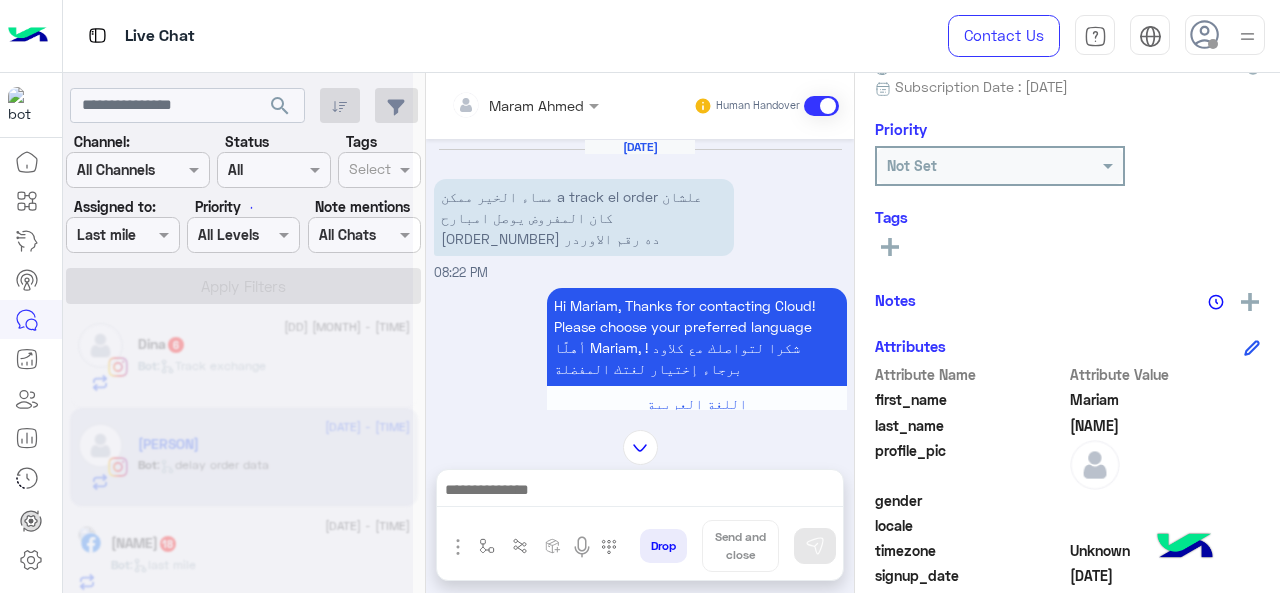 scroll, scrollTop: 310, scrollLeft: 0, axis: vertical 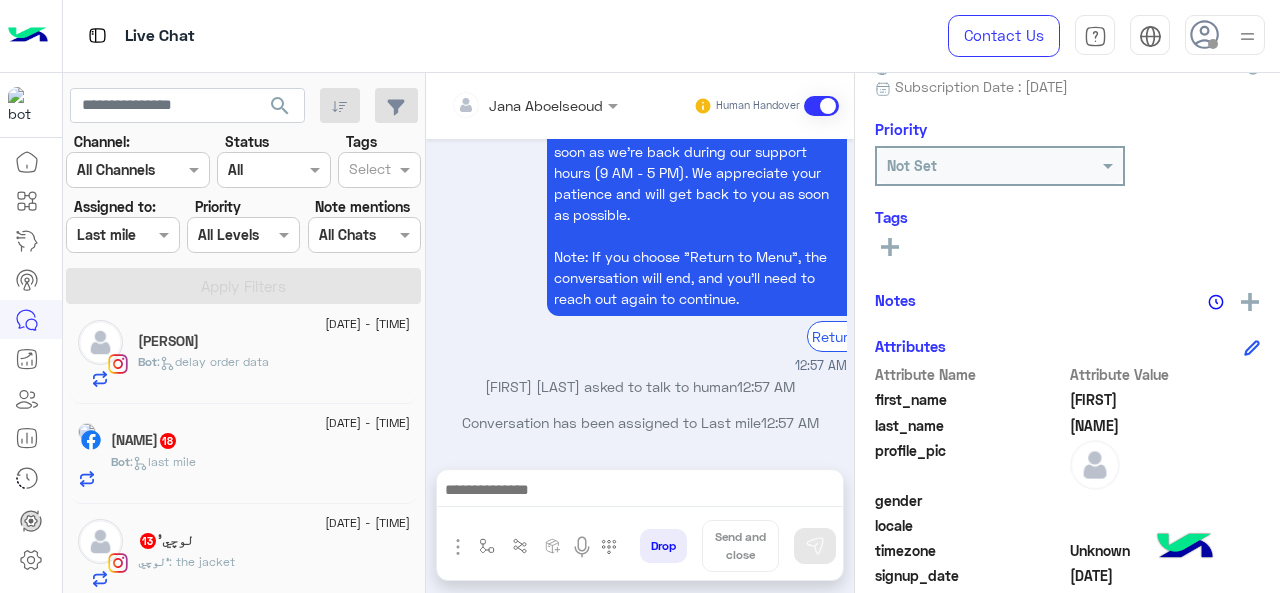 click on "[FIRST] [LAST] [AGE]" 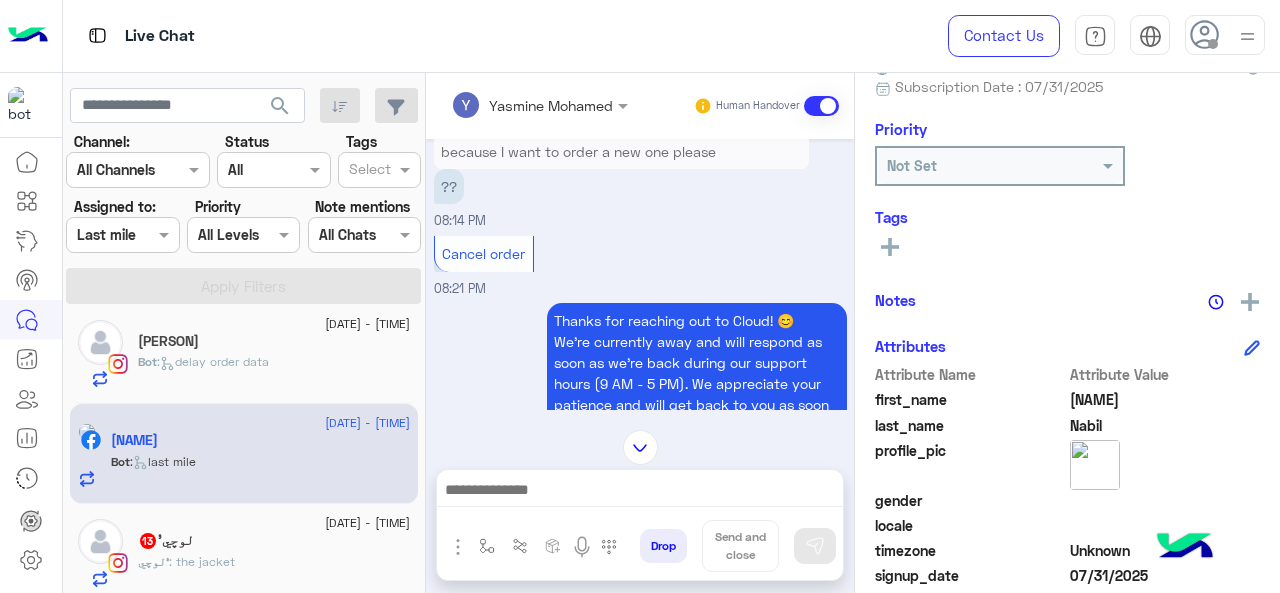 scroll, scrollTop: 736, scrollLeft: 0, axis: vertical 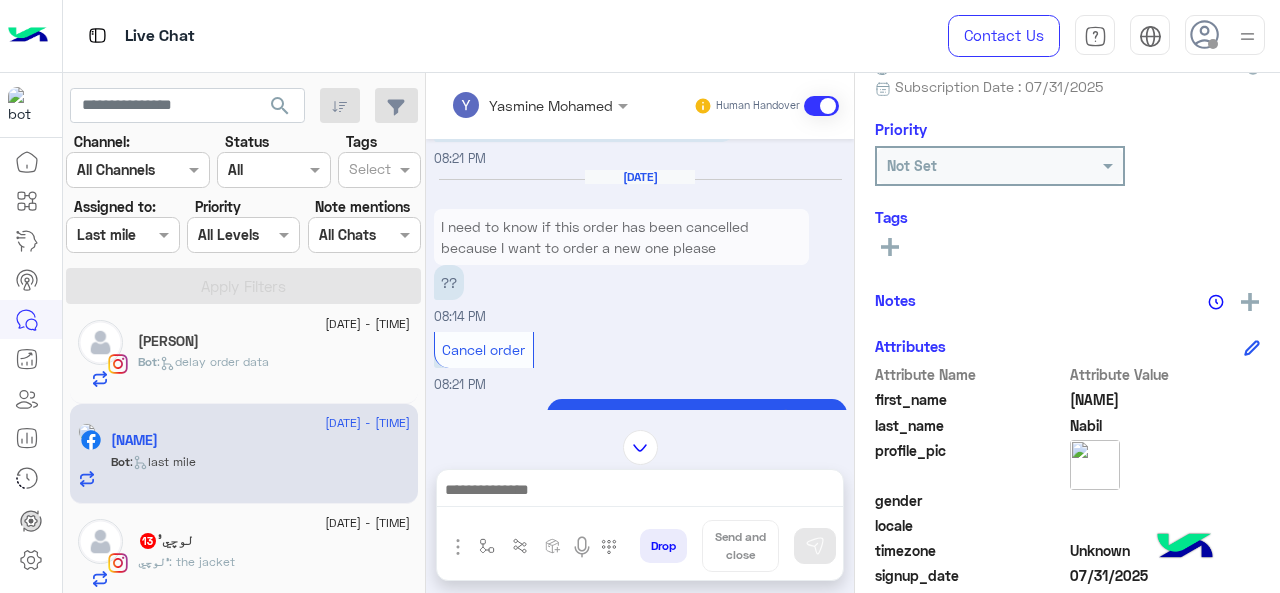 click on "Yasmine Mohamed" at bounding box center (532, 105) 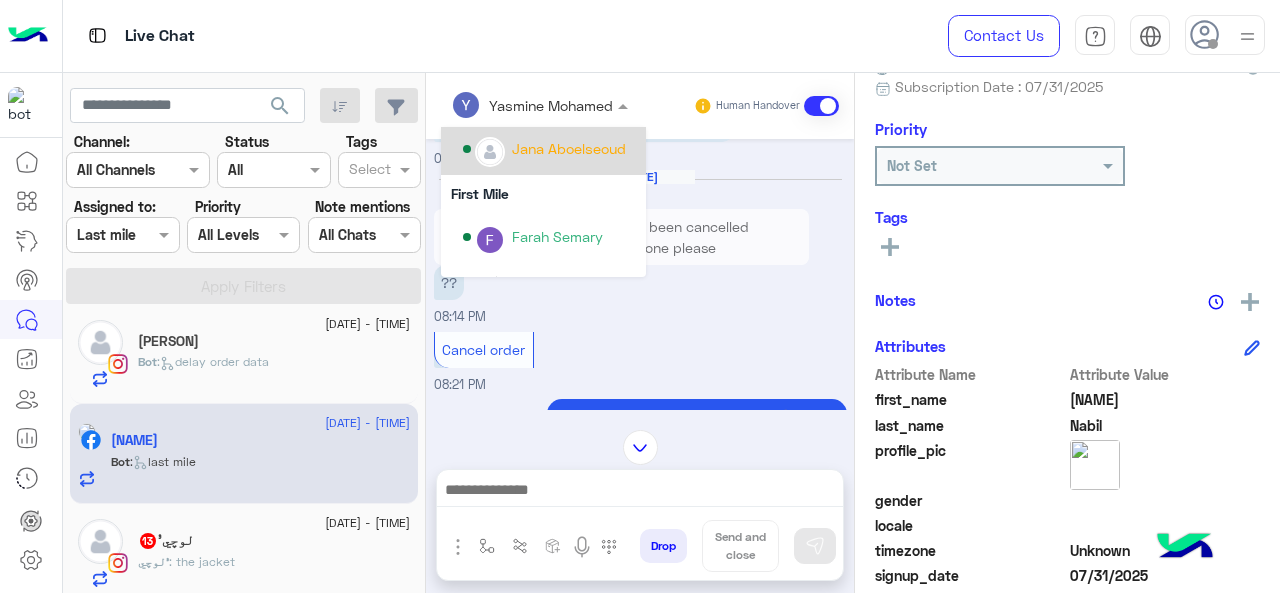 scroll, scrollTop: 300, scrollLeft: 0, axis: vertical 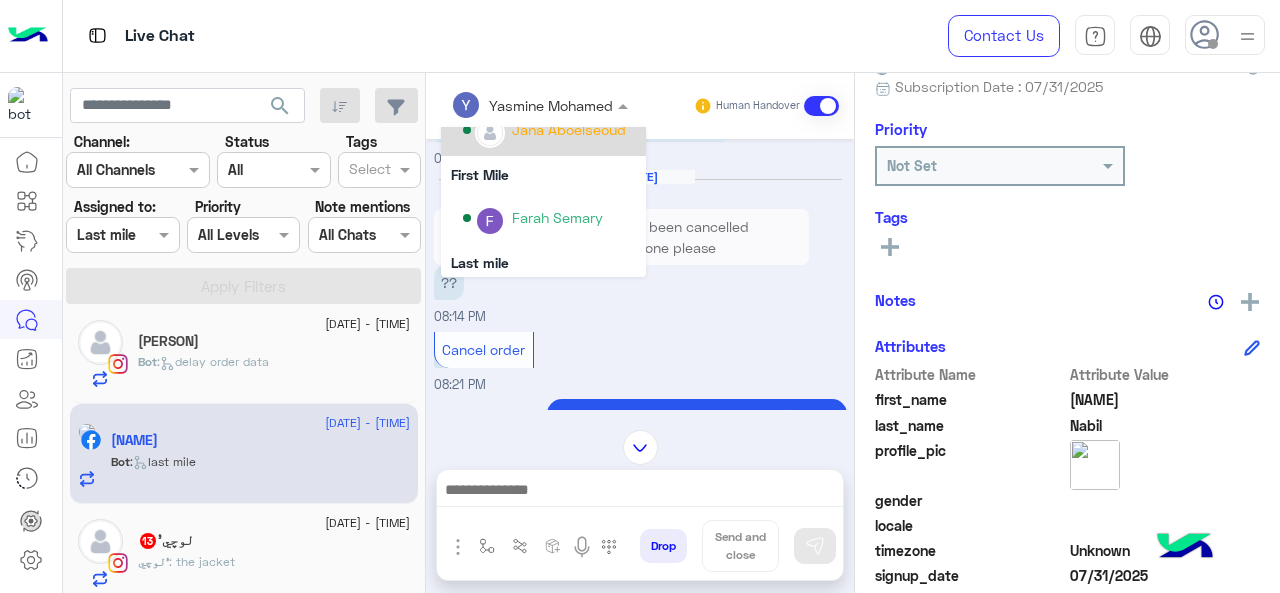 click on "Jana Aboelseoud" at bounding box center [549, 130] 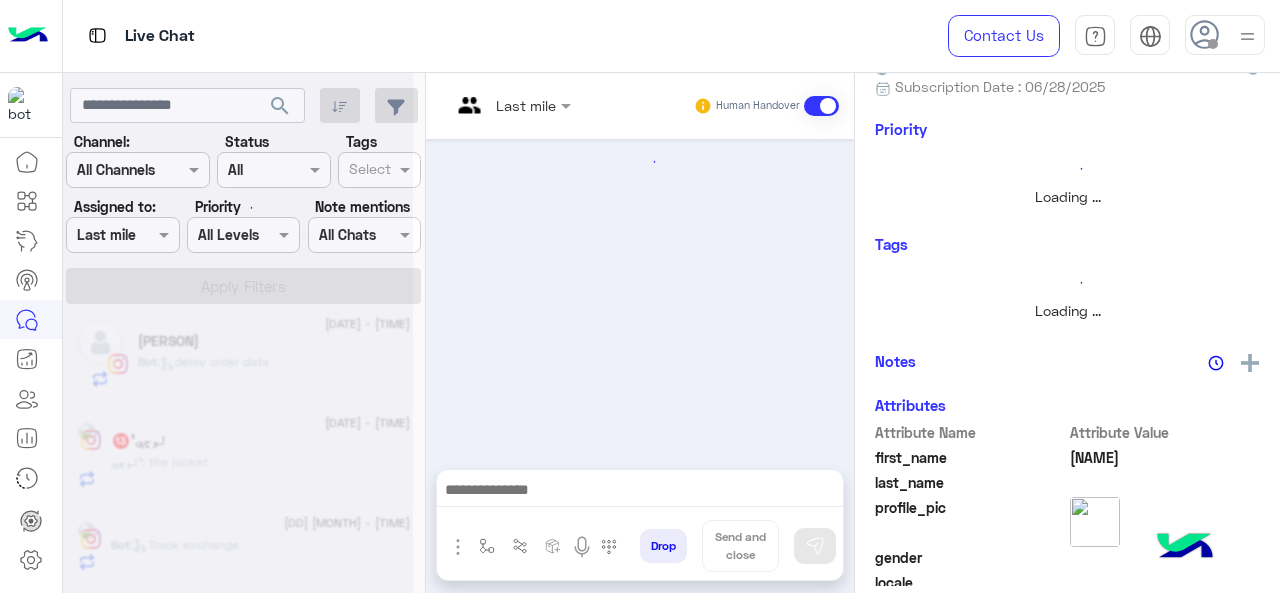 scroll, scrollTop: 0, scrollLeft: 0, axis: both 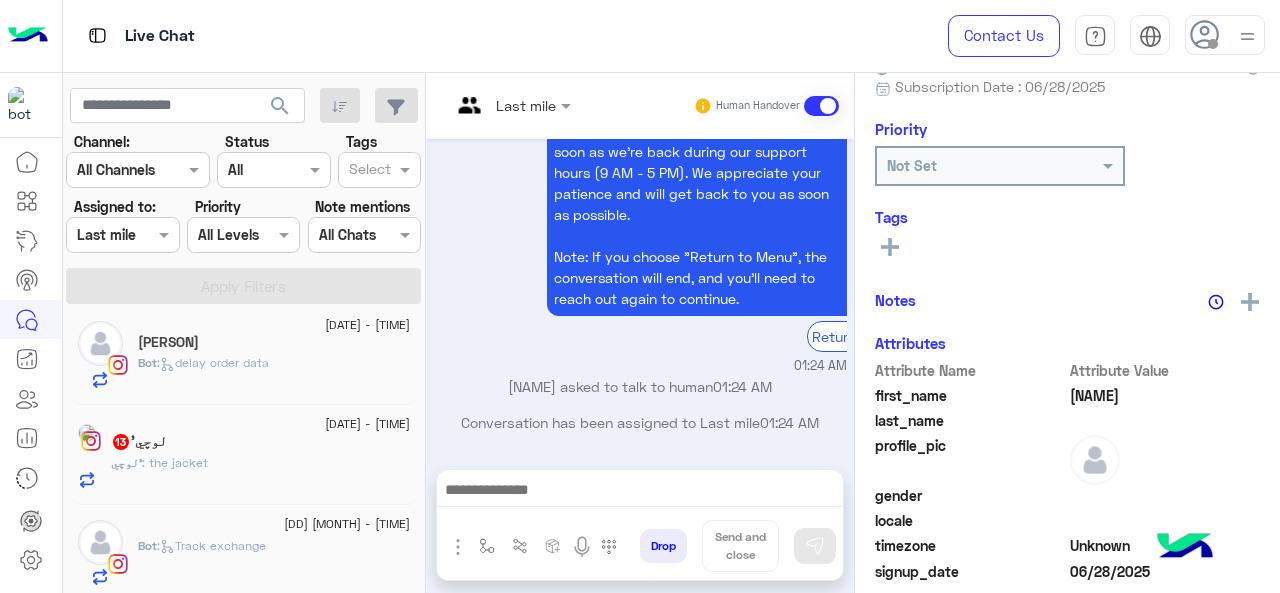 click on "[NICKNAME] : the jacket" 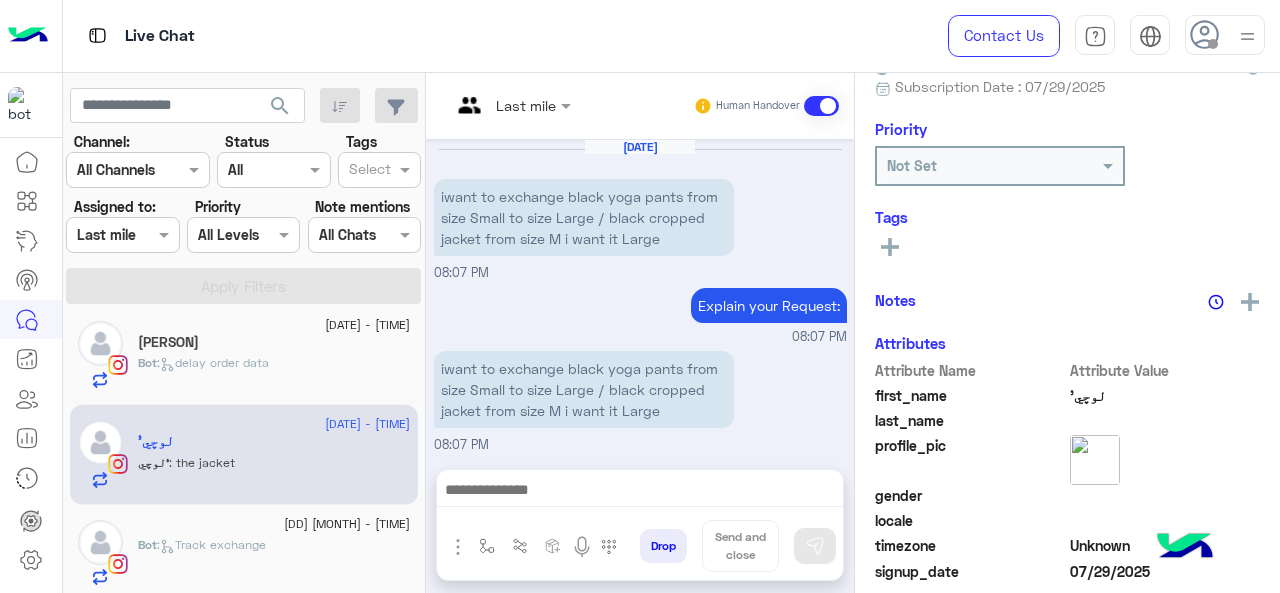 scroll, scrollTop: 890, scrollLeft: 0, axis: vertical 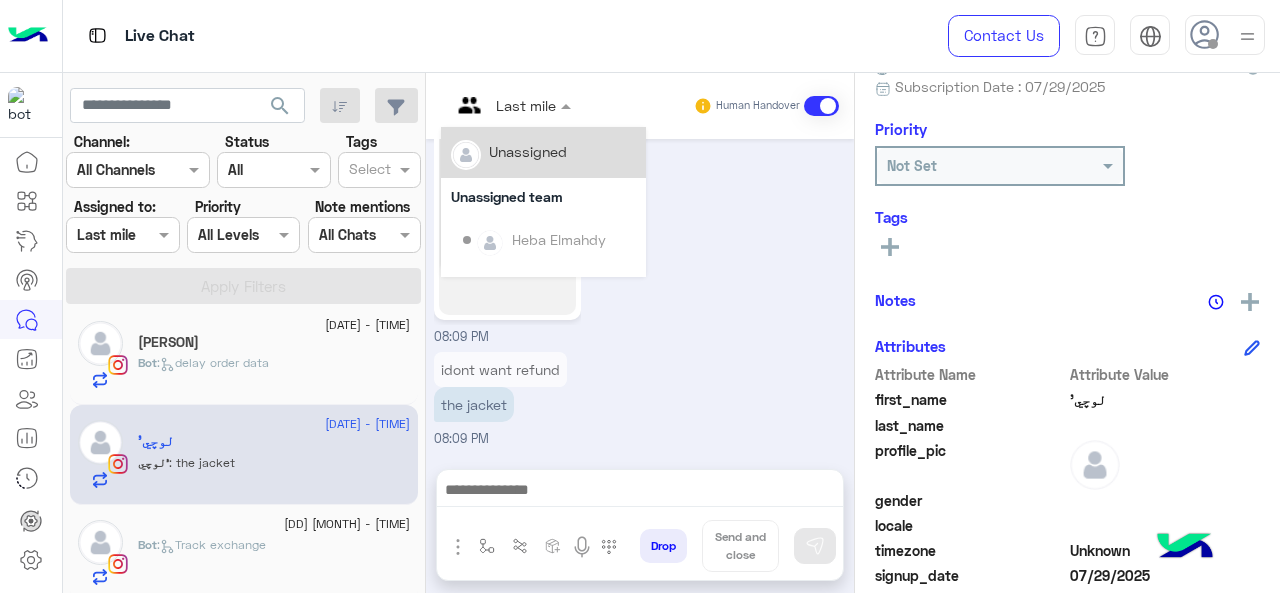 click at bounding box center [511, 104] 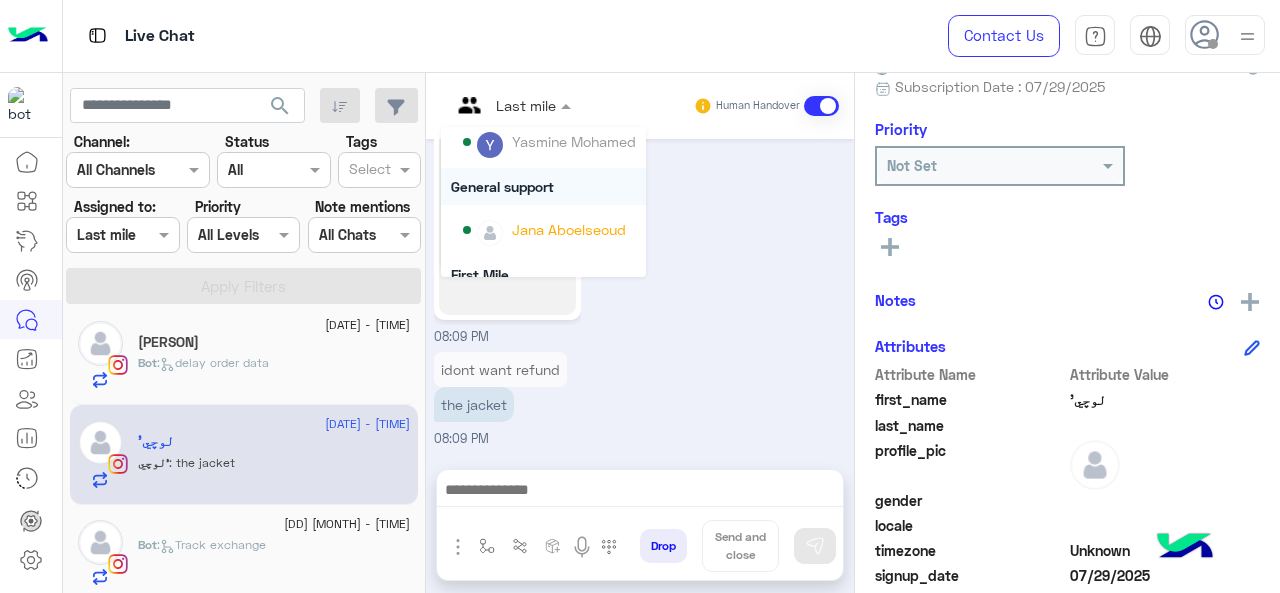 scroll, scrollTop: 300, scrollLeft: 0, axis: vertical 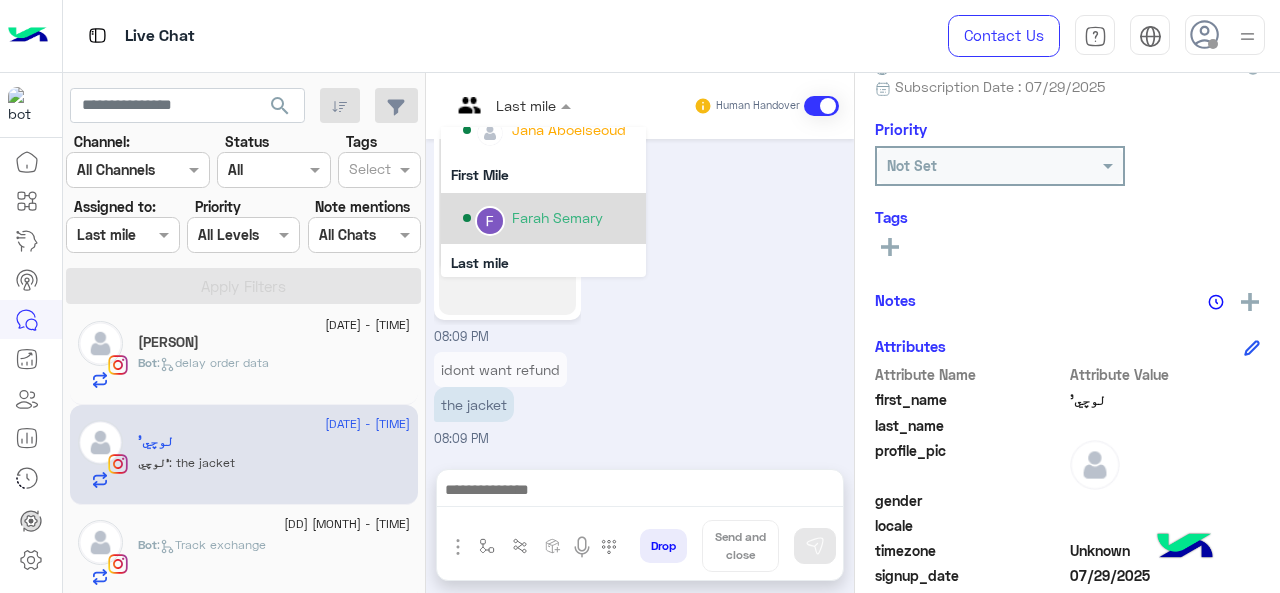 click on "Farah Semary" at bounding box center [557, 217] 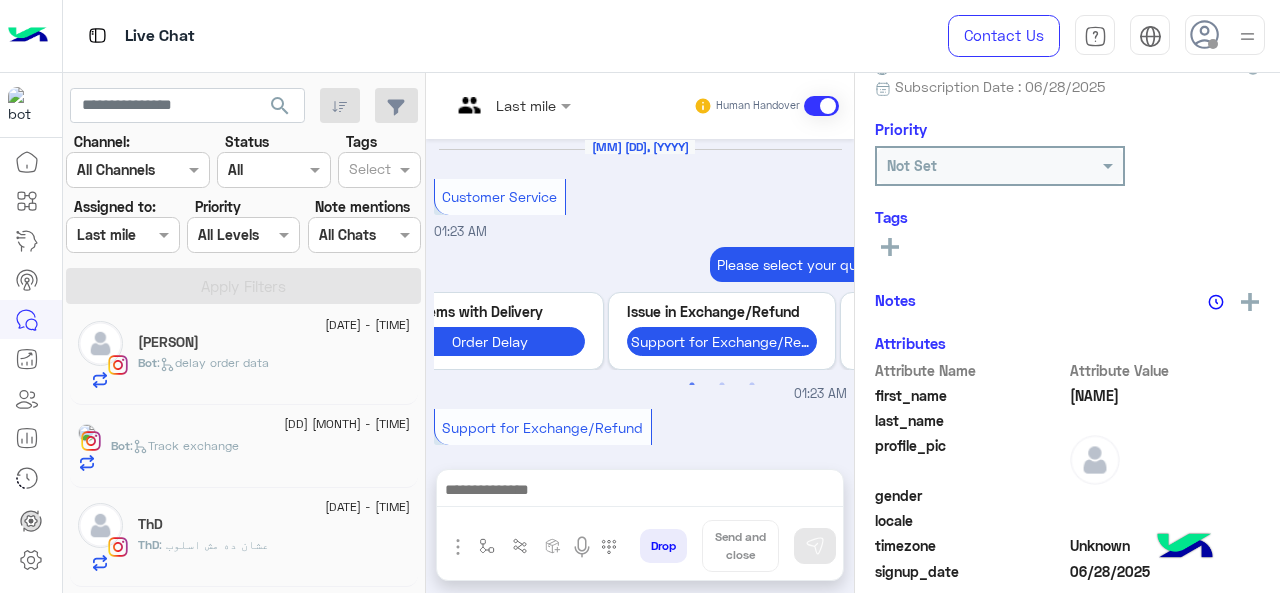 scroll, scrollTop: 833, scrollLeft: 0, axis: vertical 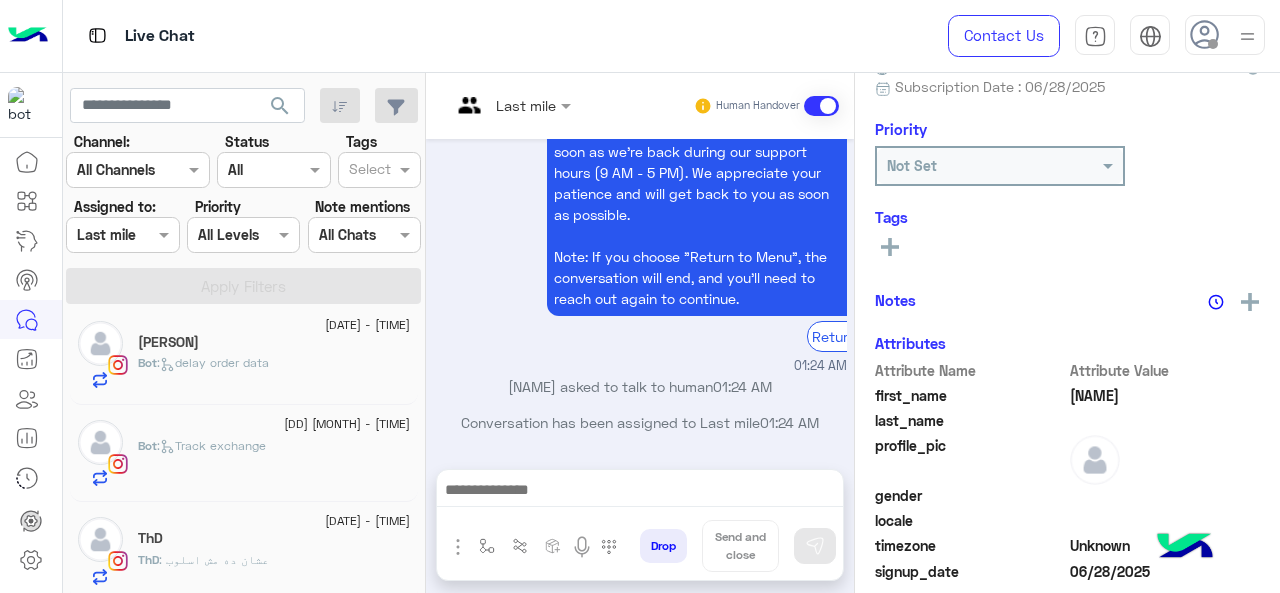 click on "Bot :   Track exchange" 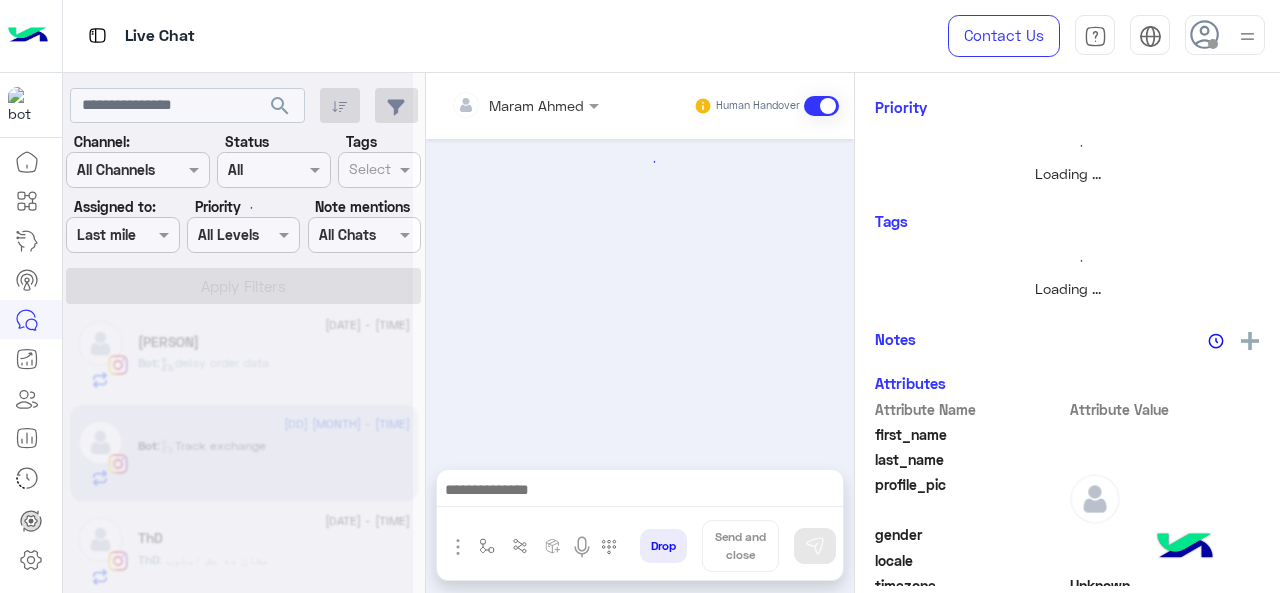 scroll, scrollTop: 185, scrollLeft: 0, axis: vertical 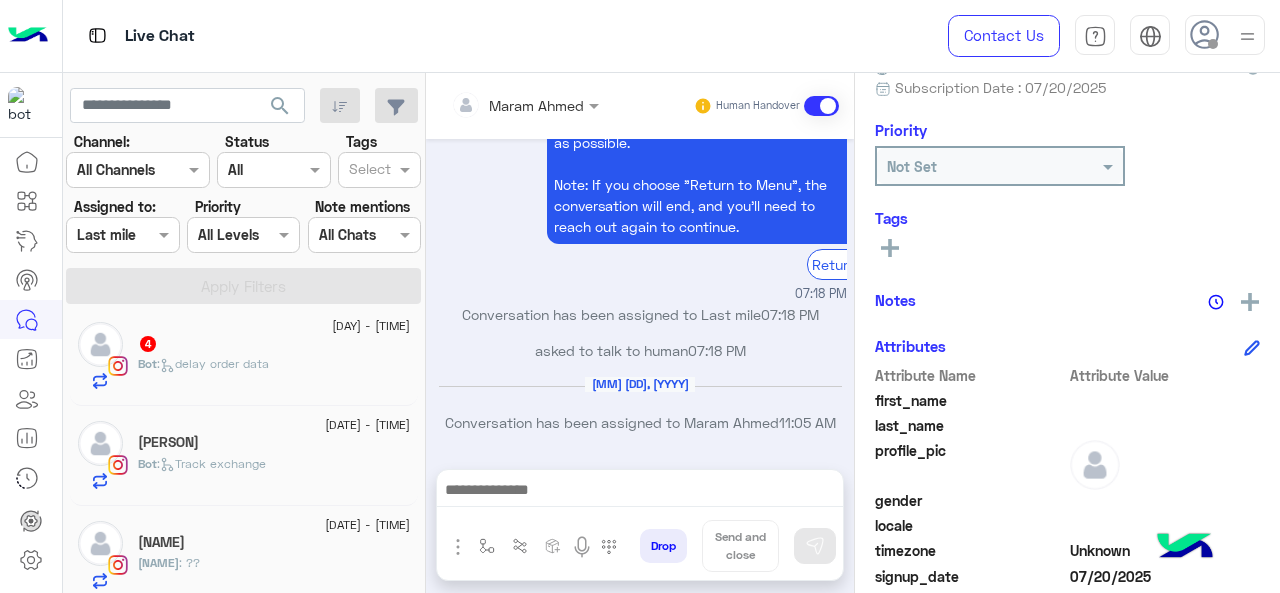 click on "Bot :   delay order data" 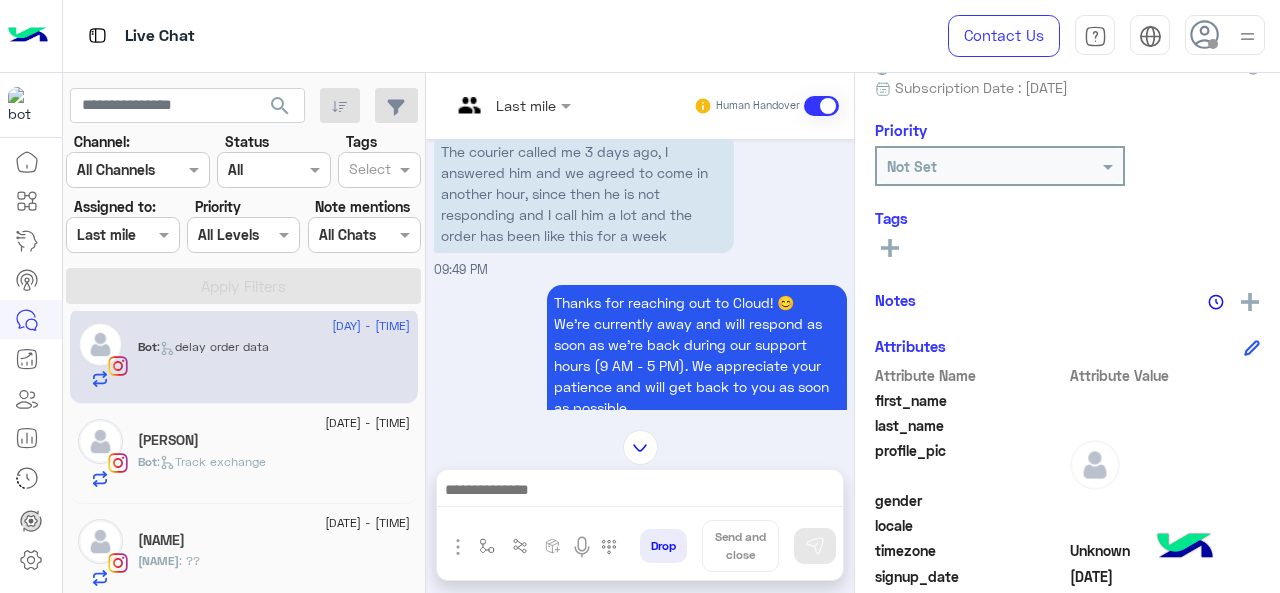 click on "Last mile" at bounding box center [503, 106] 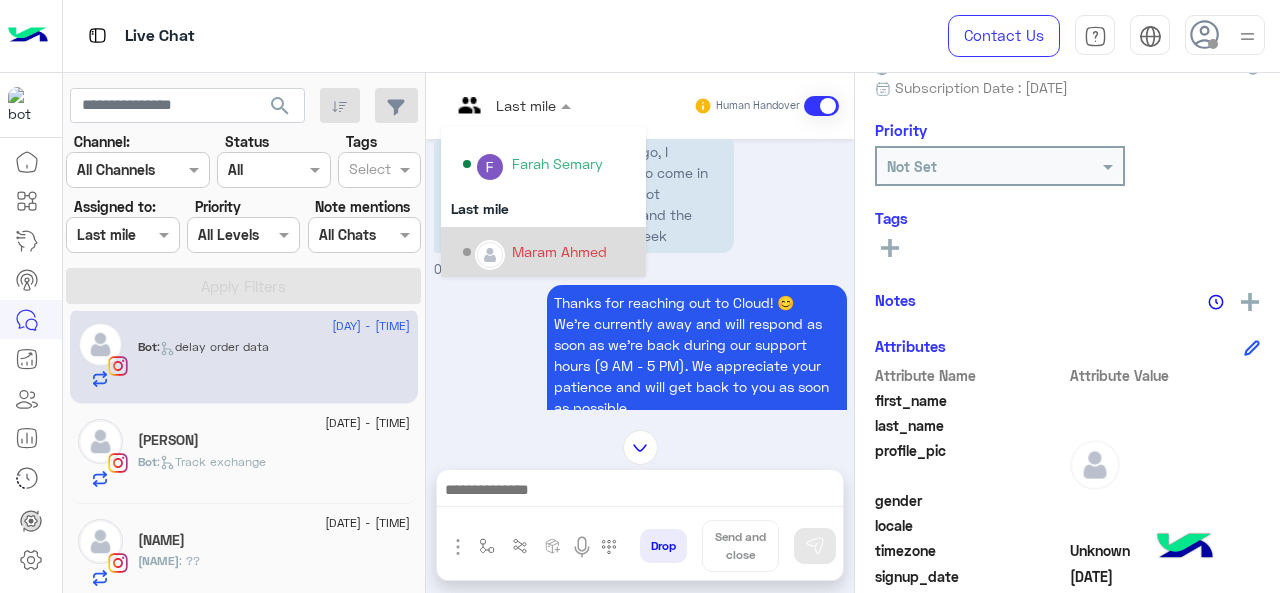 click on "Maram Ahmed" at bounding box center [559, 251] 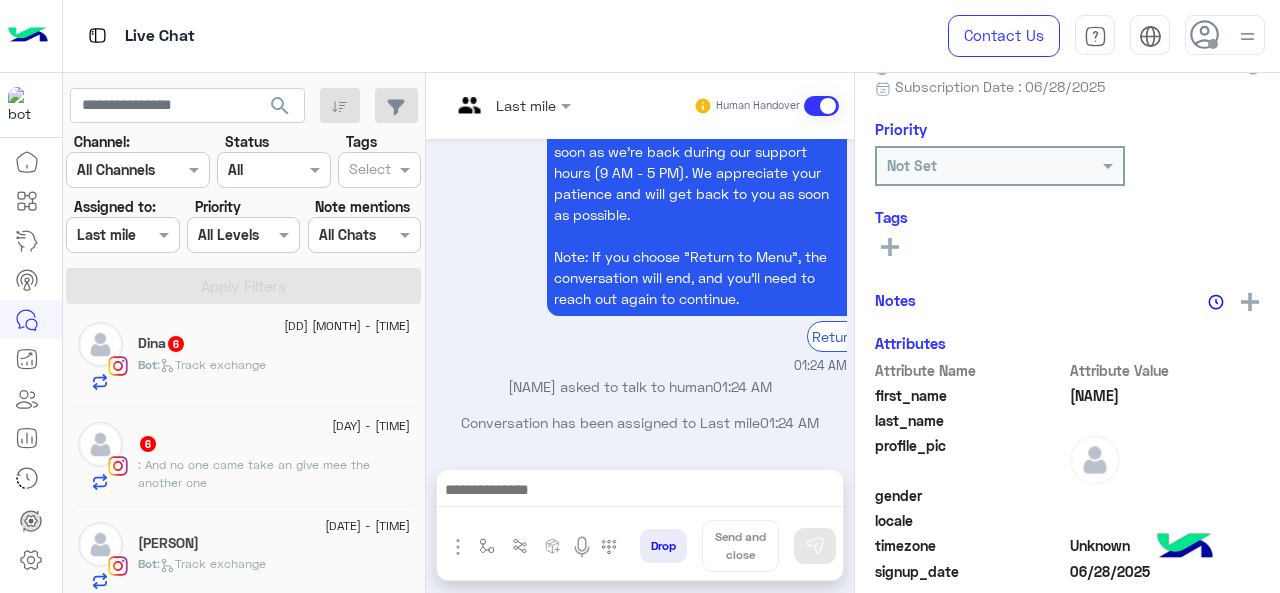 click on "[DAY] - [TIME]" 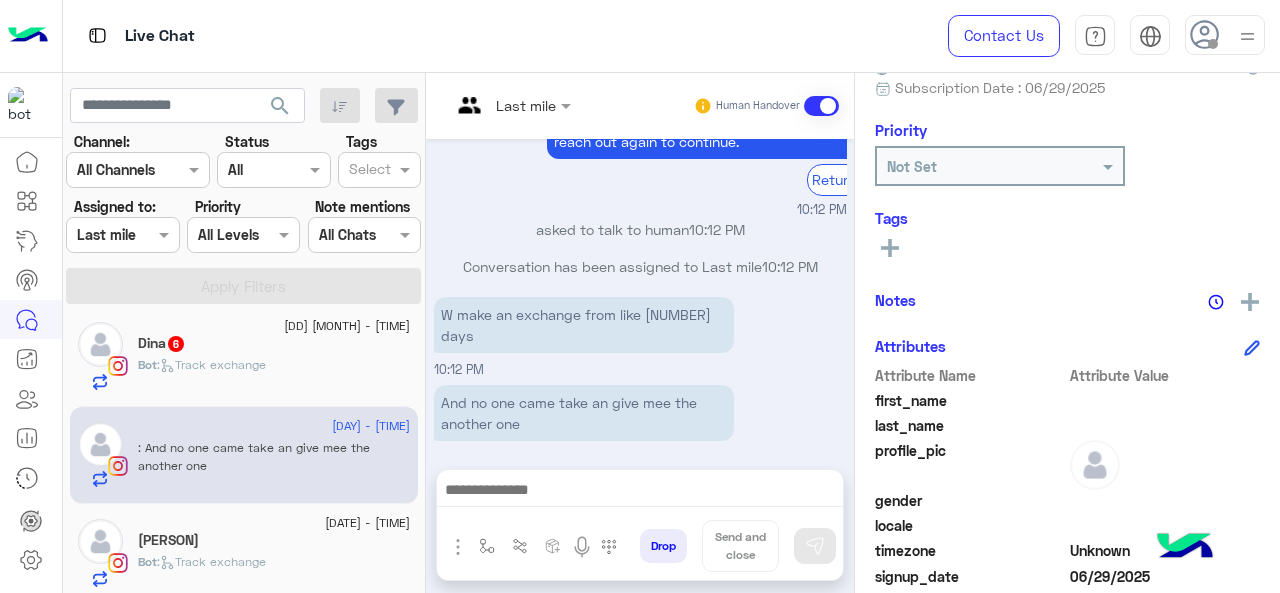 click at bounding box center (511, 104) 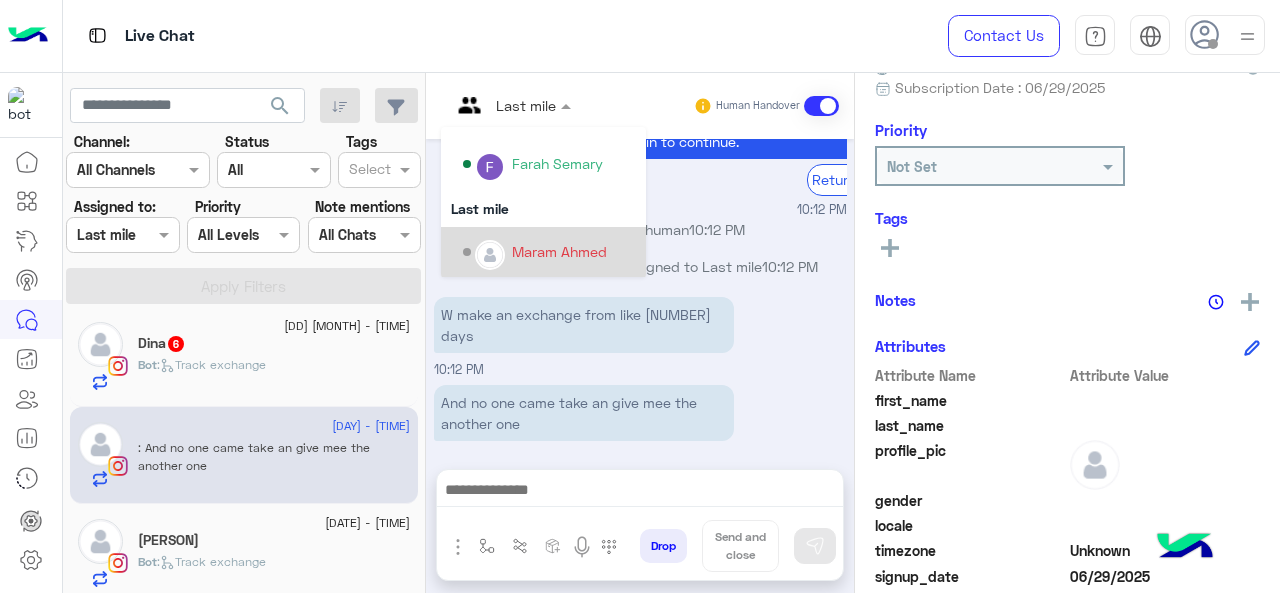 click on "Maram Ahmed" at bounding box center [559, 251] 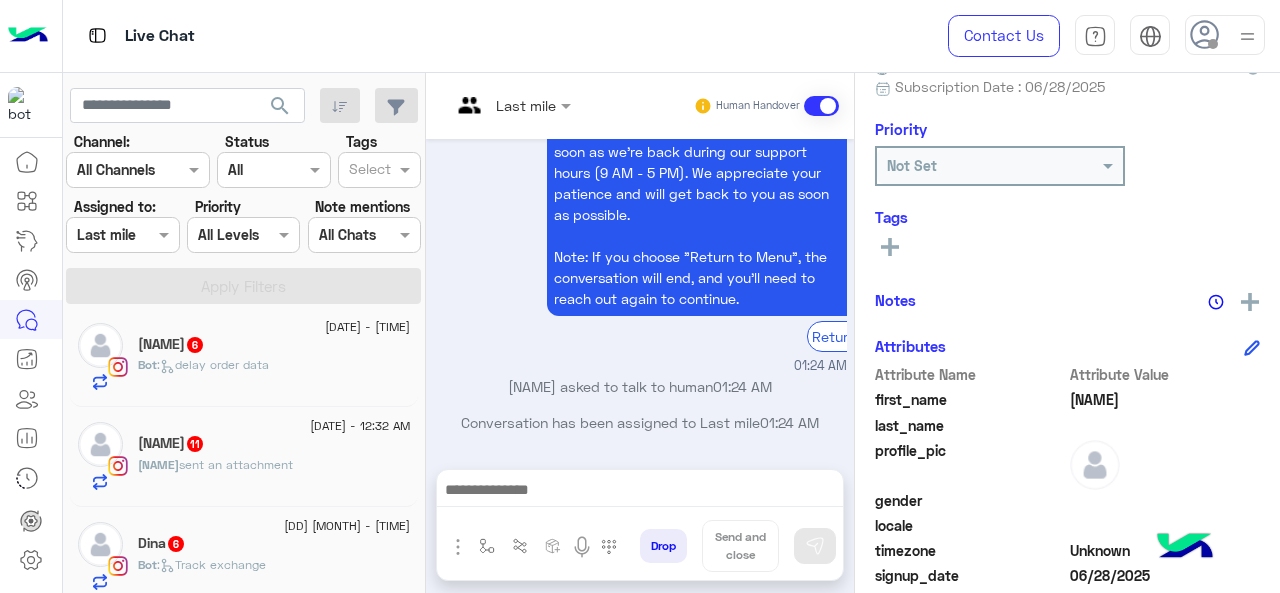 click on "Assigned on Last mile" at bounding box center [110, 234] 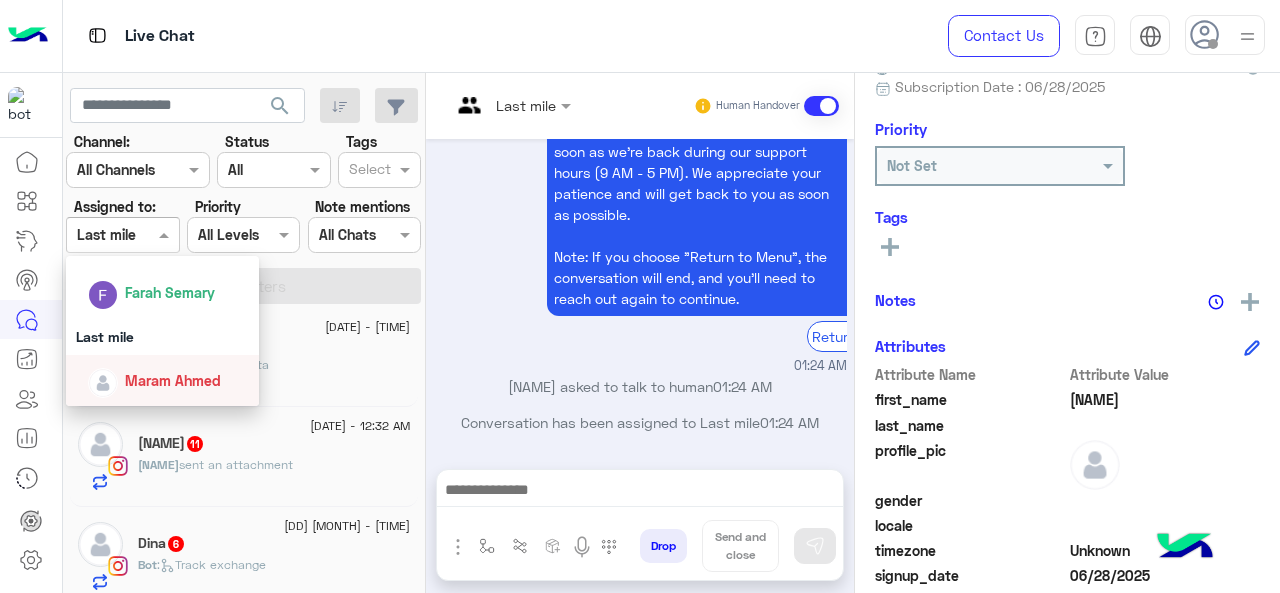 drag, startPoint x: 150, startPoint y: 369, endPoint x: 217, endPoint y: 314, distance: 86.683334 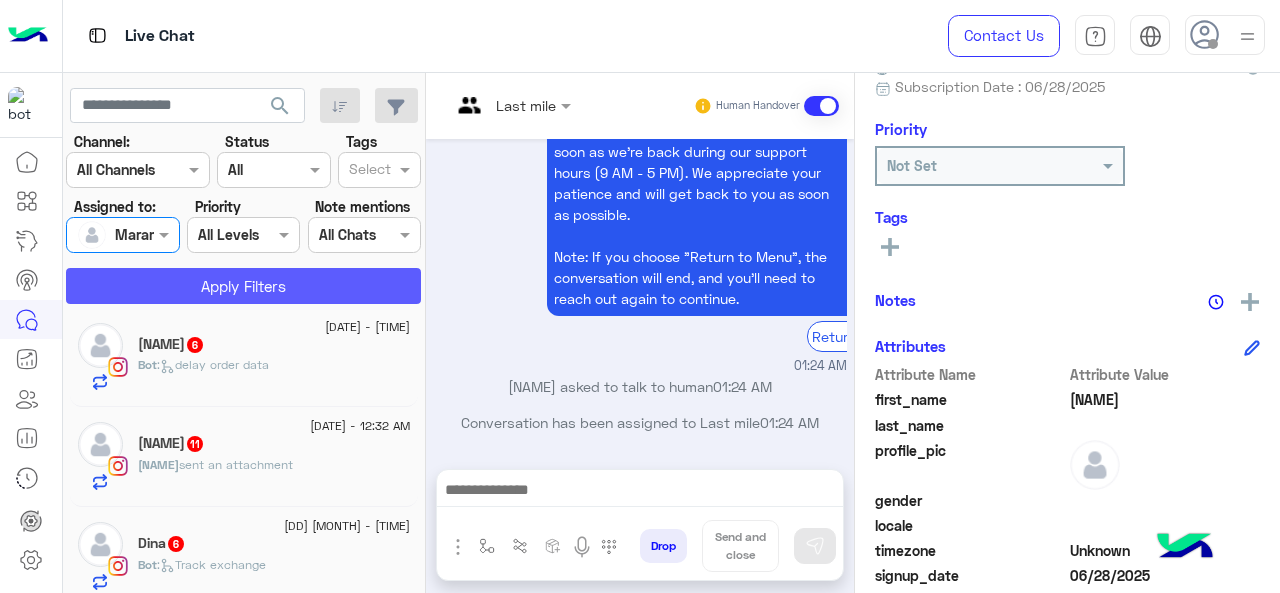 click on "Apply Filters" 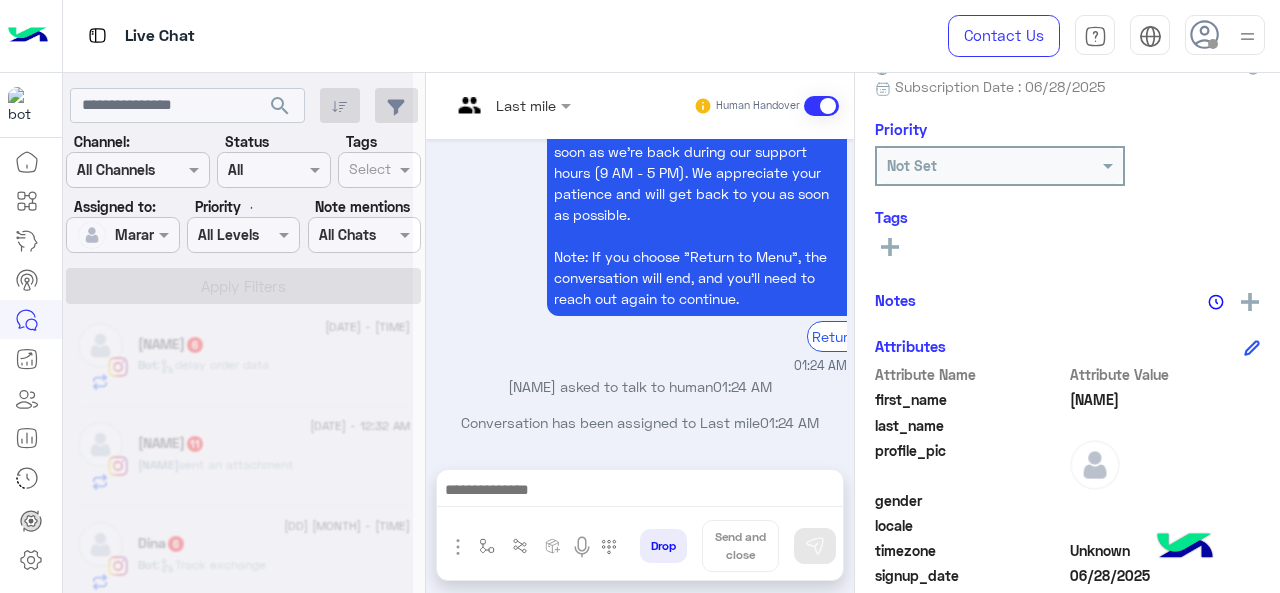 click 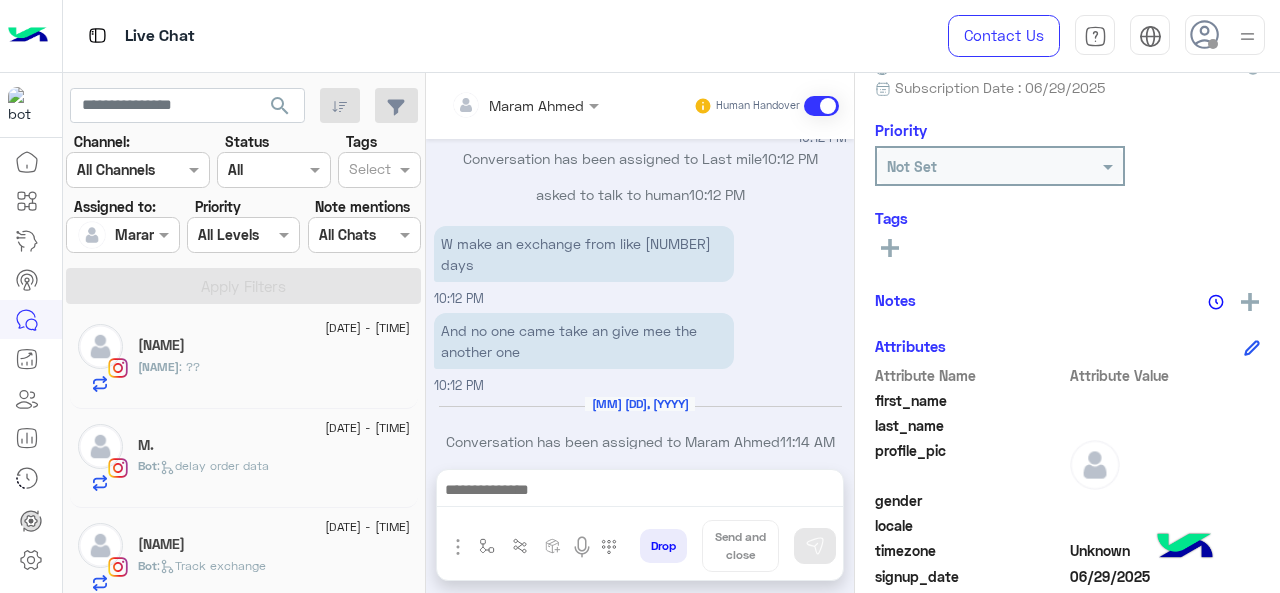 click on "Maram Ahmed" at bounding box center [115, 235] 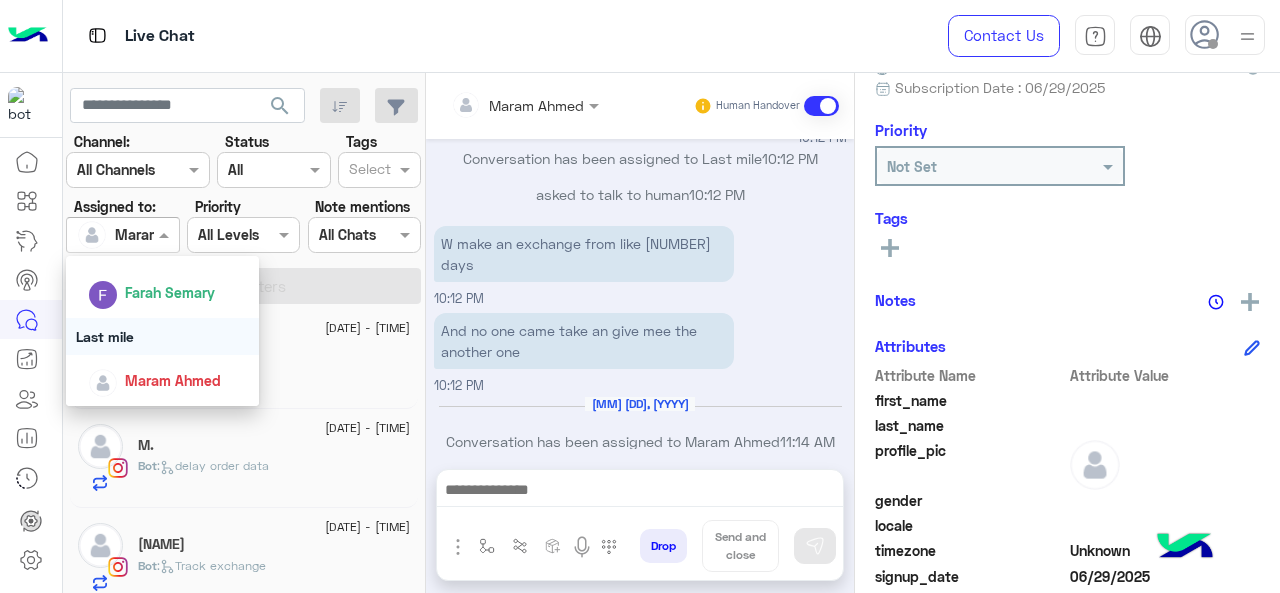 drag, startPoint x: 174, startPoint y: 347, endPoint x: 216, endPoint y: 286, distance: 74.06078 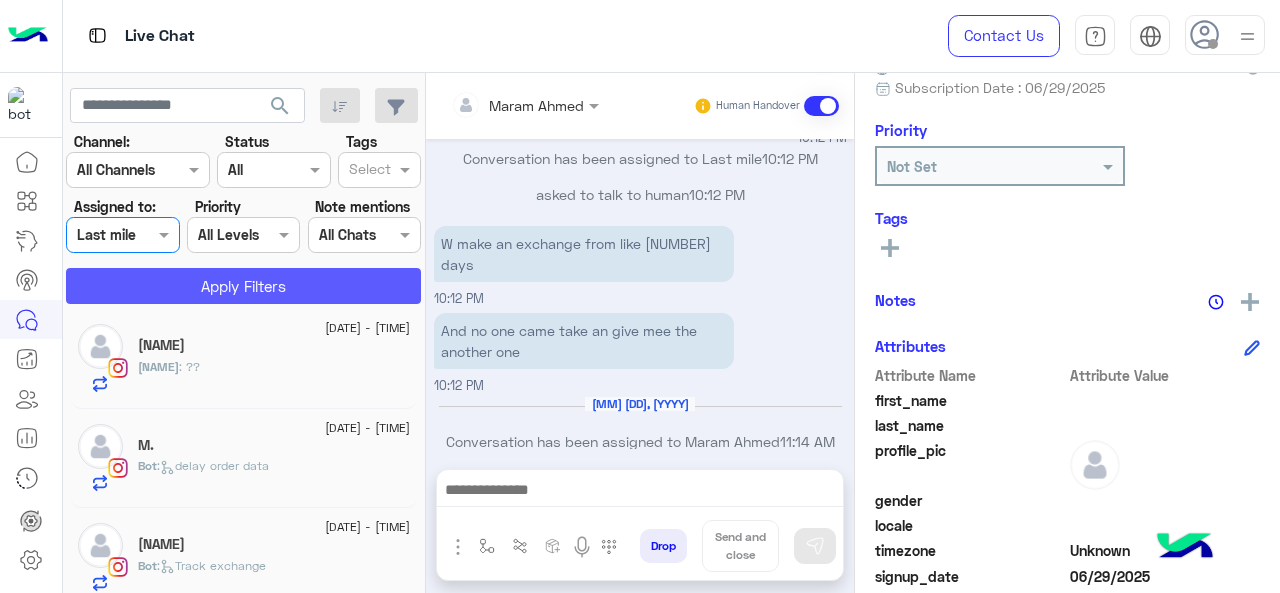 click on "Apply Filters" 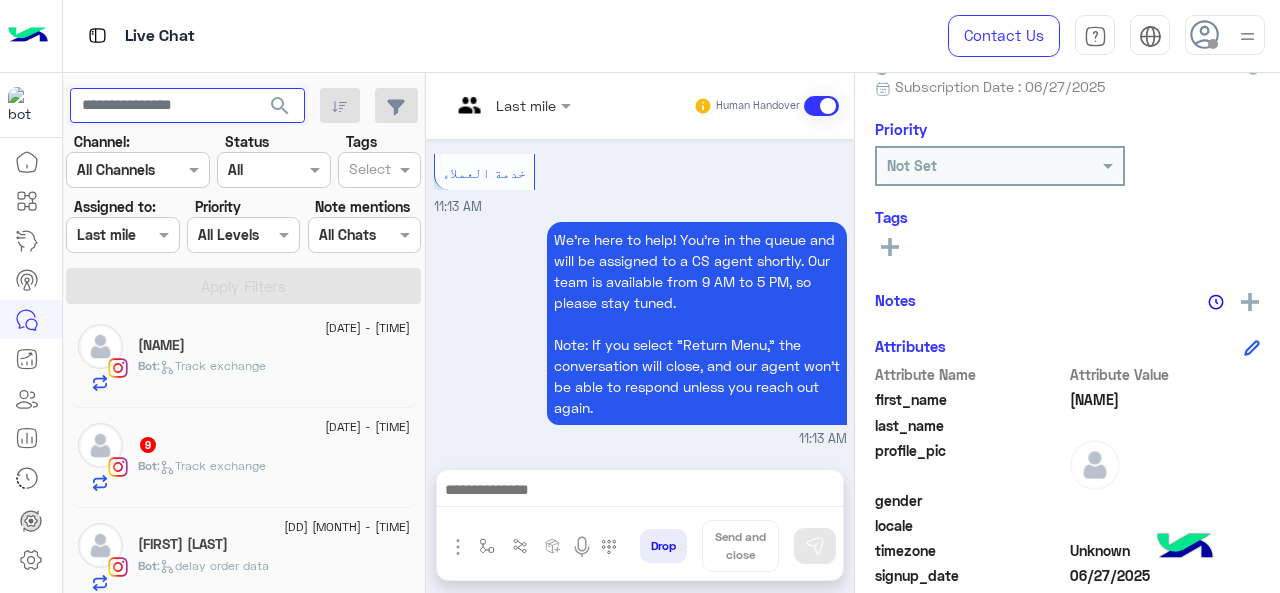 drag, startPoint x: 155, startPoint y: 109, endPoint x: 170, endPoint y: 107, distance: 15.132746 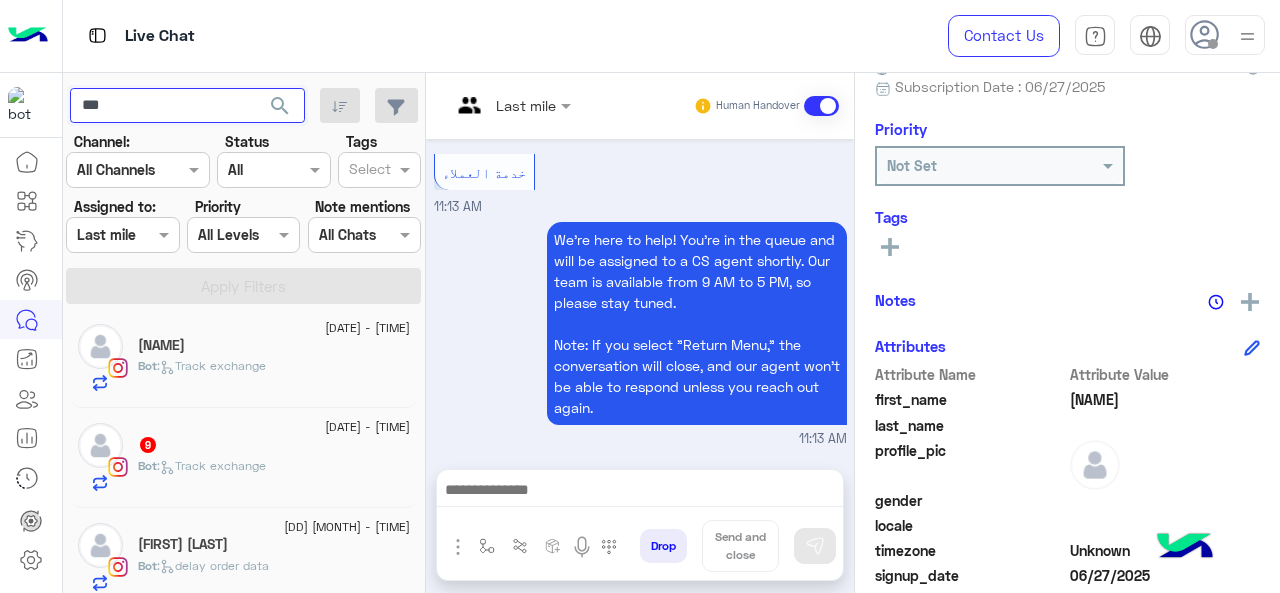 type on "***" 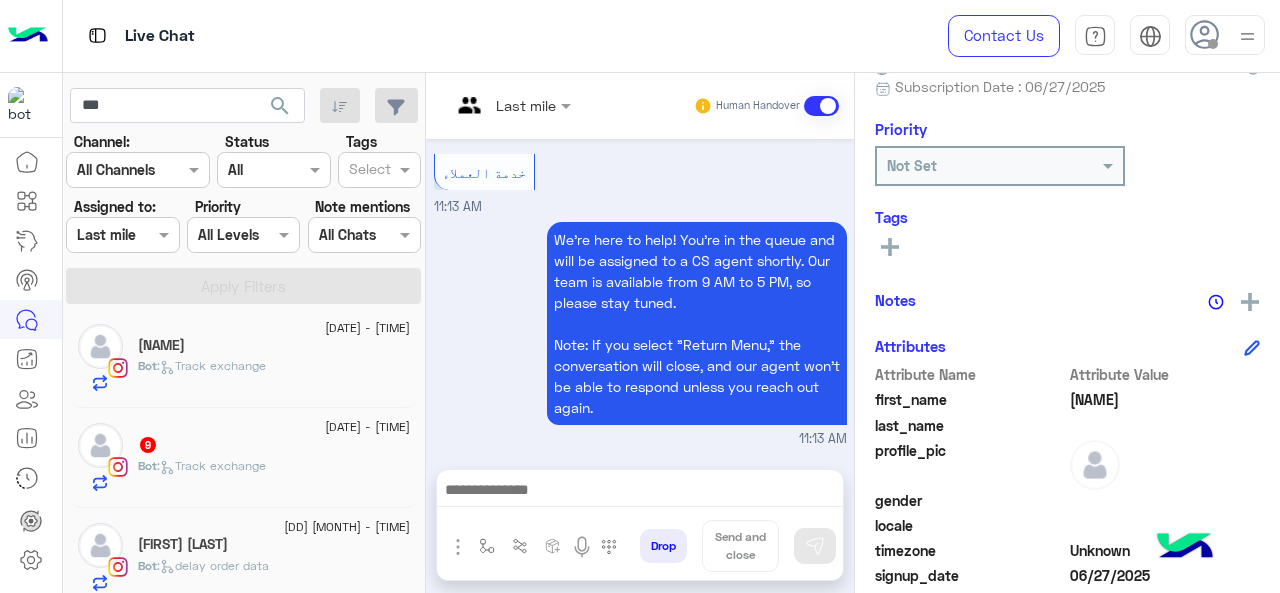click on "search" 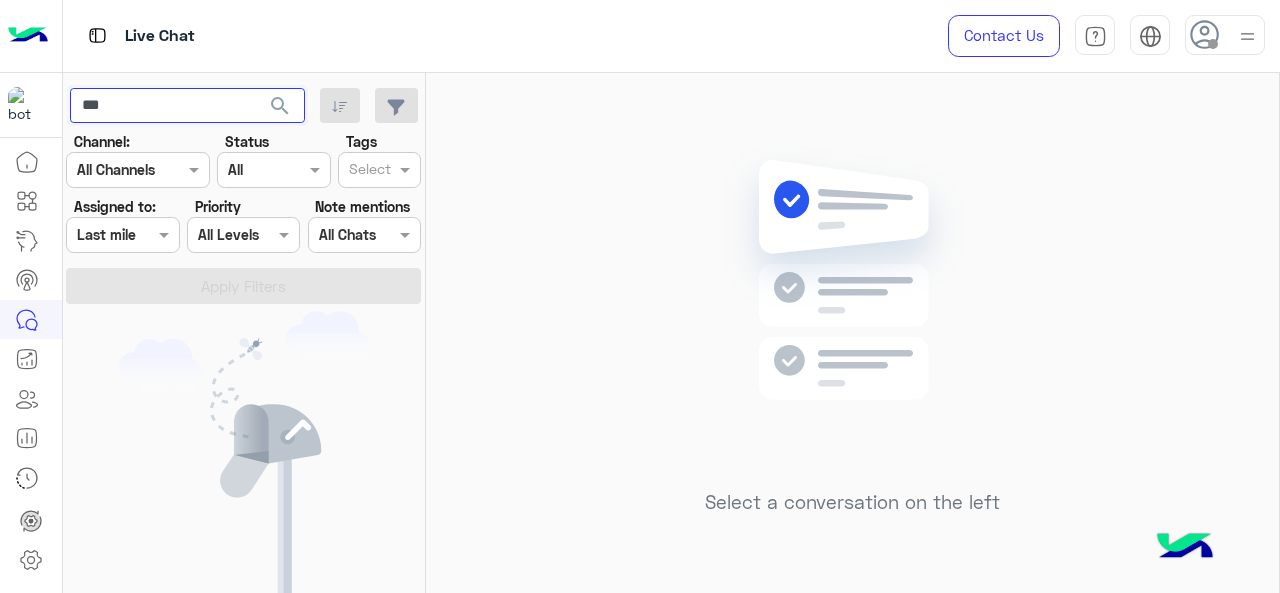 click on "***" at bounding box center (187, 106) 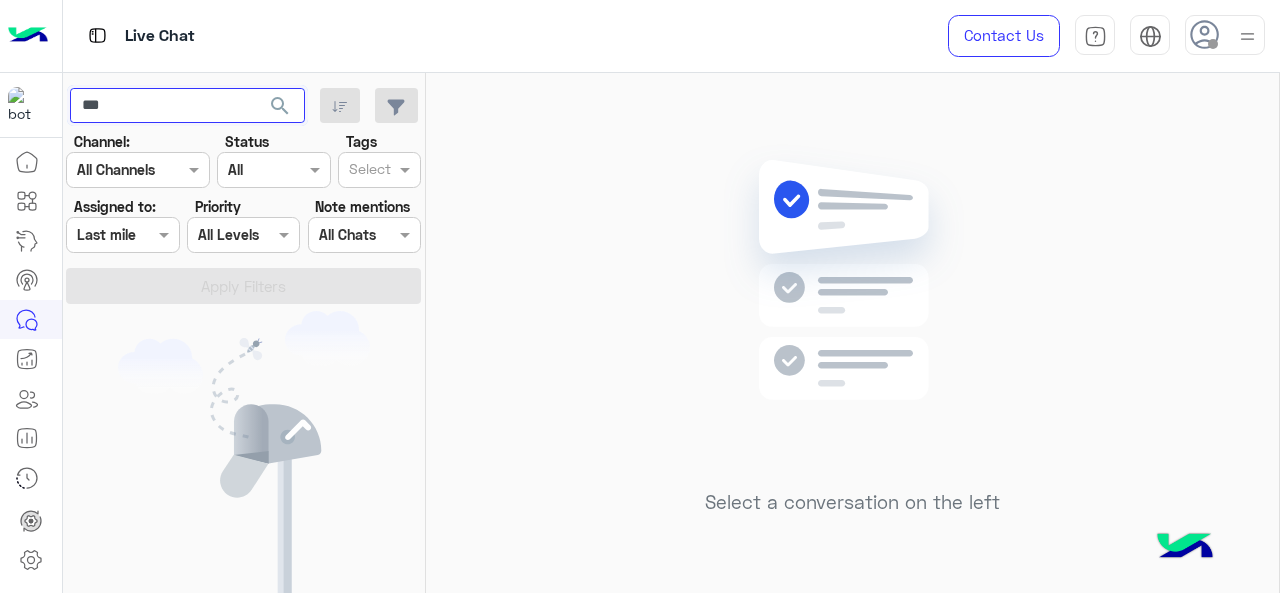 type on "***" 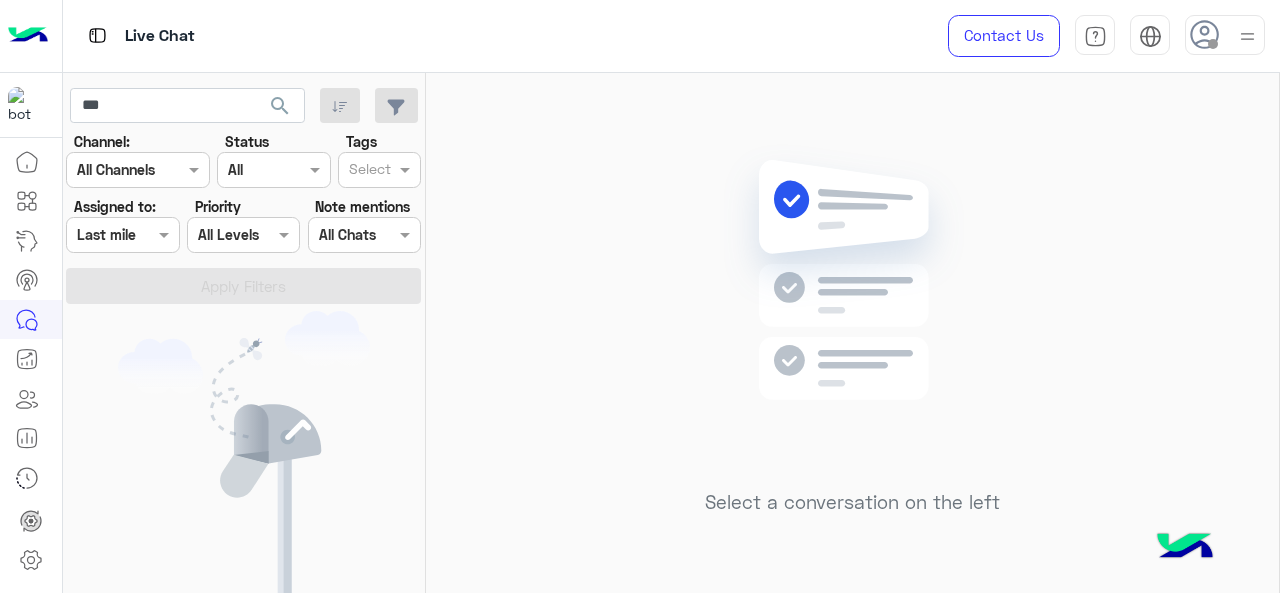 click on "search" 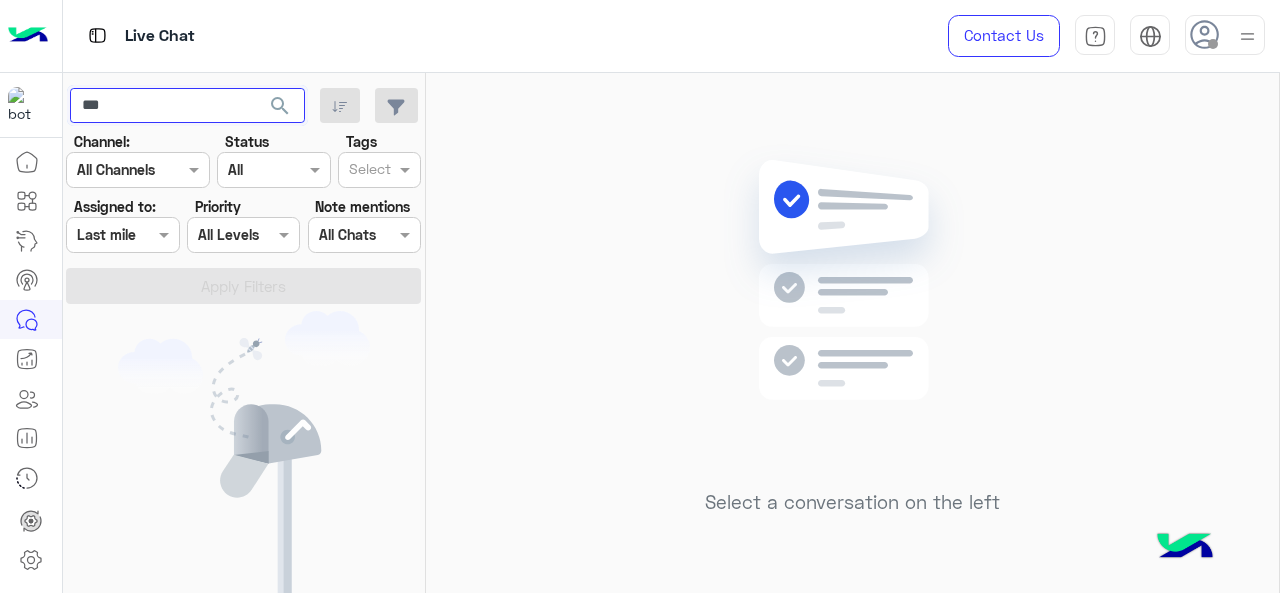 click on "***" at bounding box center [187, 106] 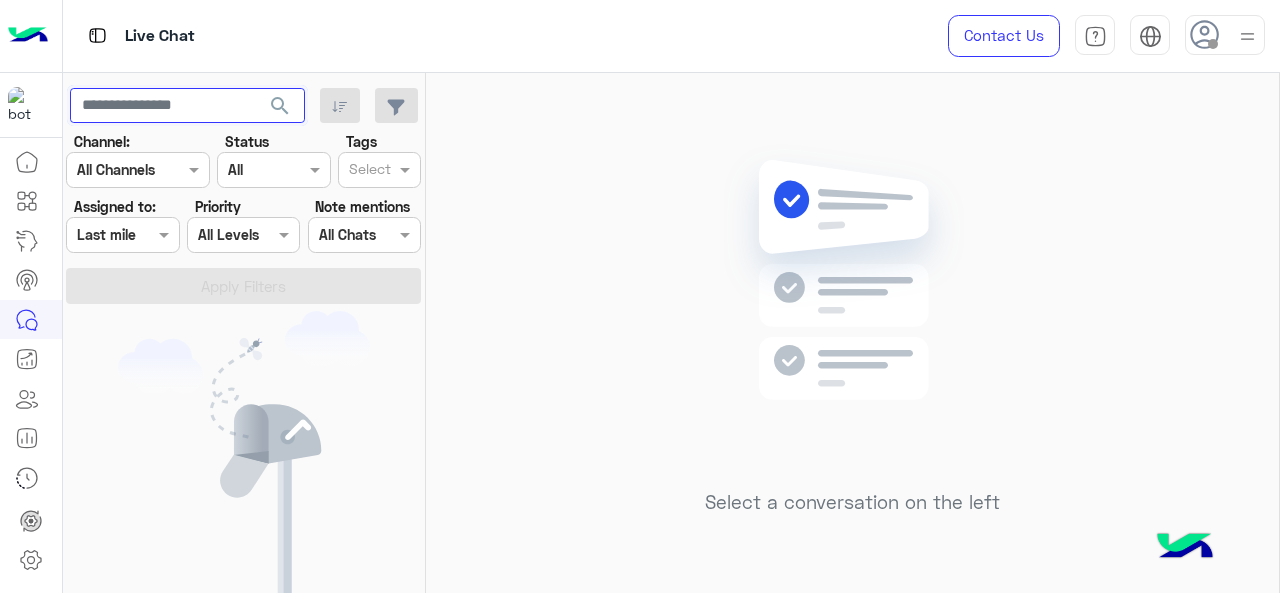 type 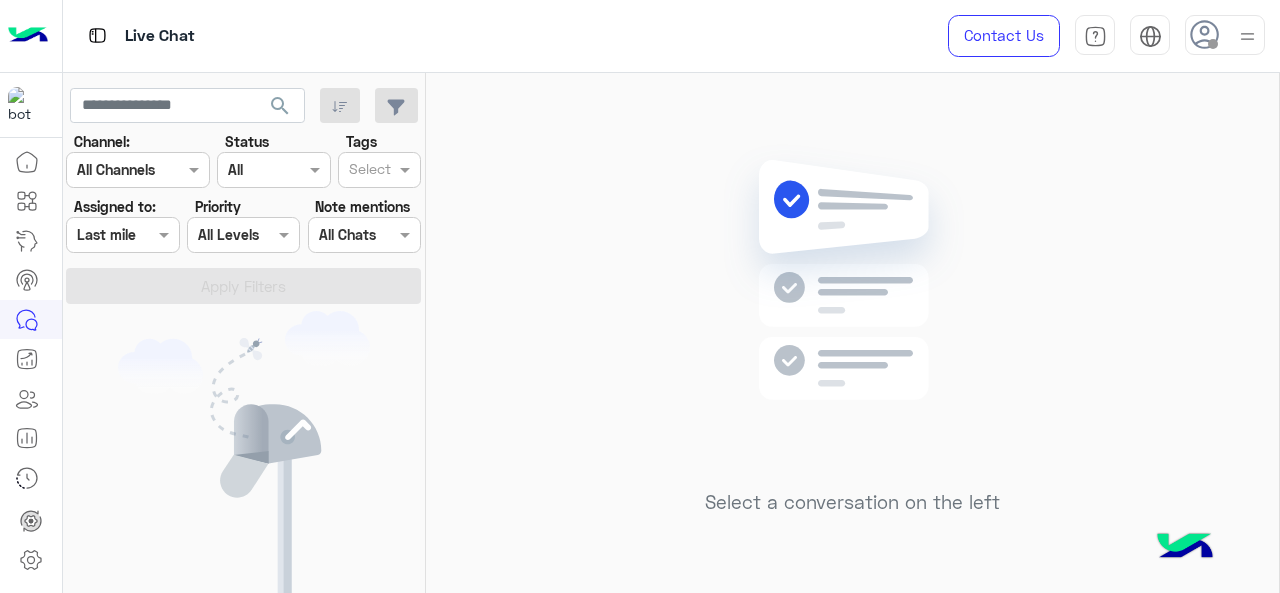 click at bounding box center [122, 234] 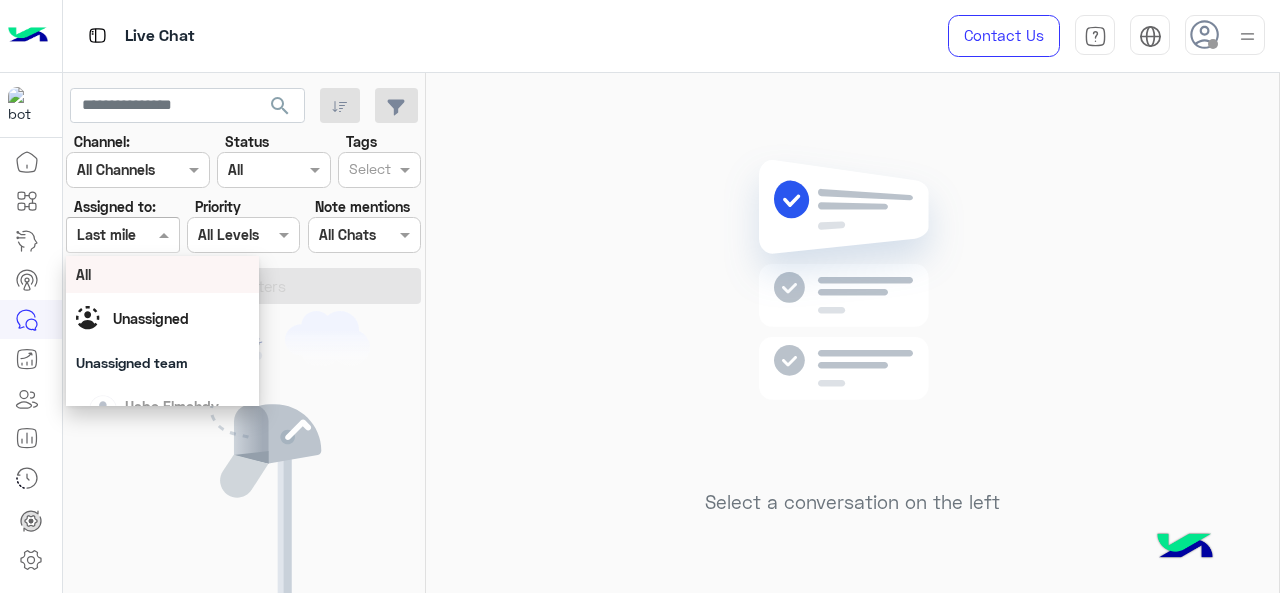 click on "All" at bounding box center [163, 274] 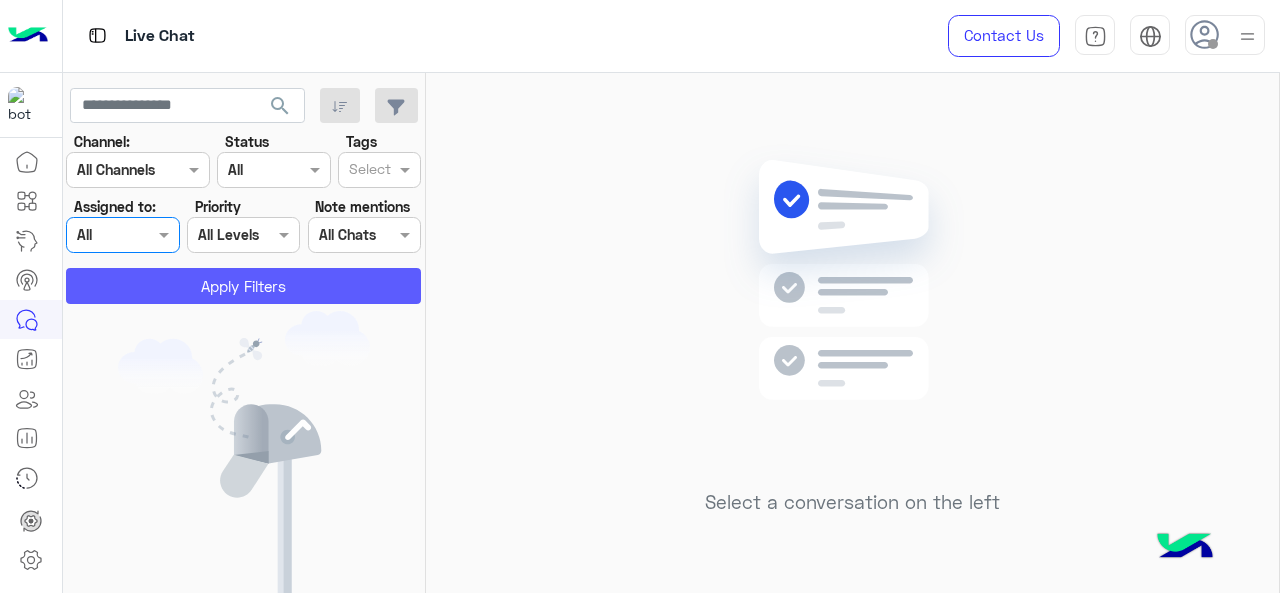 click on "Apply Filters" 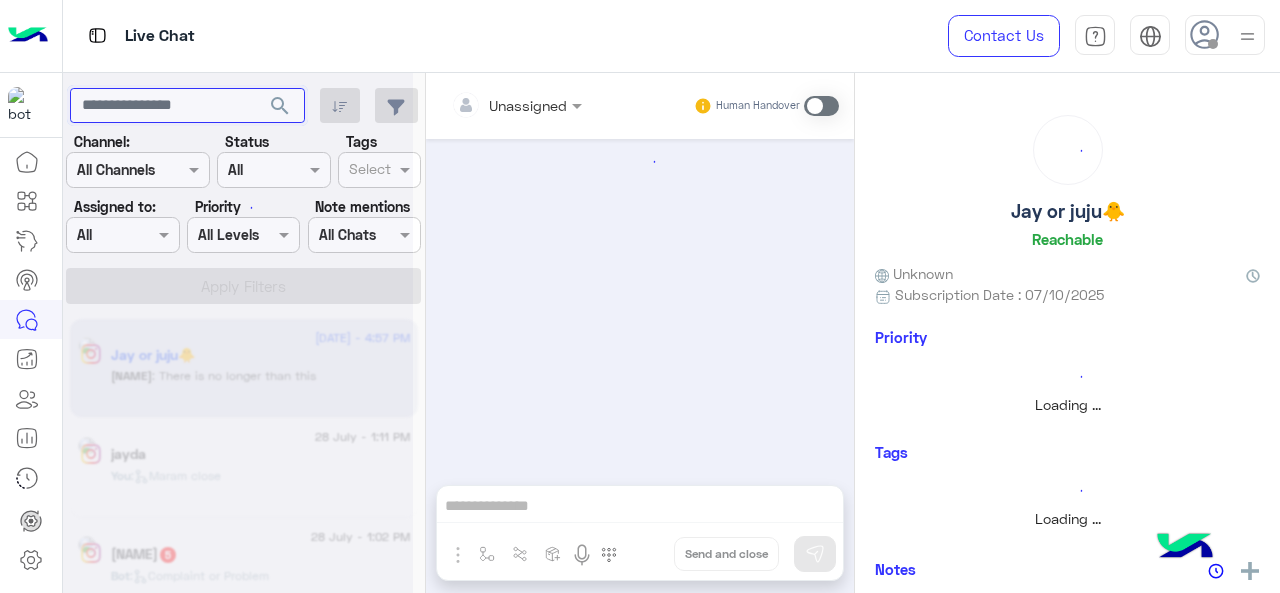 drag, startPoint x: 159, startPoint y: 104, endPoint x: 147, endPoint y: 100, distance: 12.649111 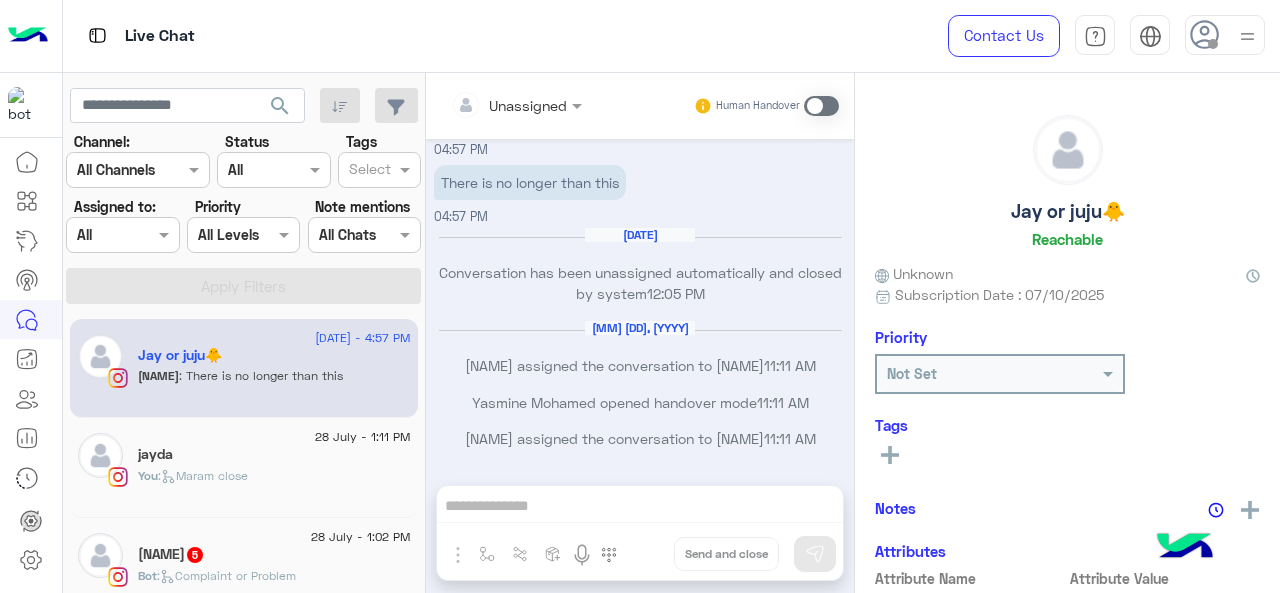 click on "[NAME]" 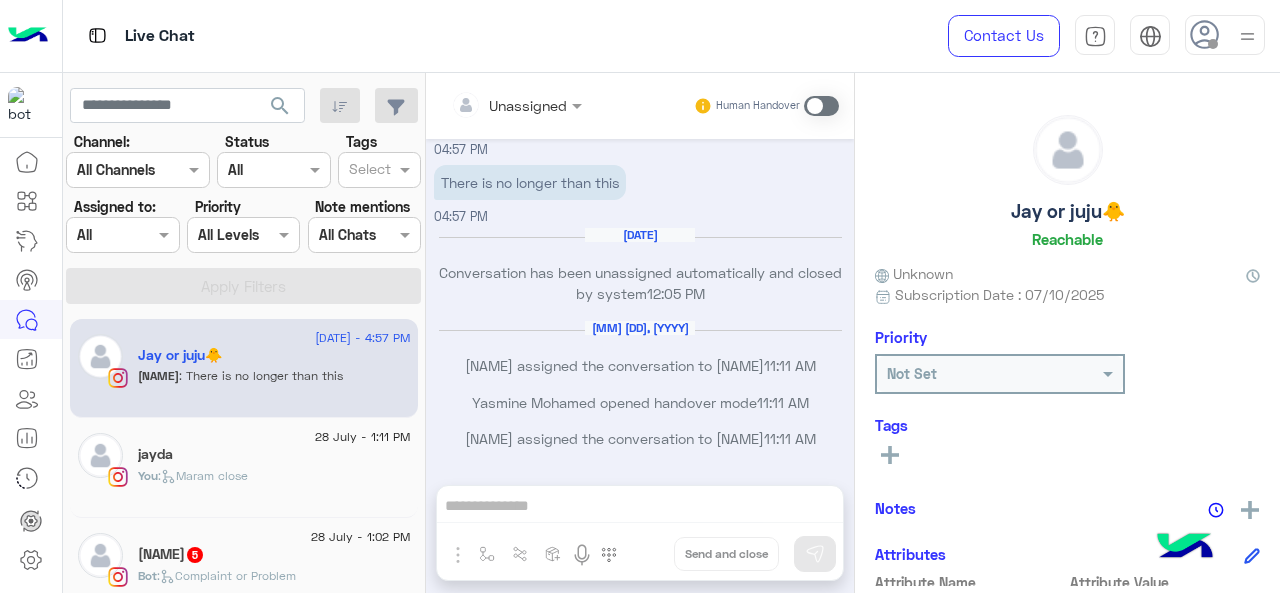 click at bounding box center [821, 106] 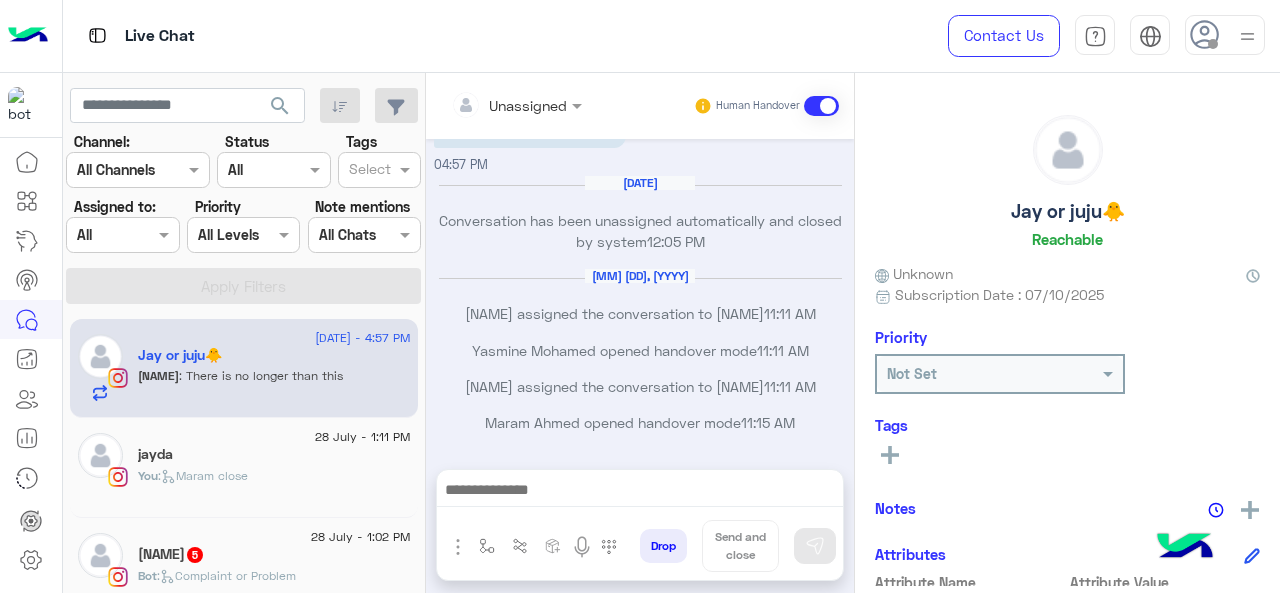 drag, startPoint x: 560, startPoint y: 105, endPoint x: 541, endPoint y: 105, distance: 19 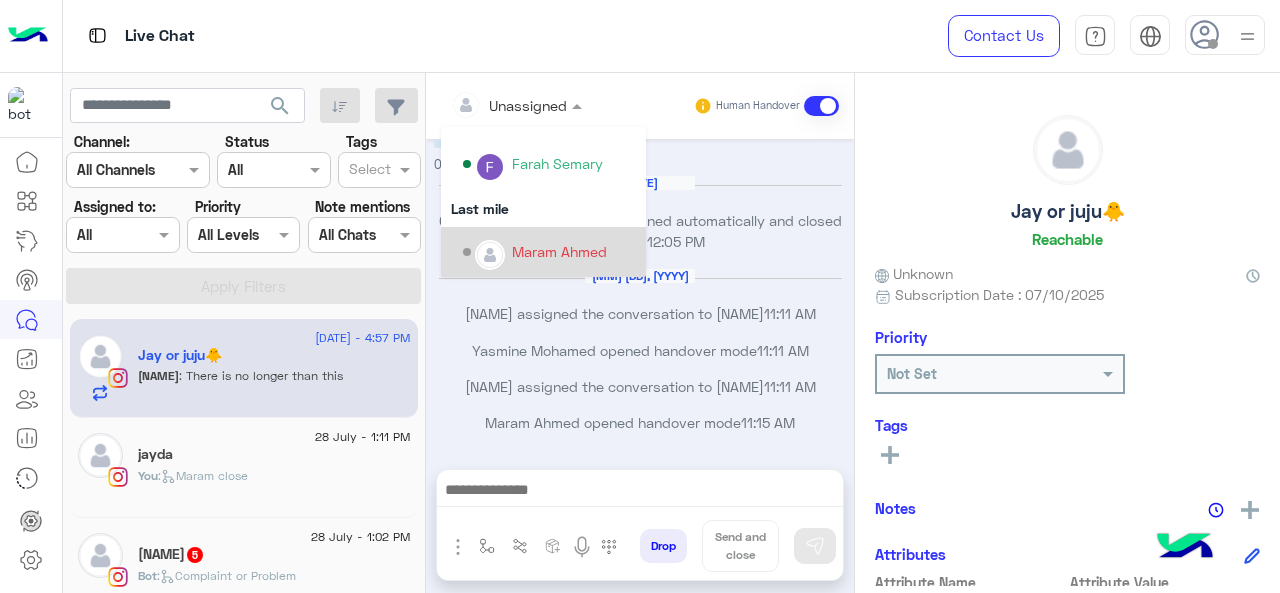 click on "Maram Ahmed" at bounding box center [559, 251] 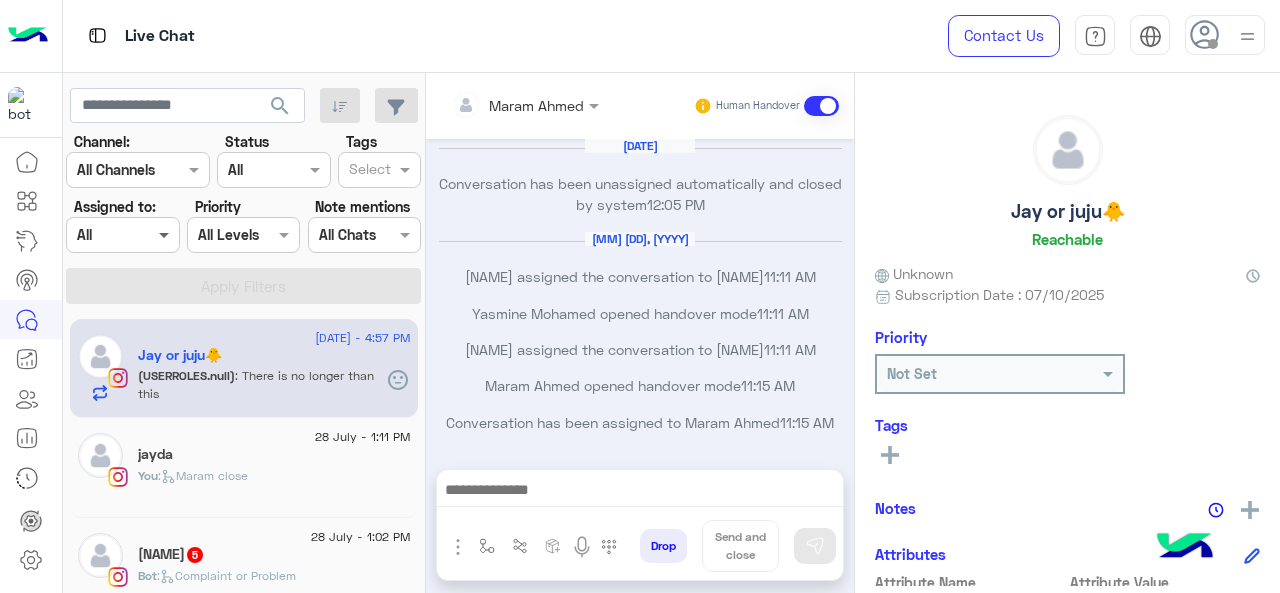 click at bounding box center [166, 234] 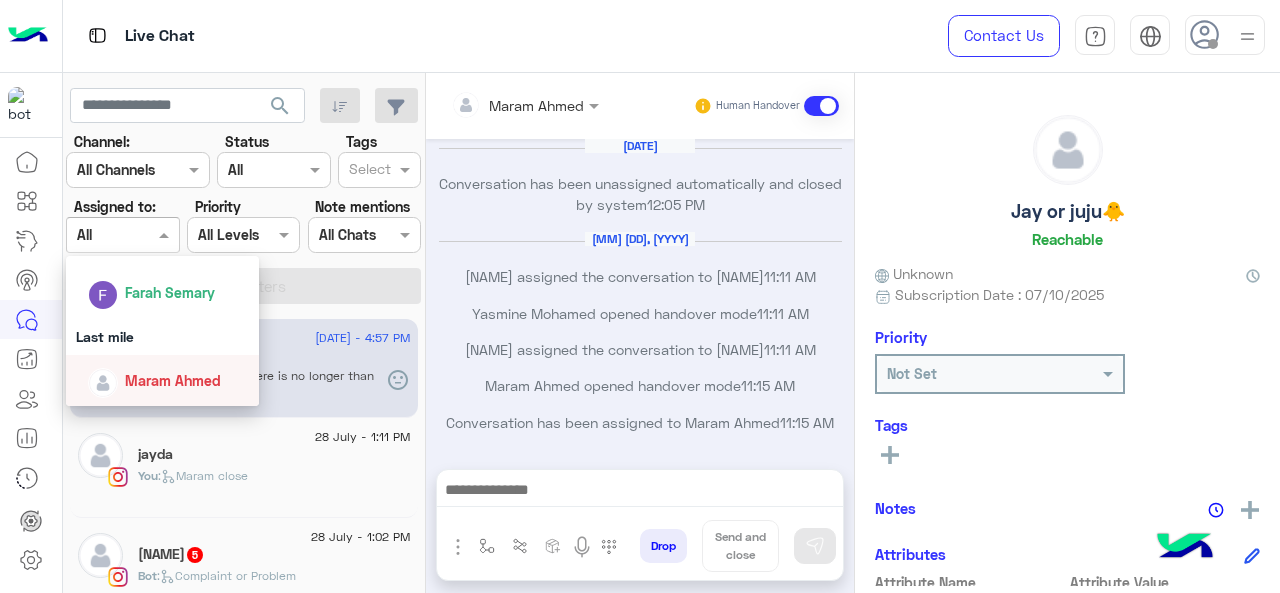 drag, startPoint x: 129, startPoint y: 393, endPoint x: 209, endPoint y: 299, distance: 123.4342 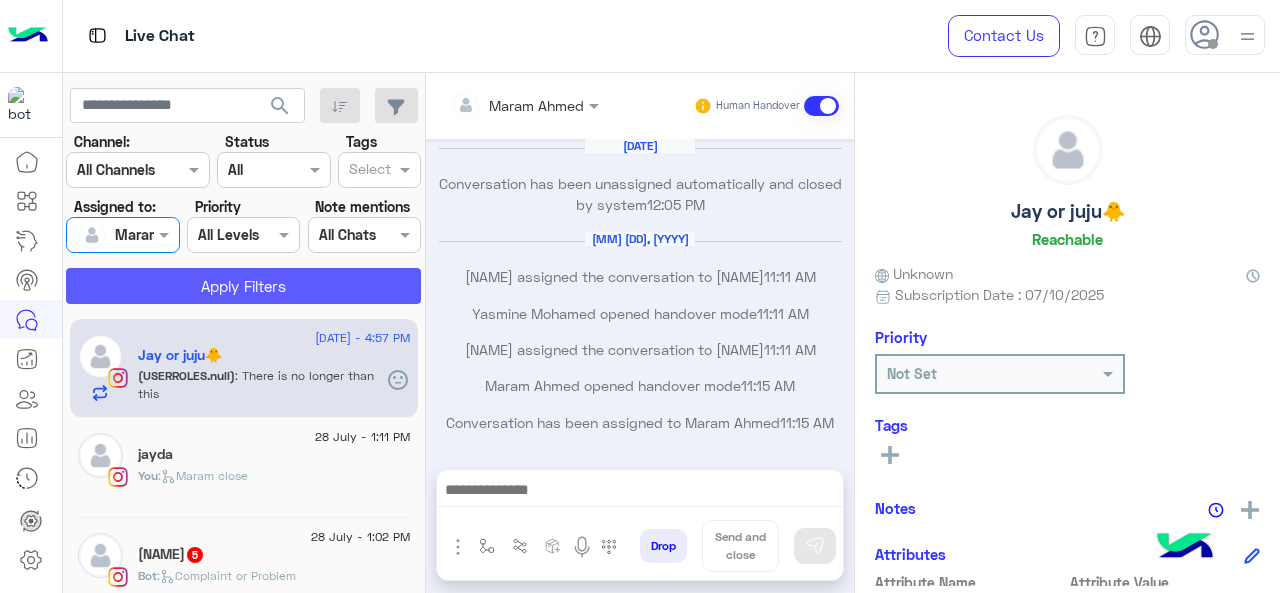 click on "Apply Filters" 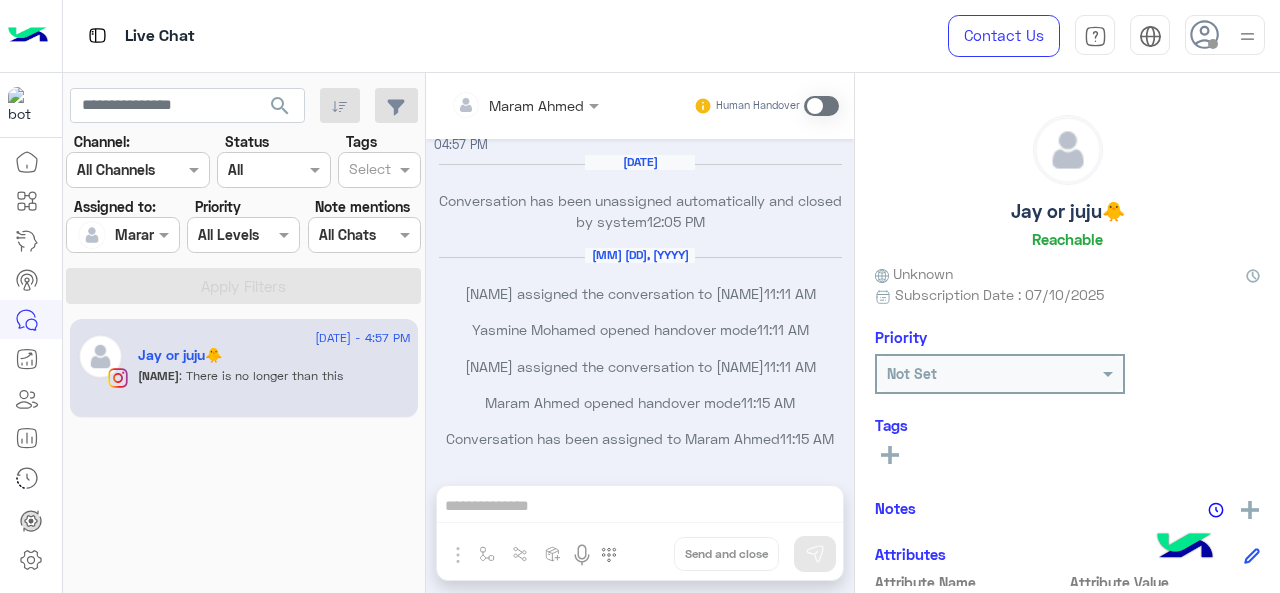 click on "search" 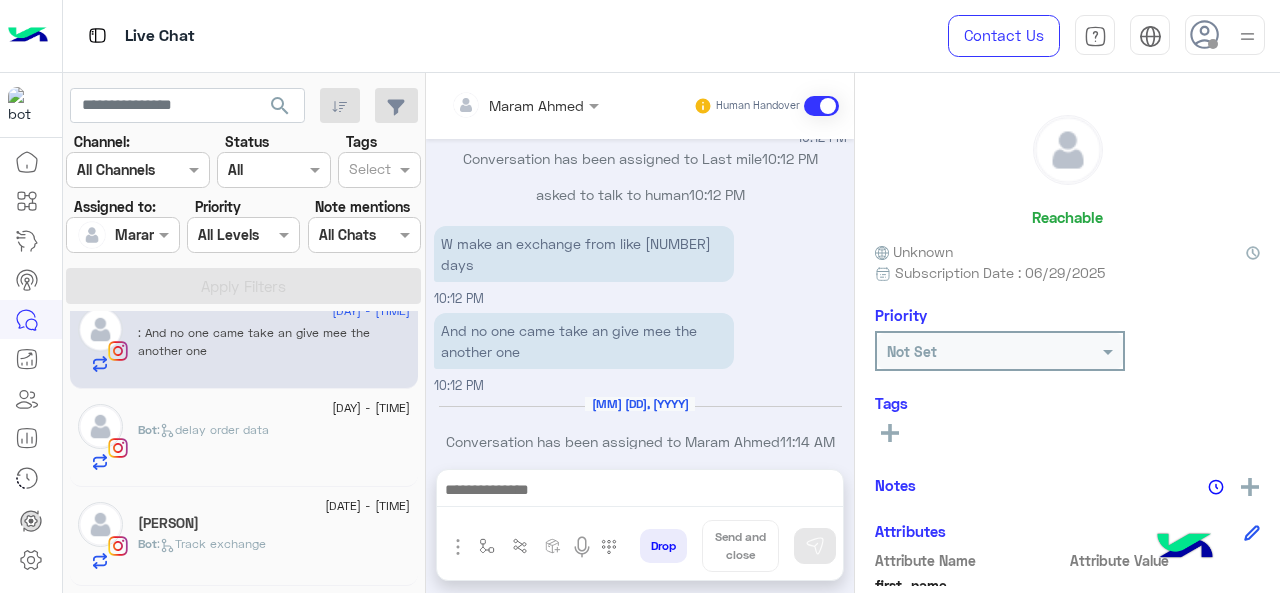 scroll, scrollTop: 0, scrollLeft: 0, axis: both 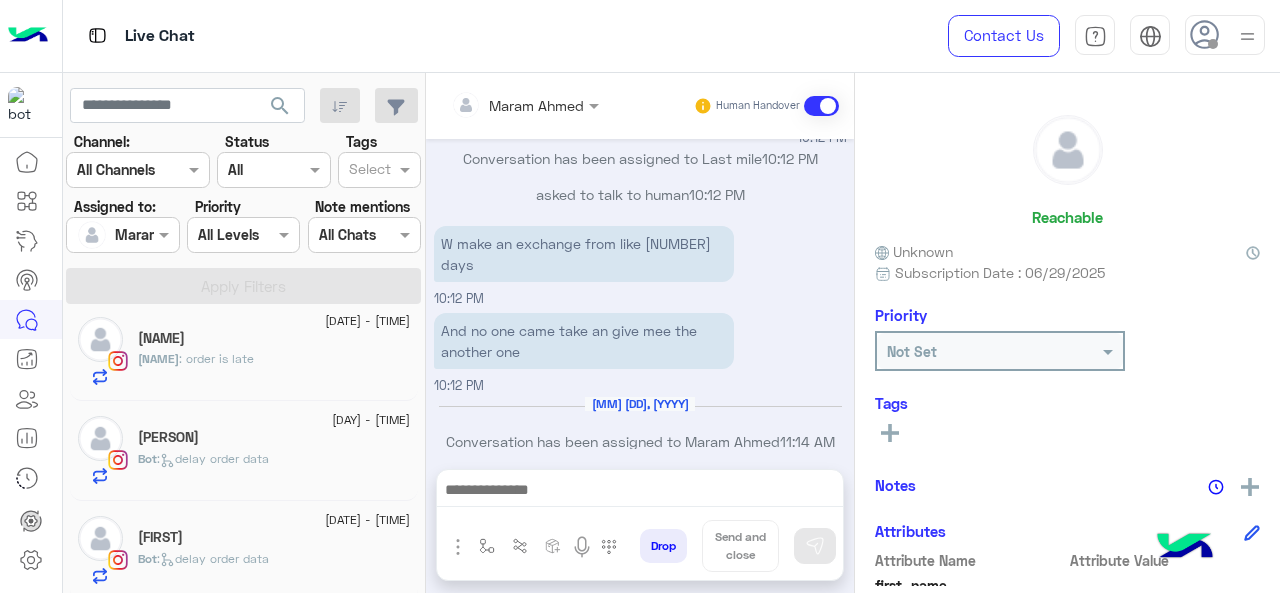 click on "[FIRST]" 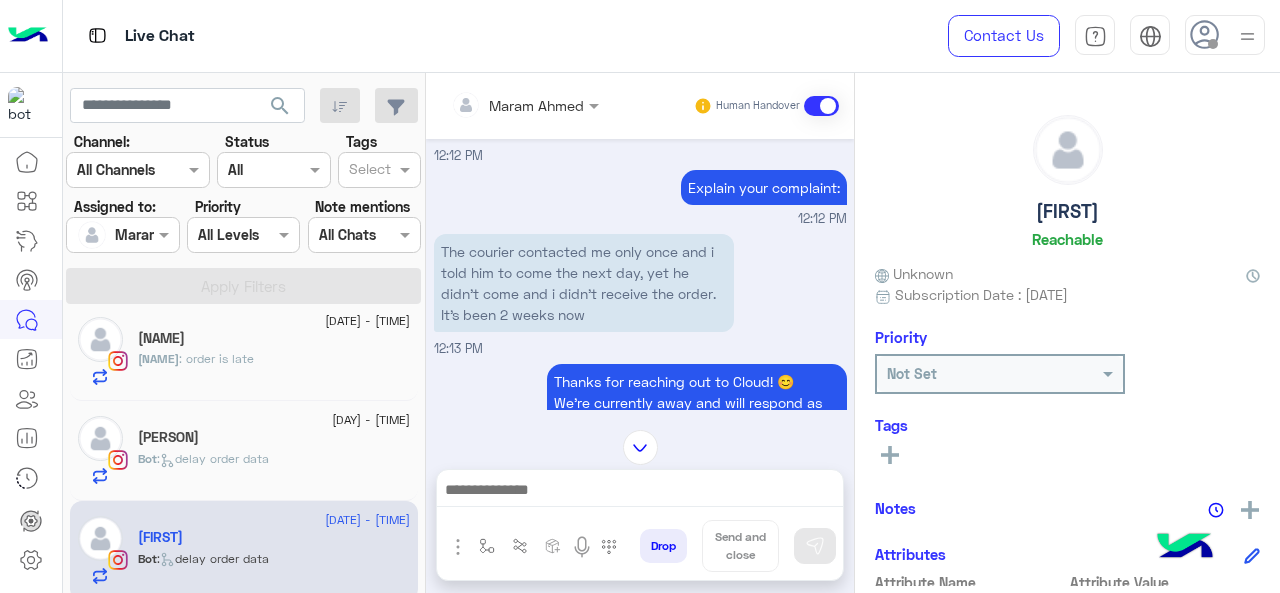 scroll, scrollTop: 528, scrollLeft: 0, axis: vertical 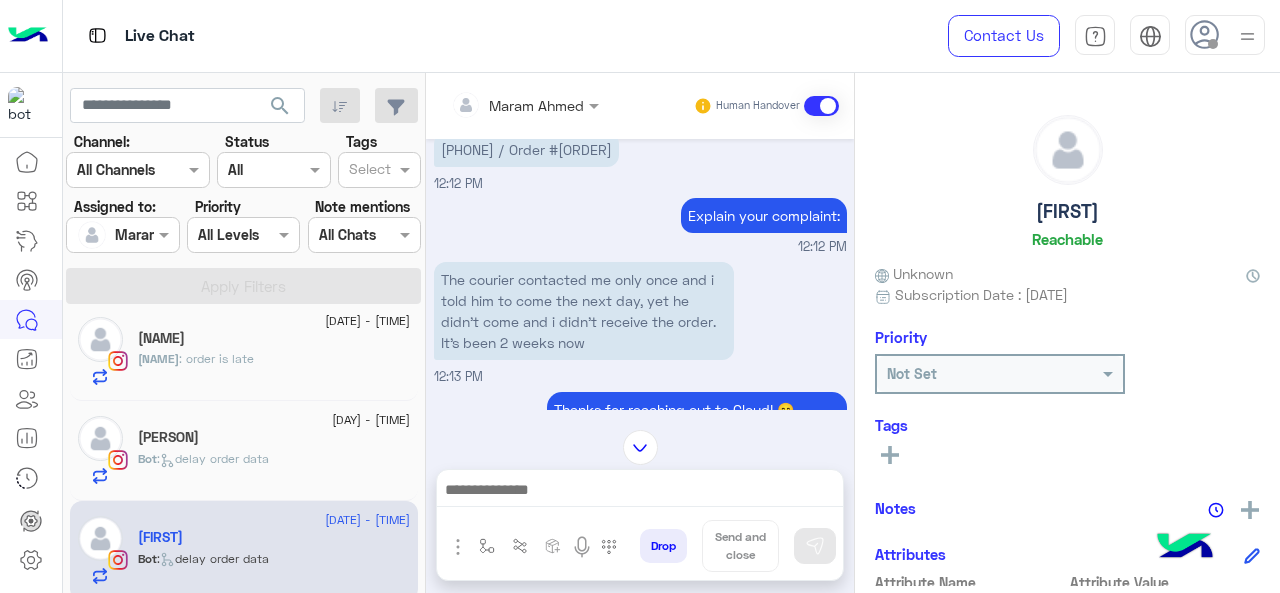 click on "[PHONE] / Order #[ORDER]" at bounding box center (526, 149) 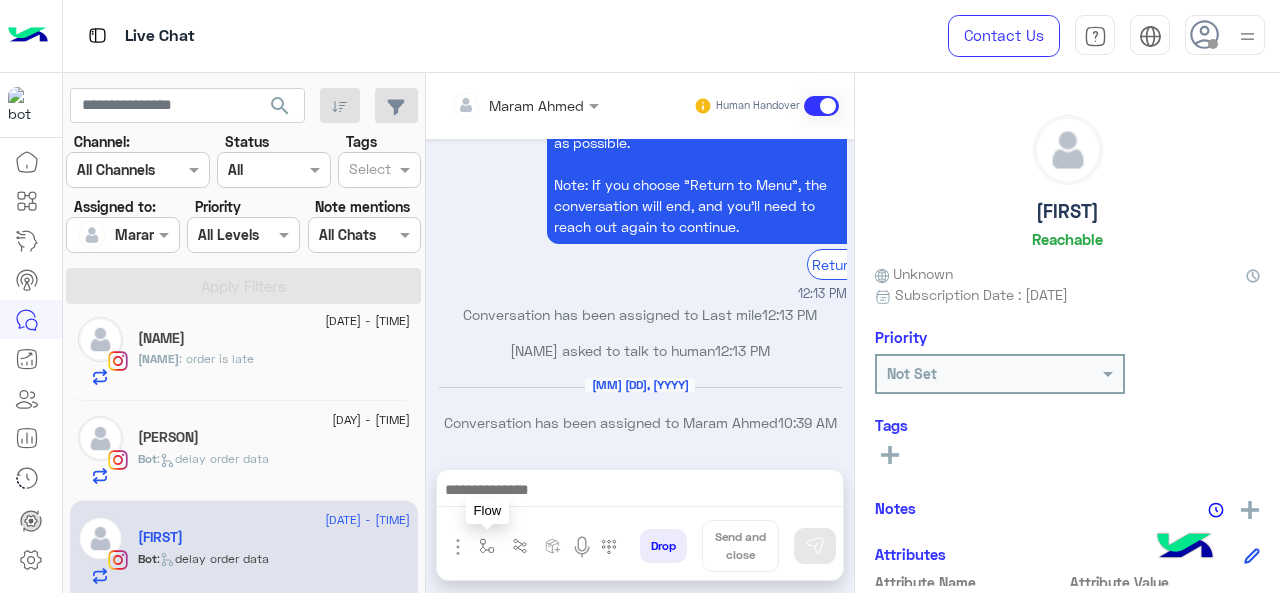 drag, startPoint x: 485, startPoint y: 542, endPoint x: 488, endPoint y: 530, distance: 12.369317 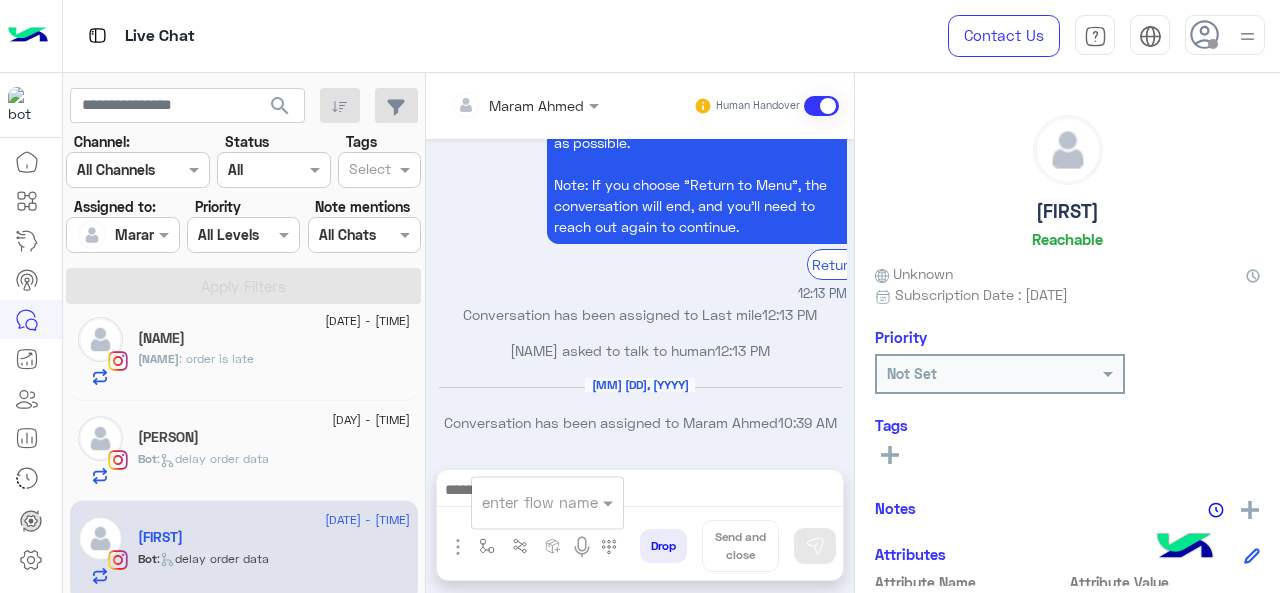 click at bounding box center [523, 502] 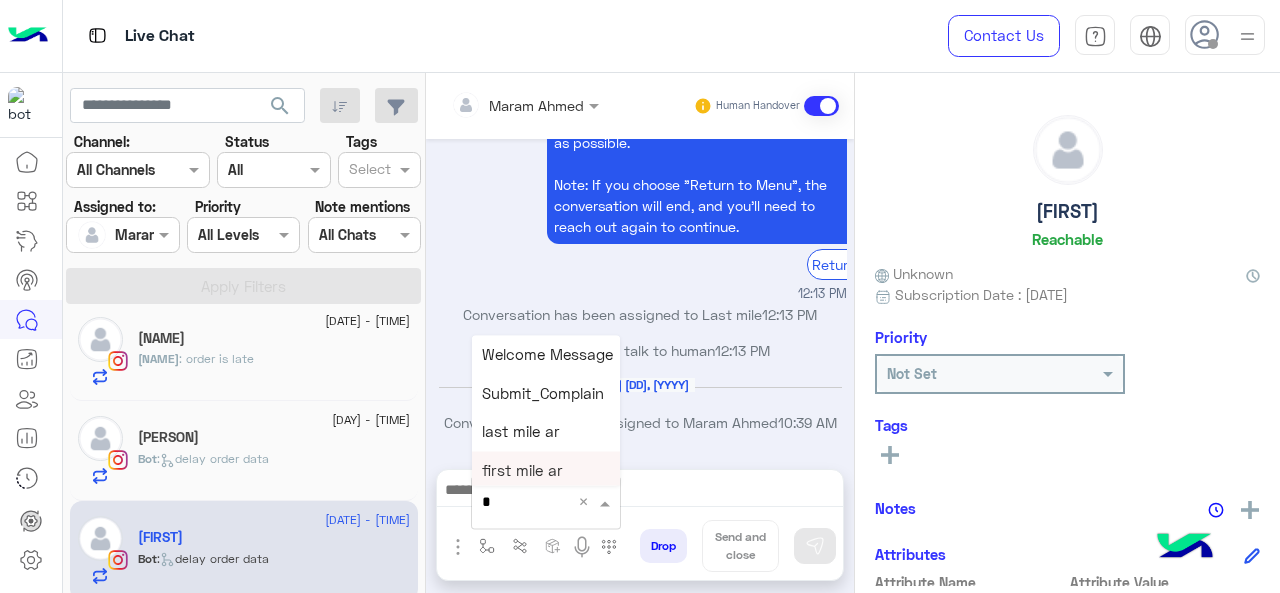 type on "*" 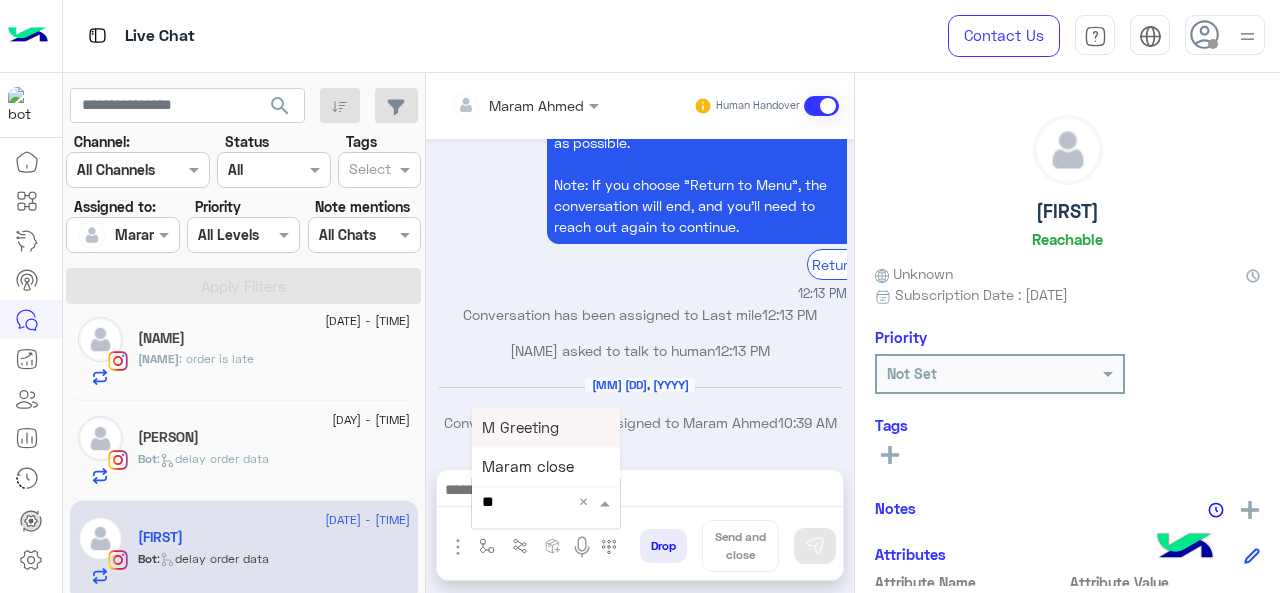 click on "M Greeting" at bounding box center [546, 427] 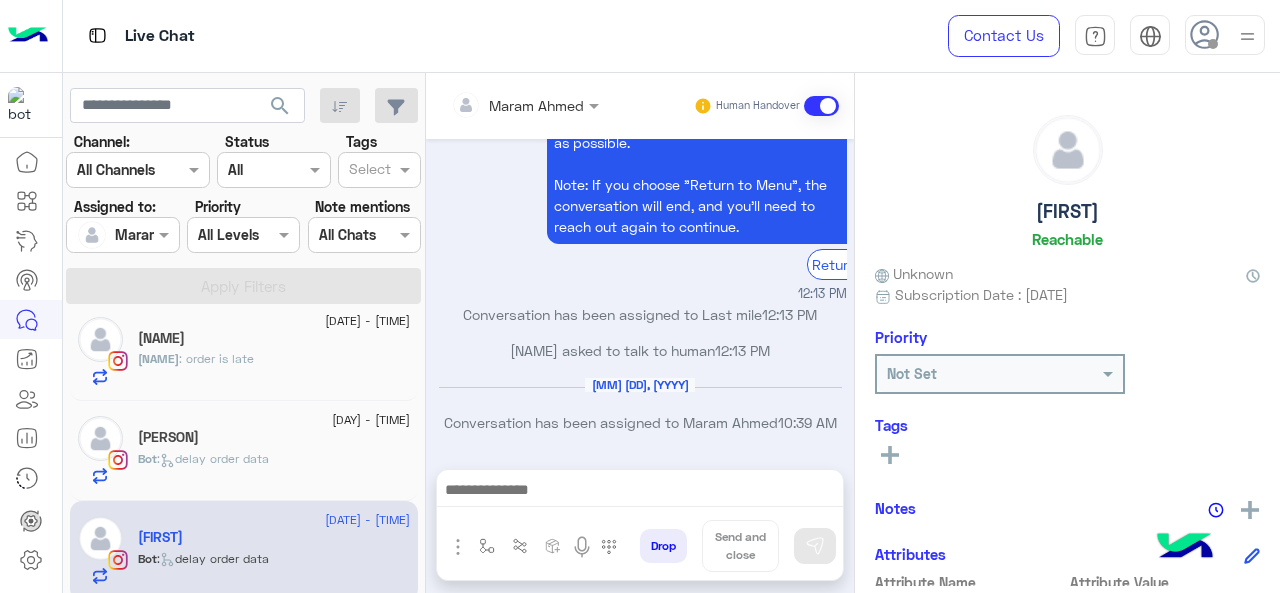 type on "**********" 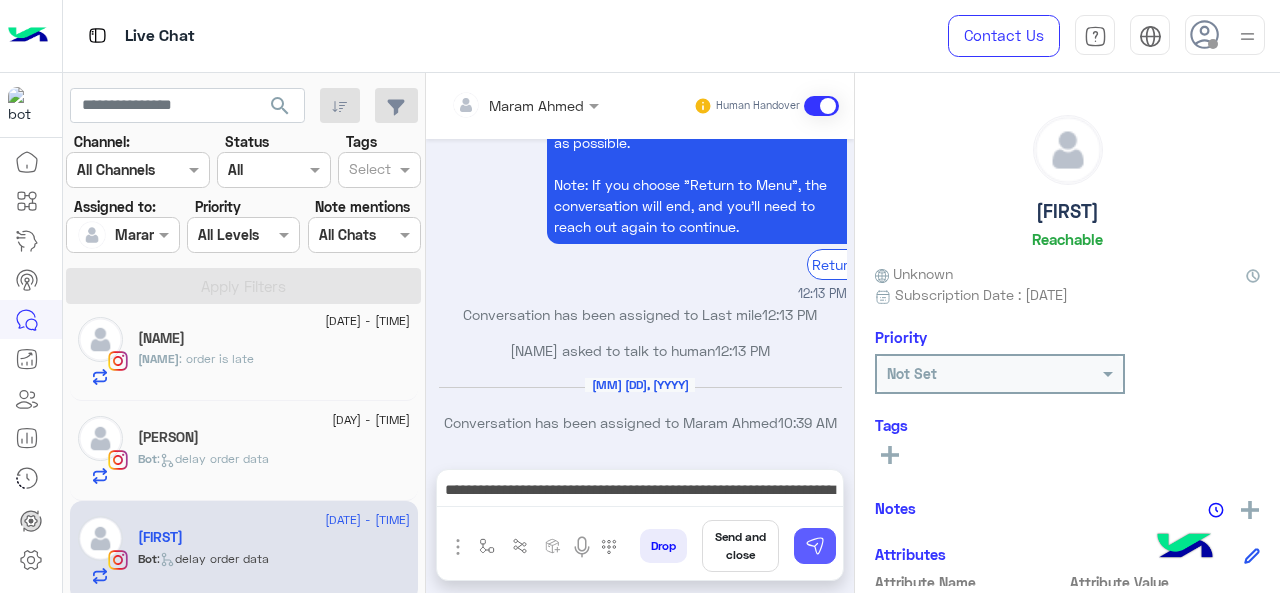 click at bounding box center [815, 546] 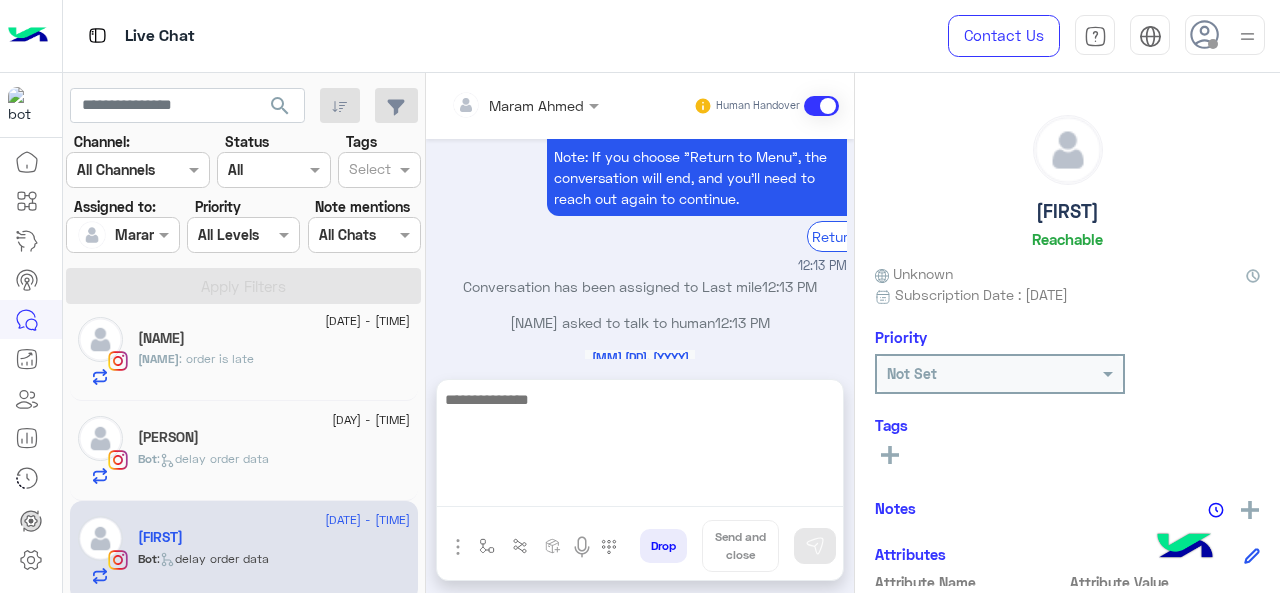 click at bounding box center [640, 447] 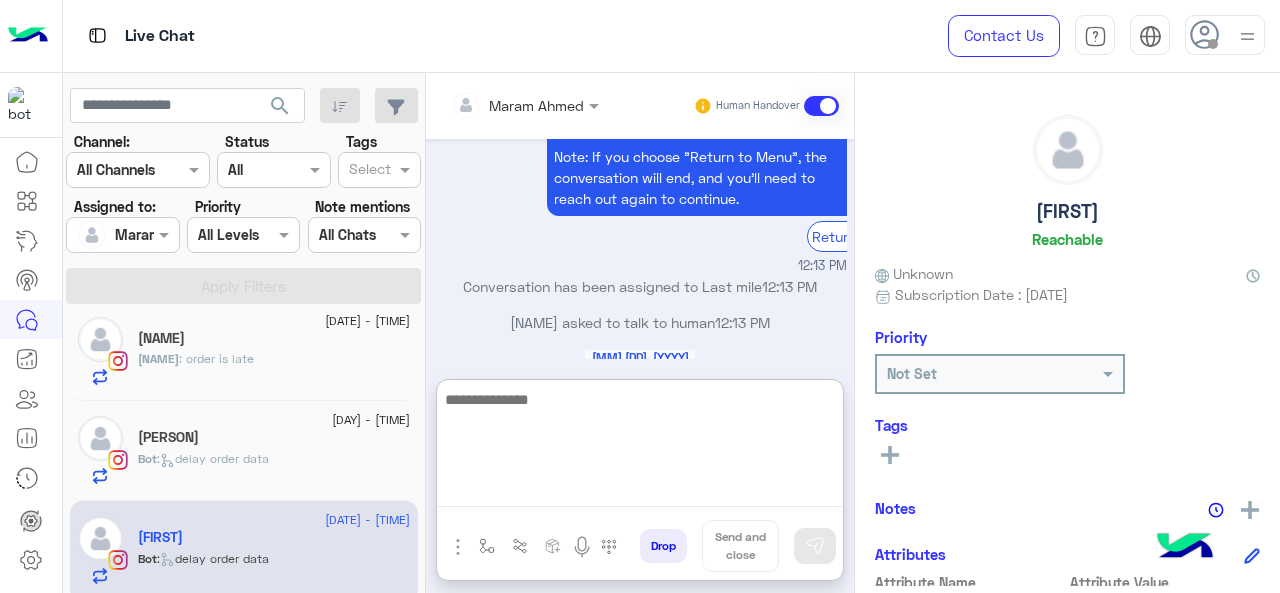 paste on "**********" 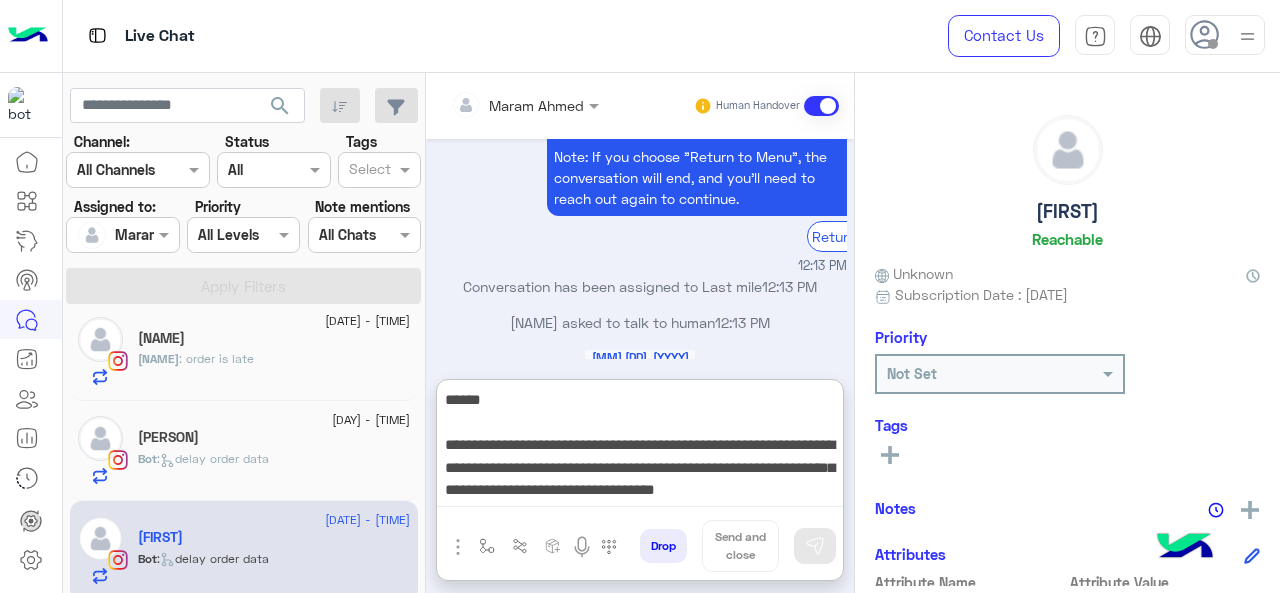scroll, scrollTop: 150, scrollLeft: 0, axis: vertical 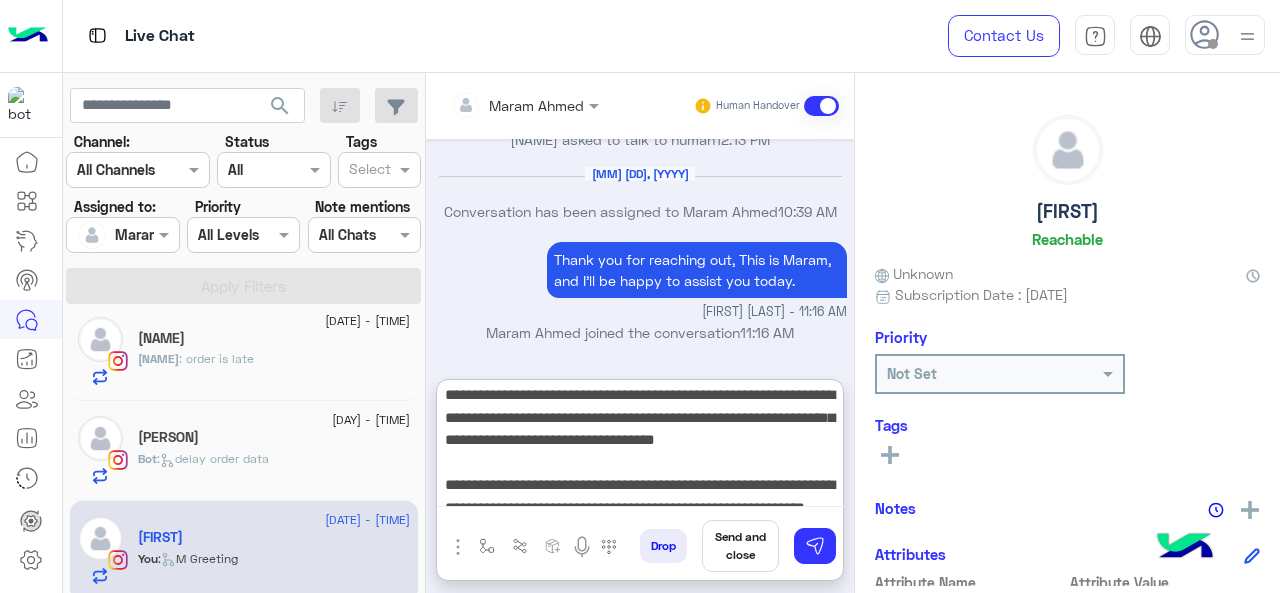 click on "**********" at bounding box center (640, 447) 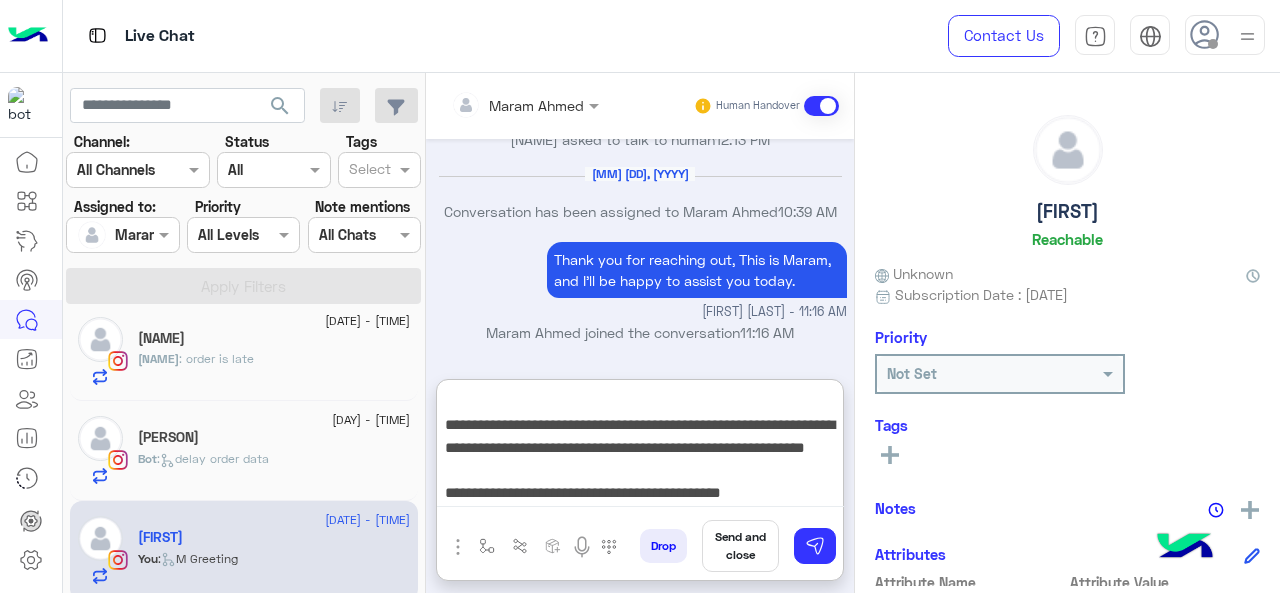 scroll, scrollTop: 154, scrollLeft: 0, axis: vertical 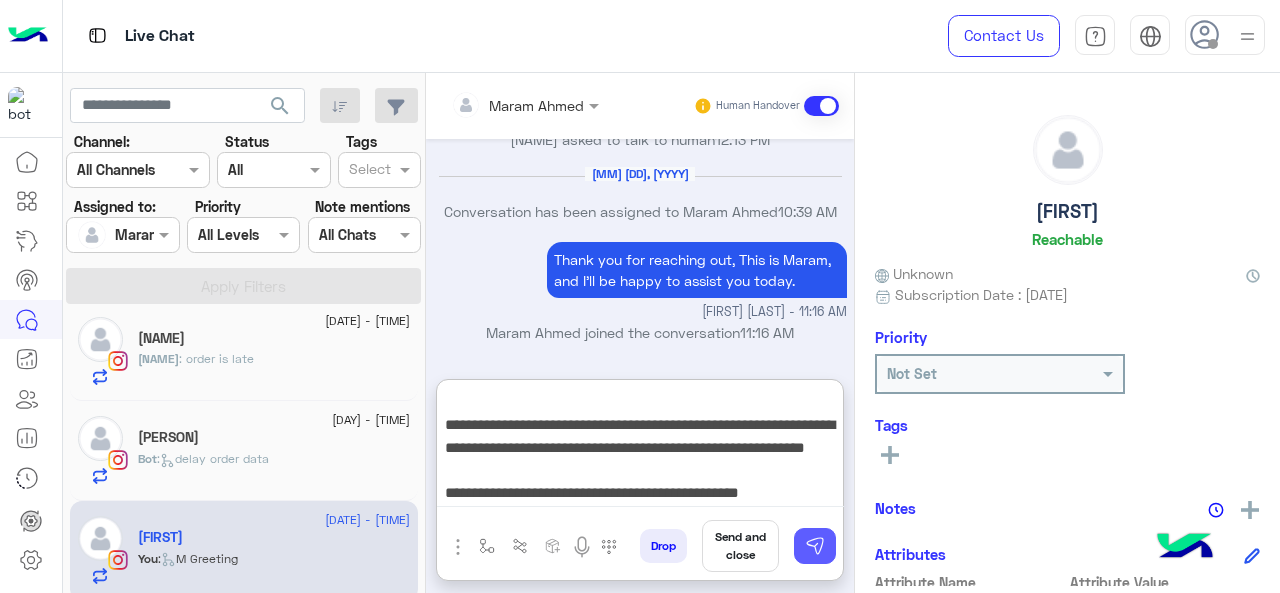 type on "**********" 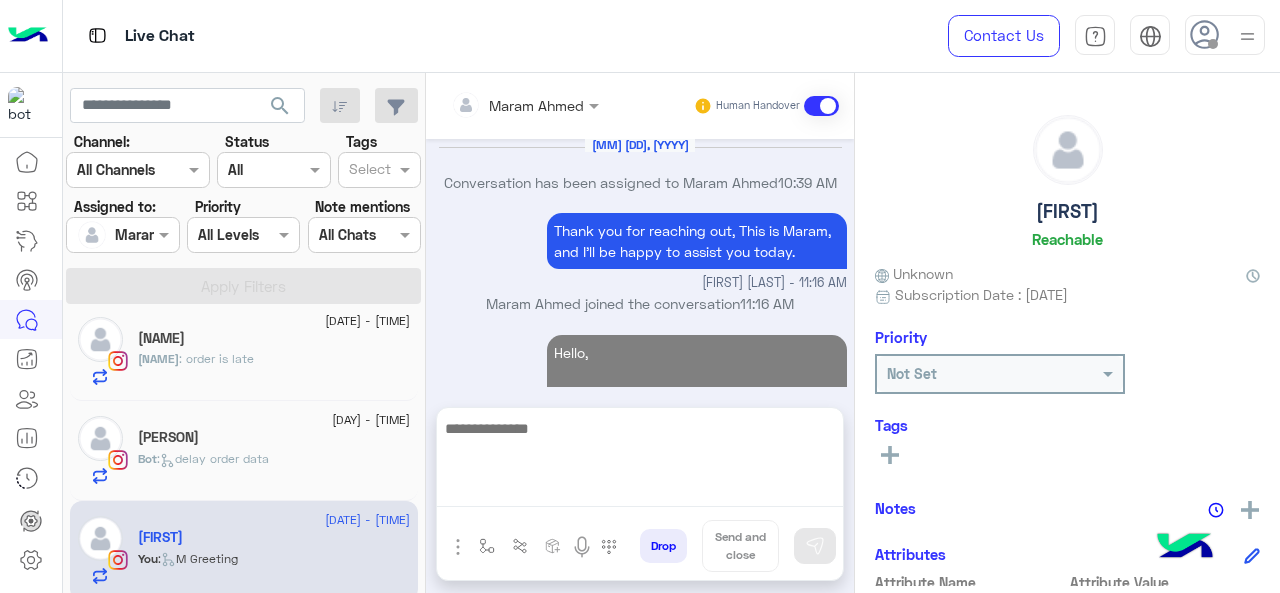 scroll, scrollTop: 1386, scrollLeft: 0, axis: vertical 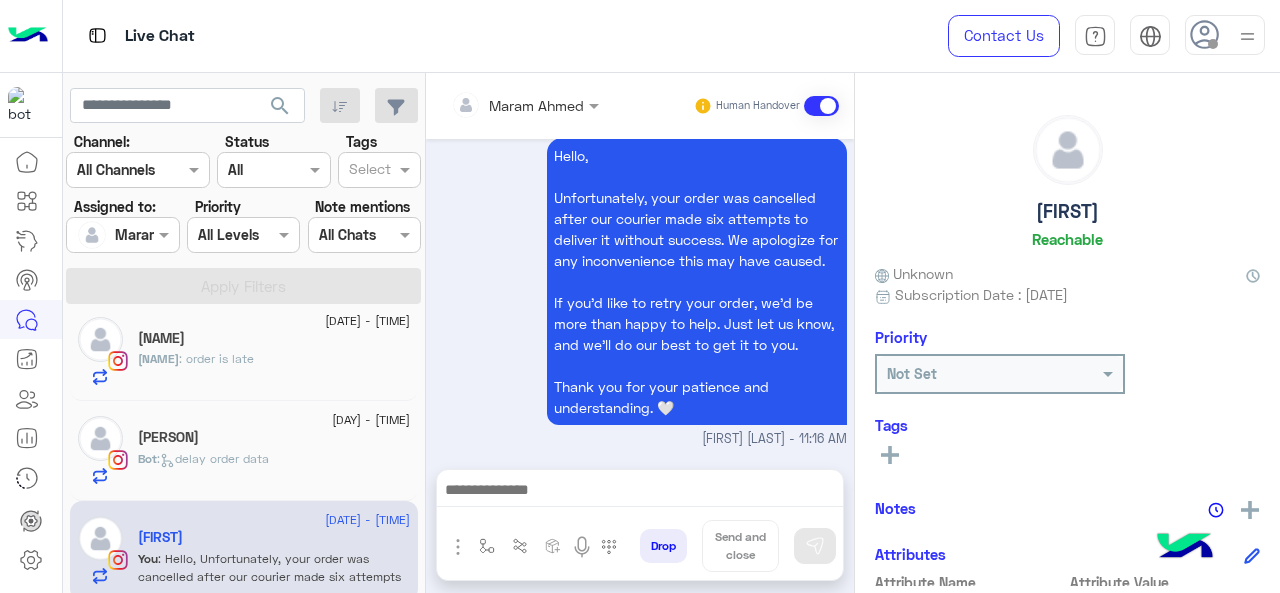 click on ":   delay order data" 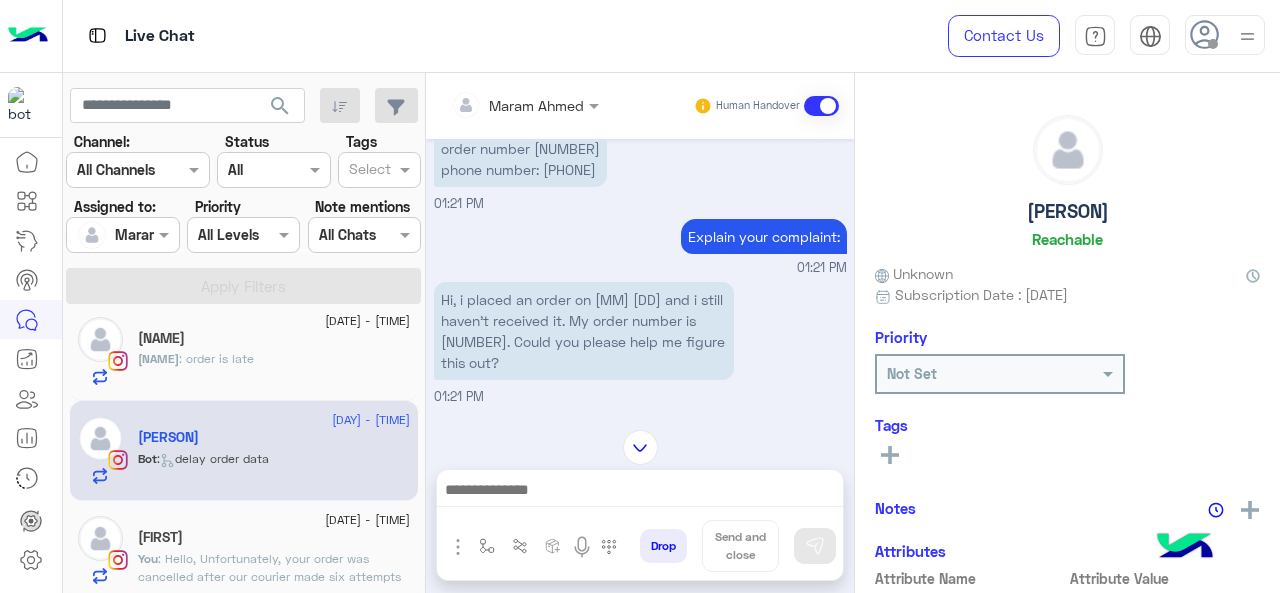 scroll, scrollTop: 559, scrollLeft: 0, axis: vertical 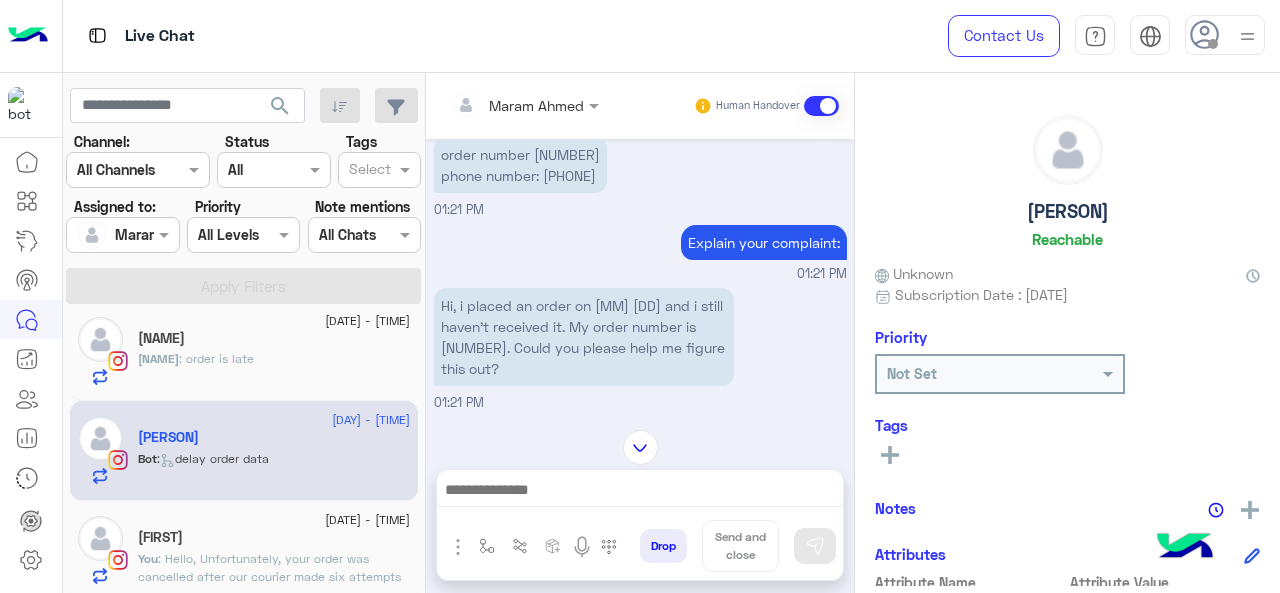 click on "Hi, i placed an order on [MM] [DD] and i still haven’t received it. My order number is [NUMBER]. Could you please help me figure this out?" at bounding box center (584, 337) 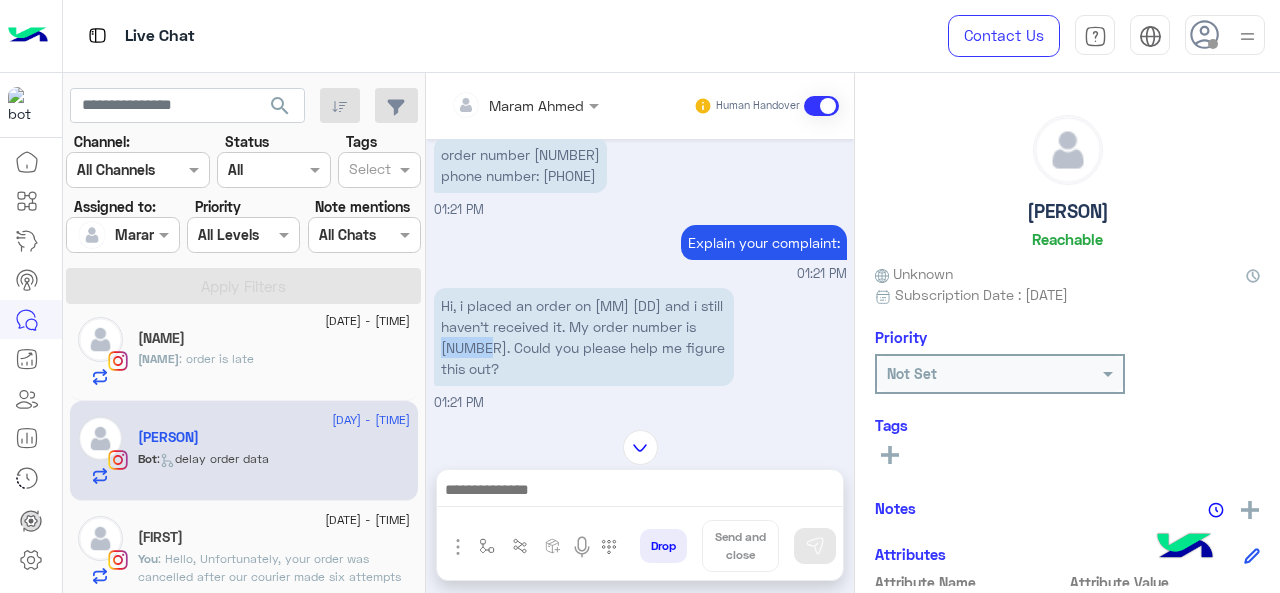 copy on "[NUMBER]" 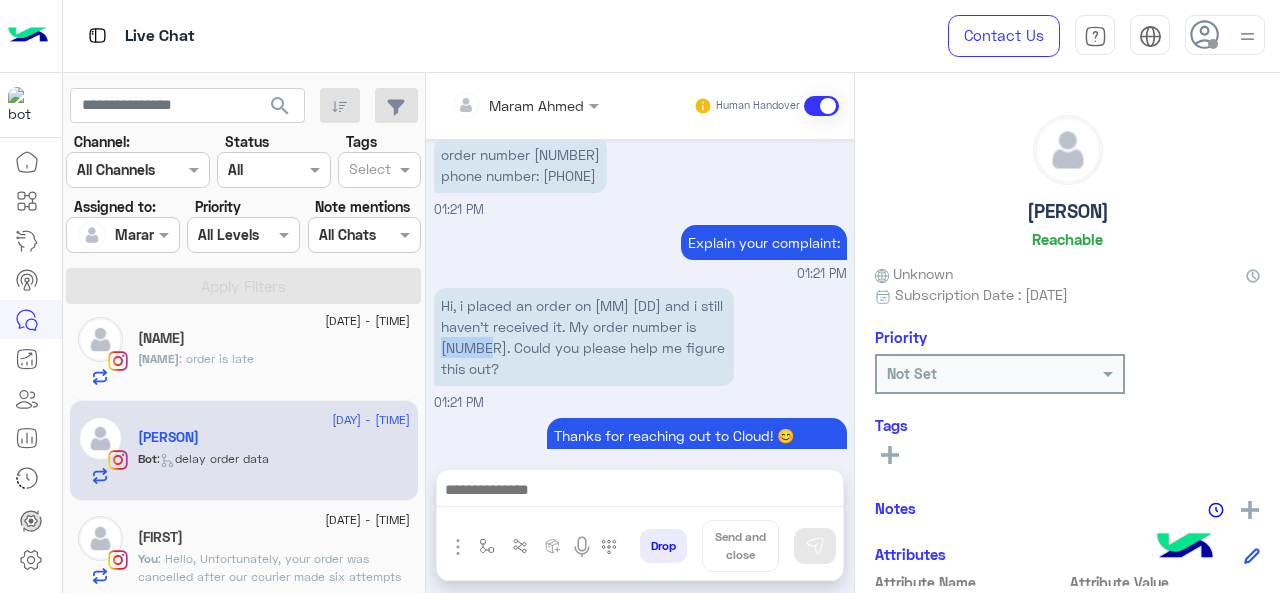 scroll, scrollTop: 959, scrollLeft: 0, axis: vertical 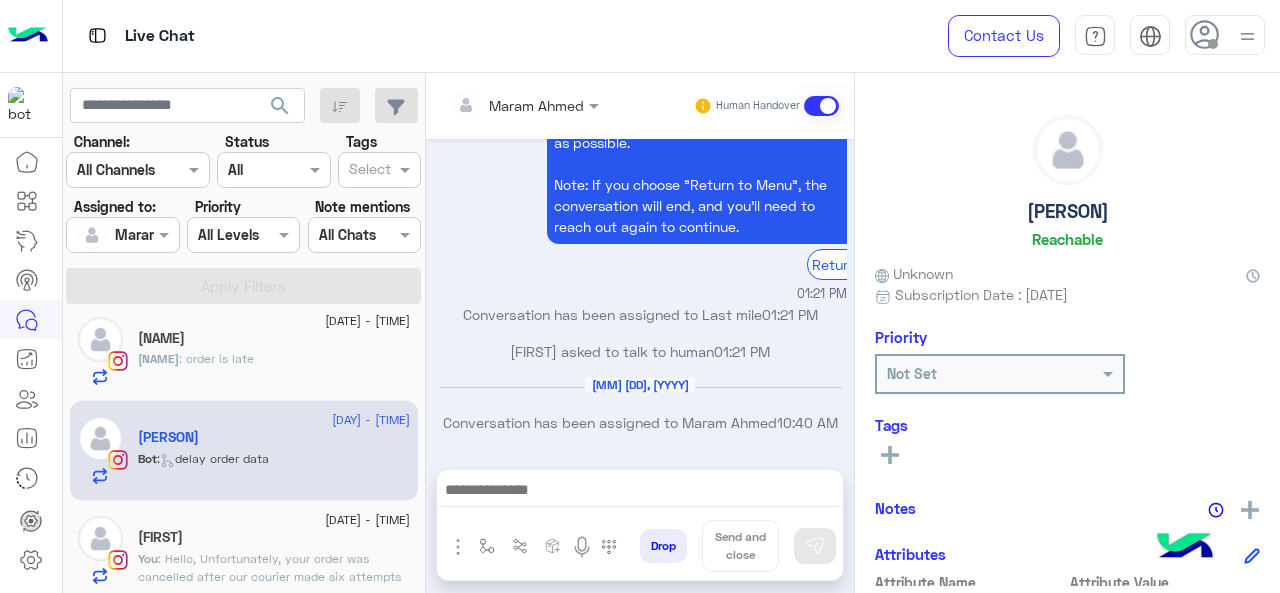 click at bounding box center [487, 546] 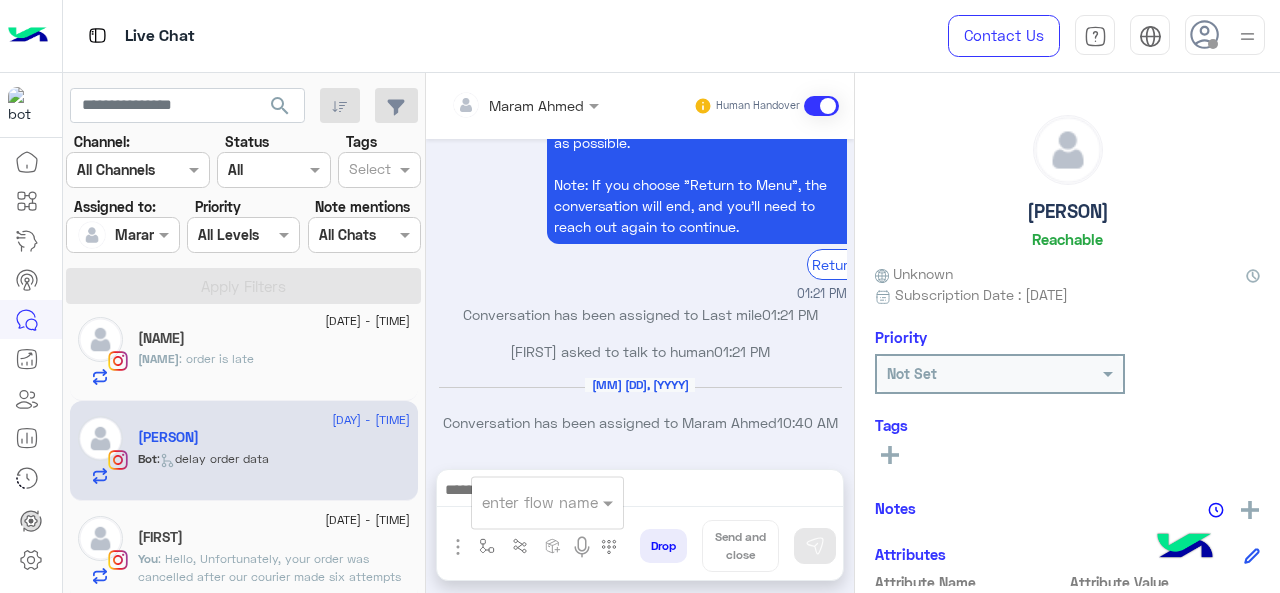 click on "enter flow name" at bounding box center [547, 502] 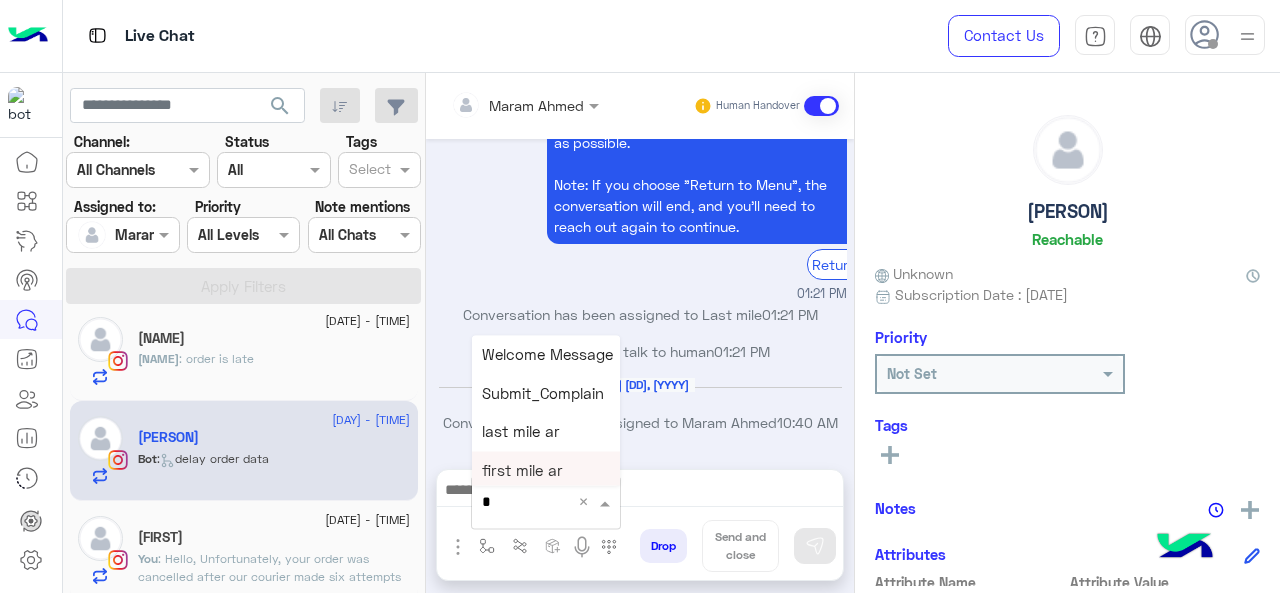 type on "*" 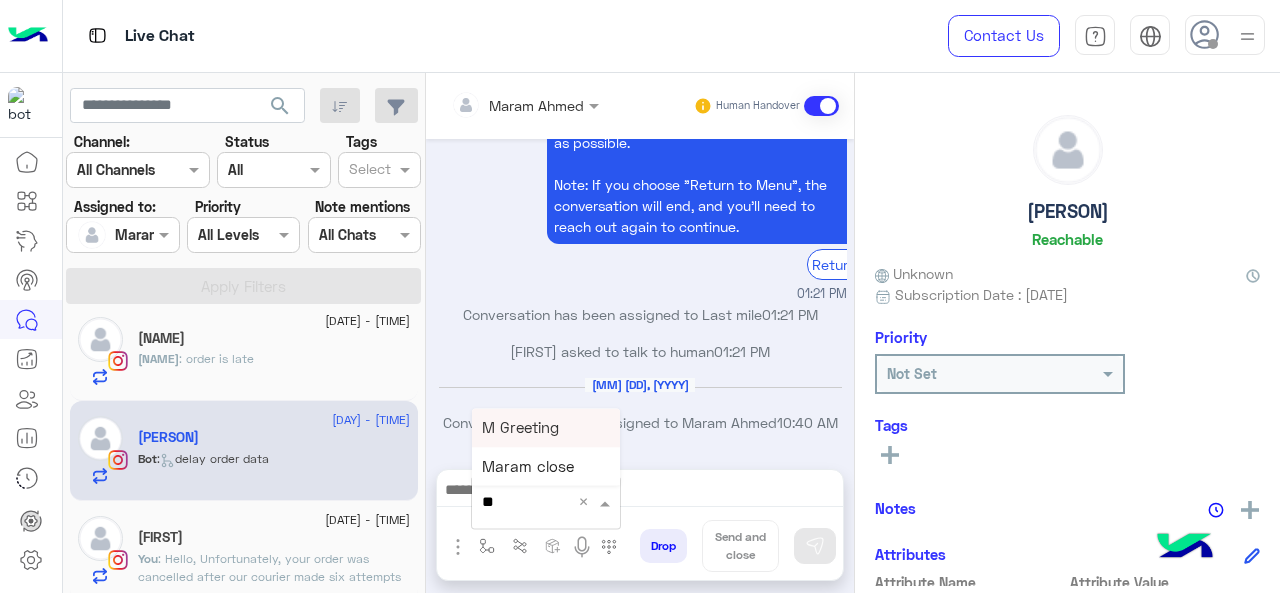 click on "M Greeting" at bounding box center [520, 427] 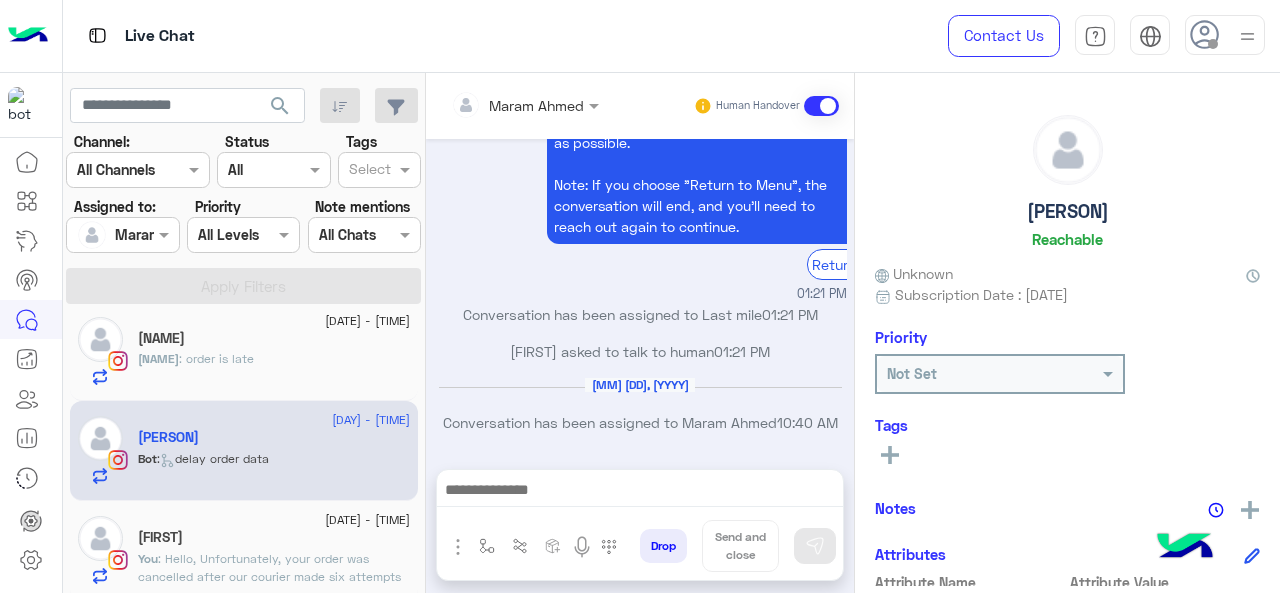 type on "**********" 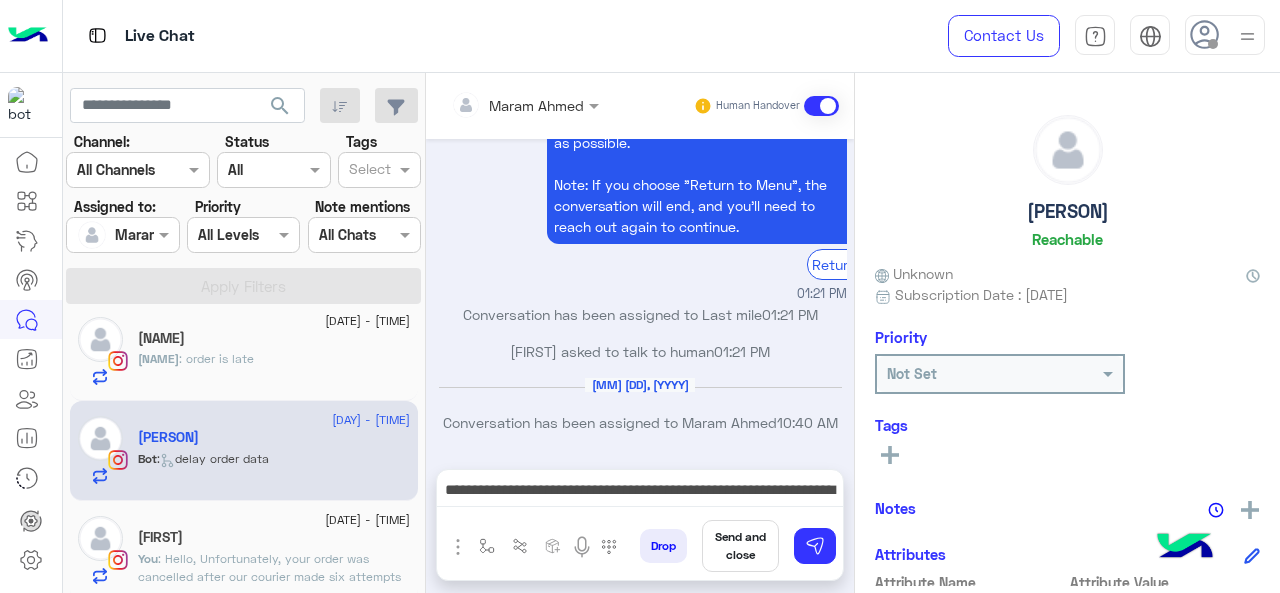 click on "Drop   Send and close" at bounding box center [737, 550] 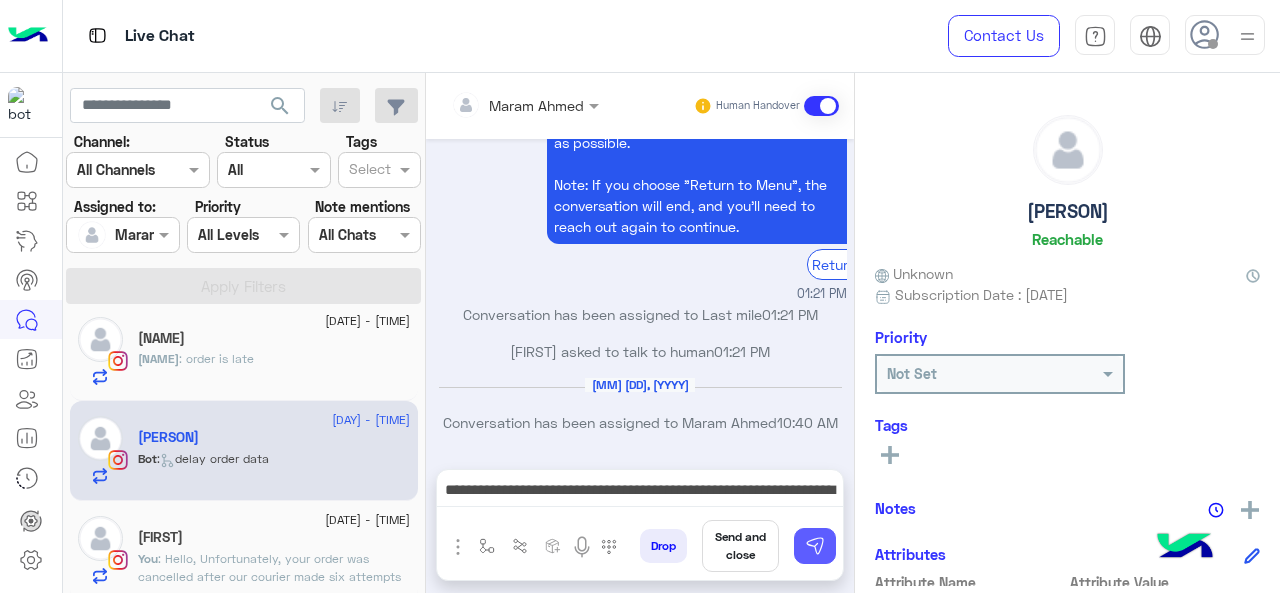 click at bounding box center (815, 546) 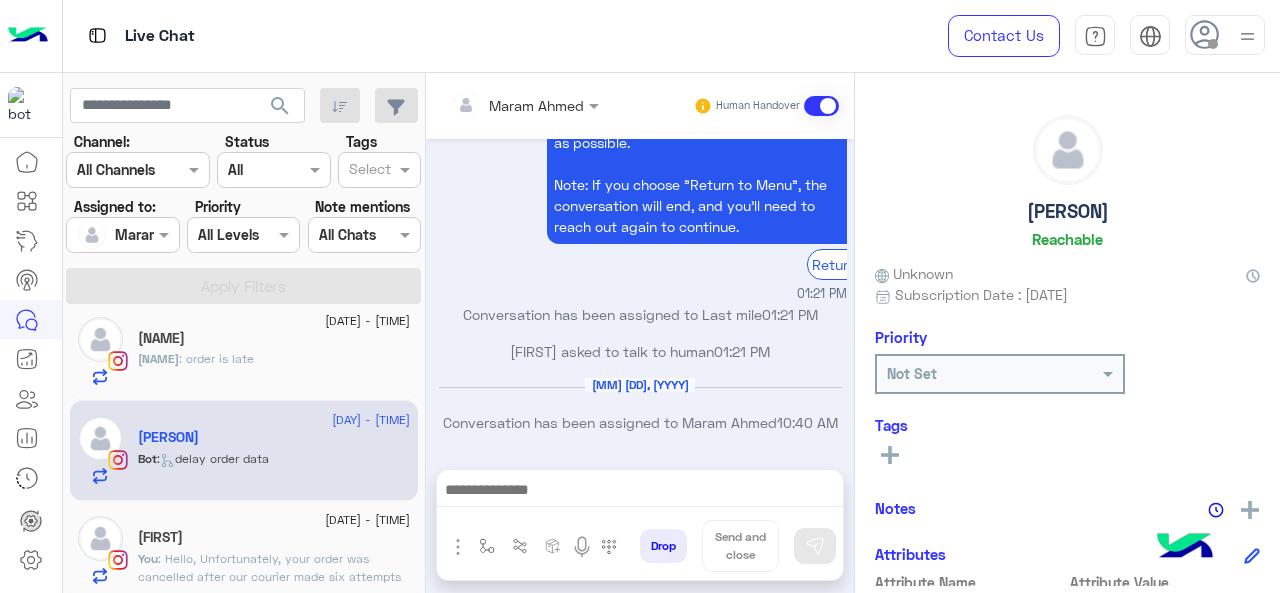 click at bounding box center [640, 492] 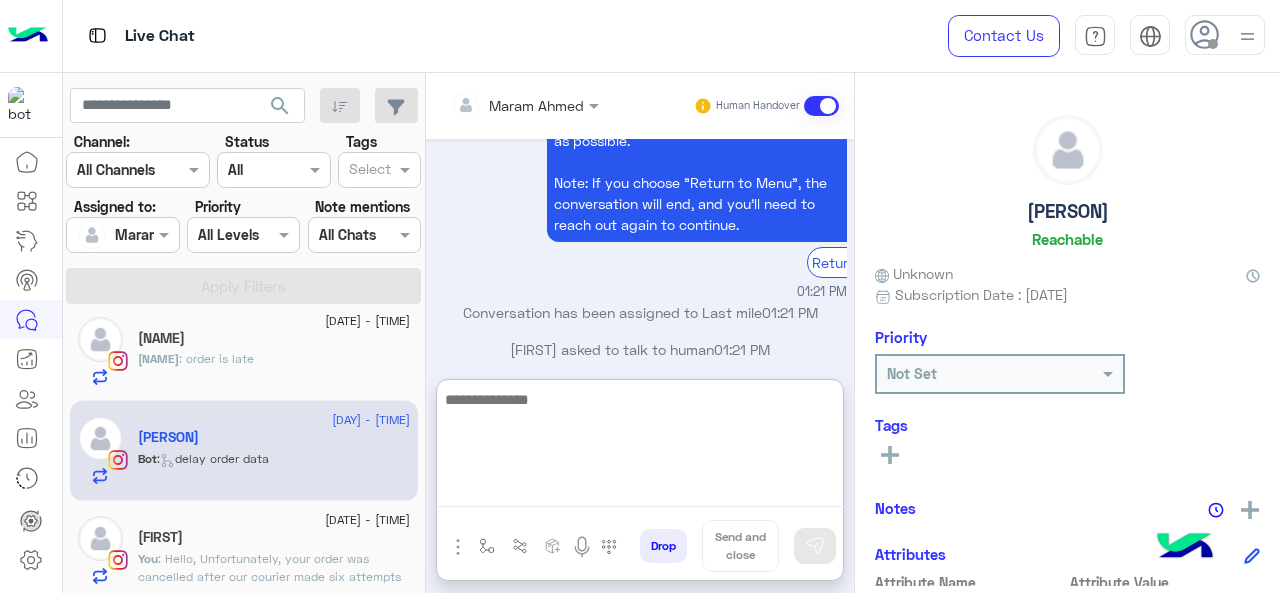 scroll, scrollTop: 1170, scrollLeft: 0, axis: vertical 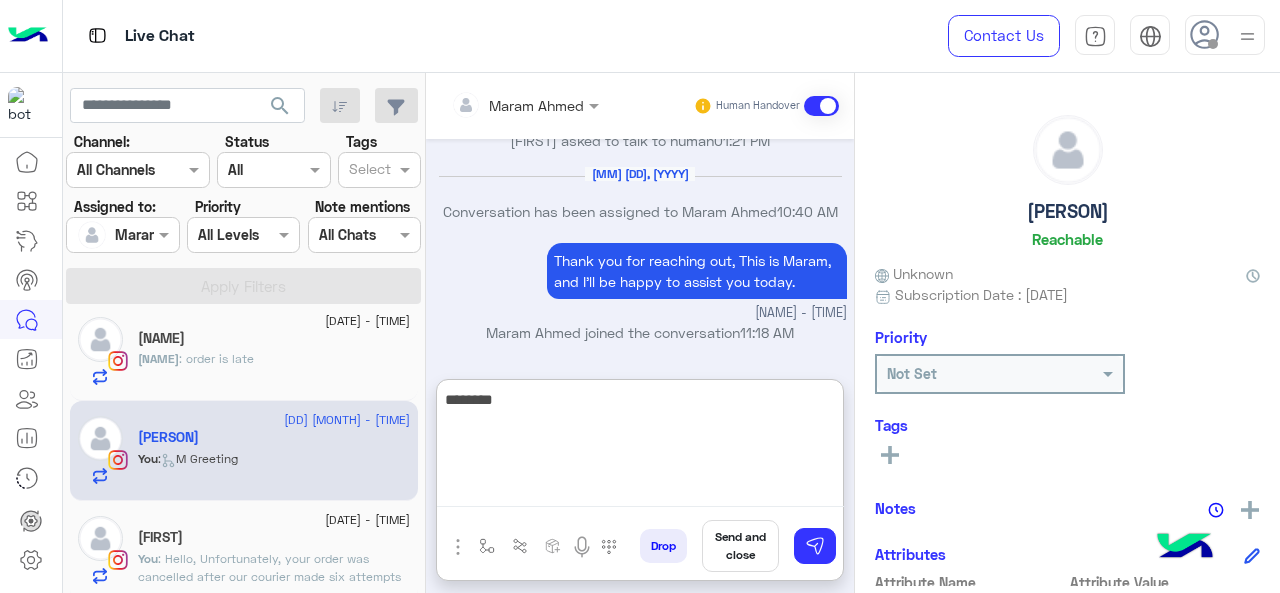 paste on "**********" 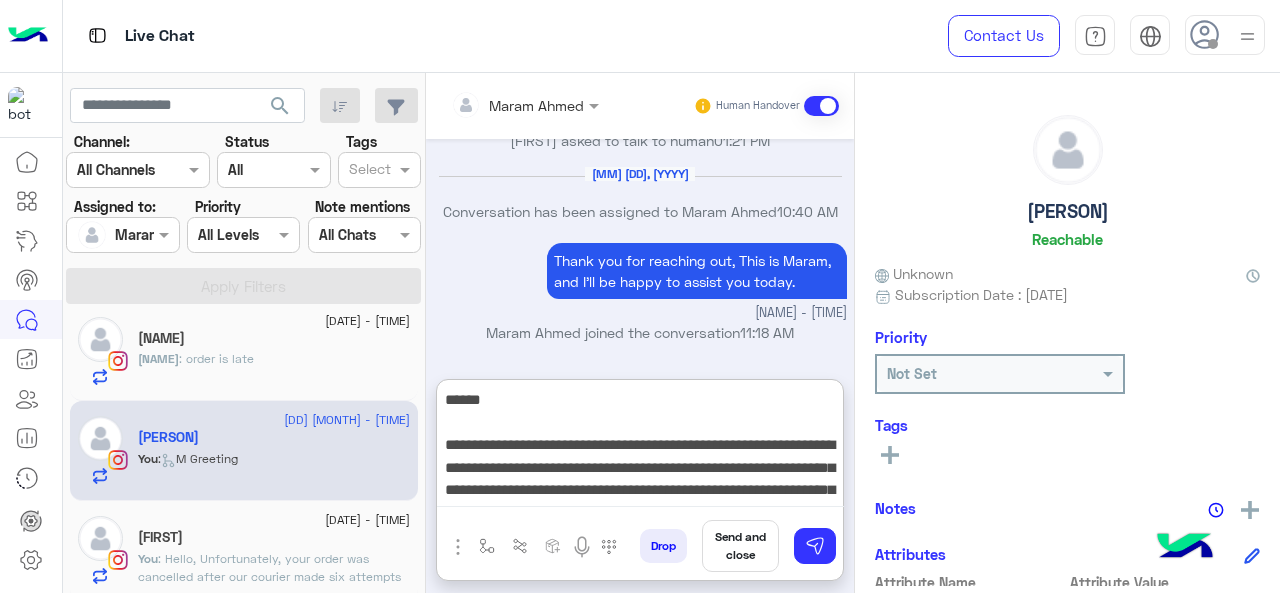 scroll, scrollTop: 64, scrollLeft: 0, axis: vertical 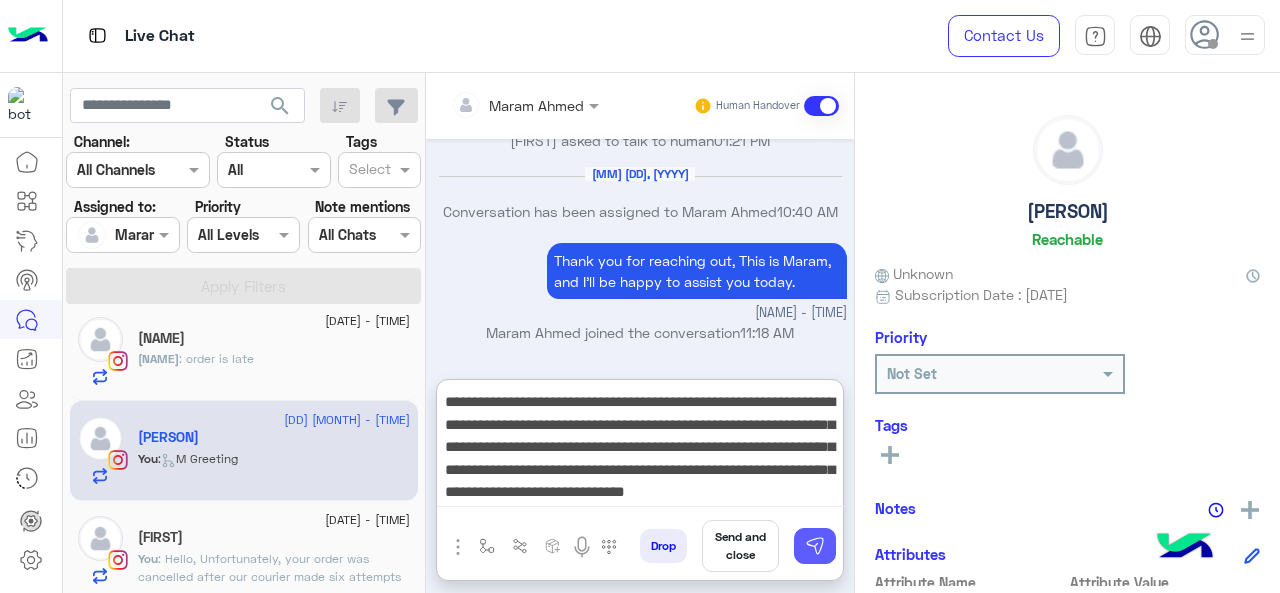 type on "**********" 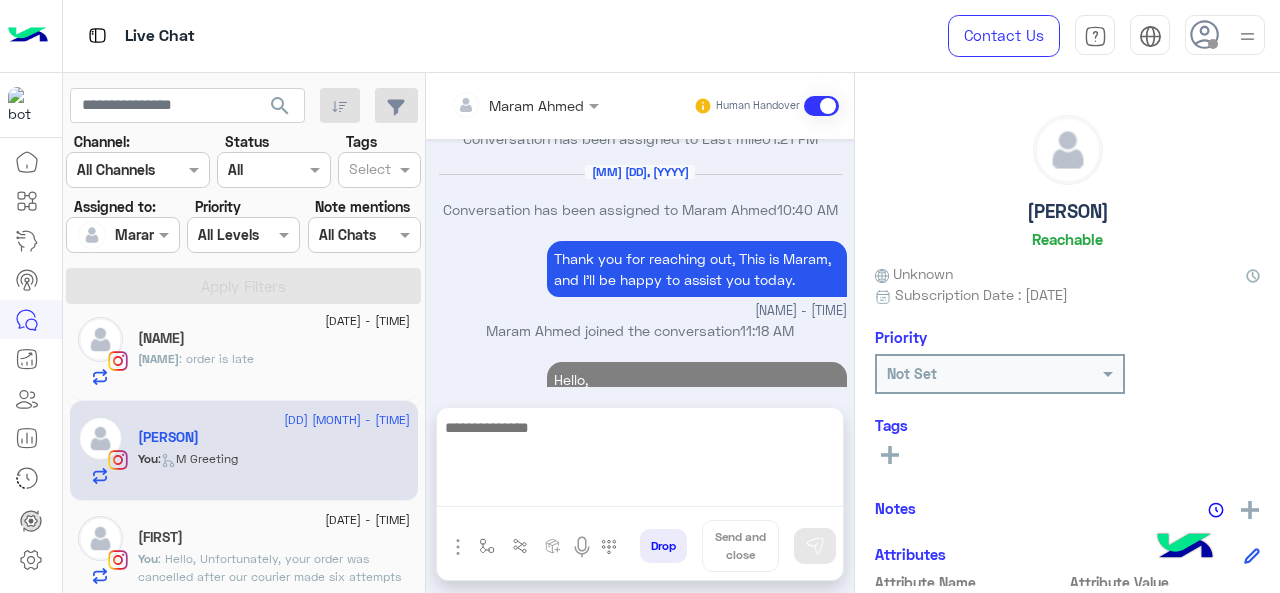 scroll, scrollTop: 1368, scrollLeft: 0, axis: vertical 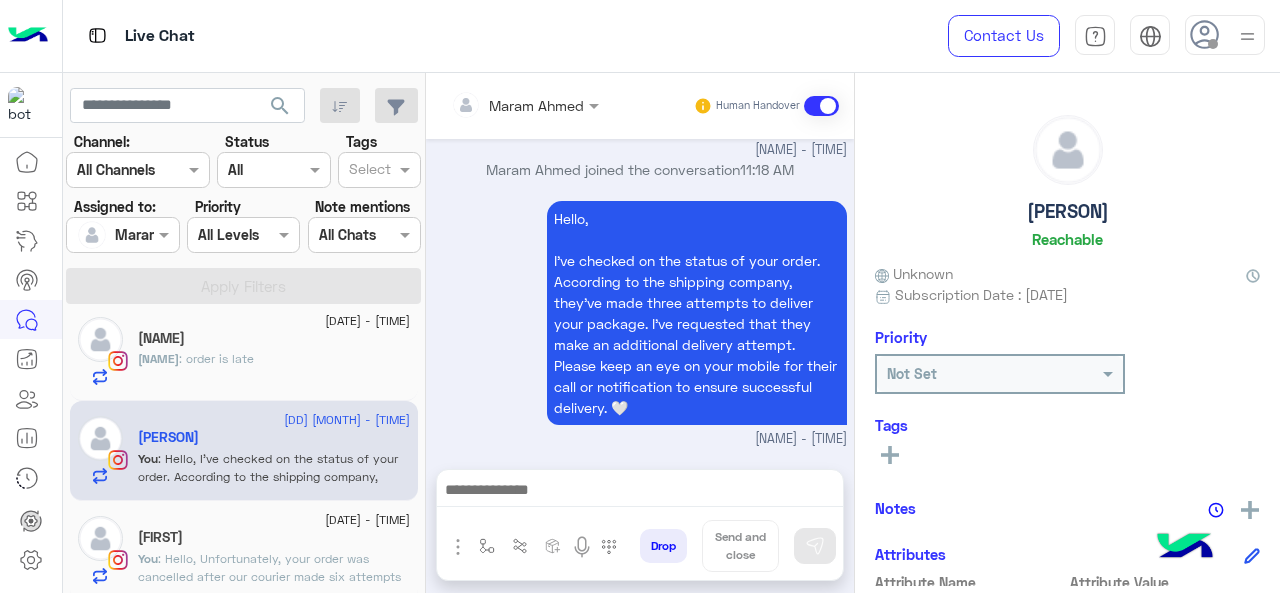 click on "[FIRST]" 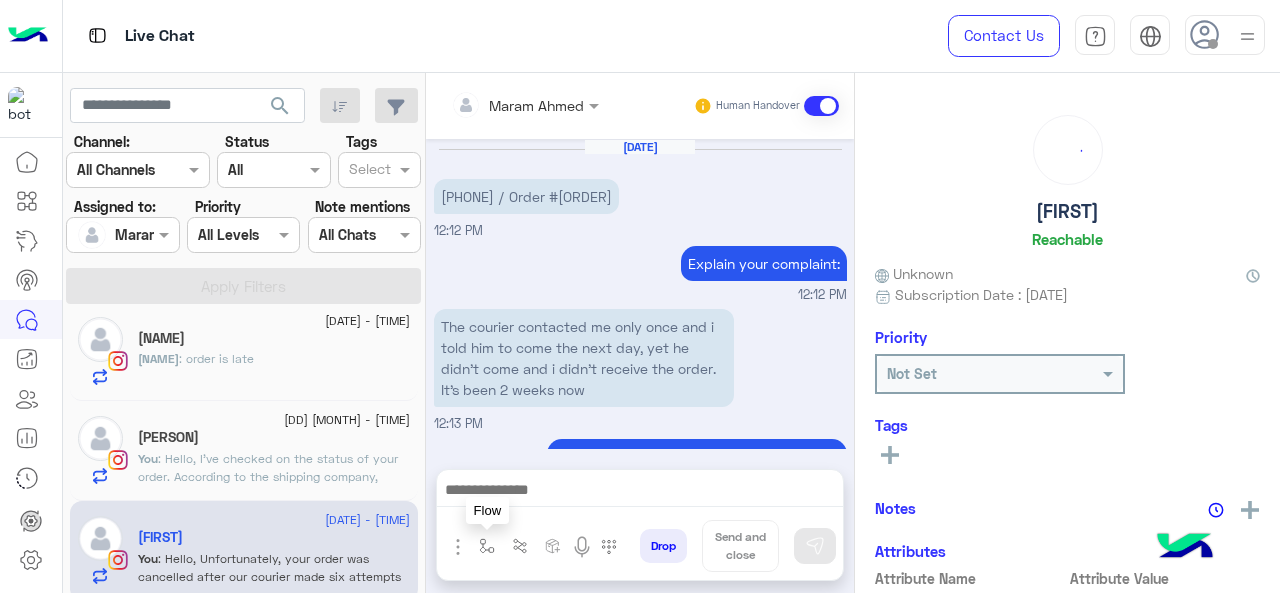 scroll, scrollTop: 879, scrollLeft: 0, axis: vertical 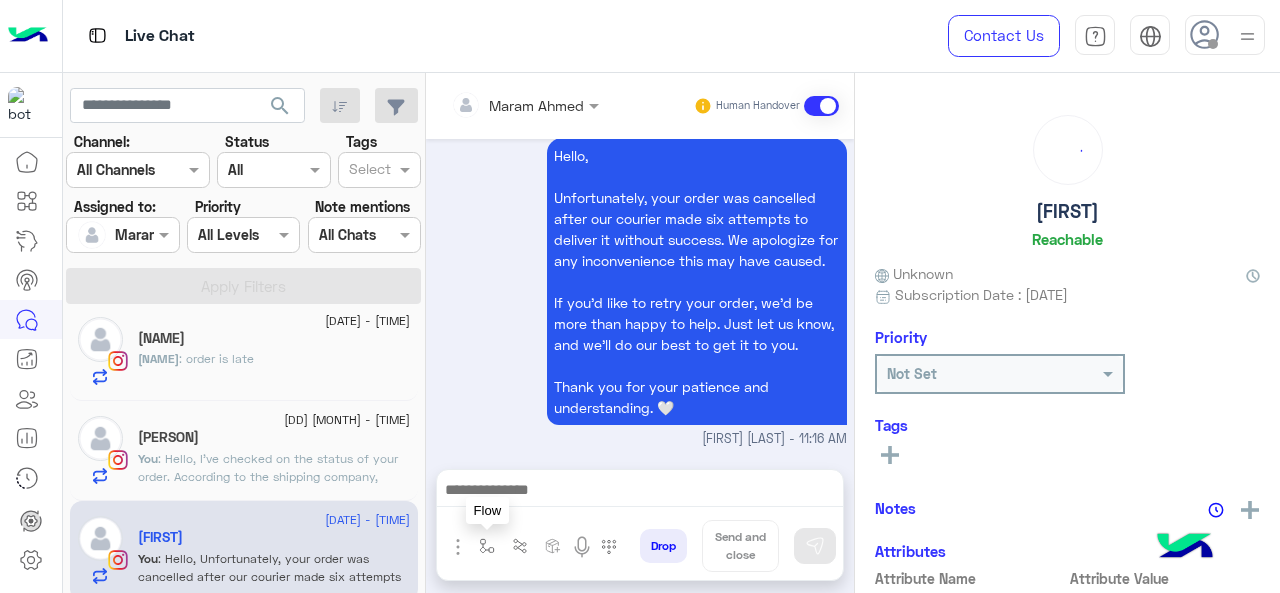 click at bounding box center [487, 546] 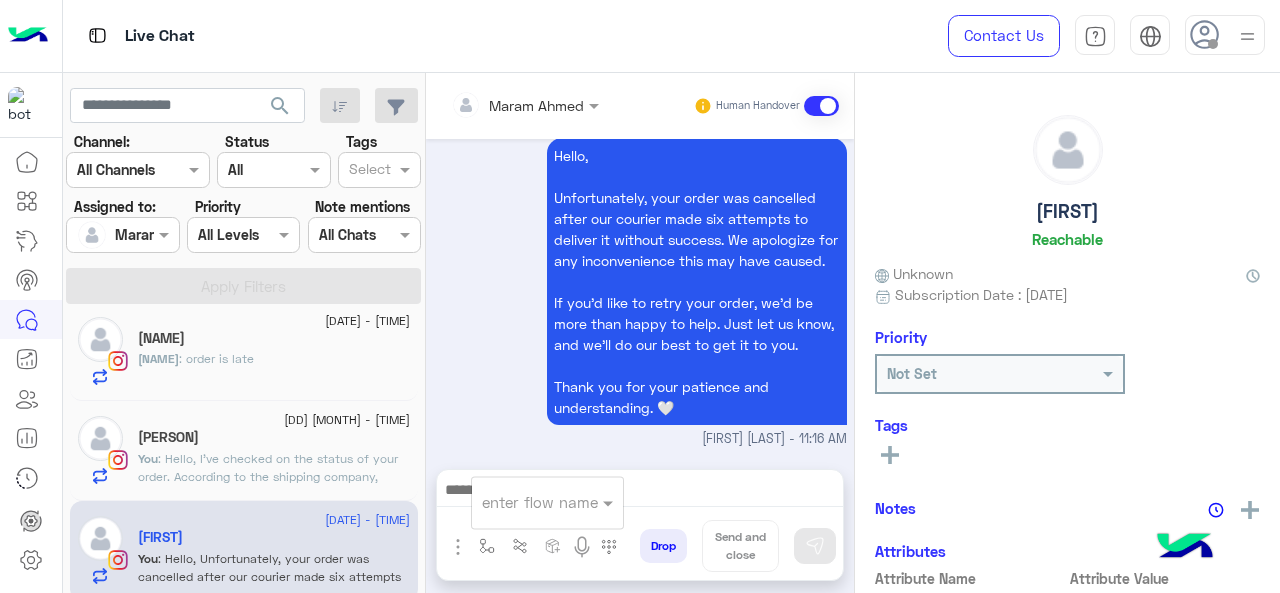 click on "enter flow name" at bounding box center [547, 502] 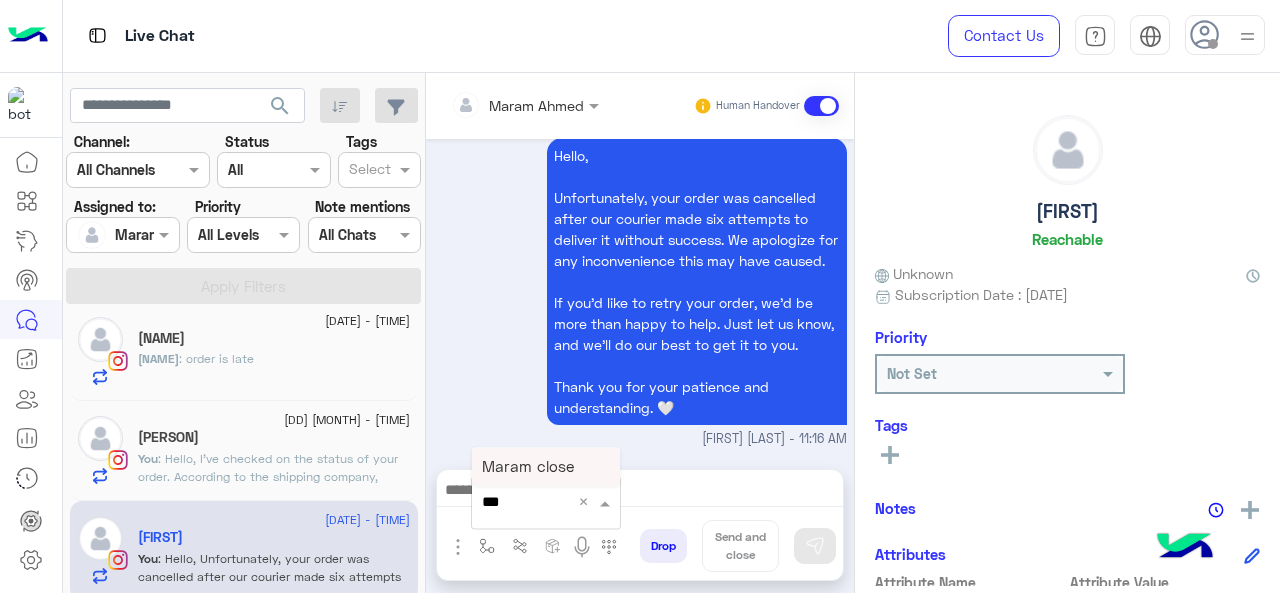 type on "****" 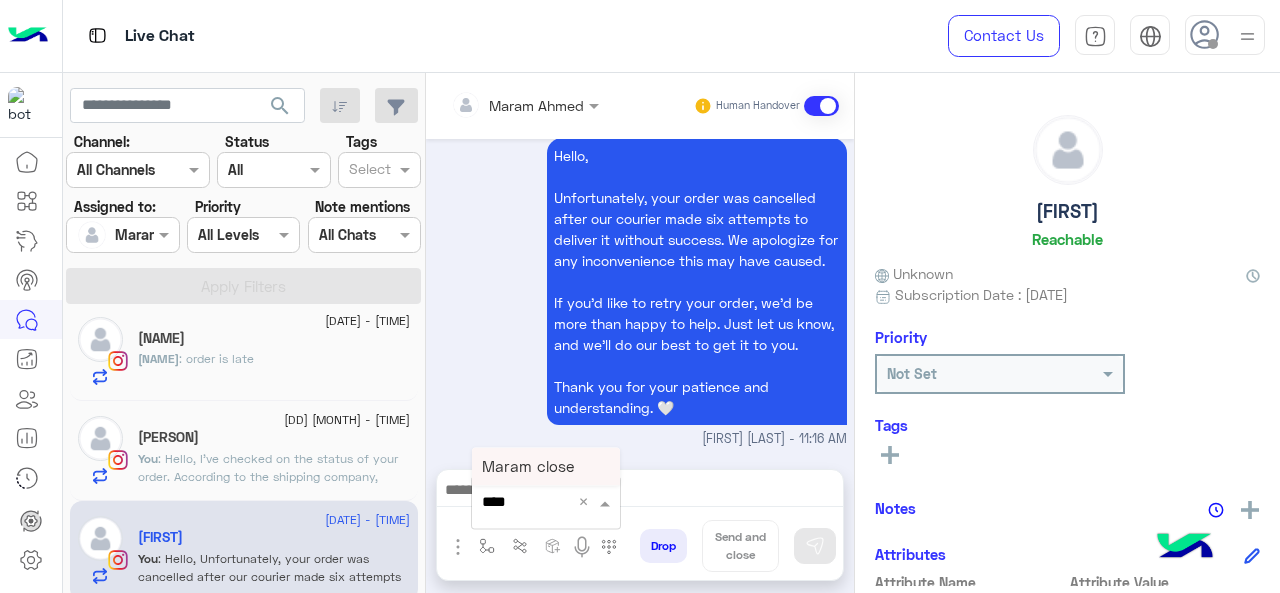 click on "Maram close" at bounding box center (546, 466) 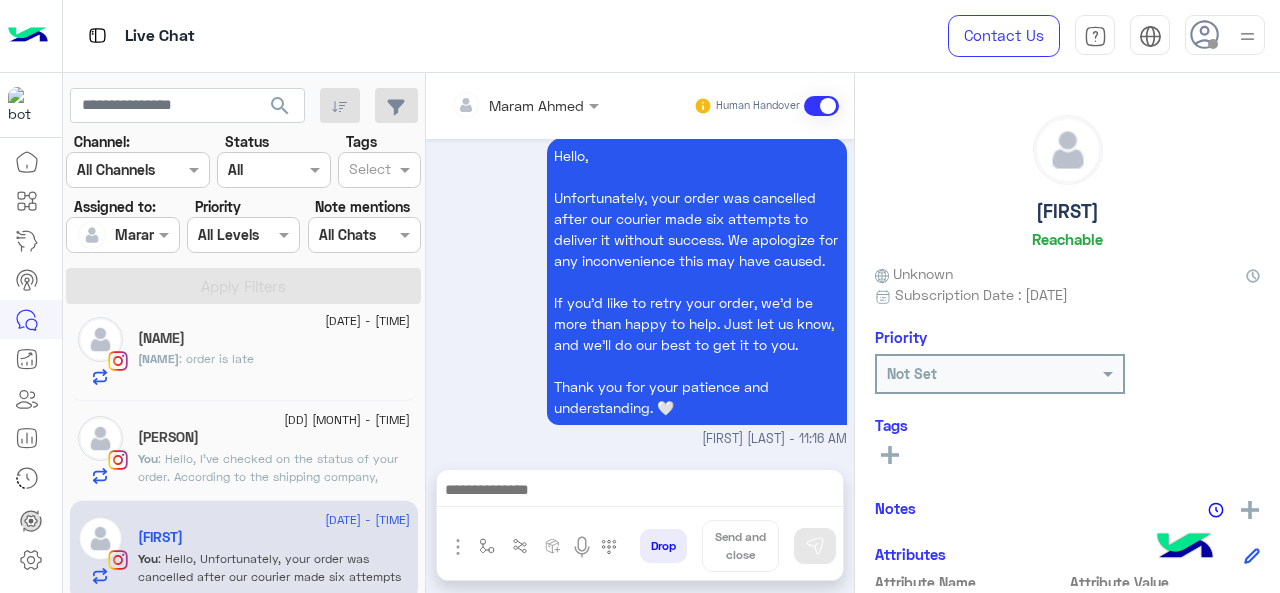 type on "**********" 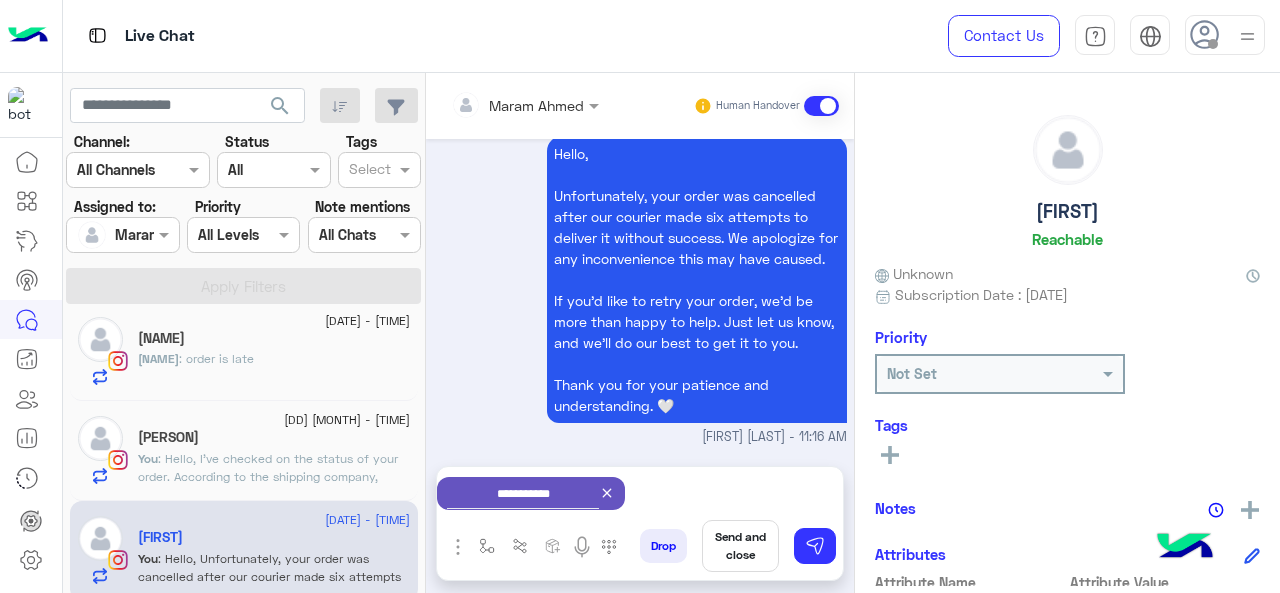 click on "Send and close" at bounding box center [740, 546] 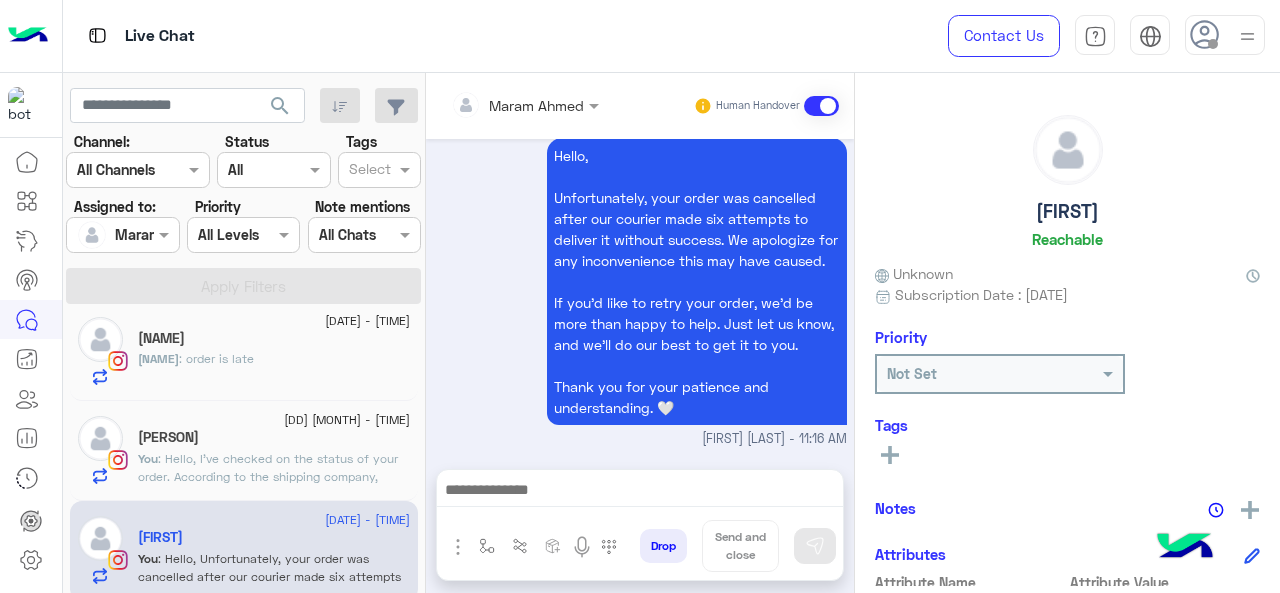 scroll, scrollTop: 900, scrollLeft: 0, axis: vertical 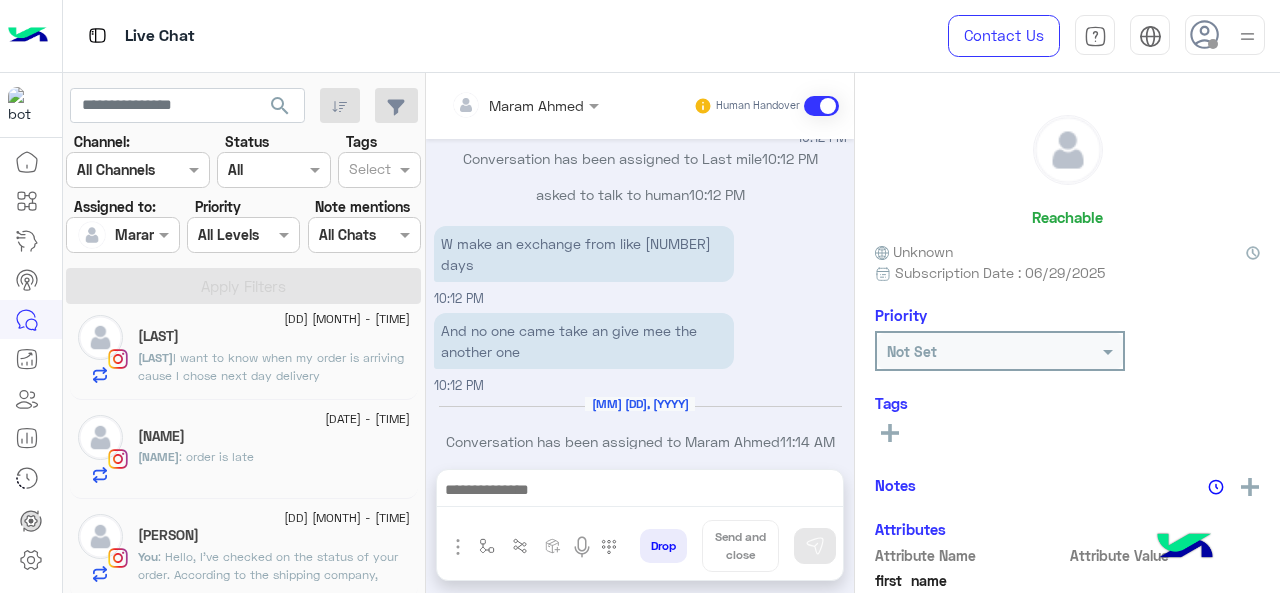 click on "[NAME]" 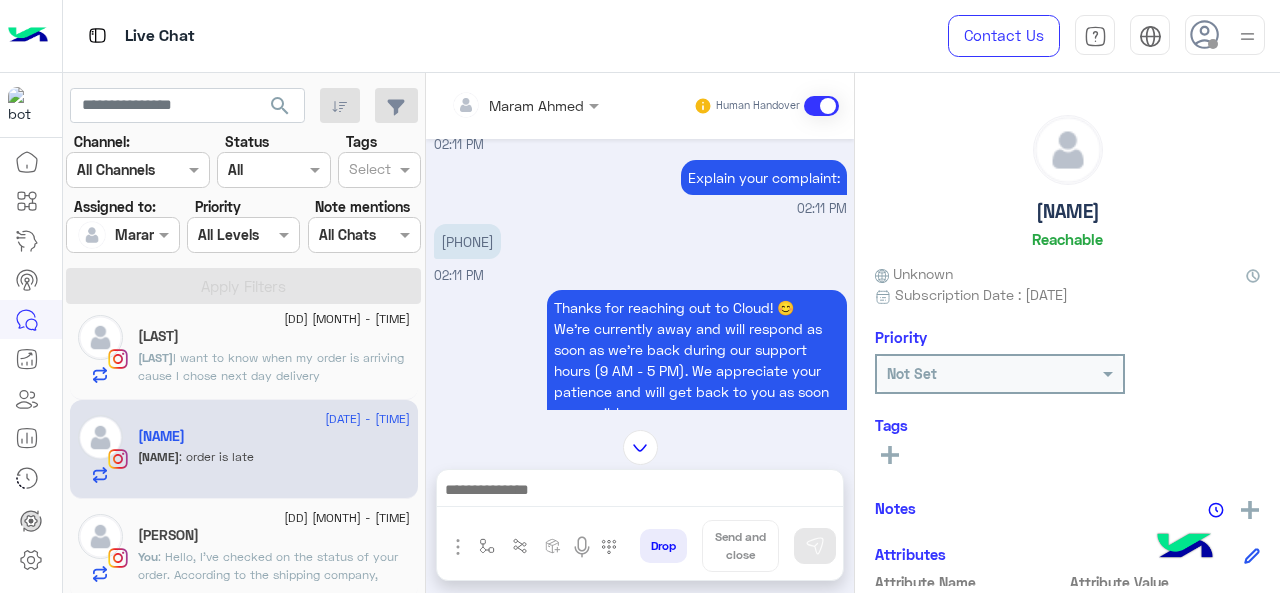 scroll, scrollTop: 343, scrollLeft: 0, axis: vertical 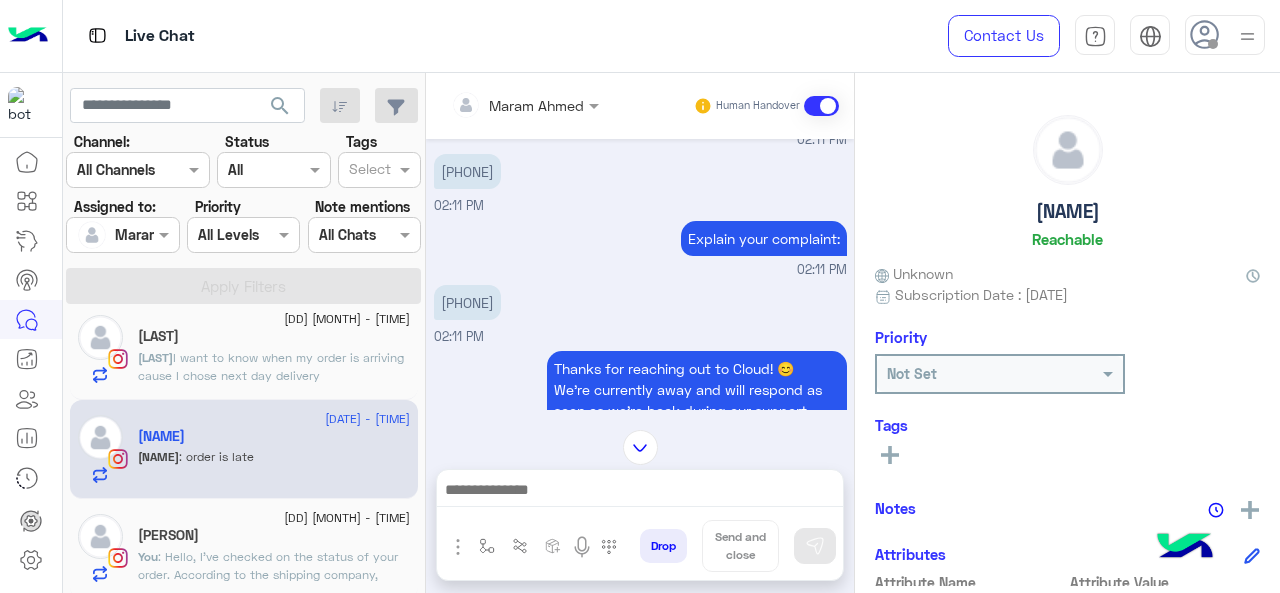 drag, startPoint x: 530, startPoint y: 301, endPoint x: 449, endPoint y: 306, distance: 81.154175 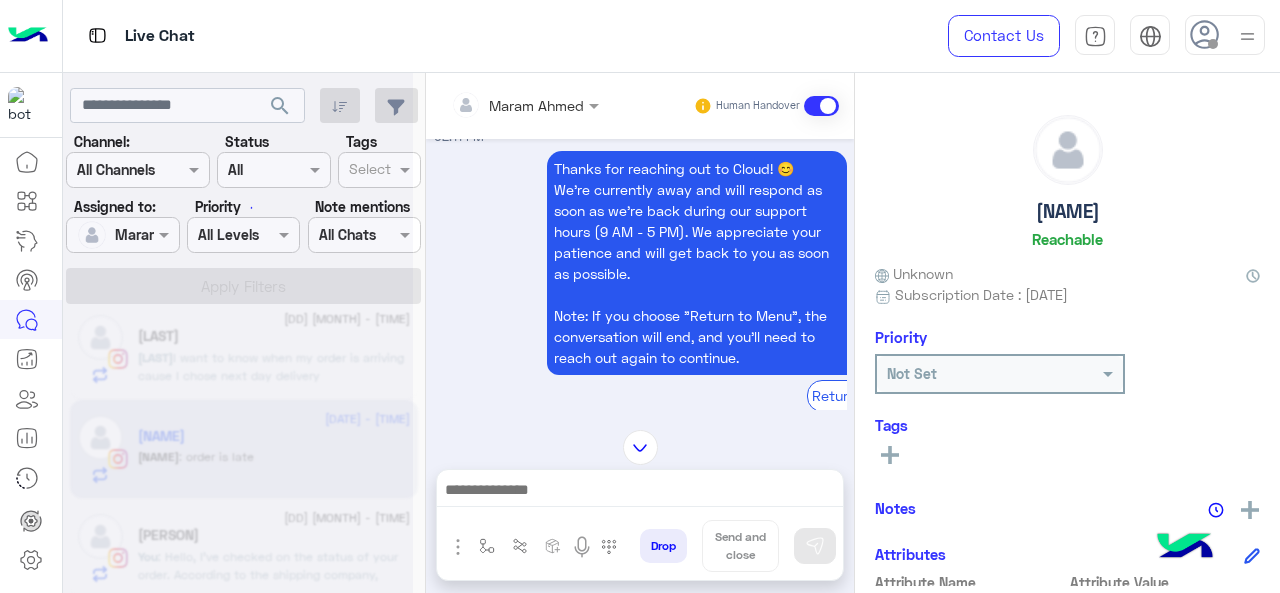 scroll, scrollTop: 388, scrollLeft: 0, axis: vertical 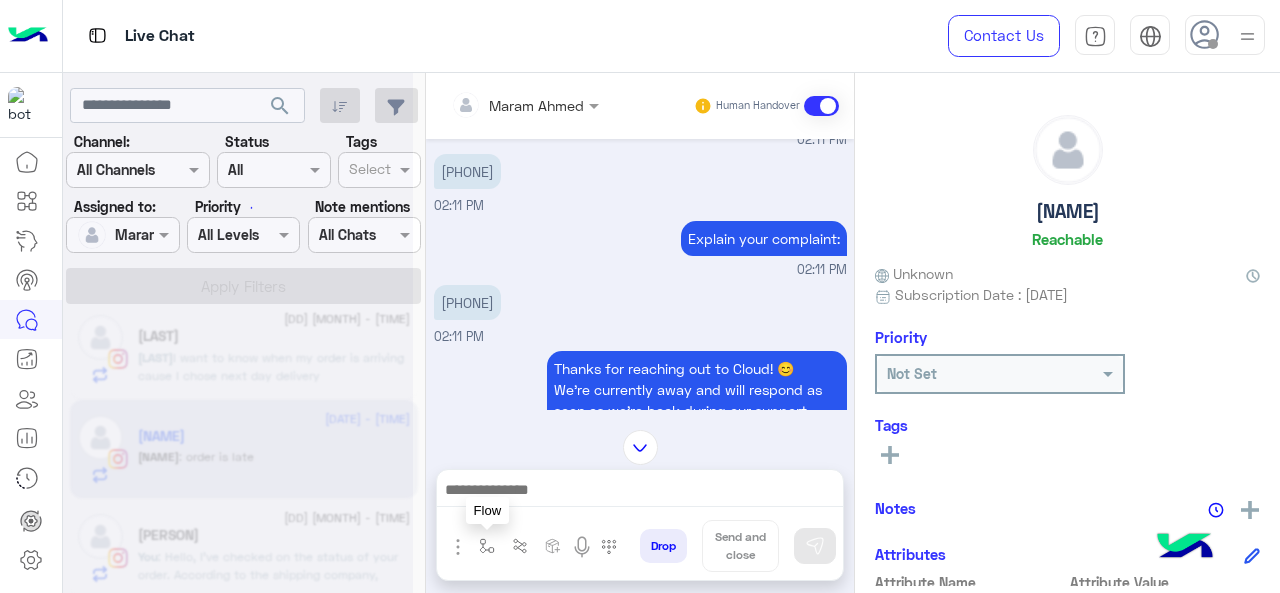 click at bounding box center (487, 546) 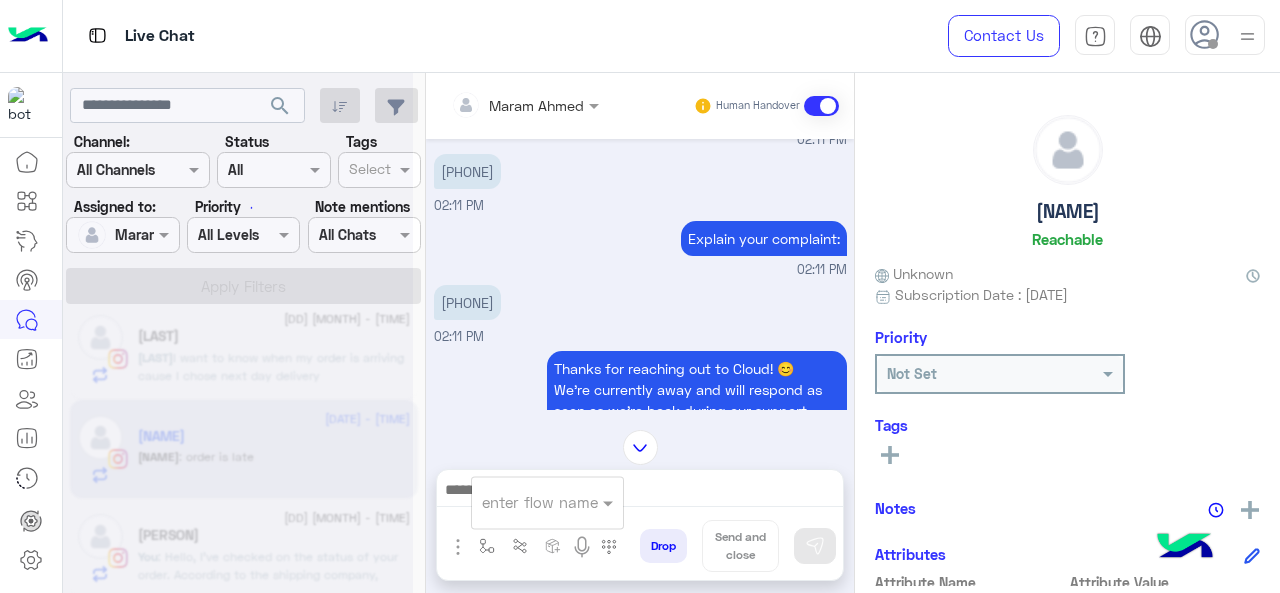 click at bounding box center [523, 502] 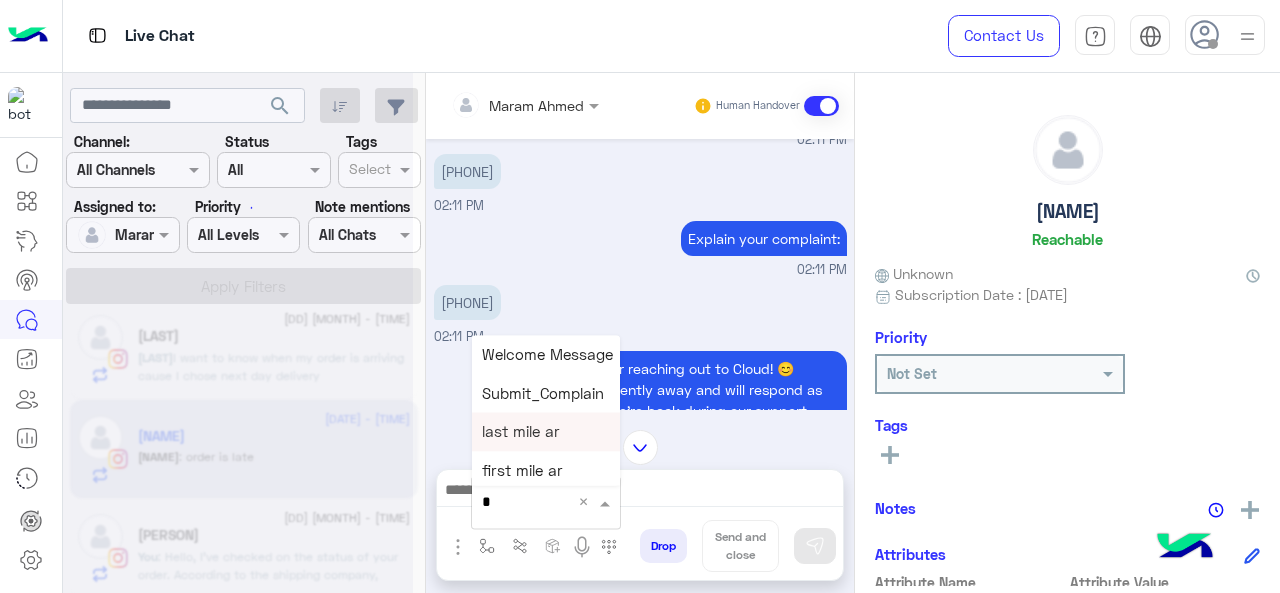 type on "*" 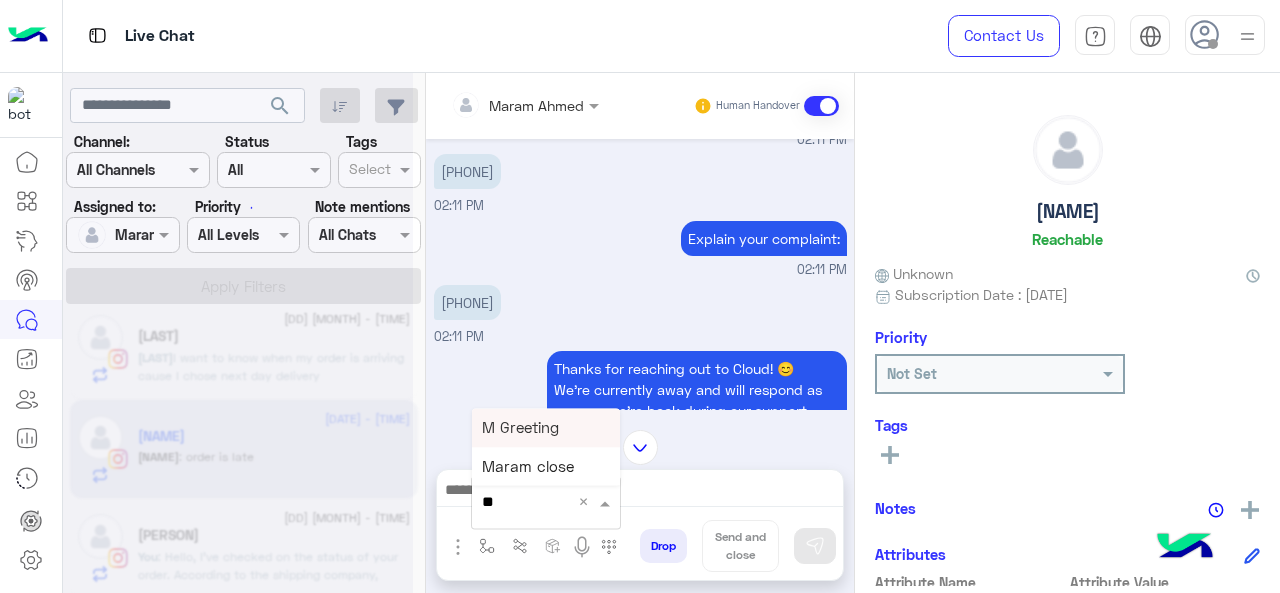 click on "M Greeting" at bounding box center [546, 427] 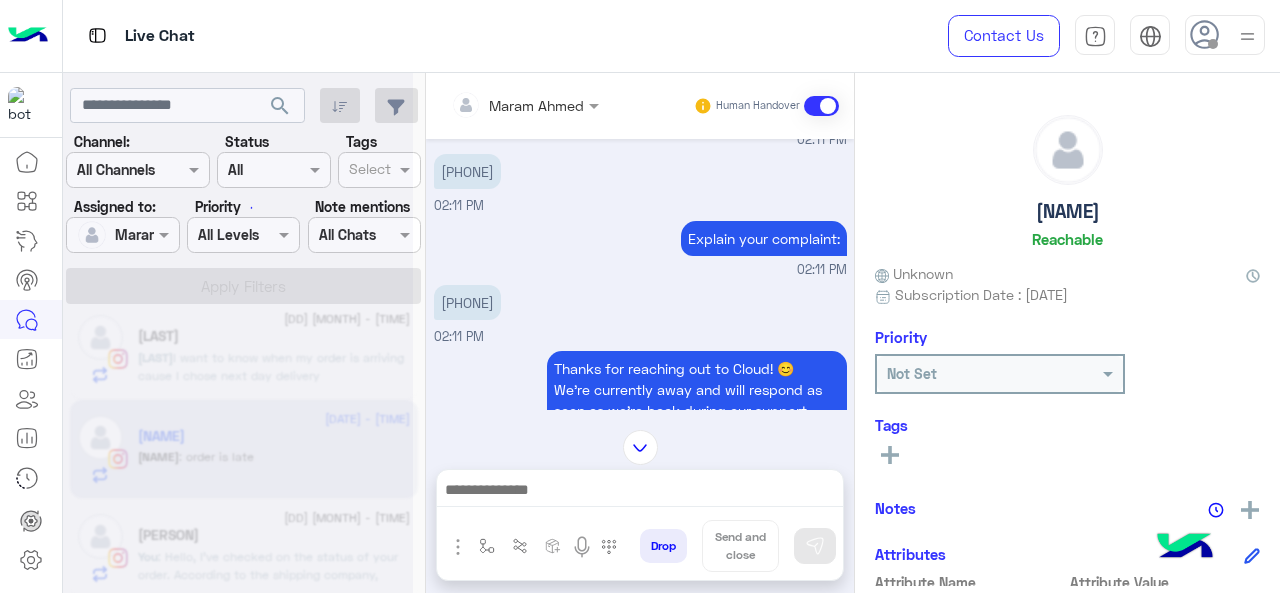 type on "**********" 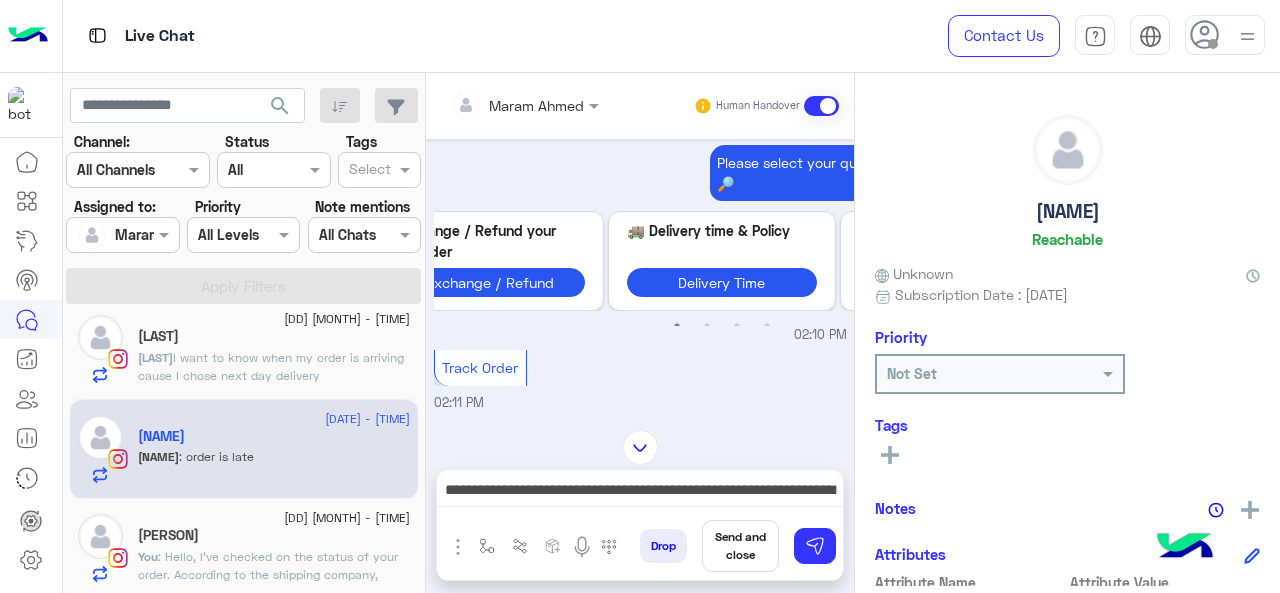 scroll, scrollTop: 785, scrollLeft: 0, axis: vertical 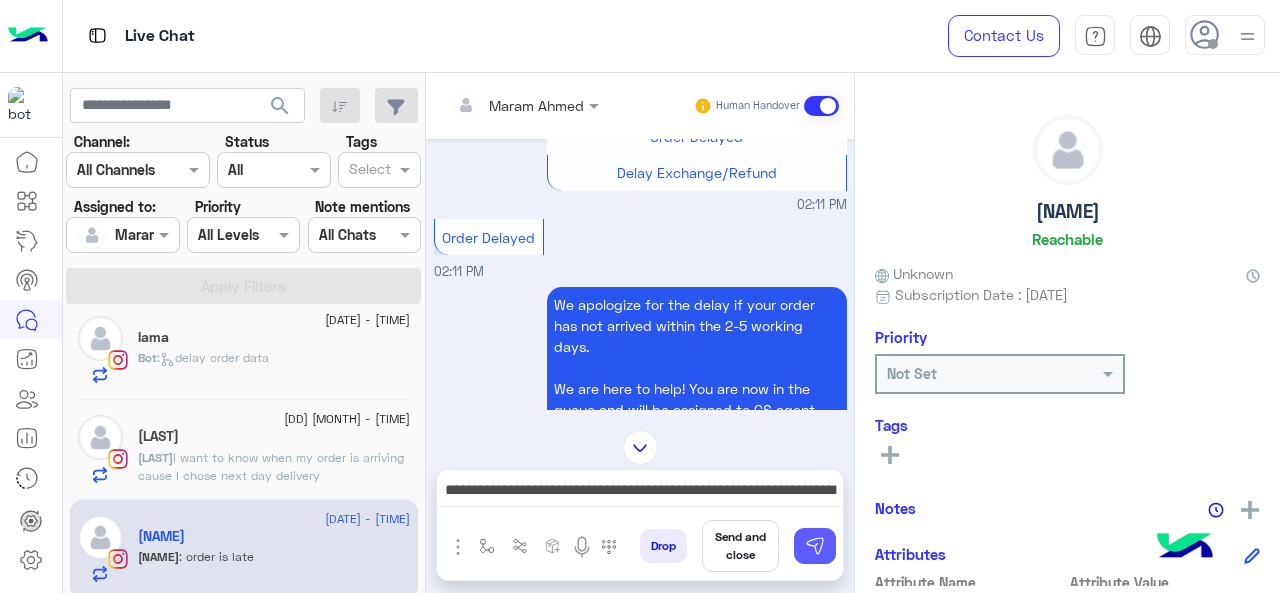 click at bounding box center [815, 546] 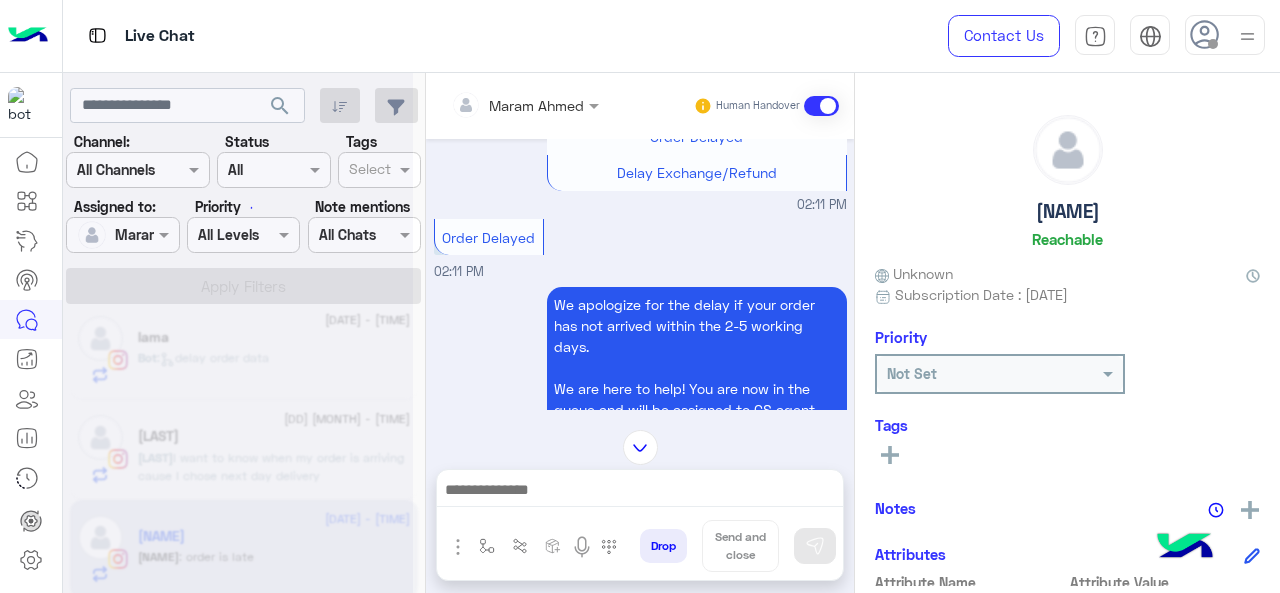 scroll, scrollTop: 1572, scrollLeft: 0, axis: vertical 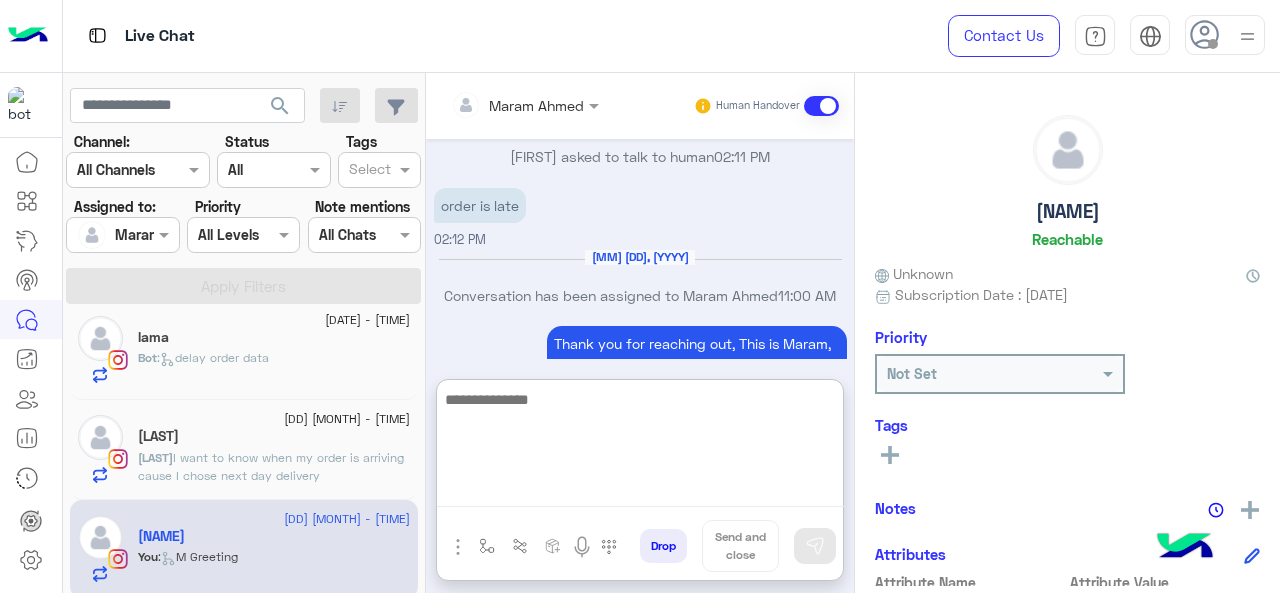 paste on "**********" 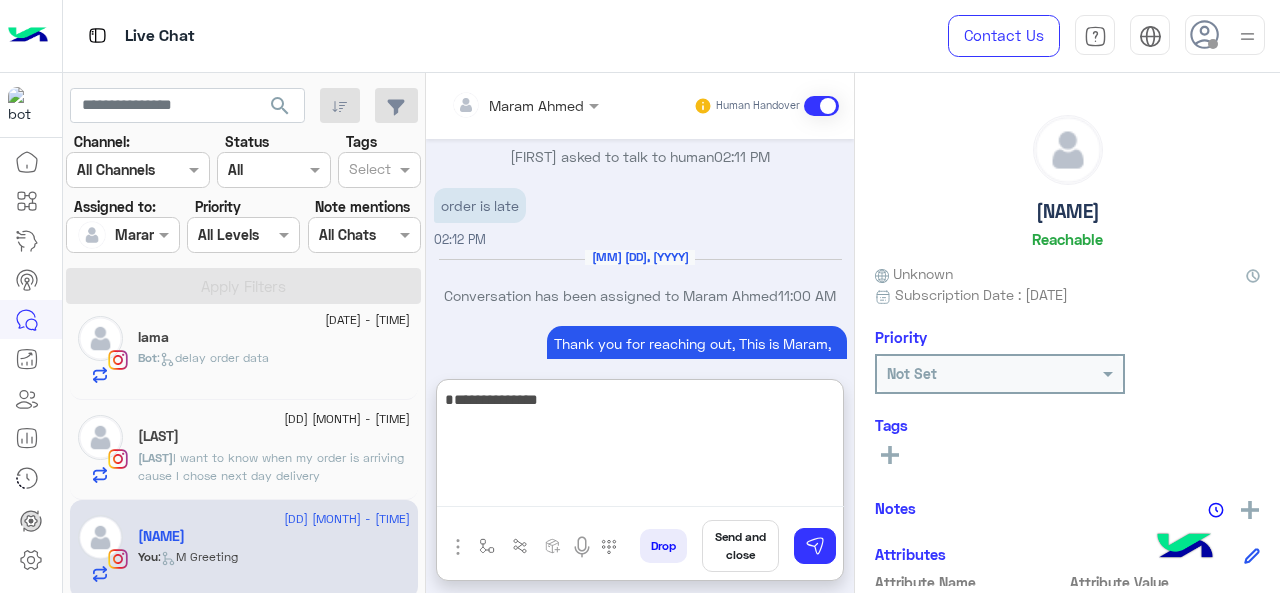 click on "**********" at bounding box center (640, 447) 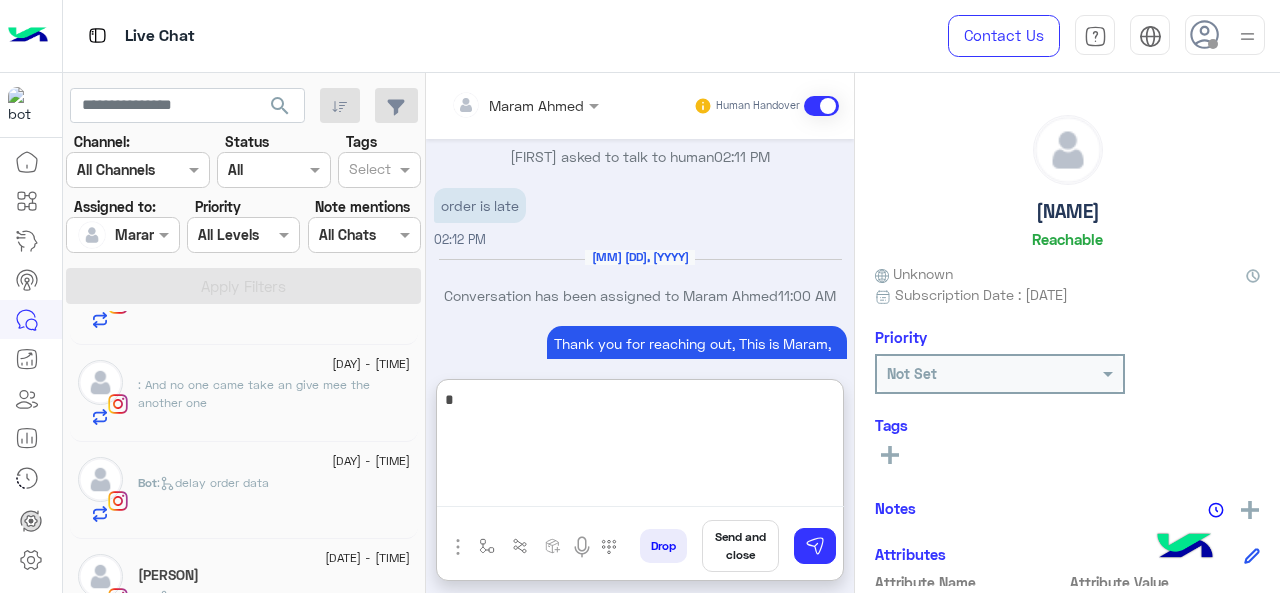 scroll, scrollTop: 0, scrollLeft: 0, axis: both 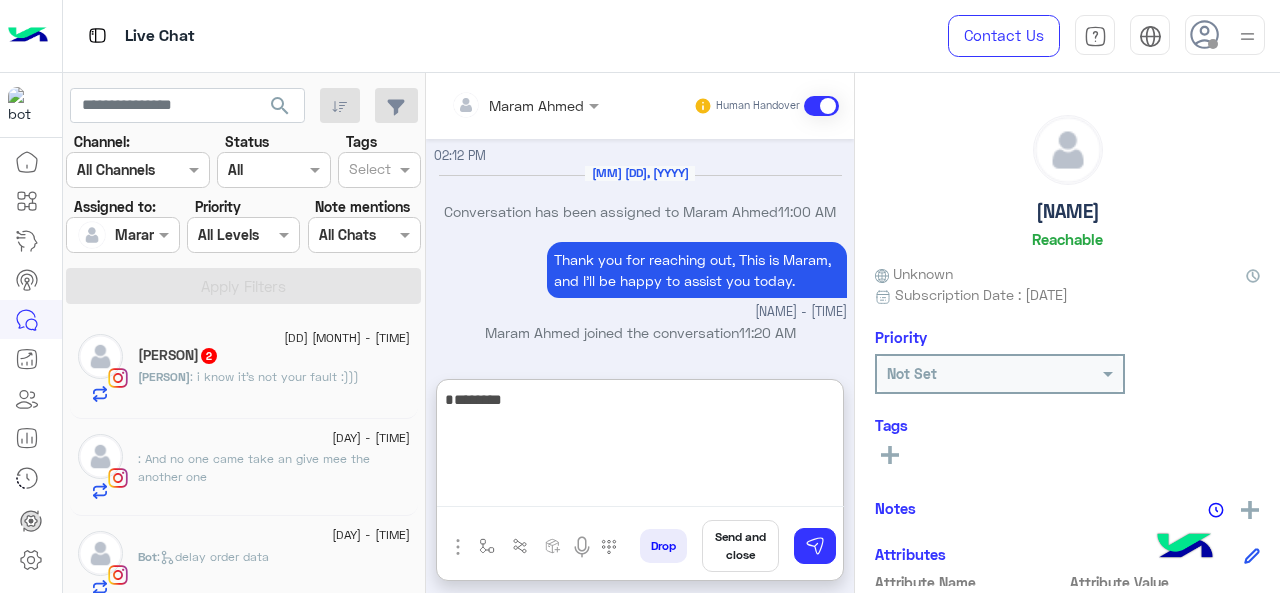 paste on "**********" 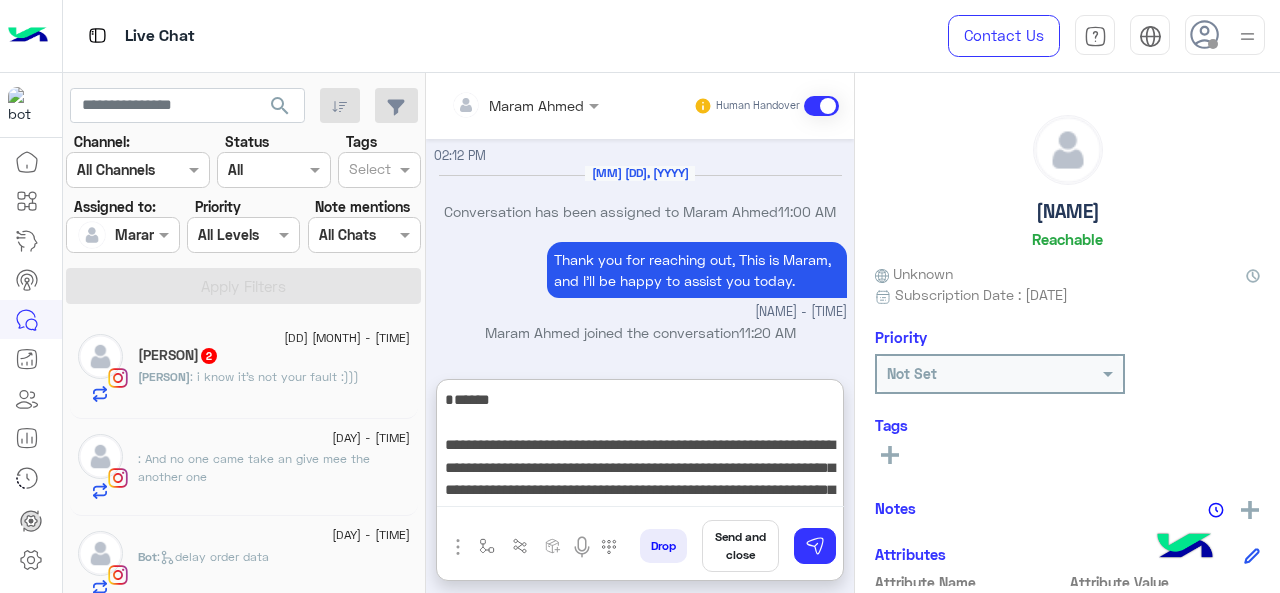 scroll, scrollTop: 60, scrollLeft: 0, axis: vertical 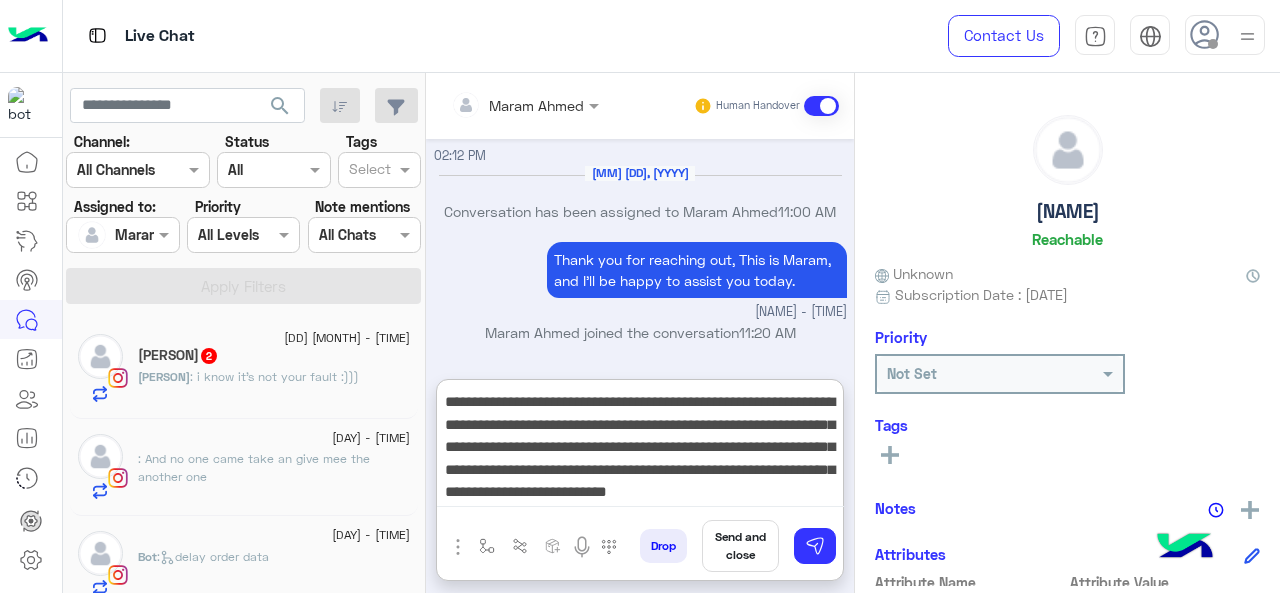 drag, startPoint x: 738, startPoint y: 409, endPoint x: 762, endPoint y: 411, distance: 24.083189 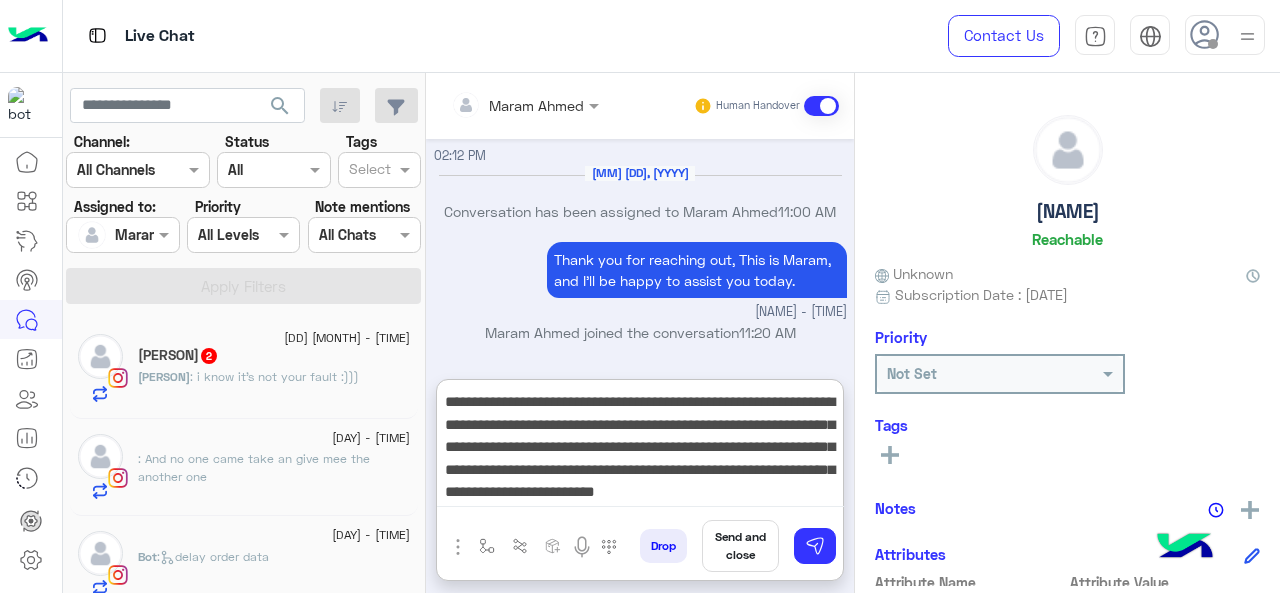 click on "**********" at bounding box center (640, 447) 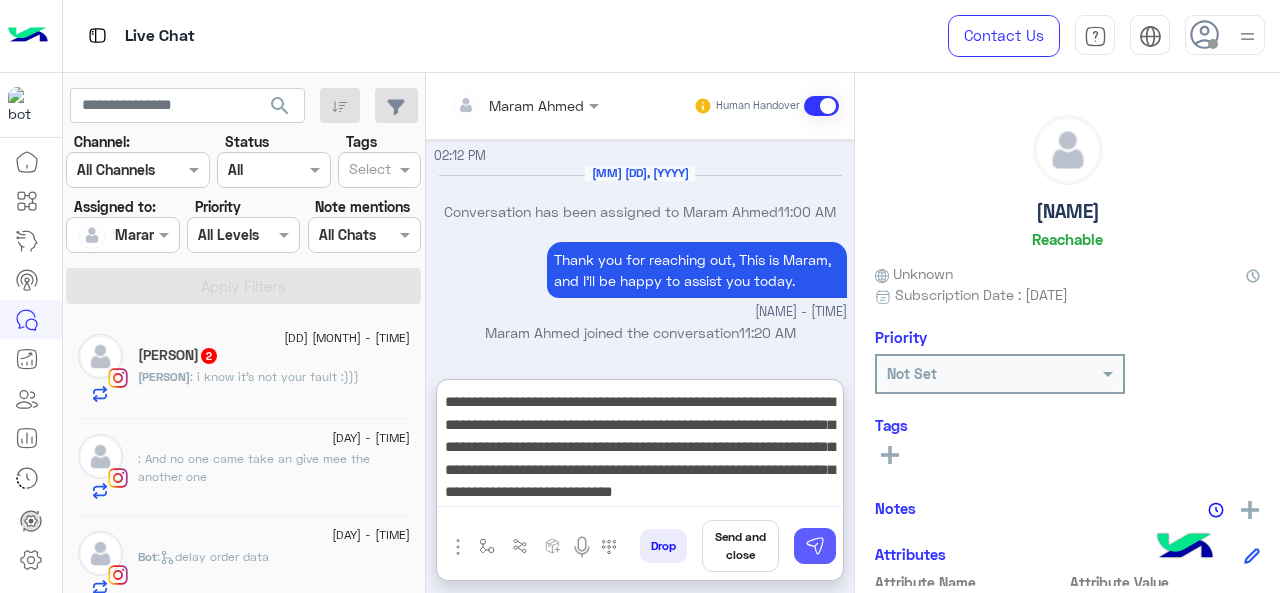 type on "**********" 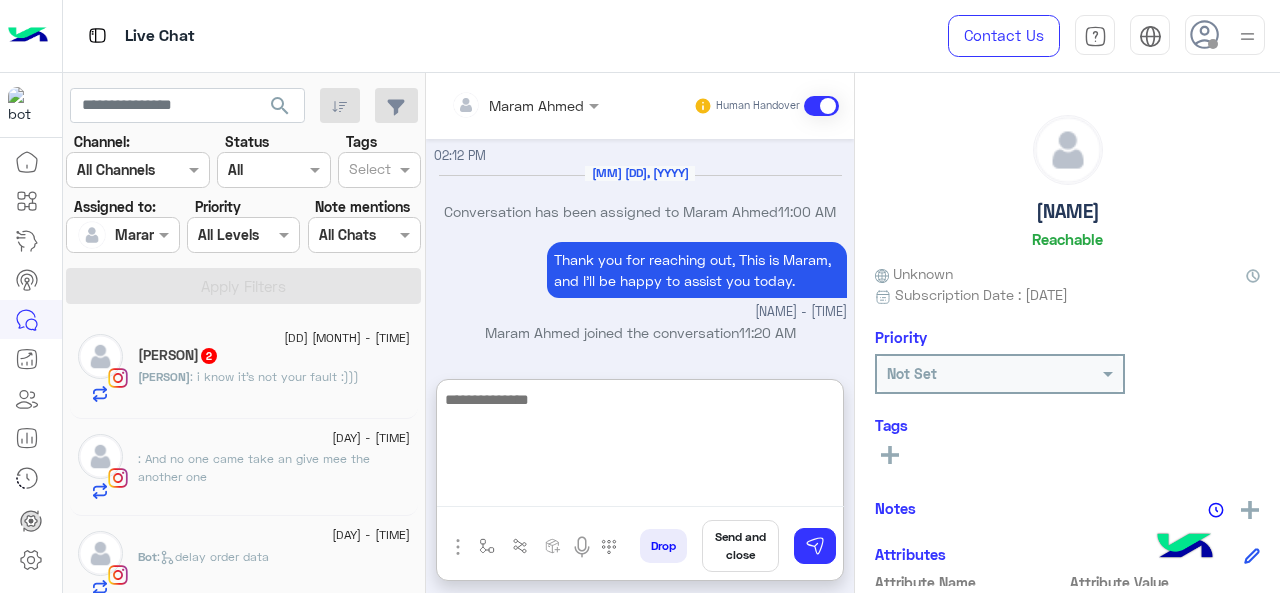 scroll, scrollTop: 0, scrollLeft: 0, axis: both 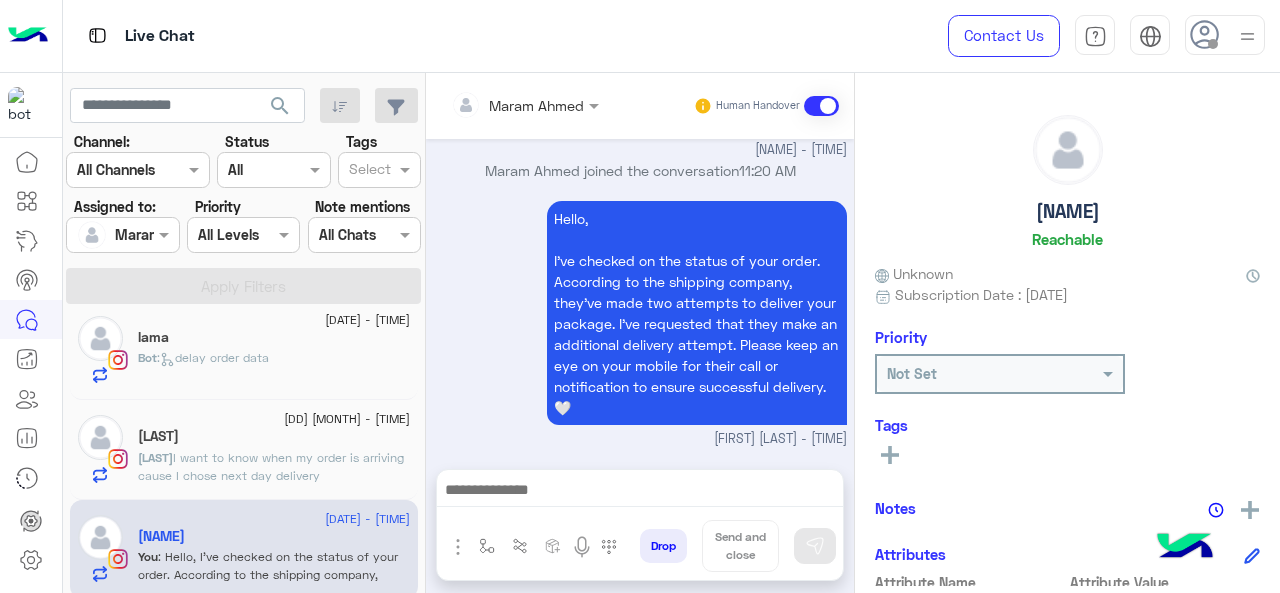 click on "[LAST]" 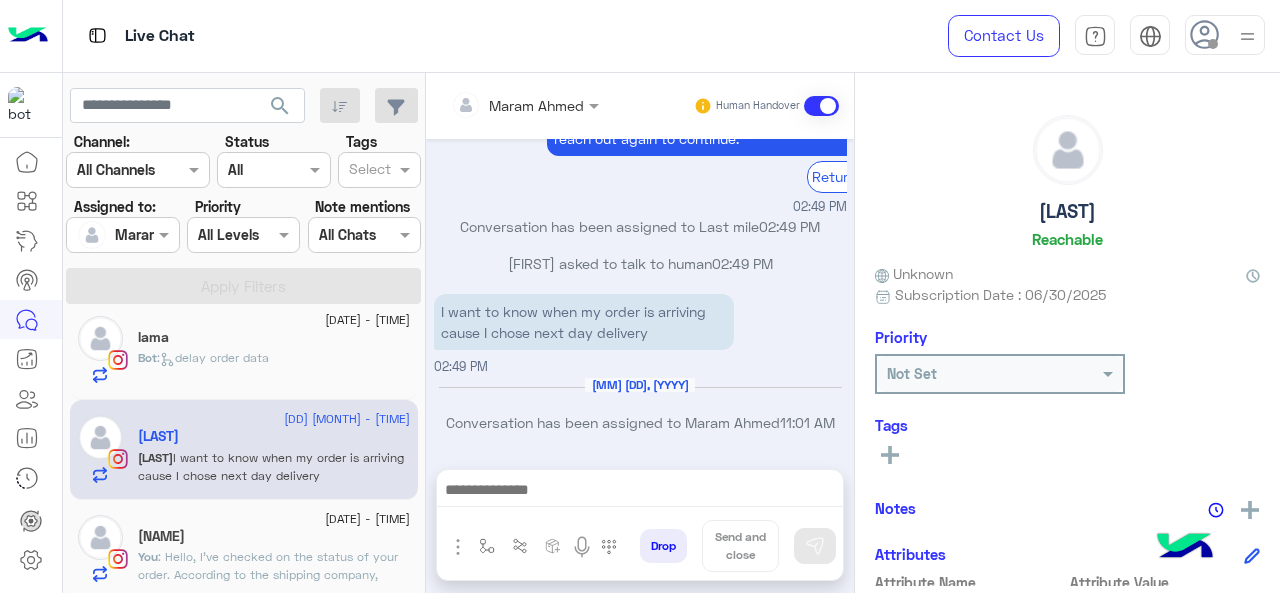scroll, scrollTop: 380, scrollLeft: 0, axis: vertical 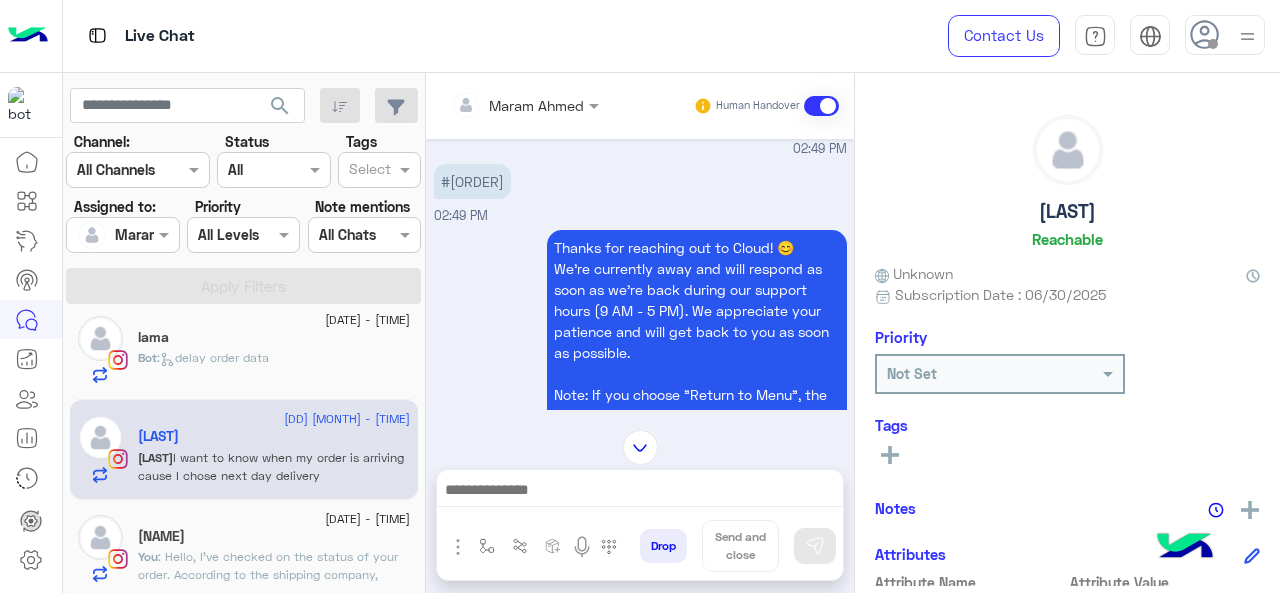 click on "#[ORDER]" at bounding box center (472, 181) 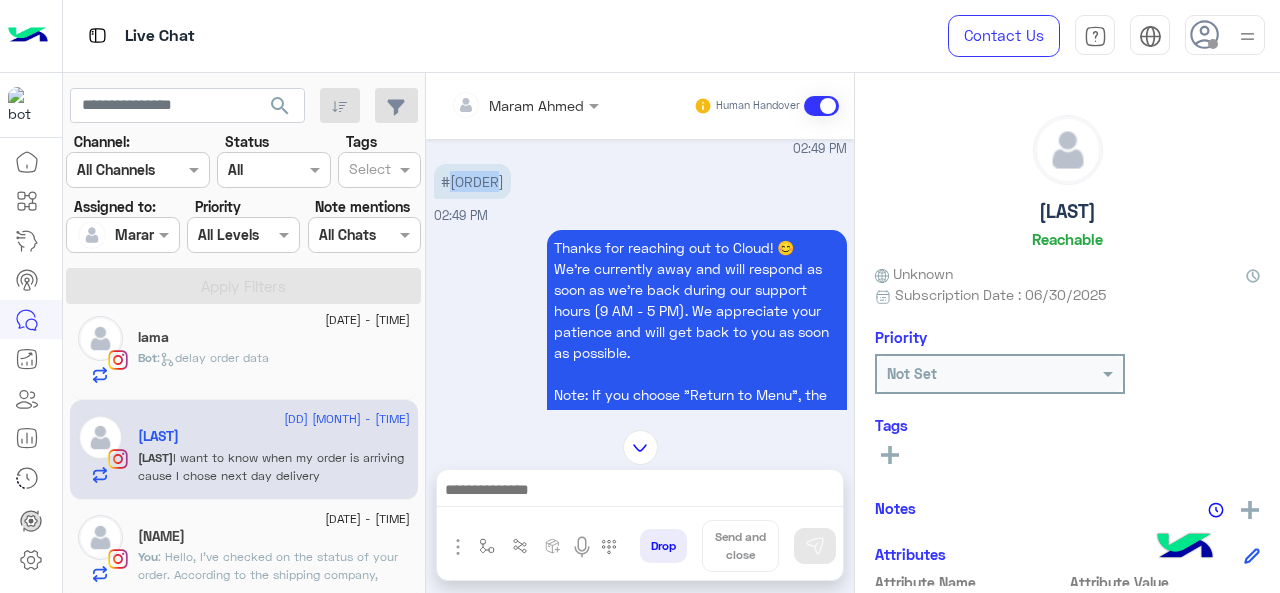 click on "#[ORDER]" at bounding box center [472, 181] 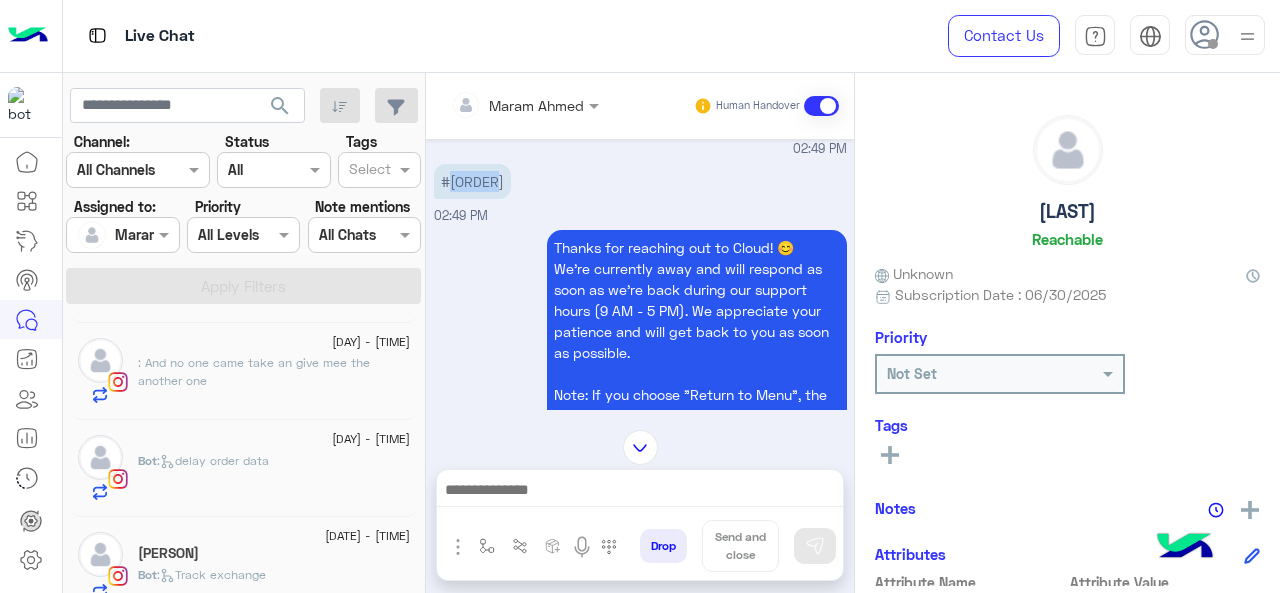 scroll, scrollTop: 6, scrollLeft: 0, axis: vertical 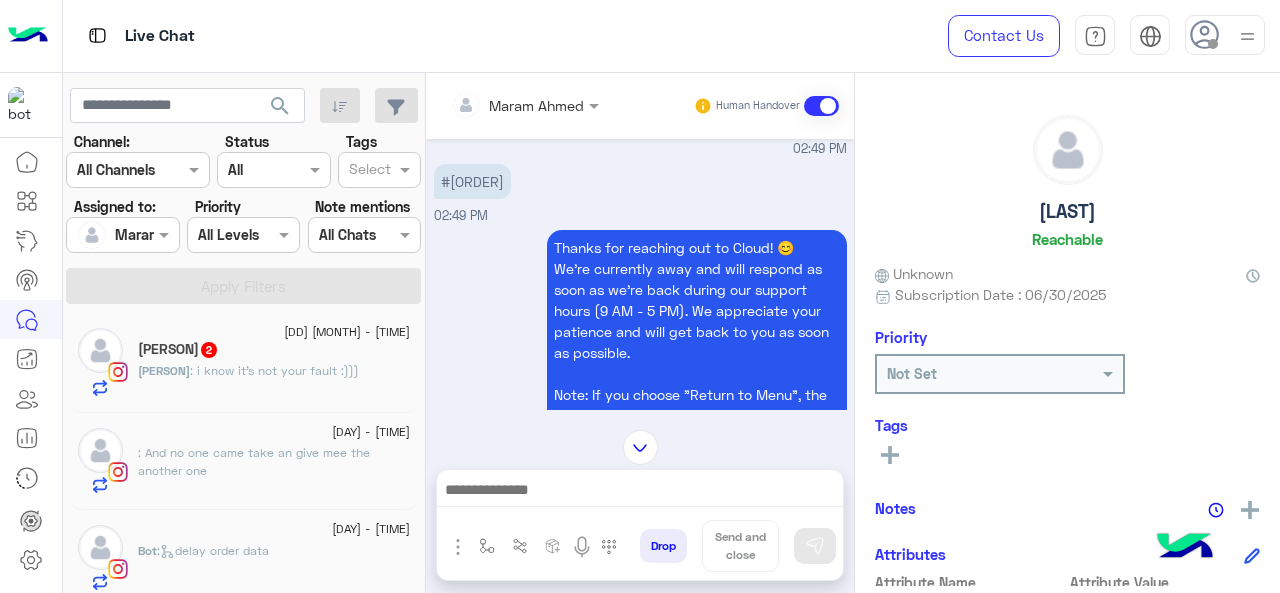 click on ": i know it’s not your fault :)))" 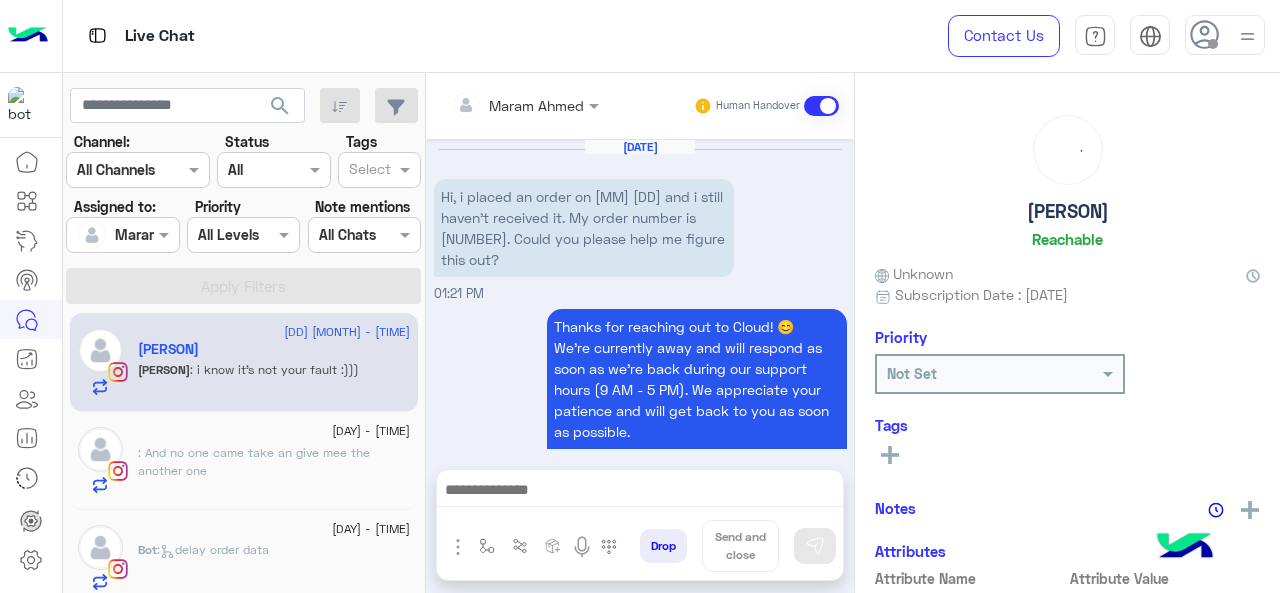 scroll, scrollTop: 882, scrollLeft: 0, axis: vertical 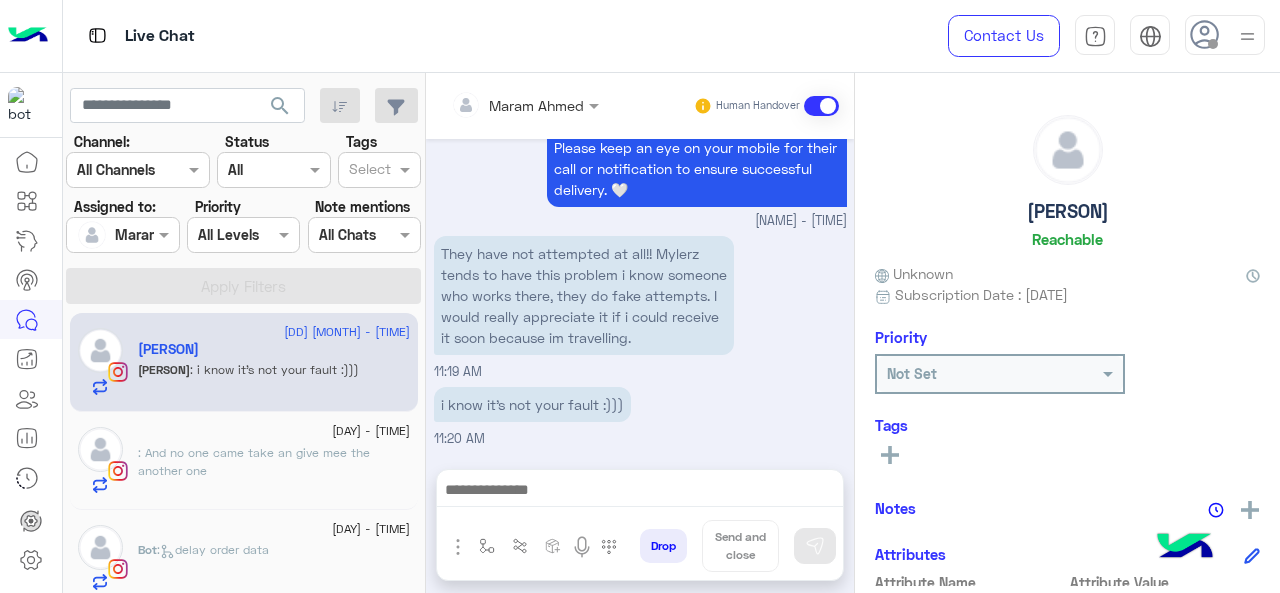 click at bounding box center (640, 492) 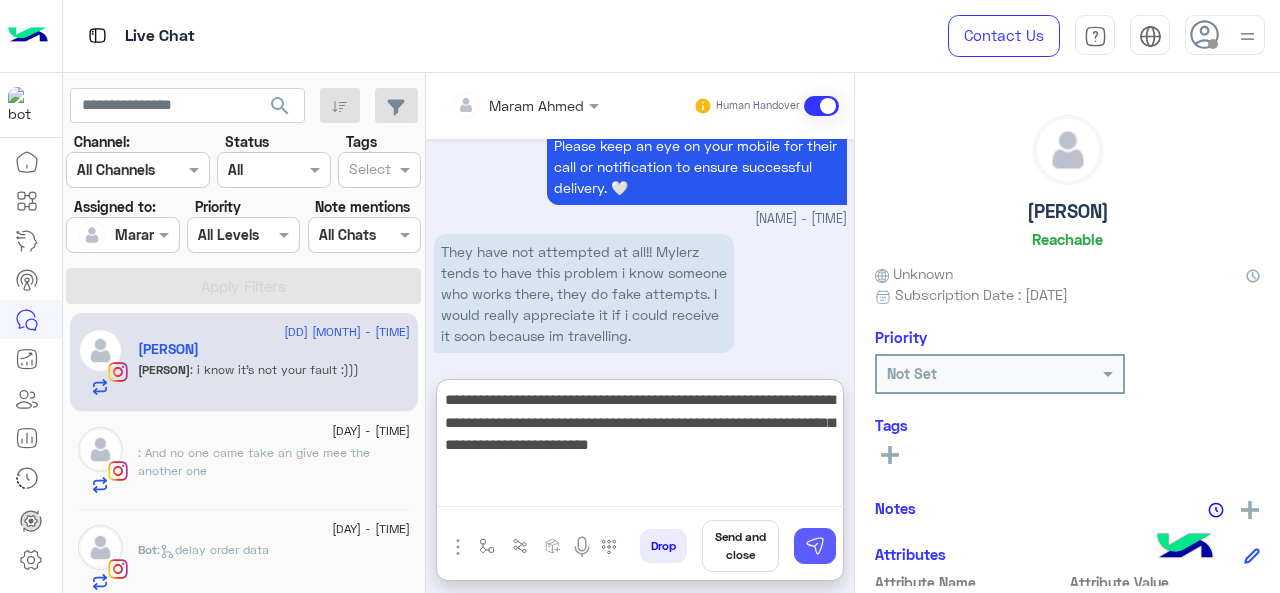 type on "**********" 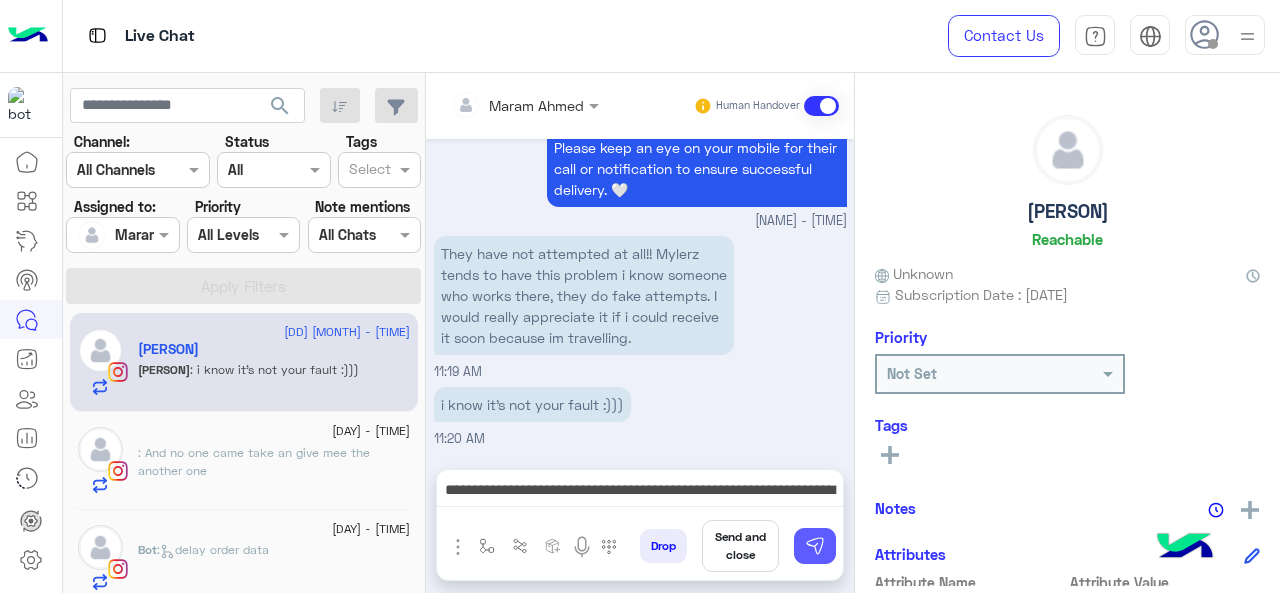 click at bounding box center (815, 546) 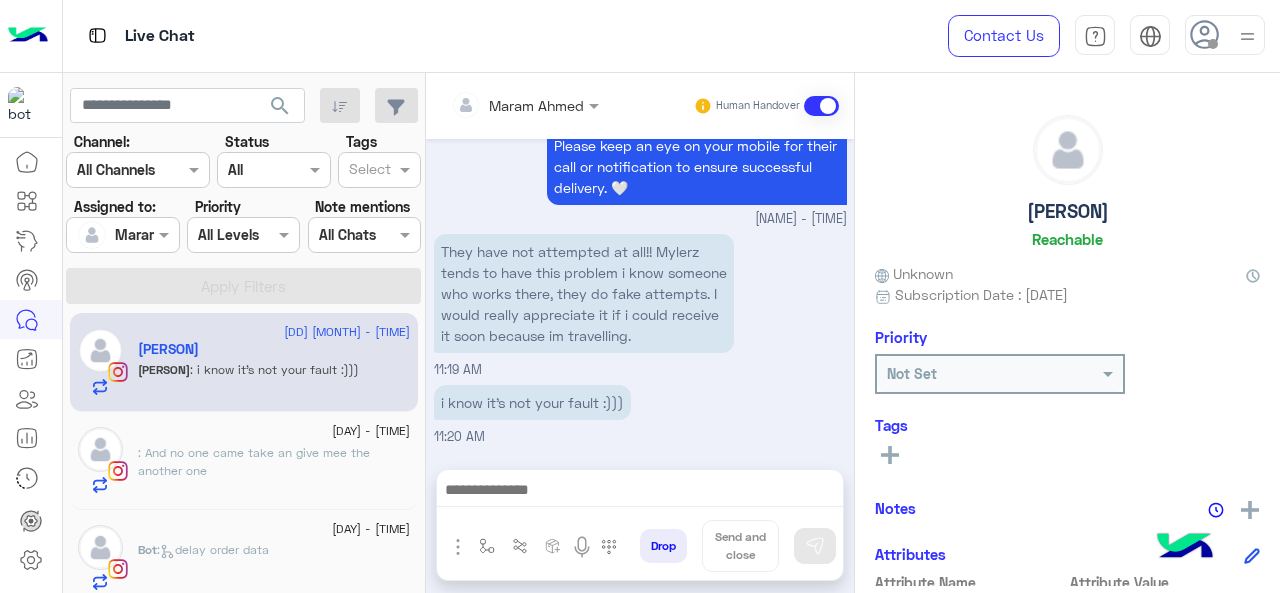 scroll, scrollTop: 1008, scrollLeft: 0, axis: vertical 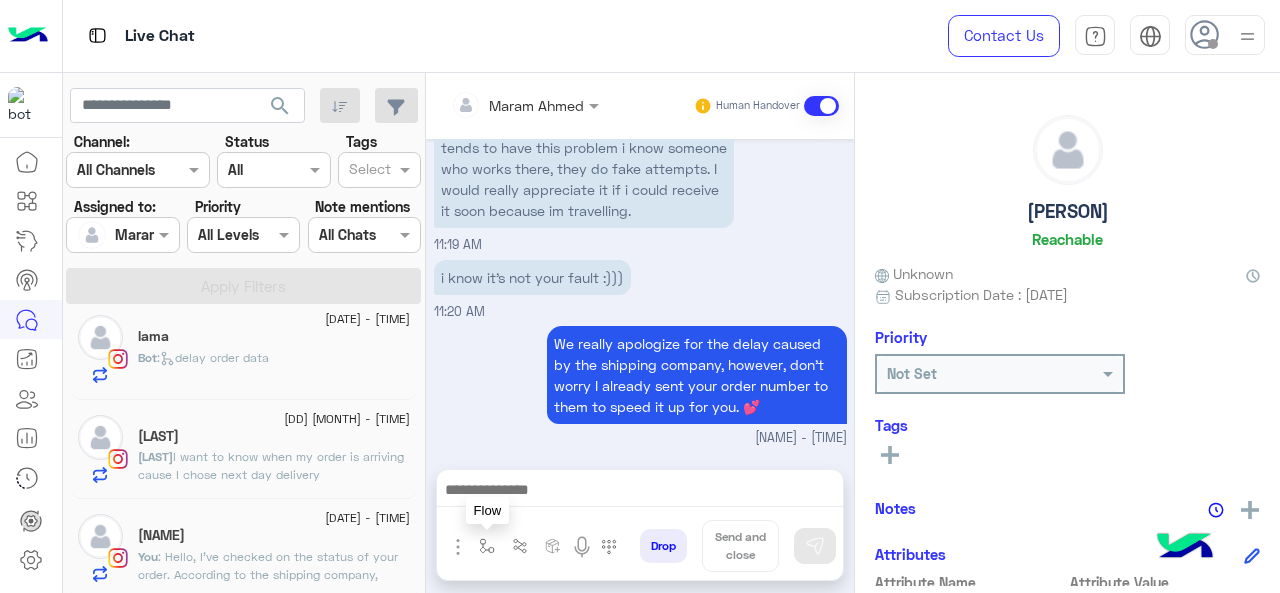 click at bounding box center [487, 546] 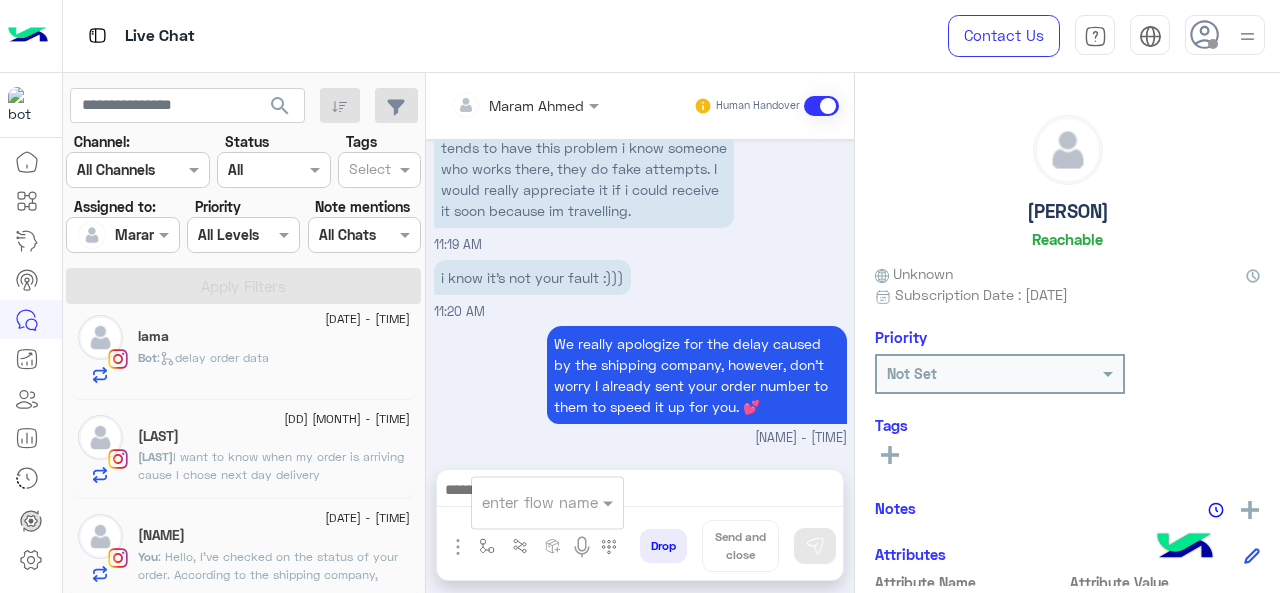 click at bounding box center (523, 502) 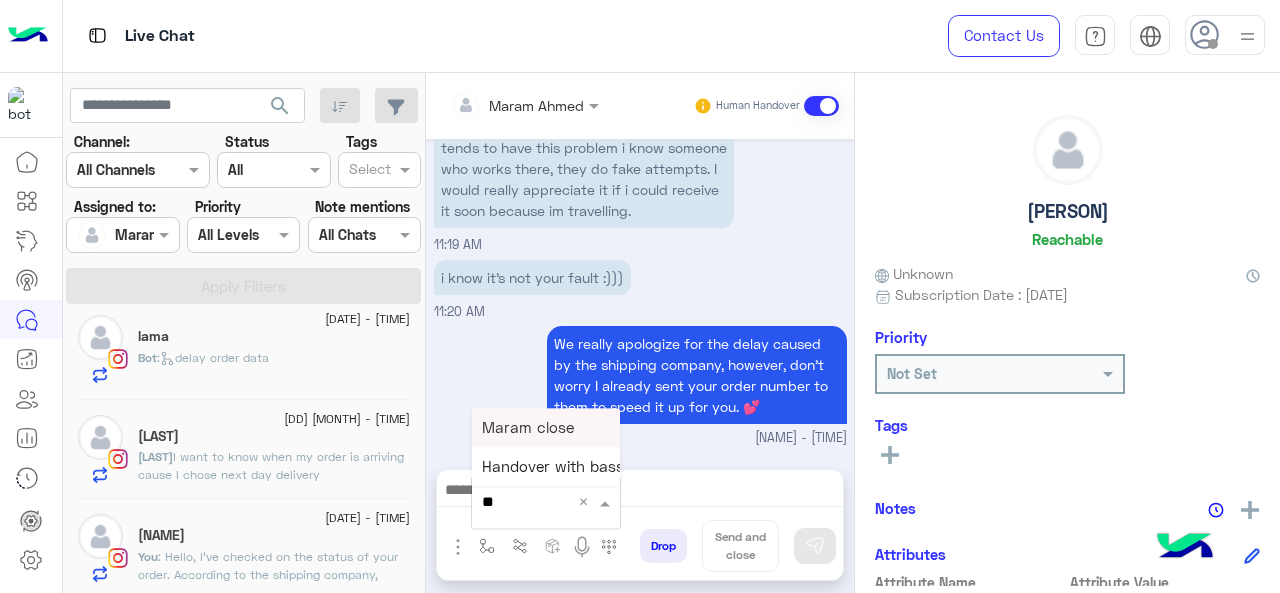 type on "***" 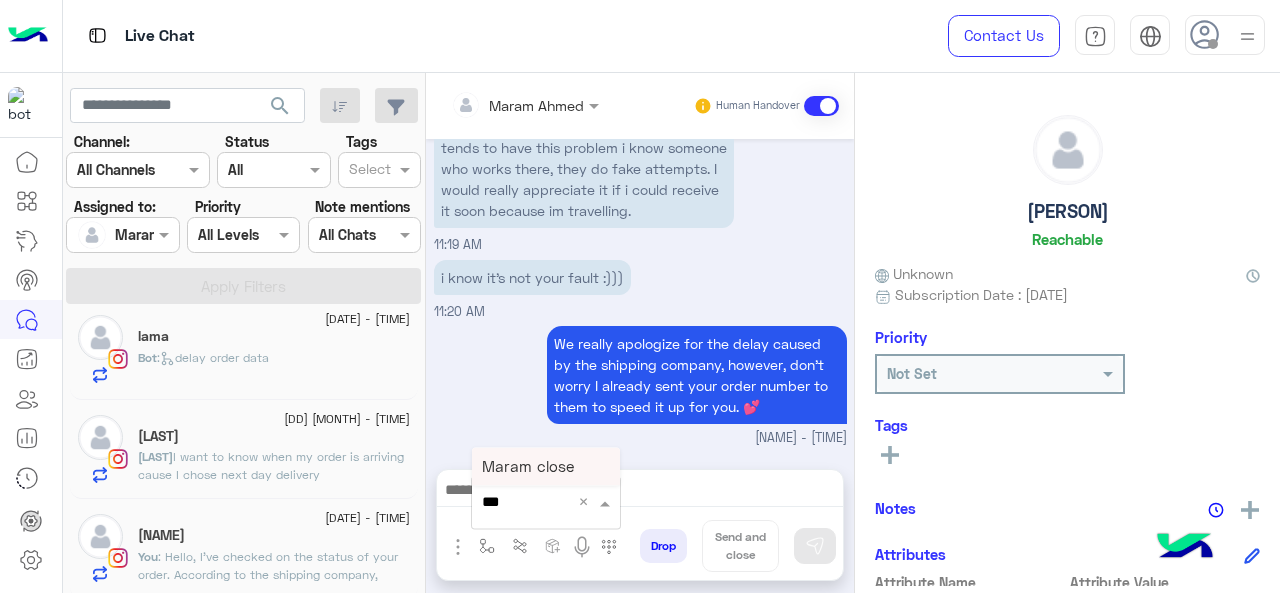 click on "Maram close" at bounding box center (528, 466) 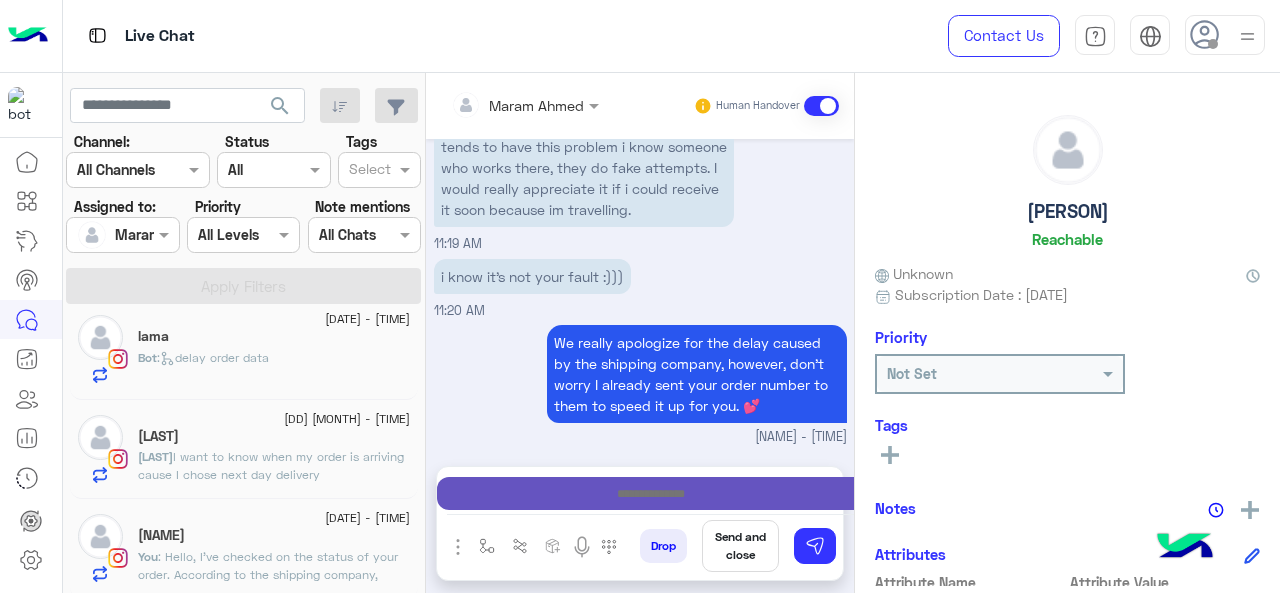 type on "**********" 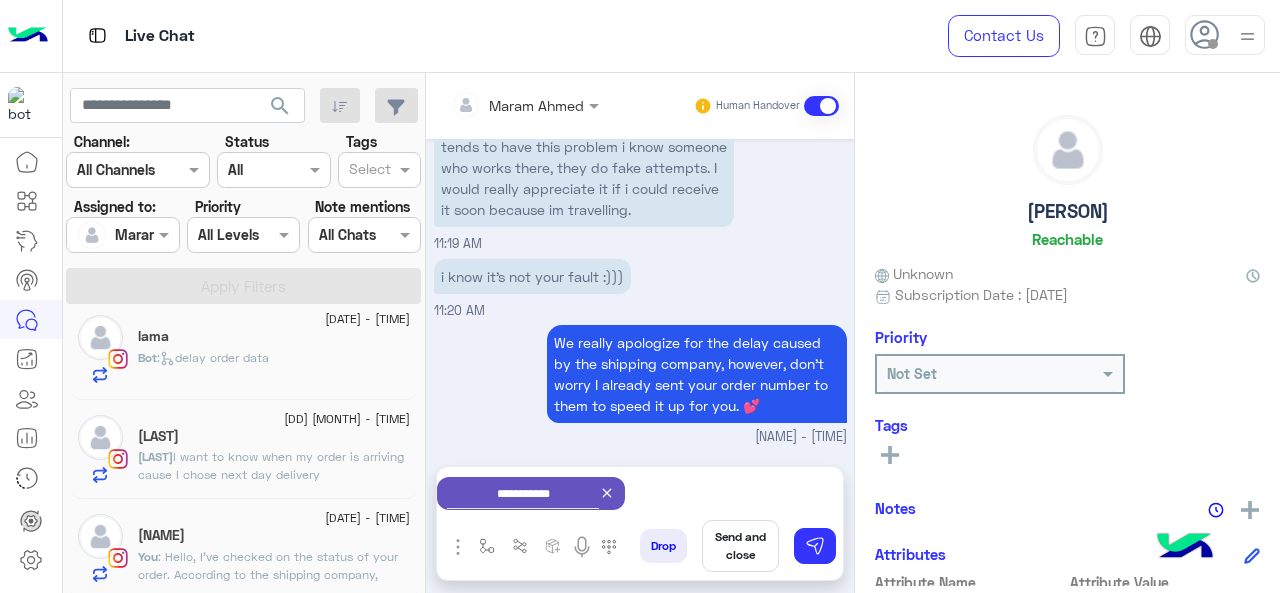 click on "[NAME]" 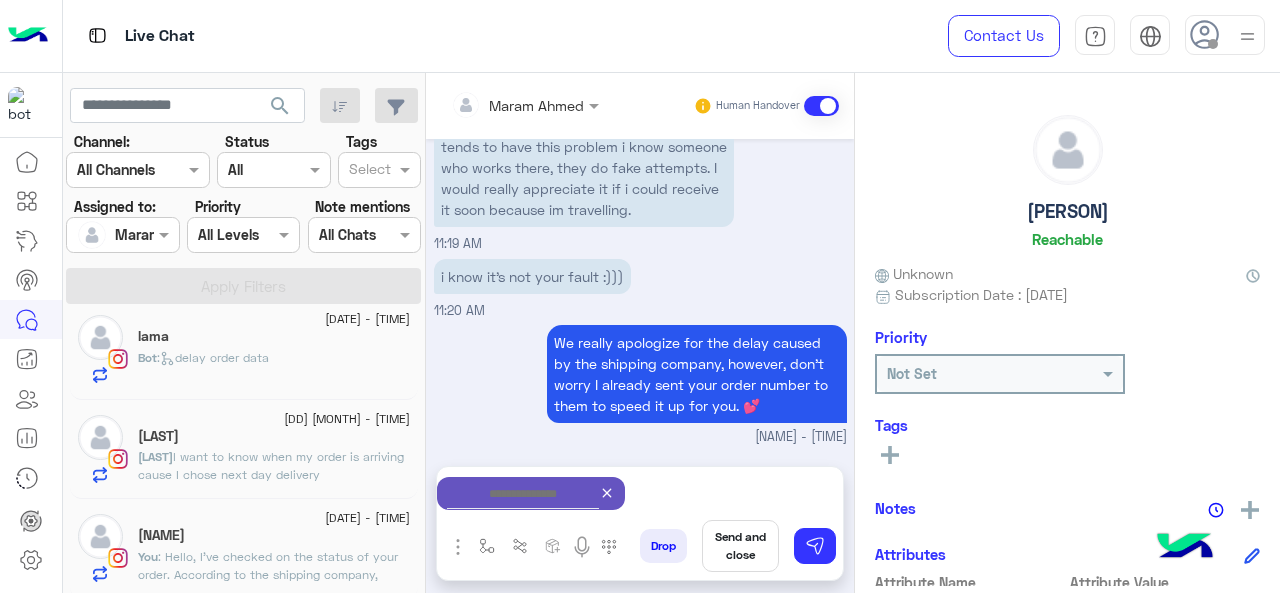 scroll, scrollTop: 0, scrollLeft: 0, axis: both 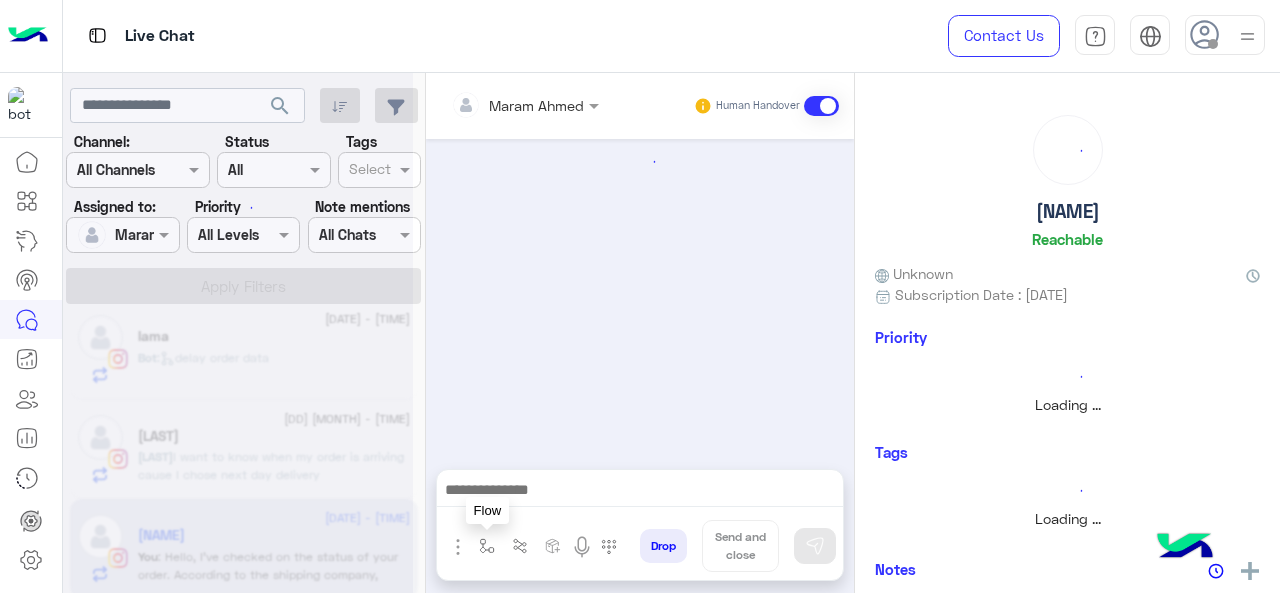 click at bounding box center (487, 546) 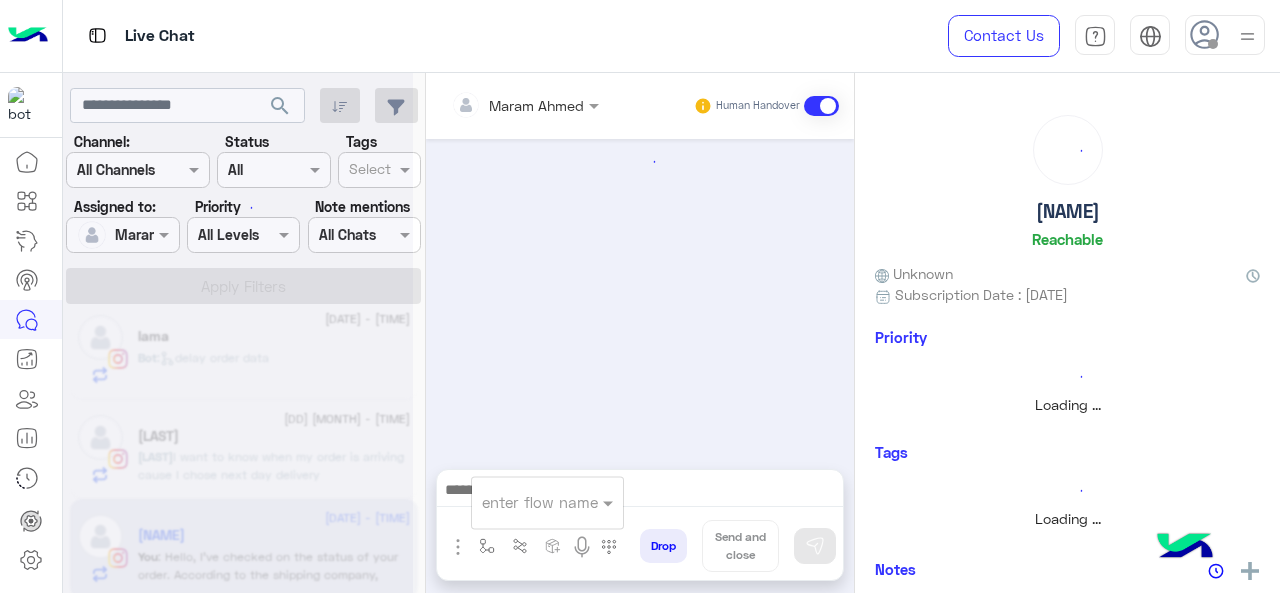 click at bounding box center (523, 502) 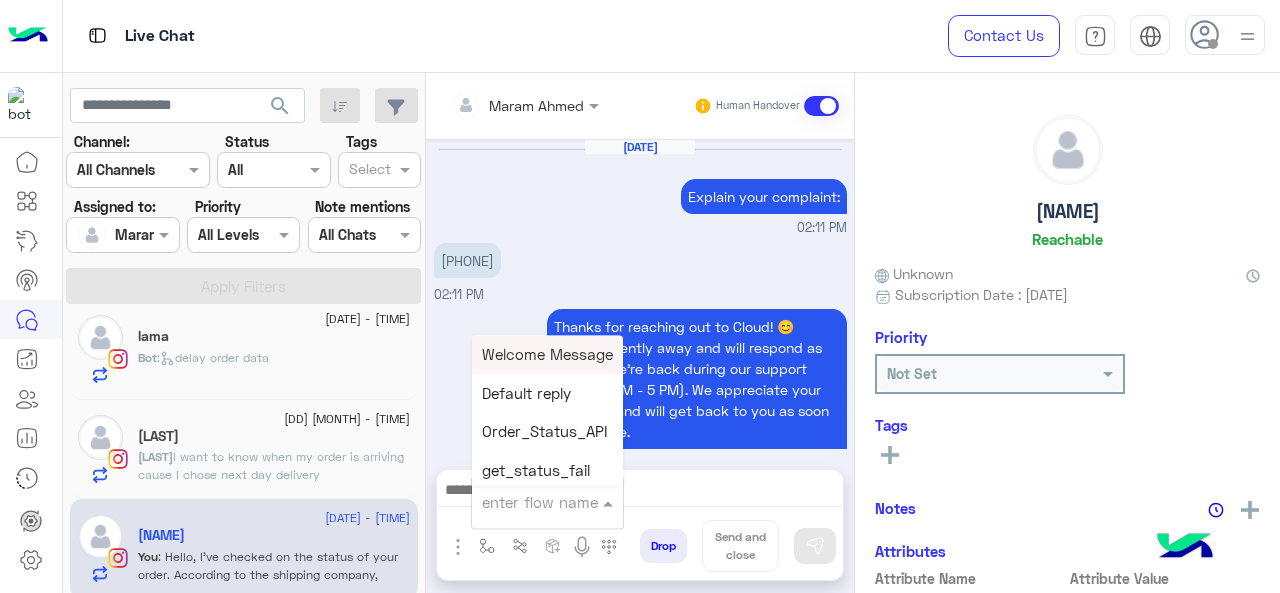 scroll, scrollTop: 732, scrollLeft: 0, axis: vertical 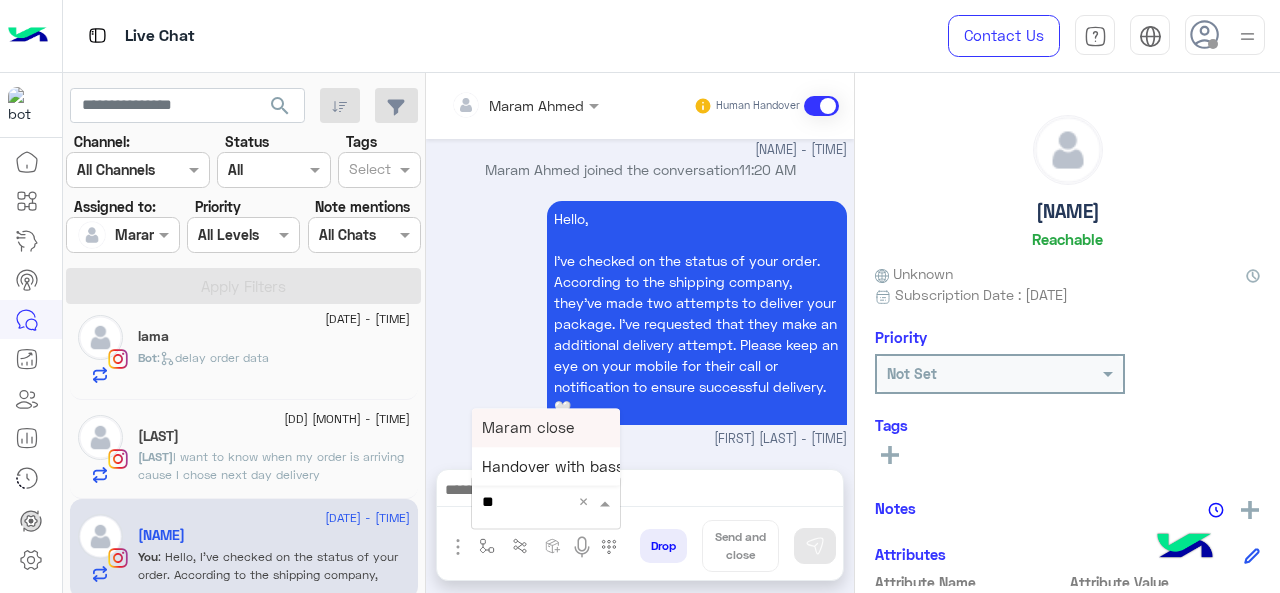 type on "***" 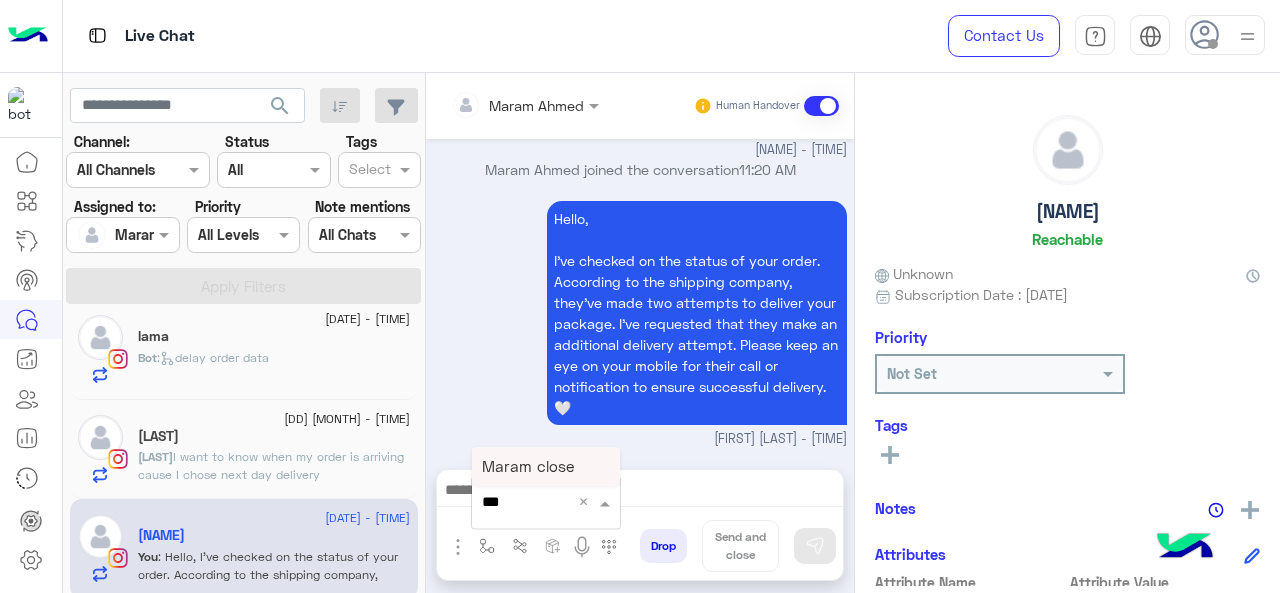 click on "Maram close" at bounding box center (528, 466) 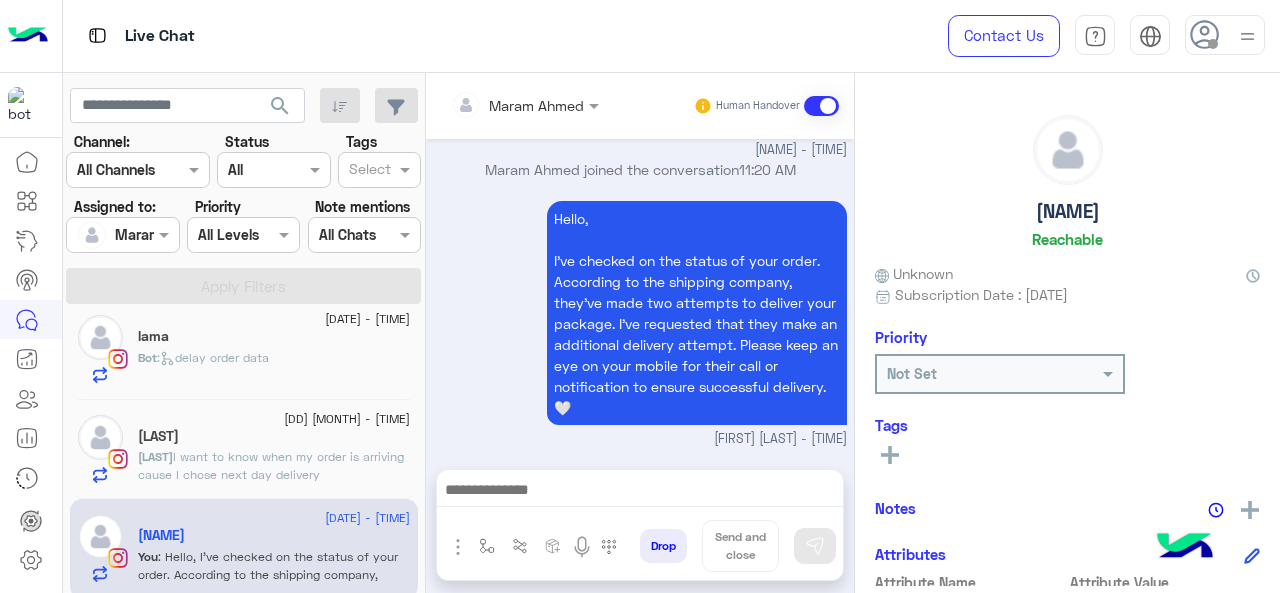 type on "**********" 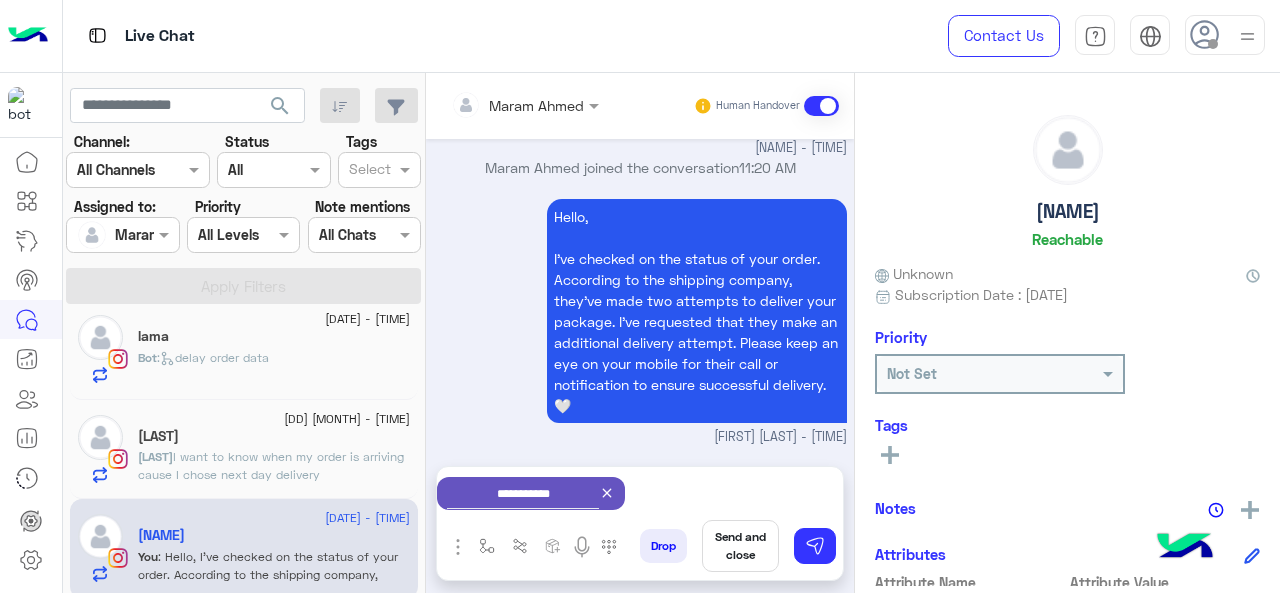click on "Send and close" at bounding box center [740, 546] 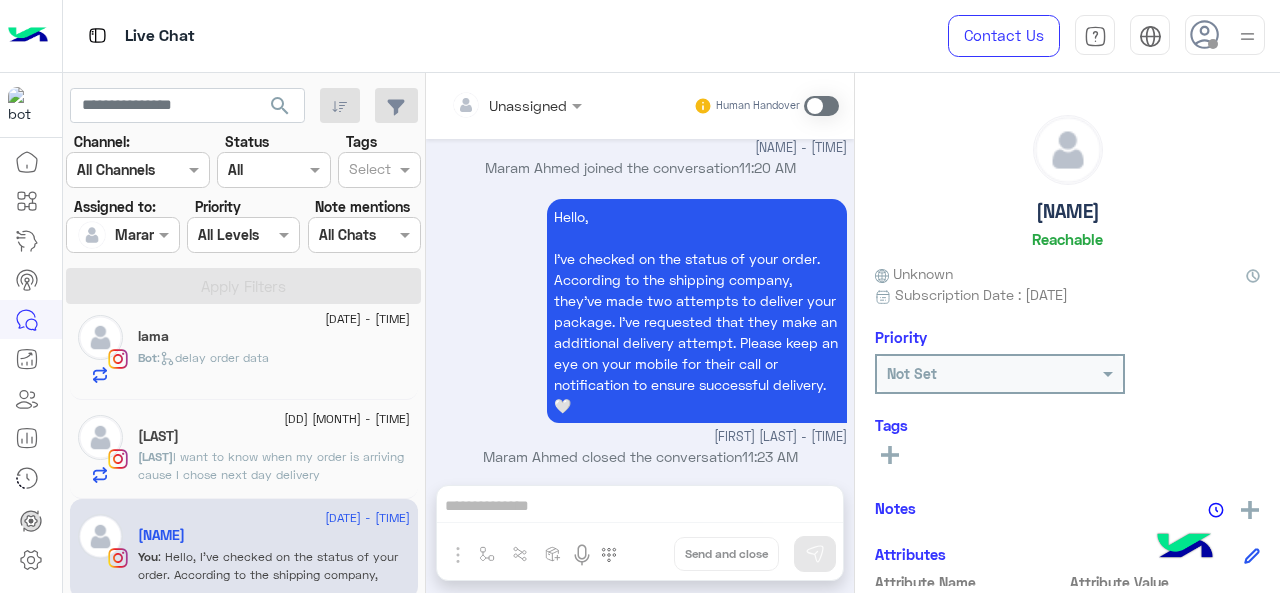 scroll, scrollTop: 753, scrollLeft: 0, axis: vertical 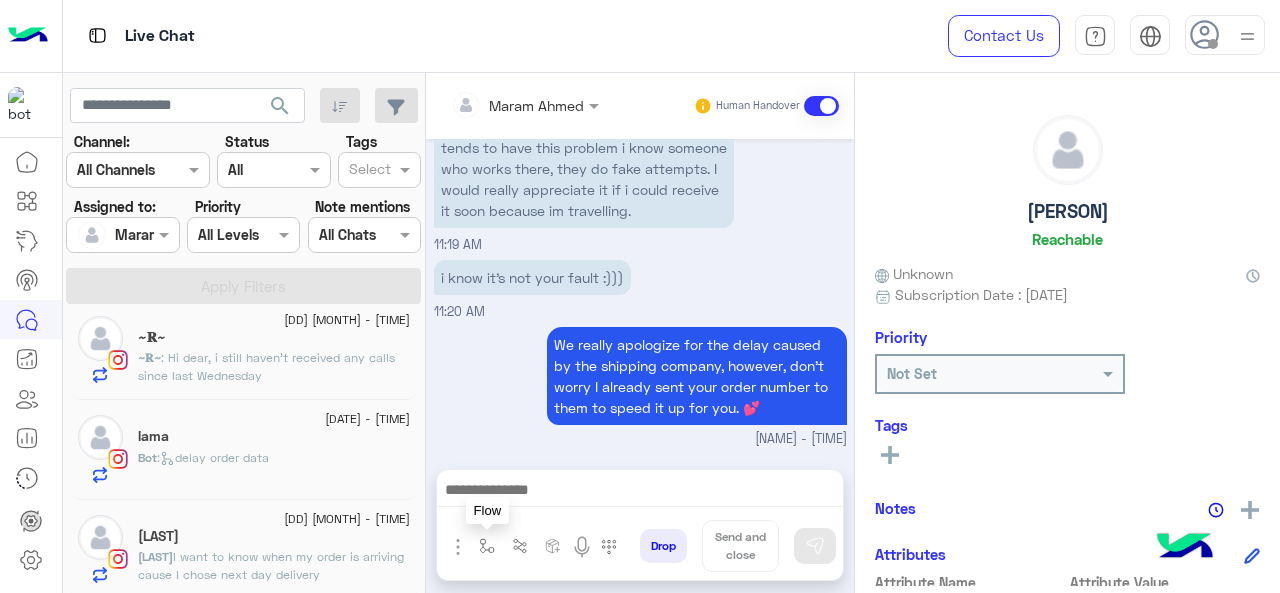 click at bounding box center [487, 546] 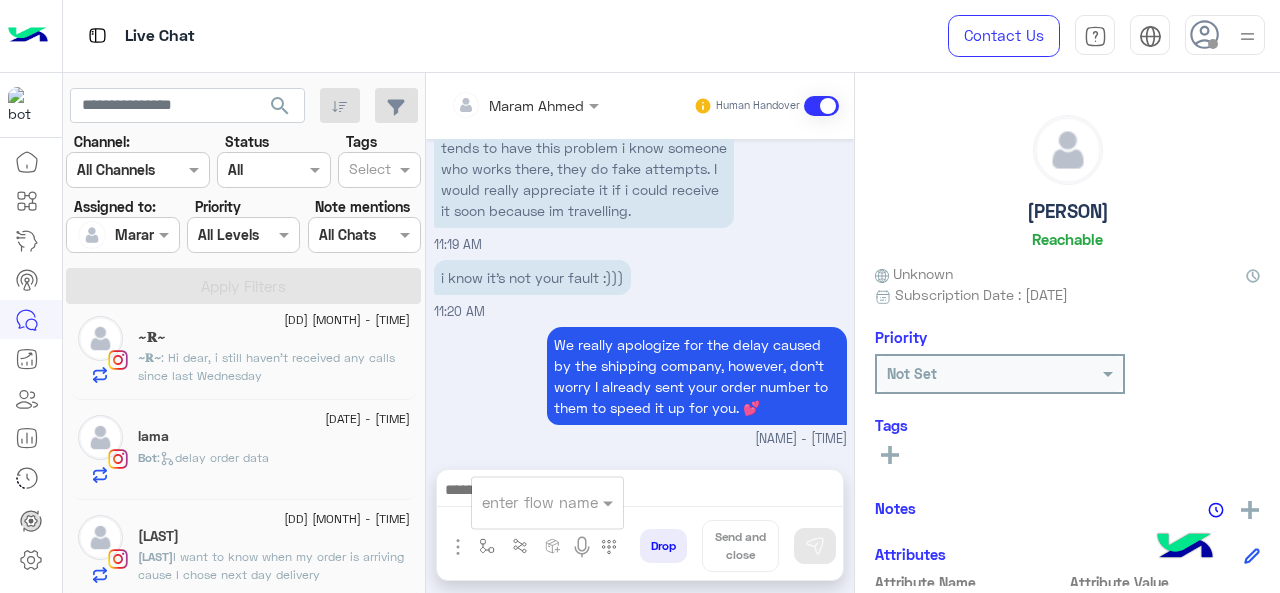 click at bounding box center (523, 502) 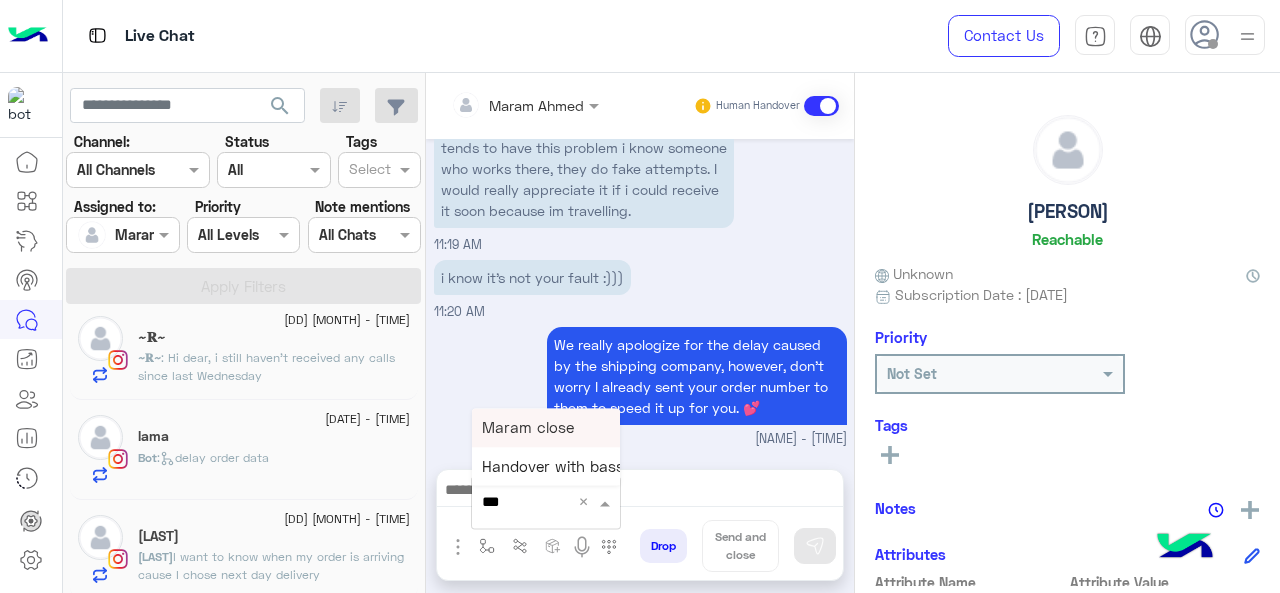 type on "****" 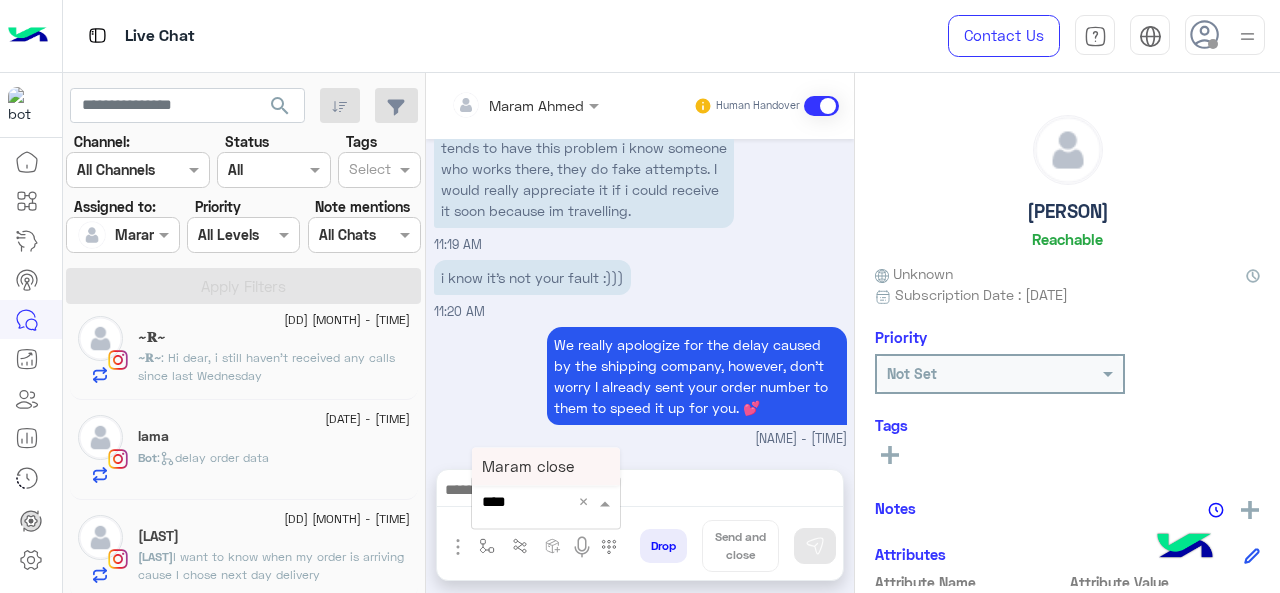 click on "Maram close" at bounding box center (528, 466) 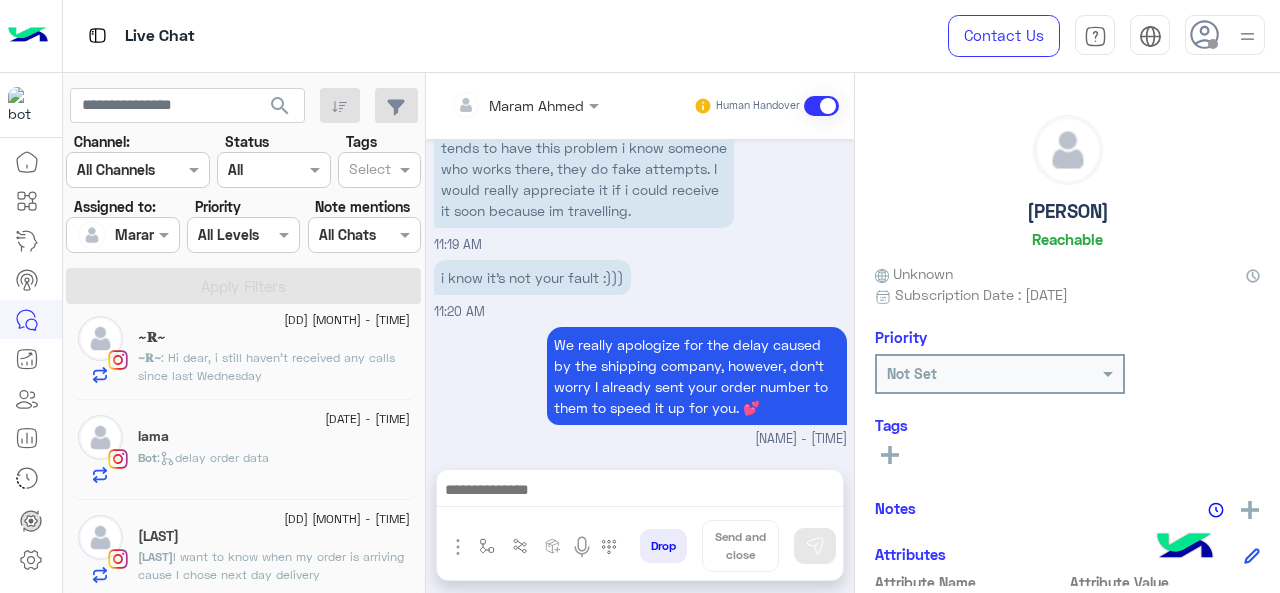 type on "**********" 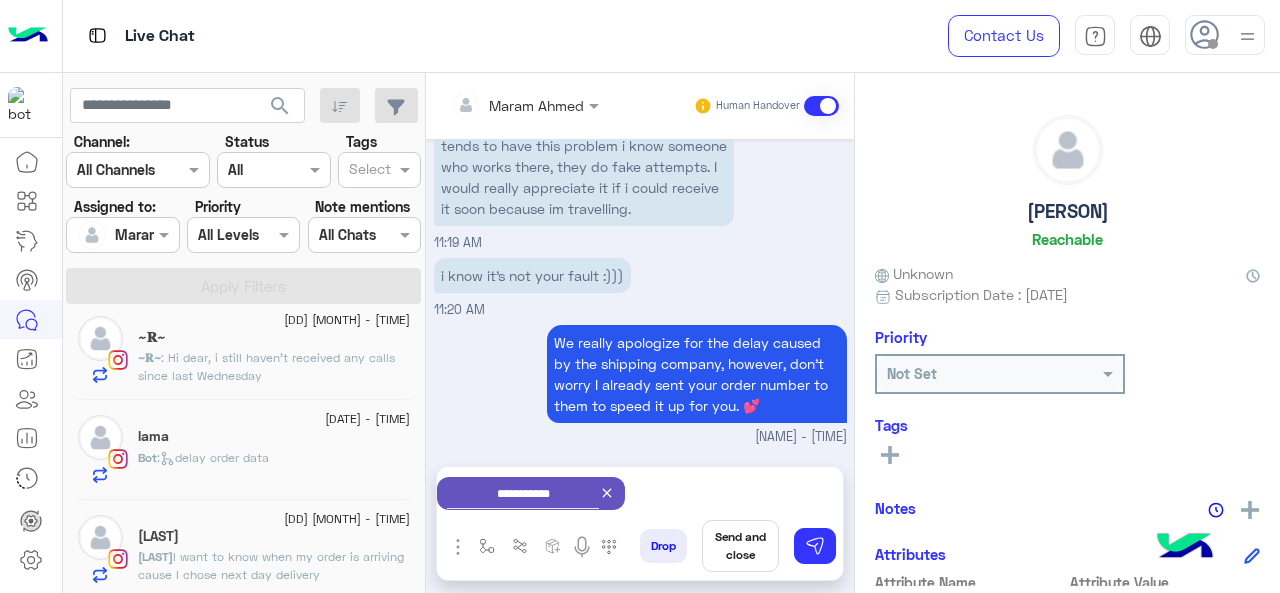 click on "Send and close" at bounding box center [740, 546] 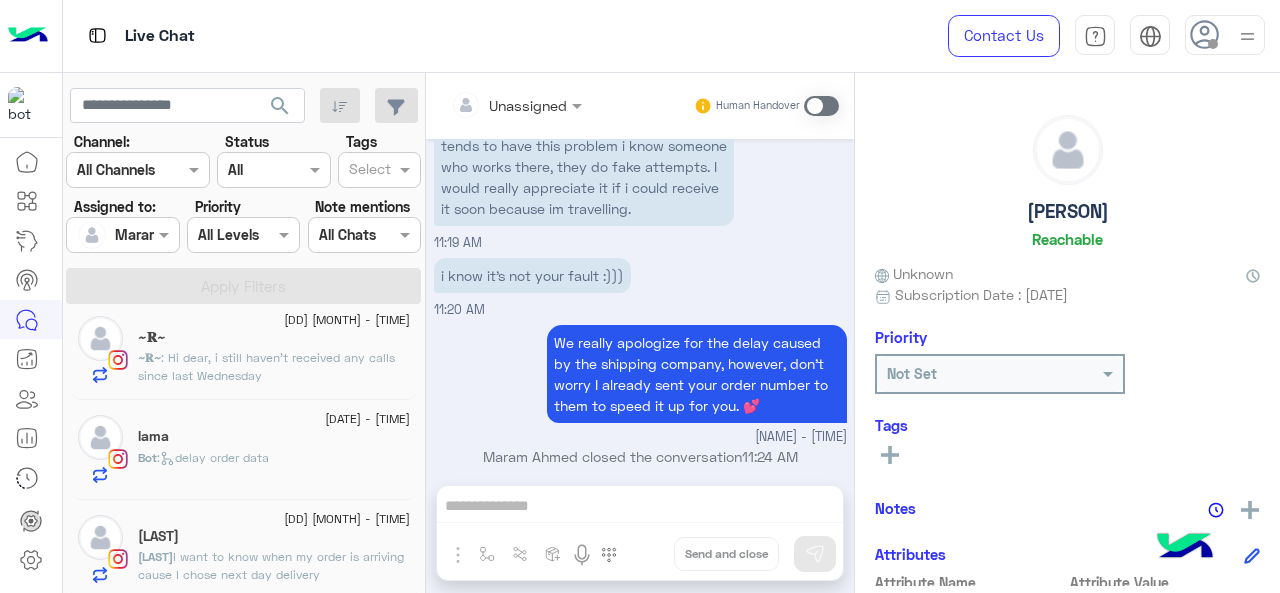 scroll, scrollTop: 900, scrollLeft: 0, axis: vertical 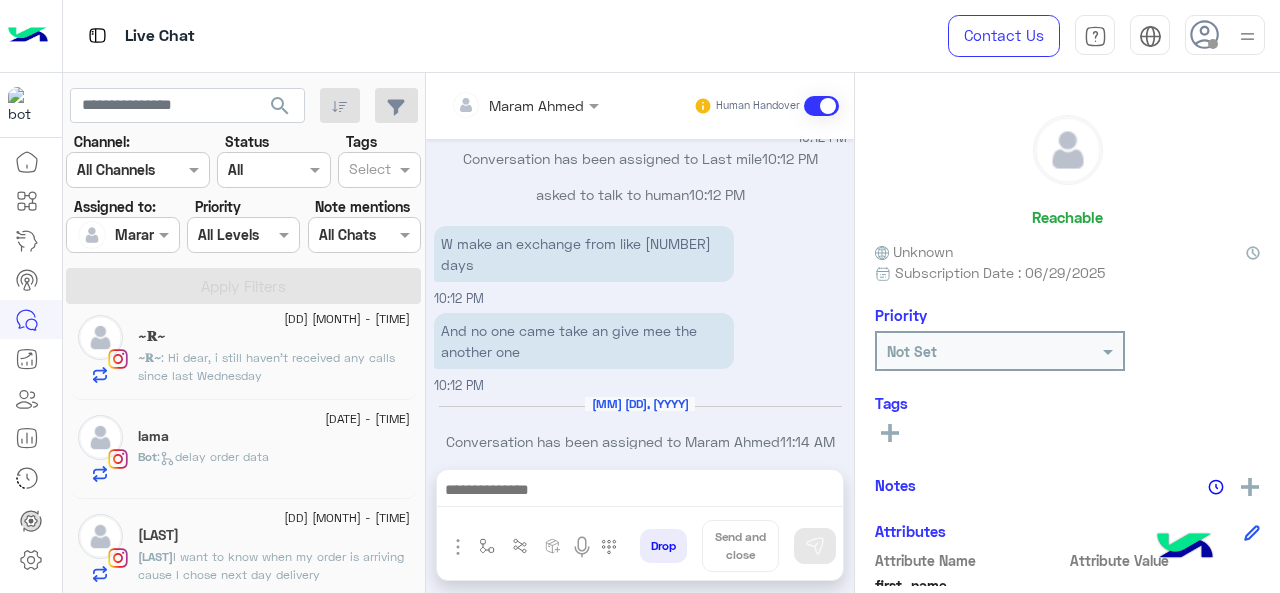 click on "[LAST]" 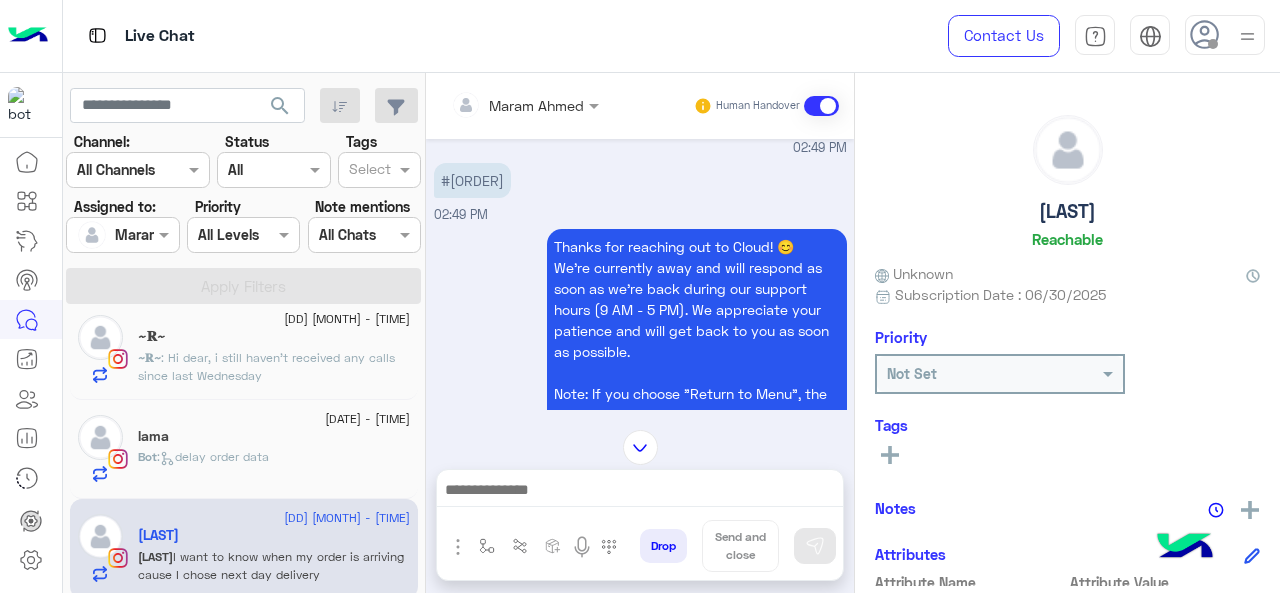 scroll, scrollTop: 280, scrollLeft: 0, axis: vertical 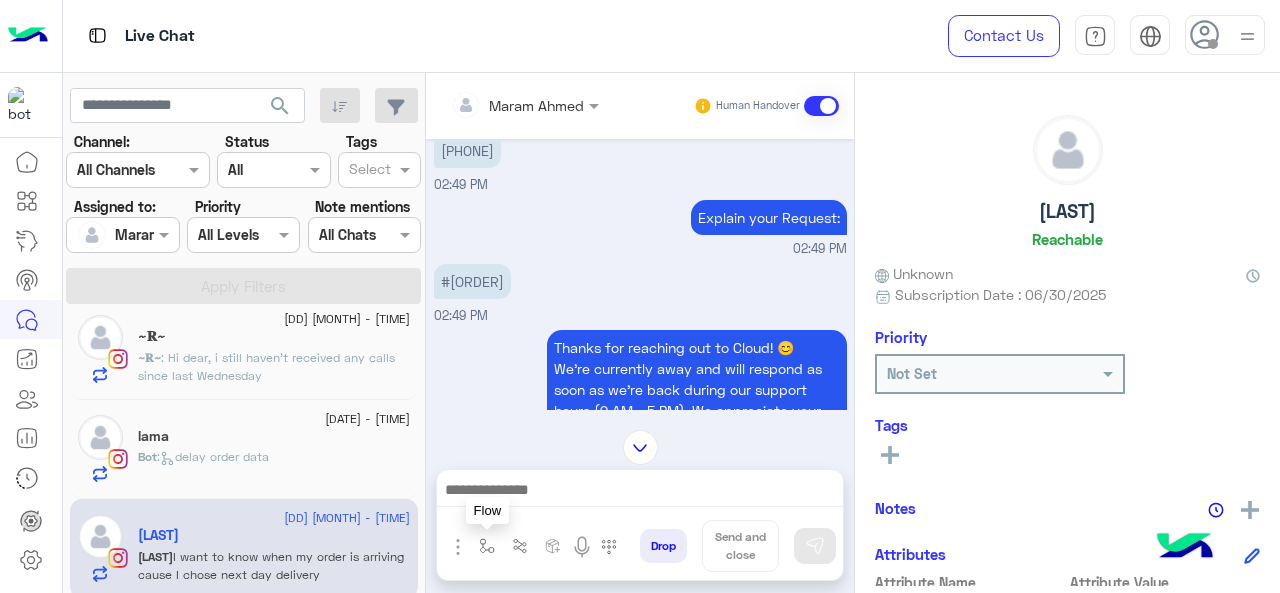 click at bounding box center [487, 546] 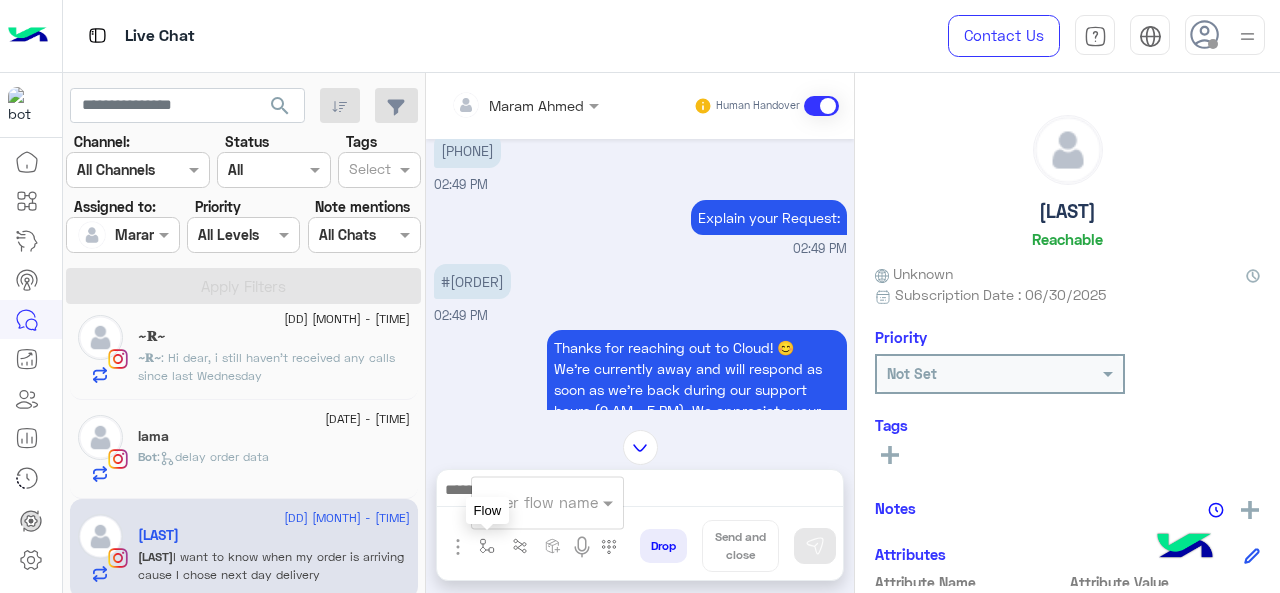 click at bounding box center [523, 502] 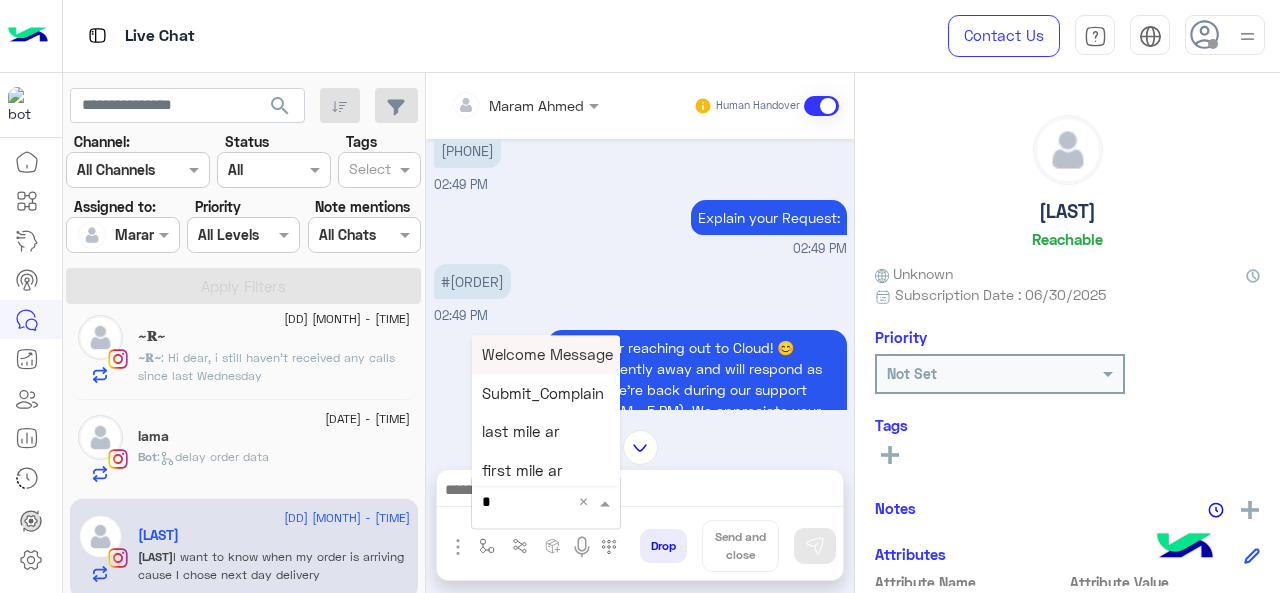 type on "*" 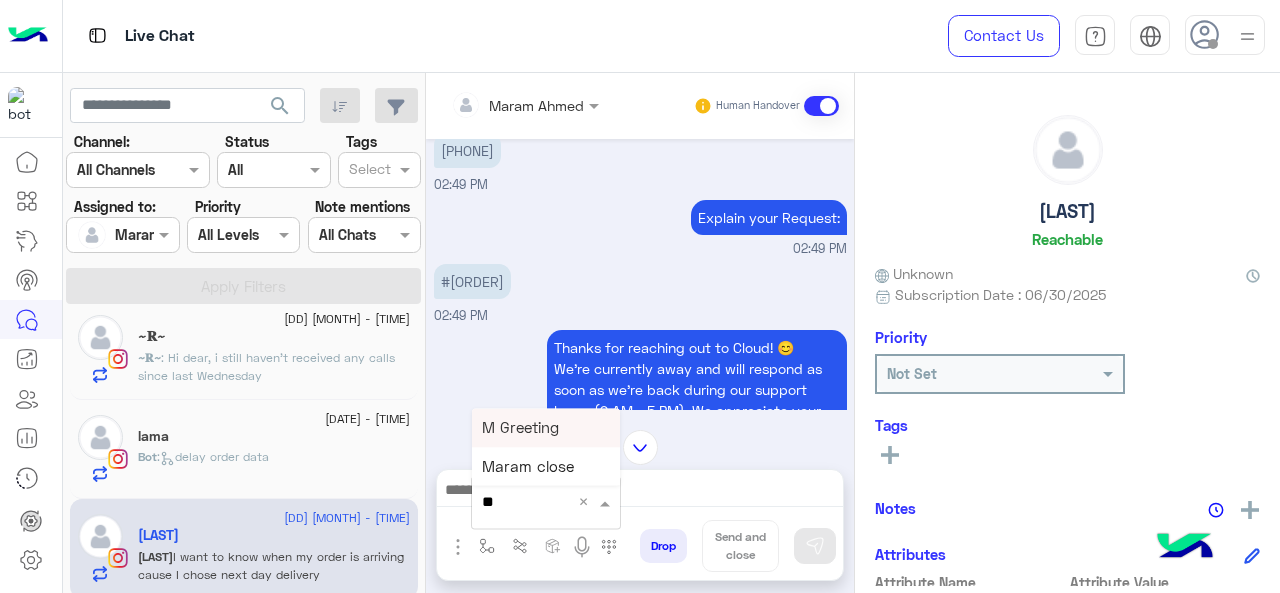 click on "M Greeting" at bounding box center [546, 427] 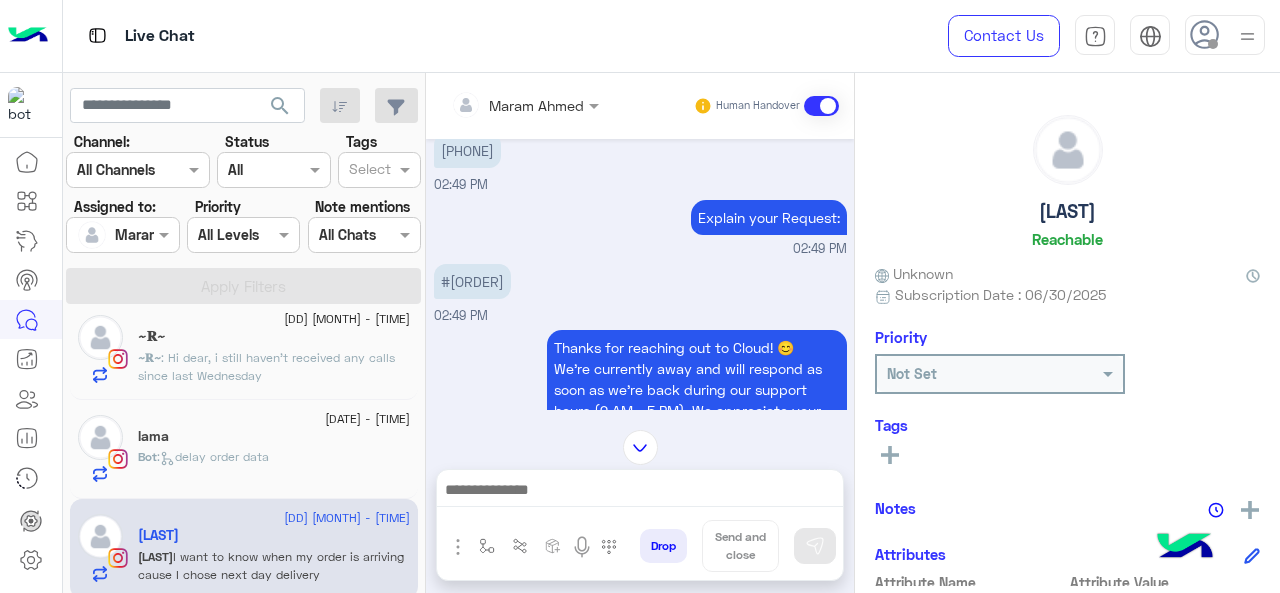 type on "**********" 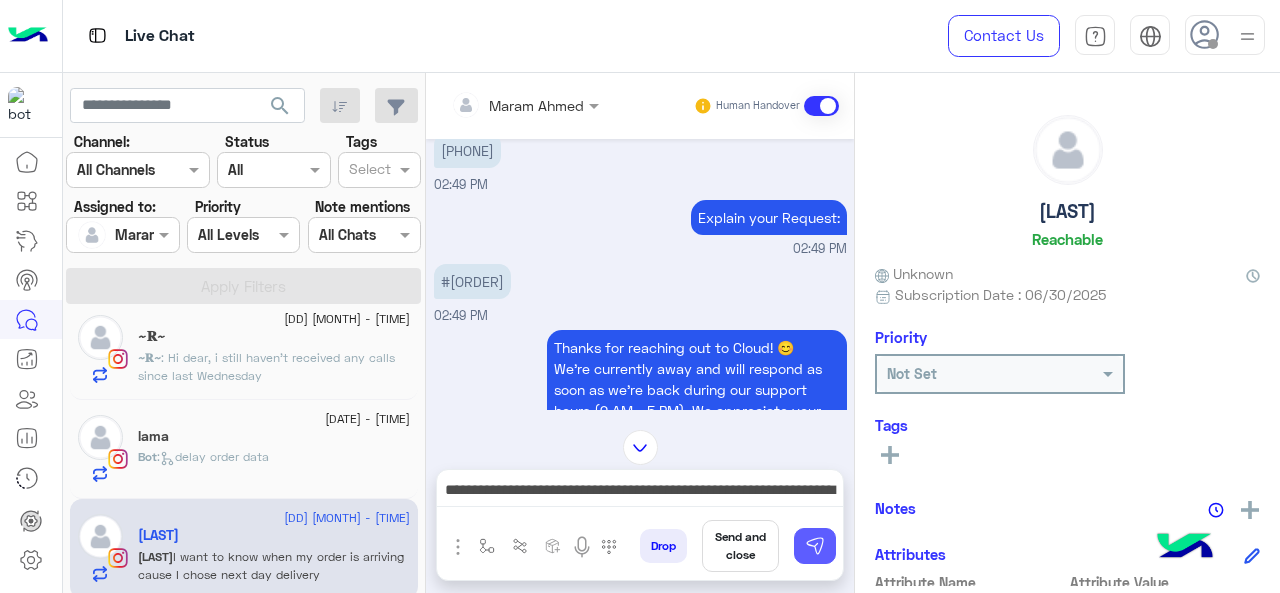 click at bounding box center (815, 546) 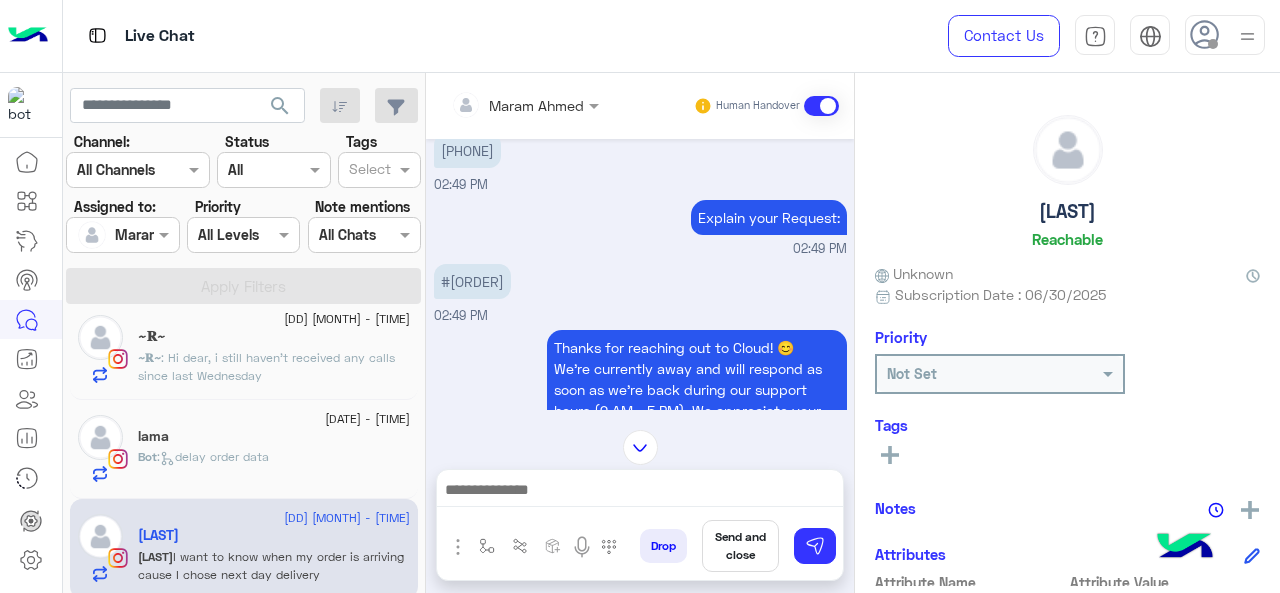 scroll, scrollTop: 680, scrollLeft: 0, axis: vertical 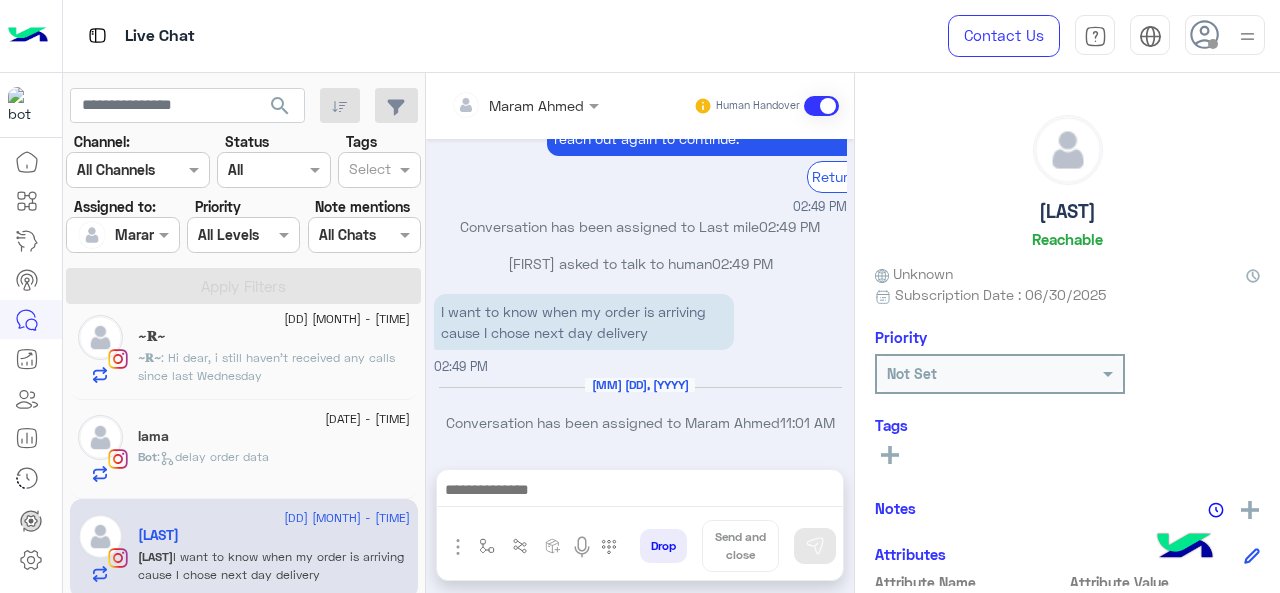 click at bounding box center (640, 492) 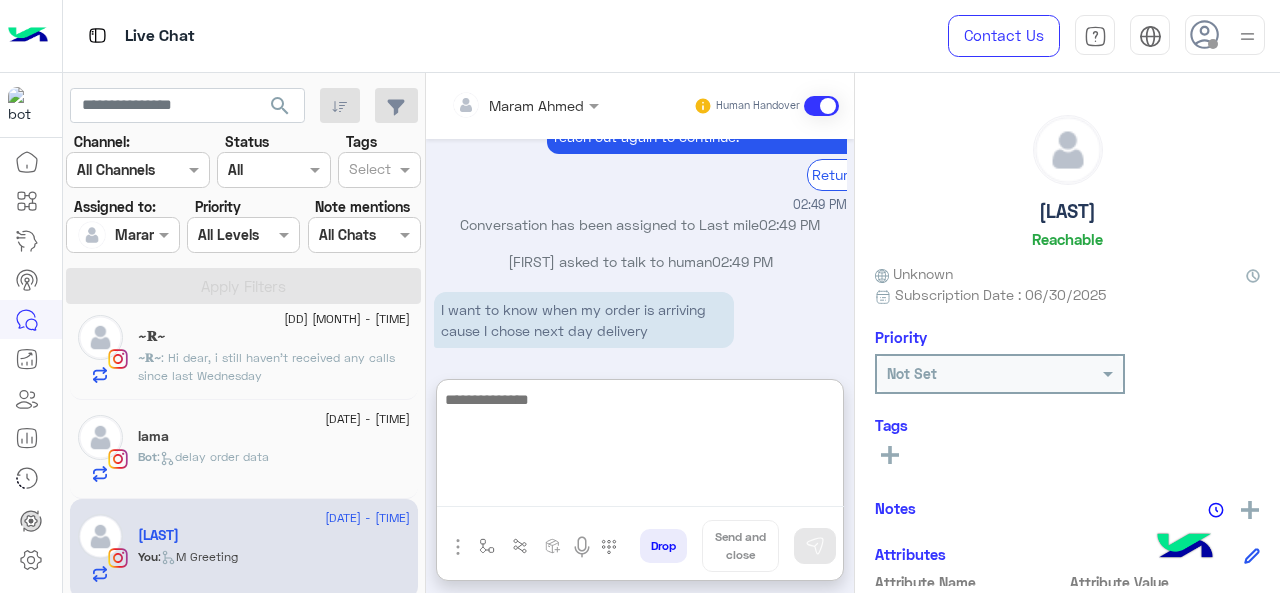 scroll, scrollTop: 891, scrollLeft: 0, axis: vertical 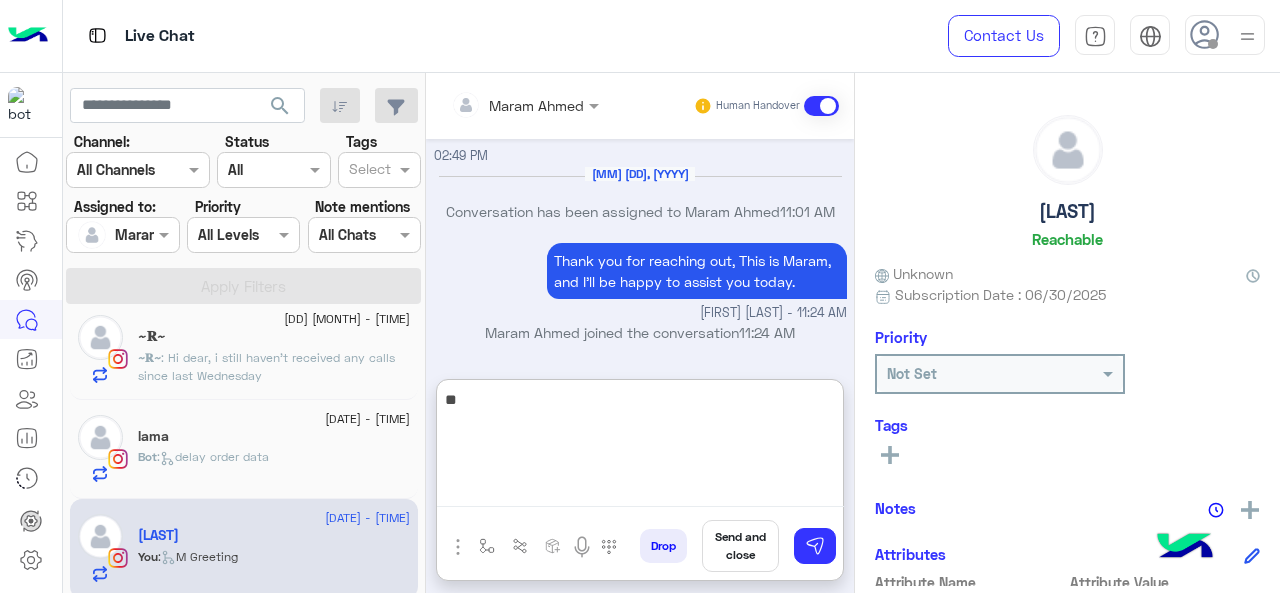 type on "*" 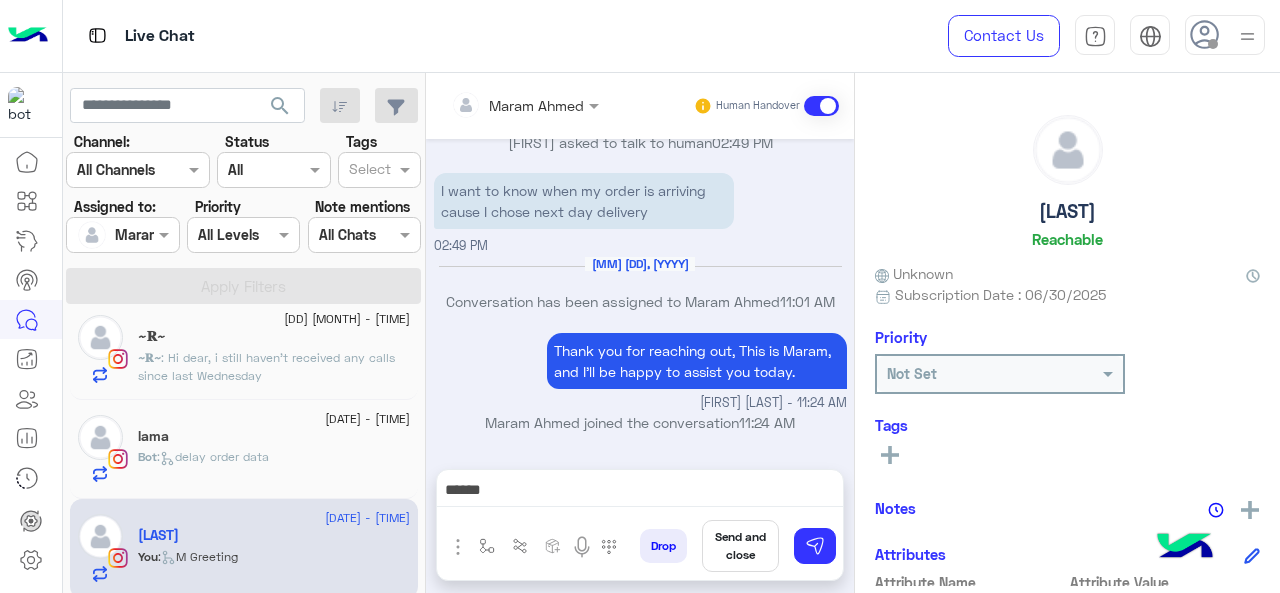 scroll, scrollTop: 801, scrollLeft: 0, axis: vertical 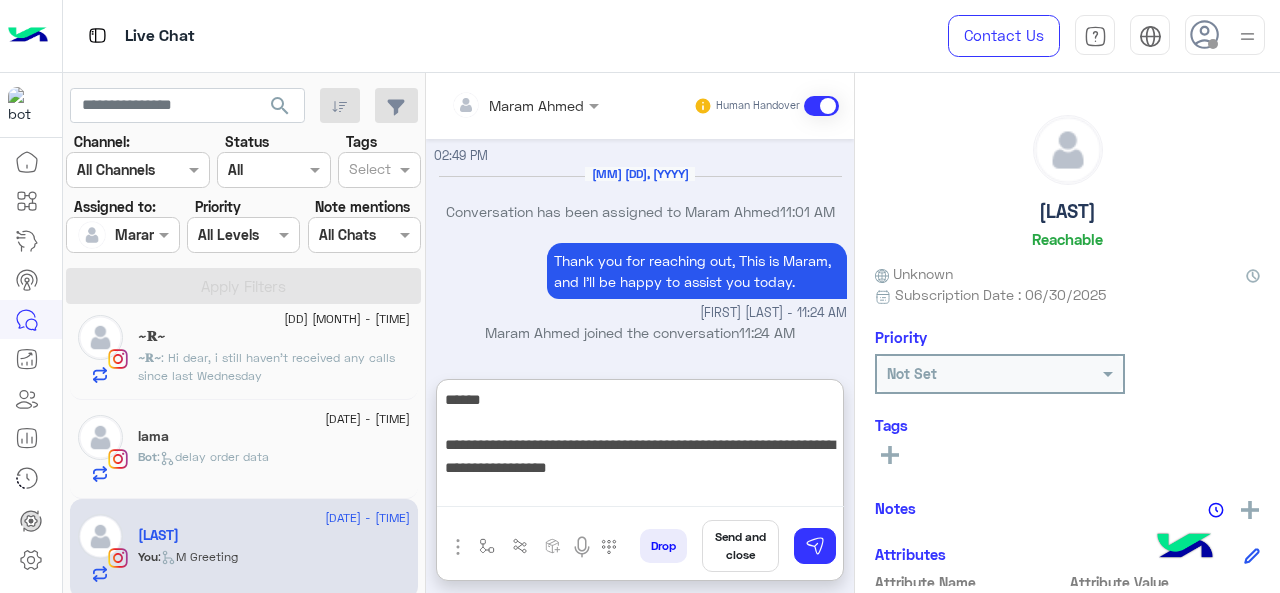 click on "**********" at bounding box center (640, 447) 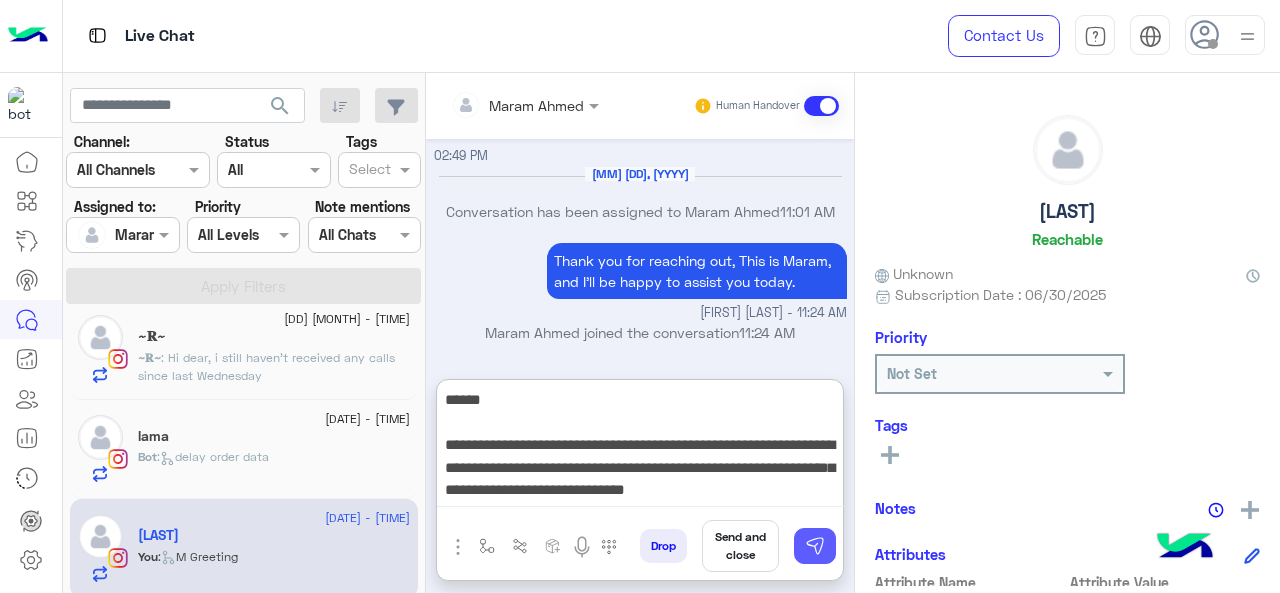 type on "**********" 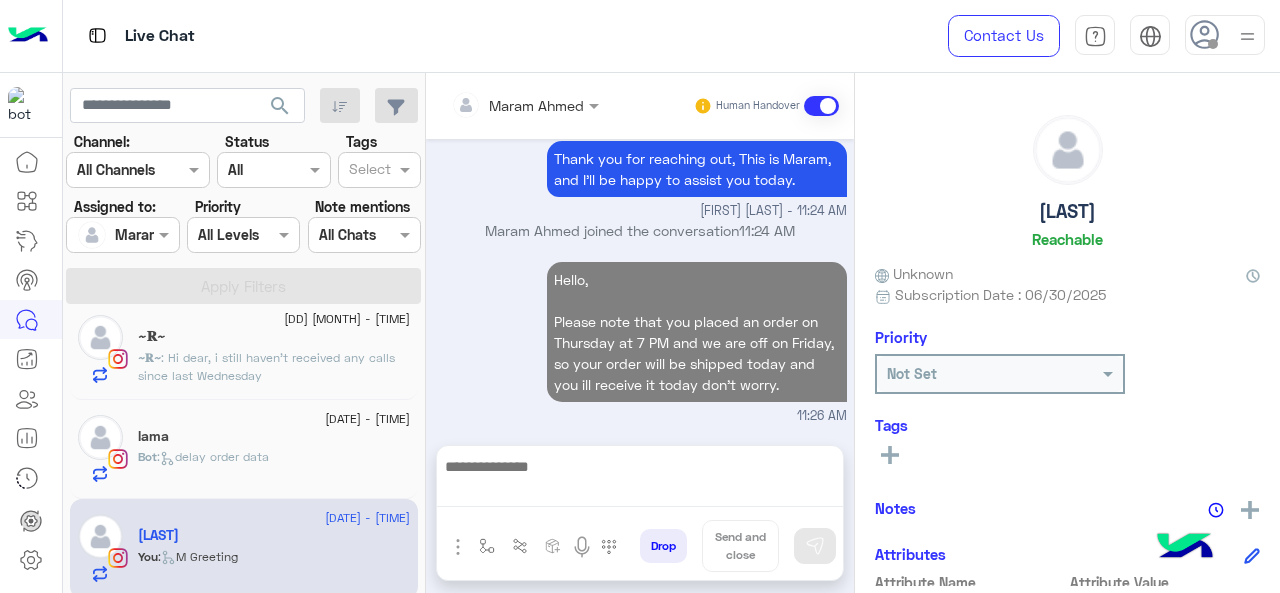 scroll, scrollTop: 970, scrollLeft: 0, axis: vertical 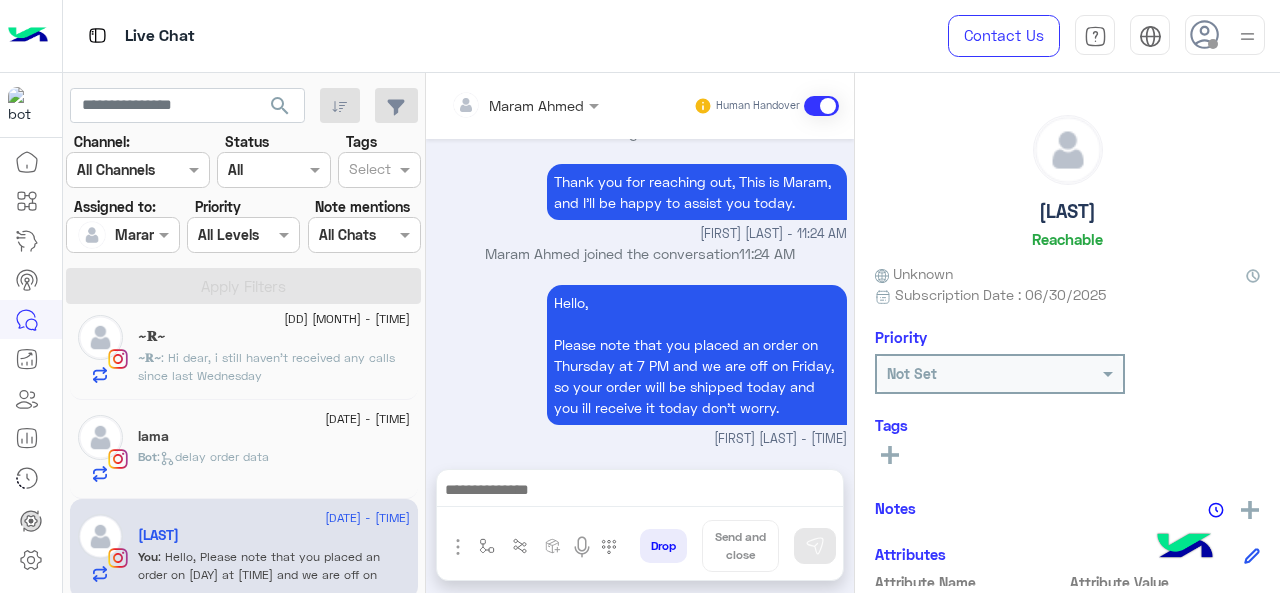 click on "lama" 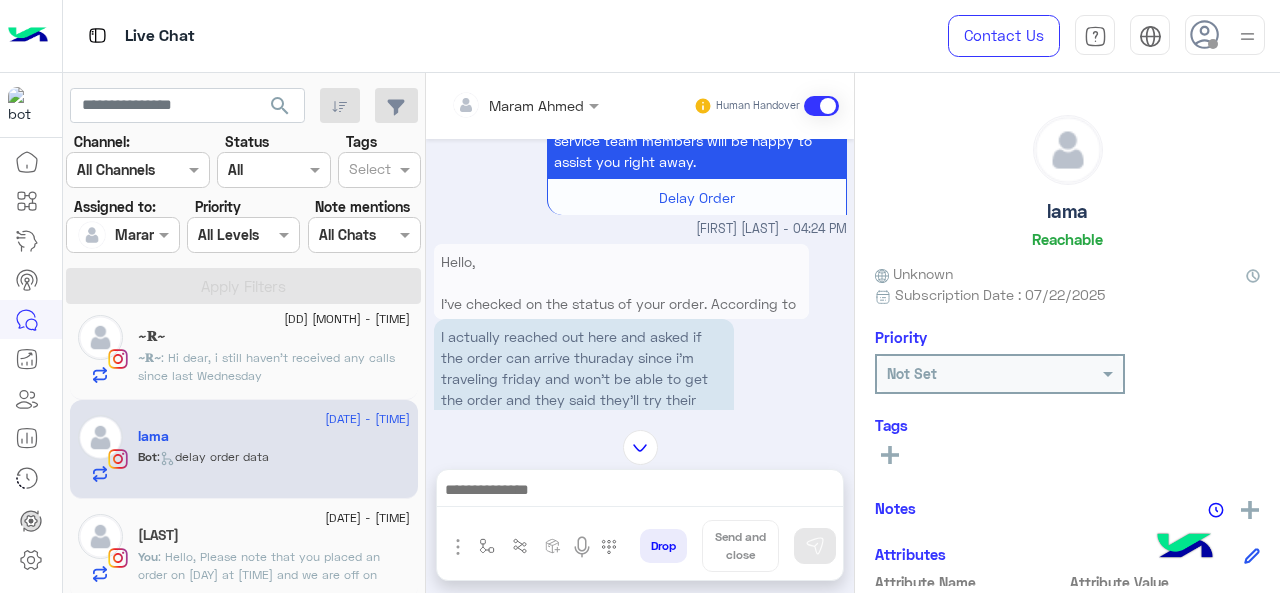 scroll, scrollTop: 562, scrollLeft: 0, axis: vertical 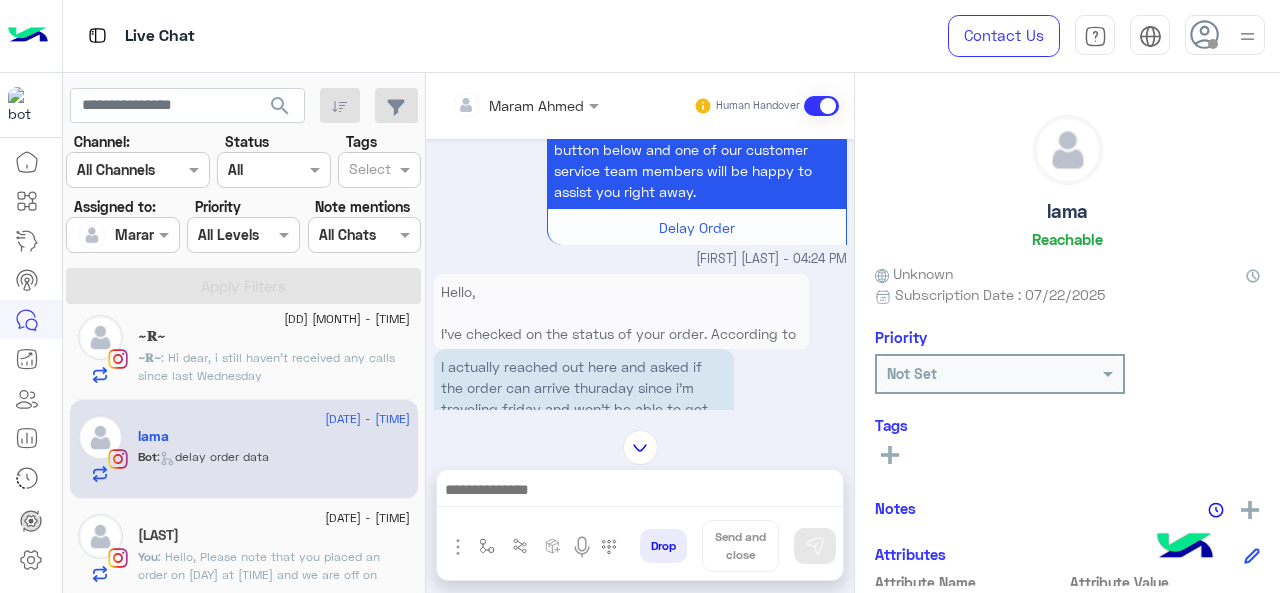 click on "Hello, I've checked on the status of your order. According to the shipping company, they've made three attempts to deliver your package. I've requested that they make an additional delivery attempt. Please keep an eye on your mobile for their call or notification to ensure successful delivery. 🤍" at bounding box center [621, 365] 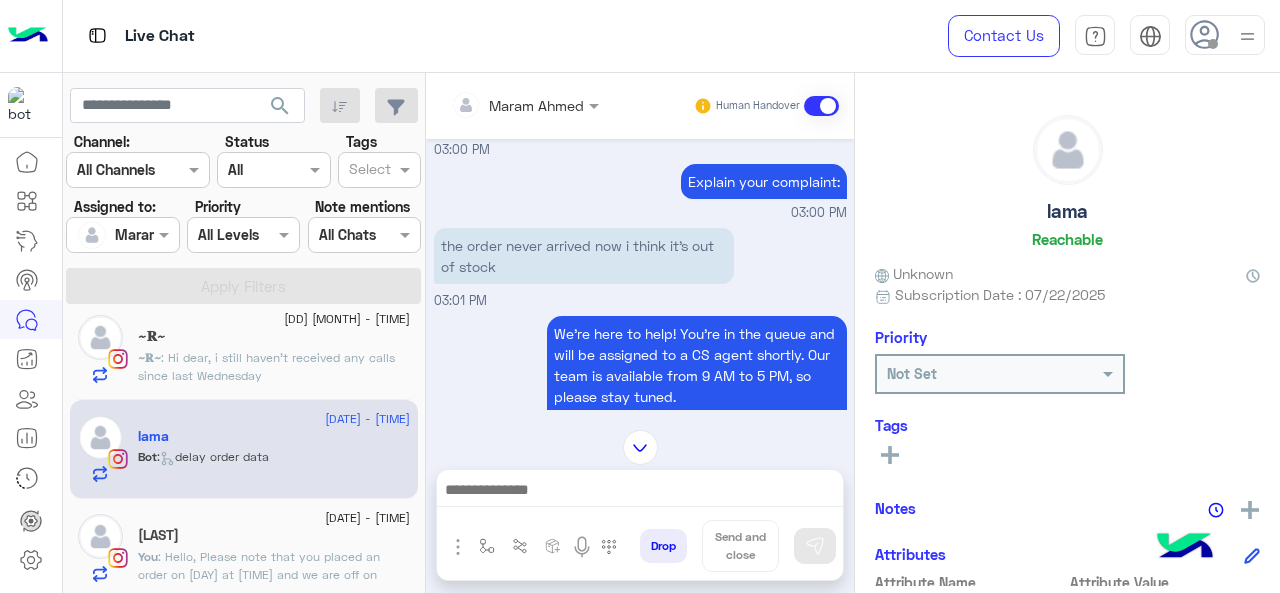 scroll, scrollTop: 418, scrollLeft: 0, axis: vertical 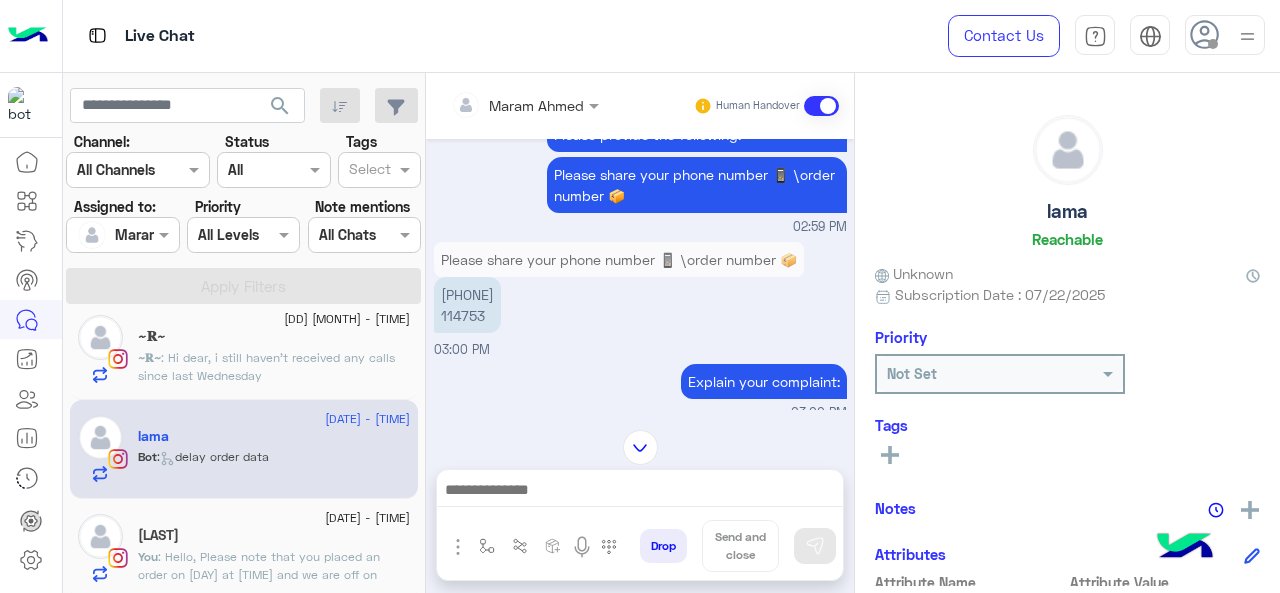 click on "[PHONE] [ORDER_NUMBER]" at bounding box center [467, 305] 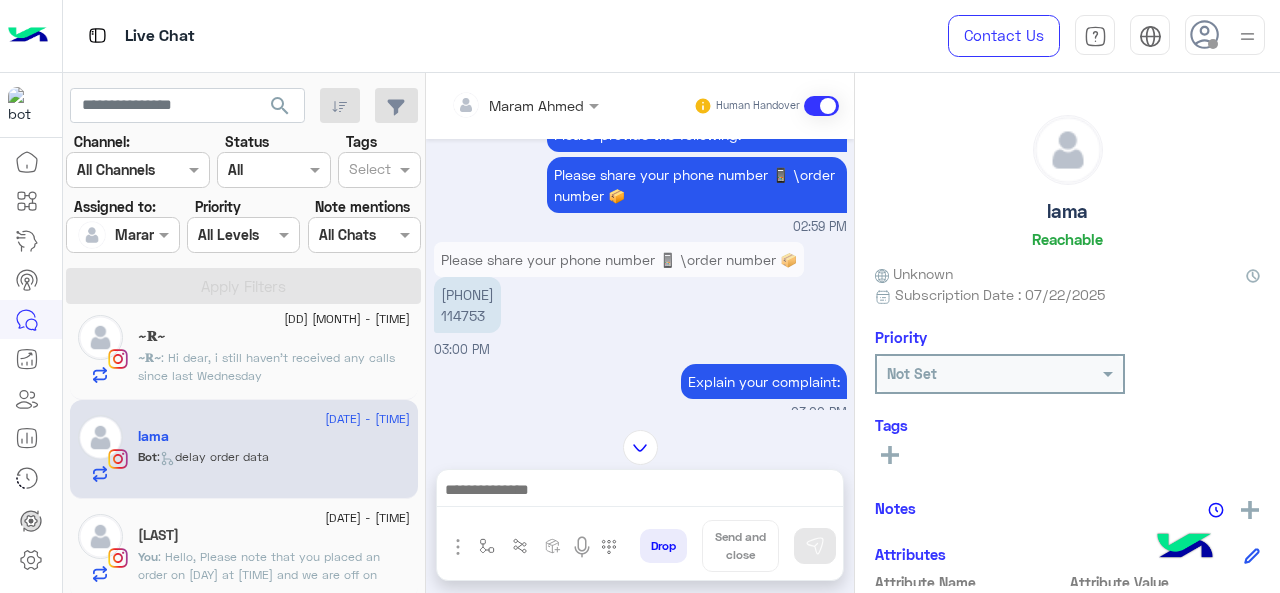 drag, startPoint x: 481, startPoint y: 337, endPoint x: 467, endPoint y: 345, distance: 16.124516 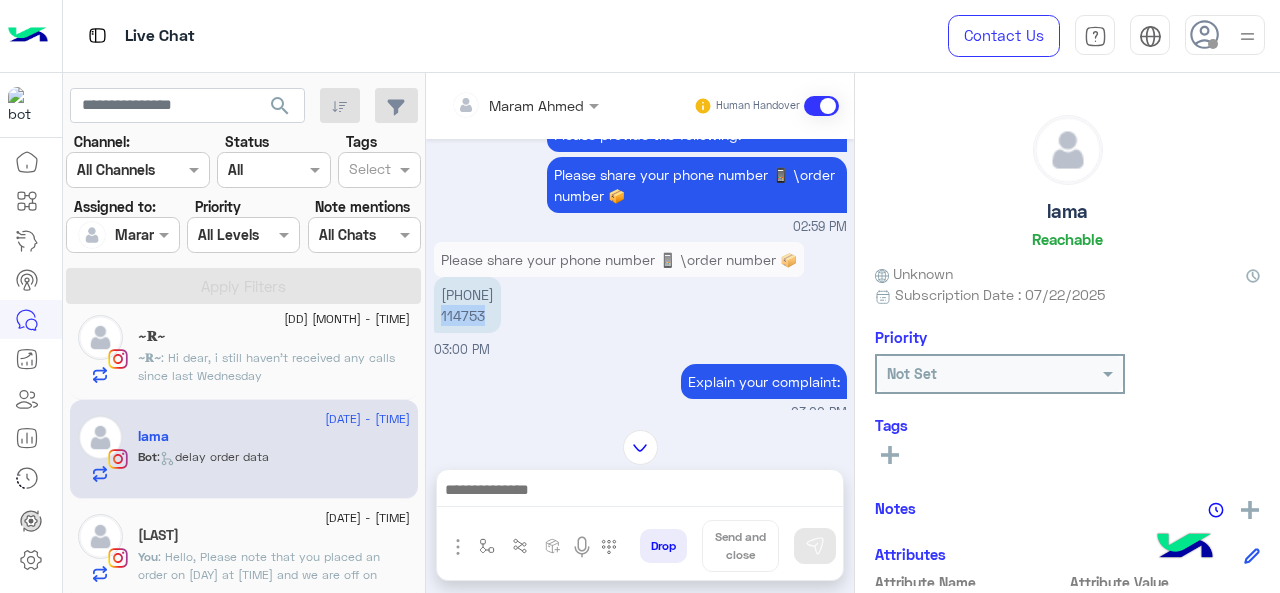 click on "[PHONE] [ORDER_NUMBER]" at bounding box center [467, 305] 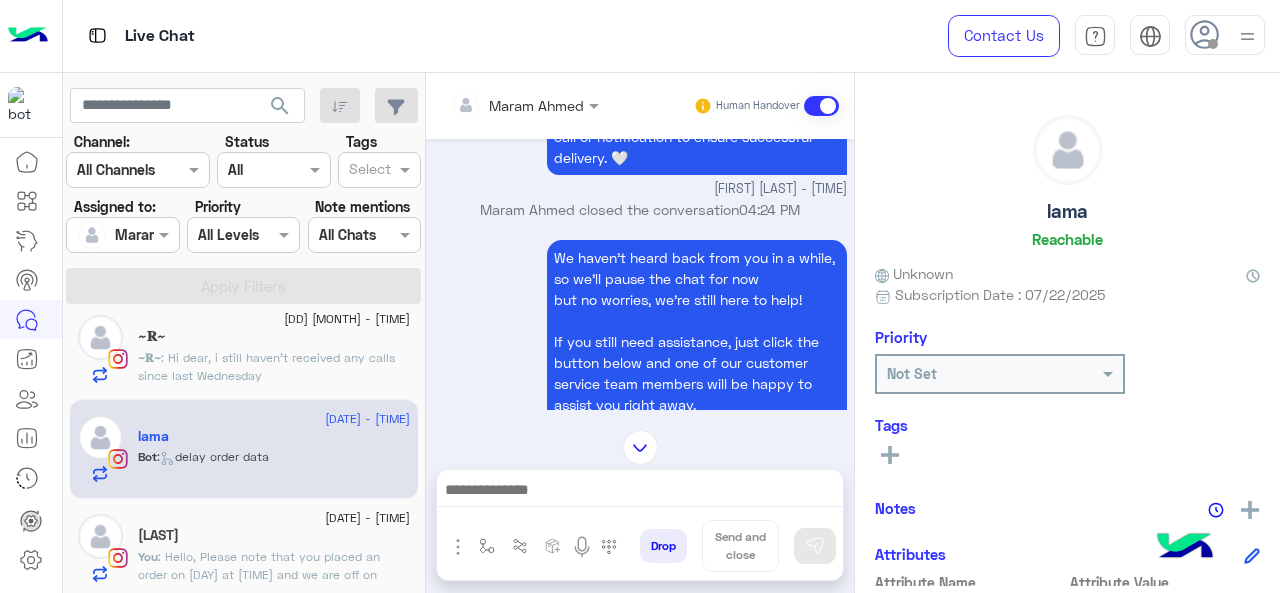 scroll, scrollTop: 1918, scrollLeft: 0, axis: vertical 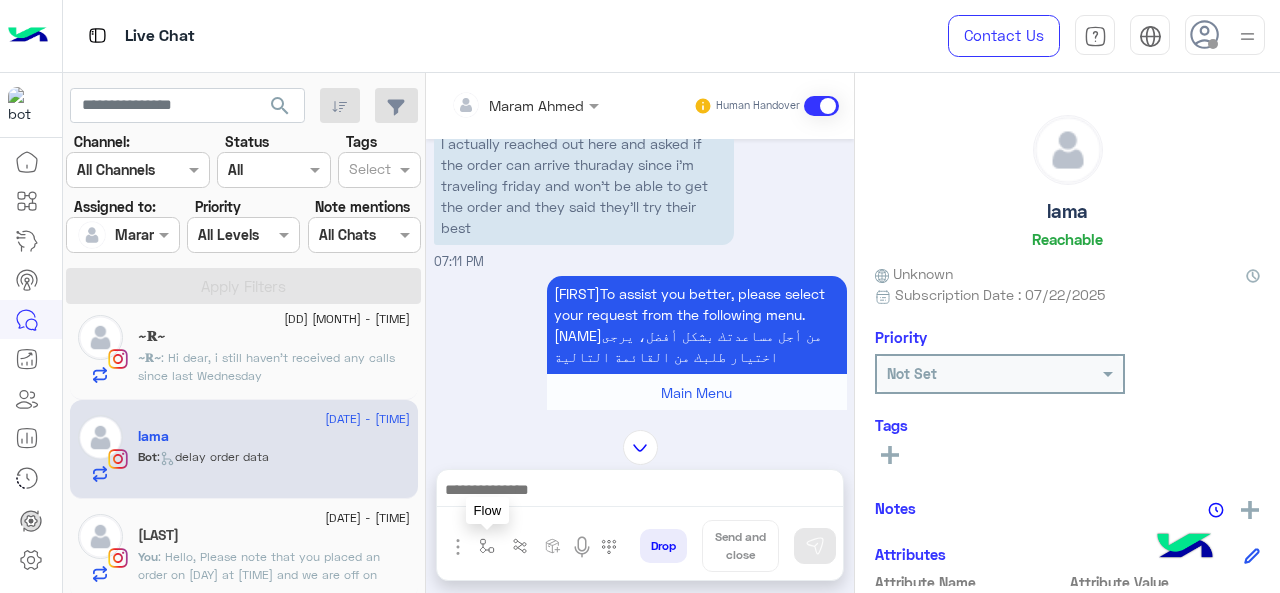 click at bounding box center [487, 546] 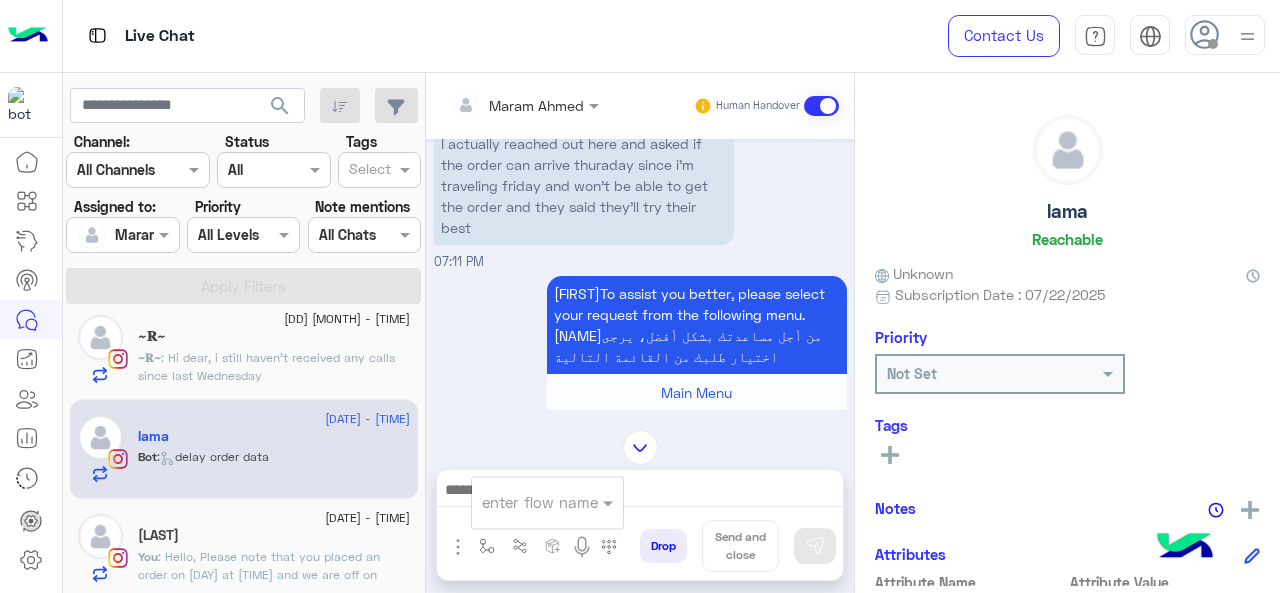 click on "enter flow name" at bounding box center [547, 502] 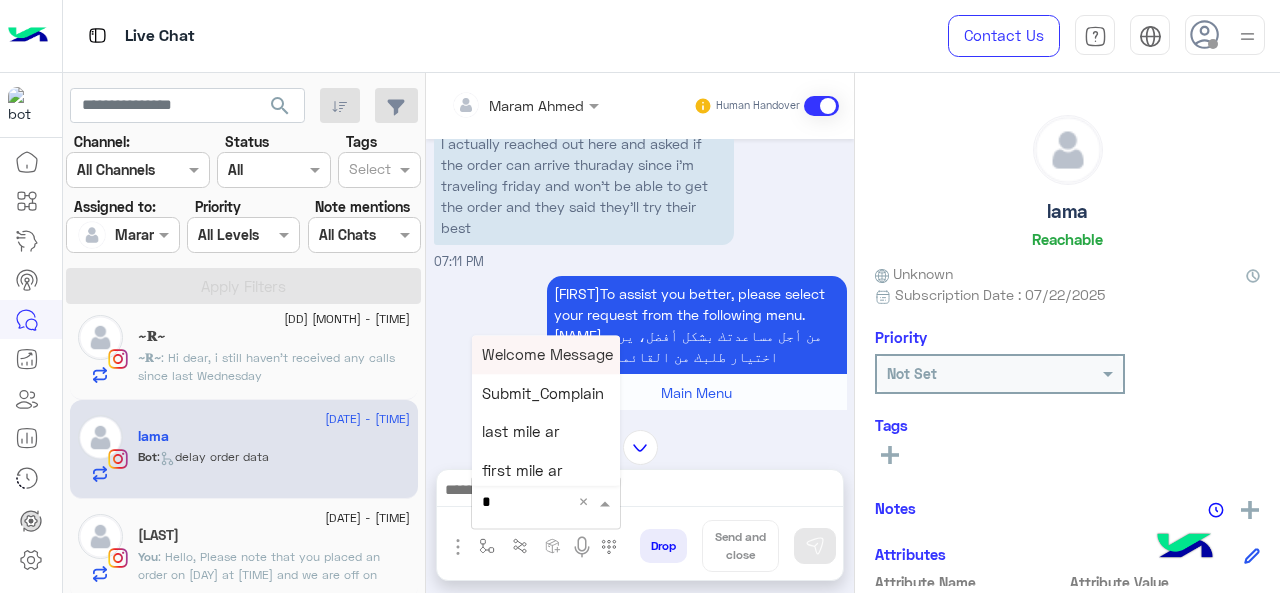 type on "*" 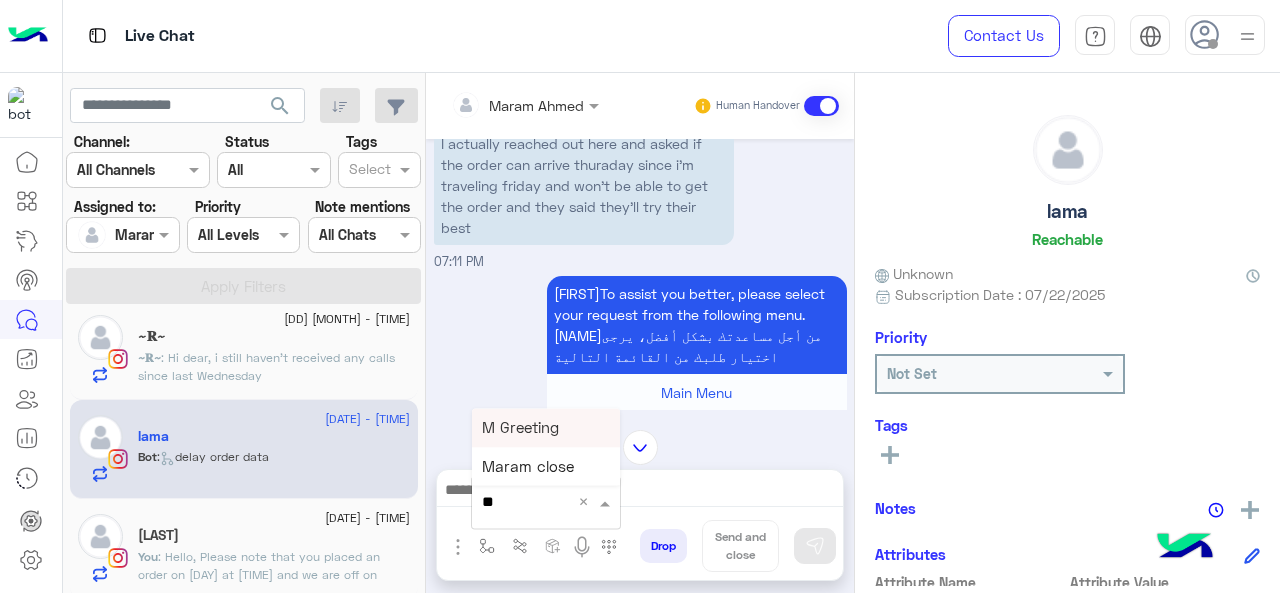 click on "M Greeting" at bounding box center [520, 427] 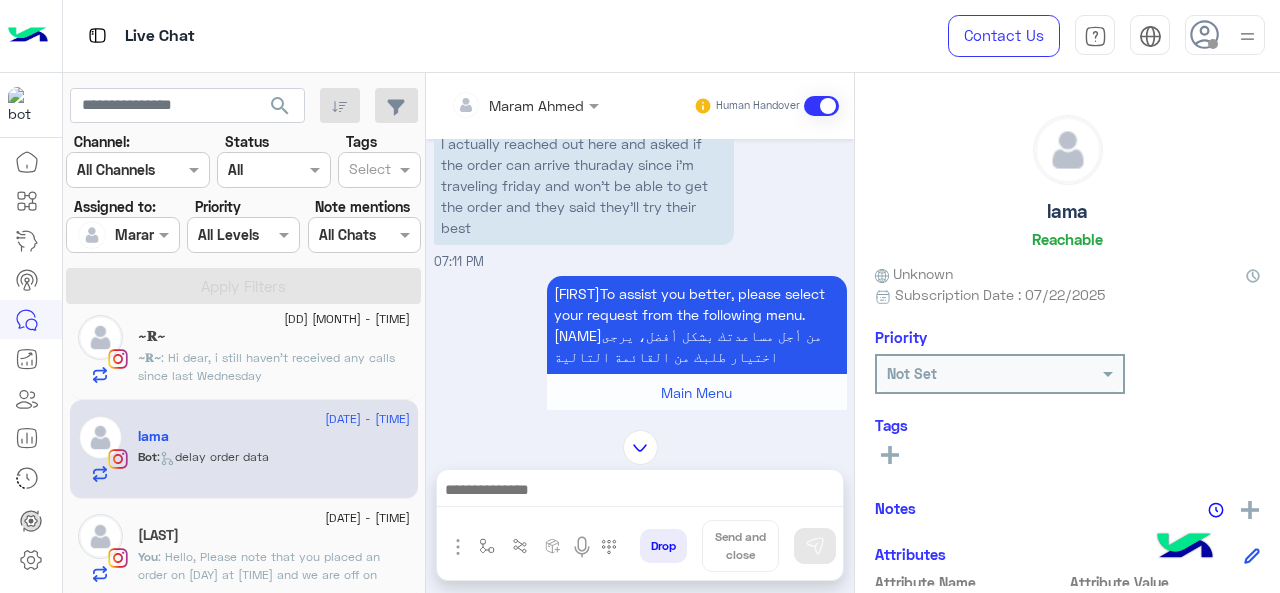 type on "**********" 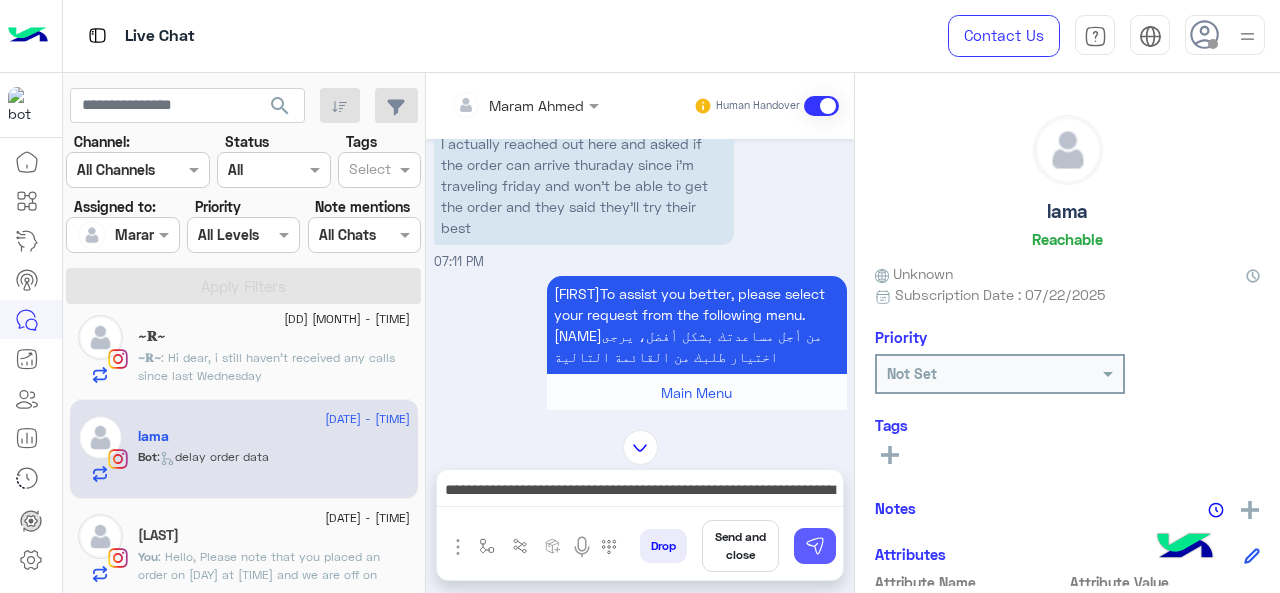click at bounding box center (815, 546) 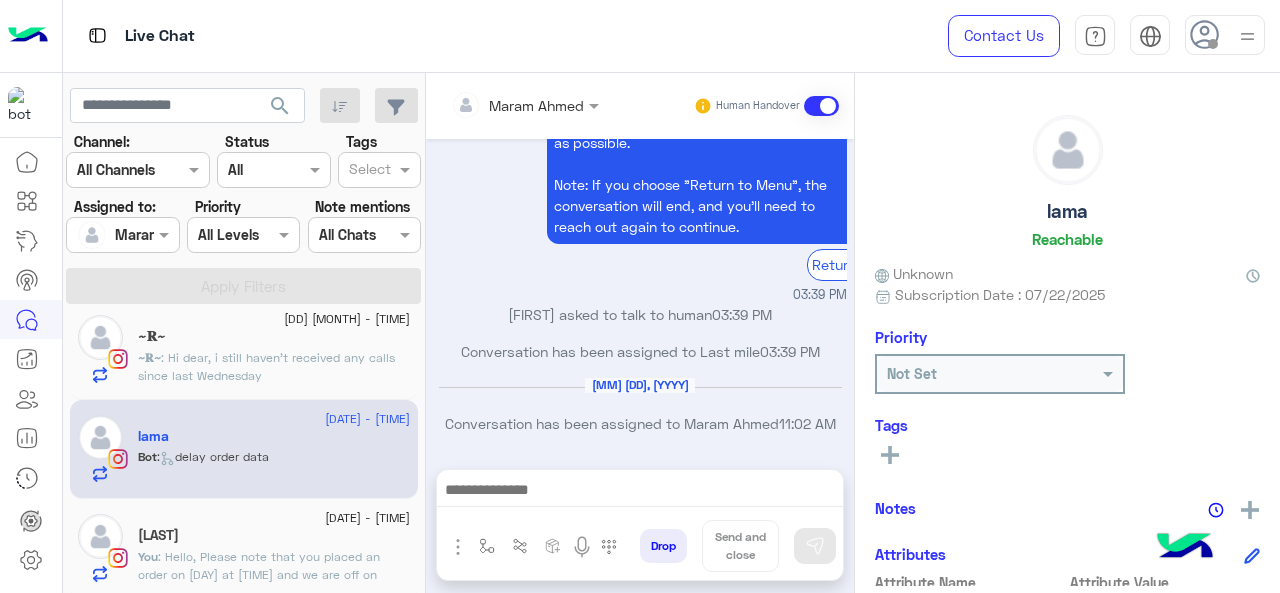 click at bounding box center (640, 492) 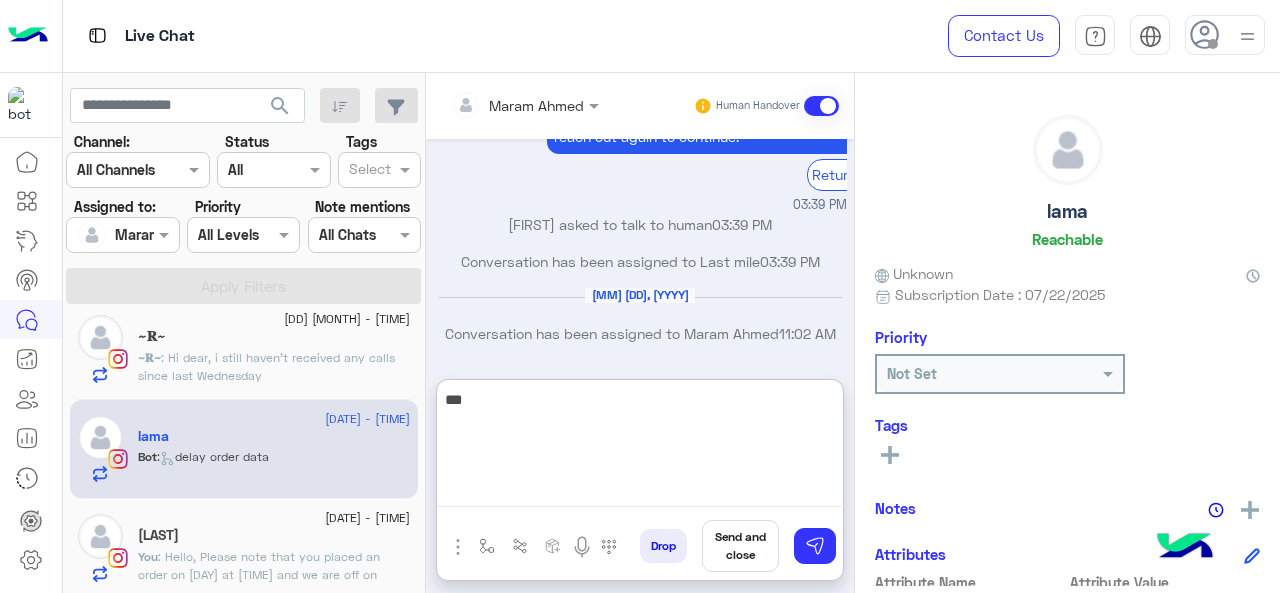 scroll, scrollTop: 3866, scrollLeft: 0, axis: vertical 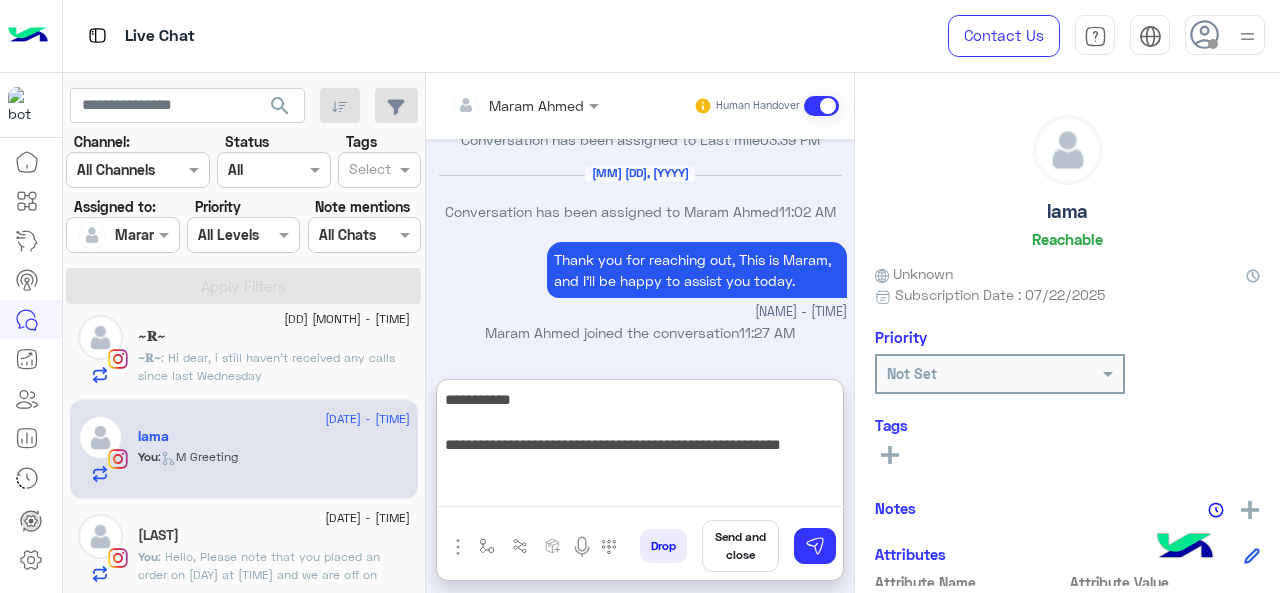 type on "**********" 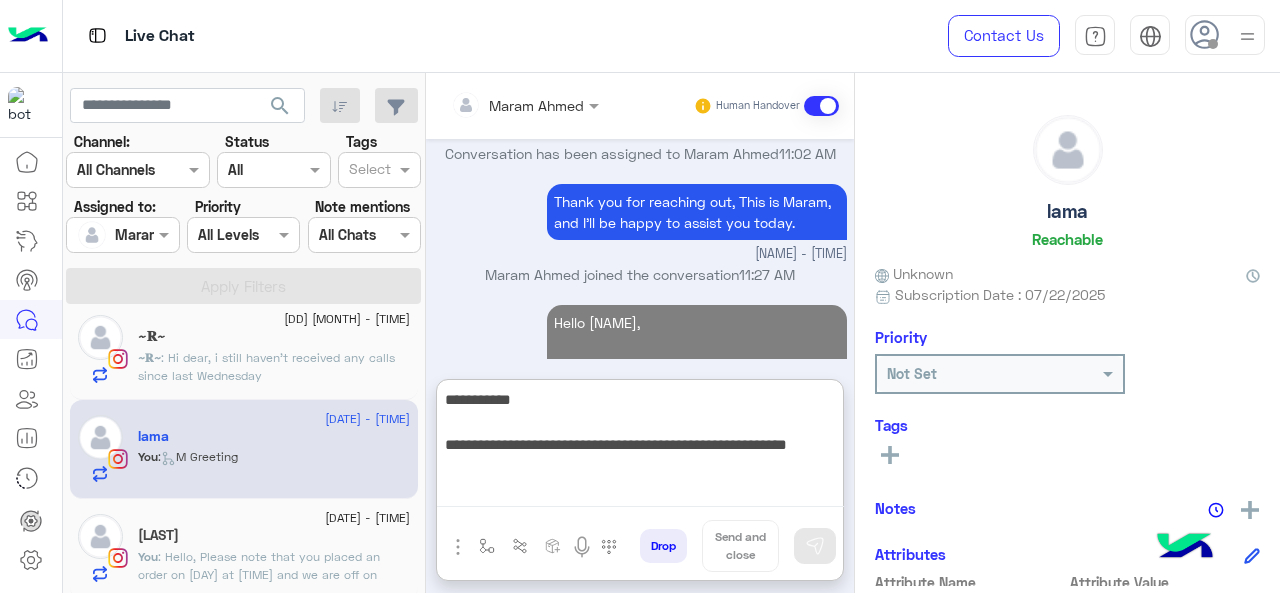 type 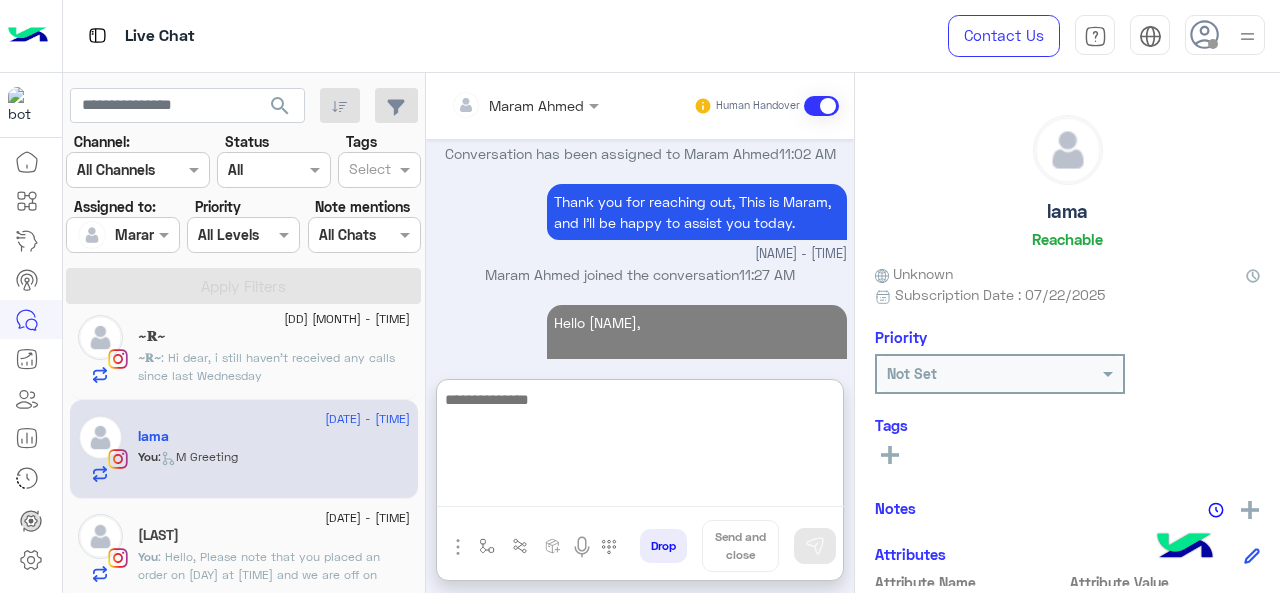 scroll, scrollTop: 3992, scrollLeft: 0, axis: vertical 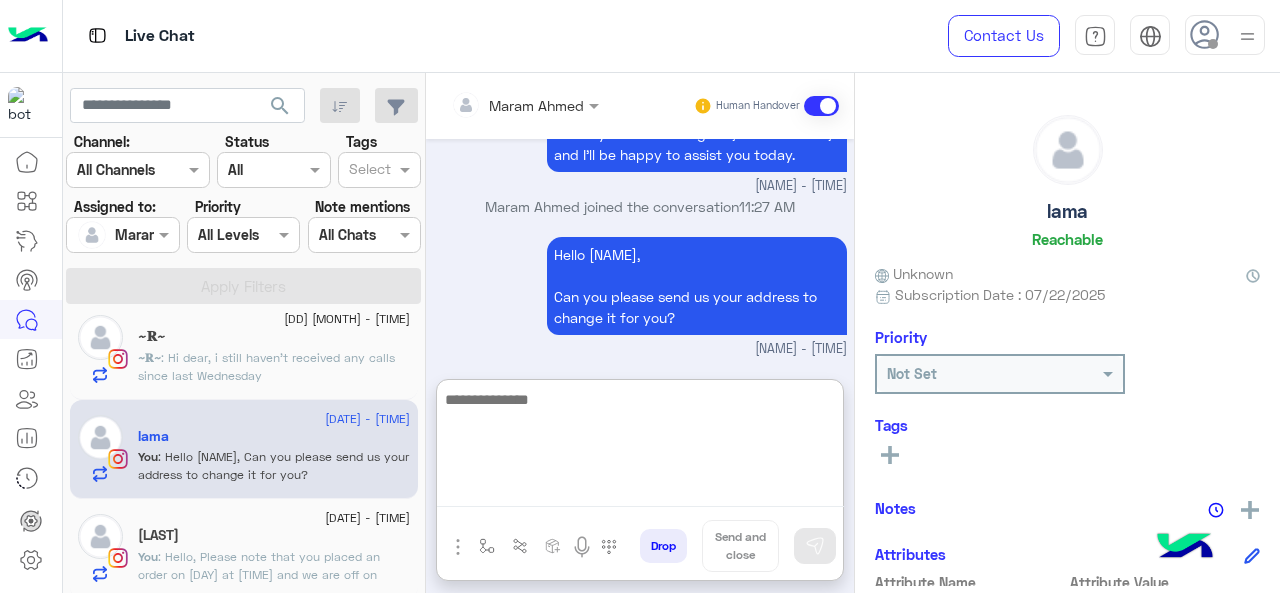 click on "You : Hello,
Please note that you placed an order on Thursday at 7 PM and we are off on Friday, so your order will be shipped today and you ill receive it today don't worry." 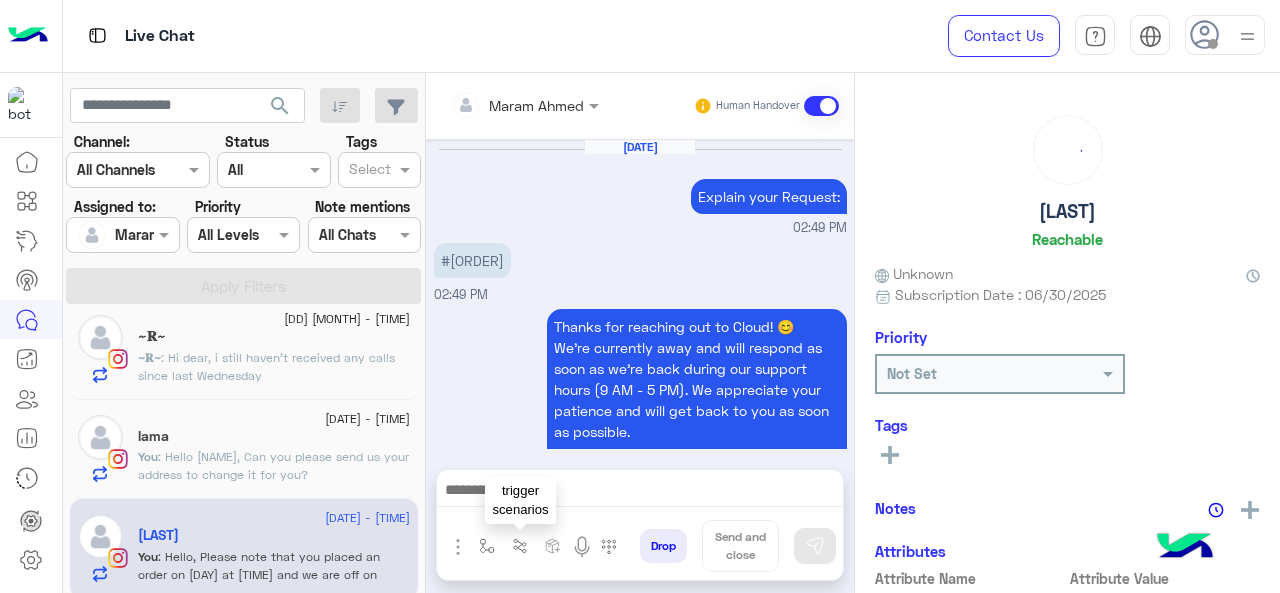 scroll, scrollTop: 669, scrollLeft: 0, axis: vertical 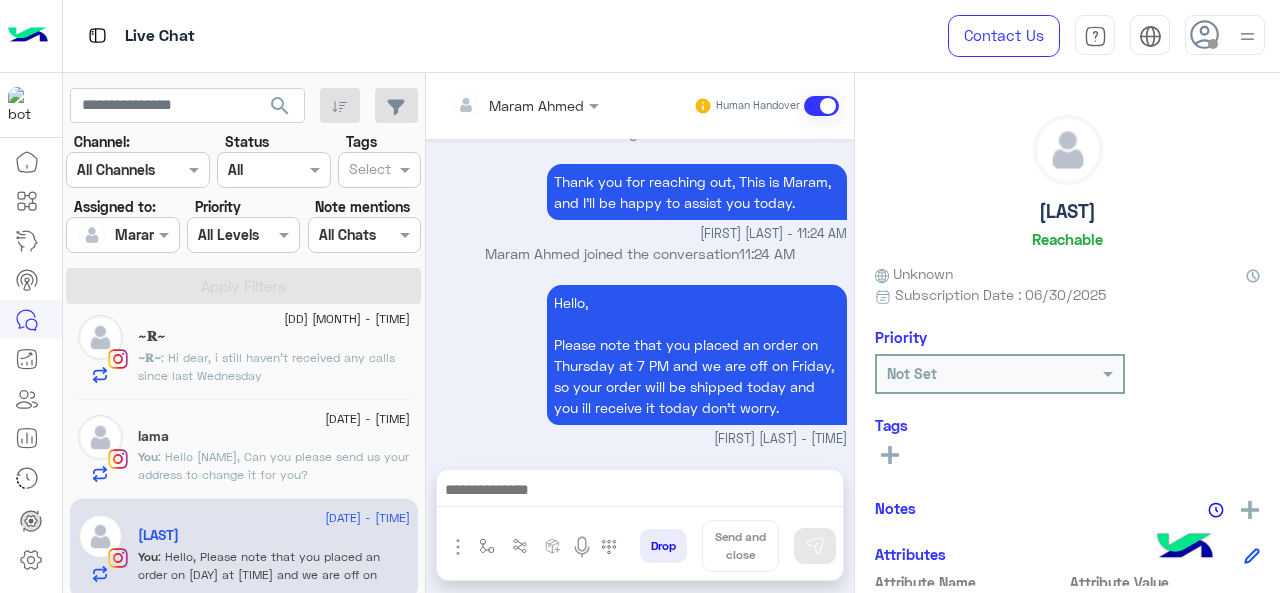 click on ": Hi dear, i still haven’t received any calls since last Wednesday" 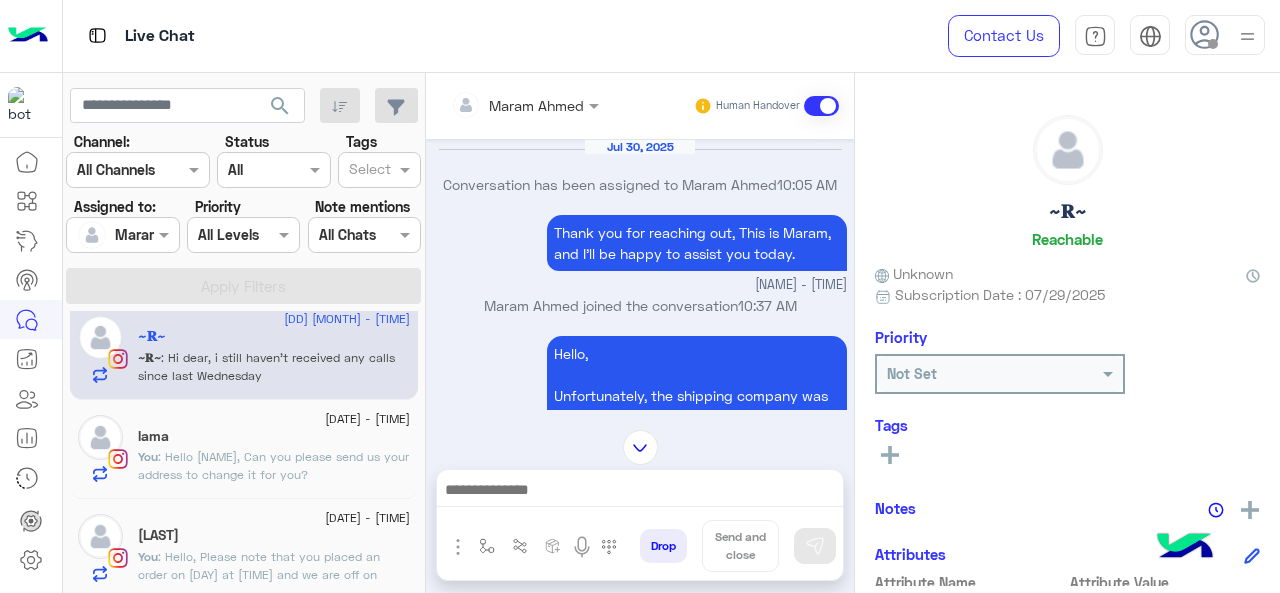 scroll, scrollTop: 978, scrollLeft: 0, axis: vertical 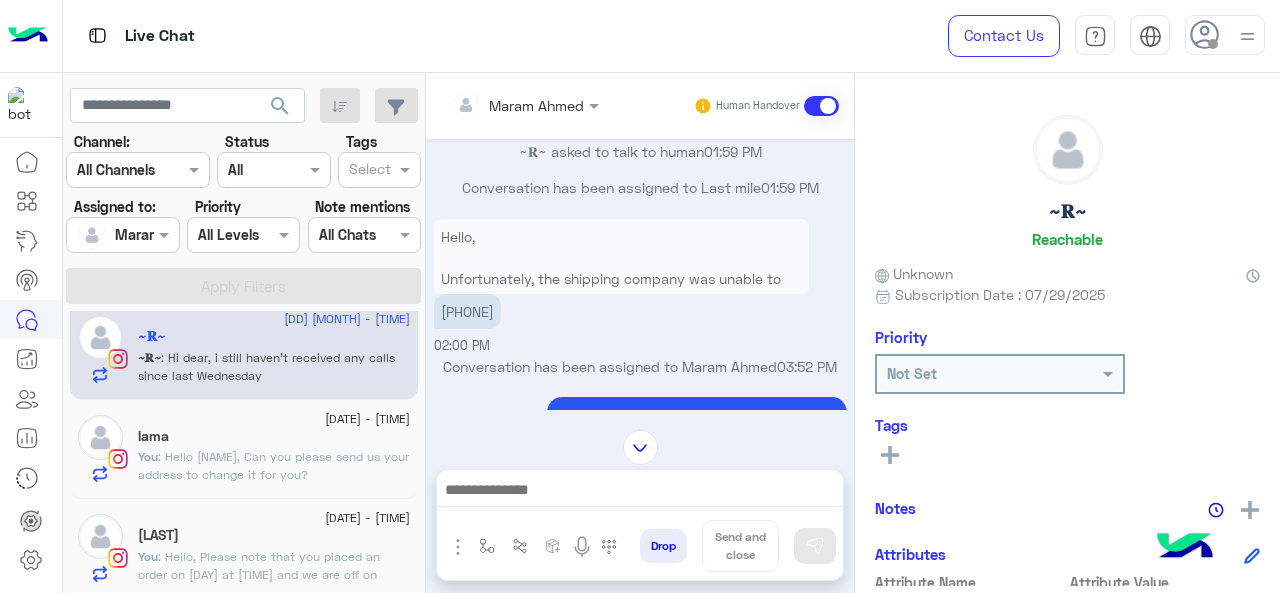 click on "Hello, Unfortunately, the shipping company was unable to contact you due to an incorrect phone number provided. Can you please with the right one?" at bounding box center (621, 278) 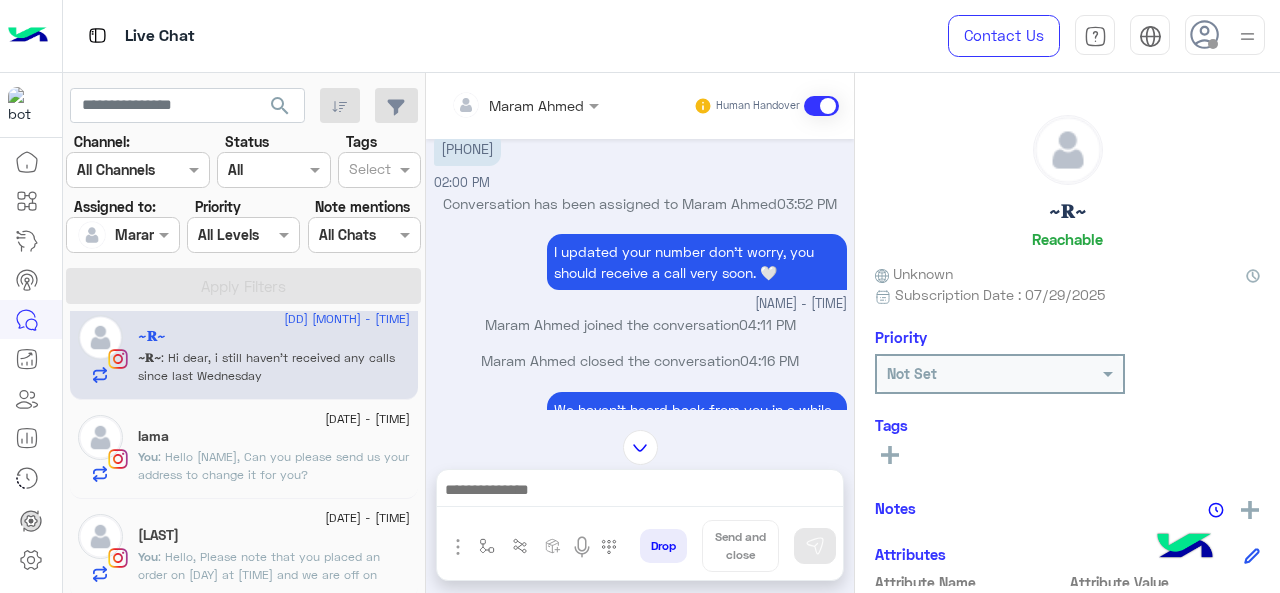 scroll, scrollTop: 1041, scrollLeft: 0, axis: vertical 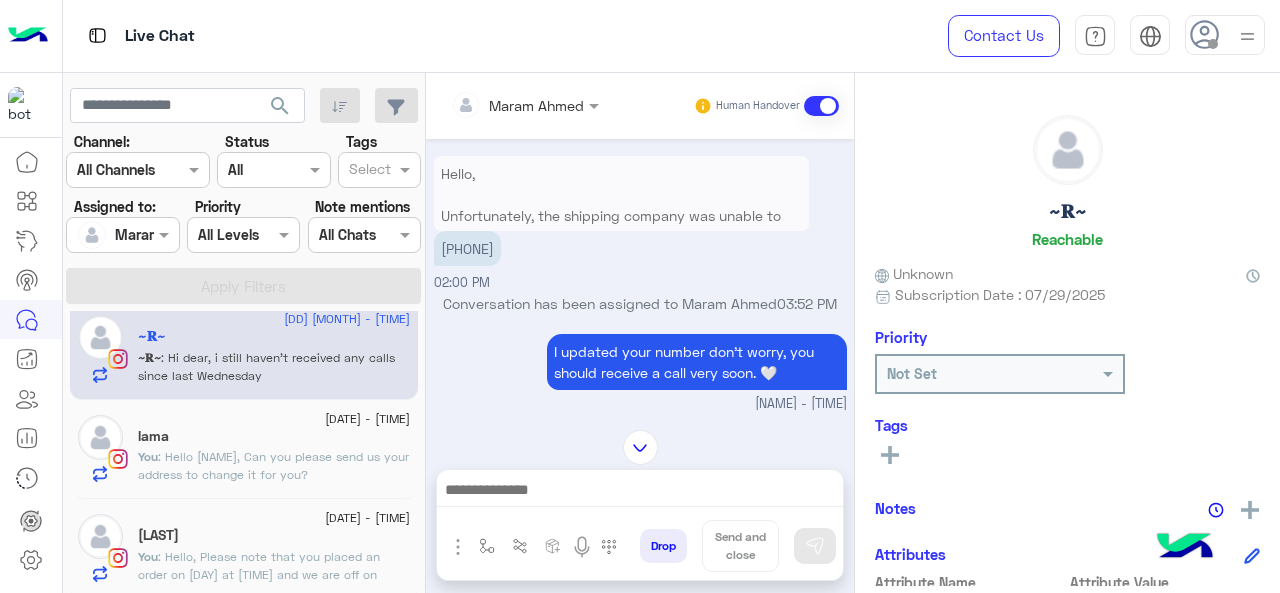 click on "[PHONE]" at bounding box center (467, 248) 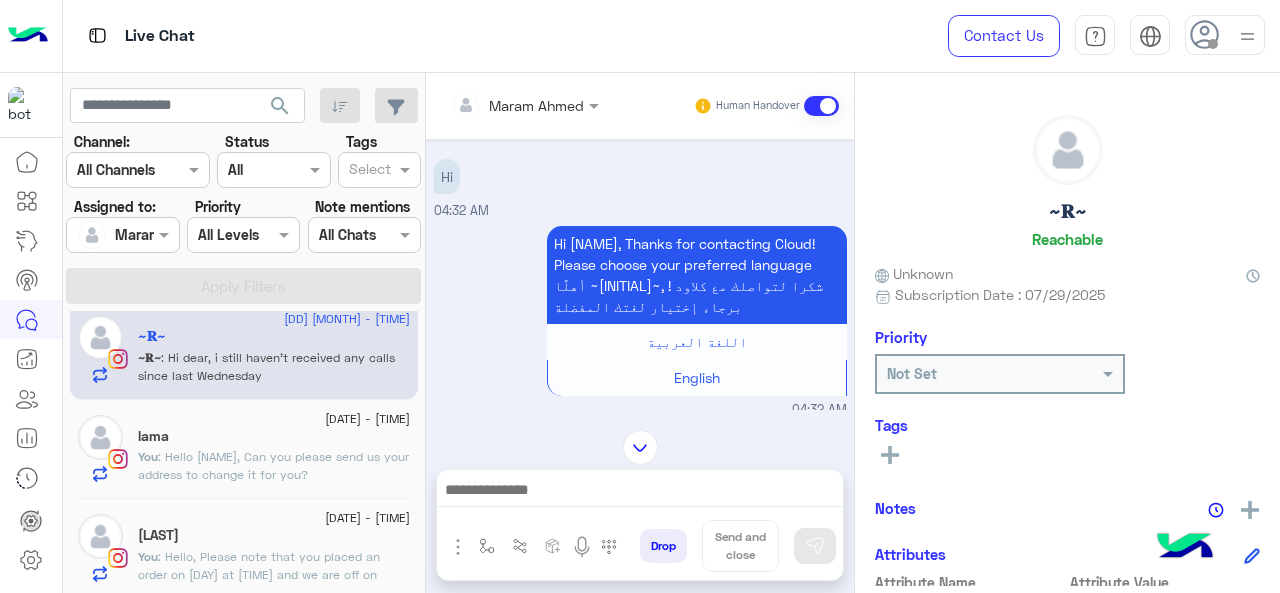 scroll, scrollTop: 0, scrollLeft: 0, axis: both 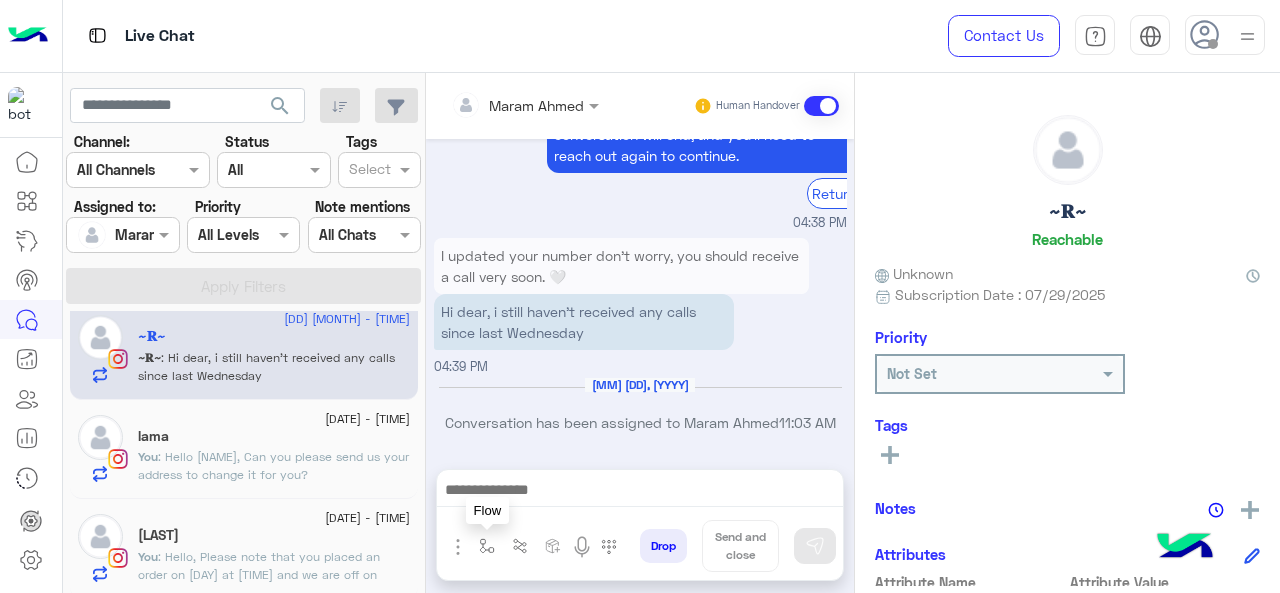 click at bounding box center (487, 546) 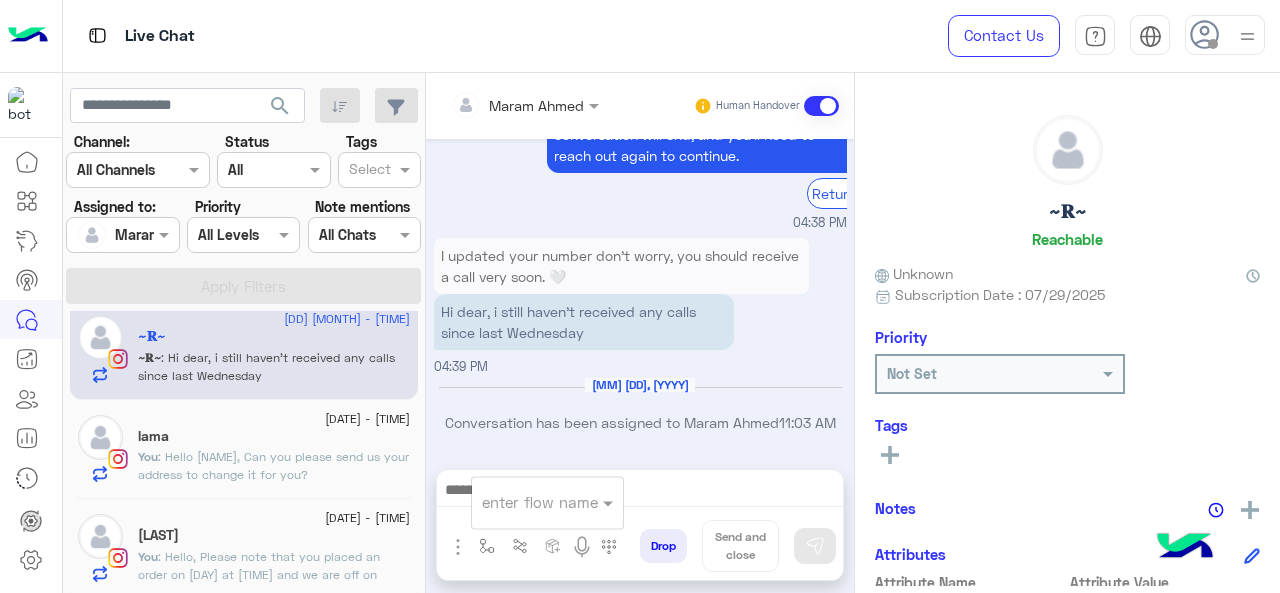 click at bounding box center [523, 502] 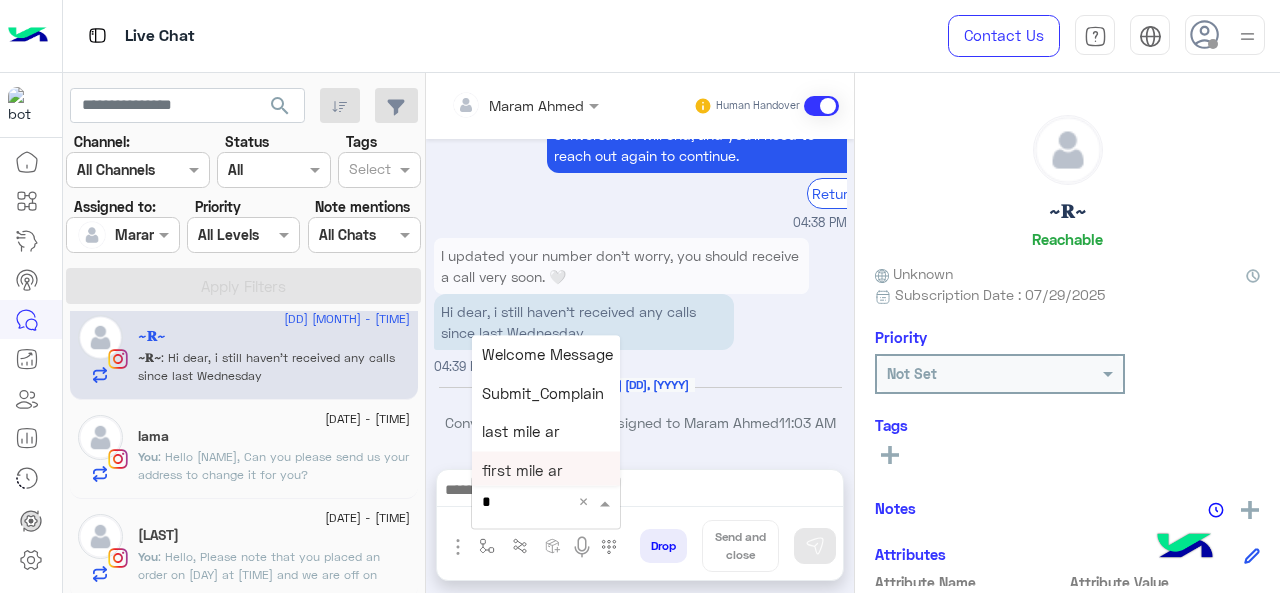 type on "*" 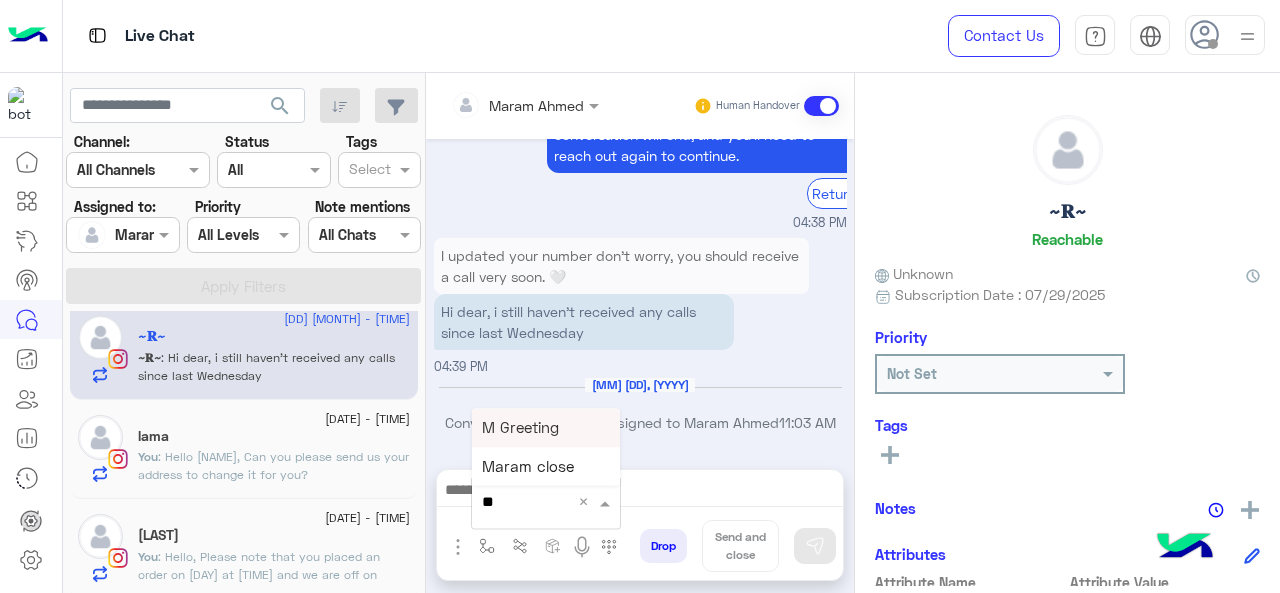 click on "M Greeting" at bounding box center (520, 427) 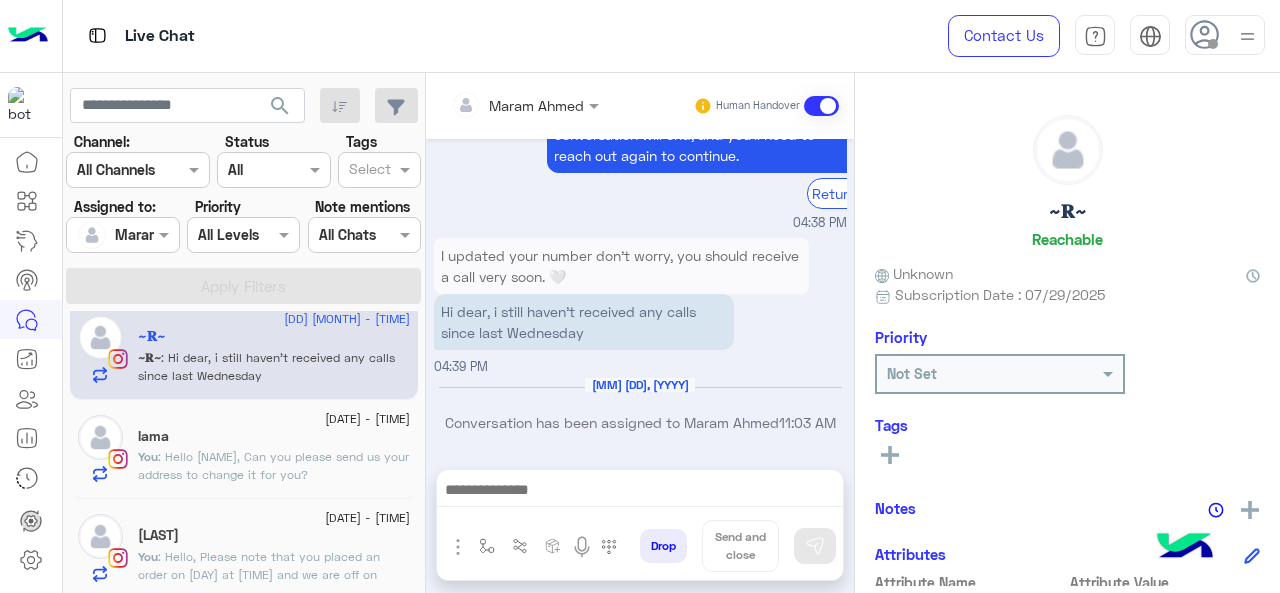 type on "**********" 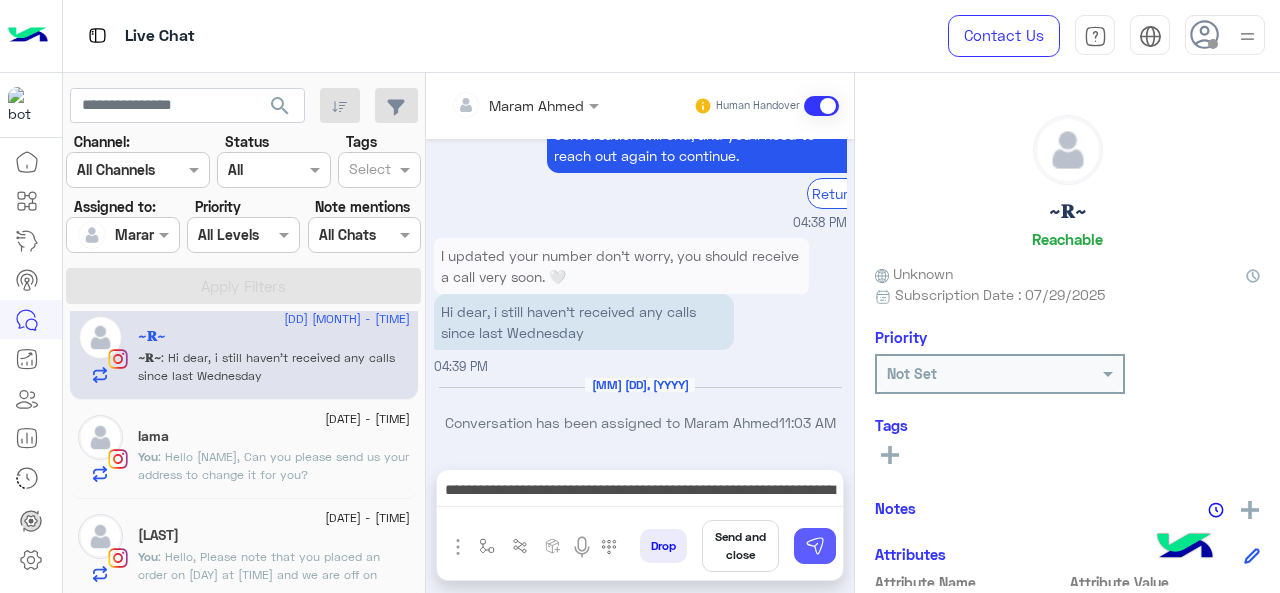 click at bounding box center [815, 546] 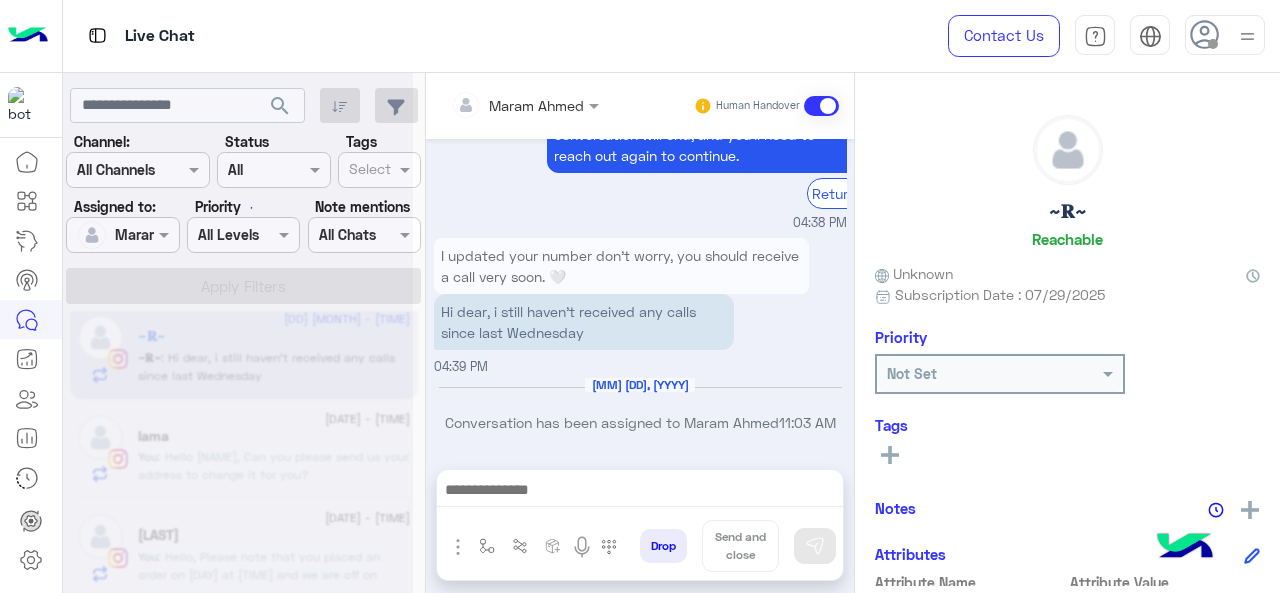 scroll, scrollTop: 6433, scrollLeft: 0, axis: vertical 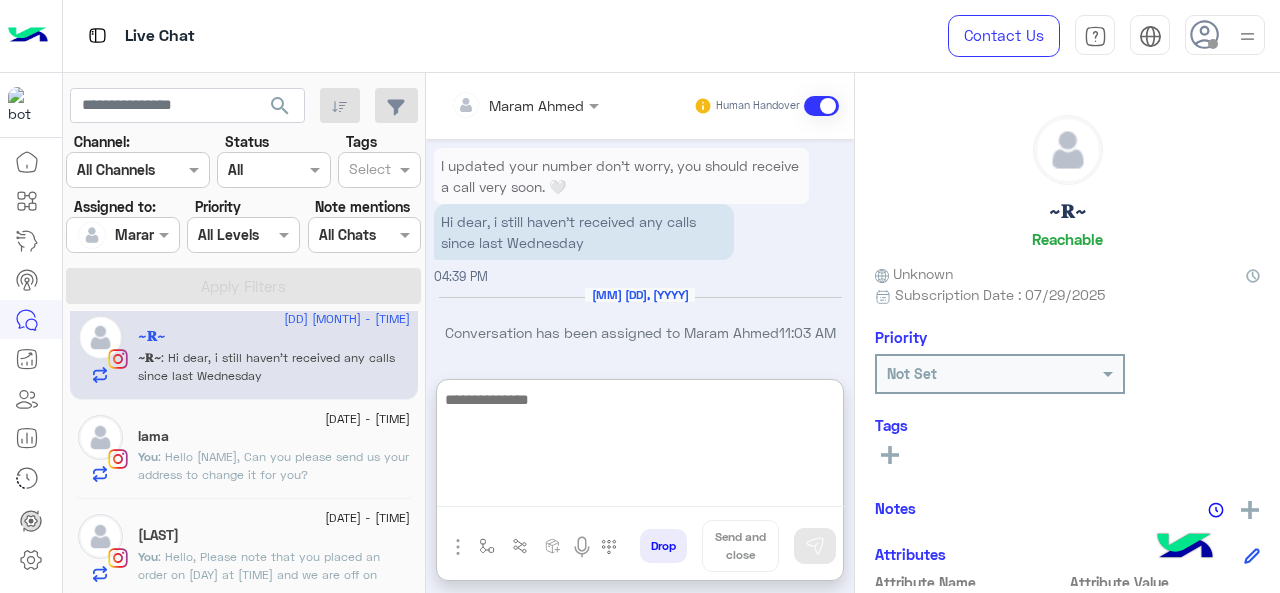 paste on "**********" 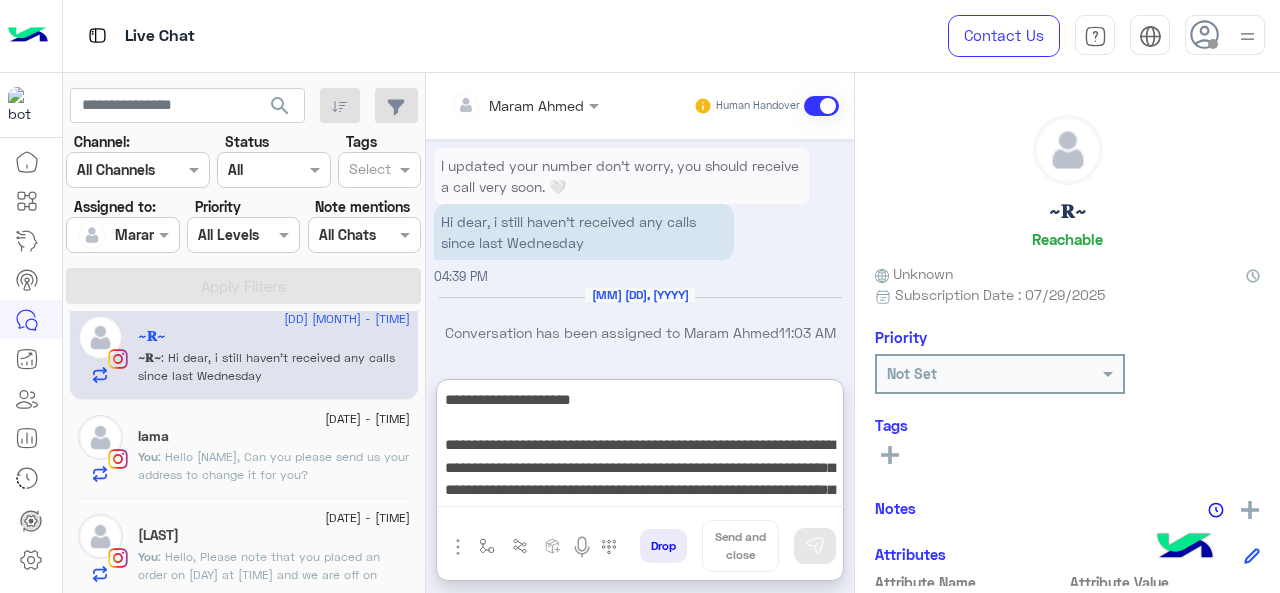 scroll, scrollTop: 240, scrollLeft: 0, axis: vertical 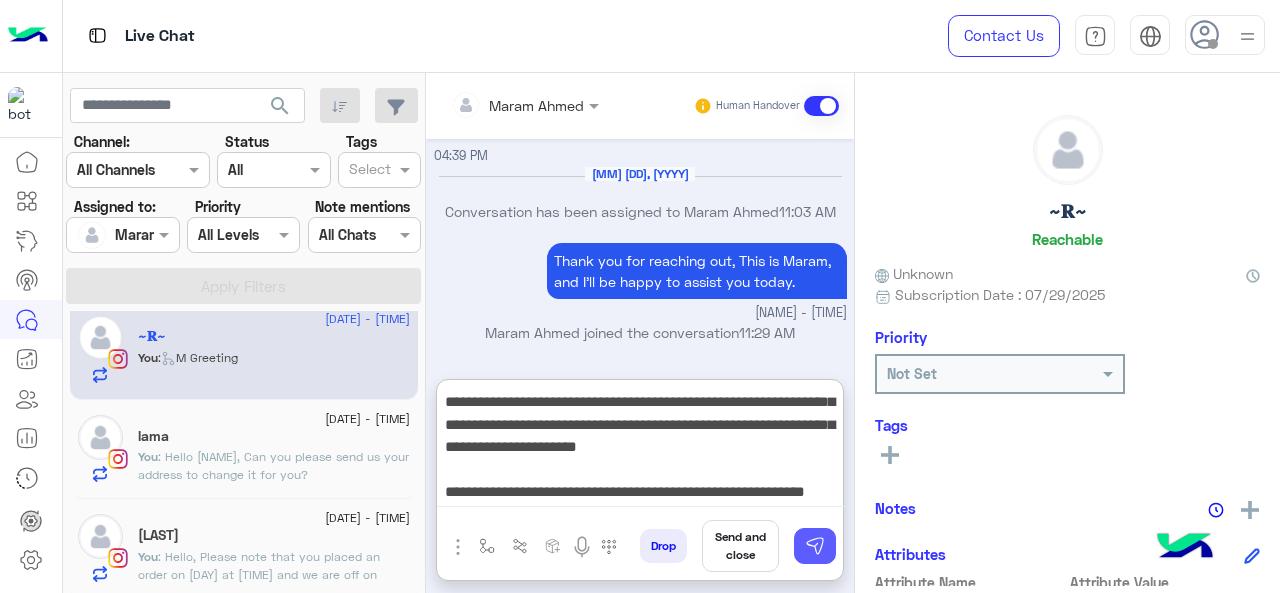 type on "**********" 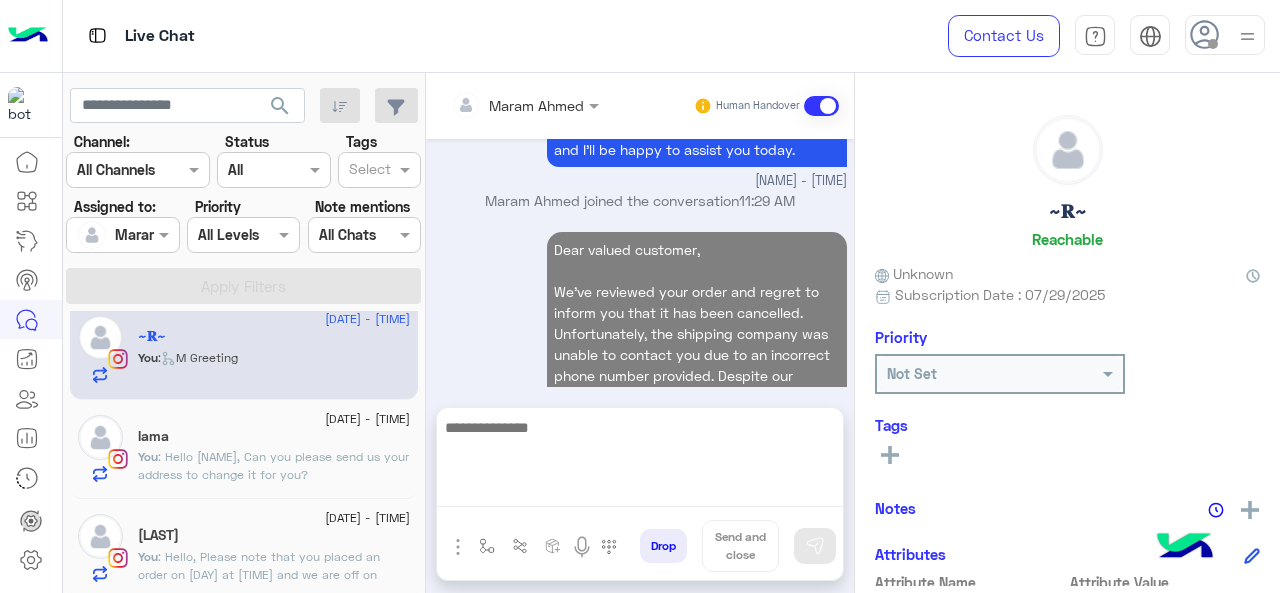 scroll, scrollTop: 0, scrollLeft: 0, axis: both 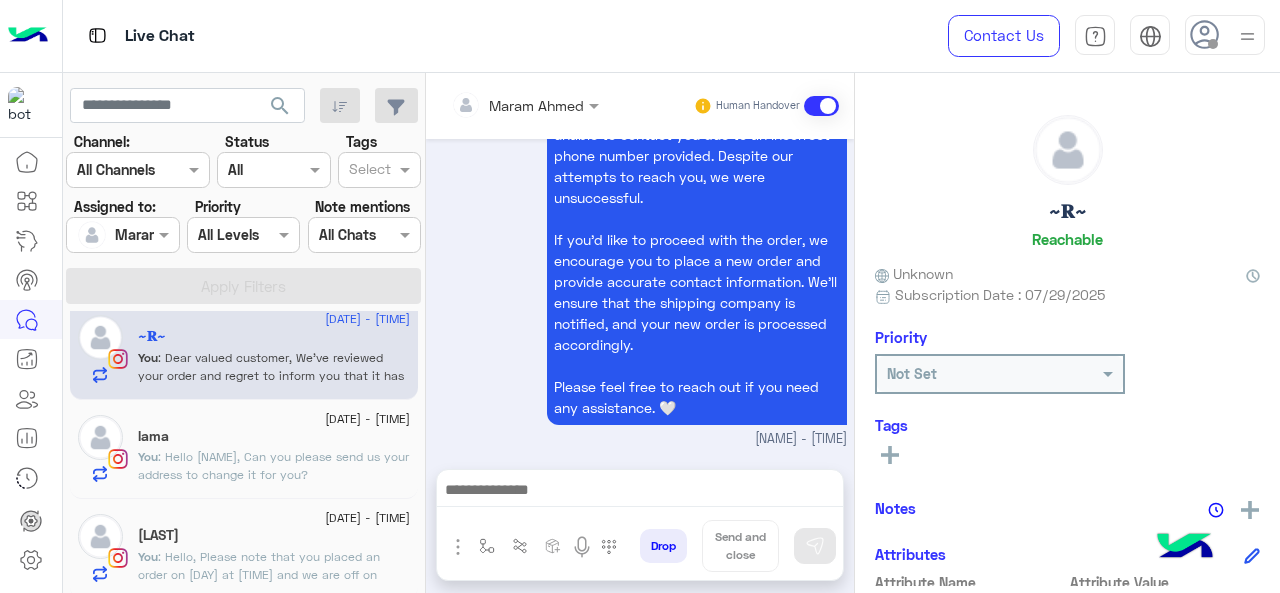 click on ": Hello,
Please note that you placed an order on [DAY] at [TIME] and we are off on [DAY], so your order will be shipped today and you ill receive it today don't worry." 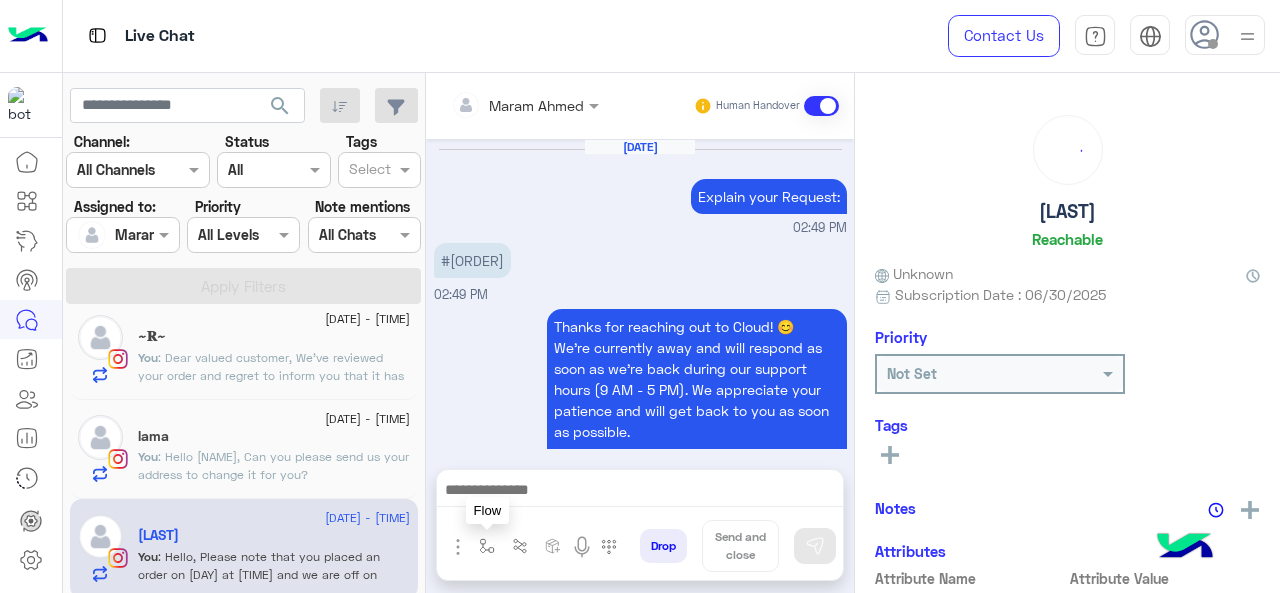 scroll, scrollTop: 669, scrollLeft: 0, axis: vertical 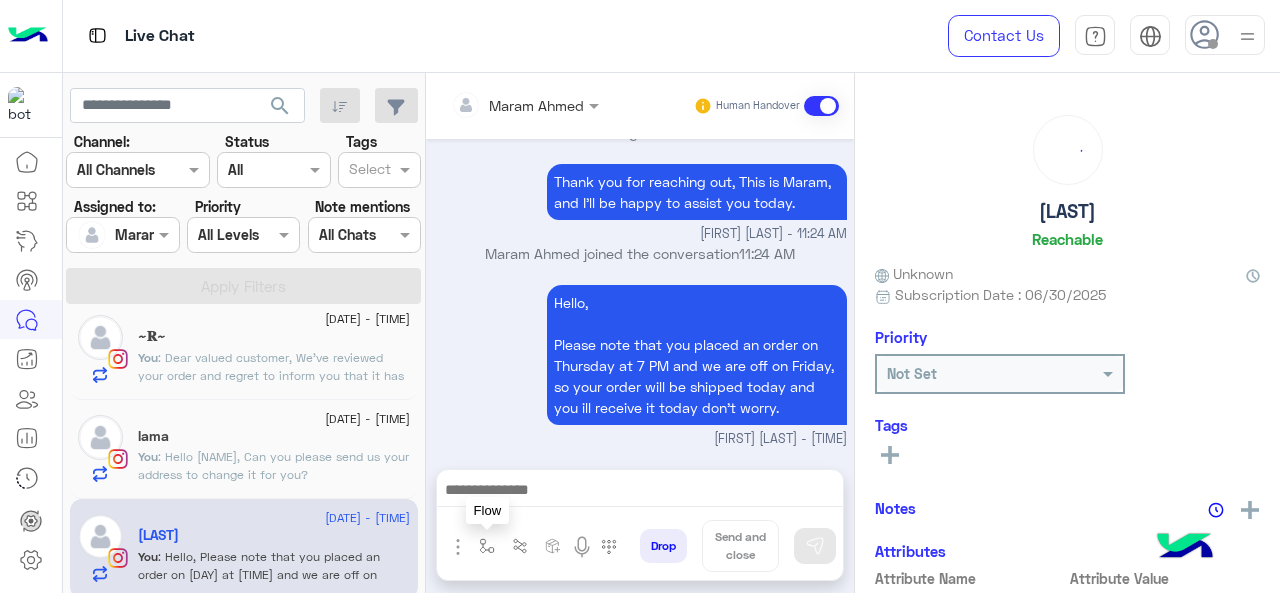 click at bounding box center [487, 546] 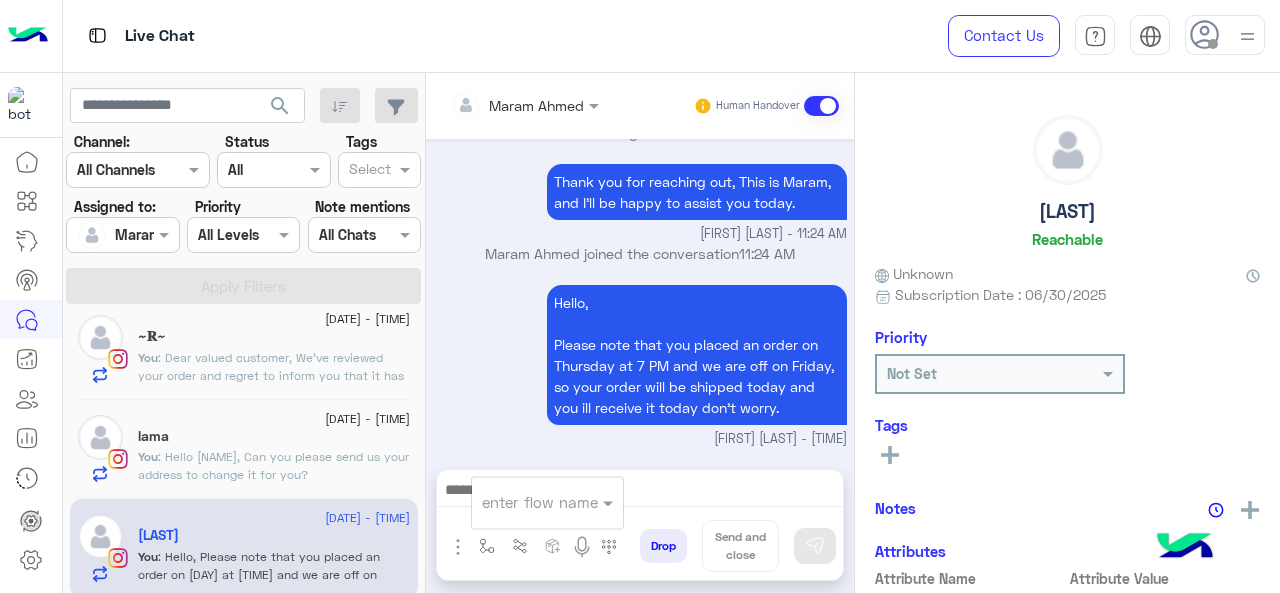 click at bounding box center [523, 502] 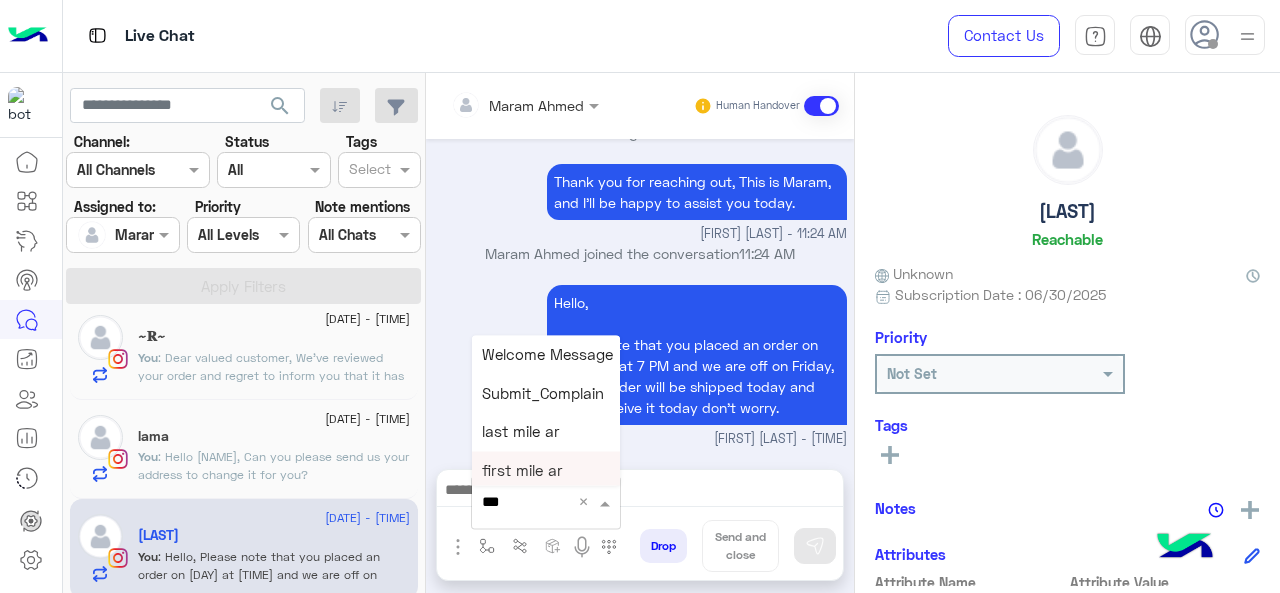 type on "****" 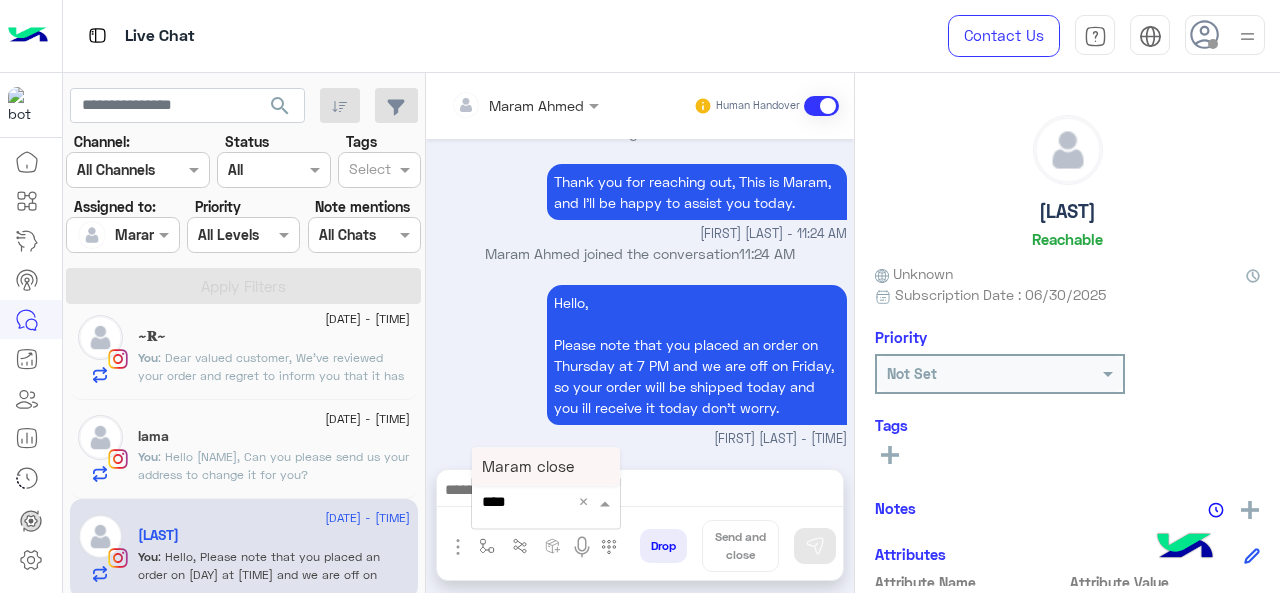 click on "Maram close" at bounding box center (546, 466) 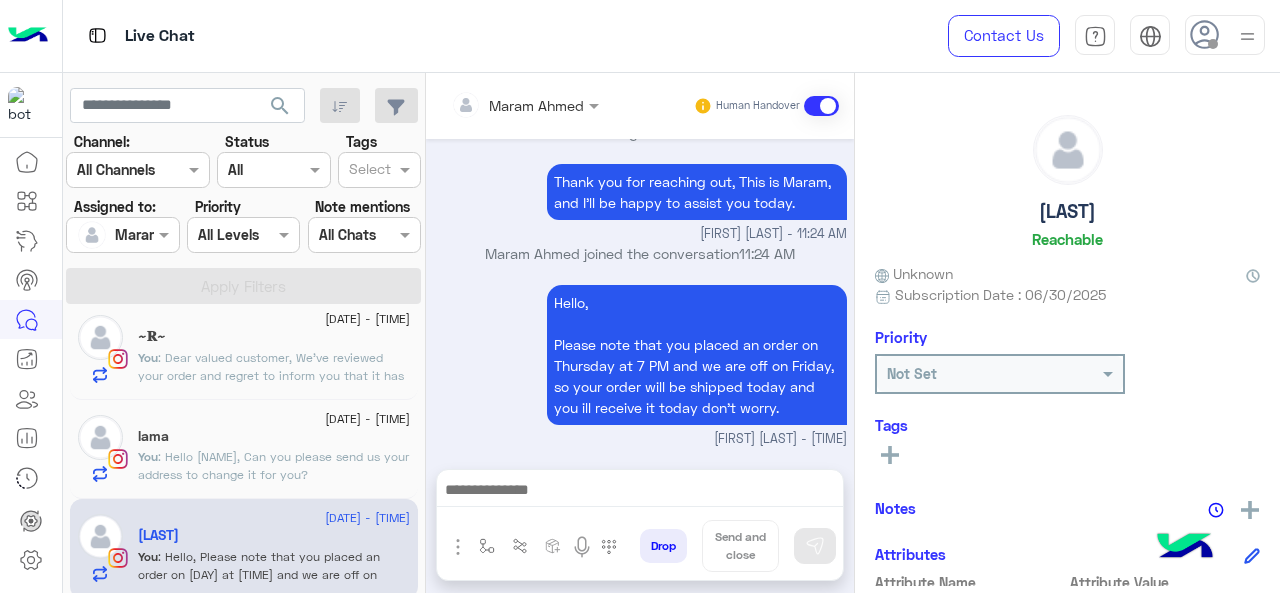 type on "**********" 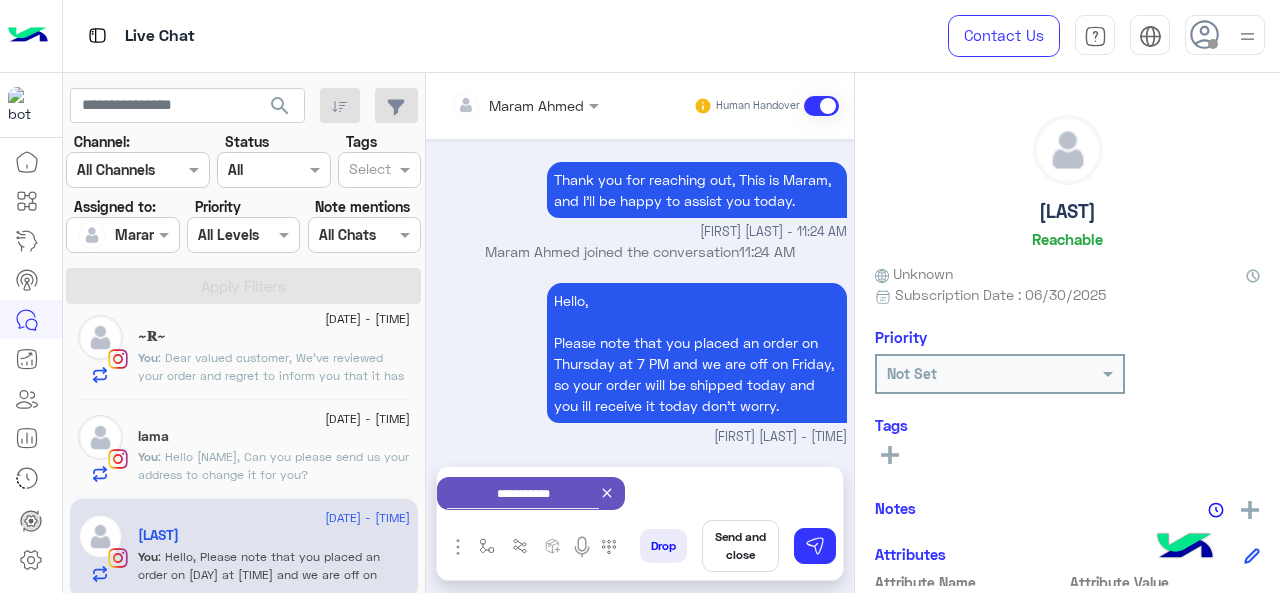 click on "Send and close" at bounding box center [740, 546] 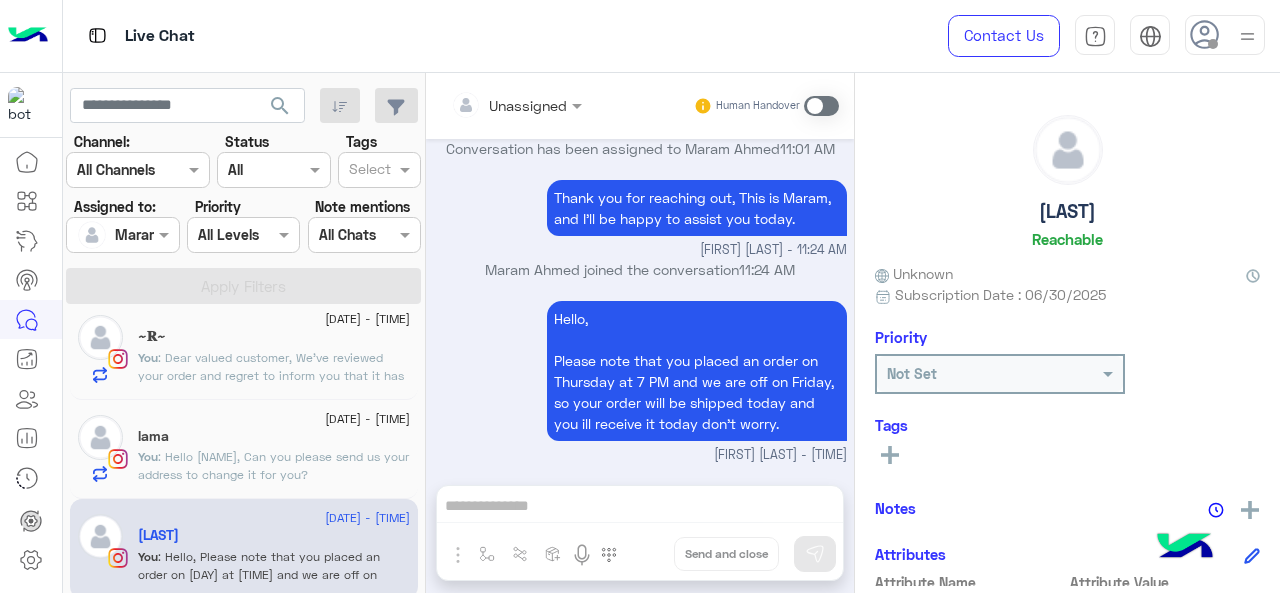 scroll, scrollTop: 690, scrollLeft: 0, axis: vertical 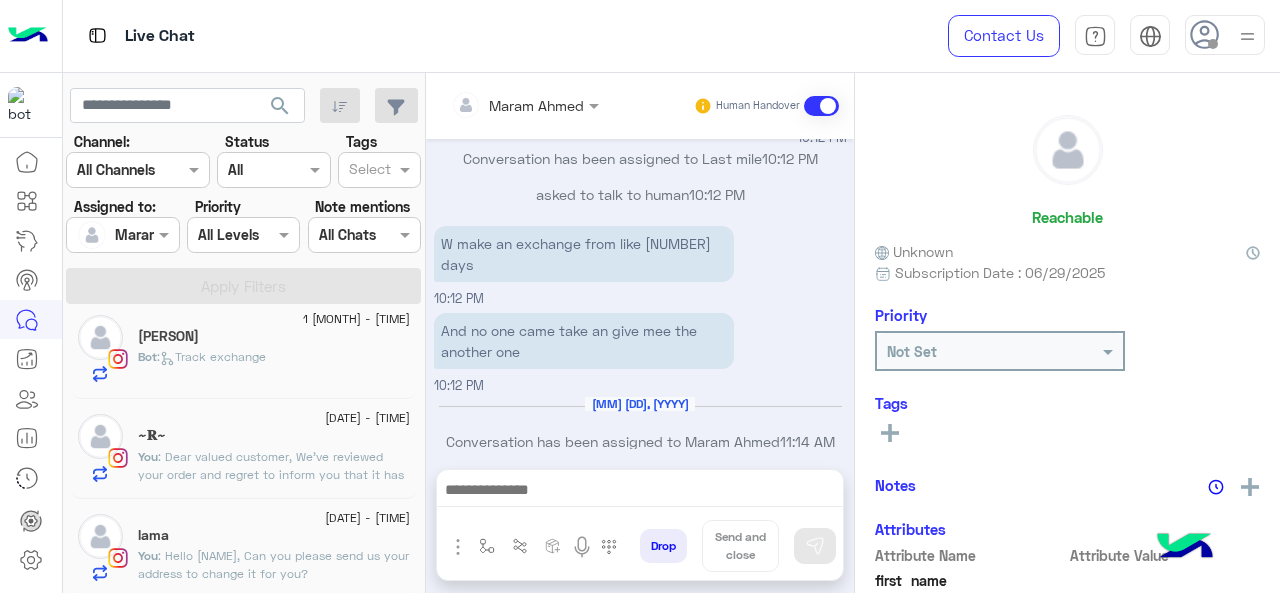 click on "lama" 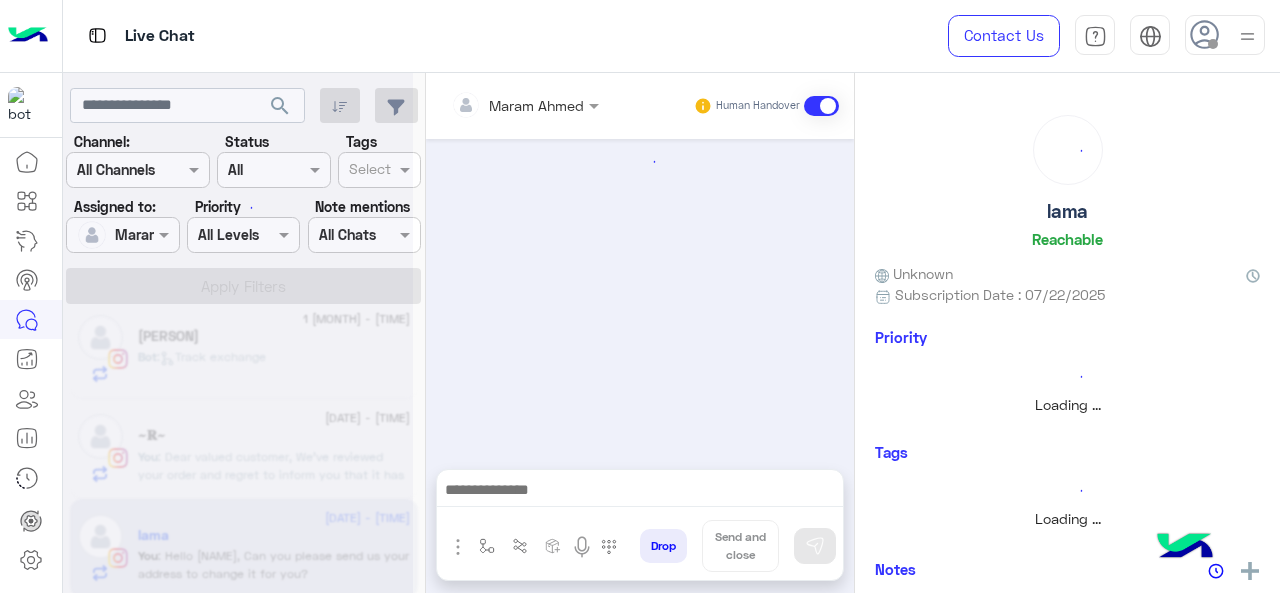 scroll, scrollTop: 690, scrollLeft: 0, axis: vertical 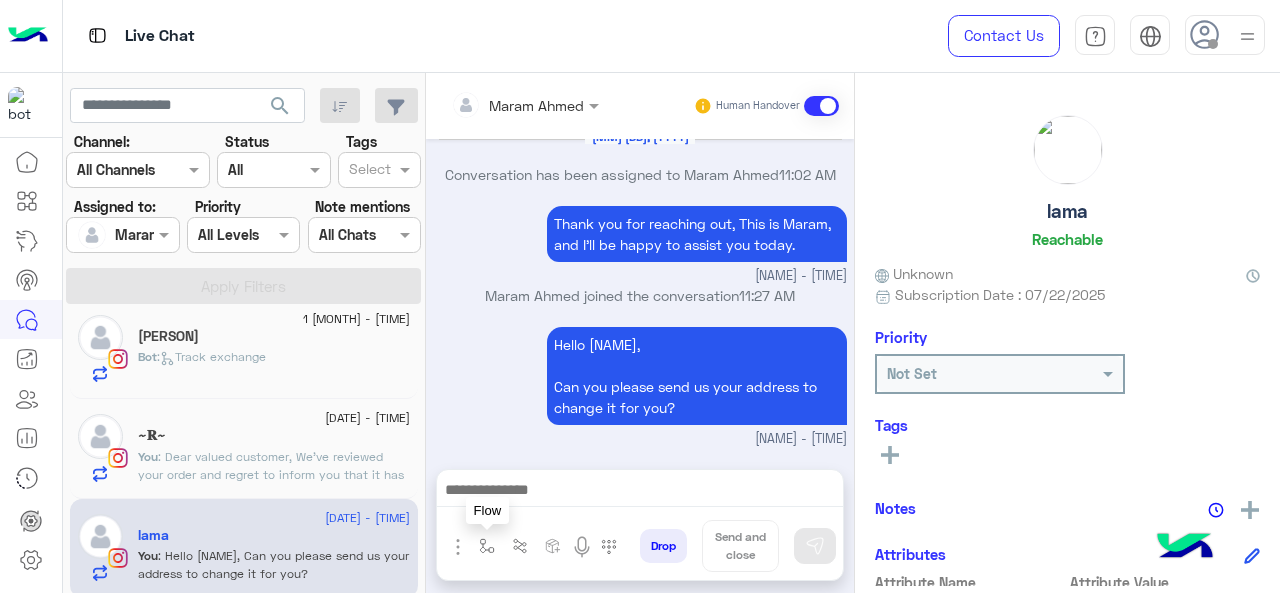 click at bounding box center (487, 546) 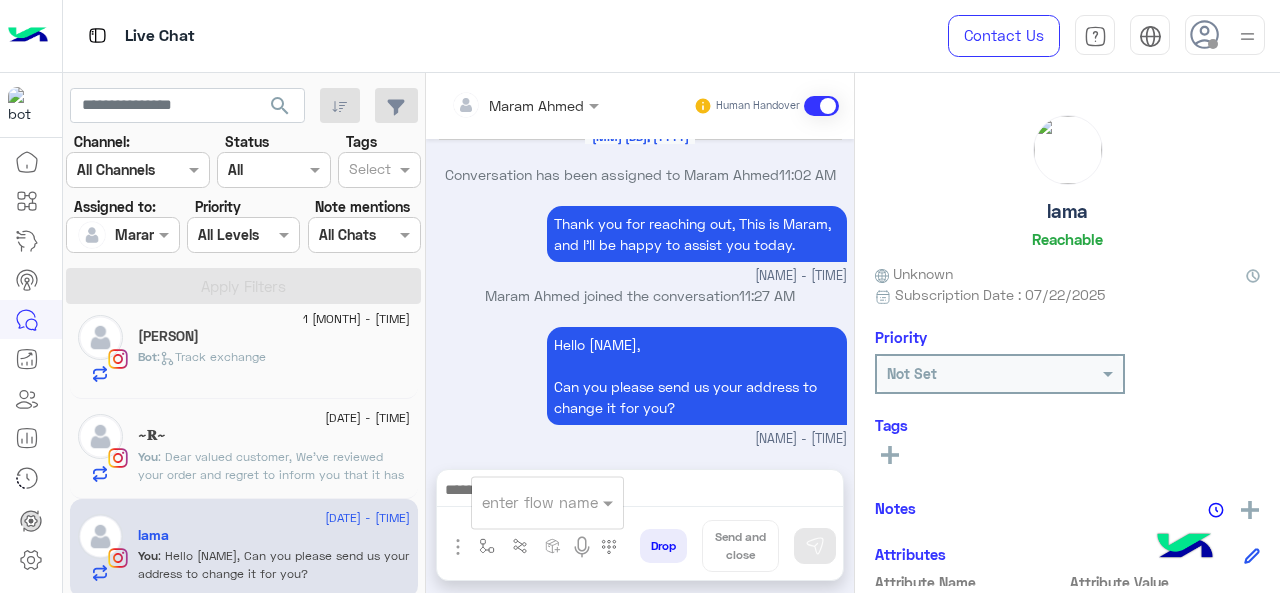 click on "enter flow name" at bounding box center [547, 502] 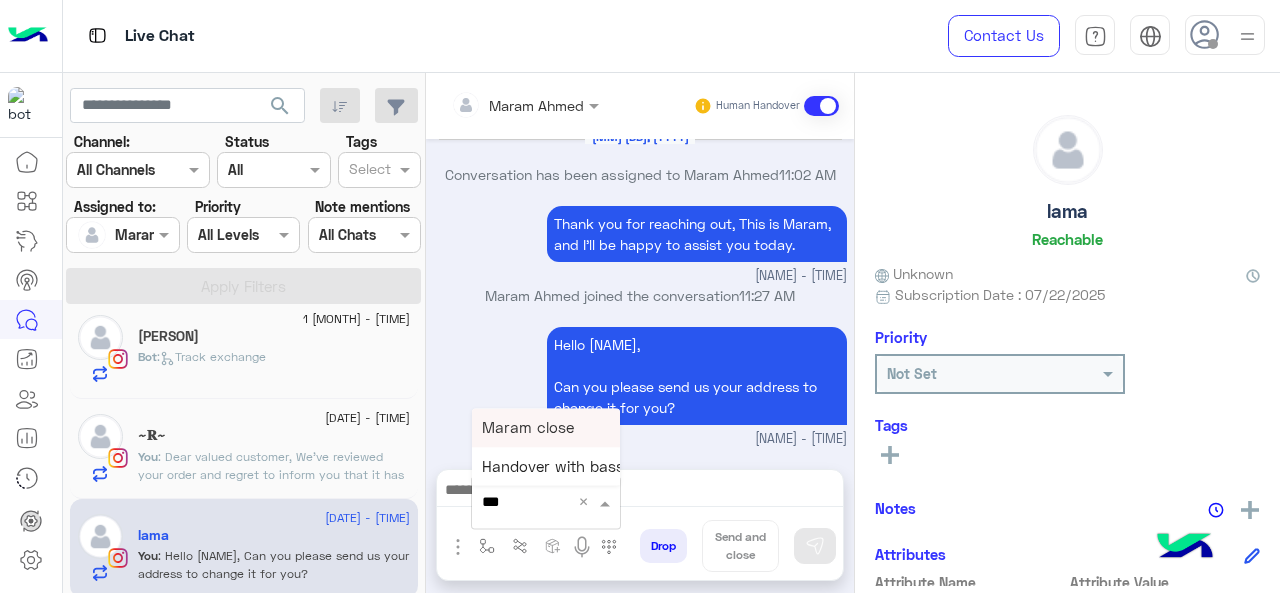type on "****" 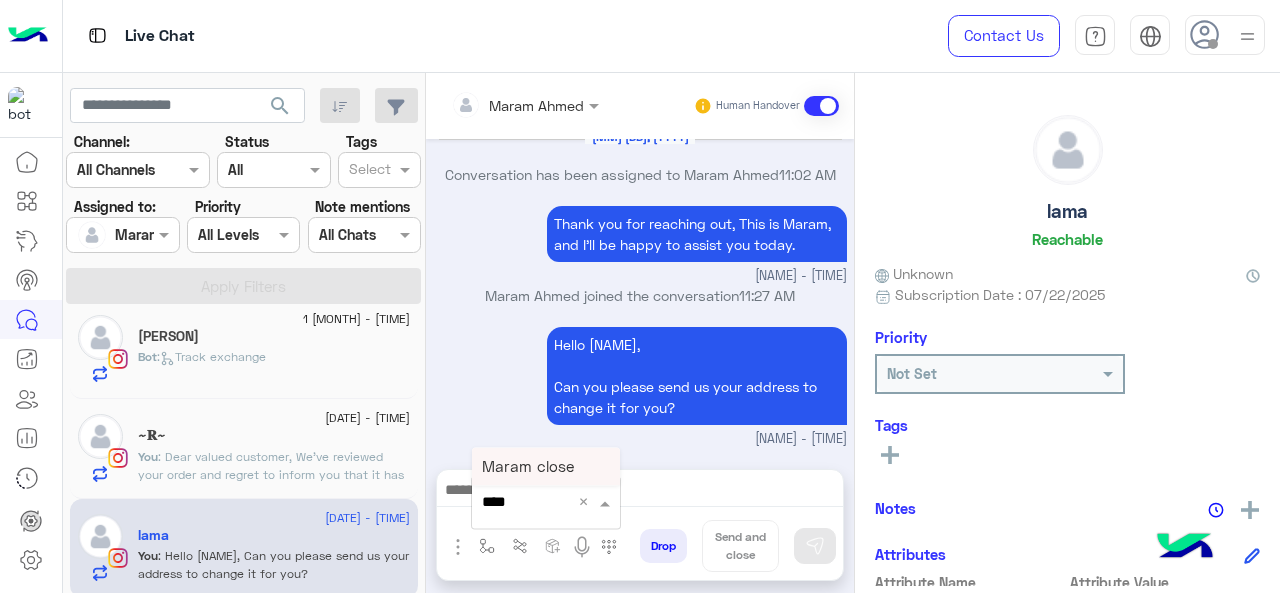 click on "Maram close" at bounding box center [546, 466] 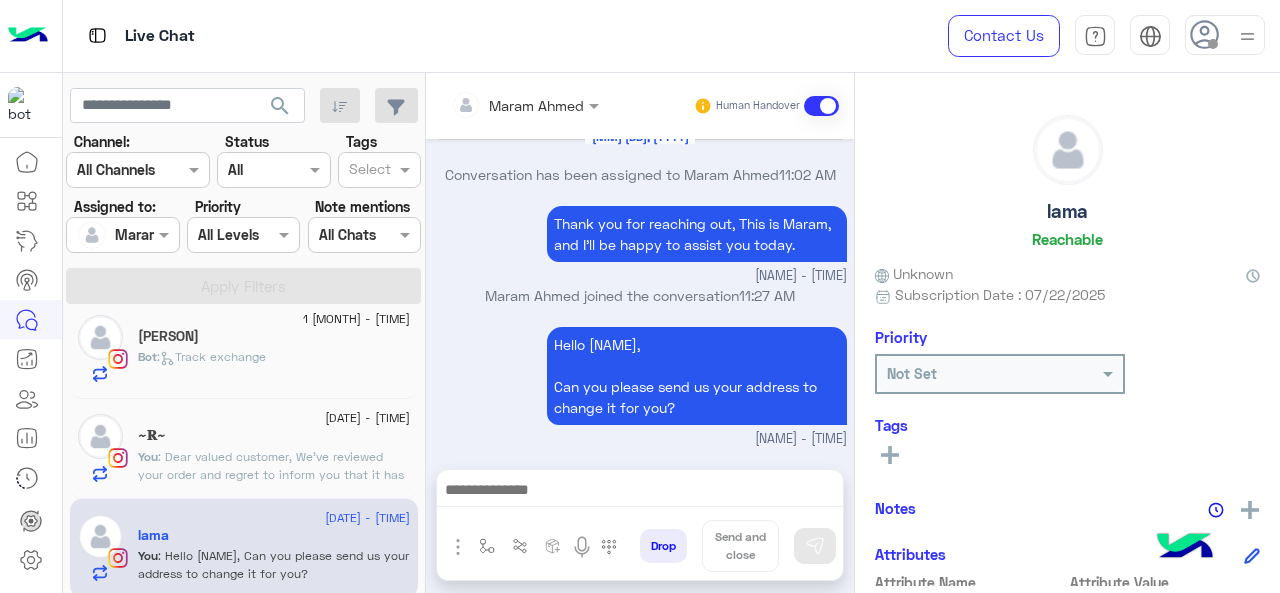 type on "**********" 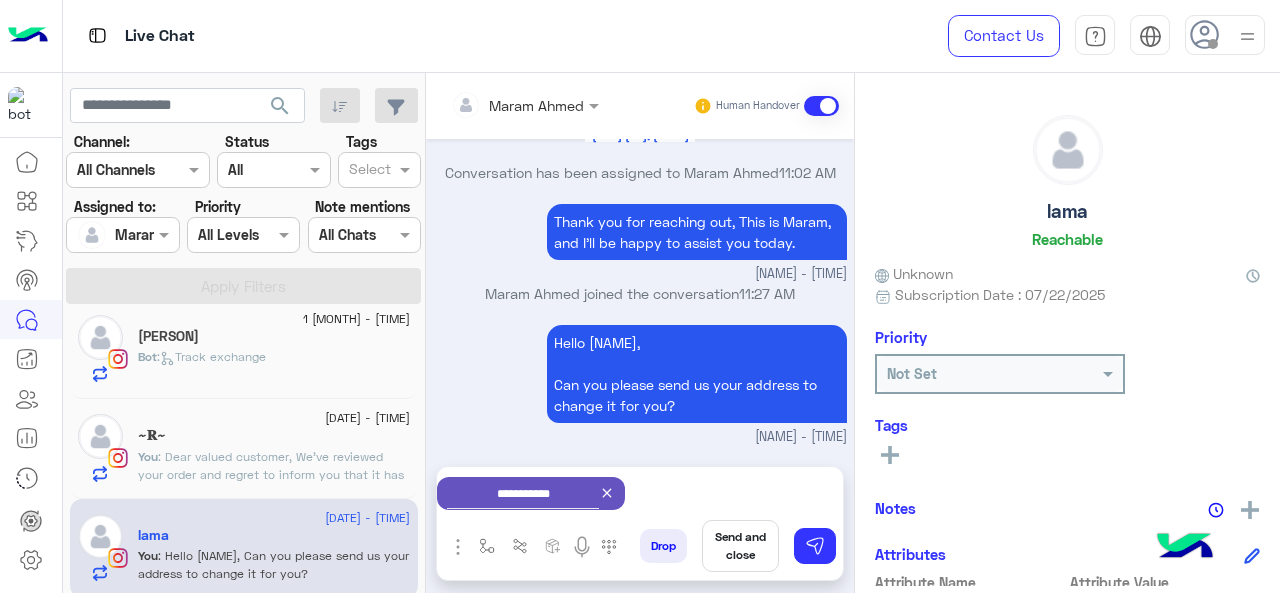 click on "Send and close" at bounding box center [740, 546] 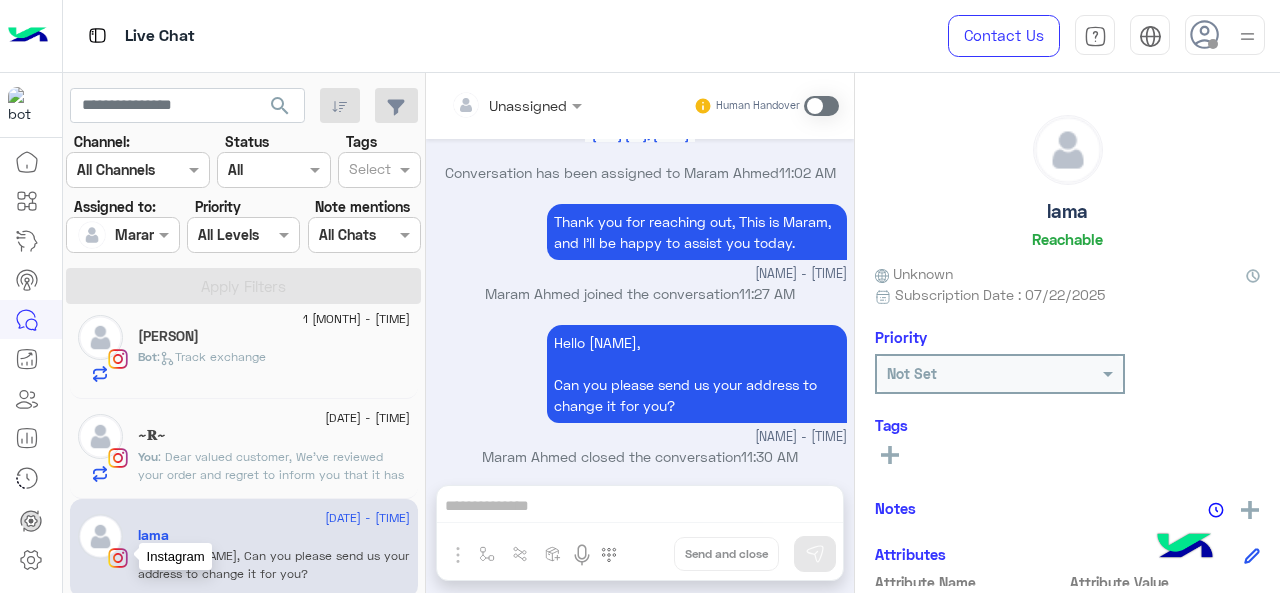 scroll, scrollTop: 711, scrollLeft: 0, axis: vertical 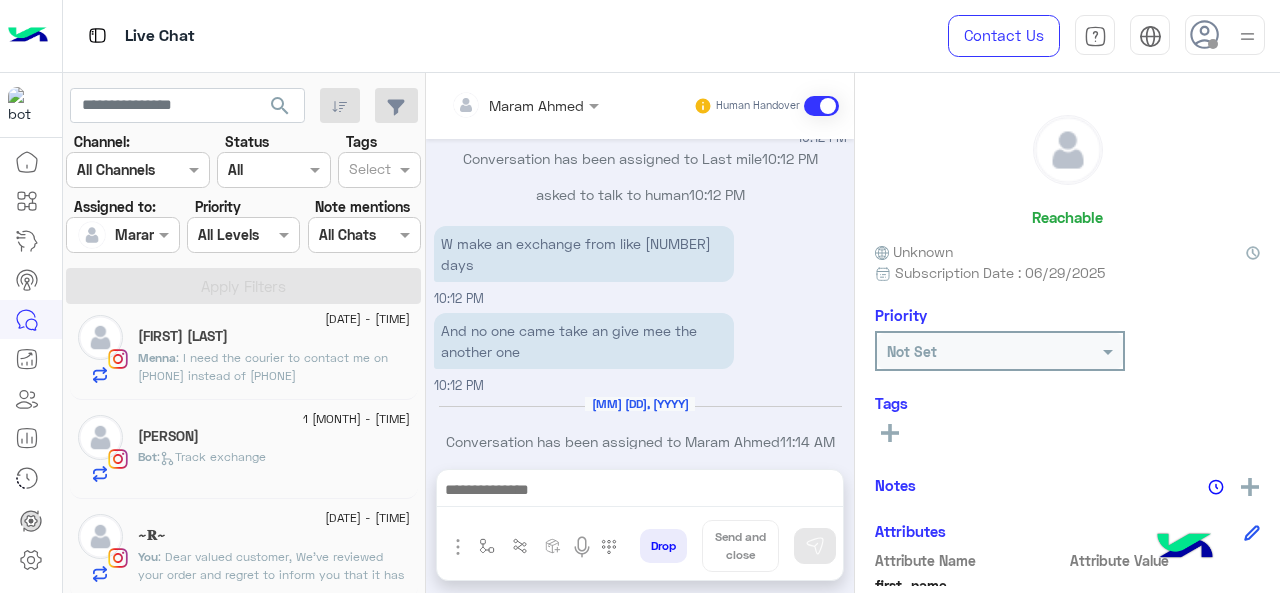 click on "~𝐑~" 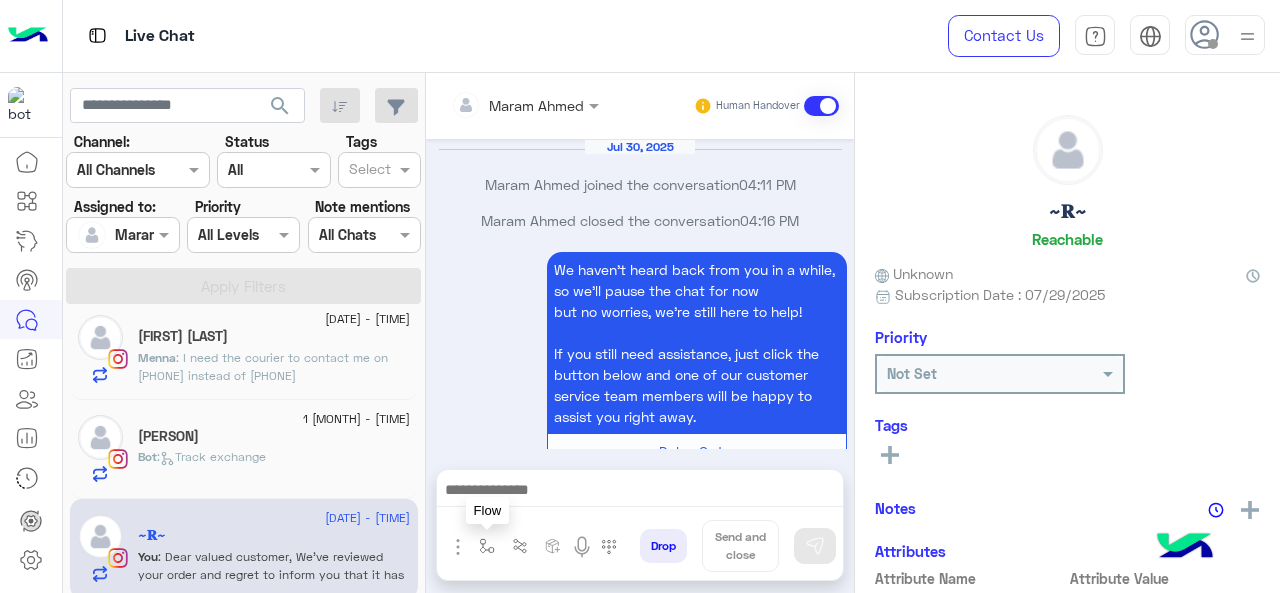 scroll, scrollTop: 1217, scrollLeft: 0, axis: vertical 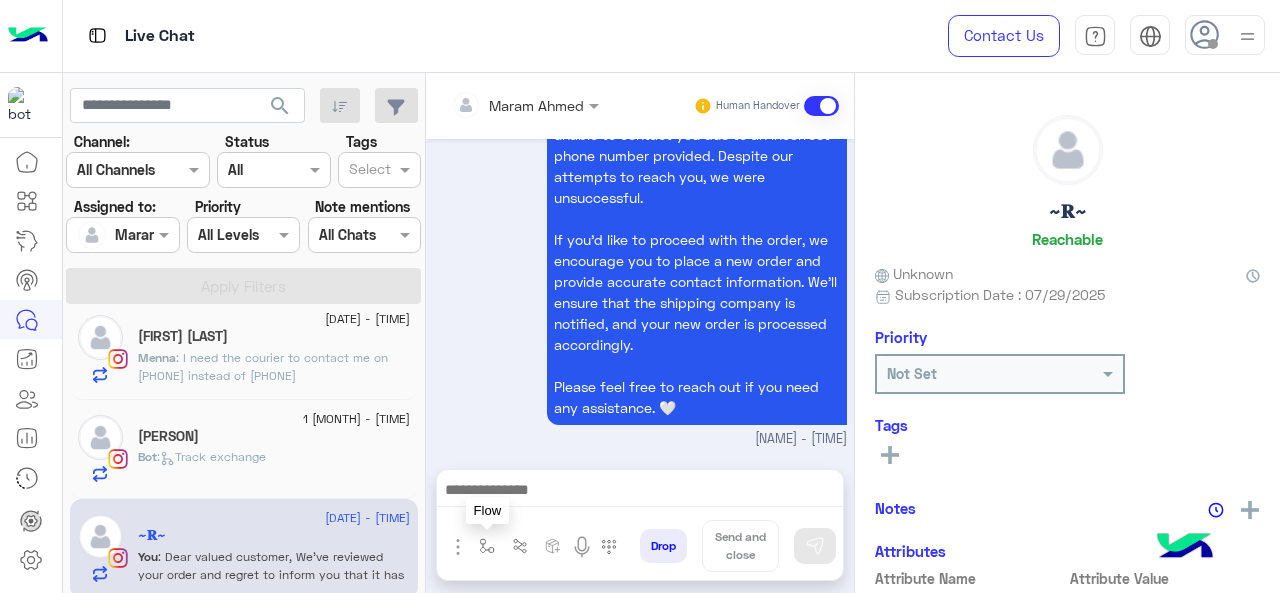 click at bounding box center (487, 546) 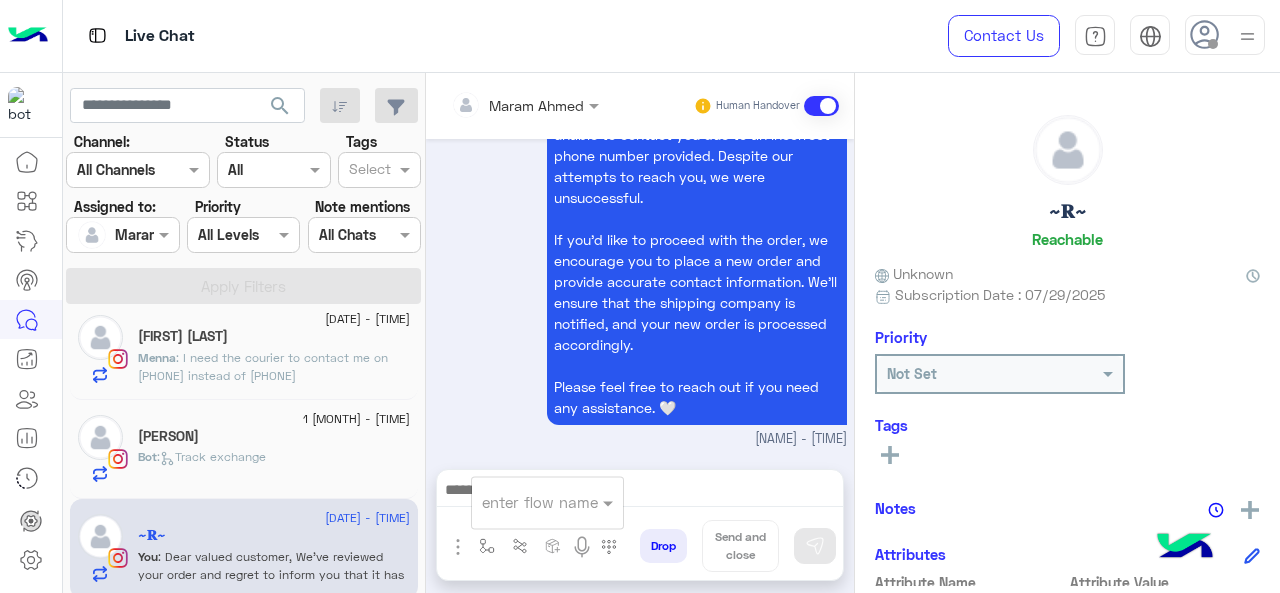 click on "enter flow name" at bounding box center [547, 502] 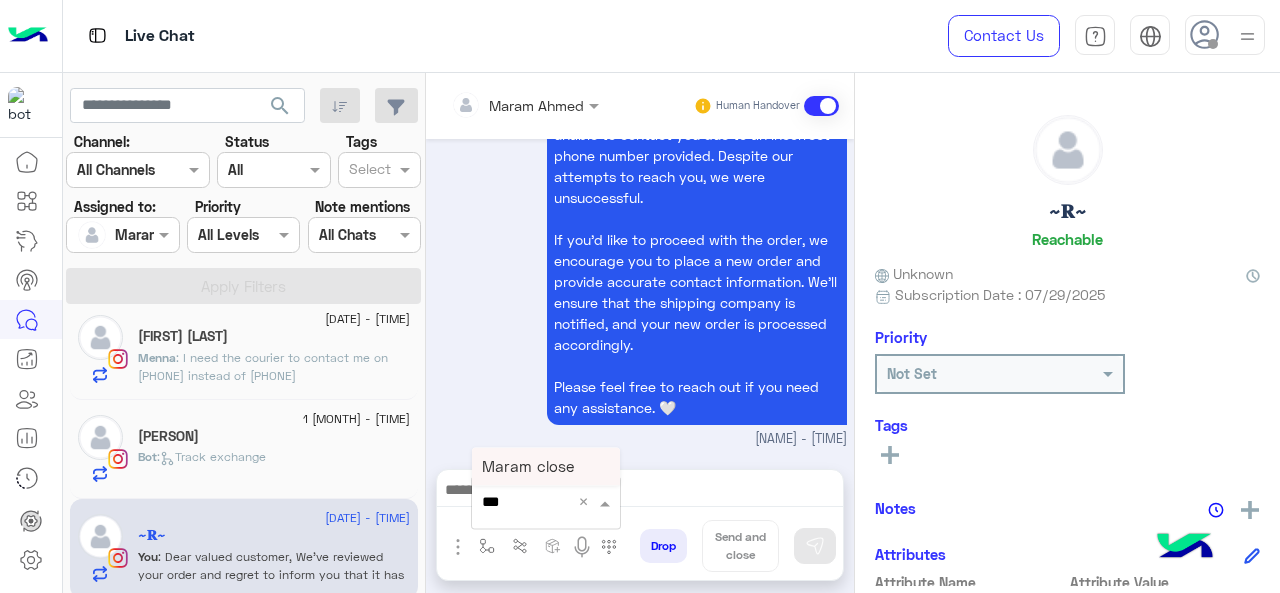 type on "****" 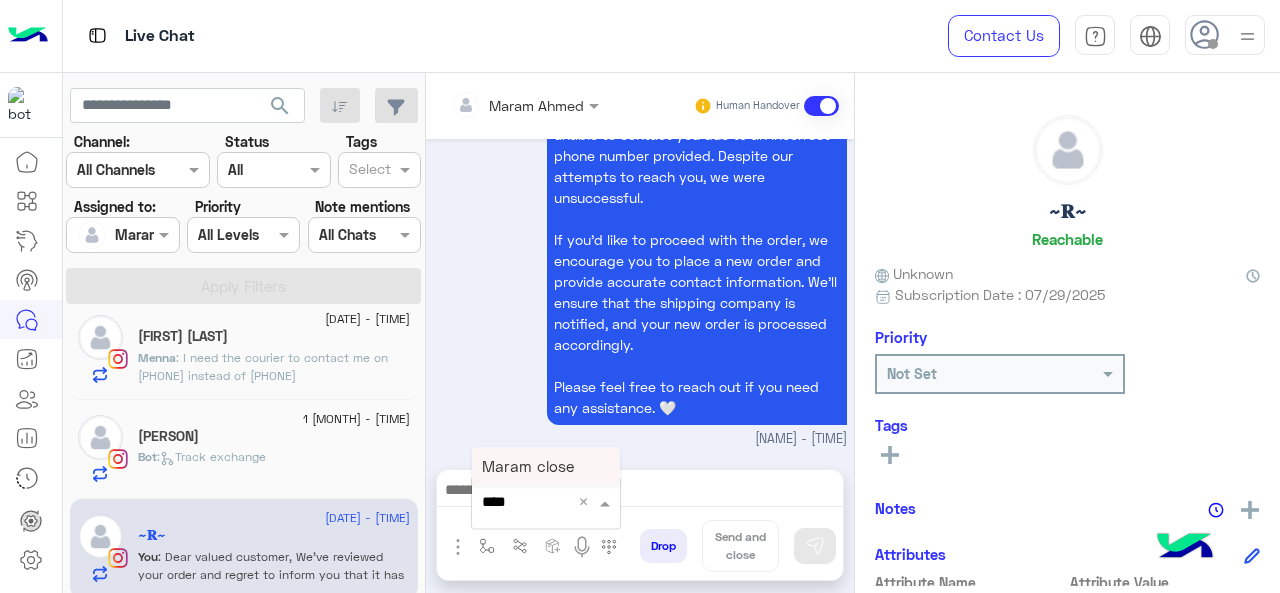 click on "Maram close" at bounding box center (528, 466) 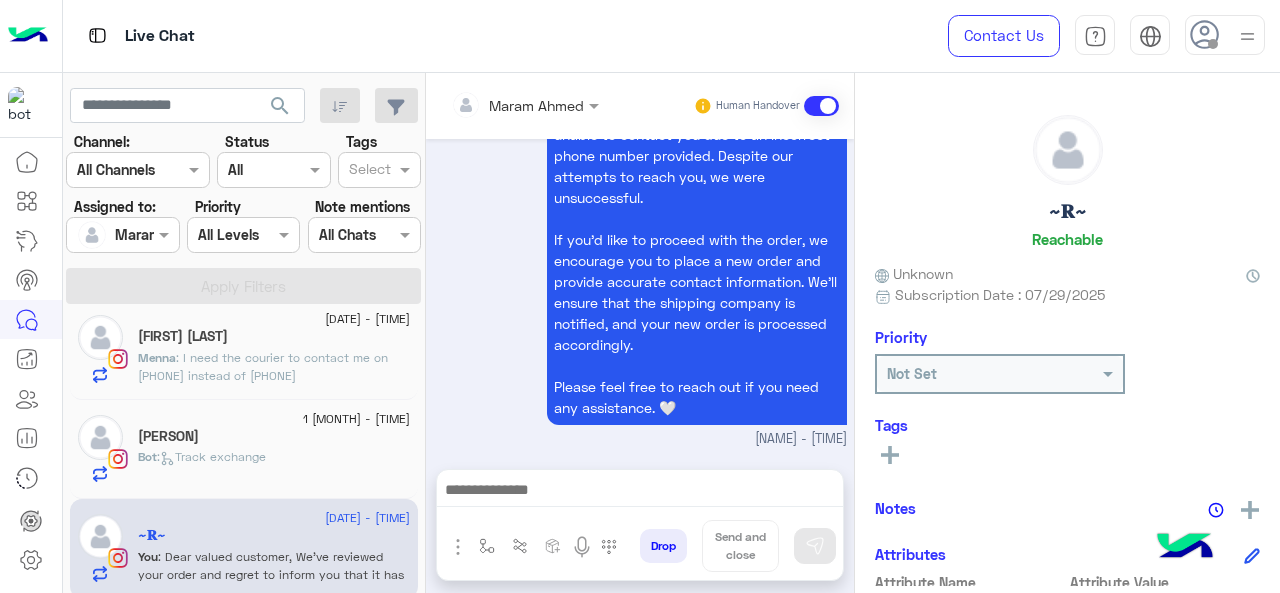 type on "**********" 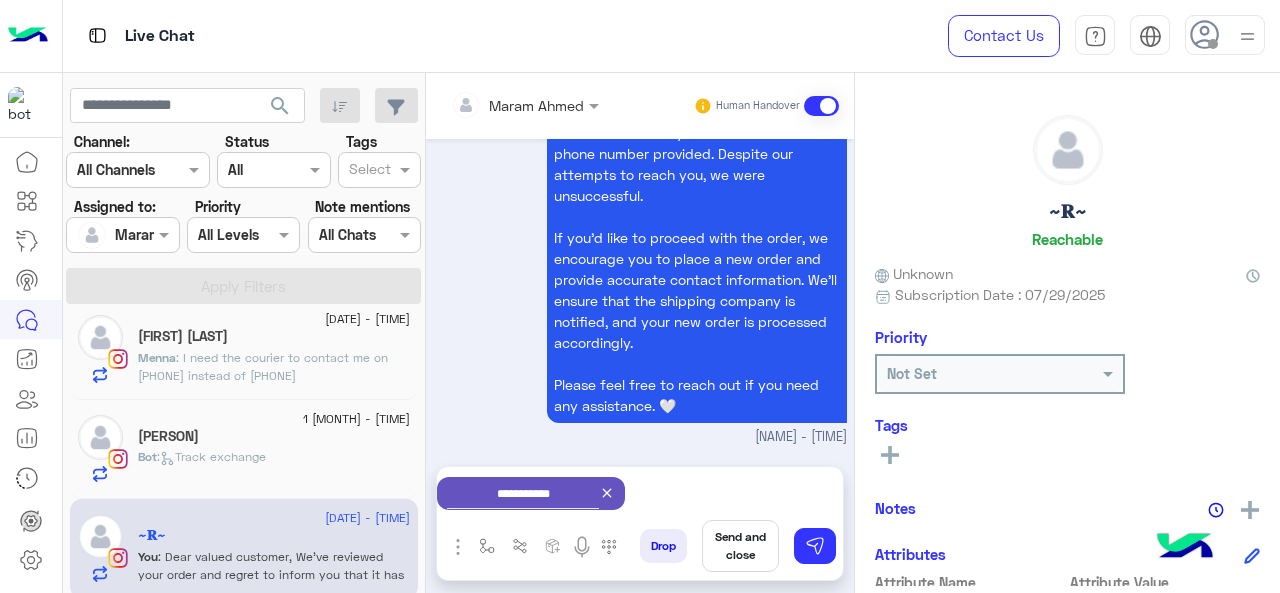 click on "Send and close" at bounding box center [740, 546] 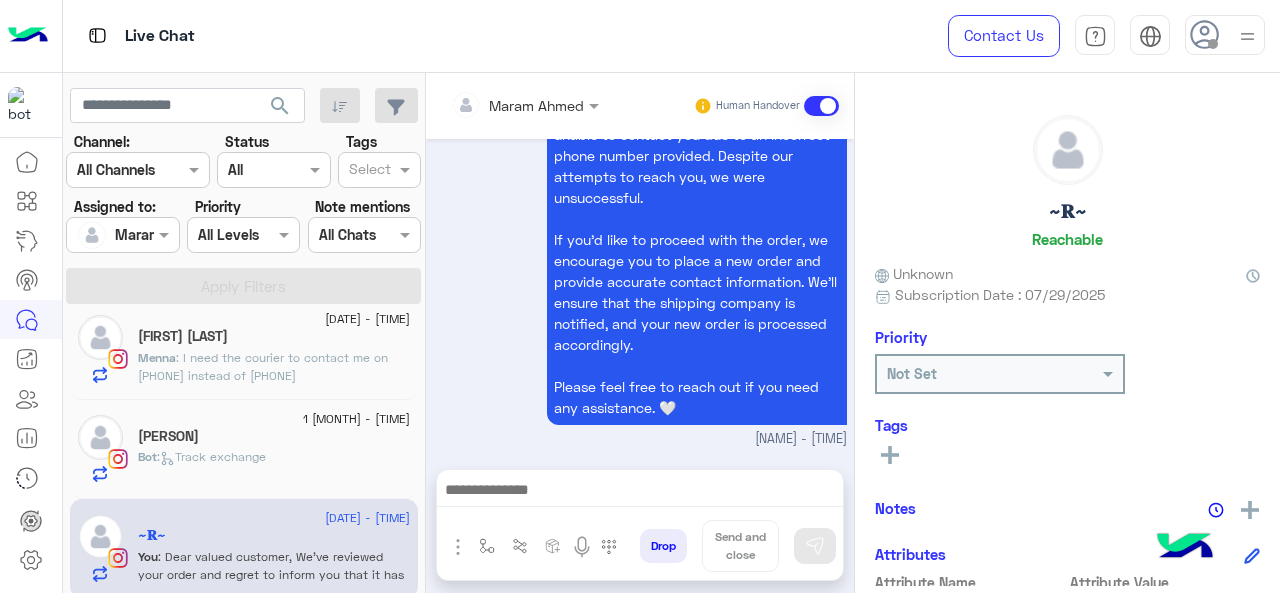 scroll, scrollTop: 1238, scrollLeft: 0, axis: vertical 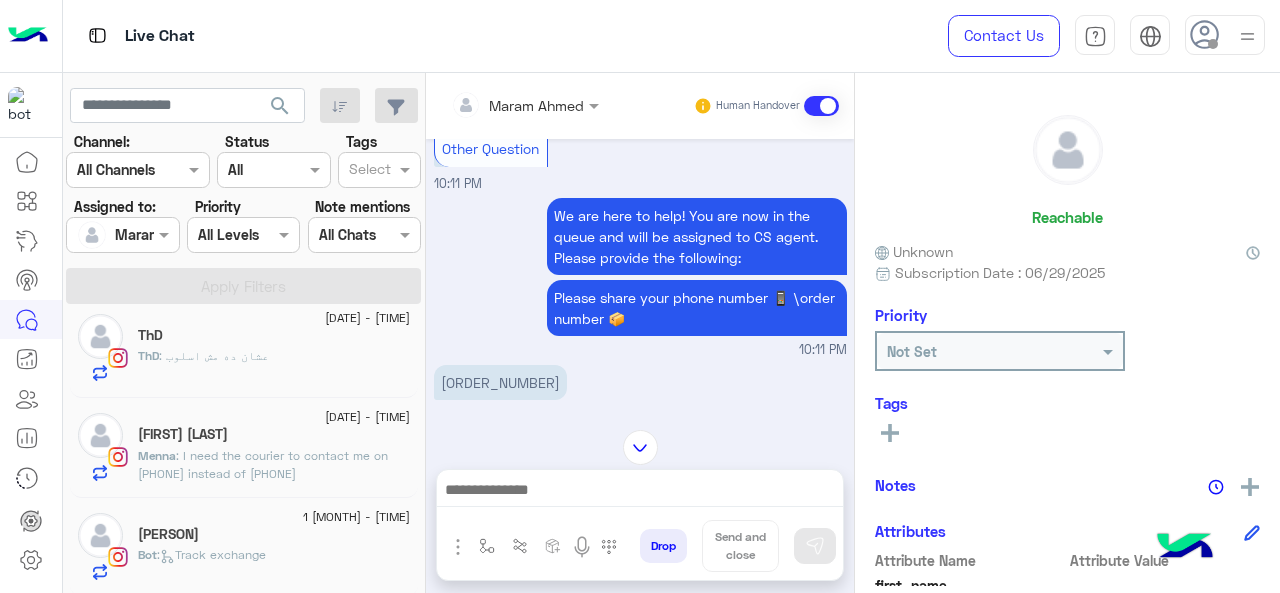 click on "[PERSON]" 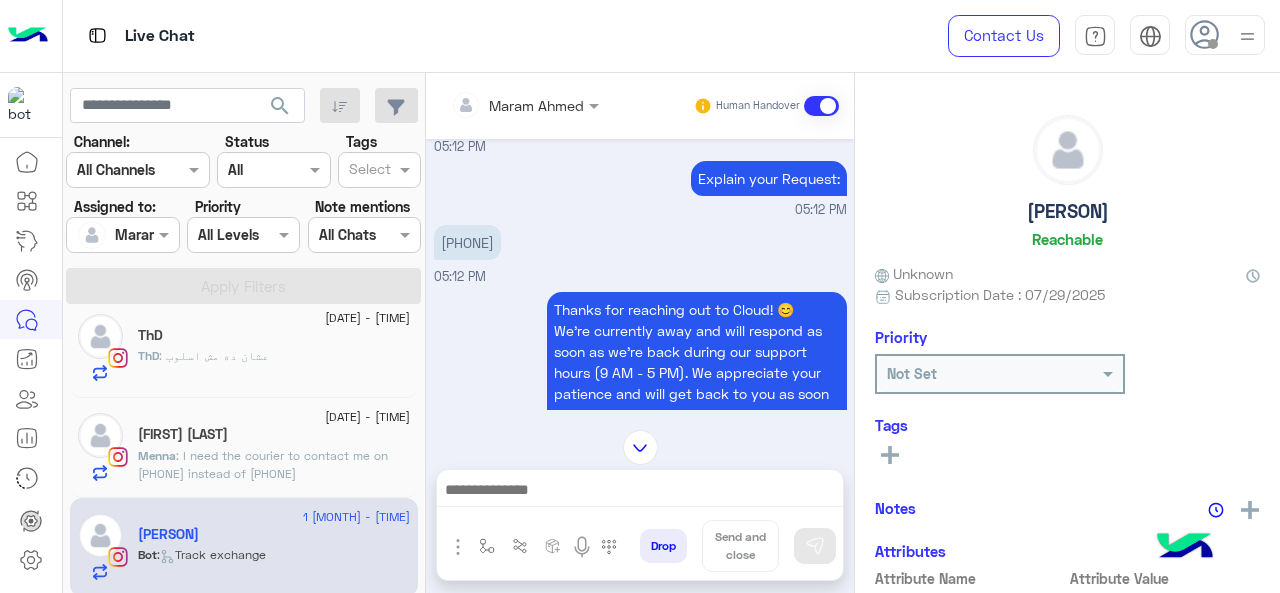 scroll, scrollTop: 381, scrollLeft: 0, axis: vertical 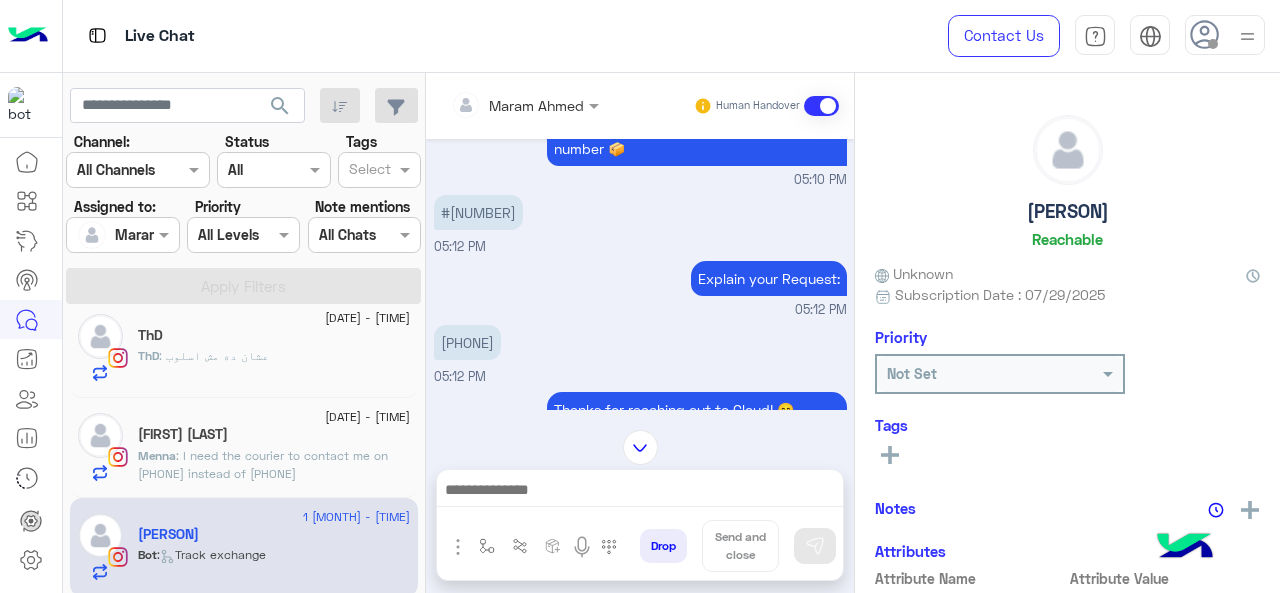 click on "#[NUMBER]" at bounding box center (478, 212) 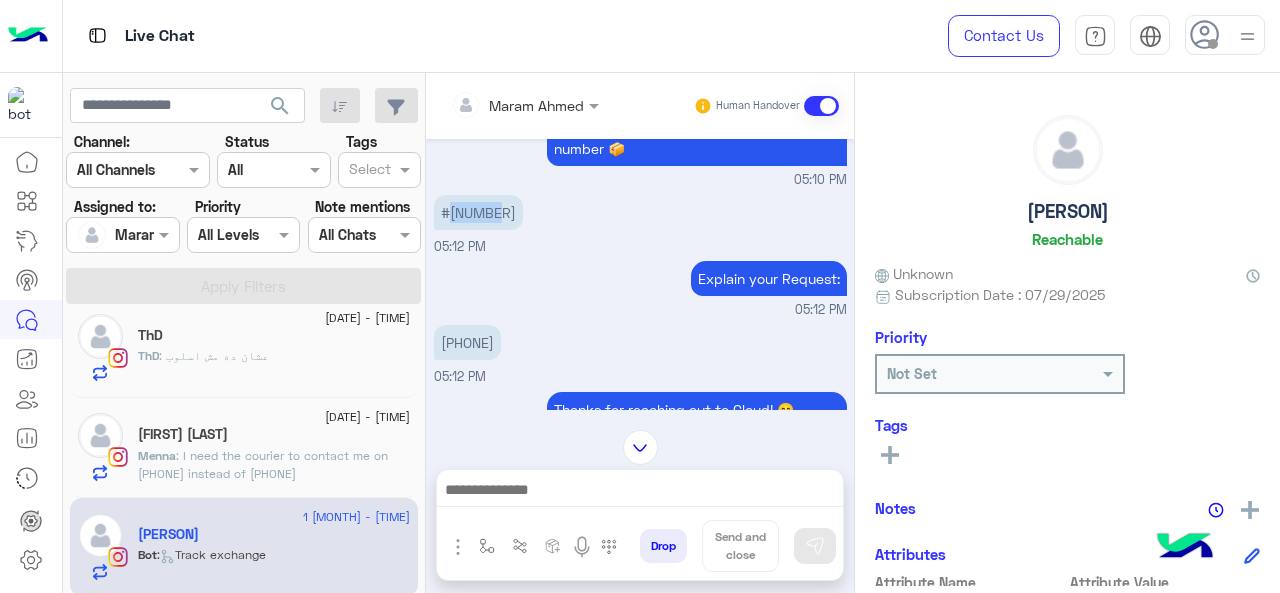 click on "#[NUMBER]" at bounding box center (478, 212) 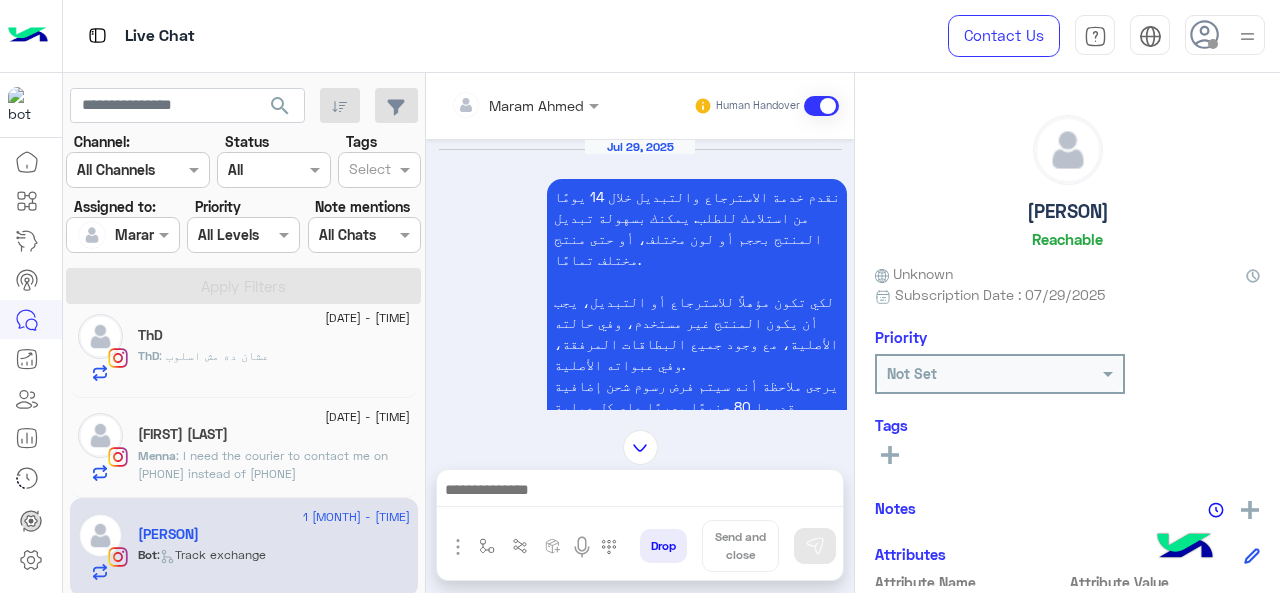 scroll, scrollTop: 1493, scrollLeft: 0, axis: vertical 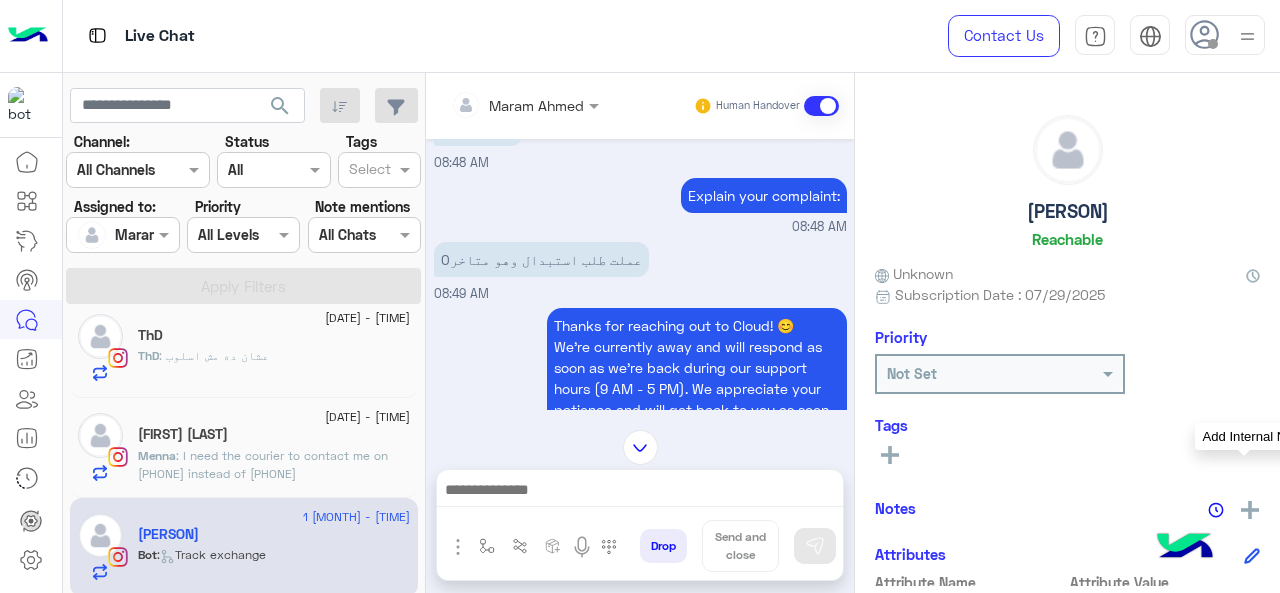 click 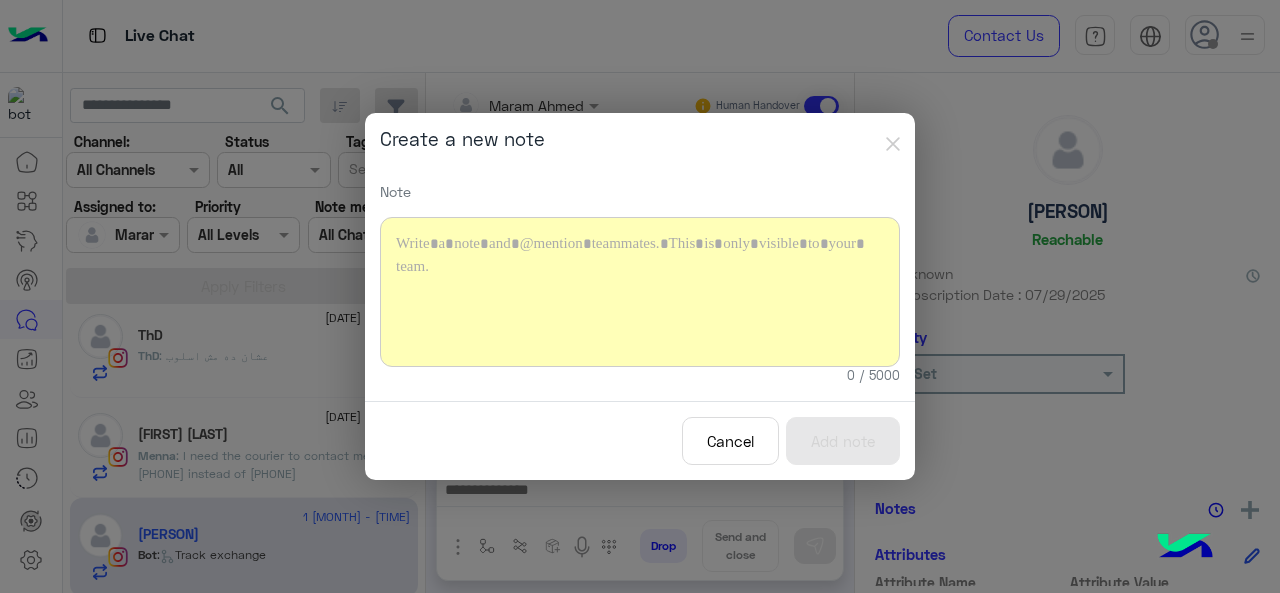type 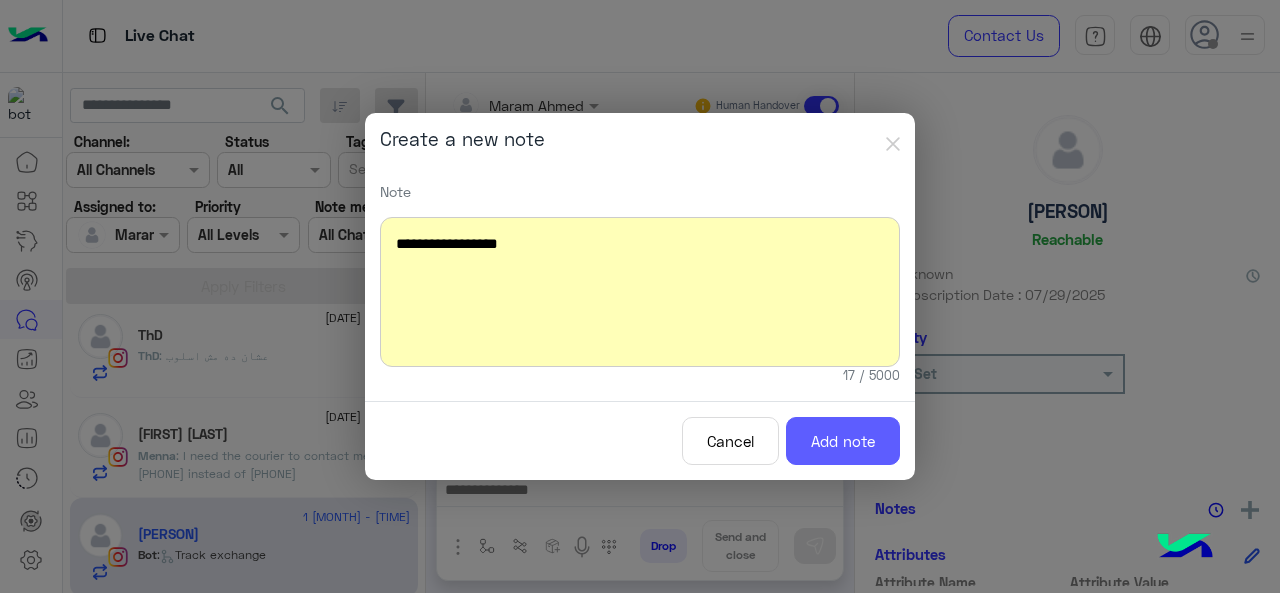 click on "Add note" 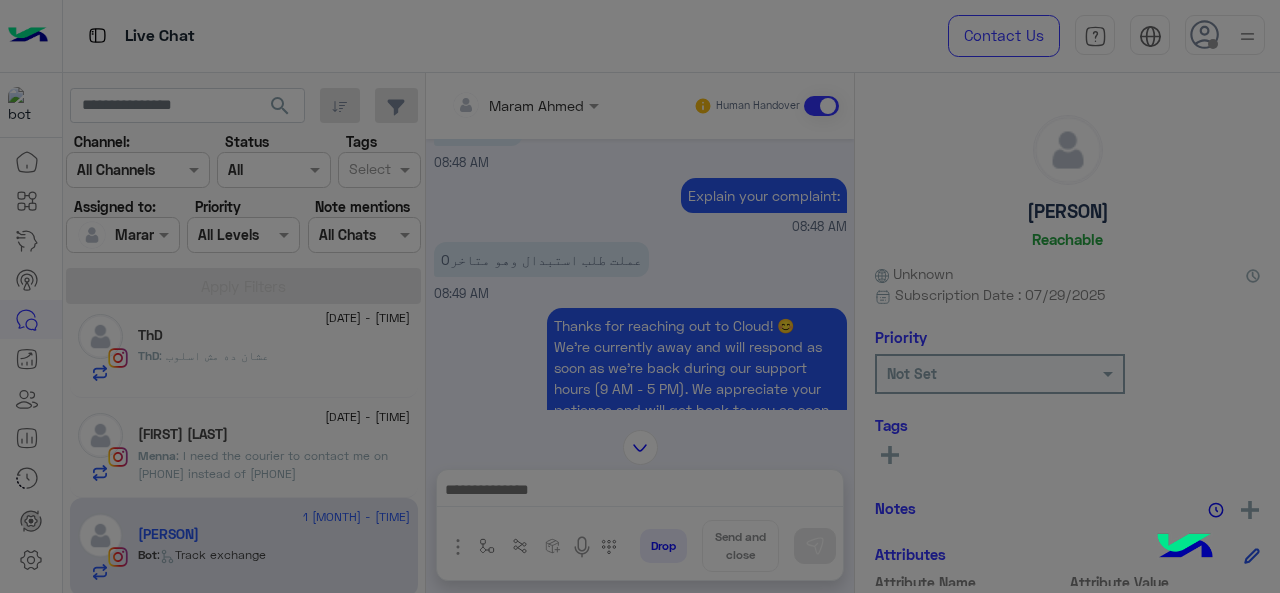 scroll, scrollTop: 3574, scrollLeft: 0, axis: vertical 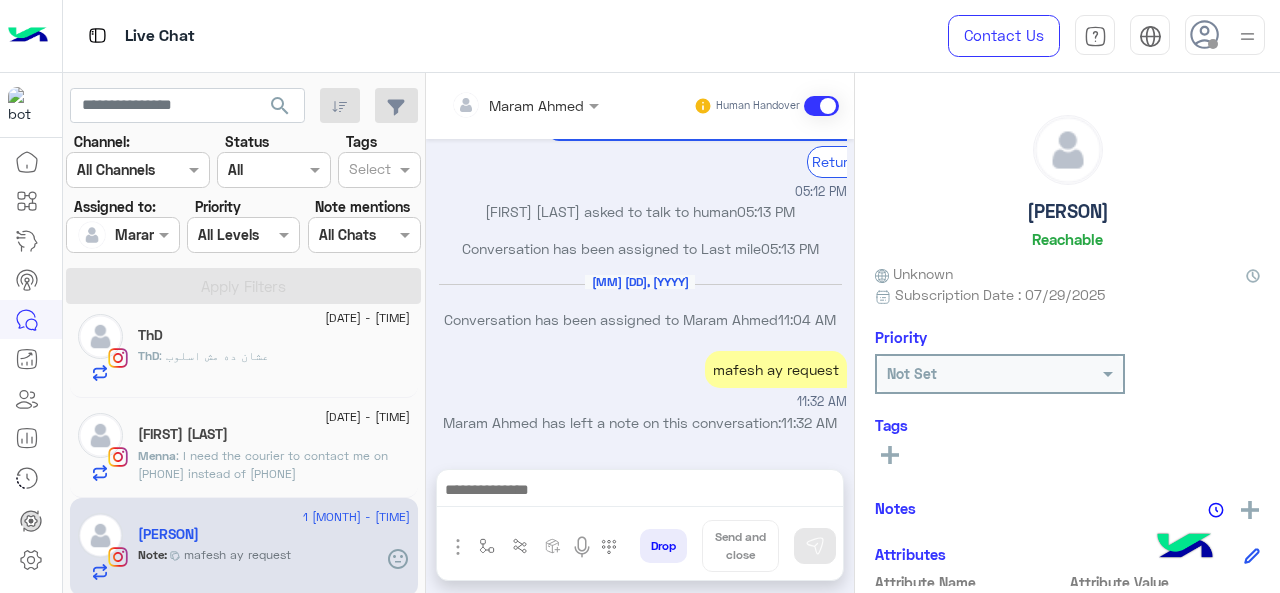 click at bounding box center (499, 105) 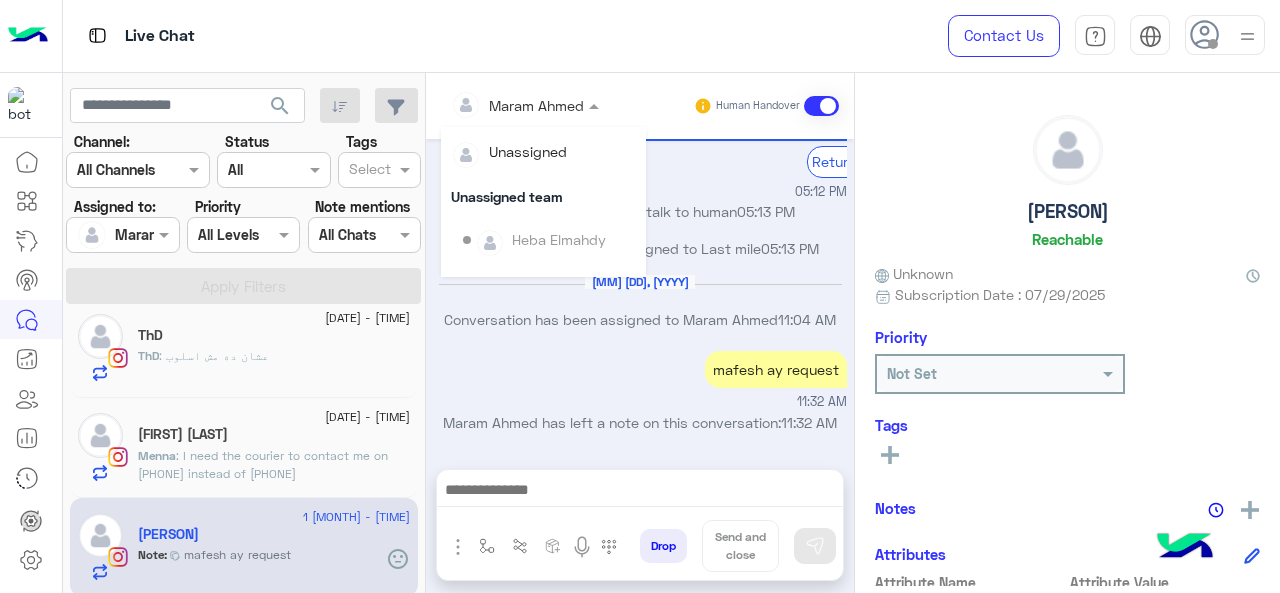 scroll, scrollTop: 354, scrollLeft: 0, axis: vertical 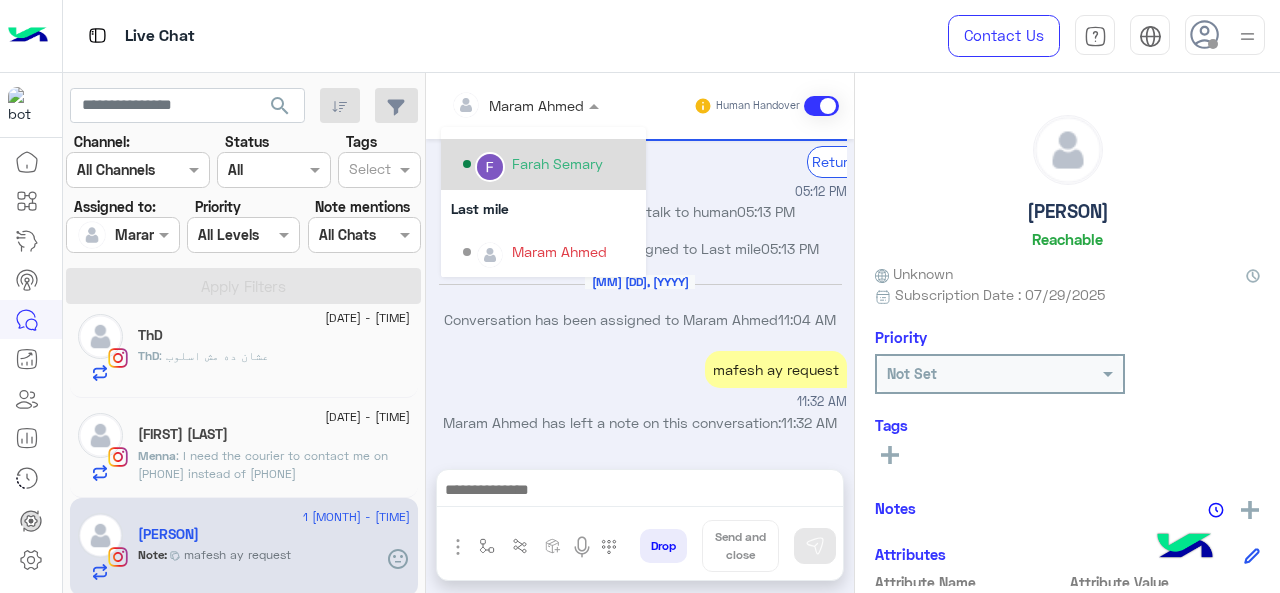 click on "Farah Semary" at bounding box center [557, 163] 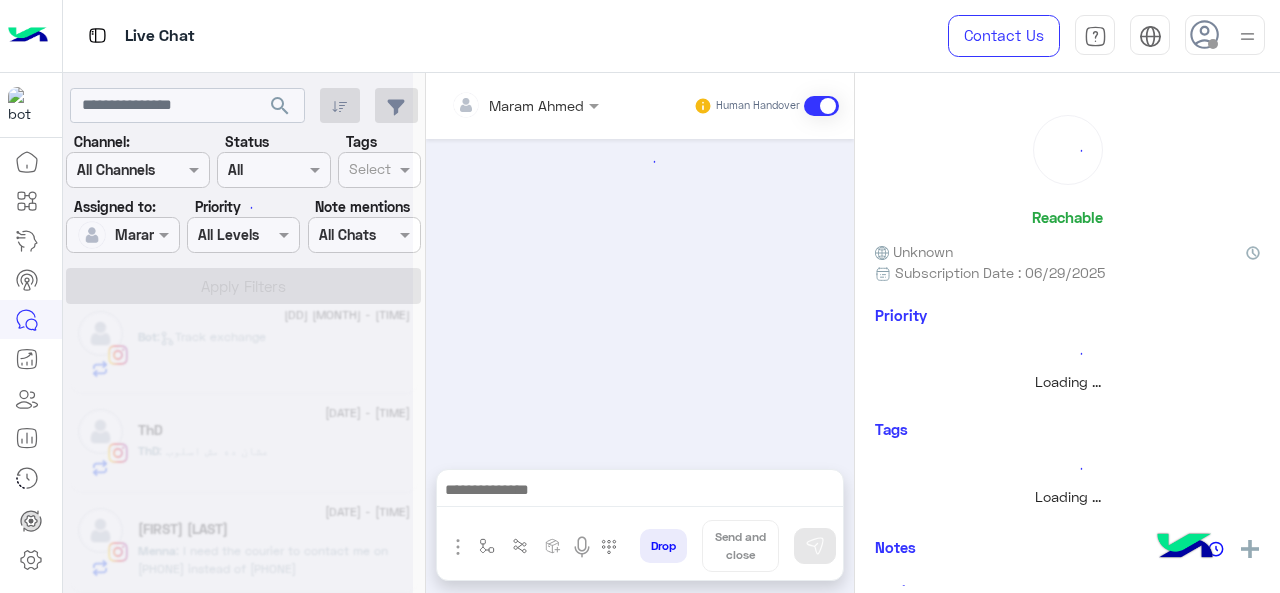 scroll, scrollTop: 710, scrollLeft: 0, axis: vertical 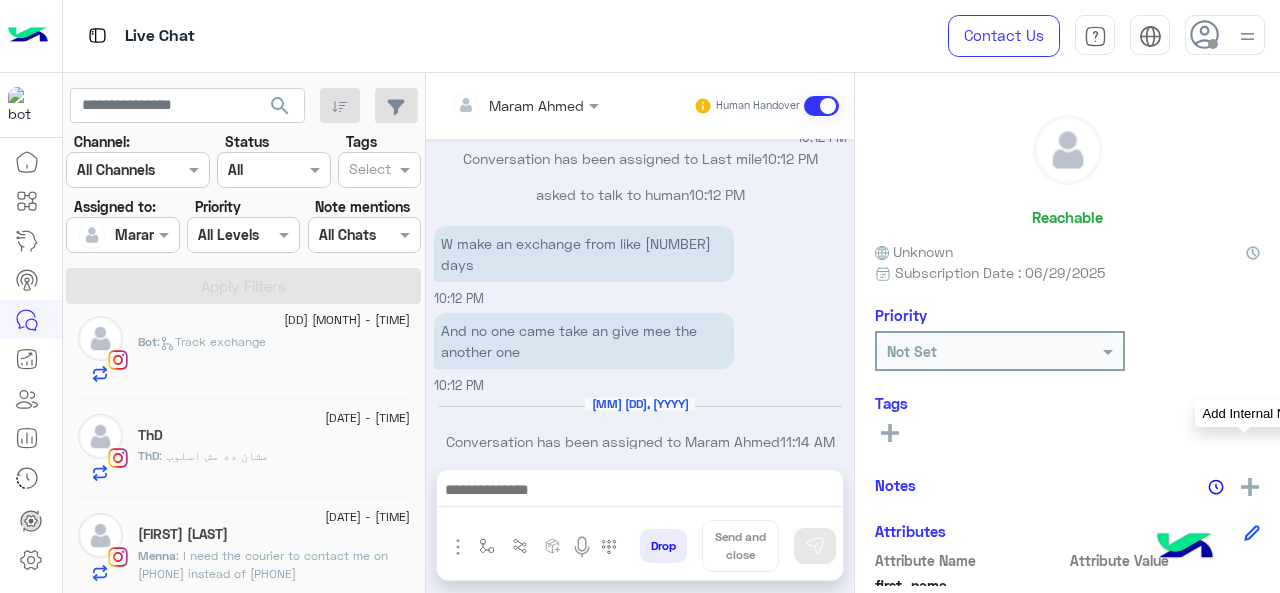 click 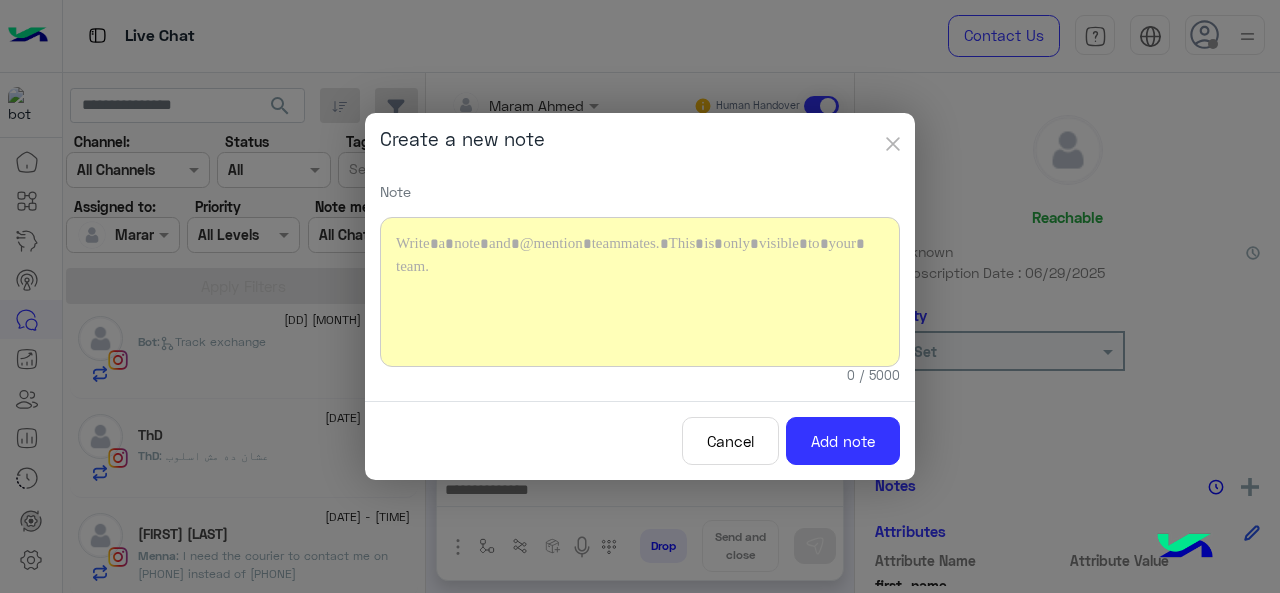 click 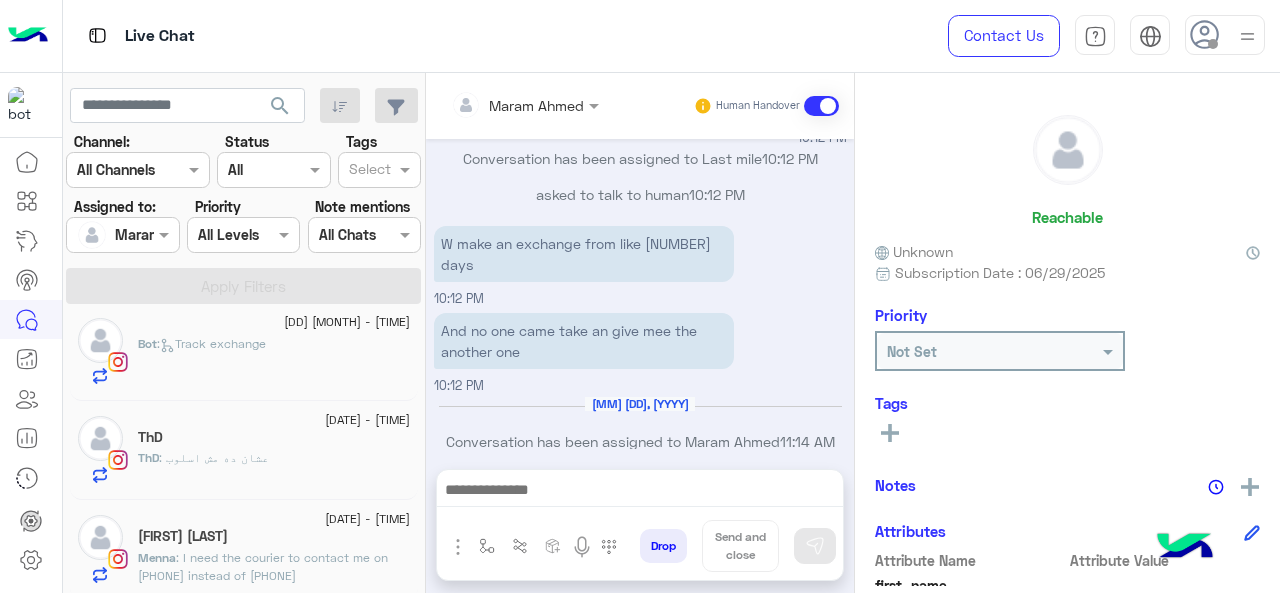 scroll, scrollTop: 710, scrollLeft: 0, axis: vertical 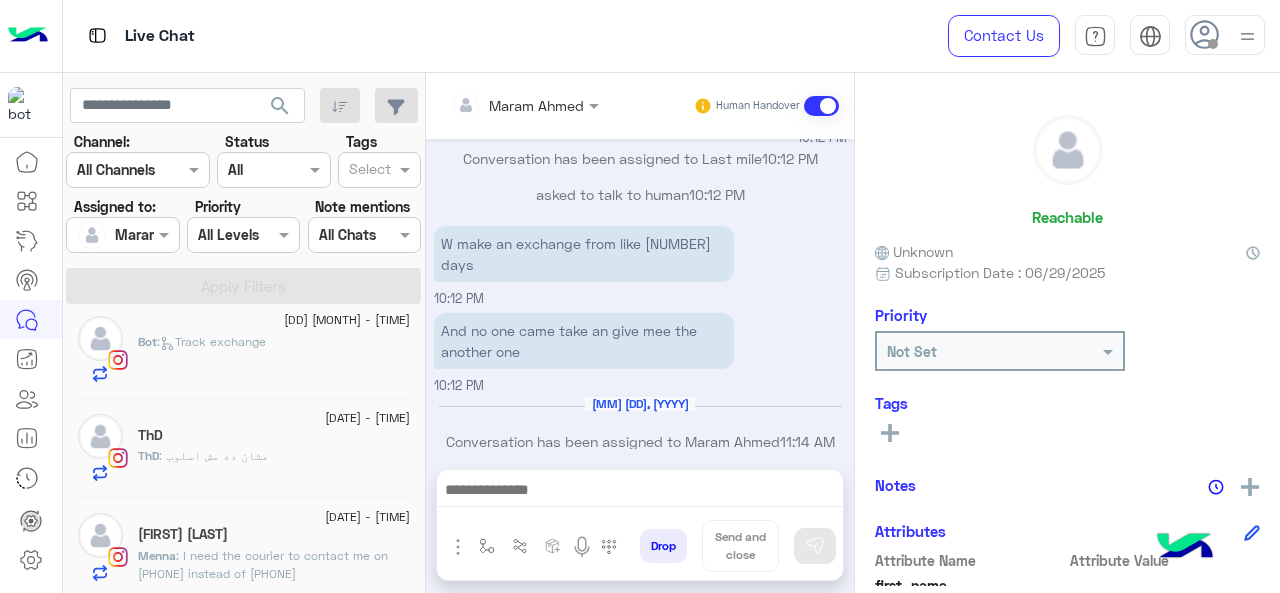 click on "[FIRST] [LAST]" 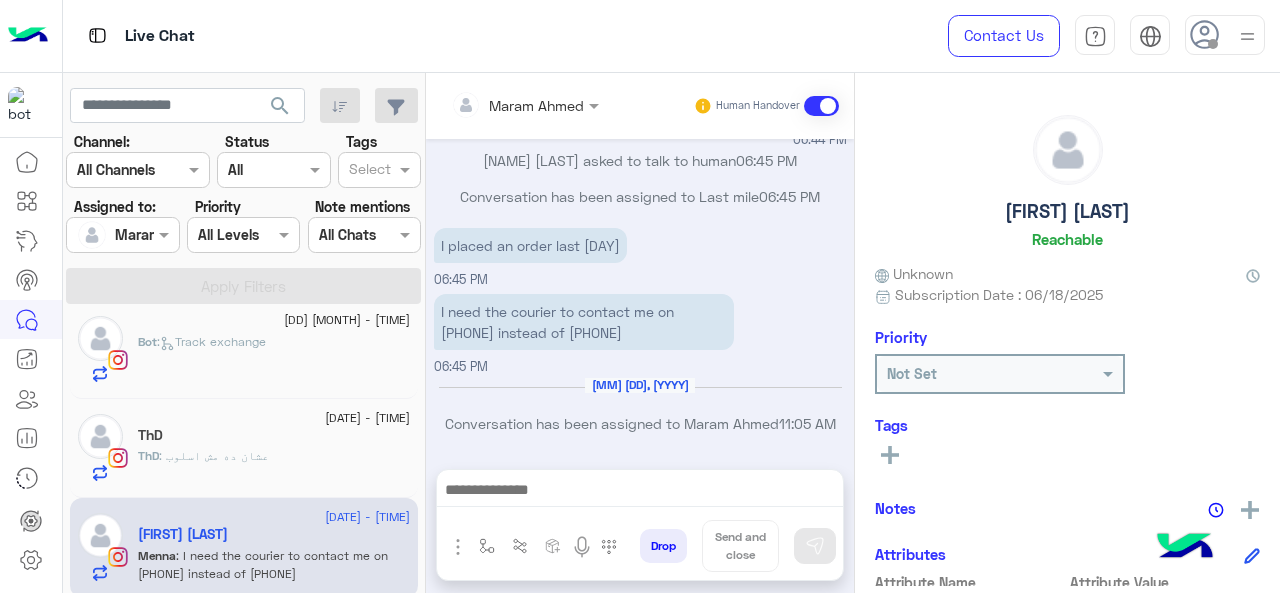 scroll, scrollTop: 1947, scrollLeft: 0, axis: vertical 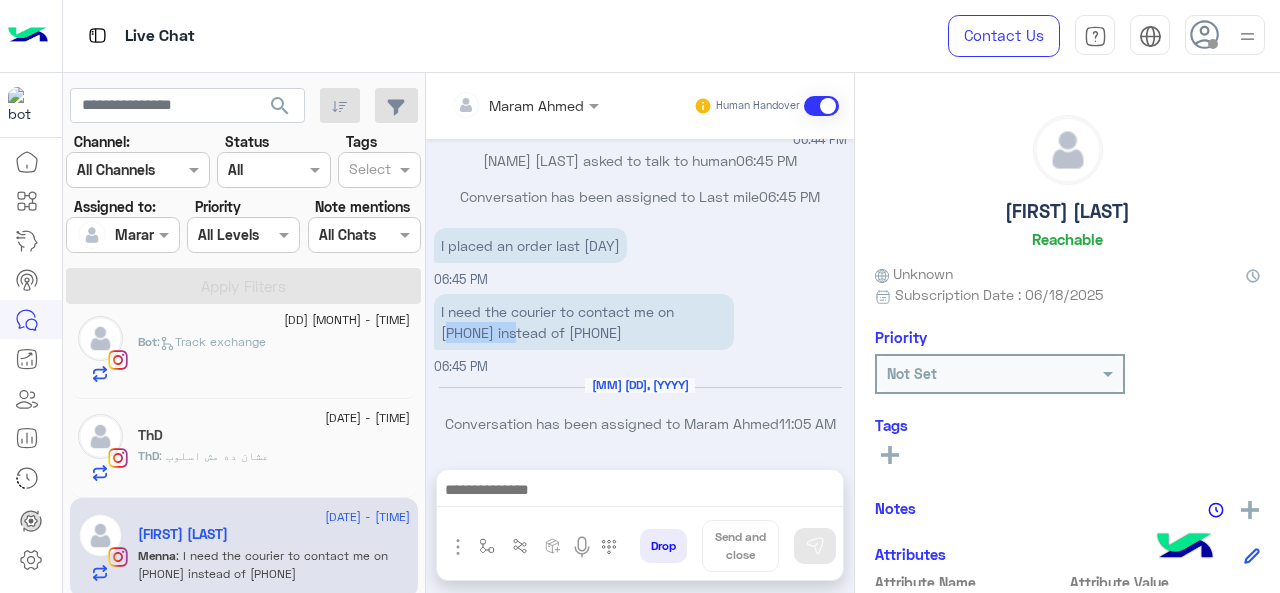 drag, startPoint x: 530, startPoint y: 329, endPoint x: 448, endPoint y: 332, distance: 82.05486 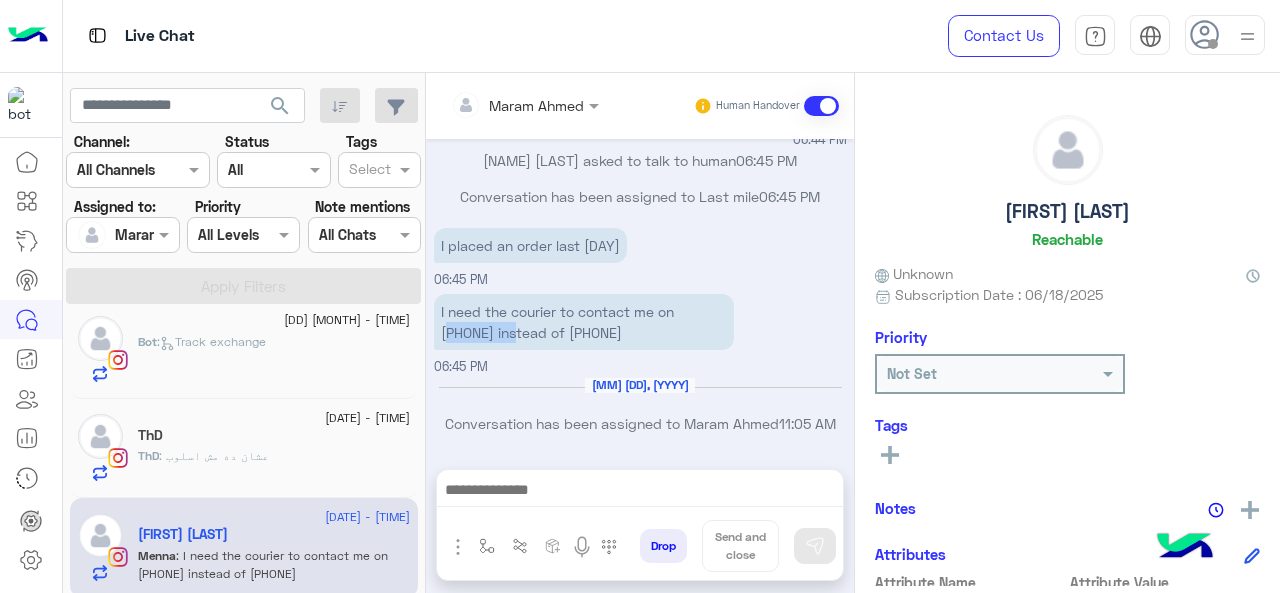 click on "I need the courier to contact me on [PHONE] instead of [PHONE]" at bounding box center (584, 322) 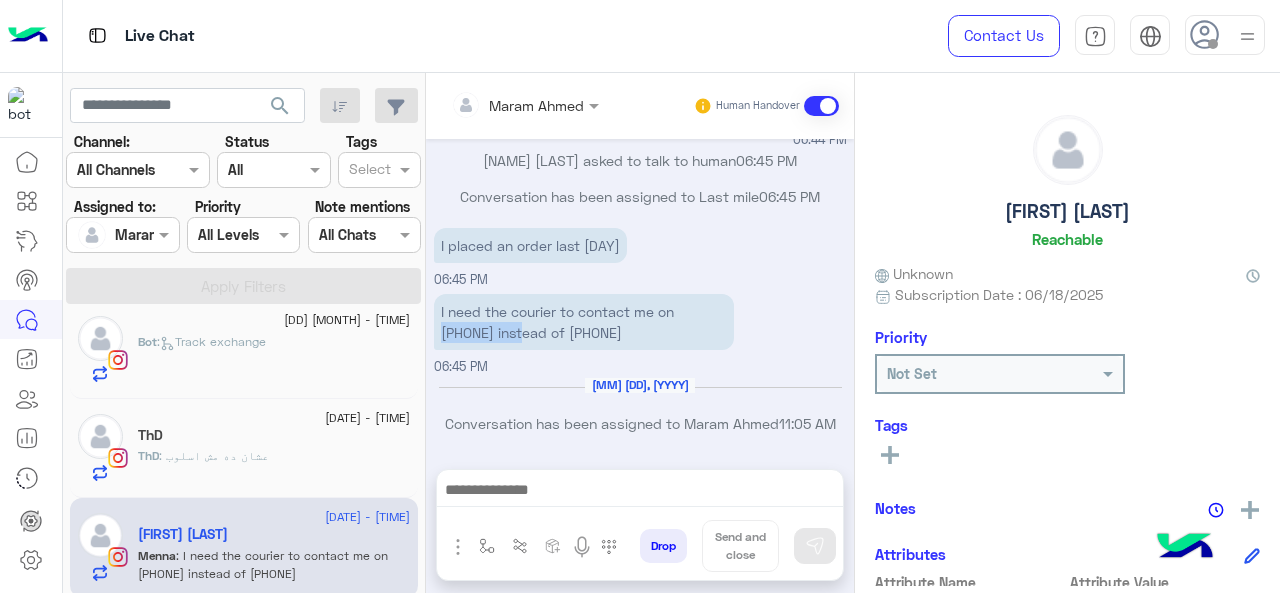 click on "I need the courier to contact me on [PHONE] instead of [PHONE]" at bounding box center (584, 322) 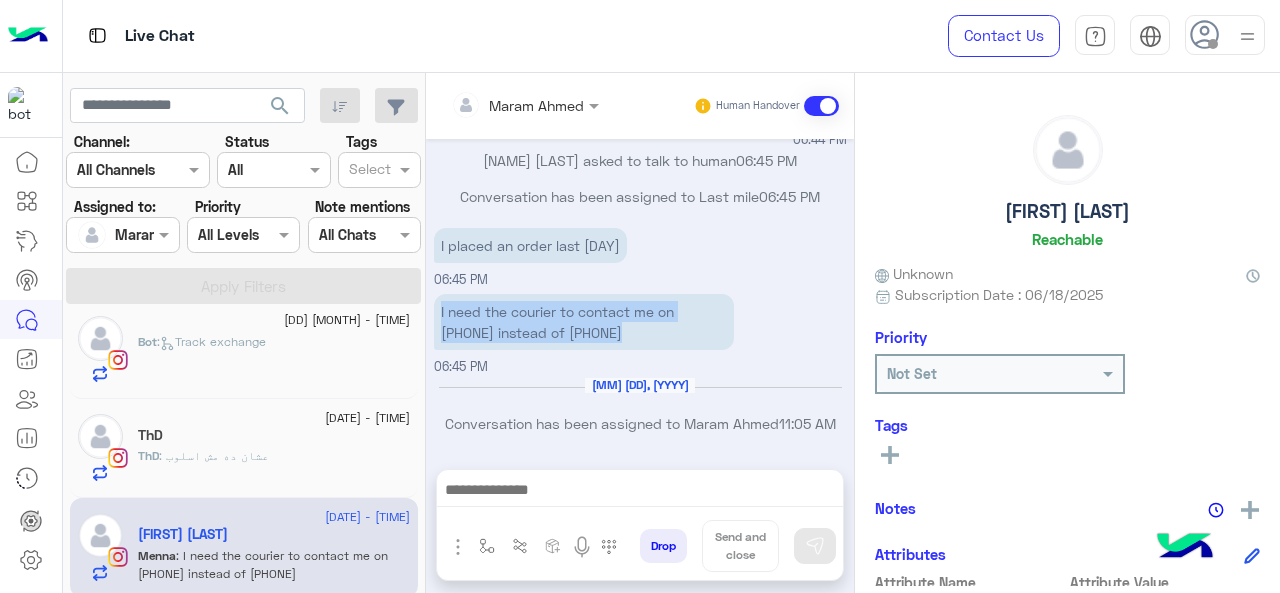 drag, startPoint x: 511, startPoint y: 334, endPoint x: 466, endPoint y: 334, distance: 45 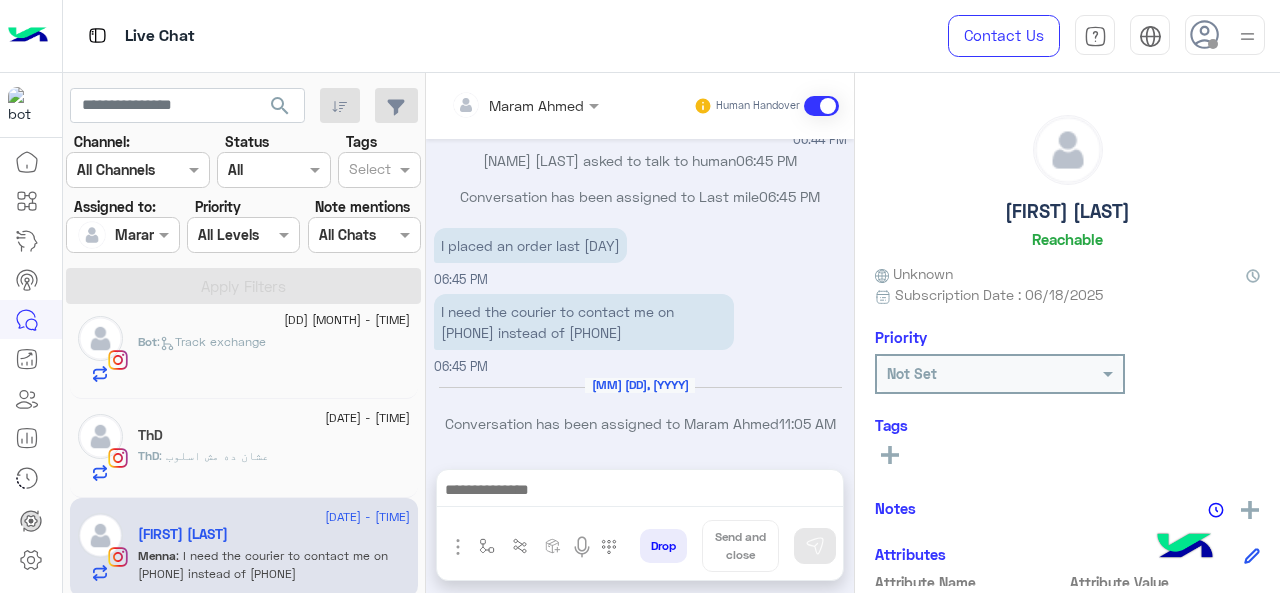 click on "I need the courier to contact me on [PHONE] instead of +20 [PHONE]   06:45 PM" at bounding box center (640, 333) 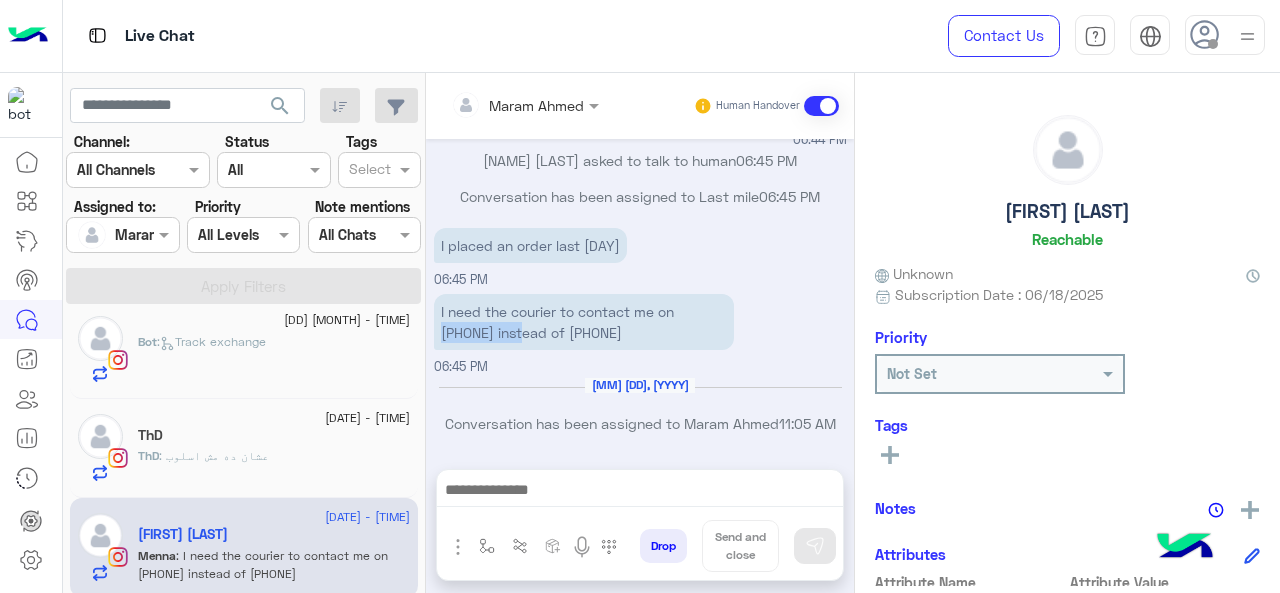 click on "I need the courier to contact me on [PHONE] instead of [PHONE]" at bounding box center (584, 322) 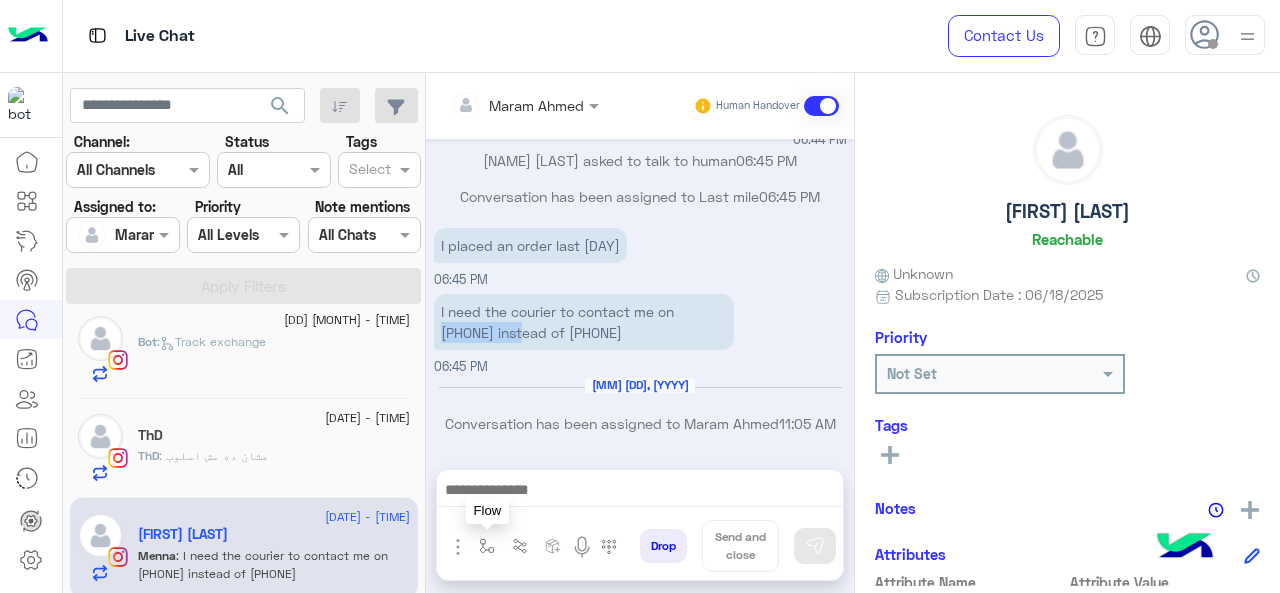 click at bounding box center (487, 546) 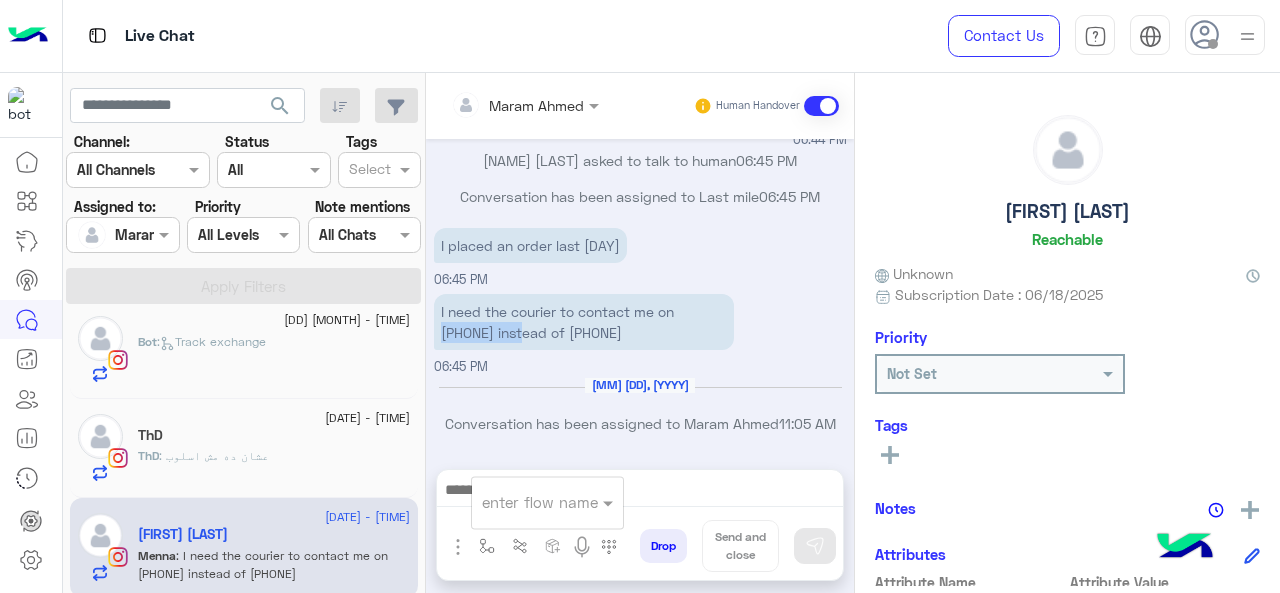 click on "enter flow name" at bounding box center [540, 502] 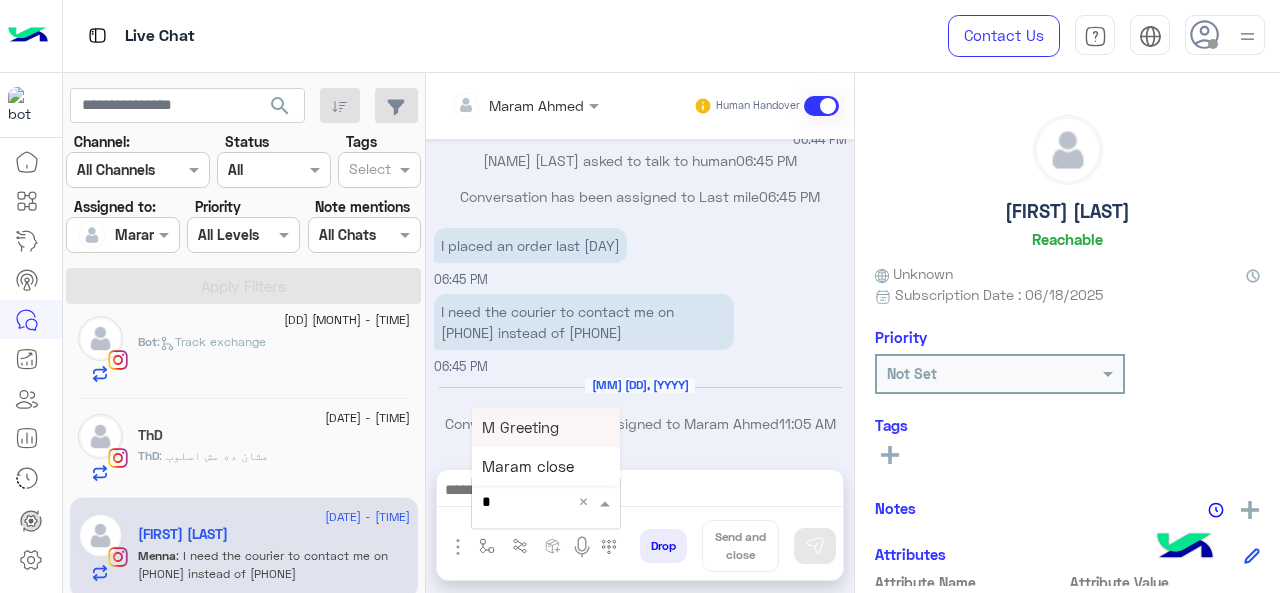 type on "*" 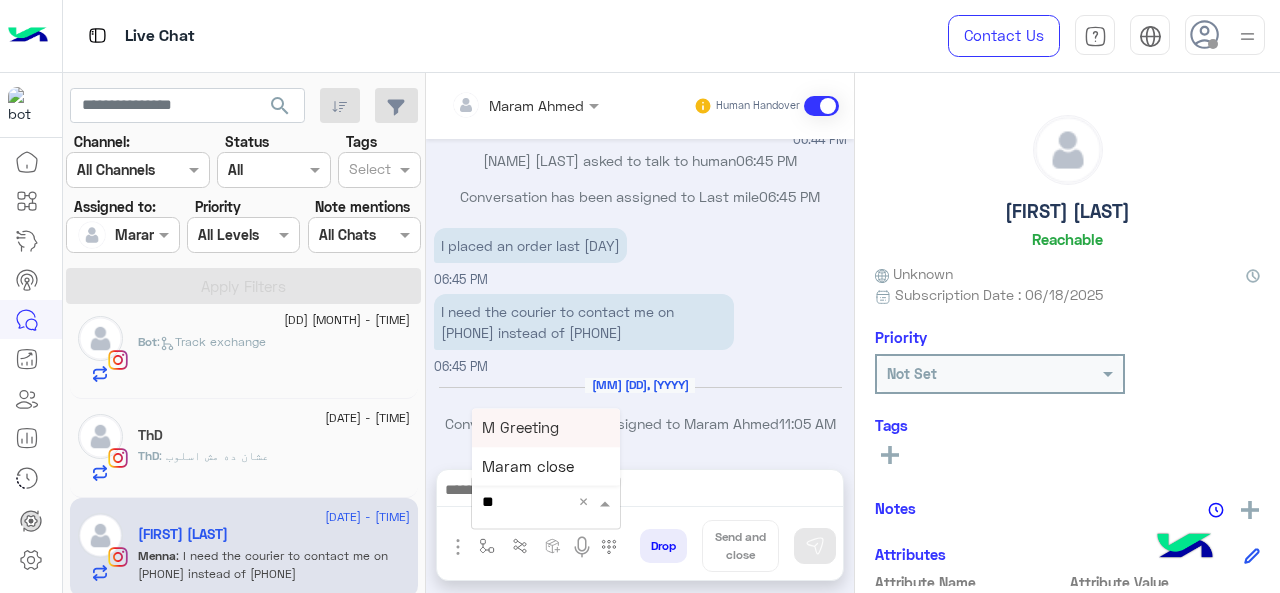 click on "M Greeting" at bounding box center [520, 427] 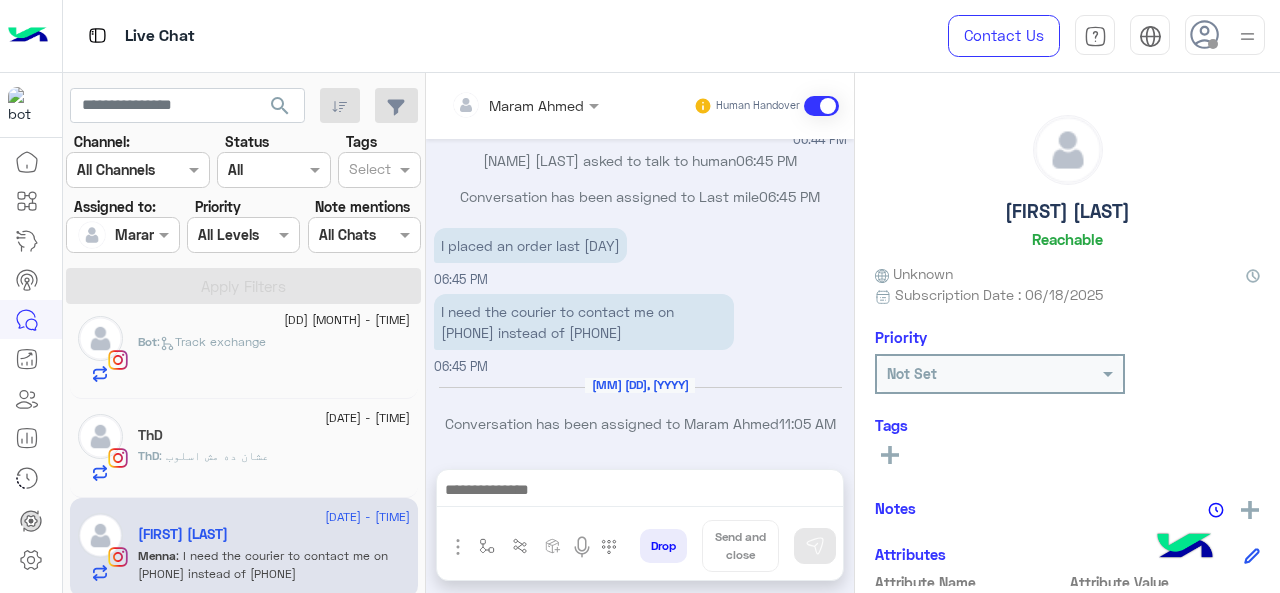 type on "**********" 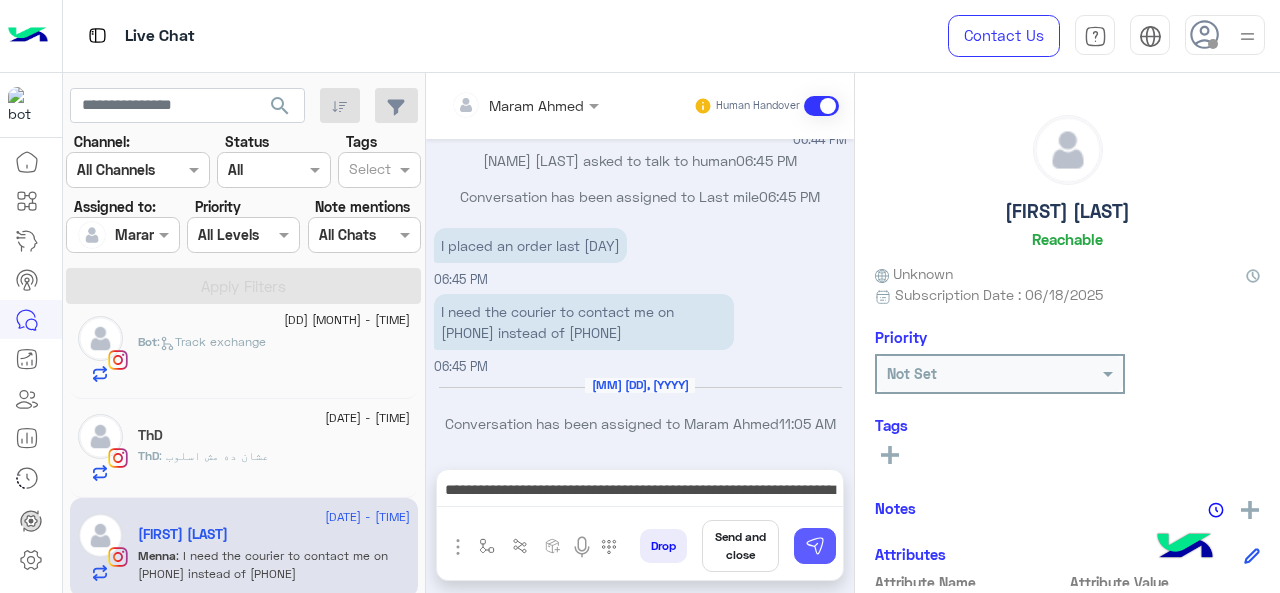 click at bounding box center (815, 546) 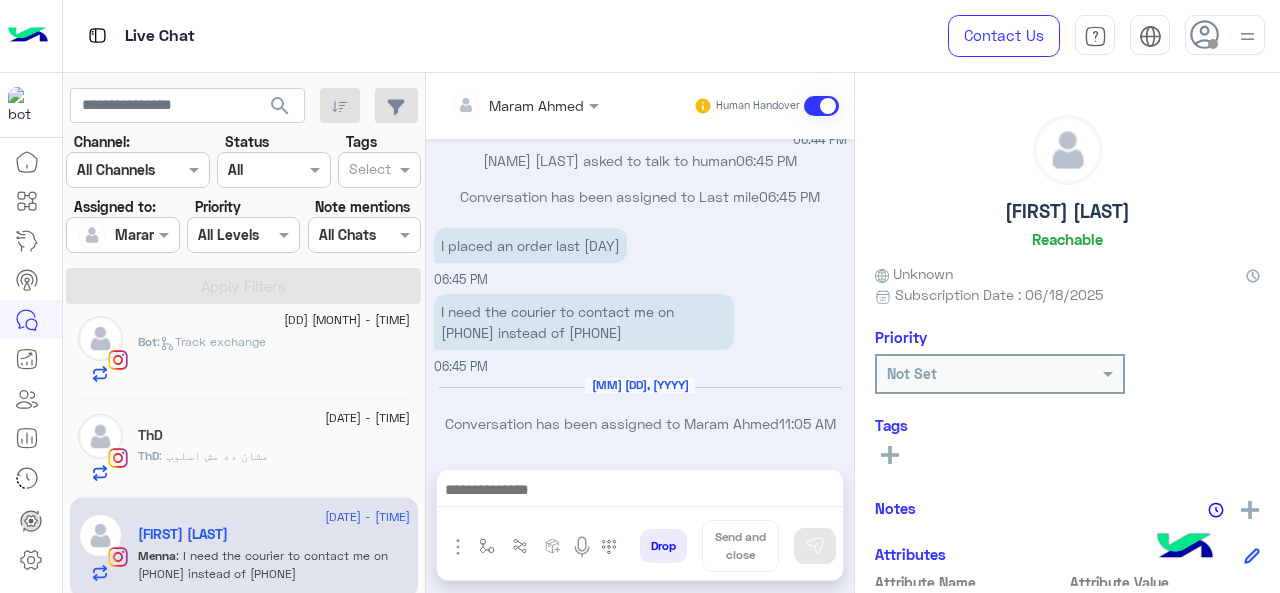 scroll, scrollTop: 2068, scrollLeft: 0, axis: vertical 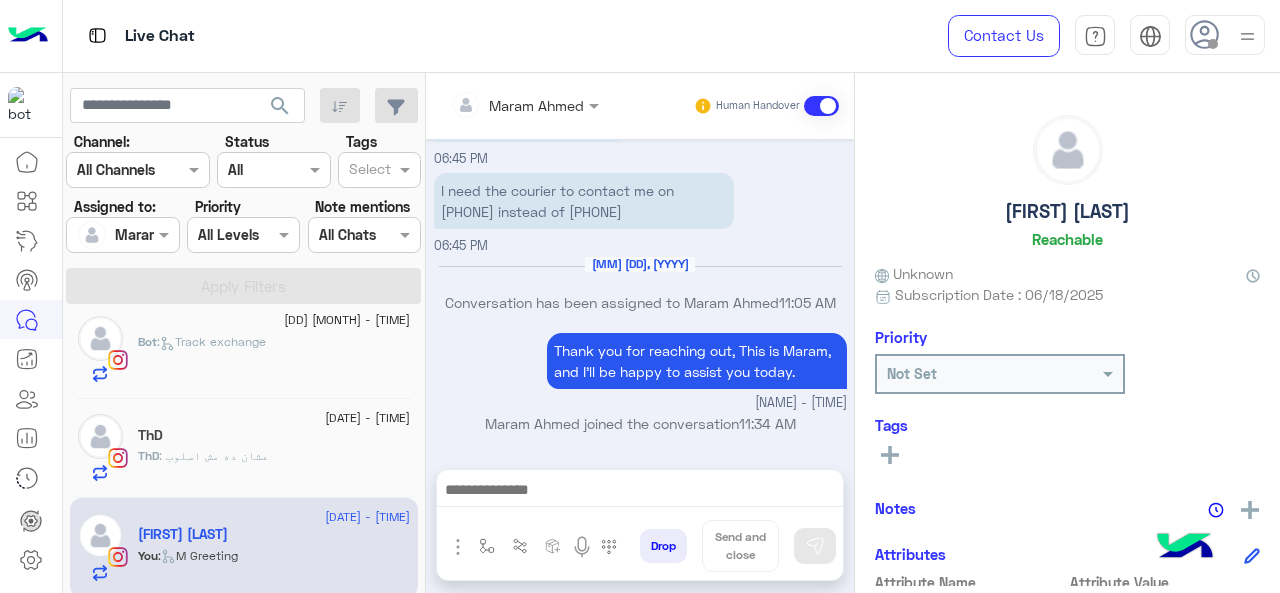click at bounding box center [640, 492] 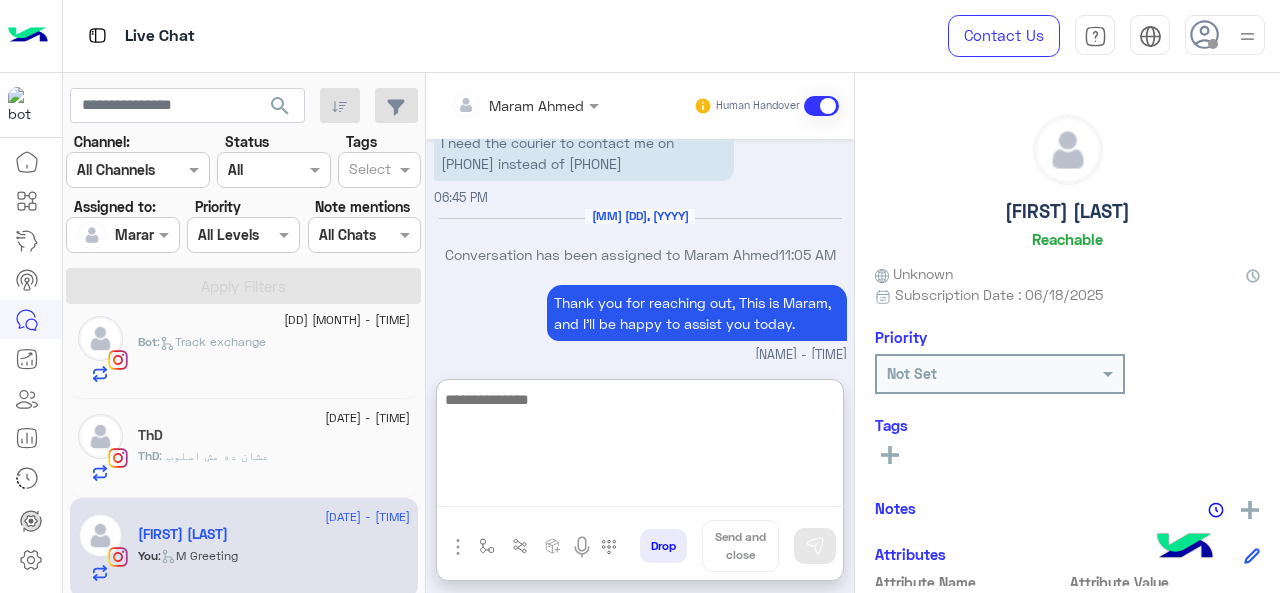 scroll, scrollTop: 2158, scrollLeft: 0, axis: vertical 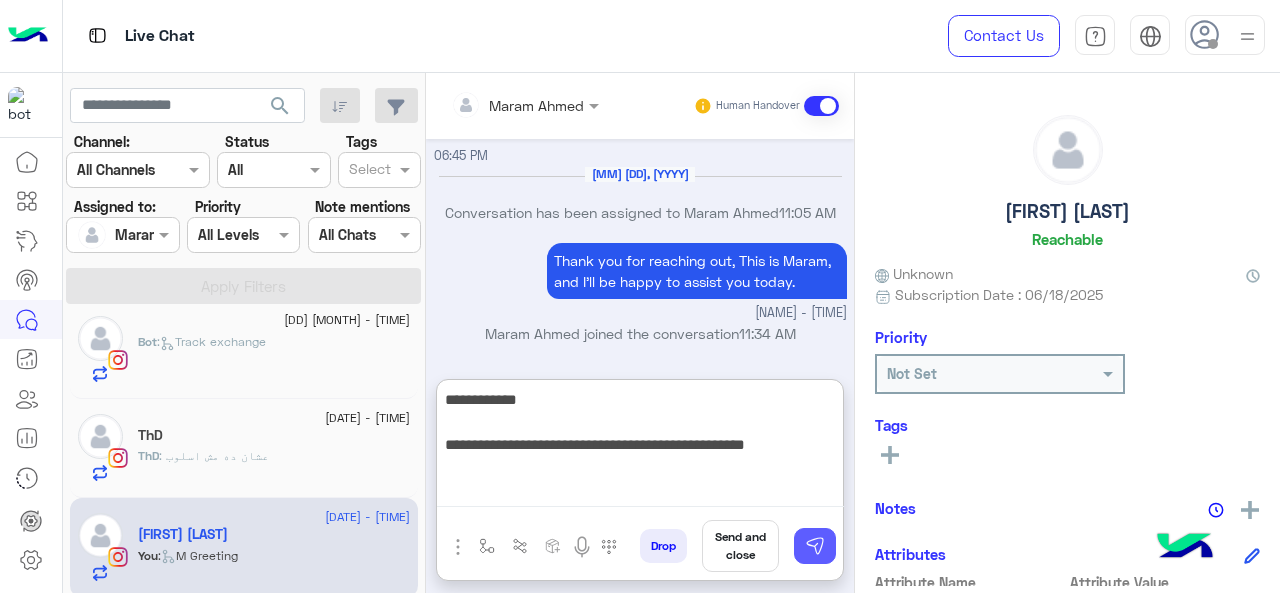 type on "**********" 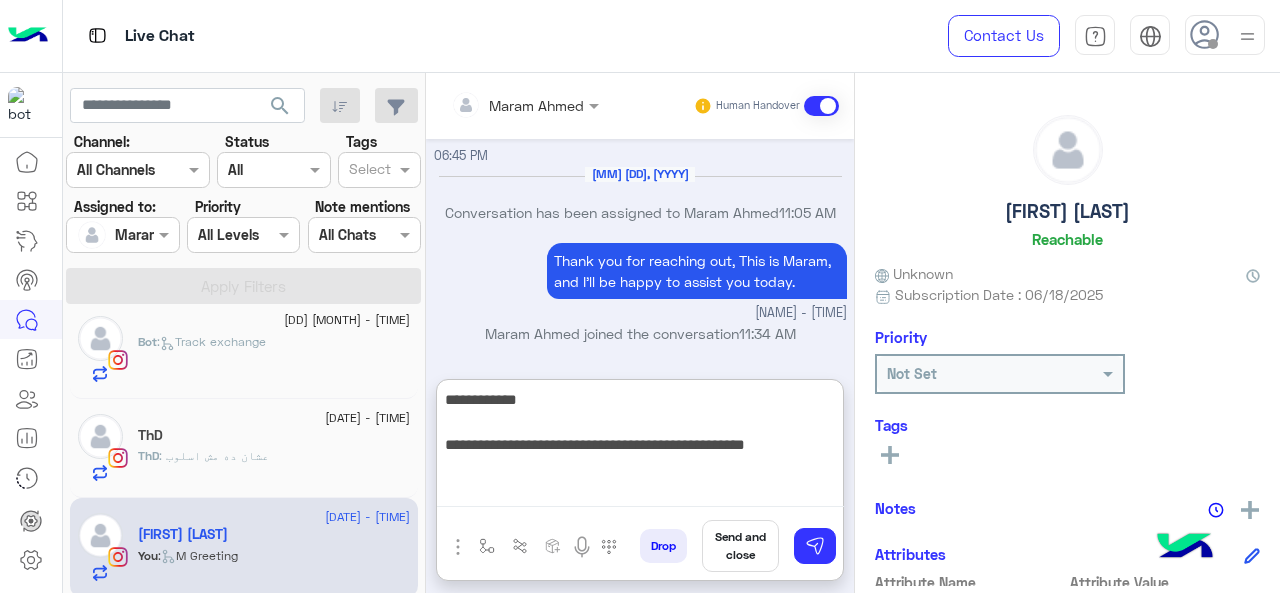 type 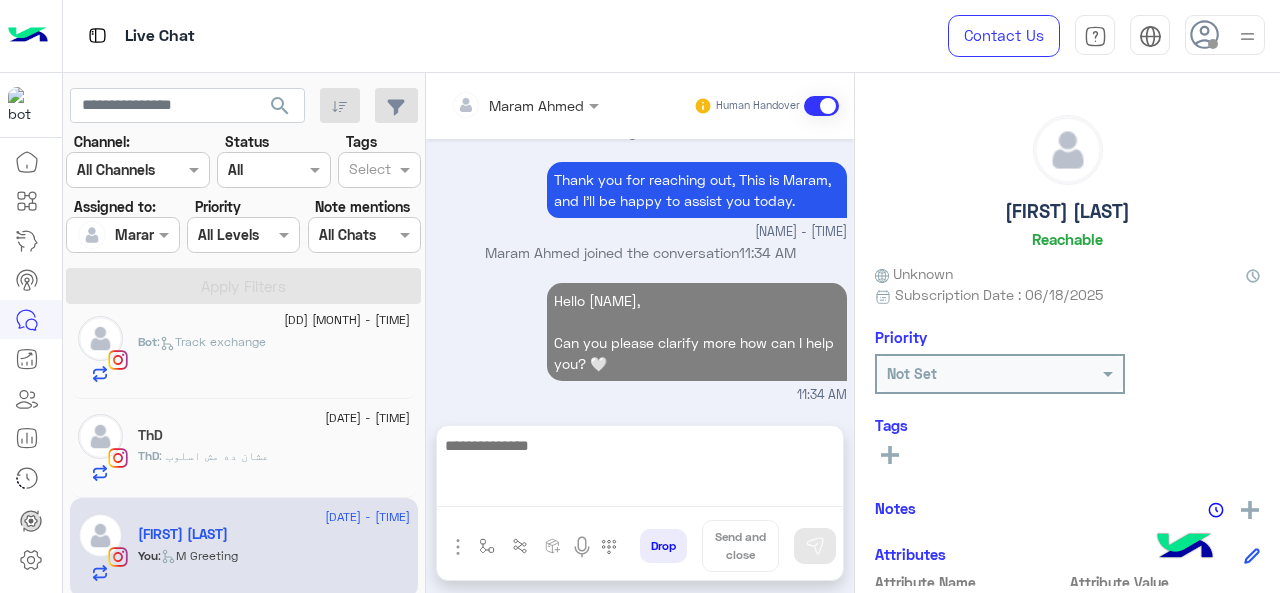 scroll, scrollTop: 2195, scrollLeft: 0, axis: vertical 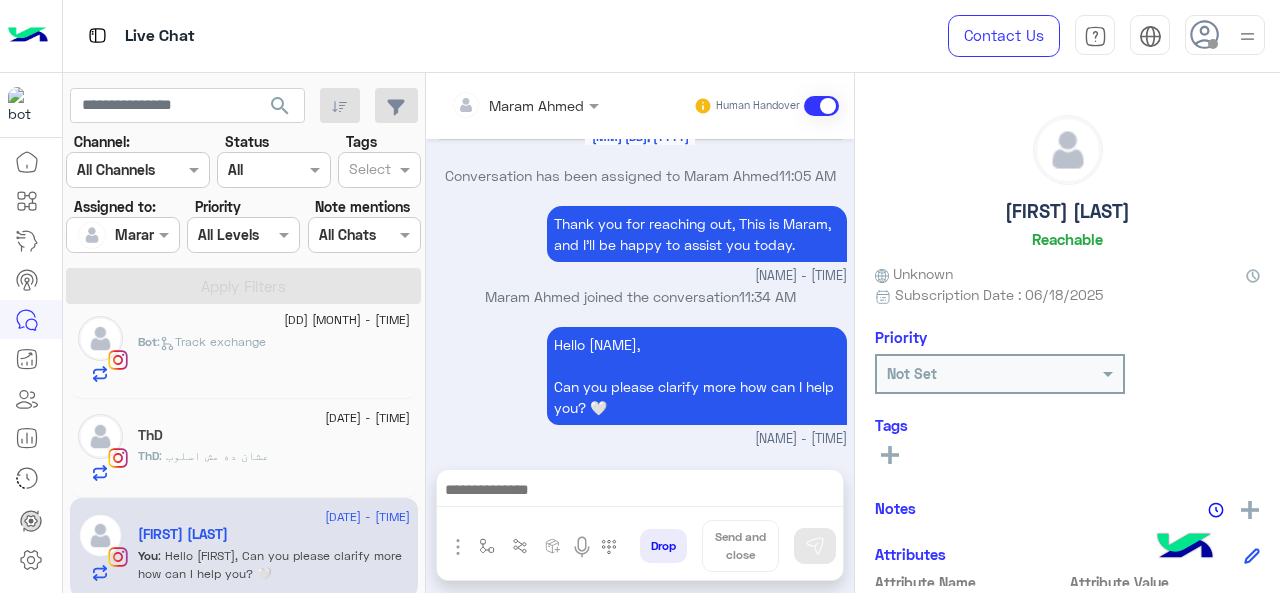 click on ": عشان ده مش اسلوب" 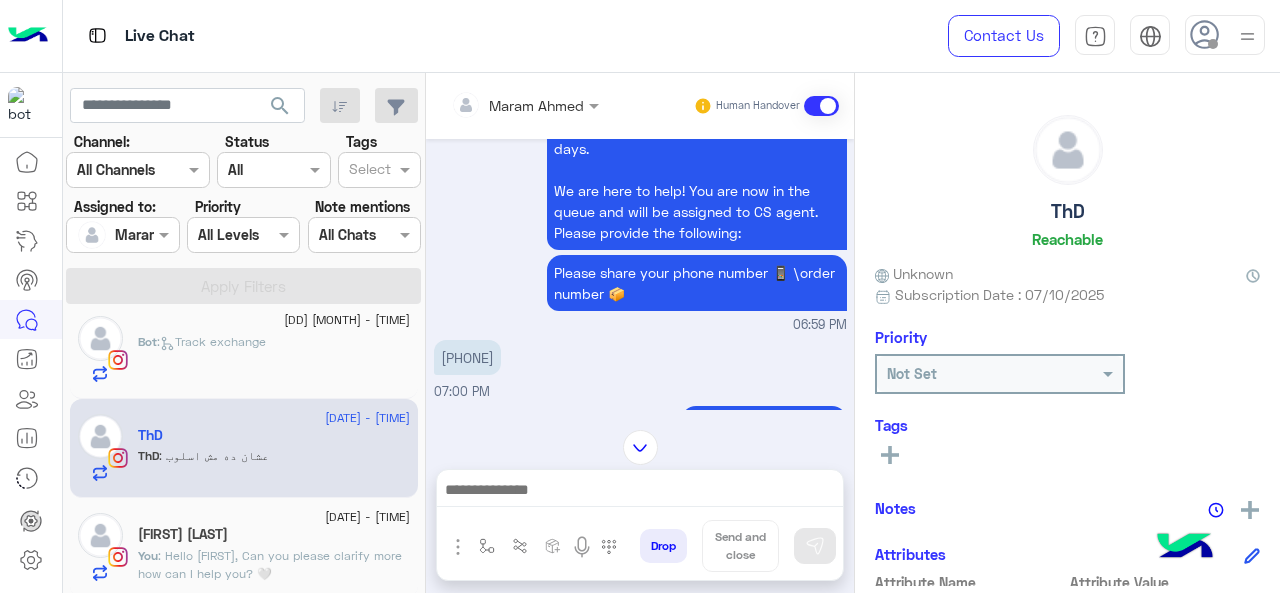scroll, scrollTop: 84, scrollLeft: 0, axis: vertical 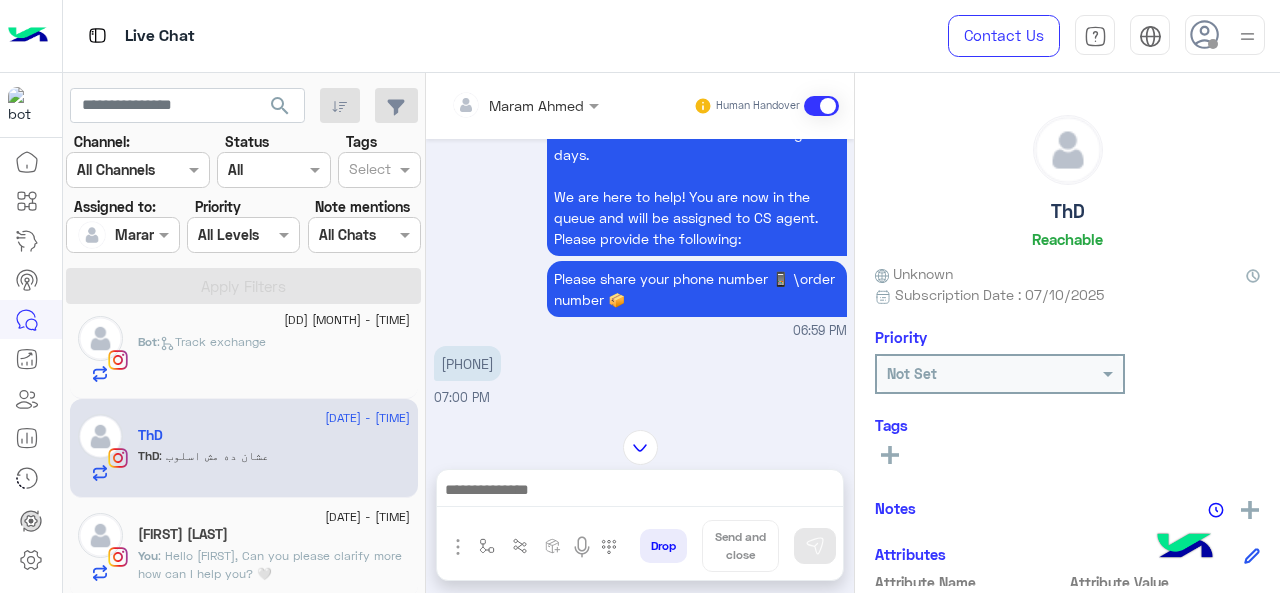 drag, startPoint x: 450, startPoint y: 365, endPoint x: 532, endPoint y: 369, distance: 82.0975 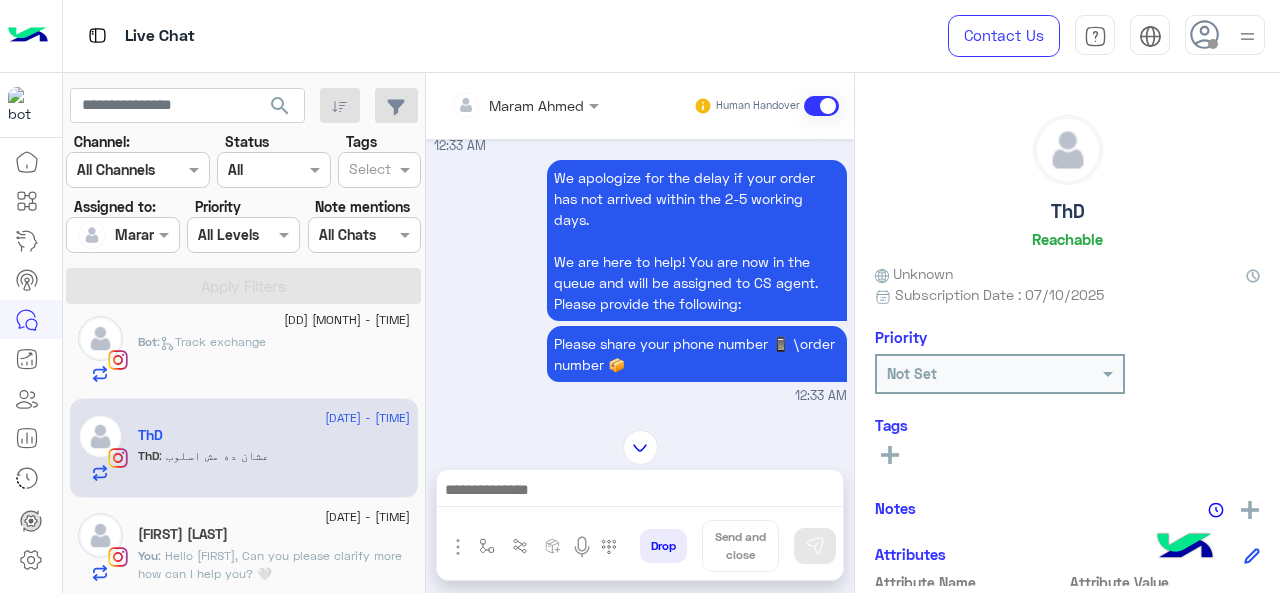 scroll, scrollTop: 1053, scrollLeft: 0, axis: vertical 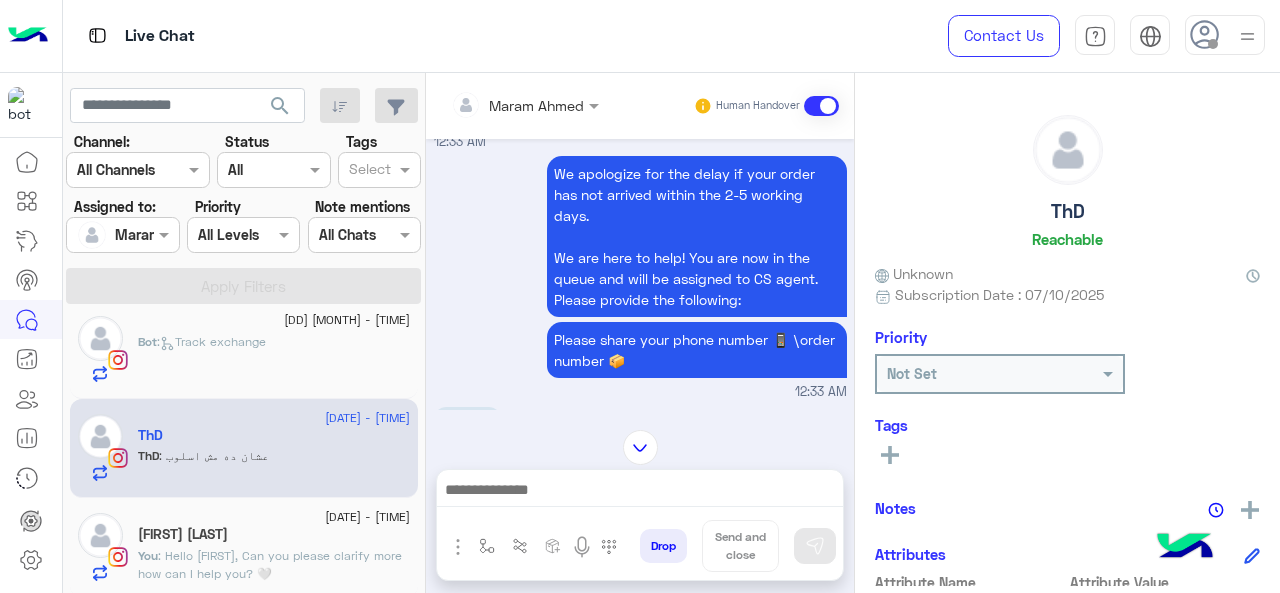 click 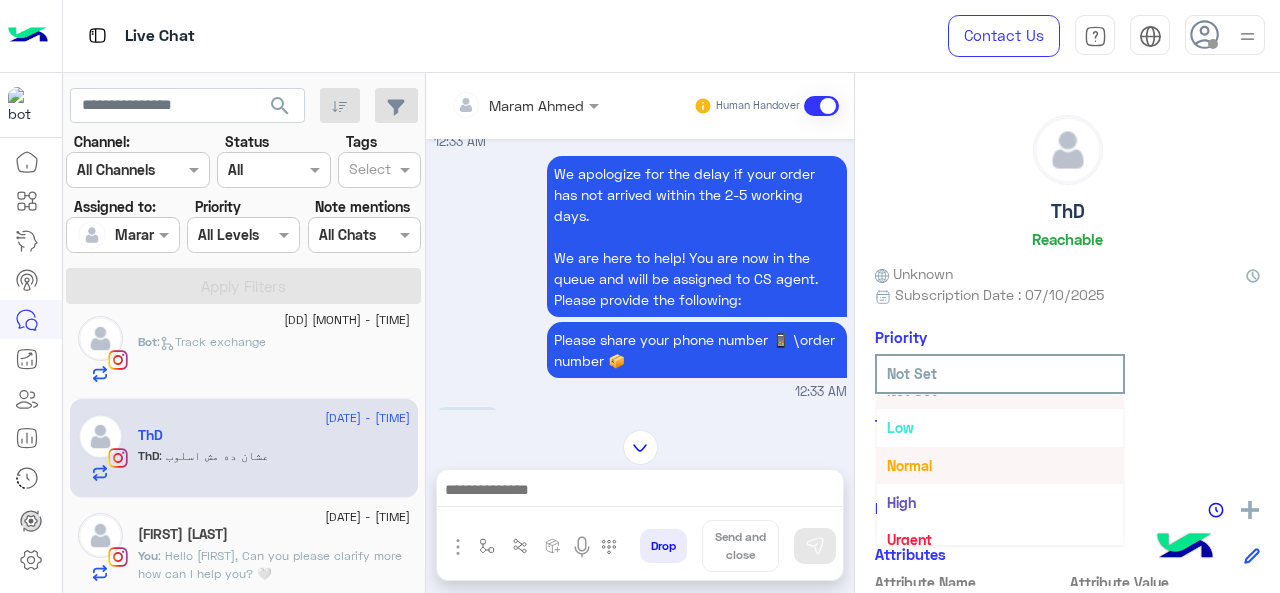 scroll, scrollTop: 36, scrollLeft: 0, axis: vertical 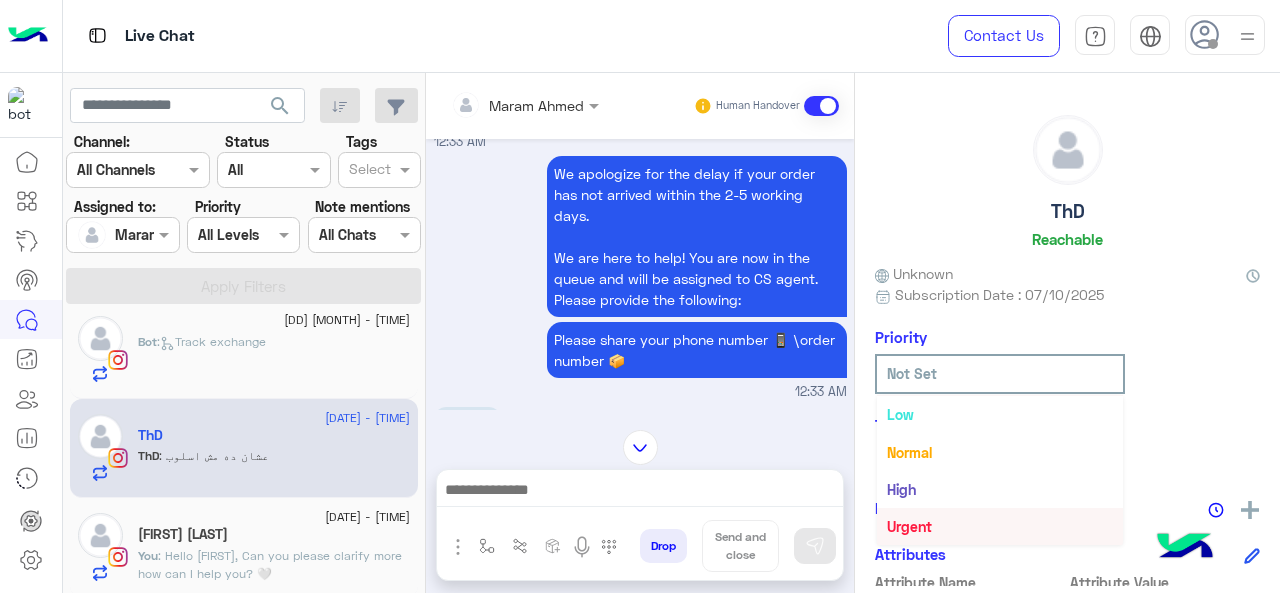 click on "Urgent" at bounding box center (1000, 526) 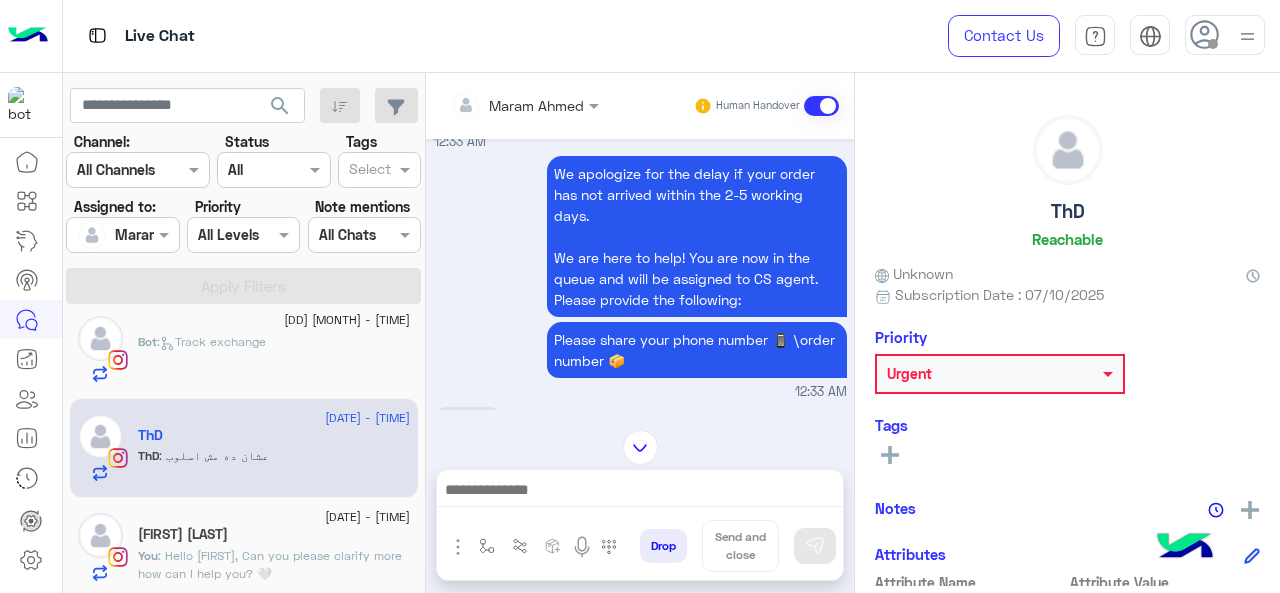 drag, startPoint x: 315, startPoint y: 543, endPoint x: 510, endPoint y: 588, distance: 200.12495 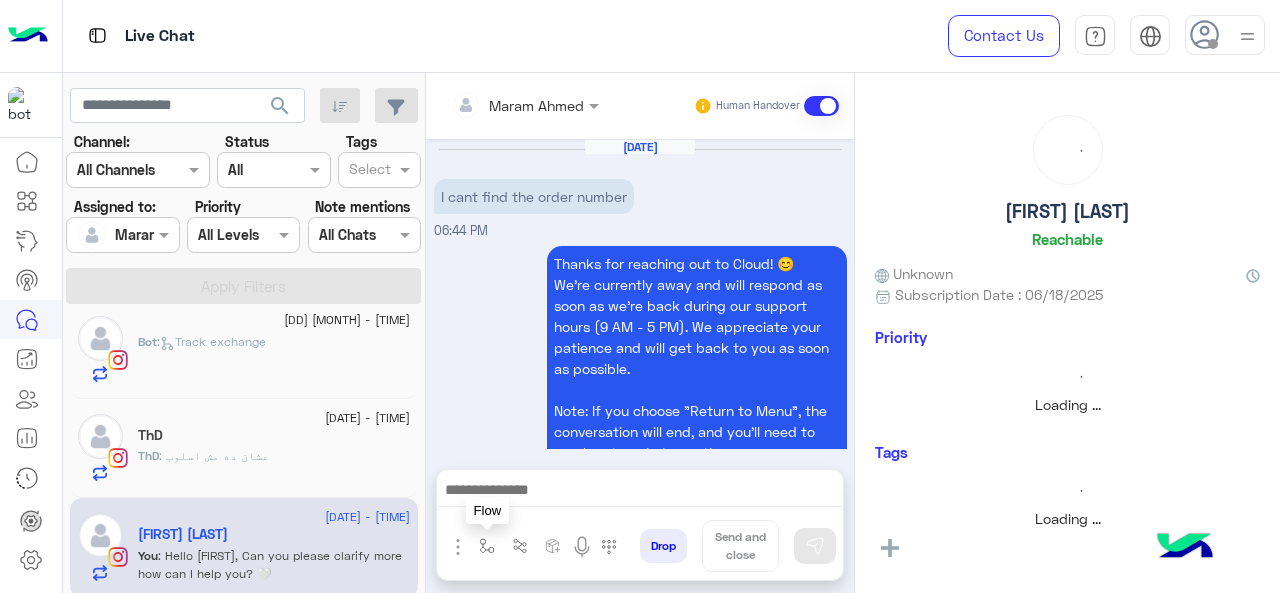 scroll, scrollTop: 630, scrollLeft: 0, axis: vertical 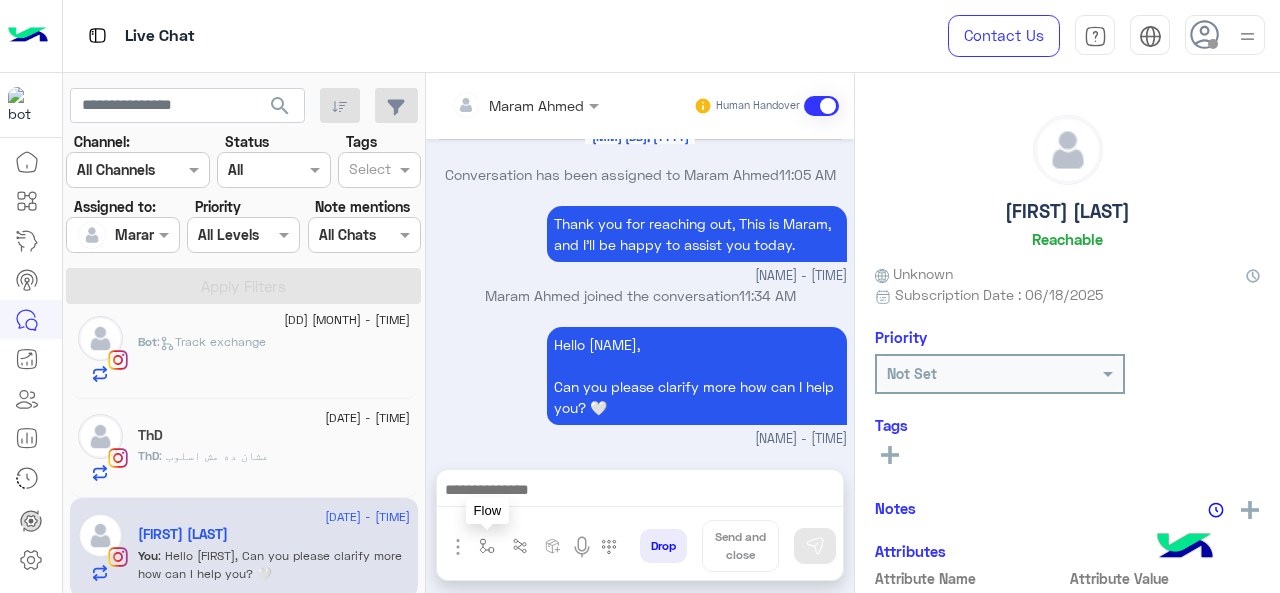 click at bounding box center [487, 546] 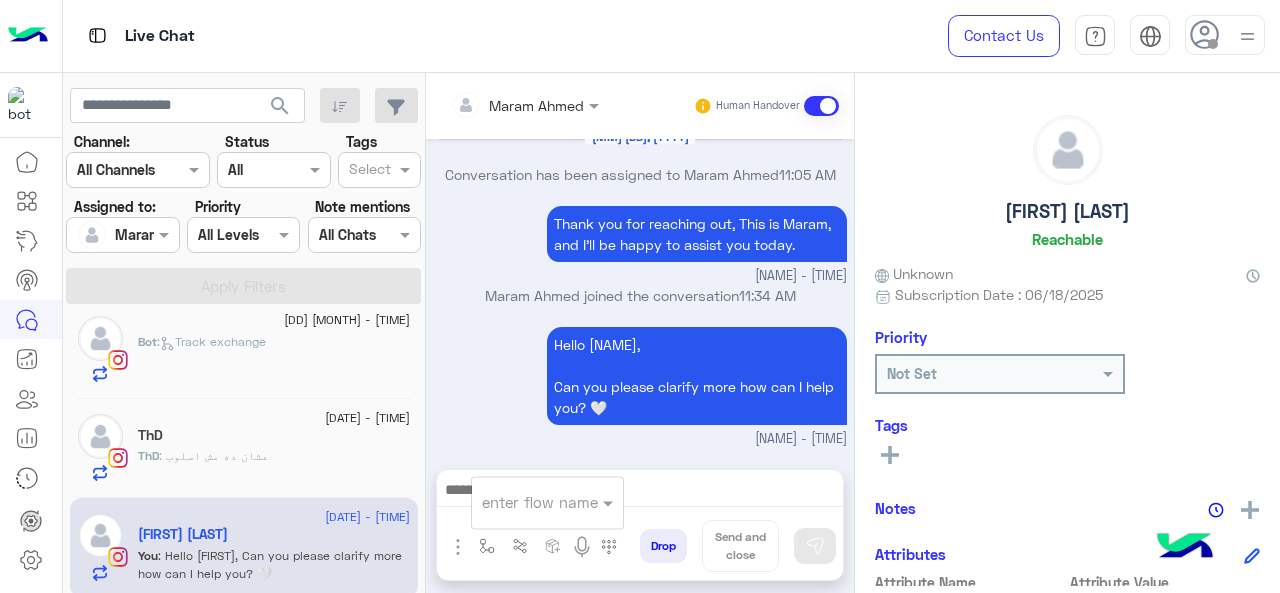 click at bounding box center [523, 502] 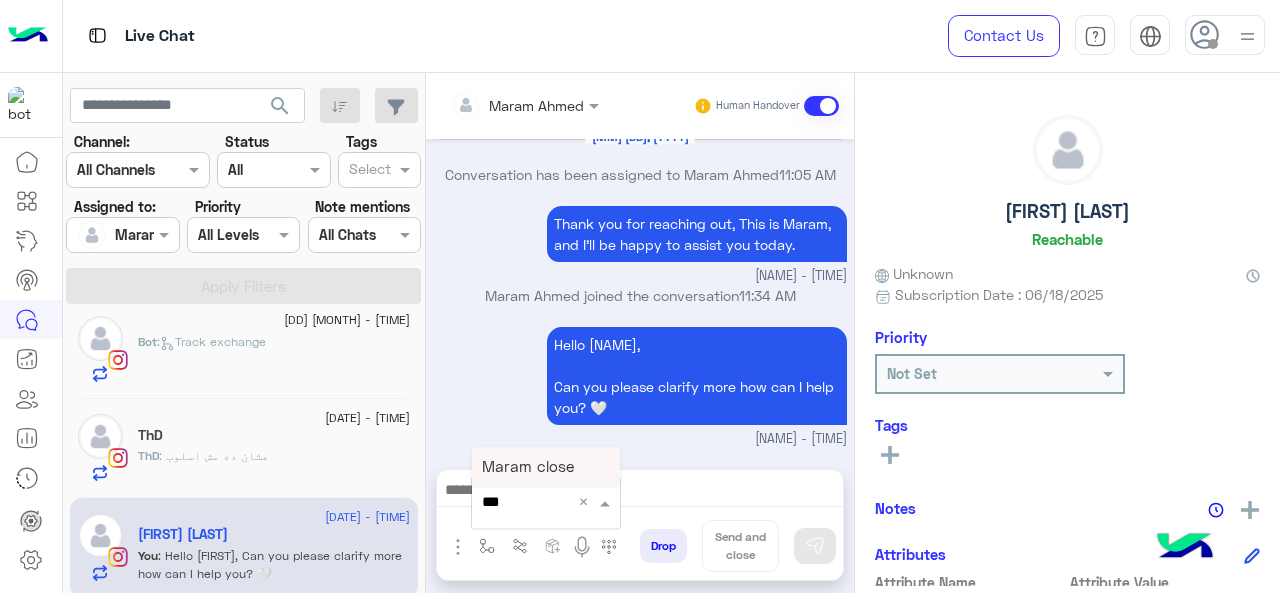type on "****" 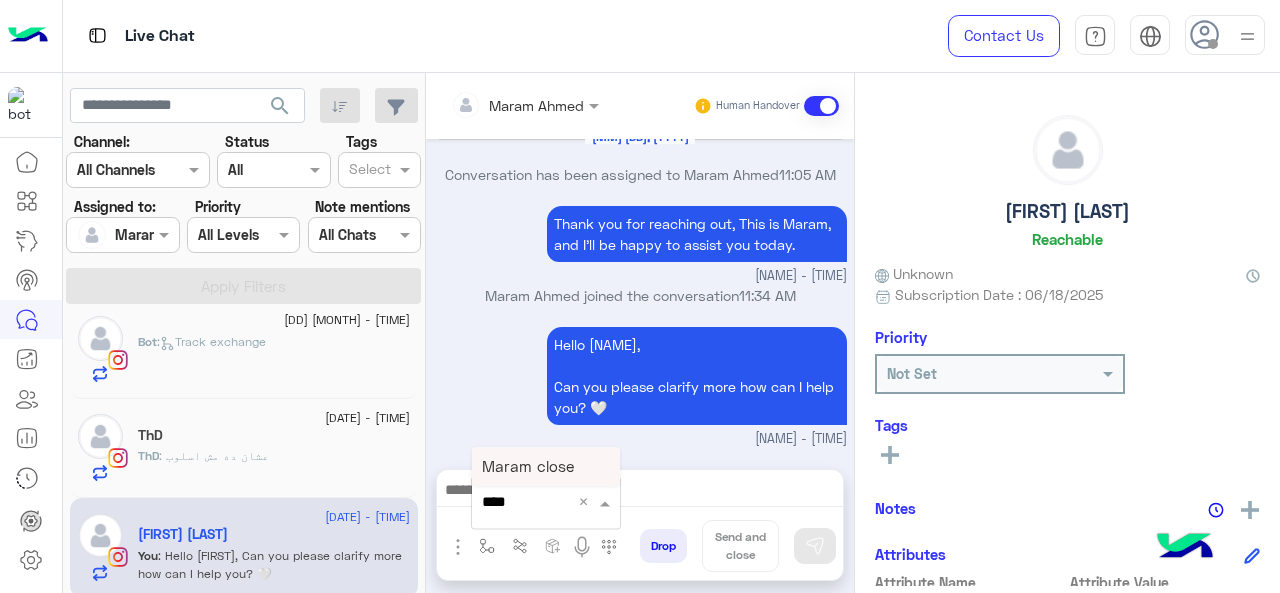 click on "Maram close" at bounding box center [528, 466] 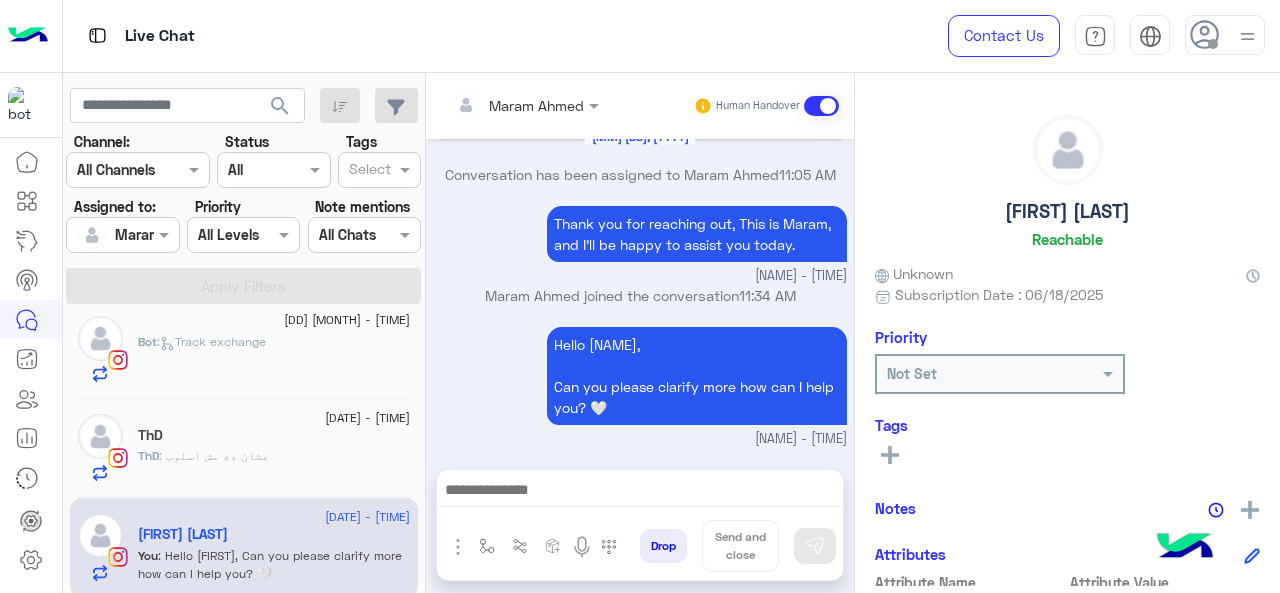 type on "**********" 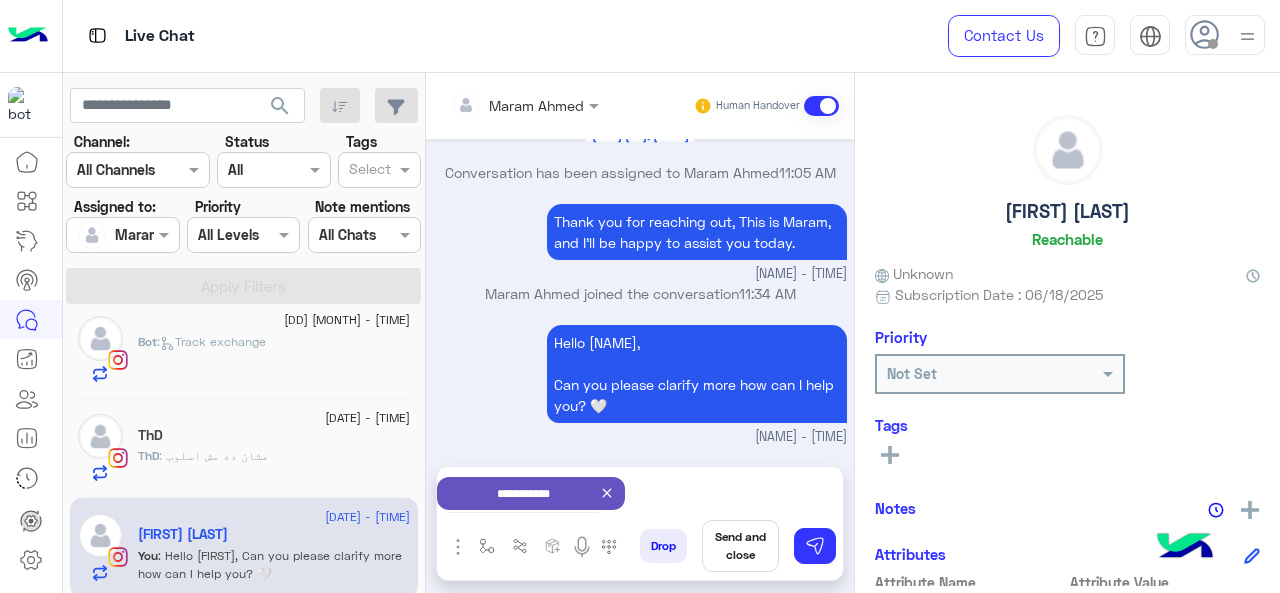 click on "Send and close" at bounding box center [740, 546] 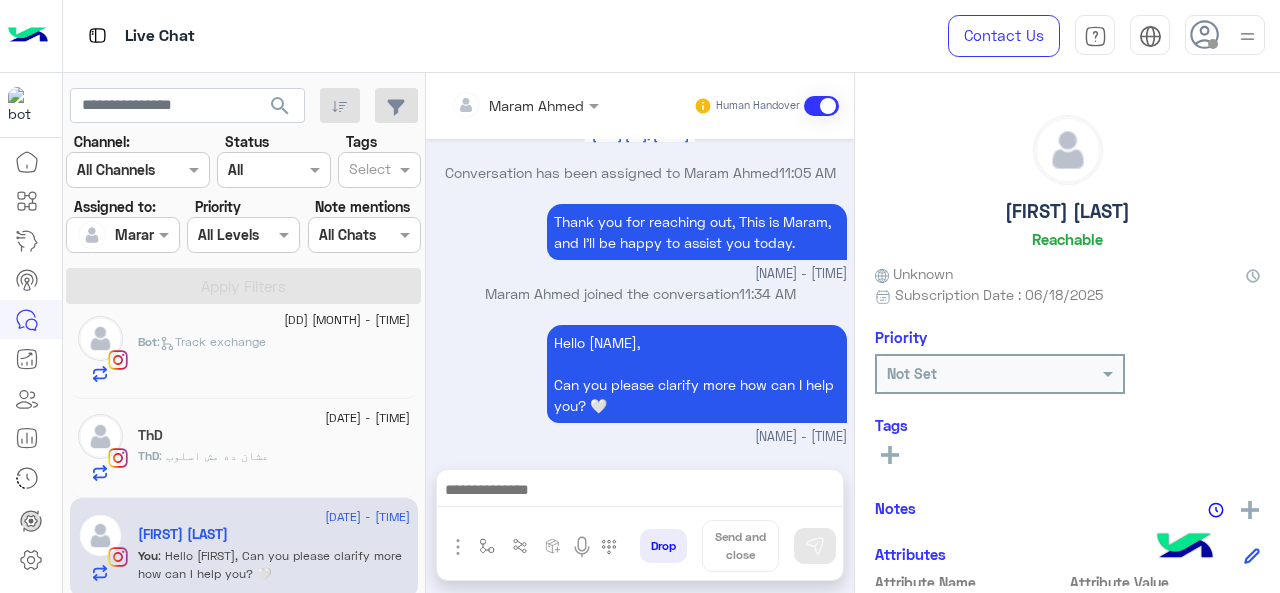 scroll, scrollTop: 651, scrollLeft: 0, axis: vertical 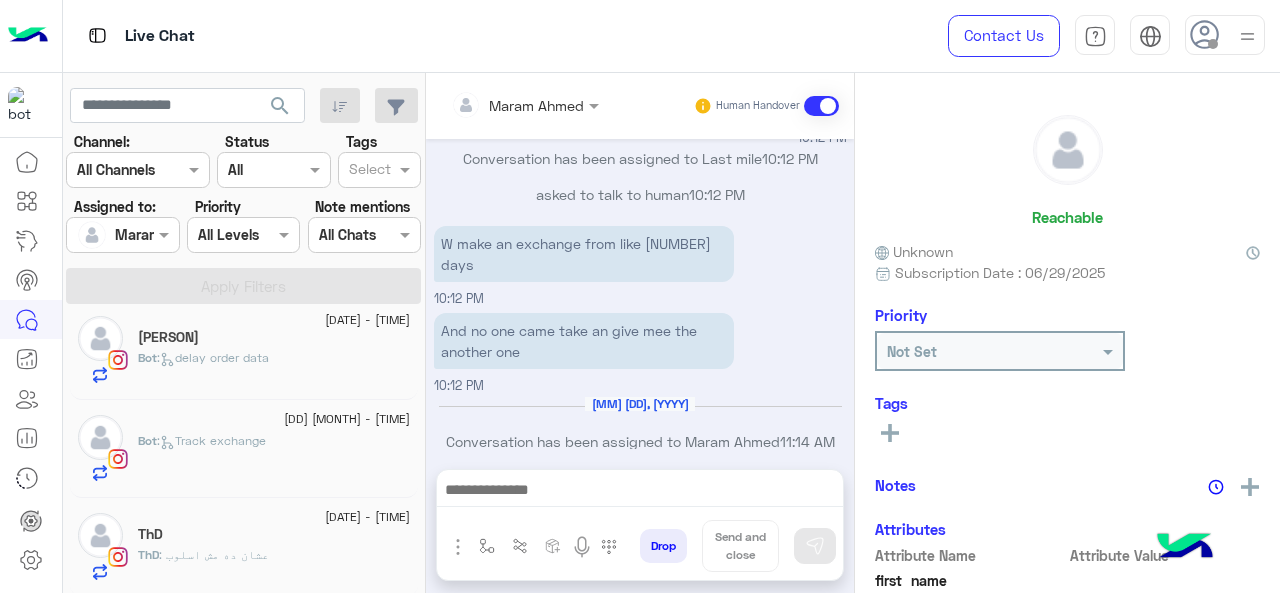 click on "Bot :   Track exchange" 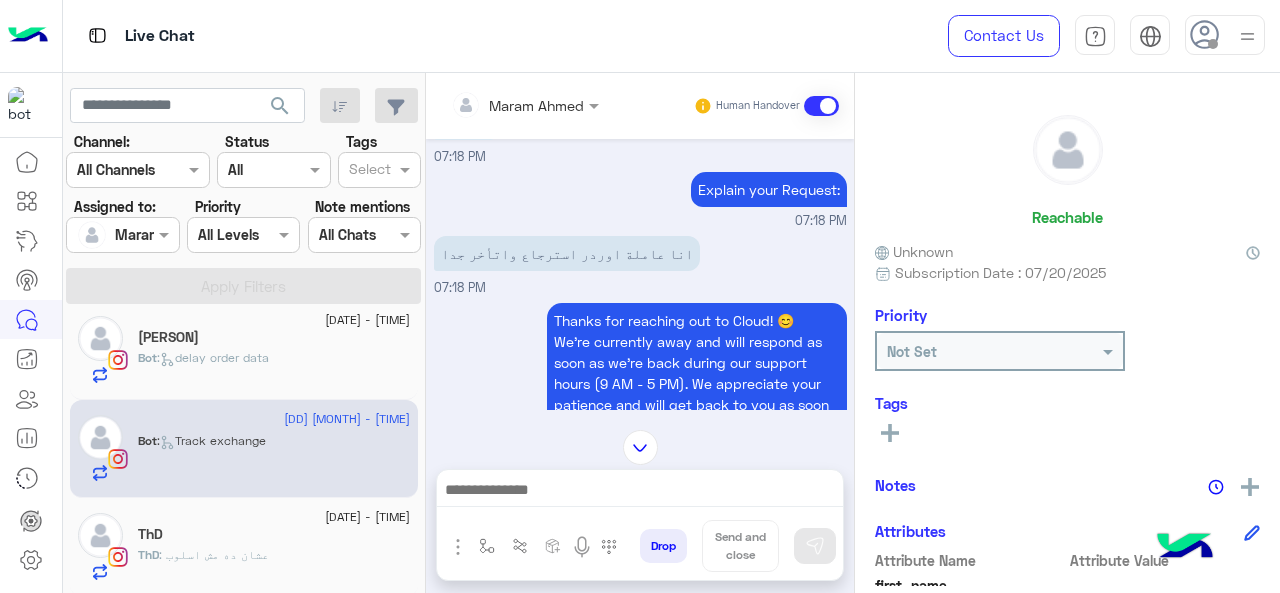 scroll, scrollTop: 474, scrollLeft: 0, axis: vertical 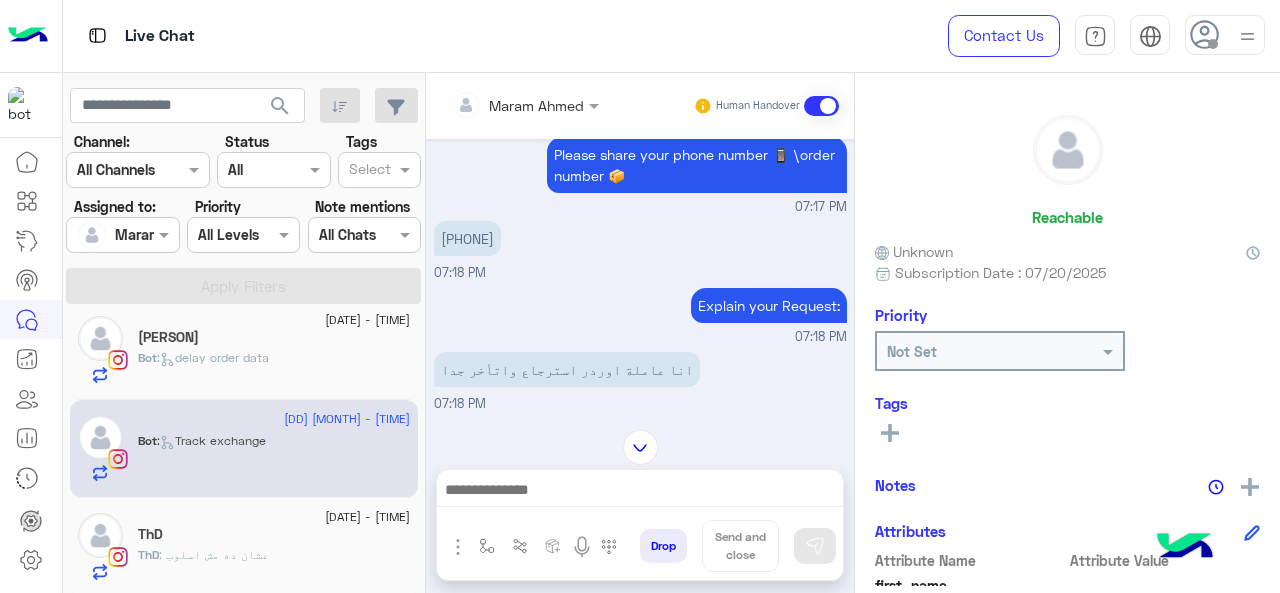 drag, startPoint x: 528, startPoint y: 236, endPoint x: 447, endPoint y: 234, distance: 81.02469 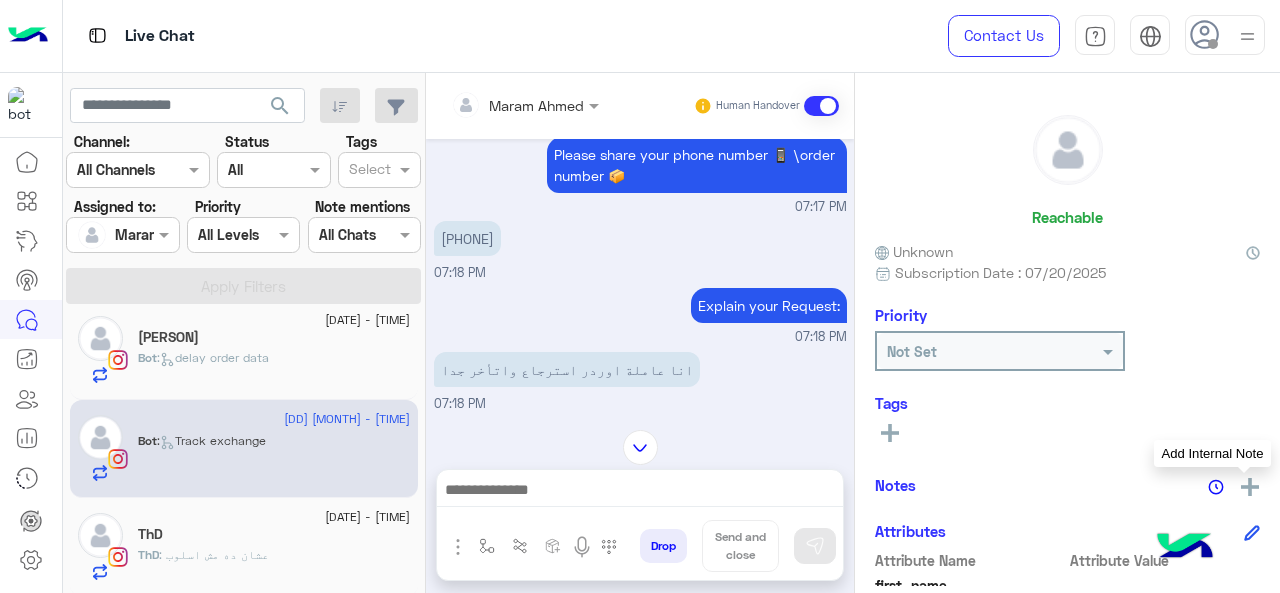 click 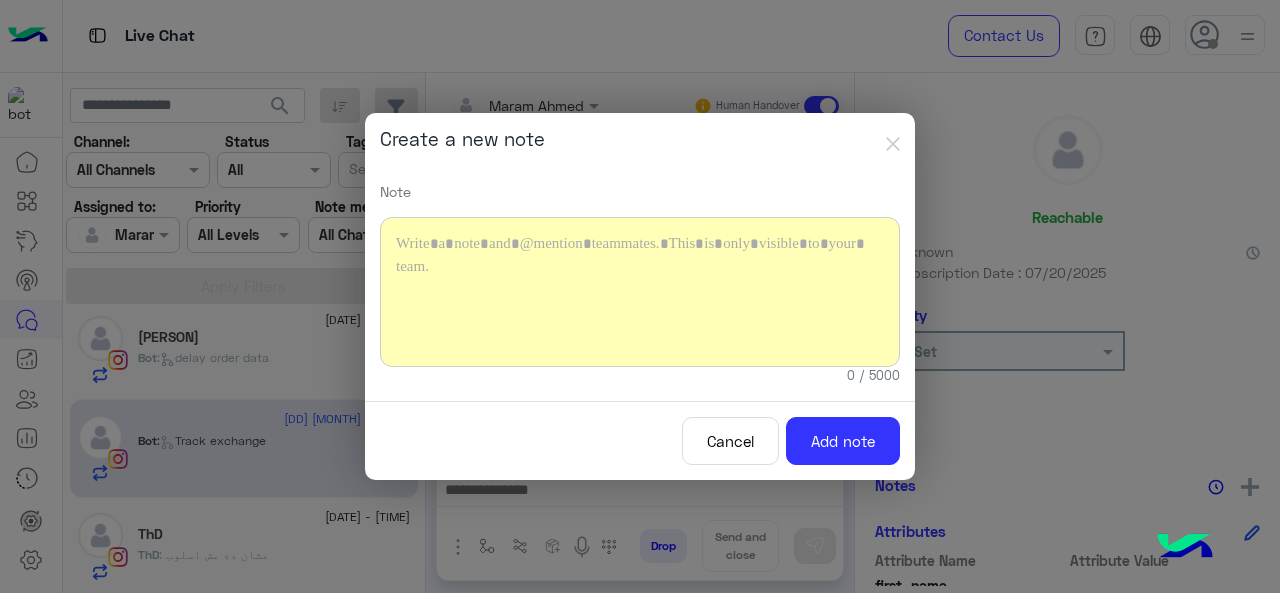 type 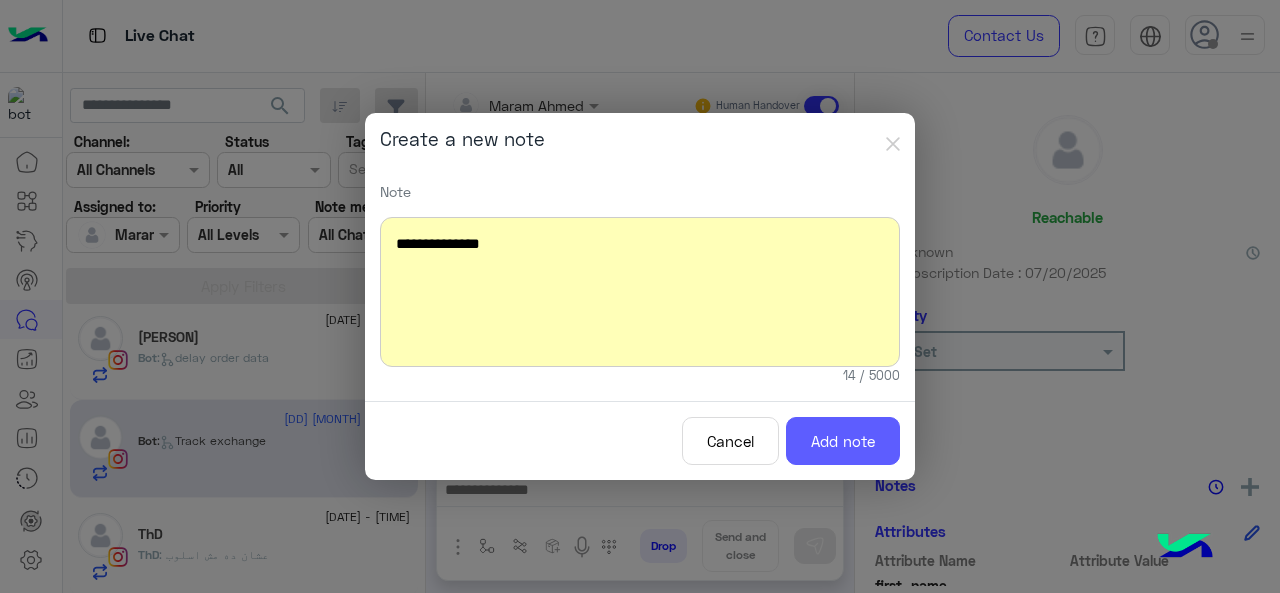 click on "Add note" 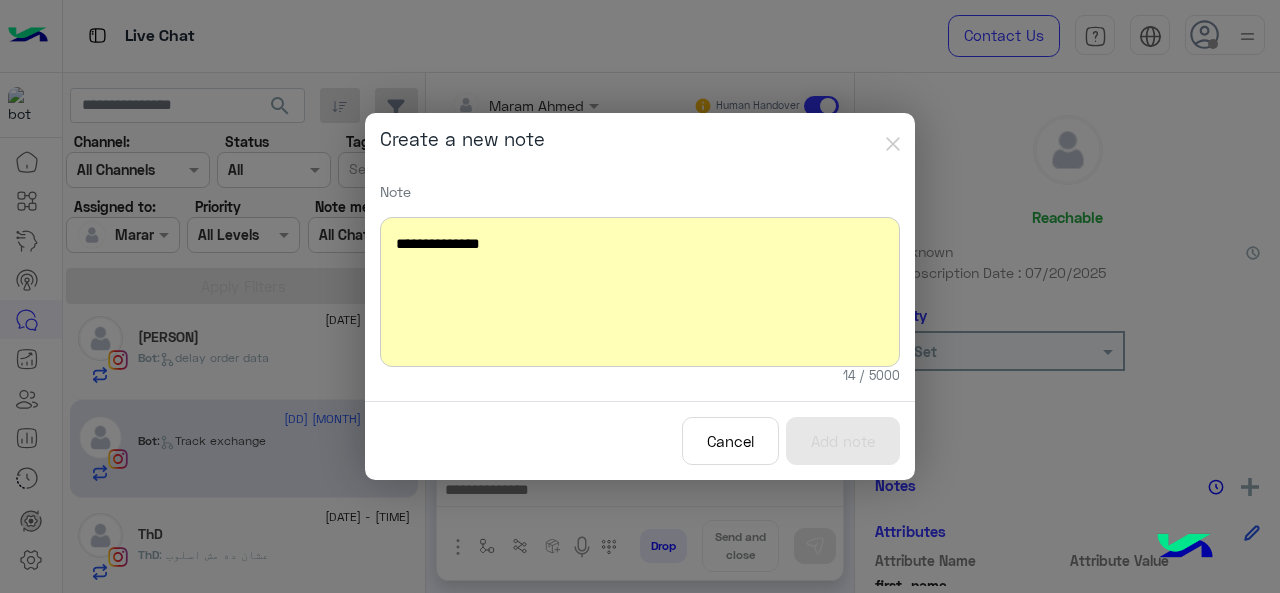 click on "**********" 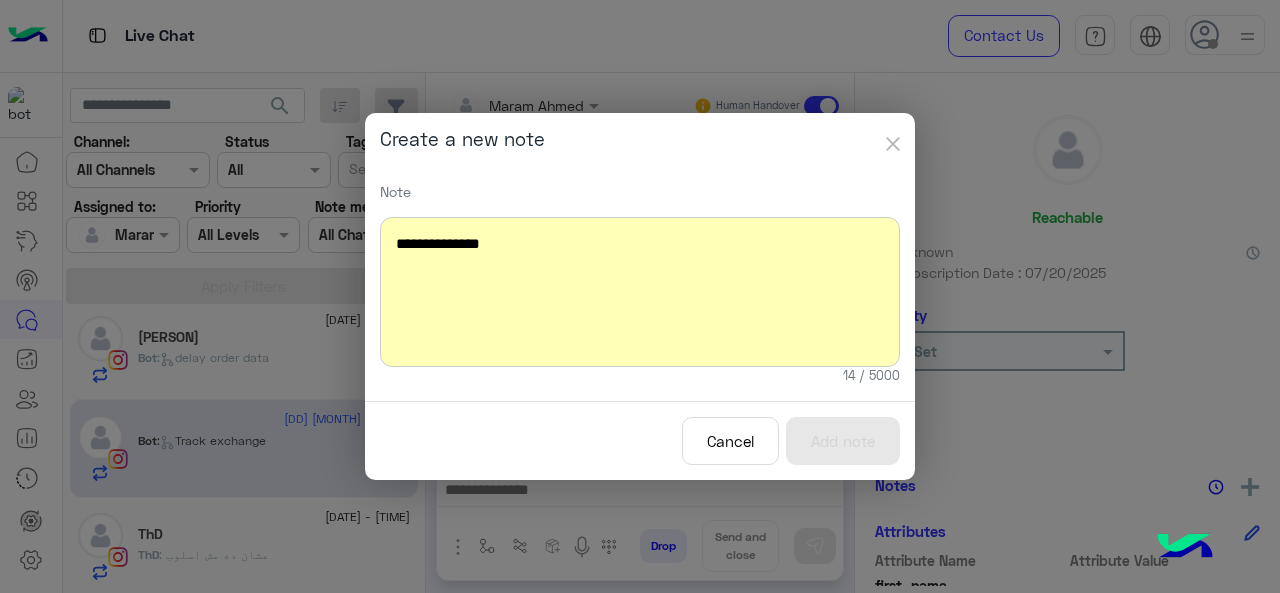 click 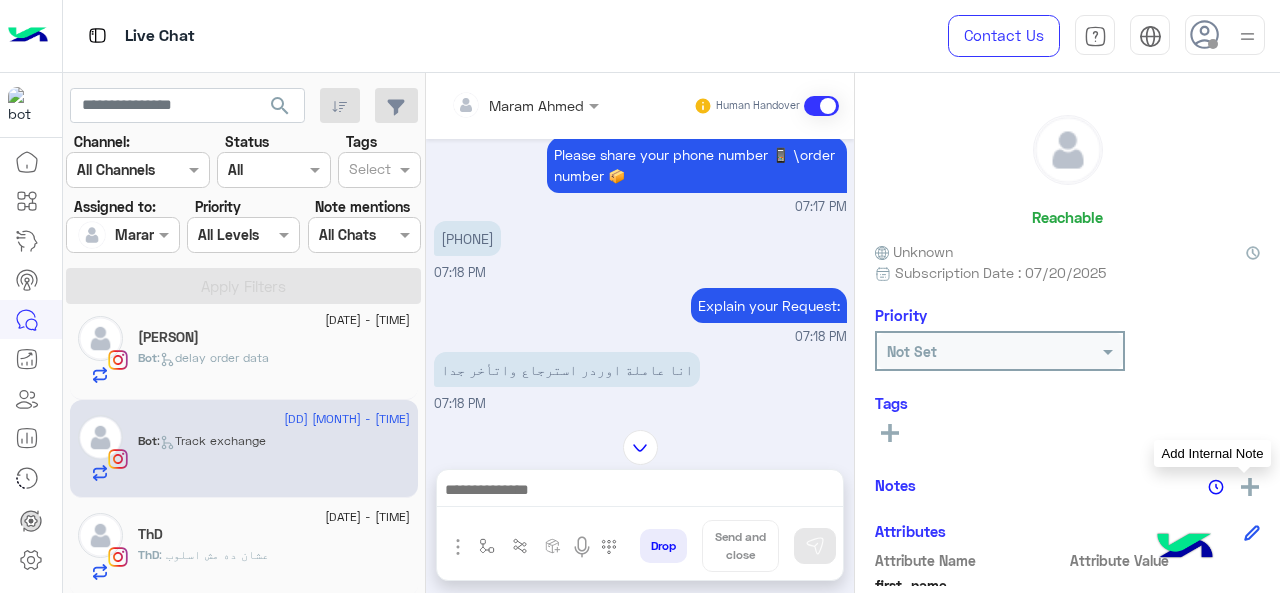 scroll, scrollTop: 998, scrollLeft: 0, axis: vertical 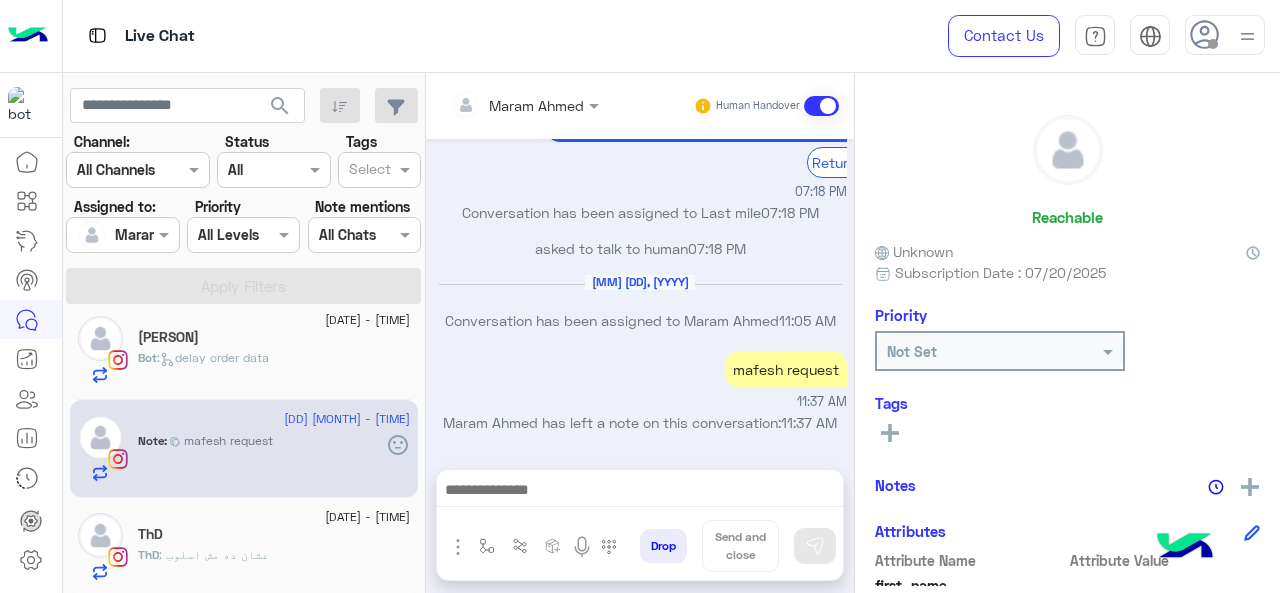 click on "Reachable Unknown Subscription Date : 07/20/2025 Priority Not Set Tags See All Notes Notes History 1 mafesh ay request Aug 02, 2025 11:32 AM [FIRST] [LAST] Attributes Attribute Name Attribute Value first_name last_name profile_pic gender locale timezone Unknown signup_date 07/20/2025 last_visited_flow Track exchange last_interaction 08/01/2025, 7:18 PM last_message انا عاملة اوردر استرجاع واتأخر جدا last_clicked_button Support for Exchange/Refund phone_number ChannelId Instagram HandoverOn true UserId [USER_ID] email last_message_sentiment Neutral last_message_id aWdfZAG1faXRlbToxOklHTWVzc2FnZAUlEOjE3ODQxNDYxODU3MTcyNzQwOjM0MDI4MjM2Njg0MTcxMDMwMTI0NDI3NjE0NzY5MTE4Mjk1NjkyMjozMjM1Njc5MDE4OTM3NTI0NzcxMjM4ODMzOTM1MDg5NjY0MAZDZD" 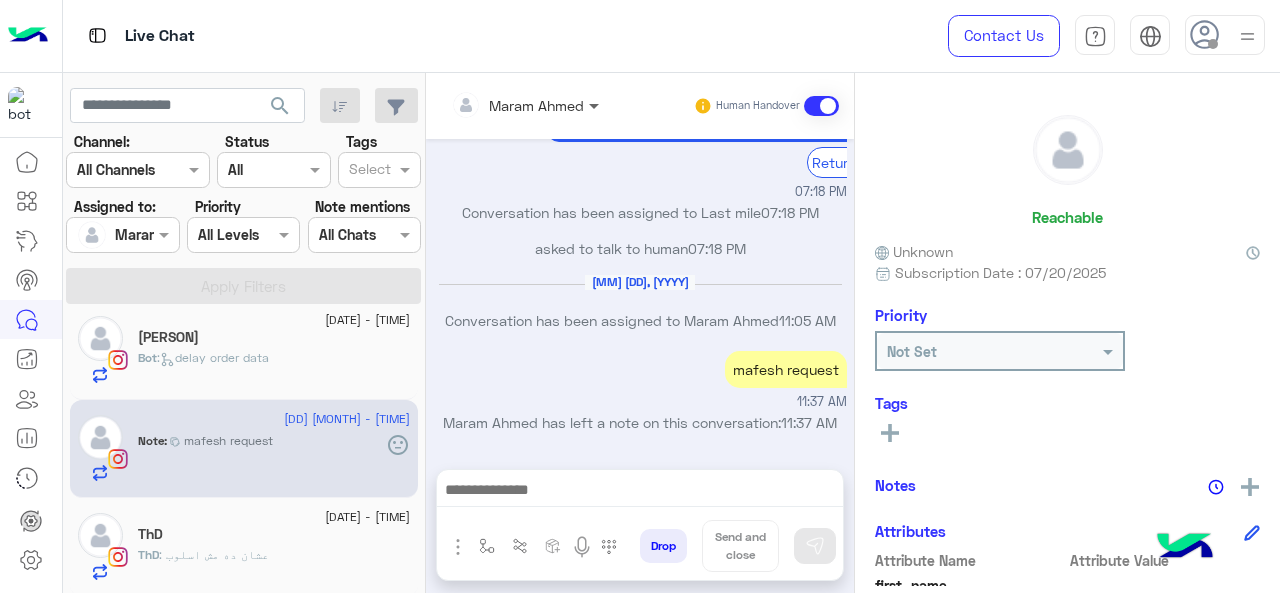 click at bounding box center [596, 105] 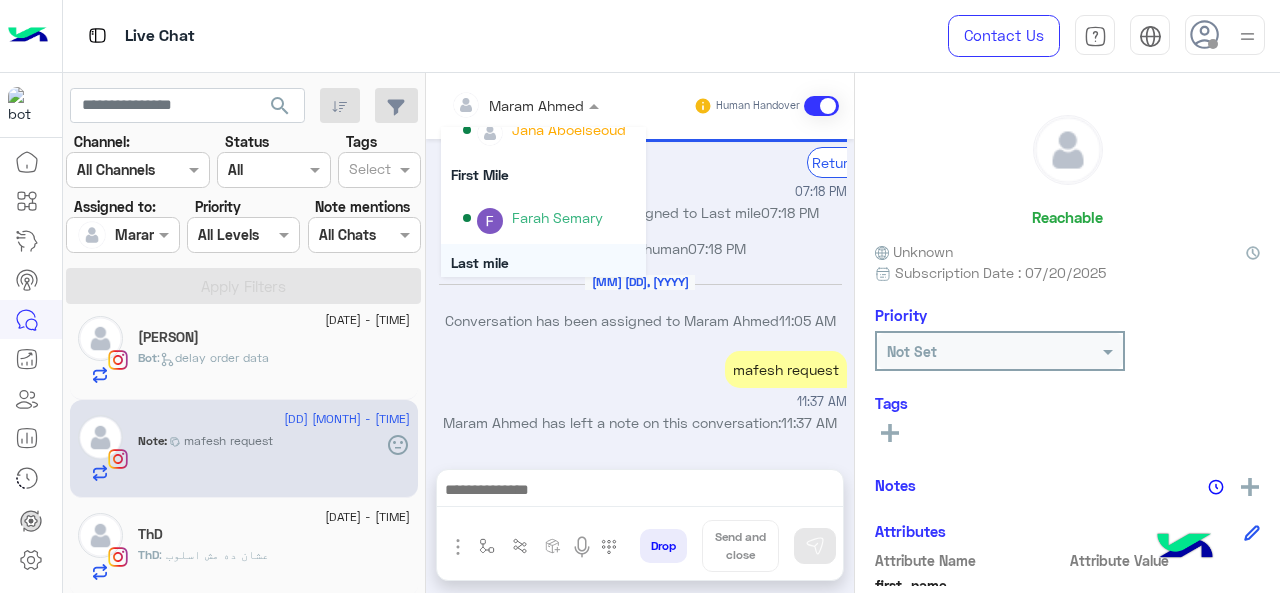 scroll, scrollTop: 354, scrollLeft: 0, axis: vertical 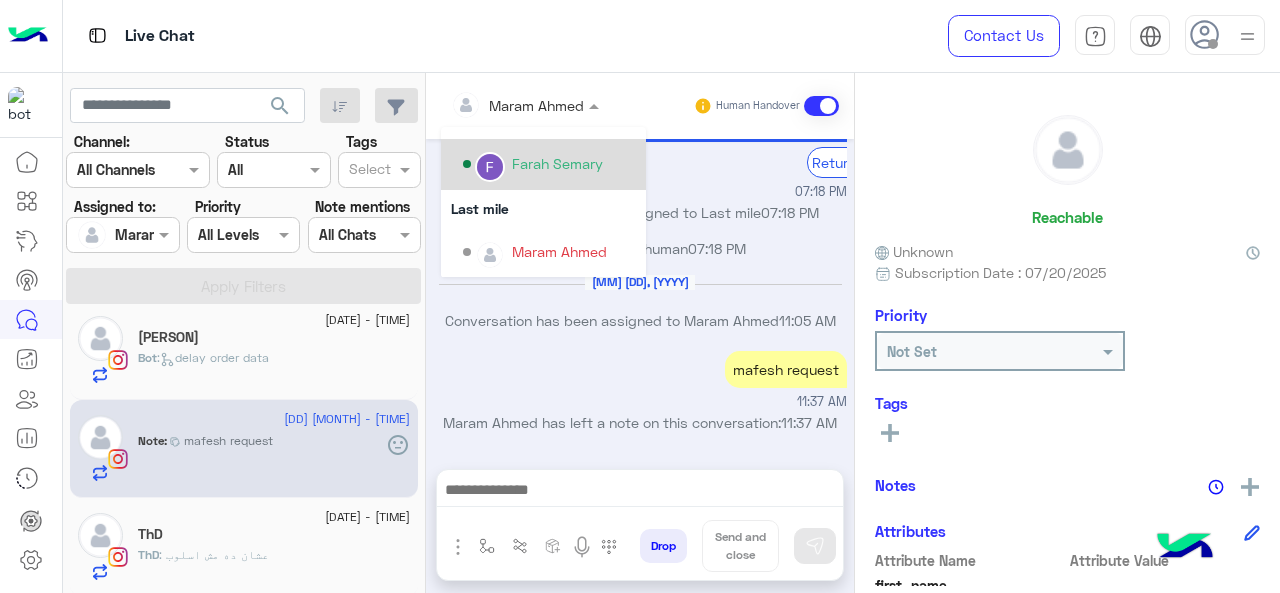 click on "Farah Semary" at bounding box center (549, 164) 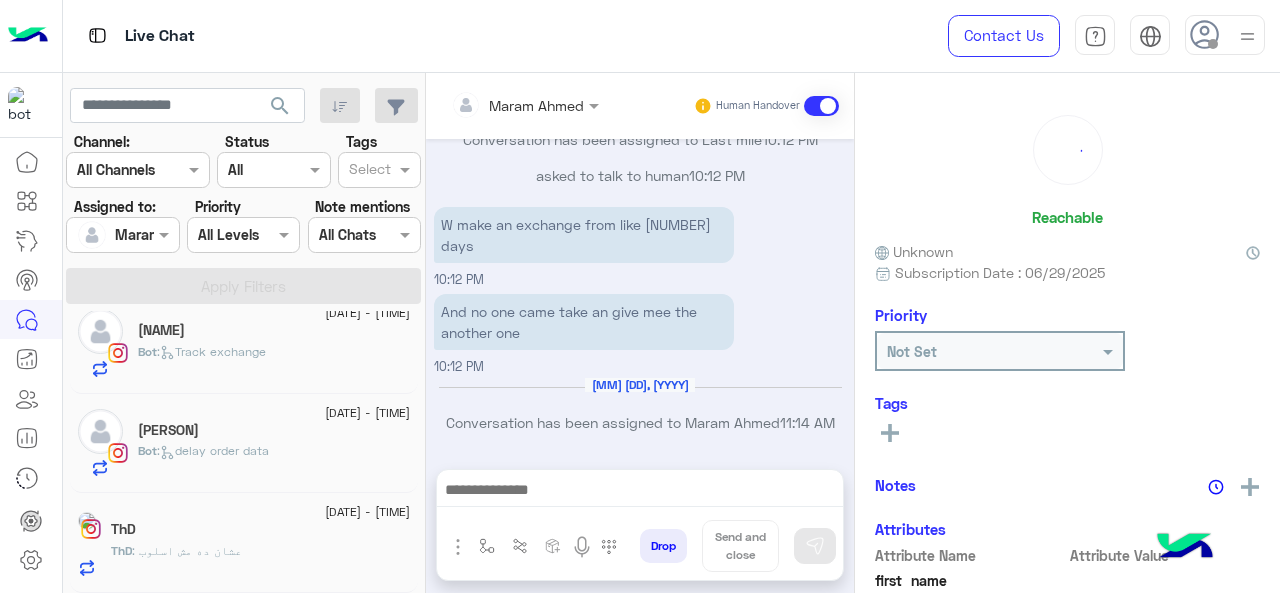 scroll, scrollTop: 514, scrollLeft: 0, axis: vertical 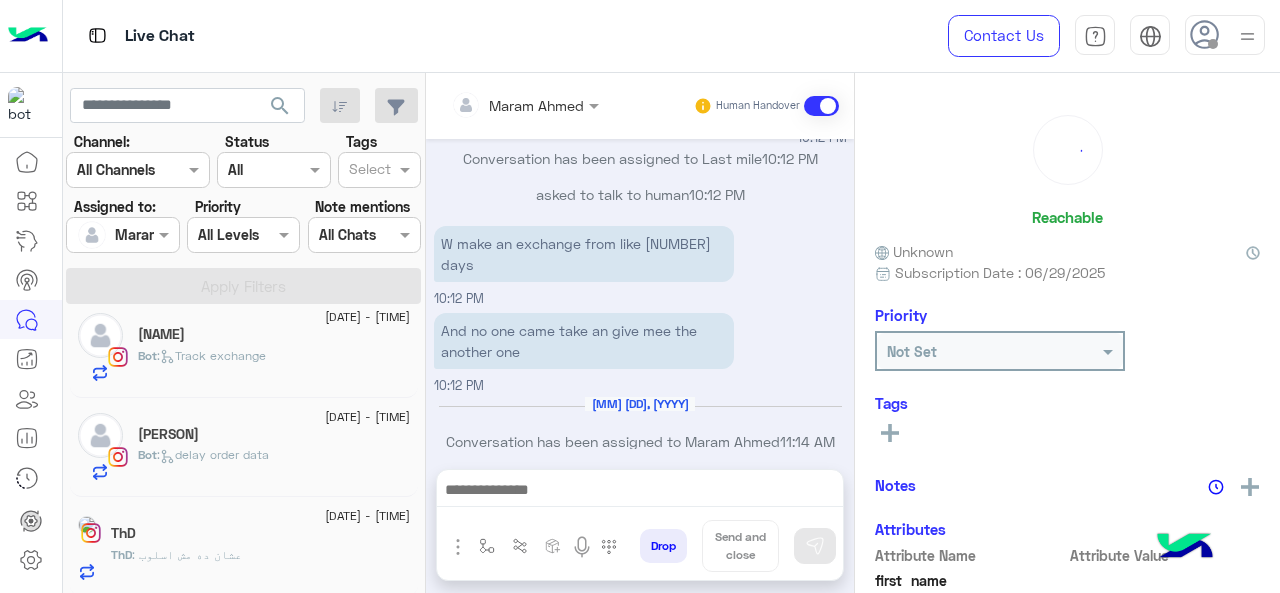 click on "Bot :   delay order data" 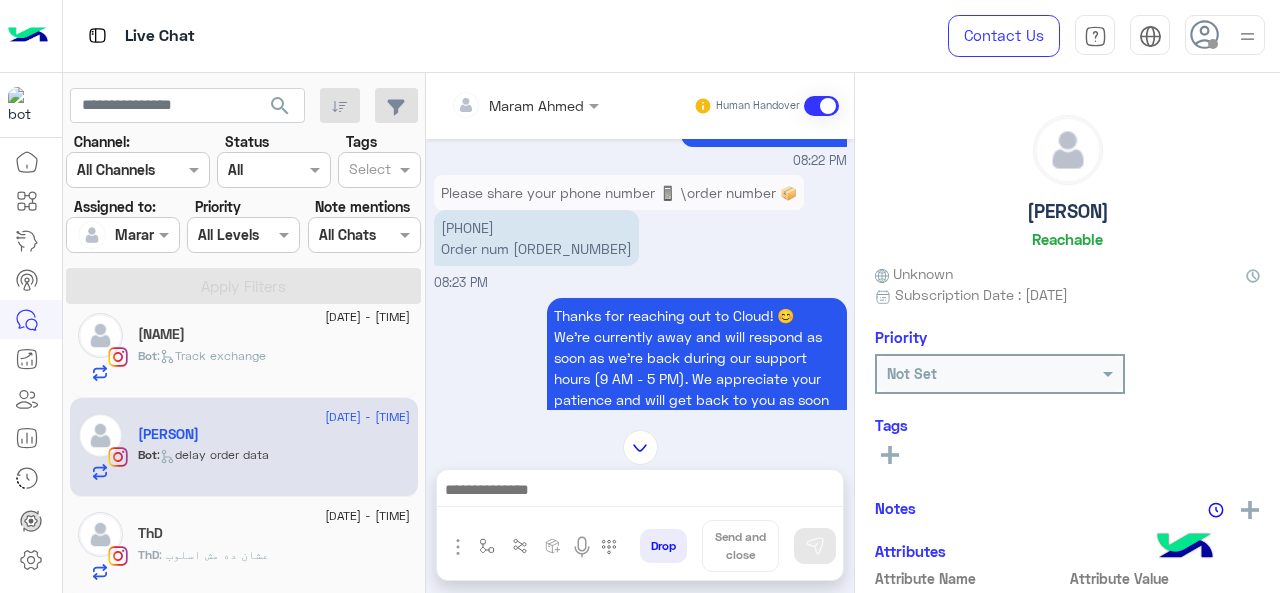 scroll, scrollTop: 532, scrollLeft: 0, axis: vertical 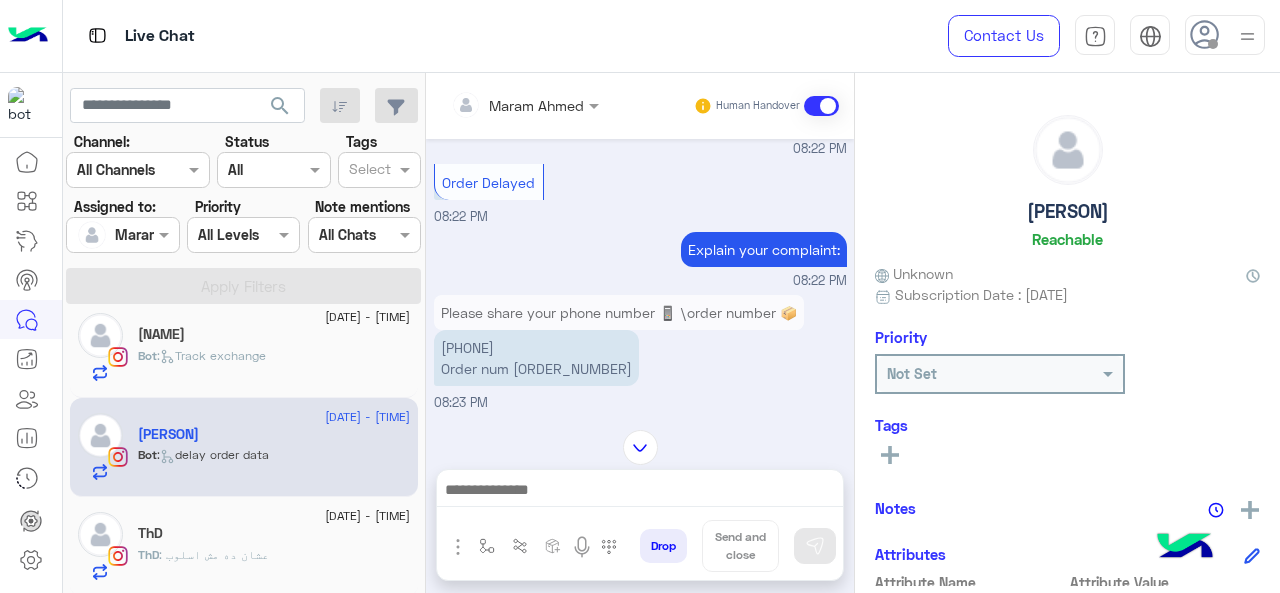 click on "[PHONE]  Order num [NUMBER]" at bounding box center [536, 358] 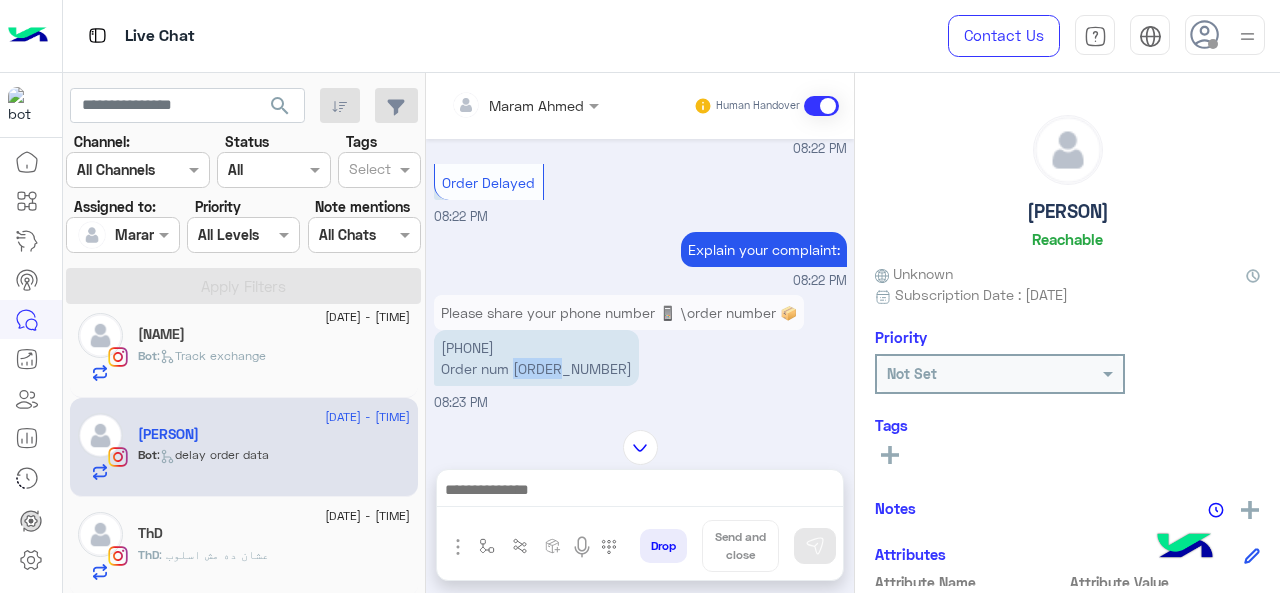 click on "[PHONE]  Order num [NUMBER]" at bounding box center [536, 358] 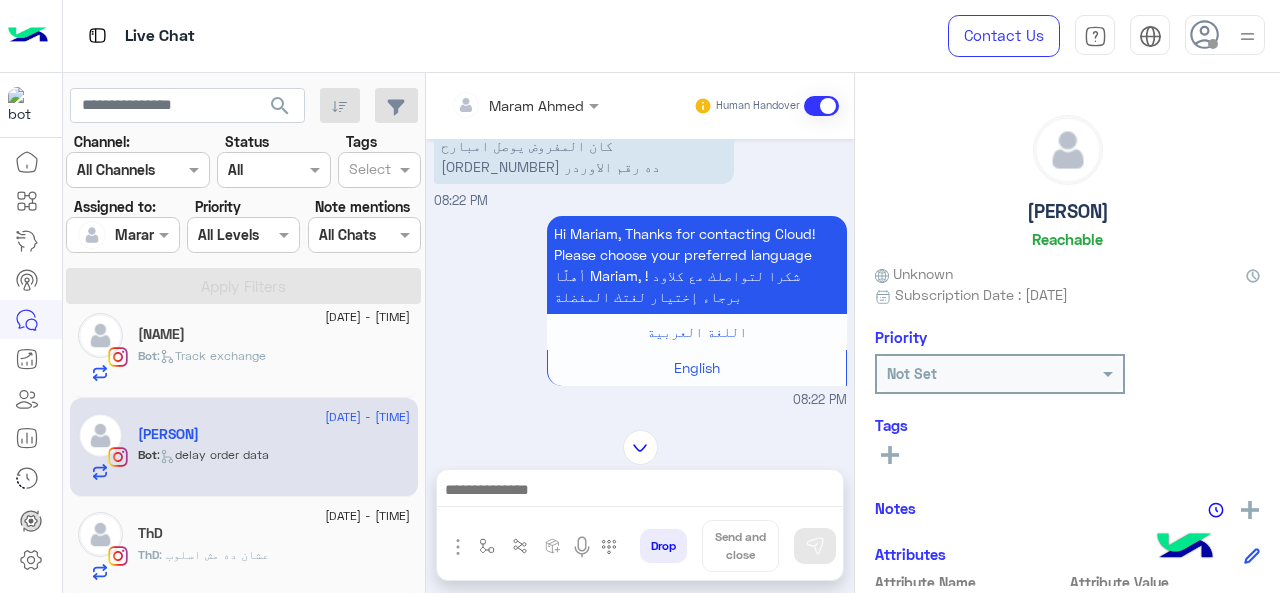 scroll, scrollTop: 0, scrollLeft: 0, axis: both 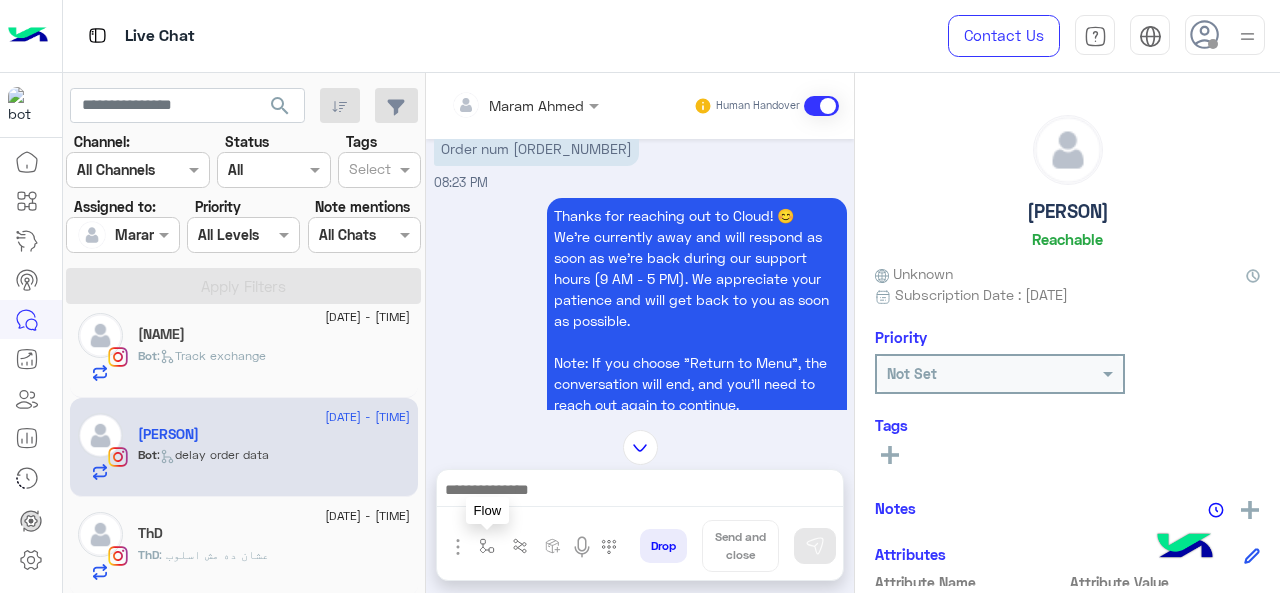 click at bounding box center (487, 546) 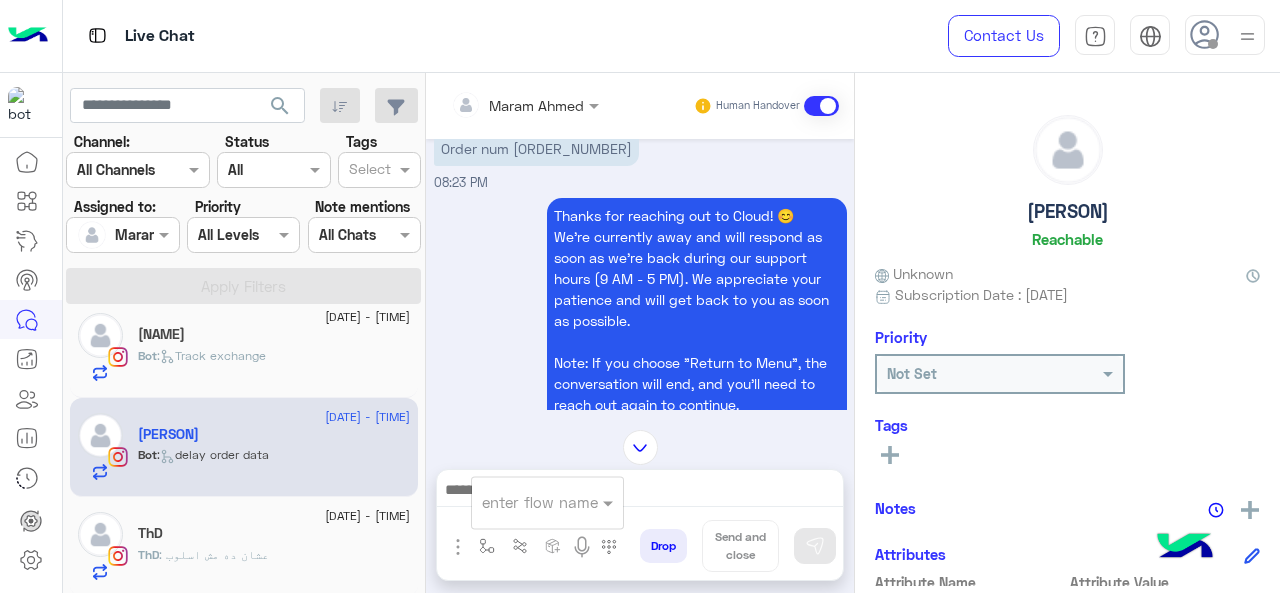 click at bounding box center [523, 502] 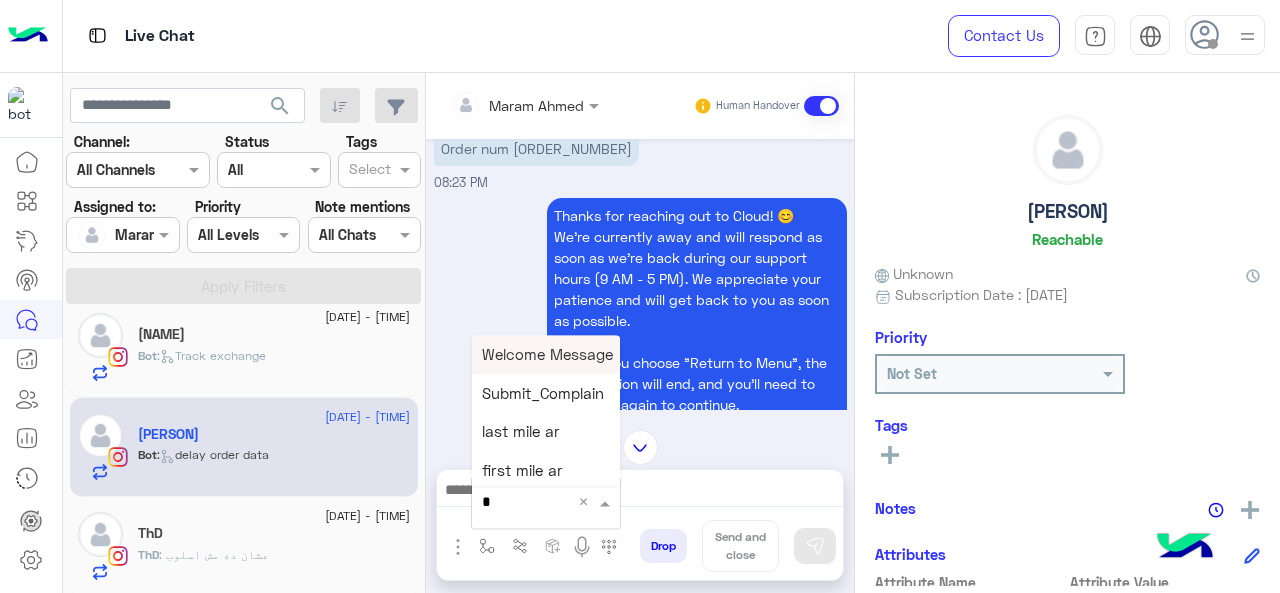 type on "*" 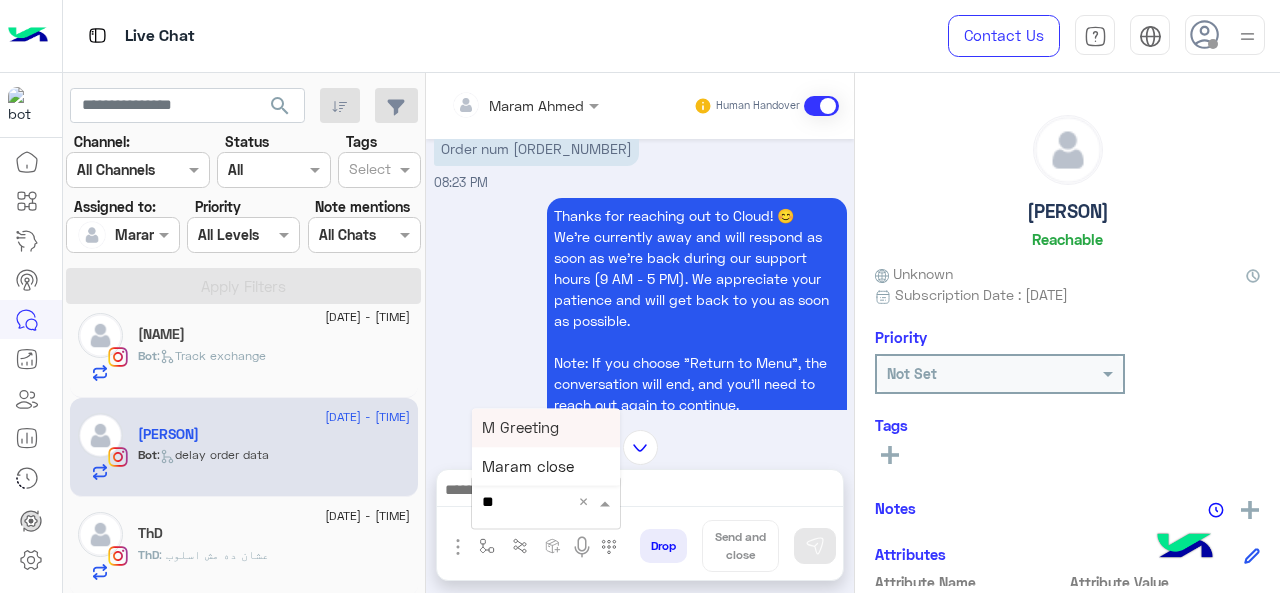 click on "M Greeting" at bounding box center (520, 427) 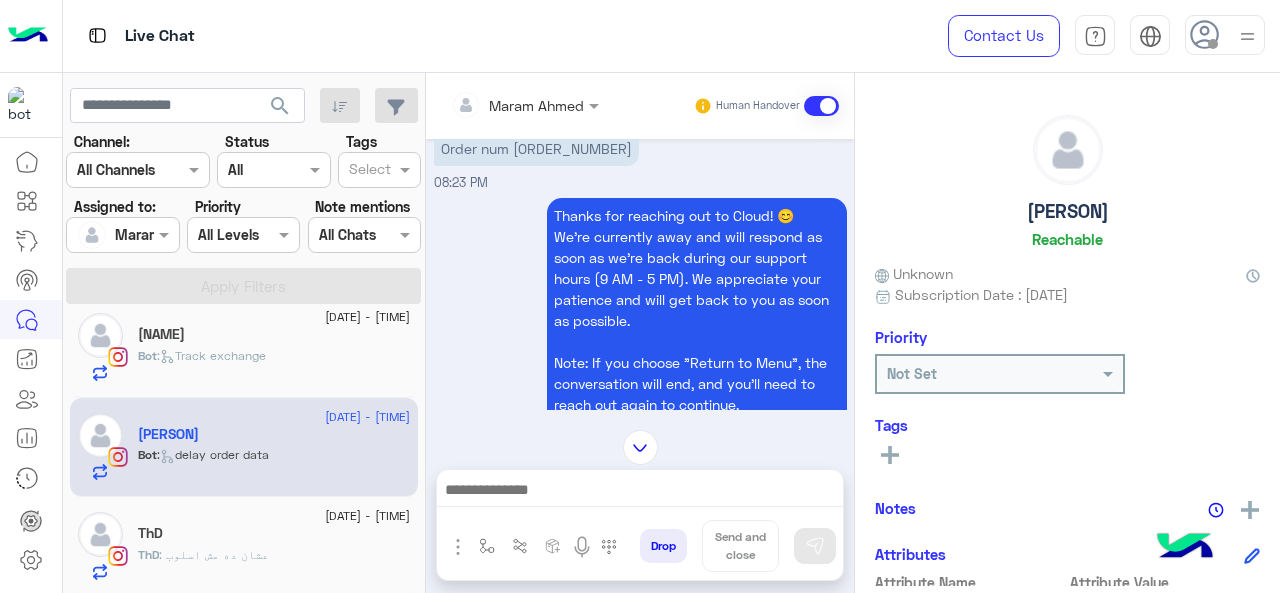 type on "**********" 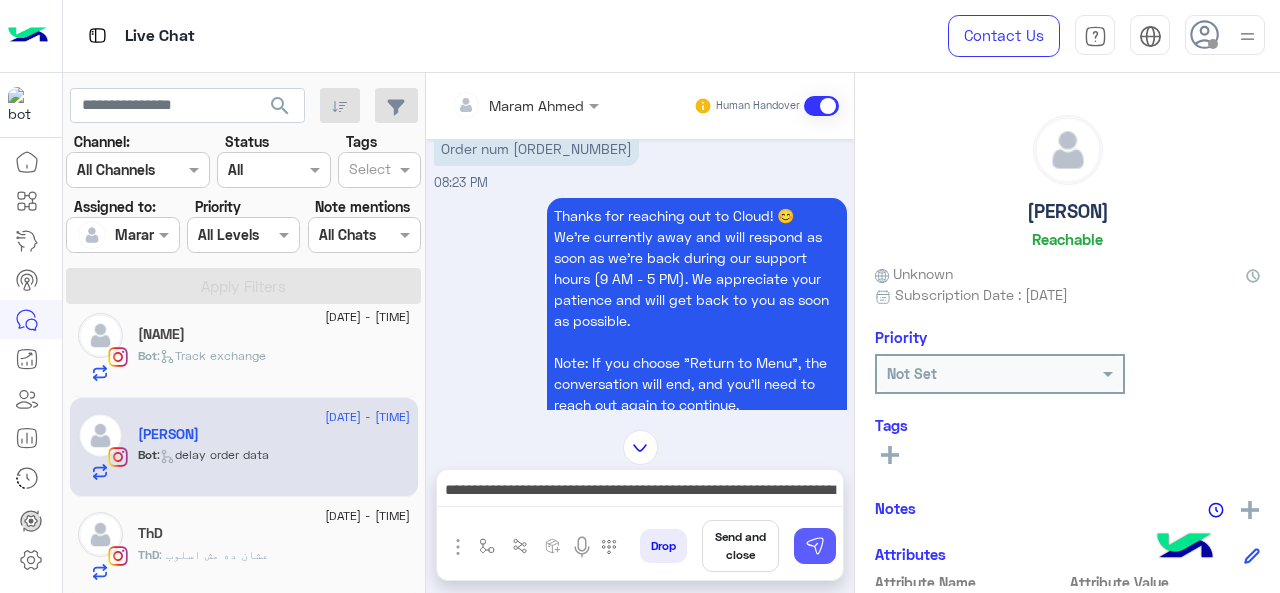 drag, startPoint x: 814, startPoint y: 544, endPoint x: 788, endPoint y: 546, distance: 26.076809 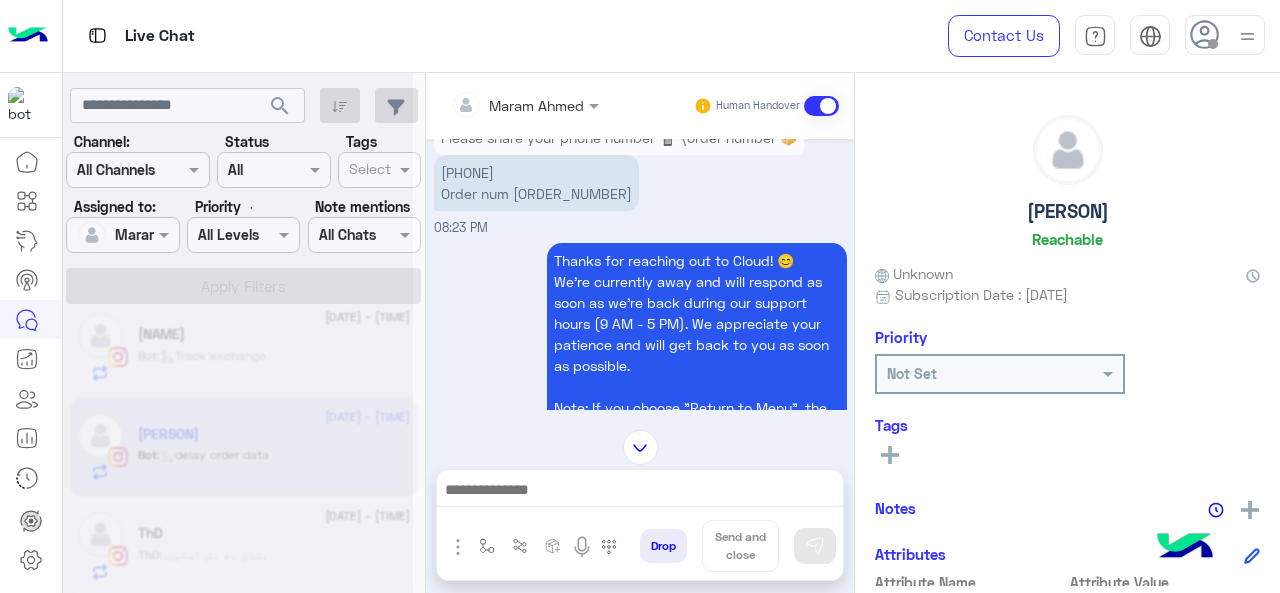 scroll, scrollTop: 1444, scrollLeft: 0, axis: vertical 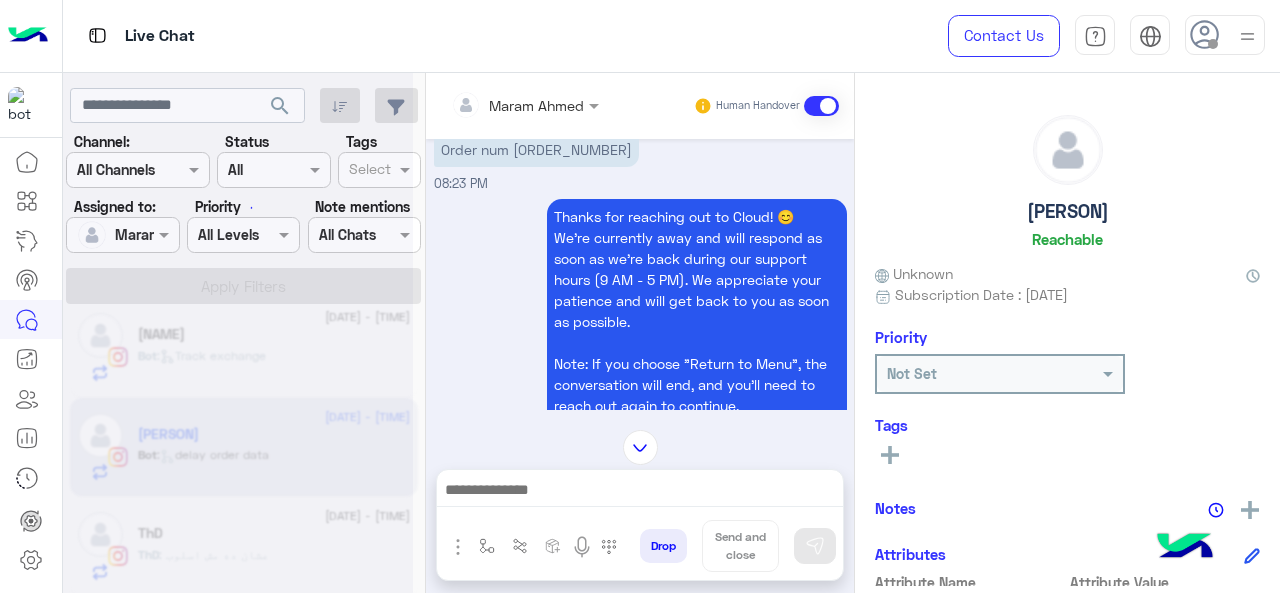 click at bounding box center (640, 492) 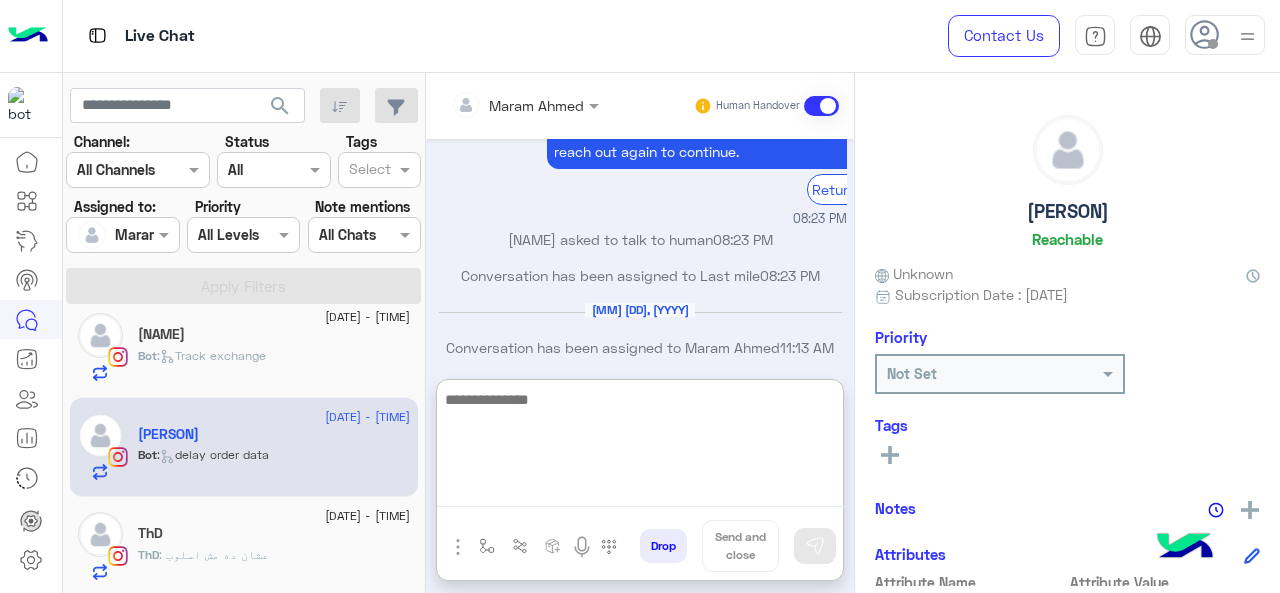 scroll, scrollTop: 1774, scrollLeft: 0, axis: vertical 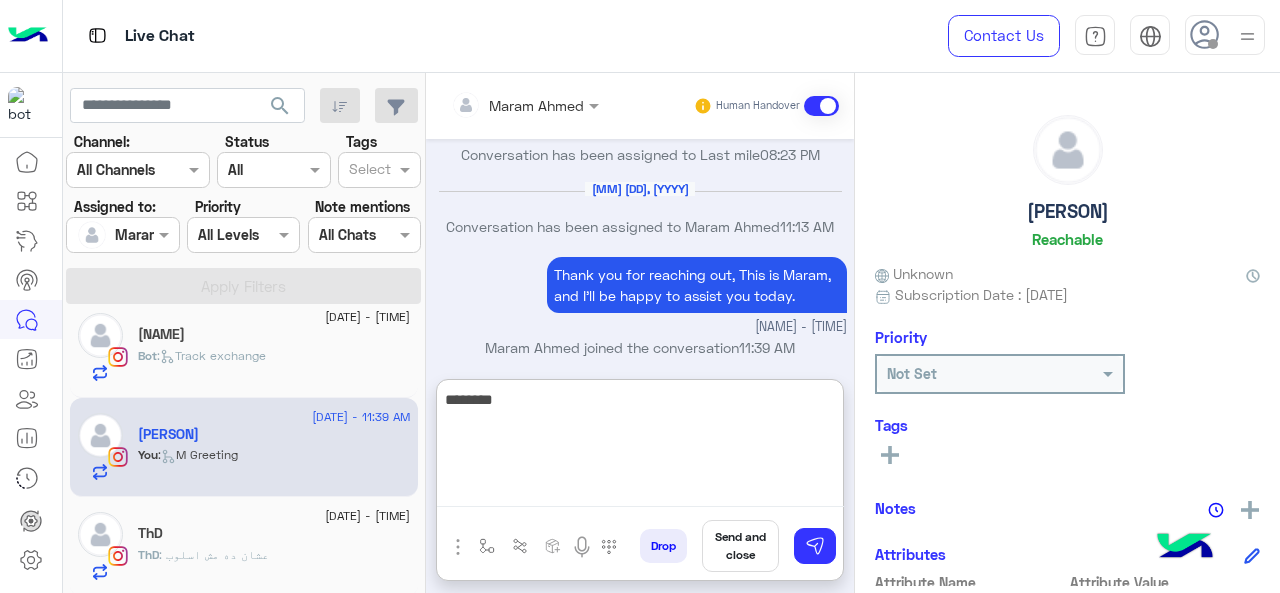 paste on "**********" 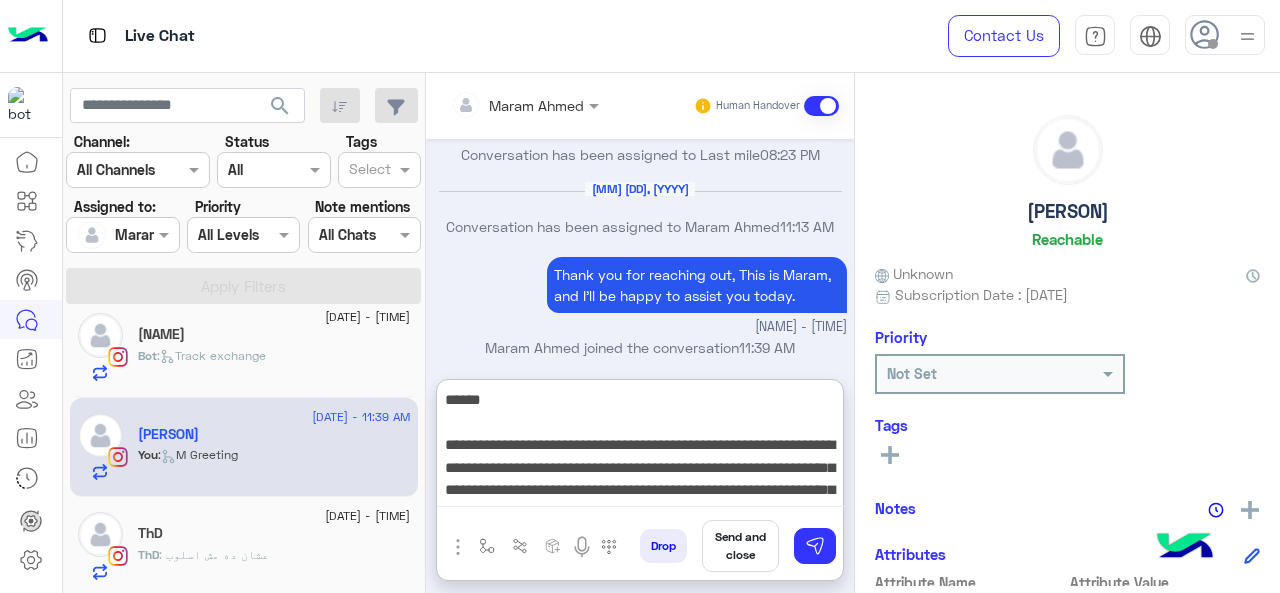 scroll, scrollTop: 60, scrollLeft: 0, axis: vertical 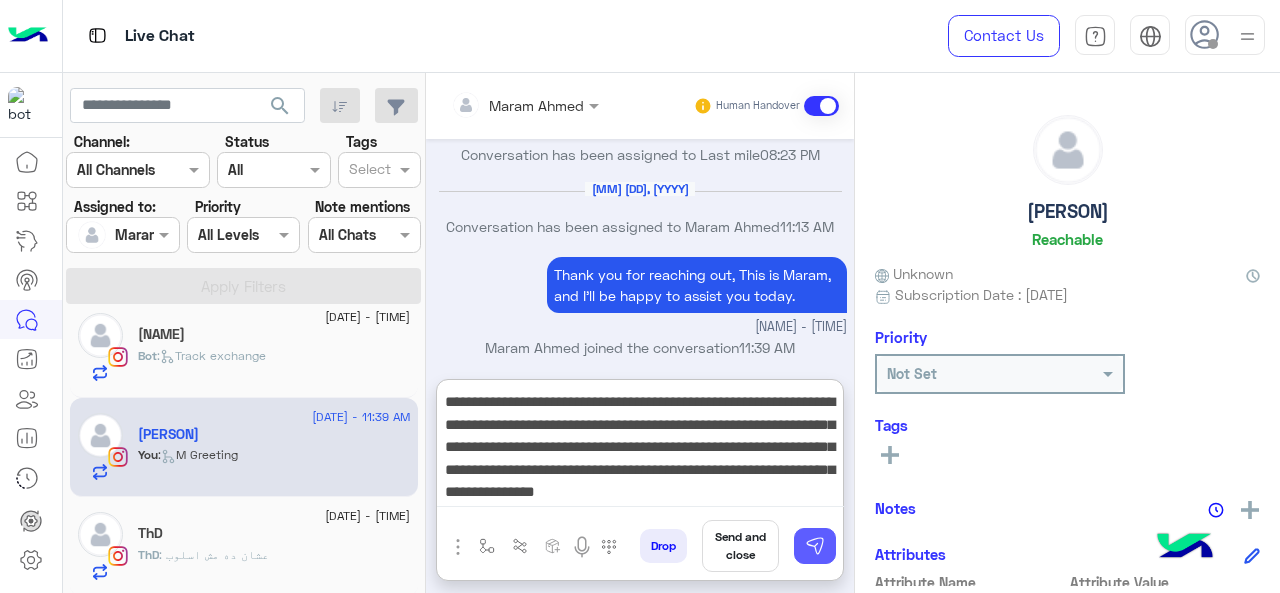 type on "**********" 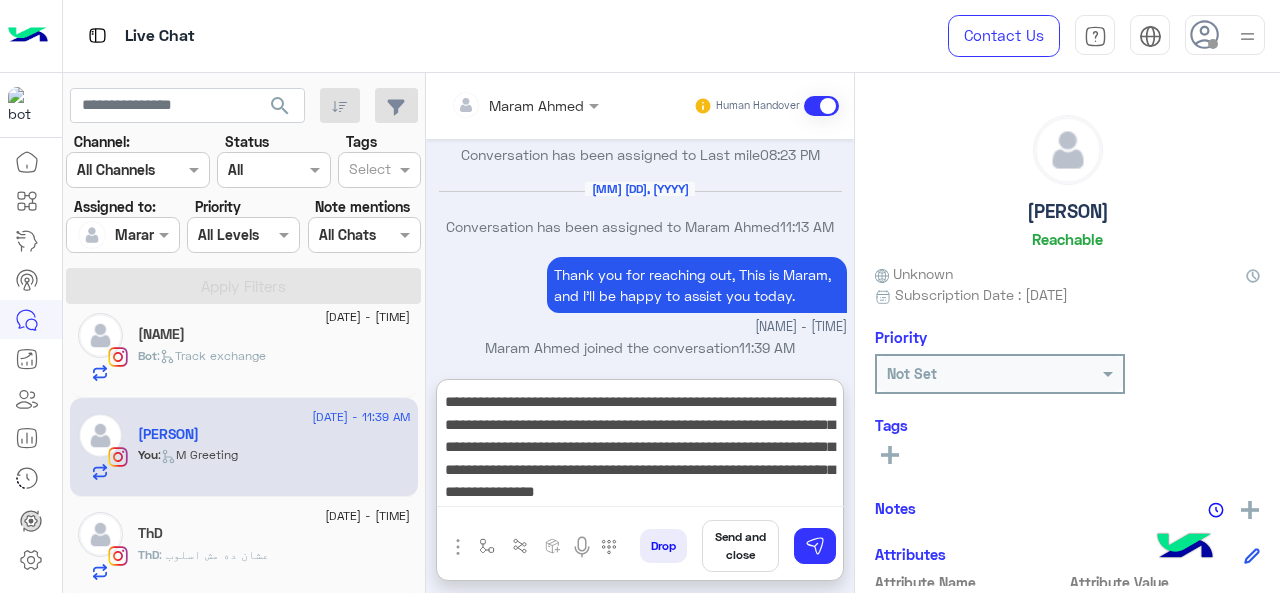 type 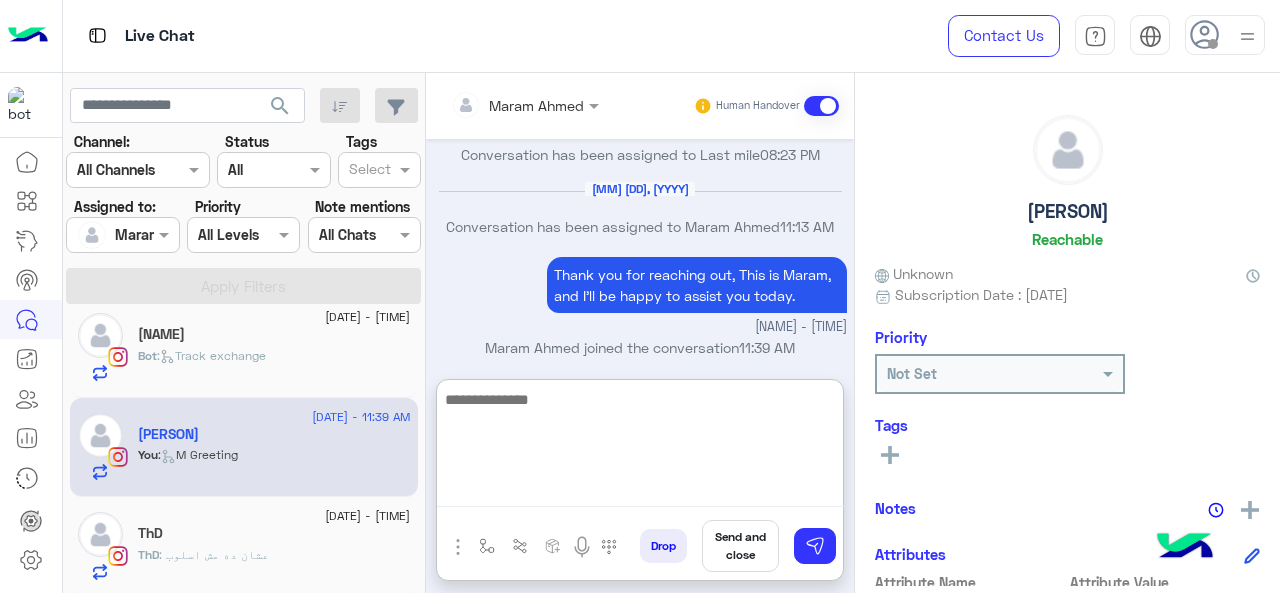 scroll, scrollTop: 1969, scrollLeft: 0, axis: vertical 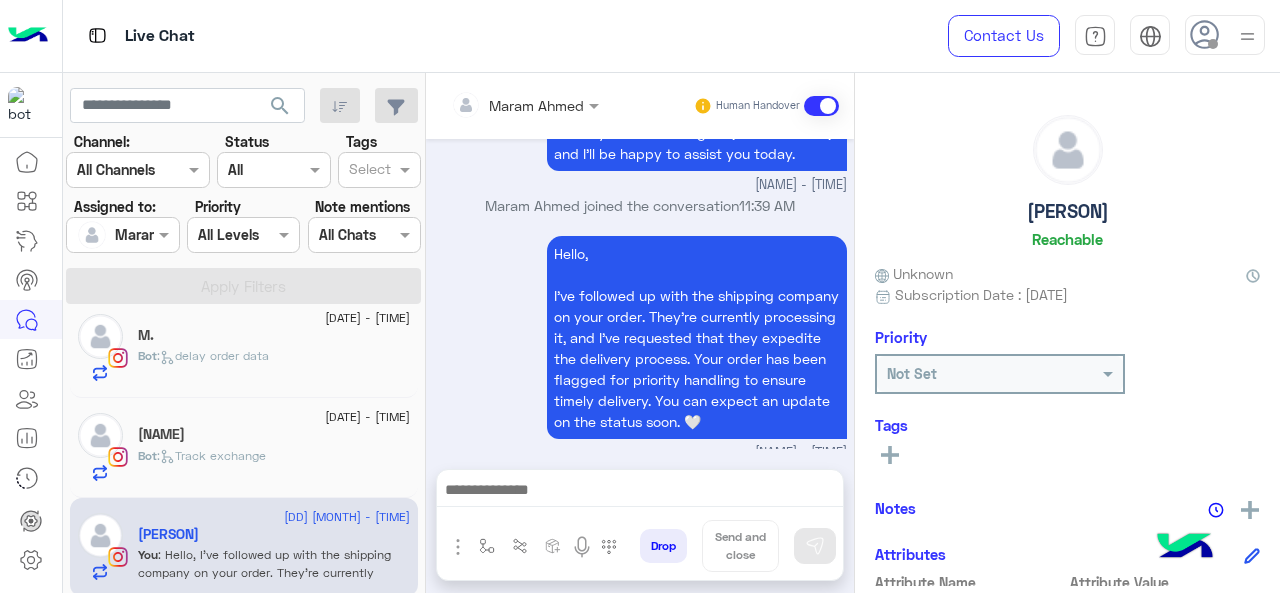 click on "[DATE] - [TIME]" 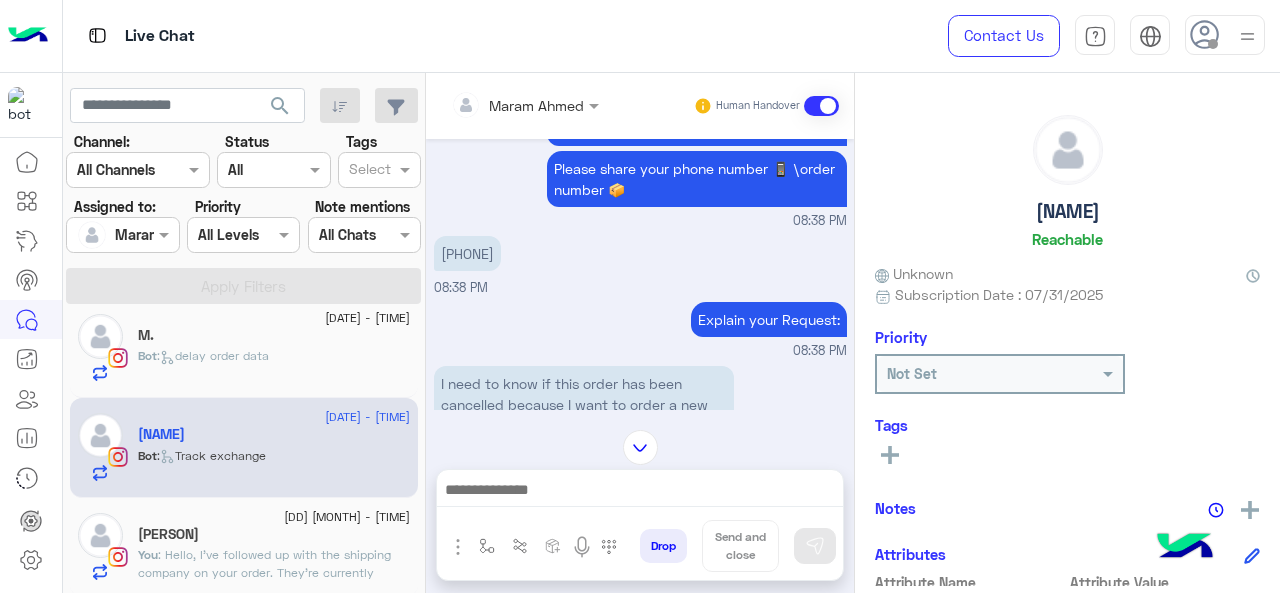 scroll, scrollTop: 323, scrollLeft: 0, axis: vertical 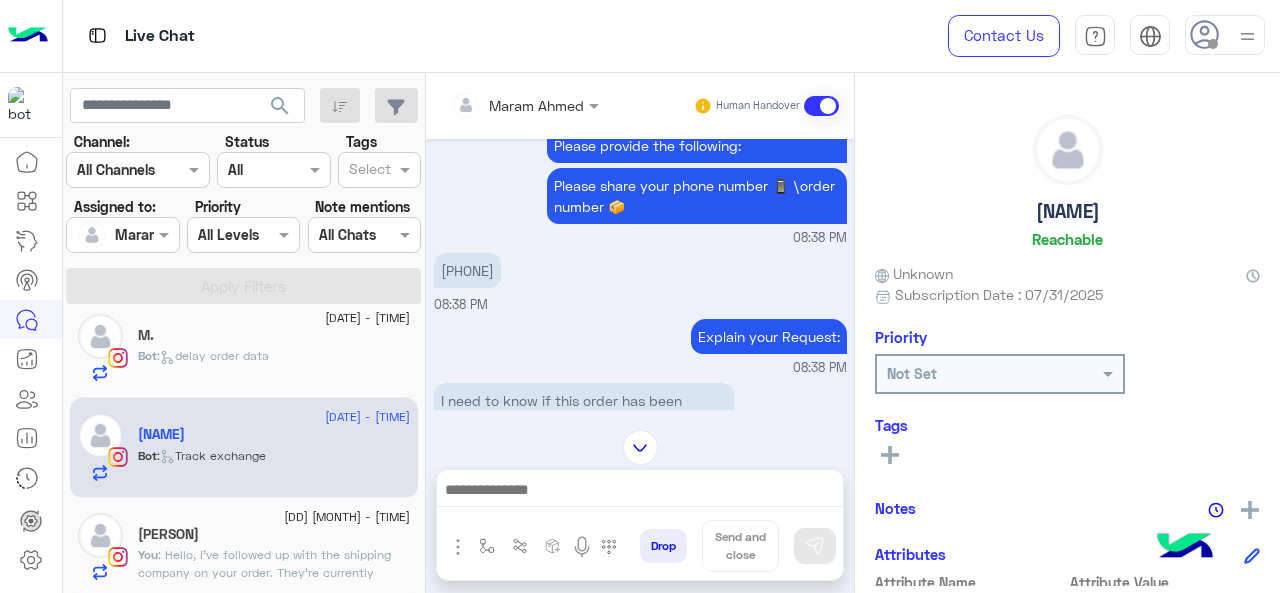 drag, startPoint x: 447, startPoint y: 295, endPoint x: 597, endPoint y: 310, distance: 150.74814 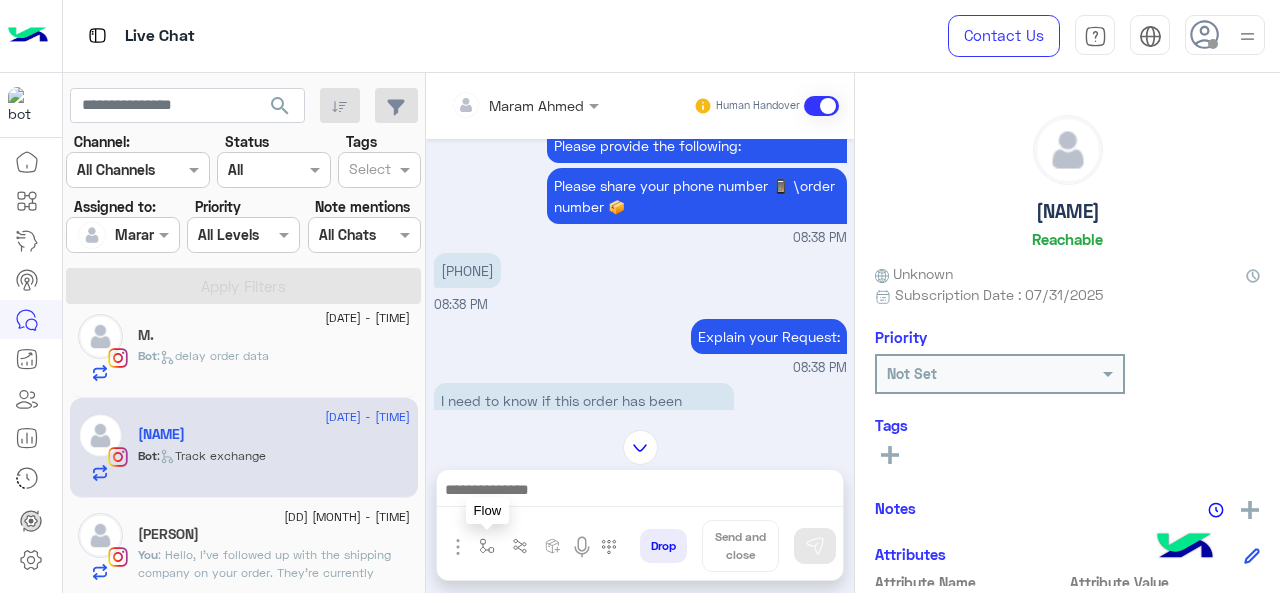 drag, startPoint x: 482, startPoint y: 551, endPoint x: 526, endPoint y: 525, distance: 51.10773 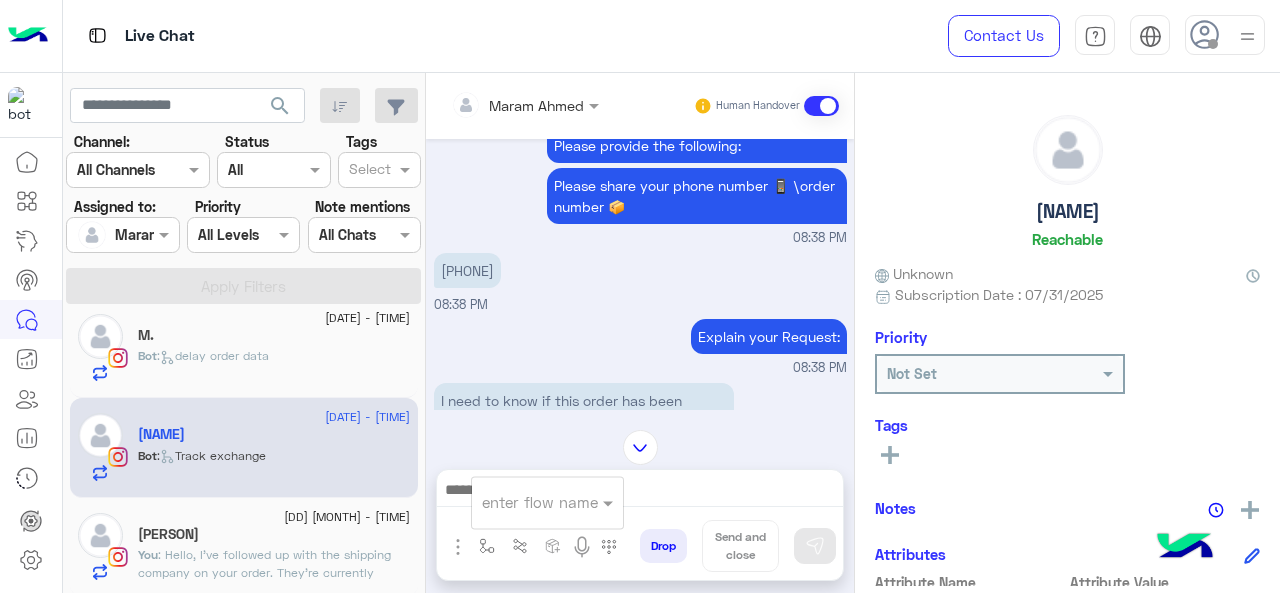 click on "enter flow name" at bounding box center [540, 502] 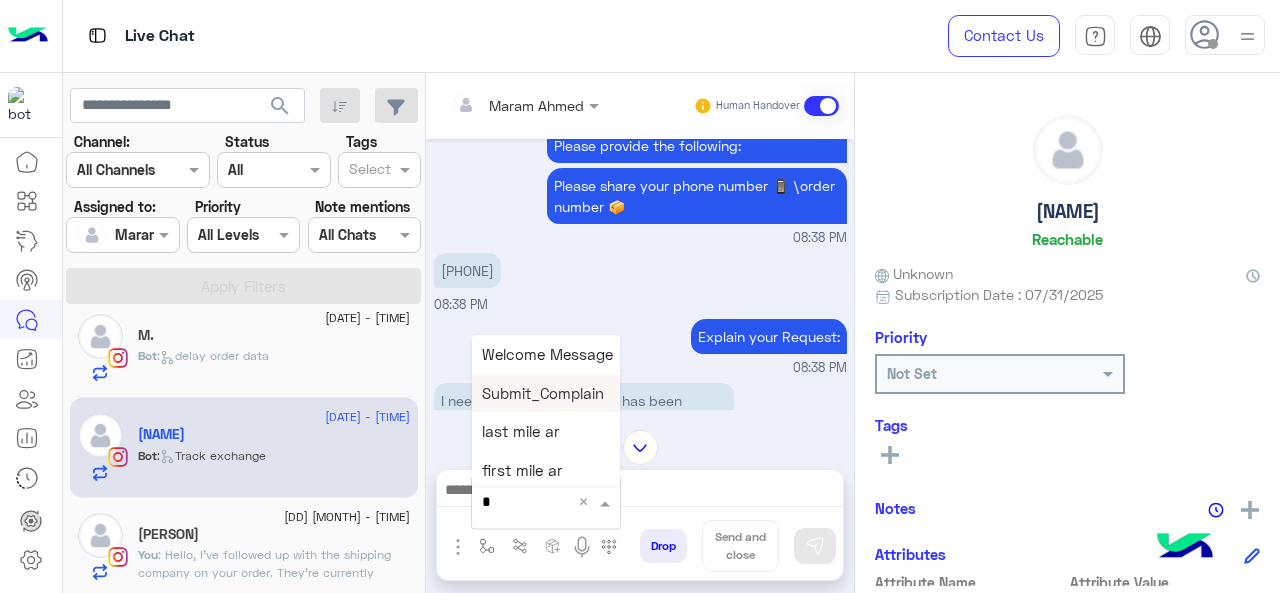 type on "*" 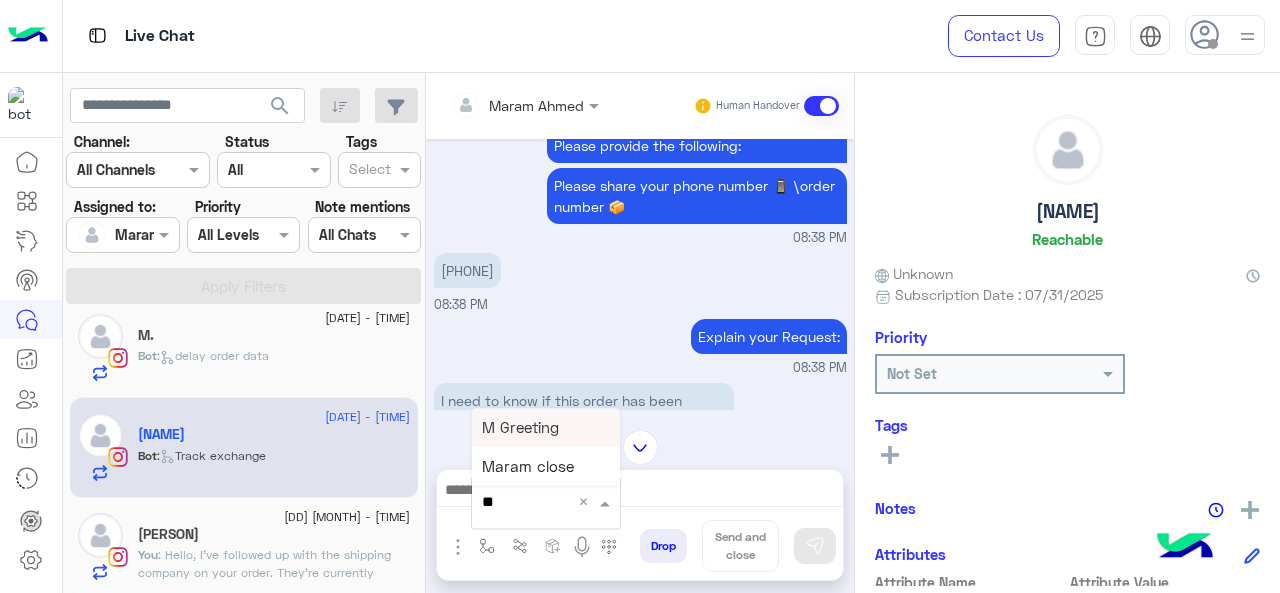 click on "M Greeting" at bounding box center [520, 427] 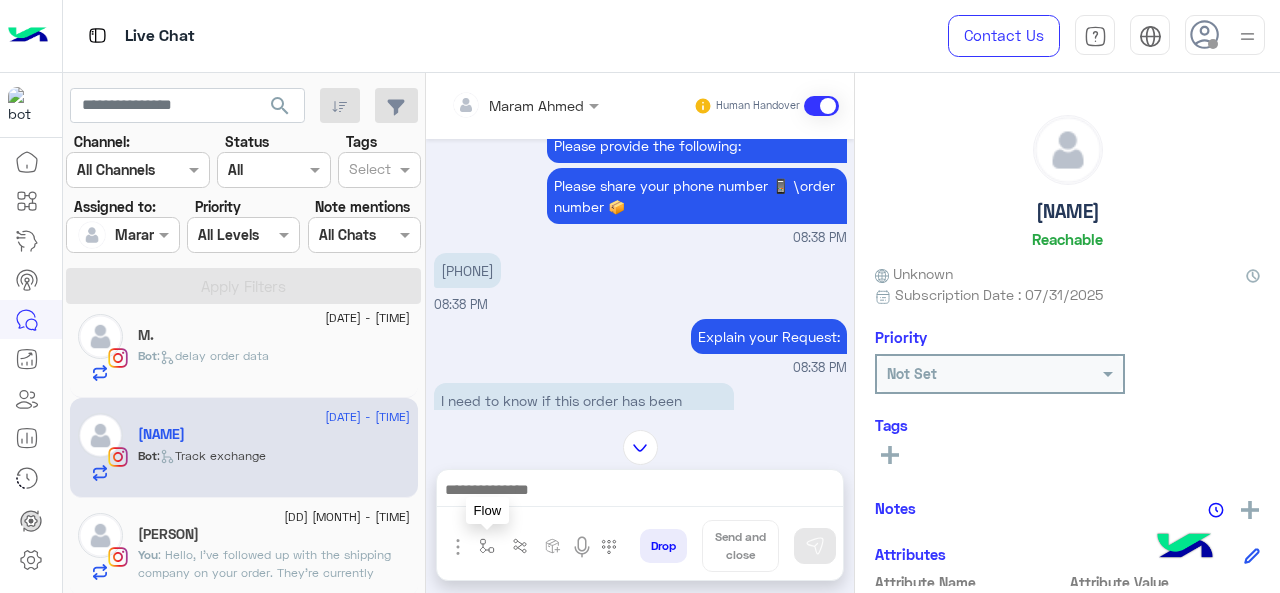 click at bounding box center (487, 546) 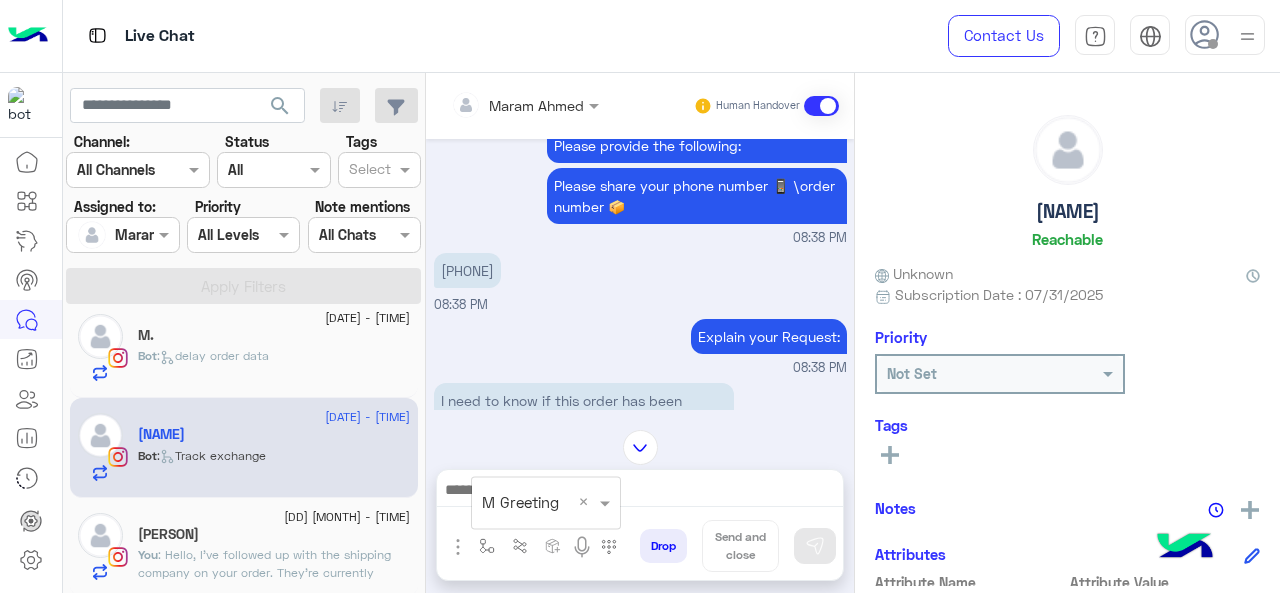 click at bounding box center (521, 502) 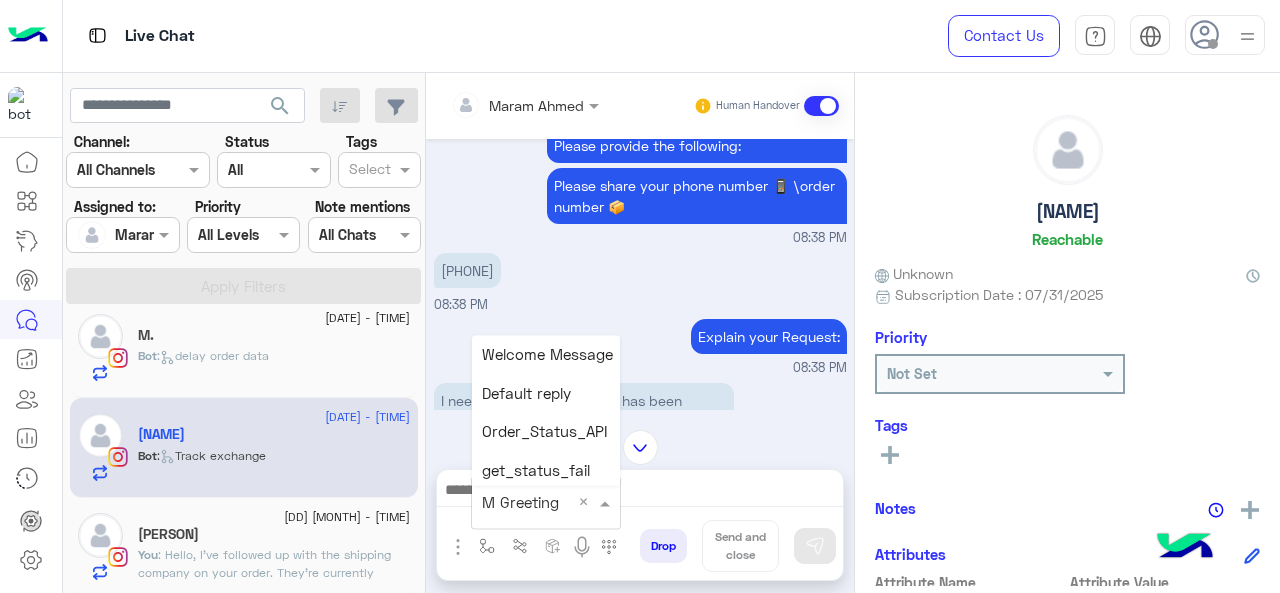 scroll, scrollTop: 2541, scrollLeft: 0, axis: vertical 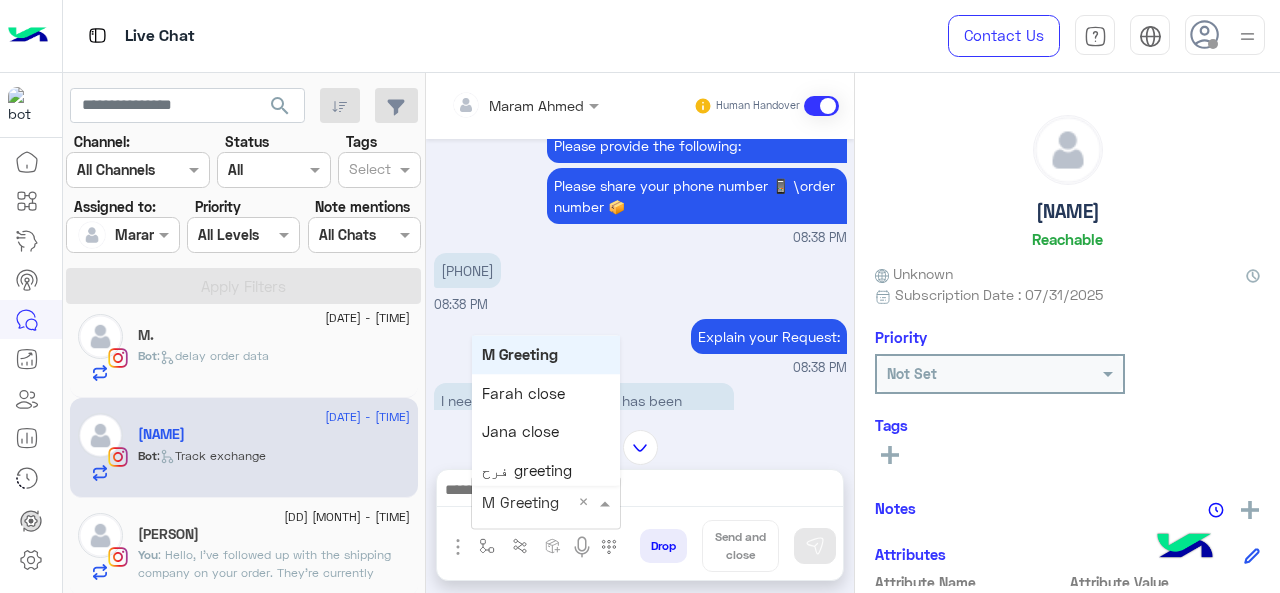 click on "M Greeting" at bounding box center [520, 354] 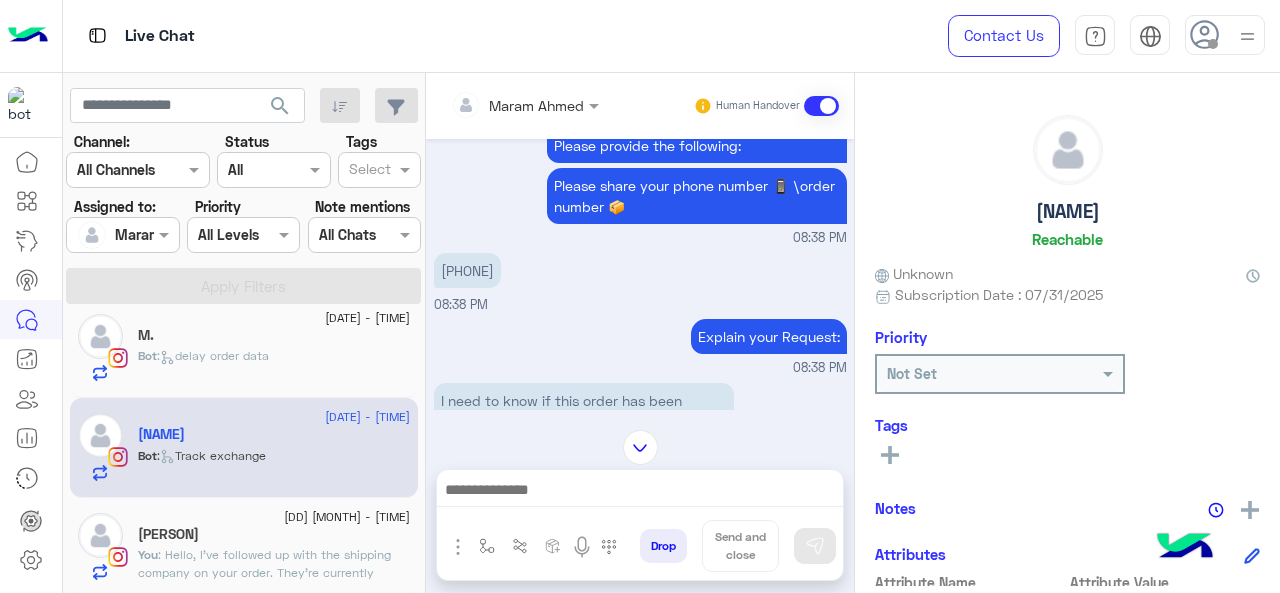 type on "**********" 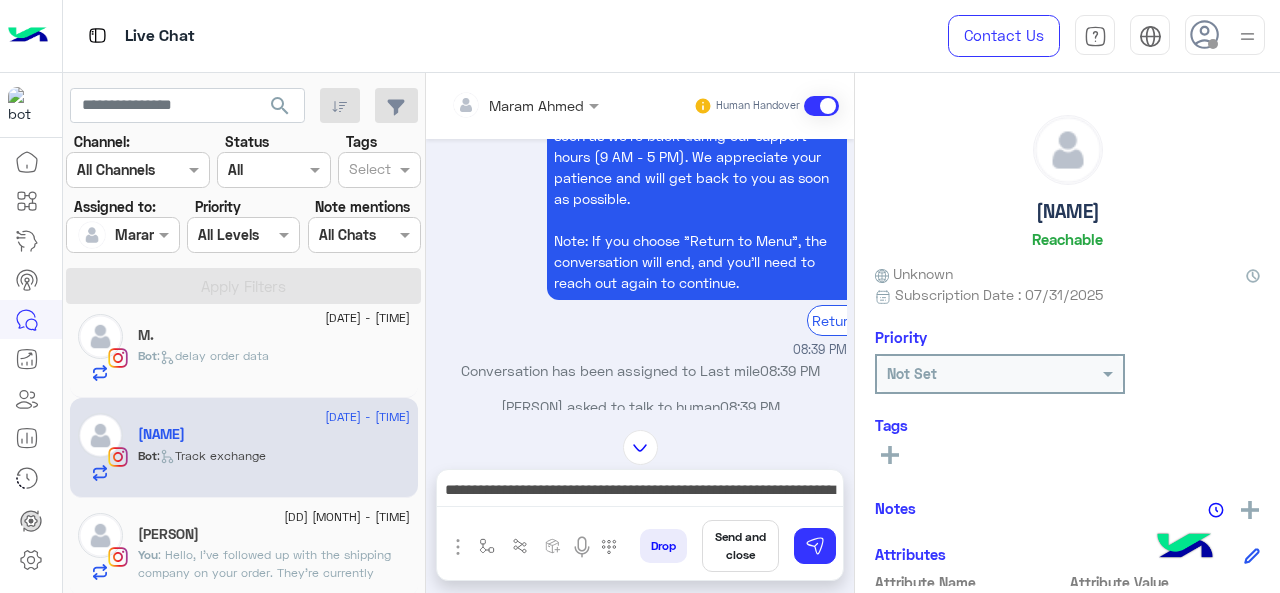 scroll, scrollTop: 823, scrollLeft: 0, axis: vertical 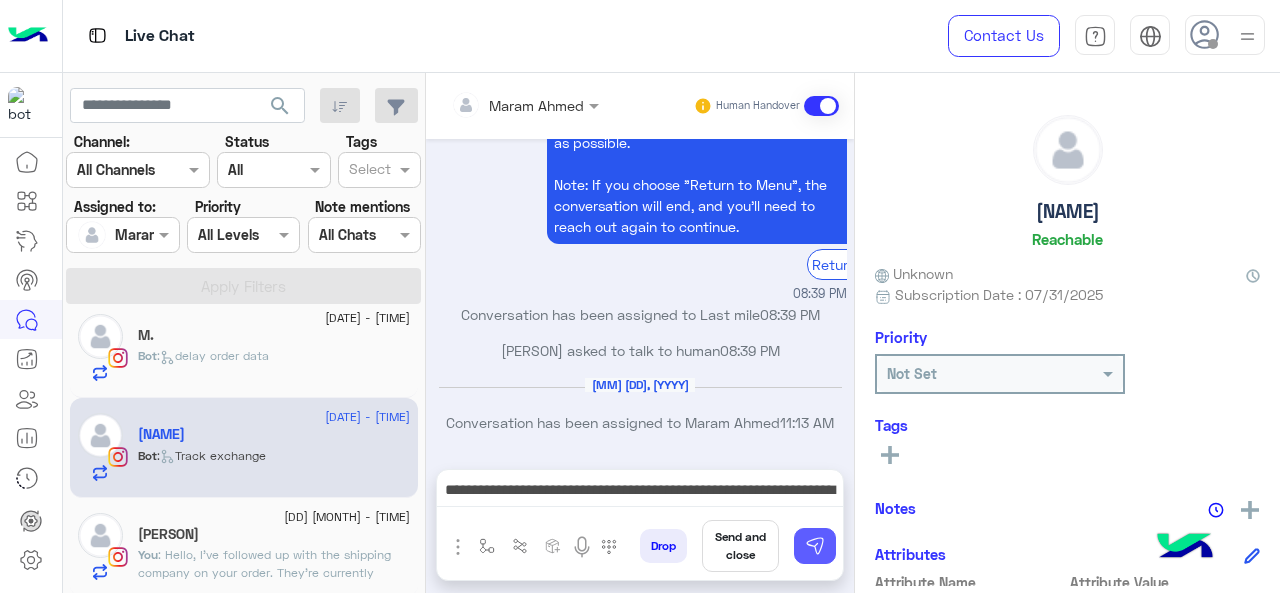 click at bounding box center [815, 546] 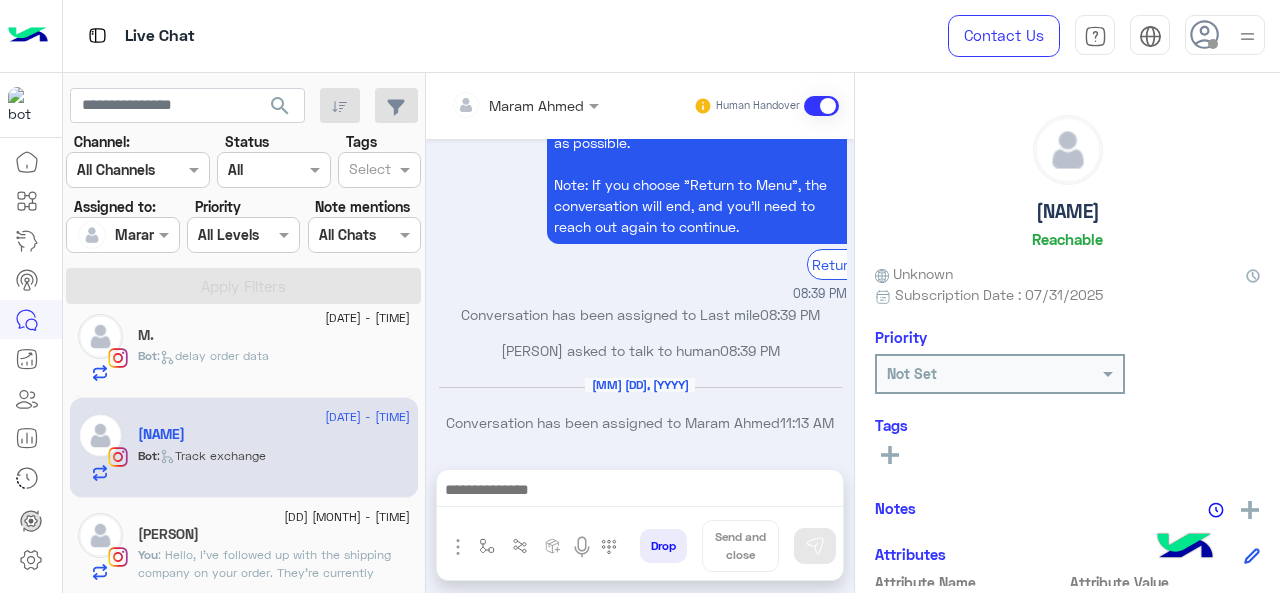 click at bounding box center (640, 492) 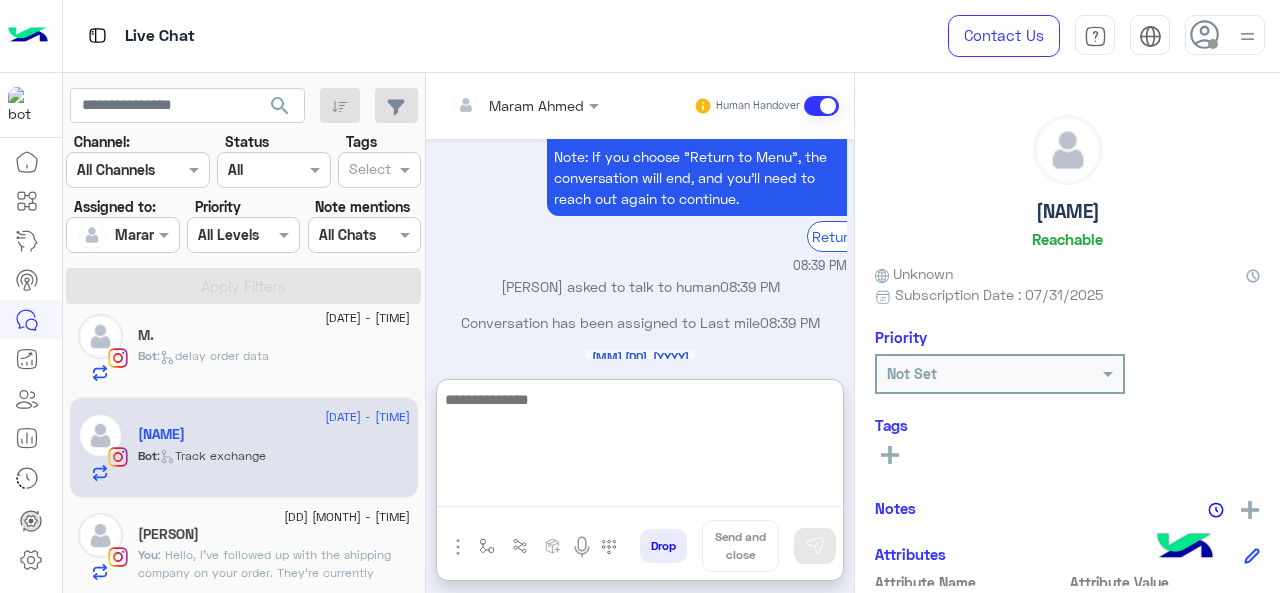 scroll, scrollTop: 1034, scrollLeft: 0, axis: vertical 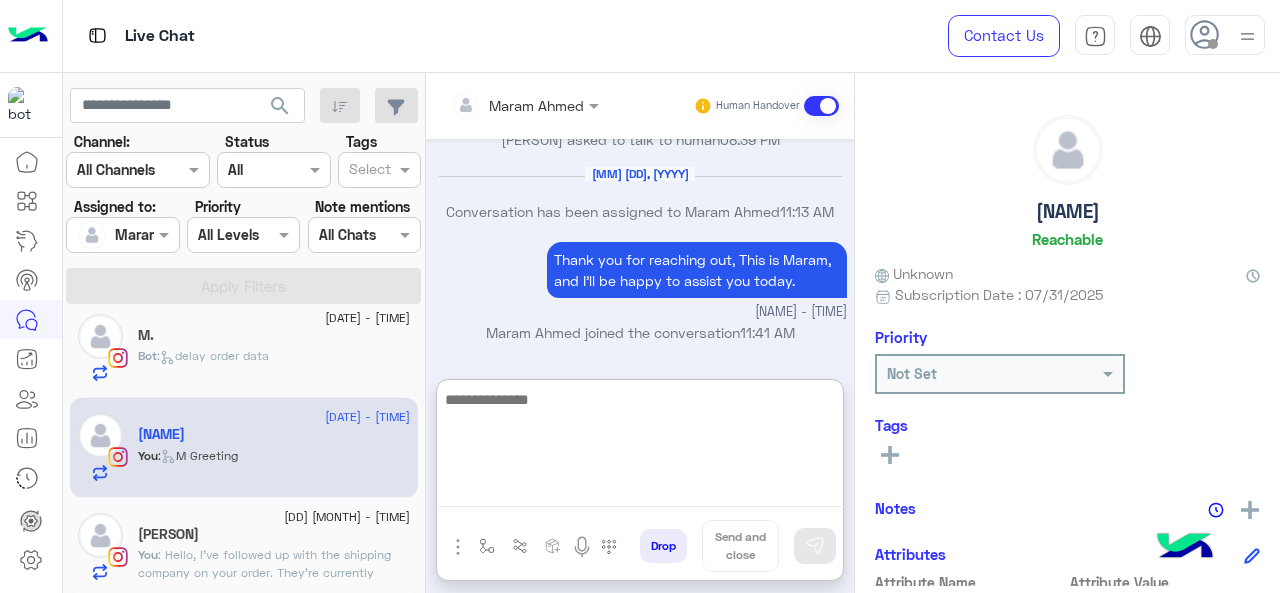 paste on "**********" 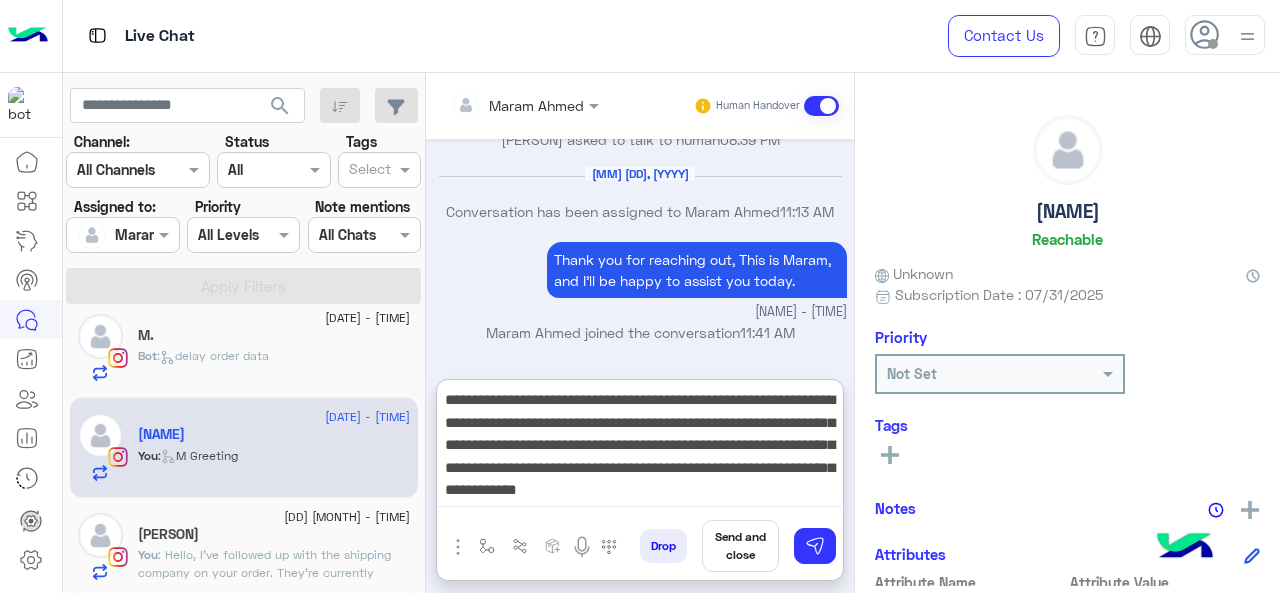 scroll, scrollTop: 0, scrollLeft: 0, axis: both 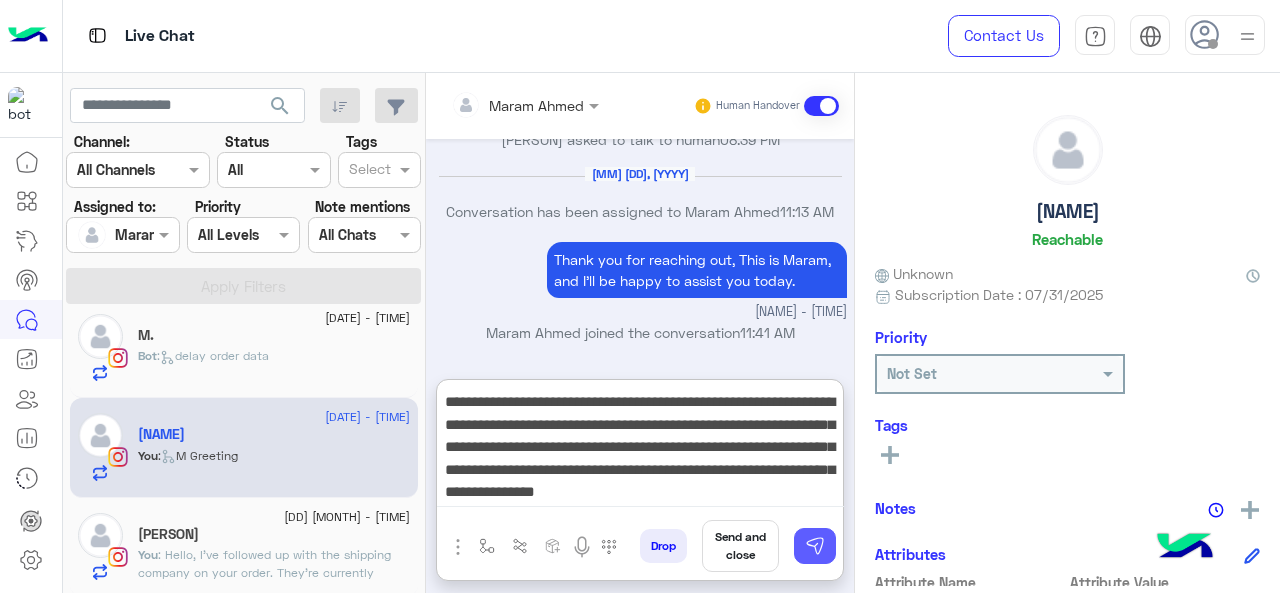 type on "**********" 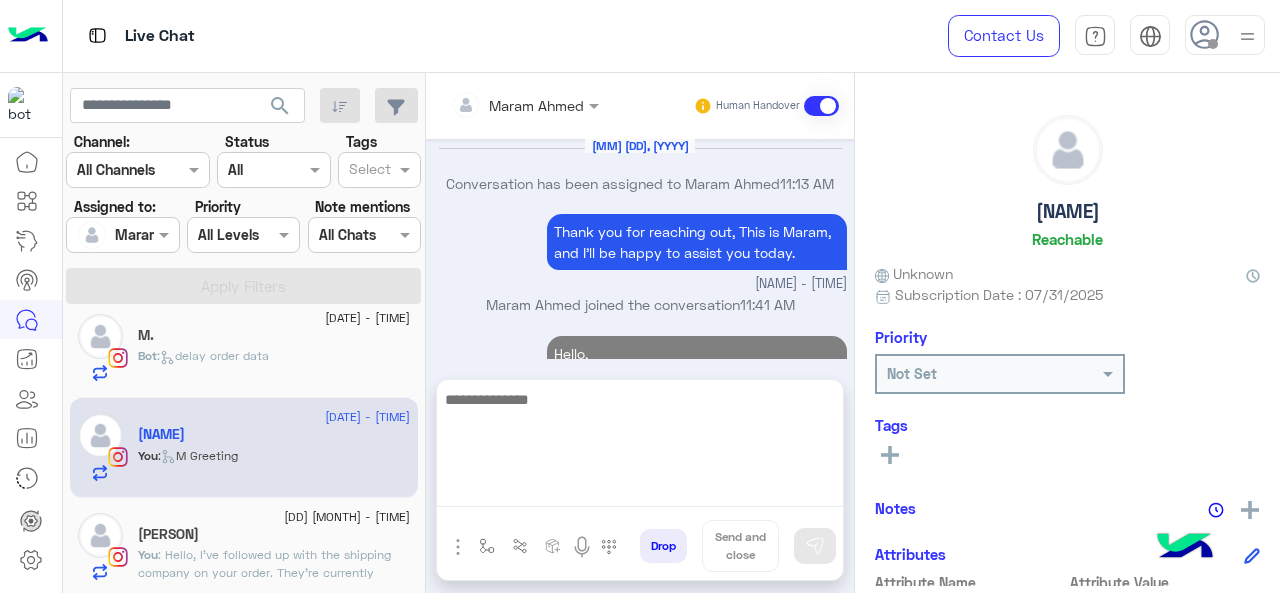scroll, scrollTop: 0, scrollLeft: 0, axis: both 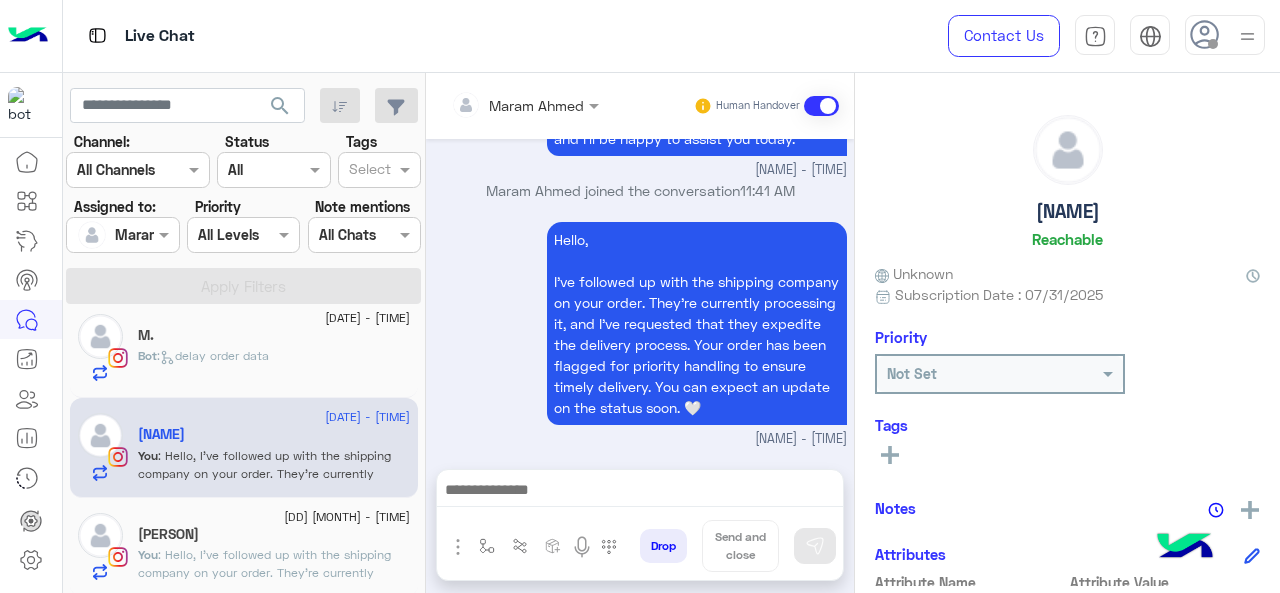 click on "[PERSON]" 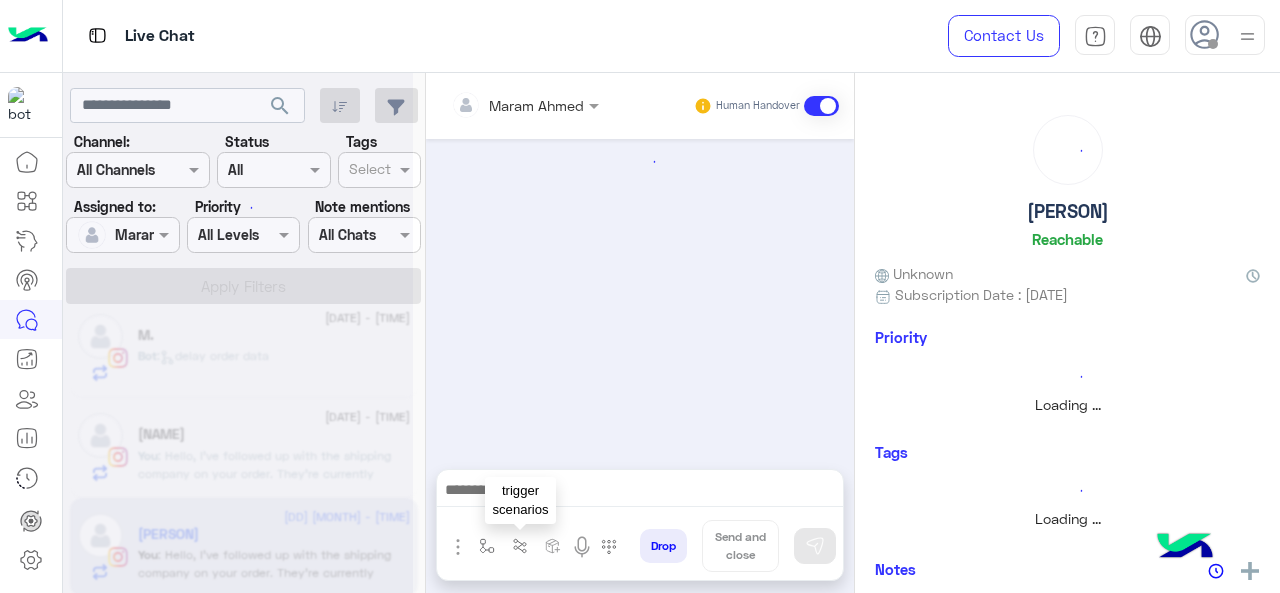 scroll, scrollTop: 0, scrollLeft: 0, axis: both 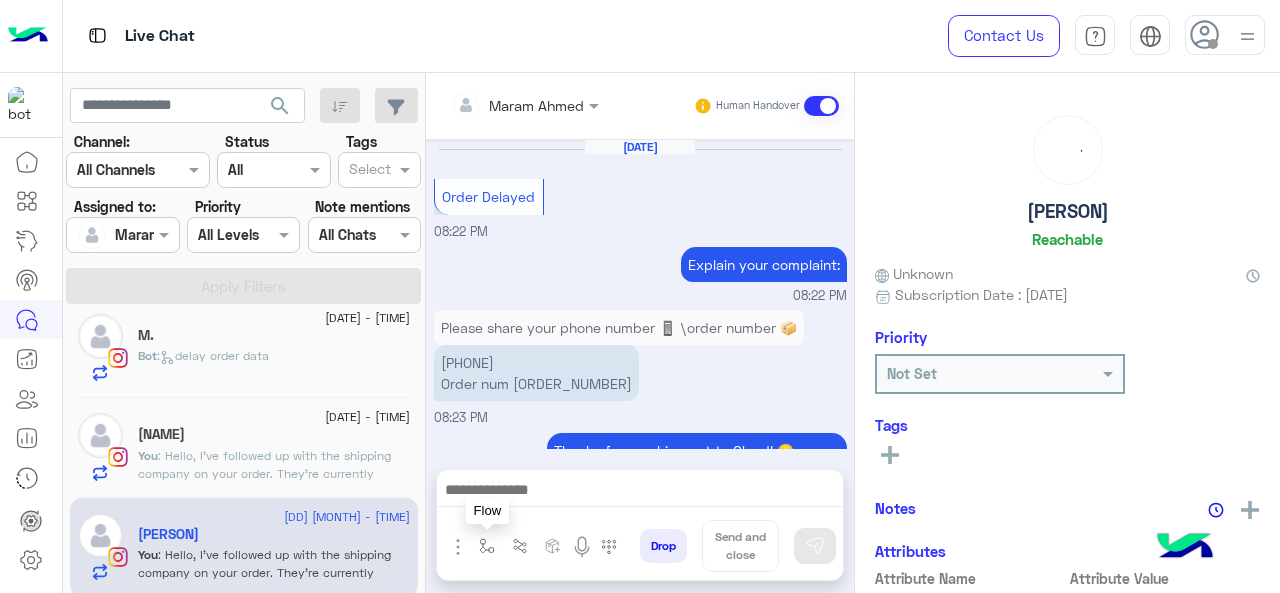 click at bounding box center [487, 546] 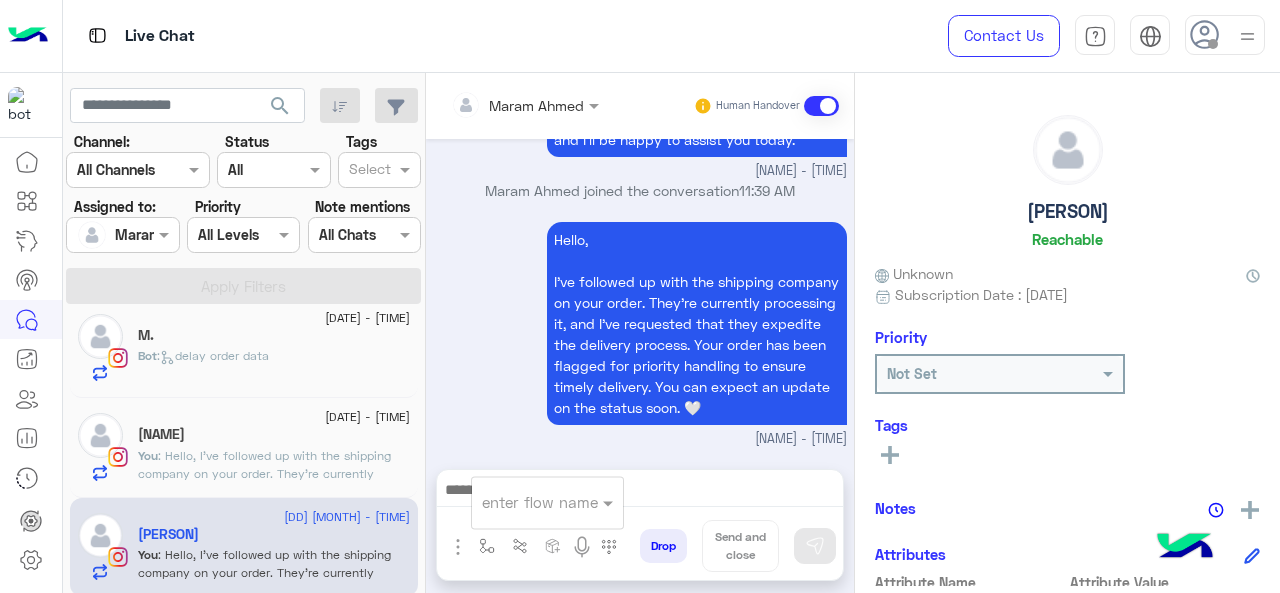 click on "Bot :   delay order data" 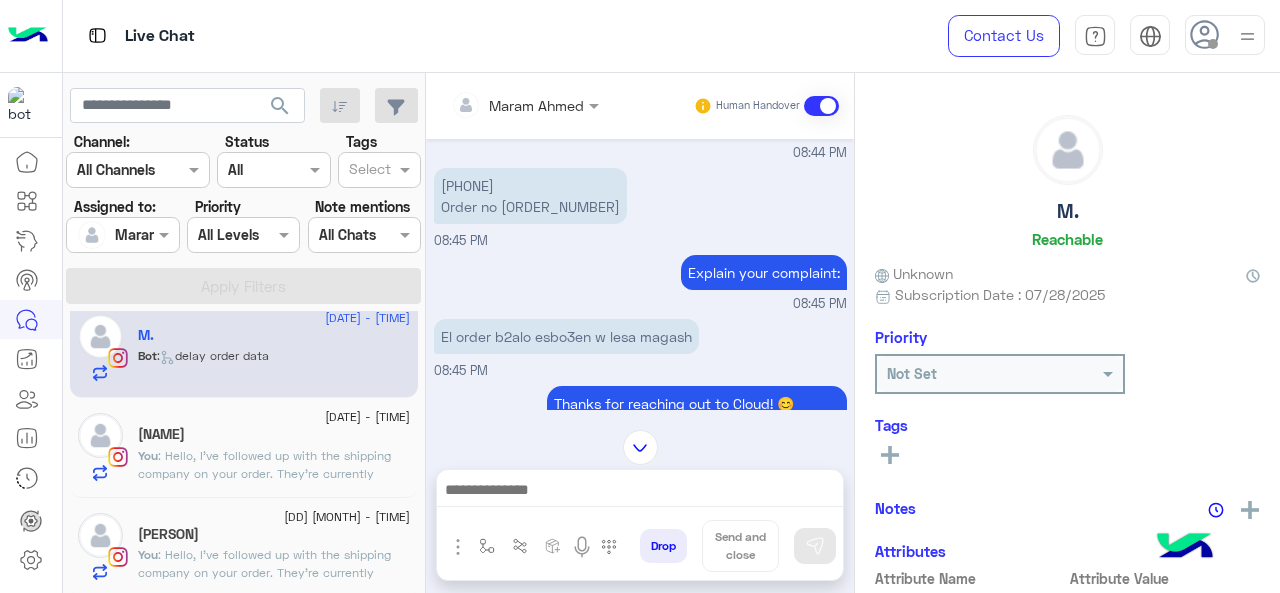 scroll, scrollTop: 486, scrollLeft: 0, axis: vertical 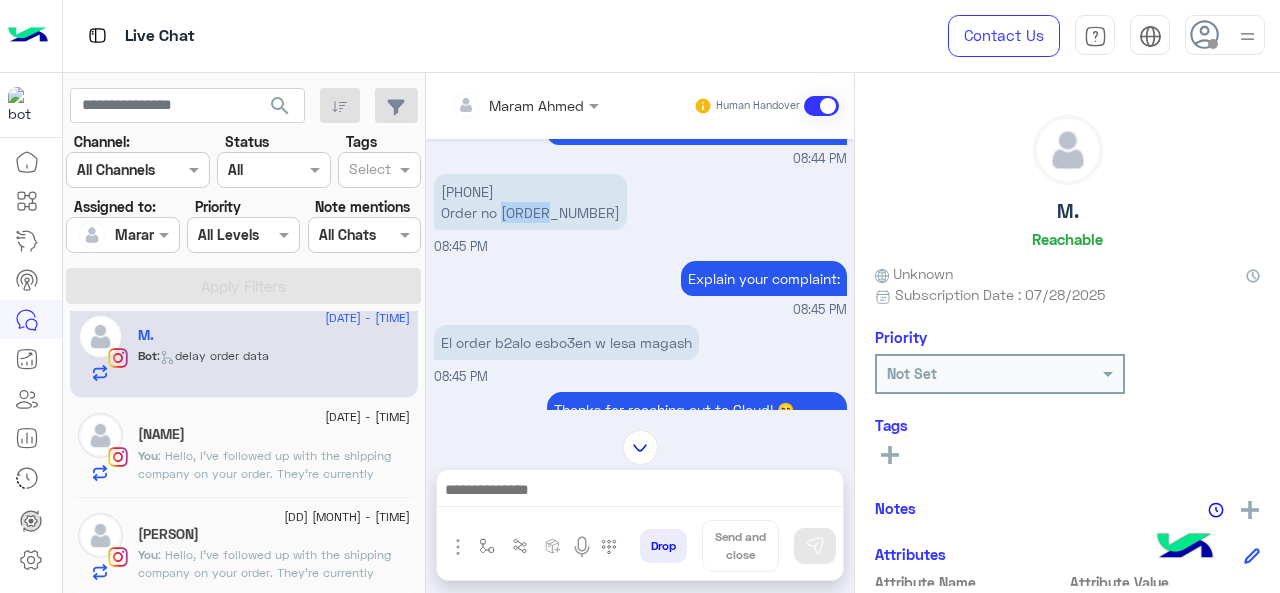 drag, startPoint x: 500, startPoint y: 231, endPoint x: 574, endPoint y: 243, distance: 74.96666 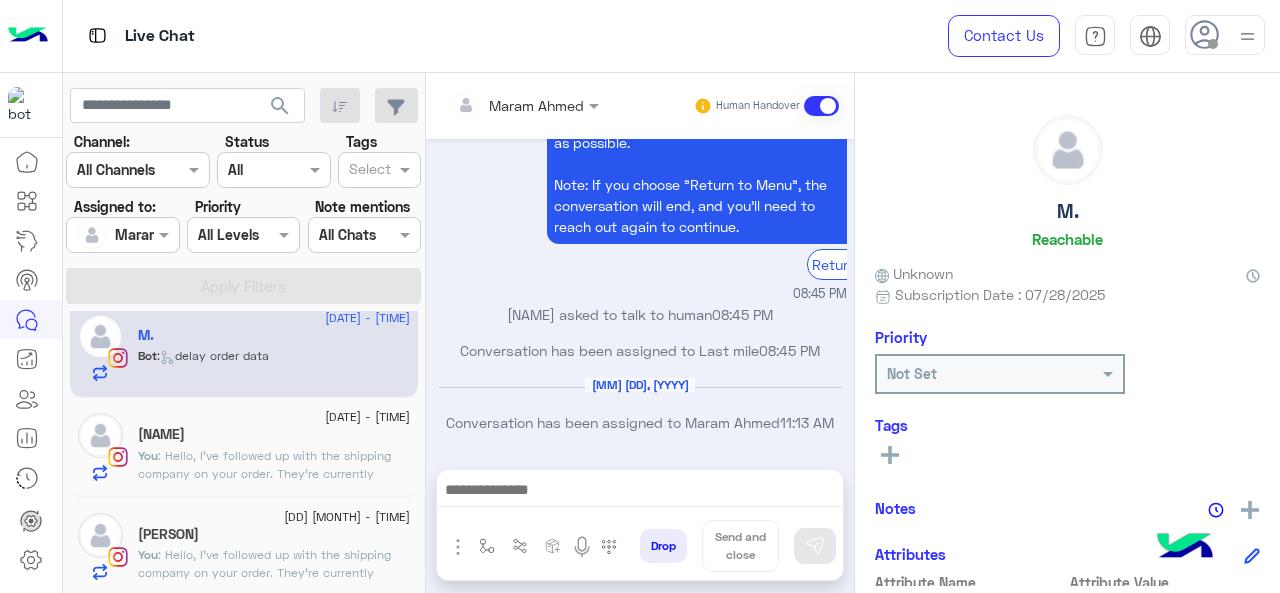 scroll, scrollTop: 886, scrollLeft: 0, axis: vertical 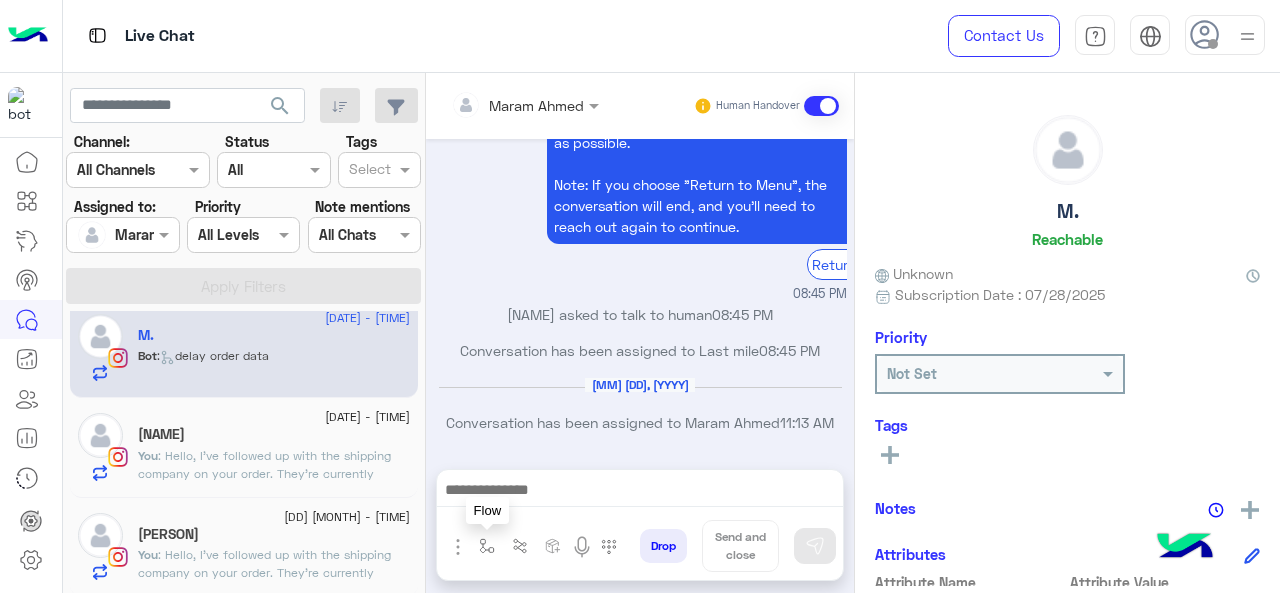 click at bounding box center [487, 546] 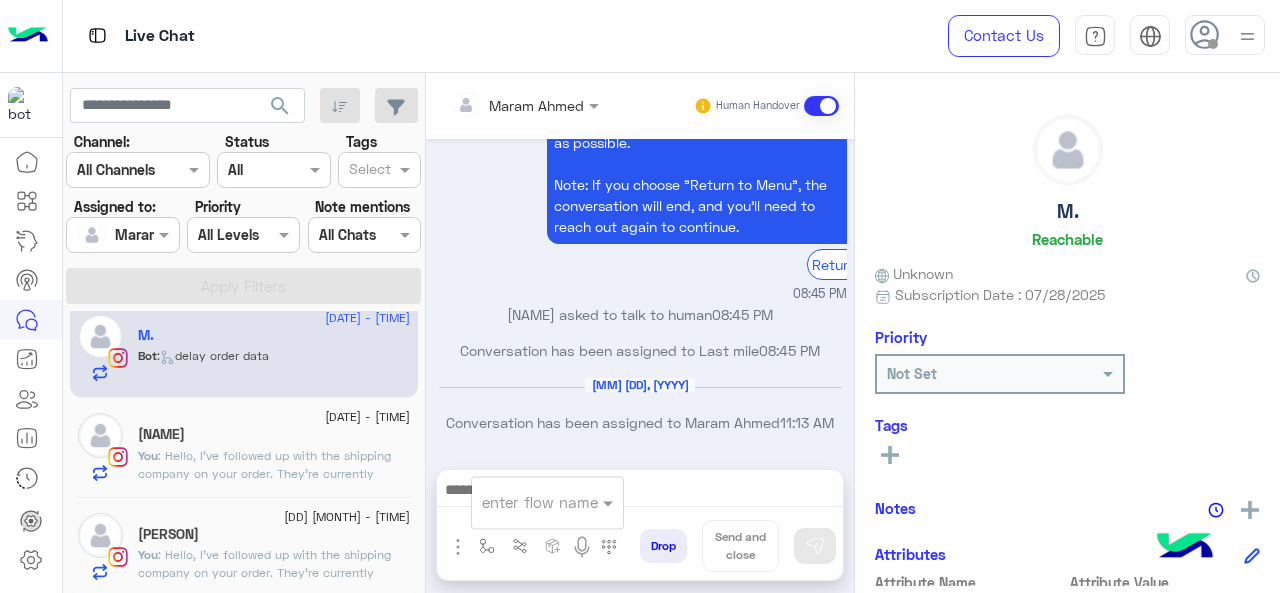 click at bounding box center (523, 502) 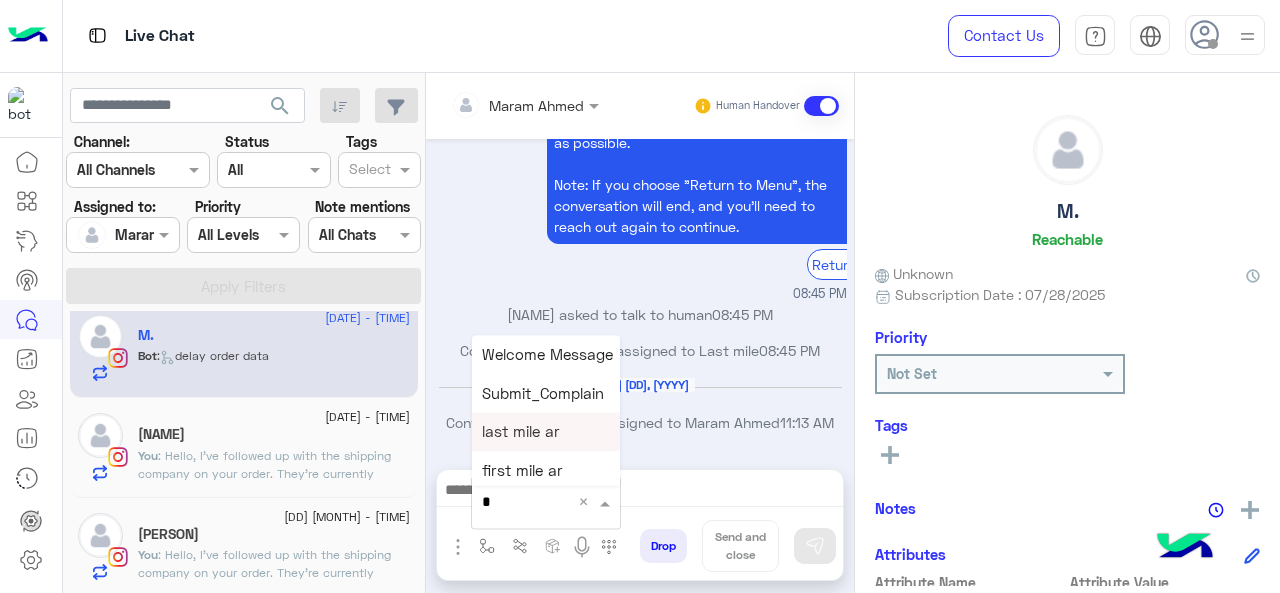 type on "*" 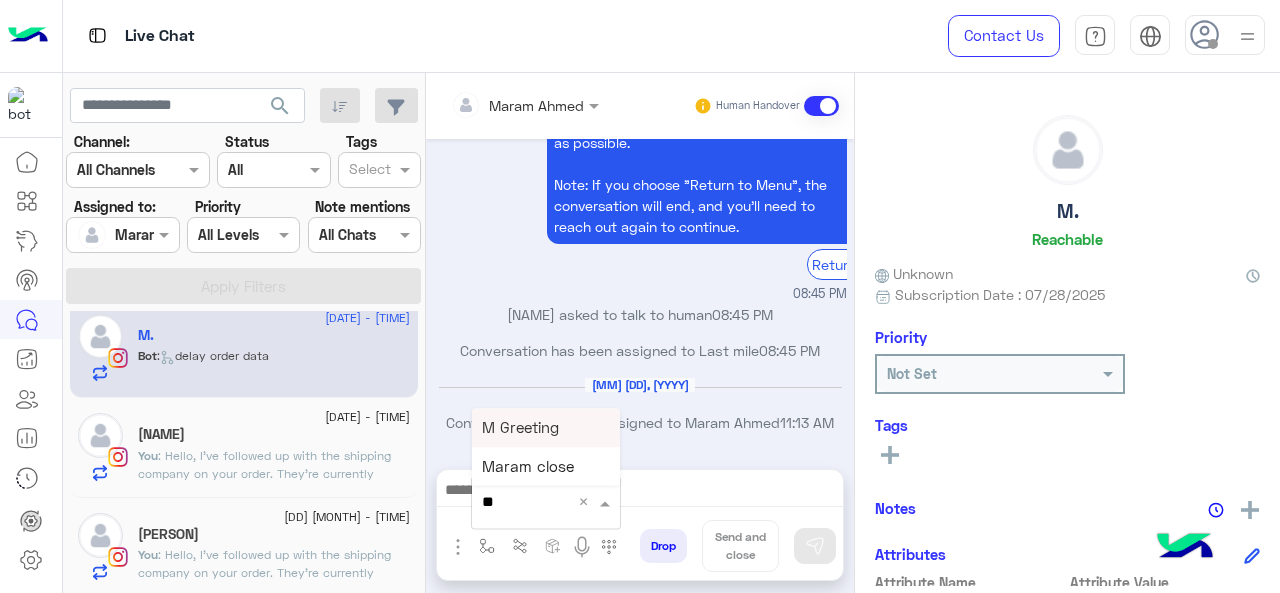 click on "M Greeting" at bounding box center [546, 427] 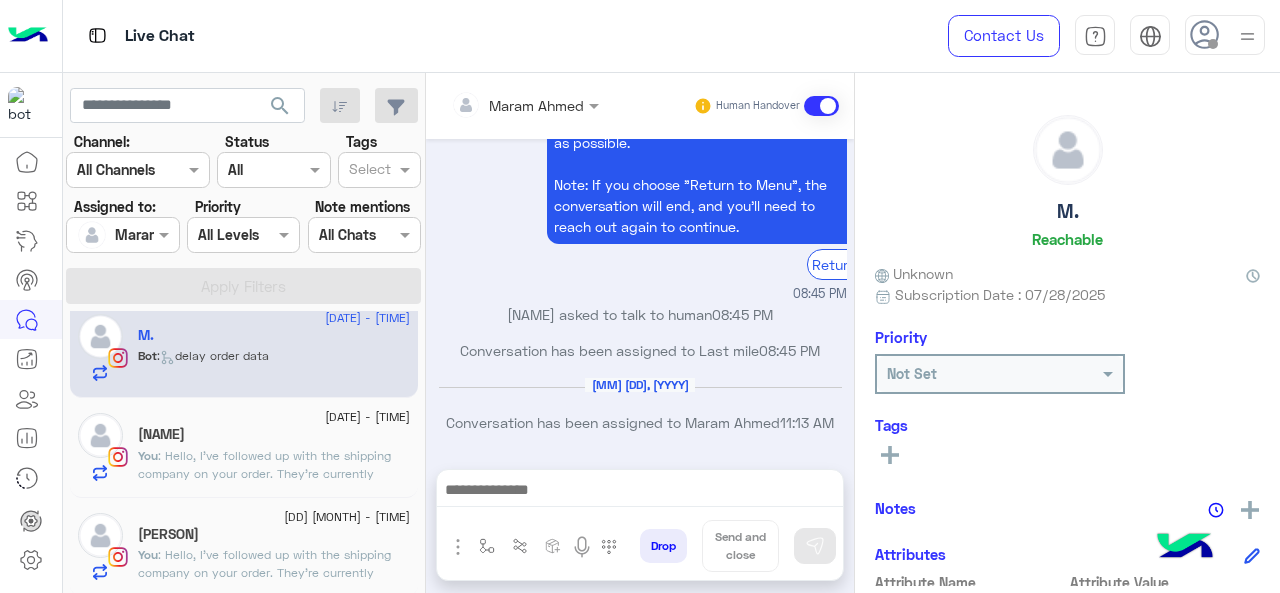 type on "**********" 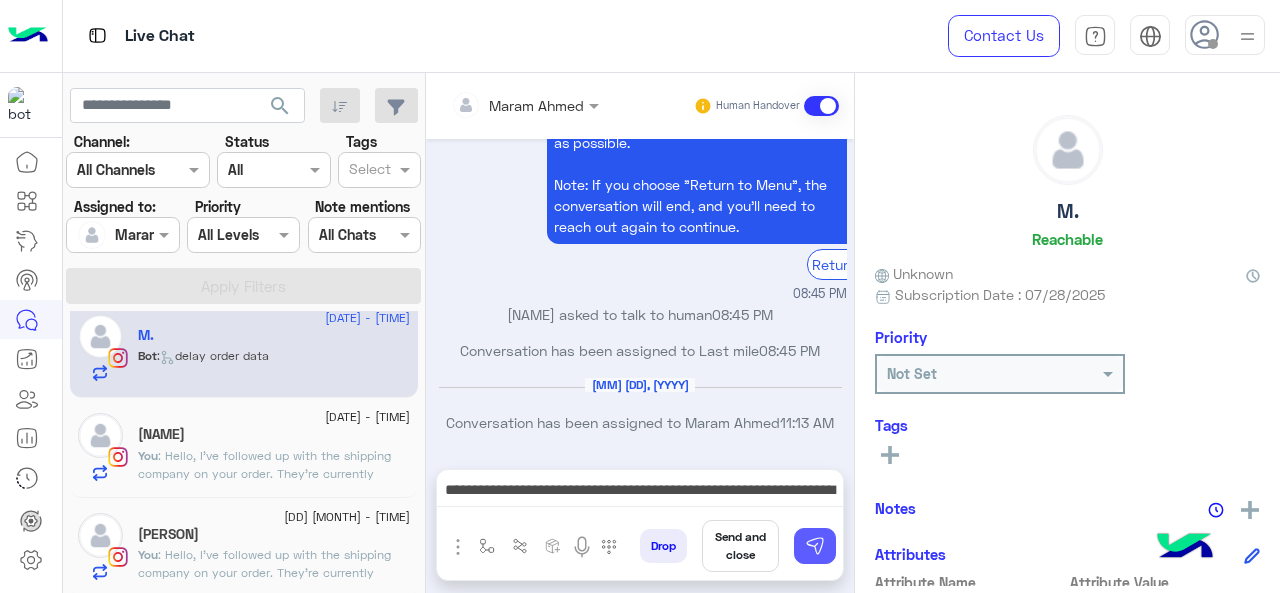 click at bounding box center [815, 546] 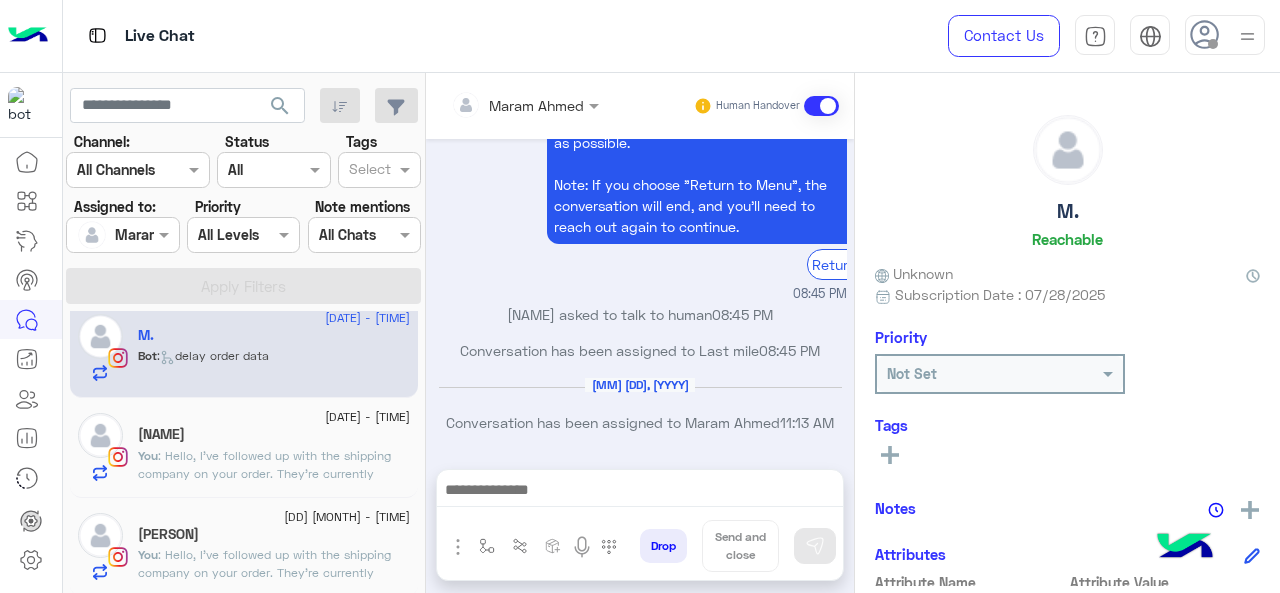click at bounding box center (640, 492) 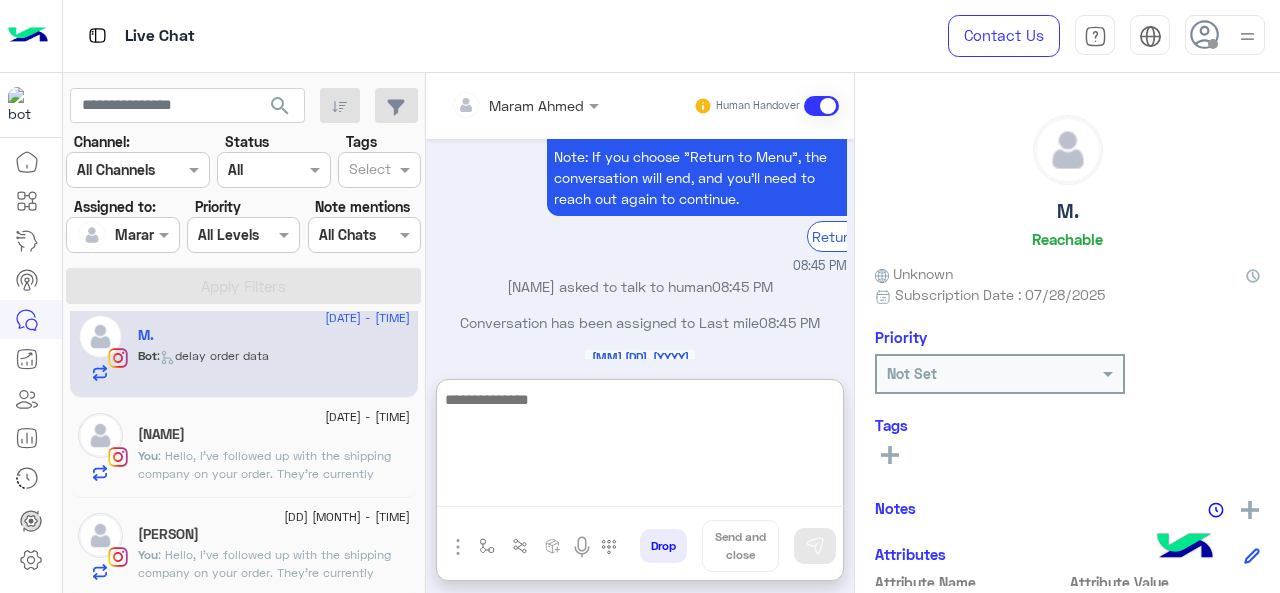 scroll, scrollTop: 1098, scrollLeft: 0, axis: vertical 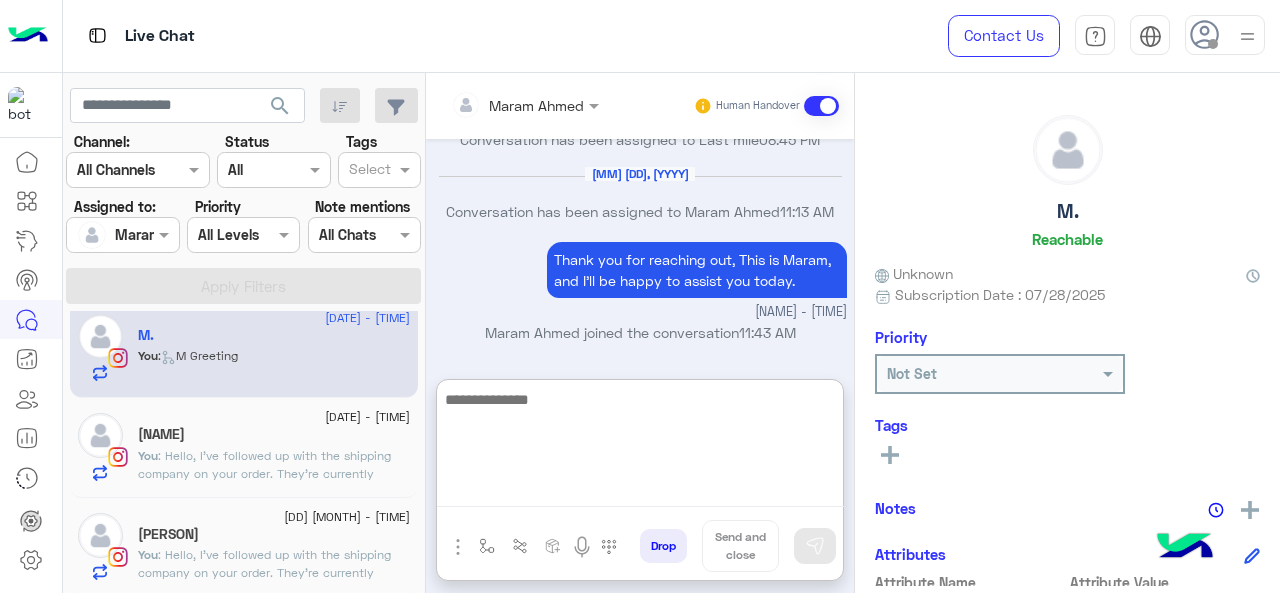 type on "*" 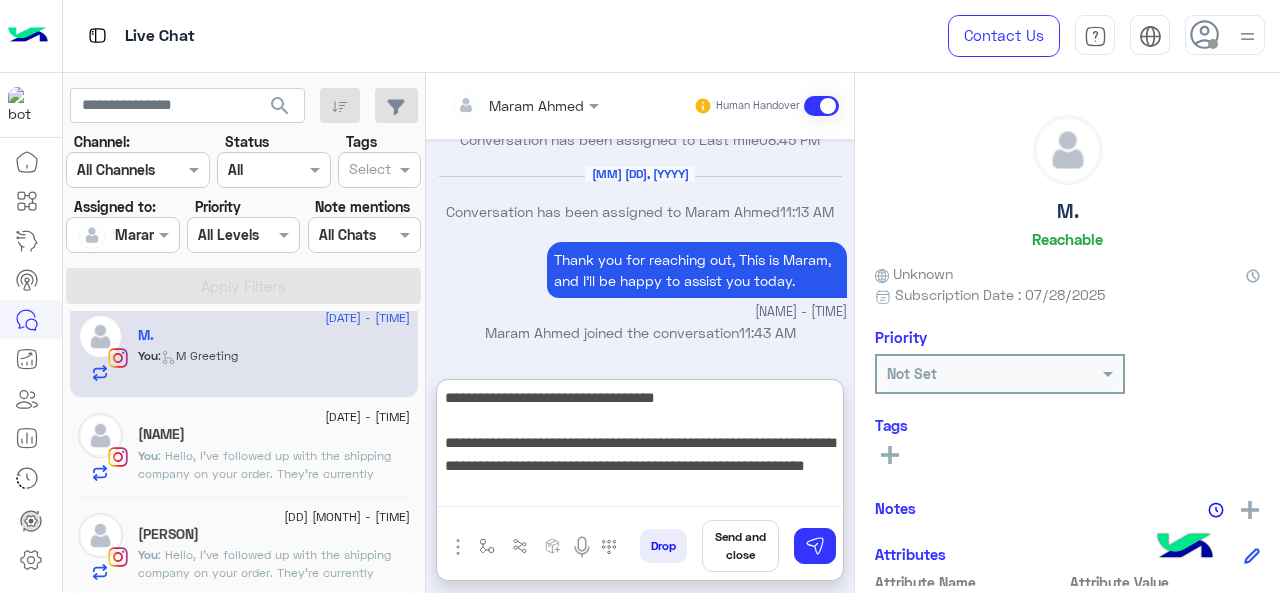 scroll, scrollTop: 154, scrollLeft: 0, axis: vertical 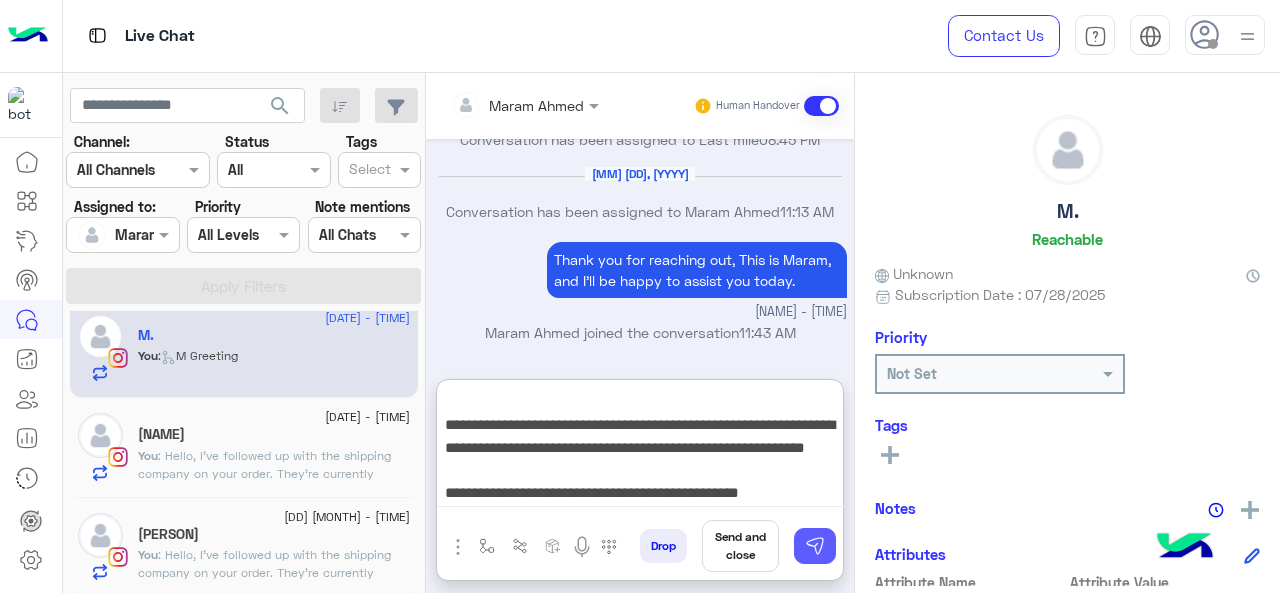 type on "**********" 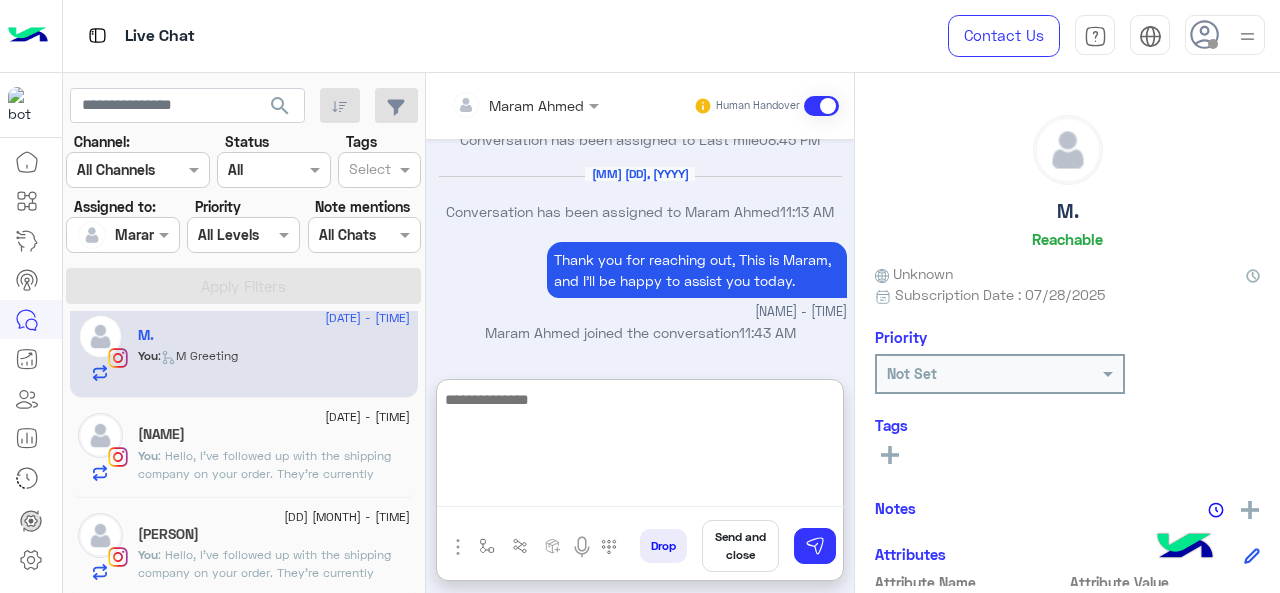 scroll, scrollTop: 1389, scrollLeft: 0, axis: vertical 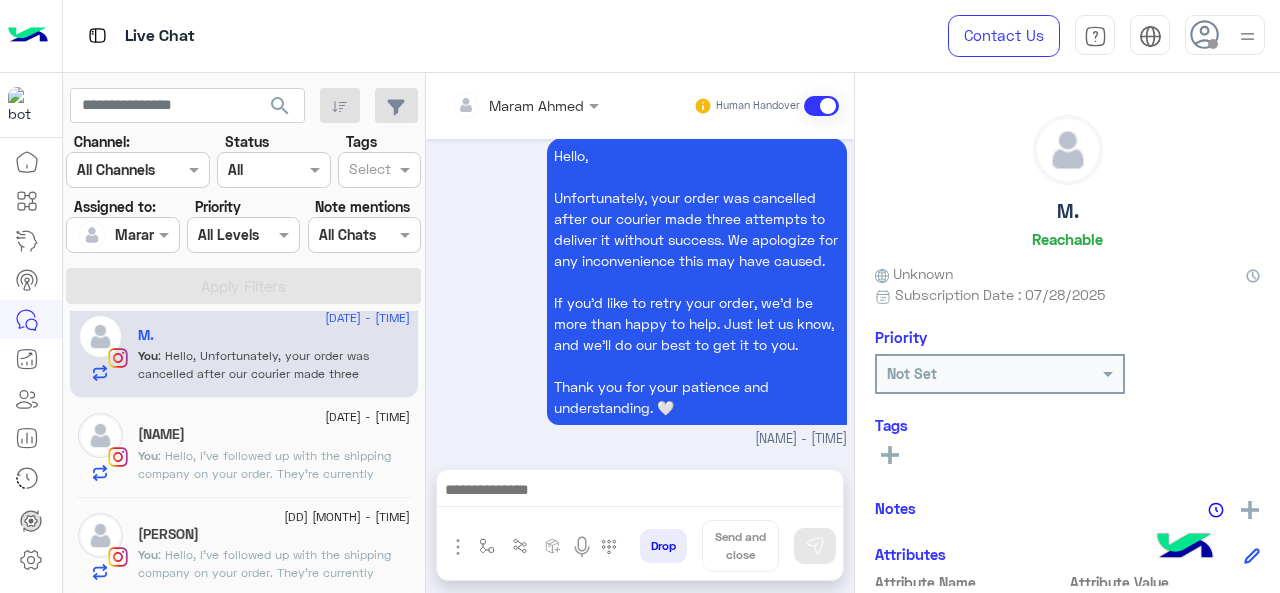 click on "[PERSON]" 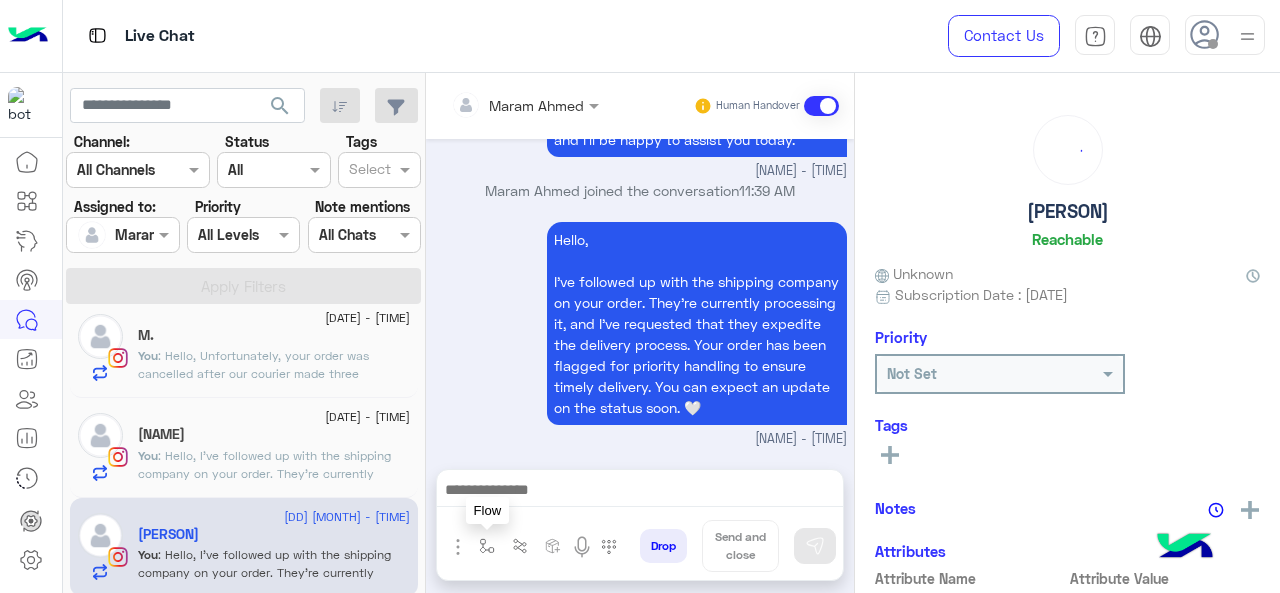 scroll, scrollTop: 768, scrollLeft: 0, axis: vertical 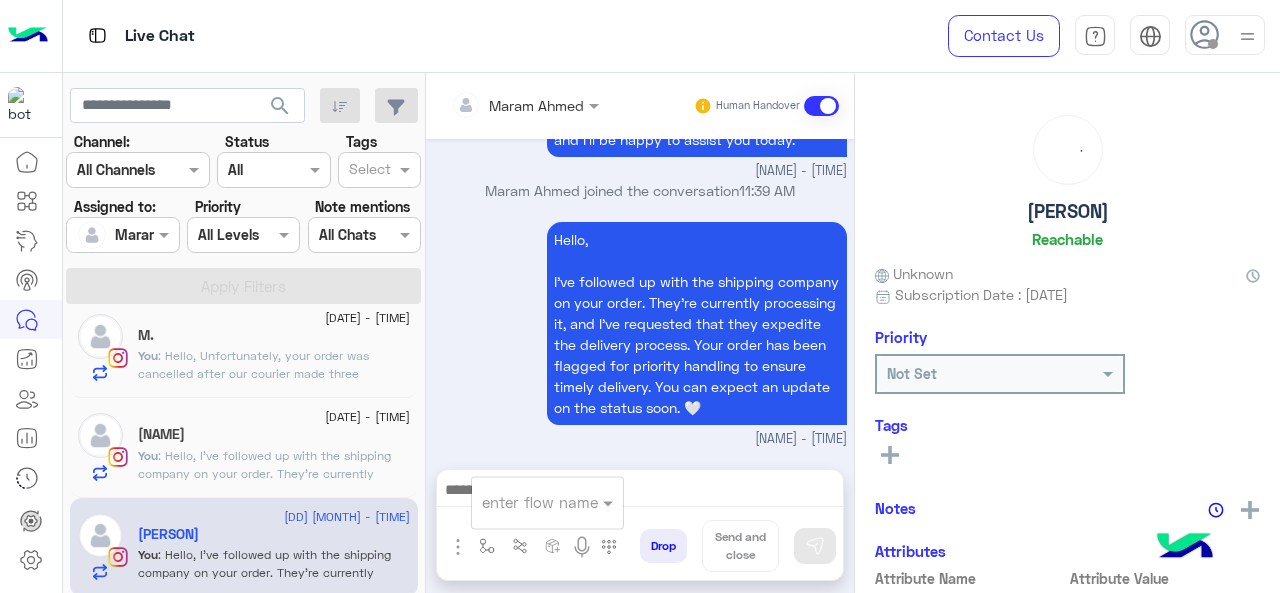click on "enter flow name" at bounding box center (547, 502) 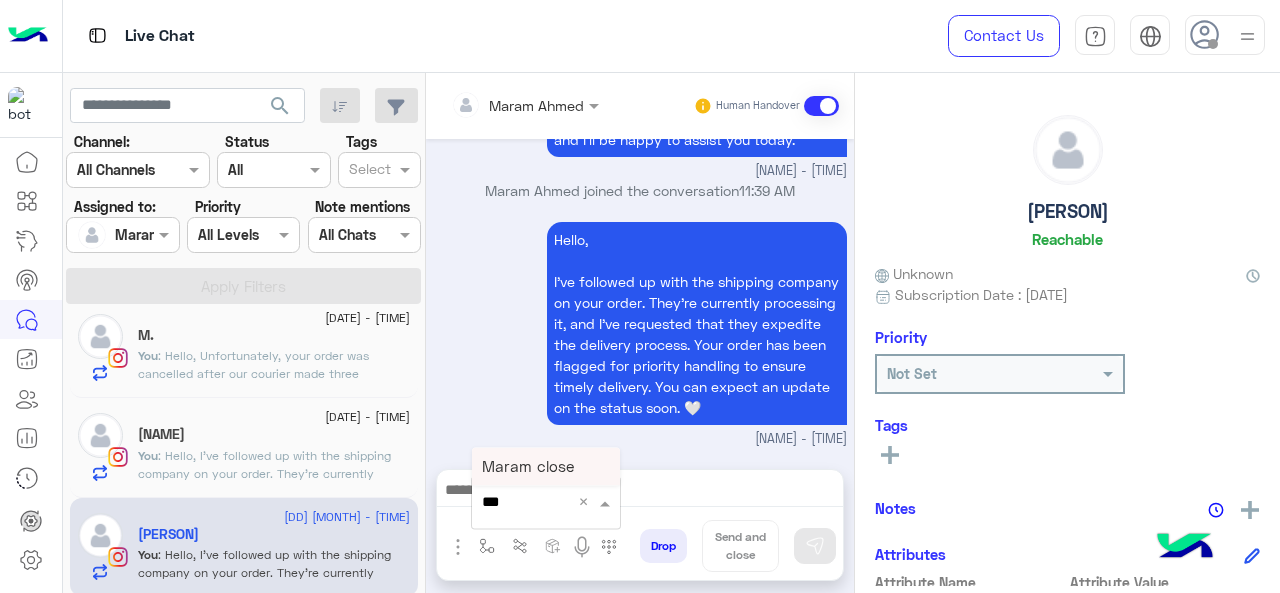 type on "****" 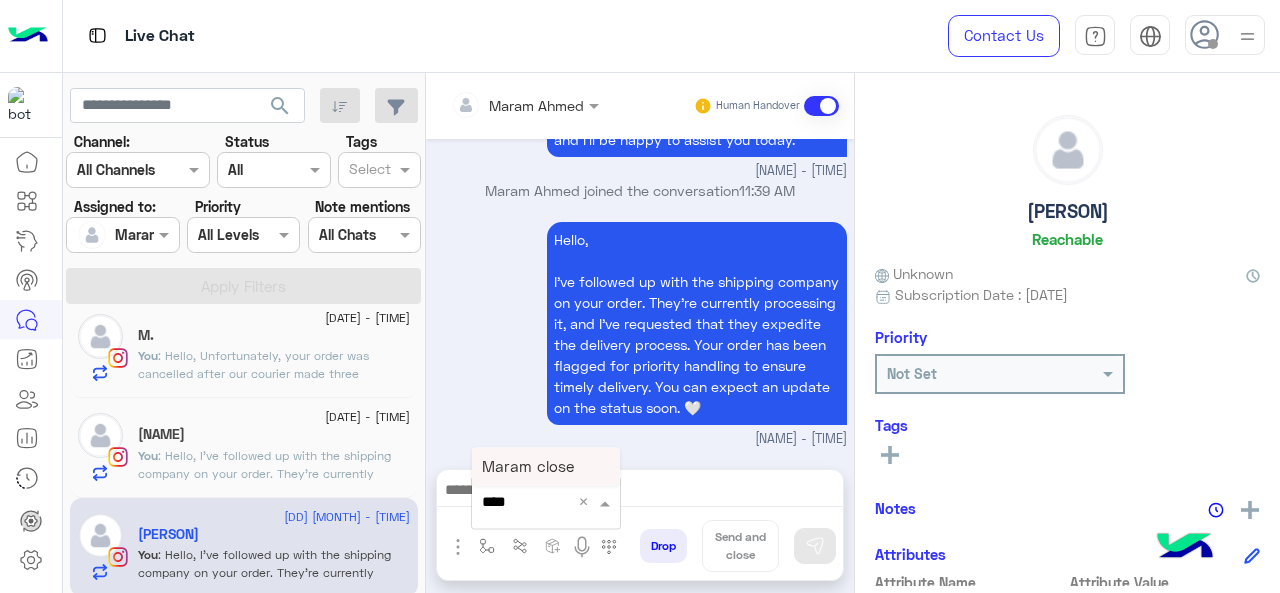 click on "Maram close" at bounding box center (528, 466) 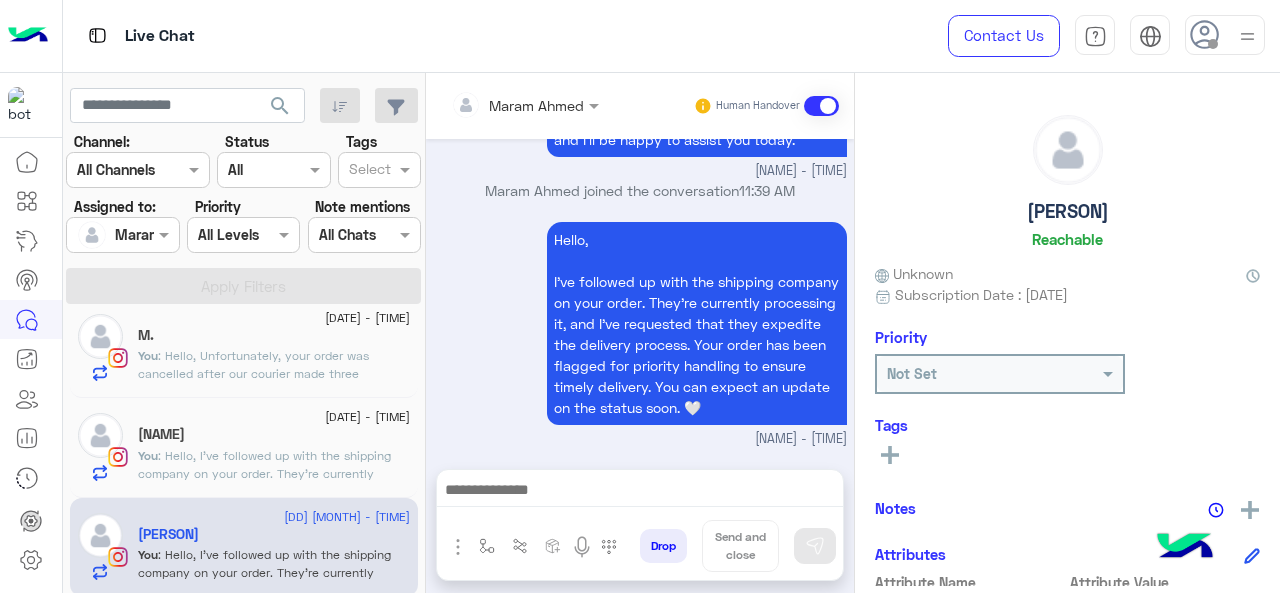 type on "**********" 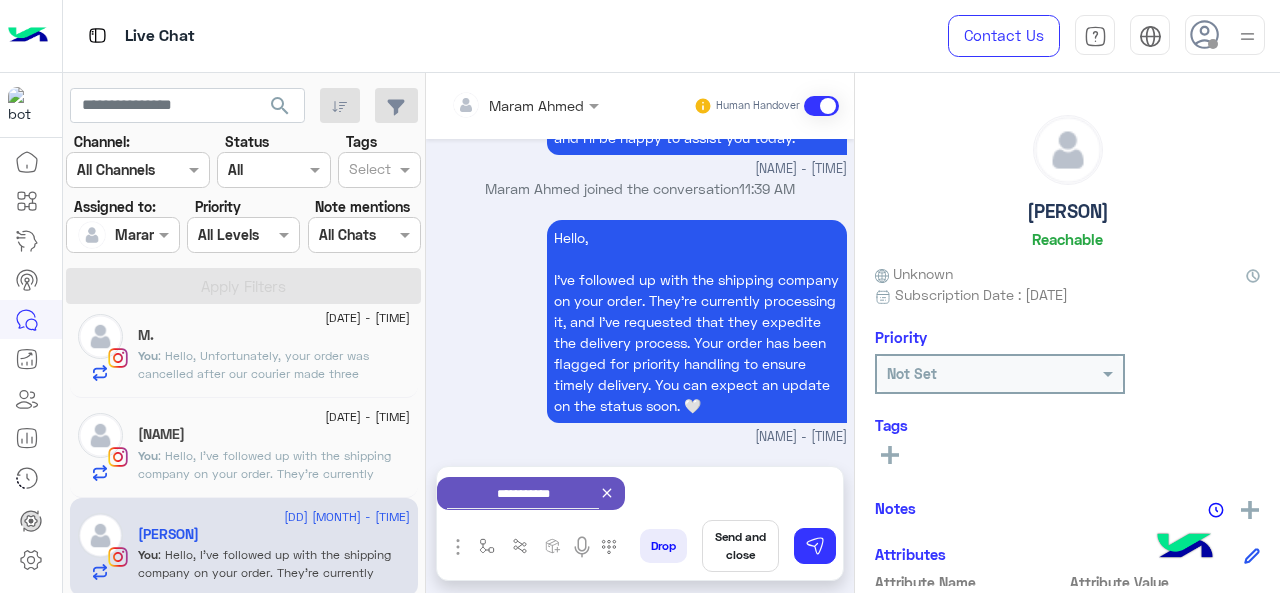 click on "Send and close" at bounding box center (740, 546) 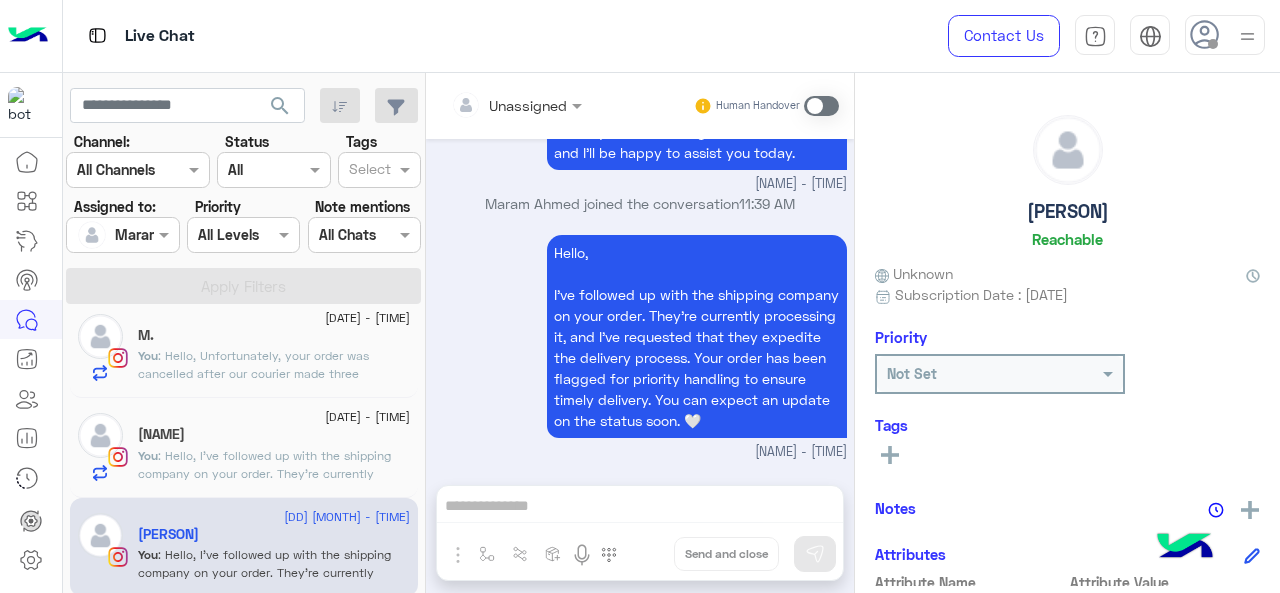 scroll, scrollTop: 789, scrollLeft: 0, axis: vertical 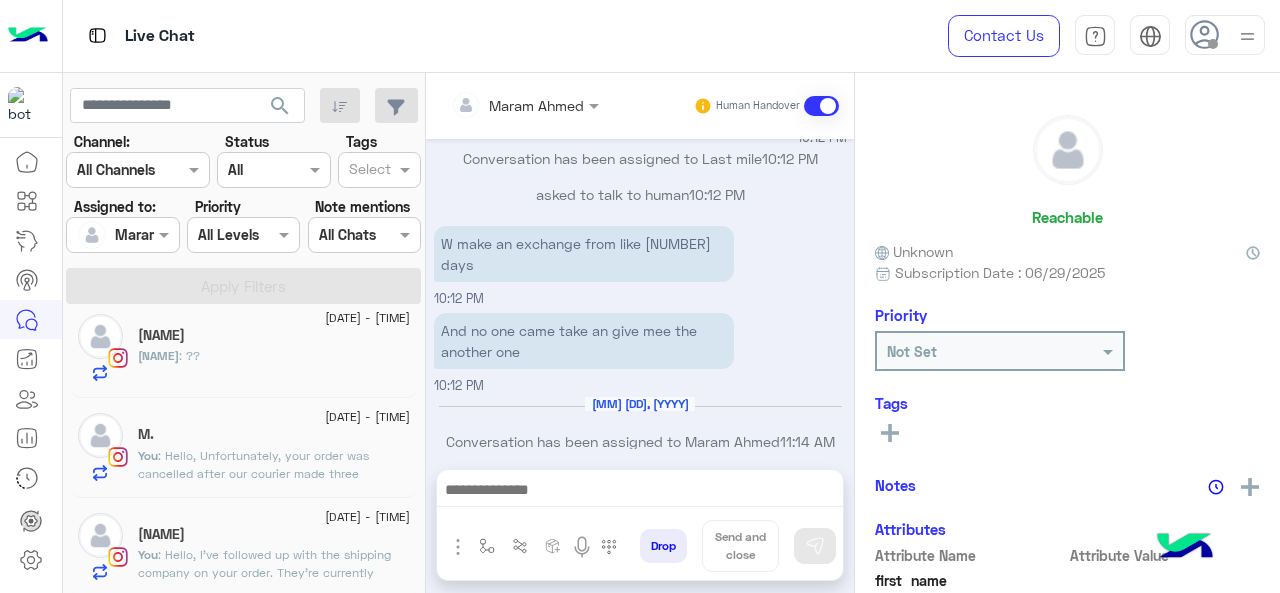 click on "[NAME]" 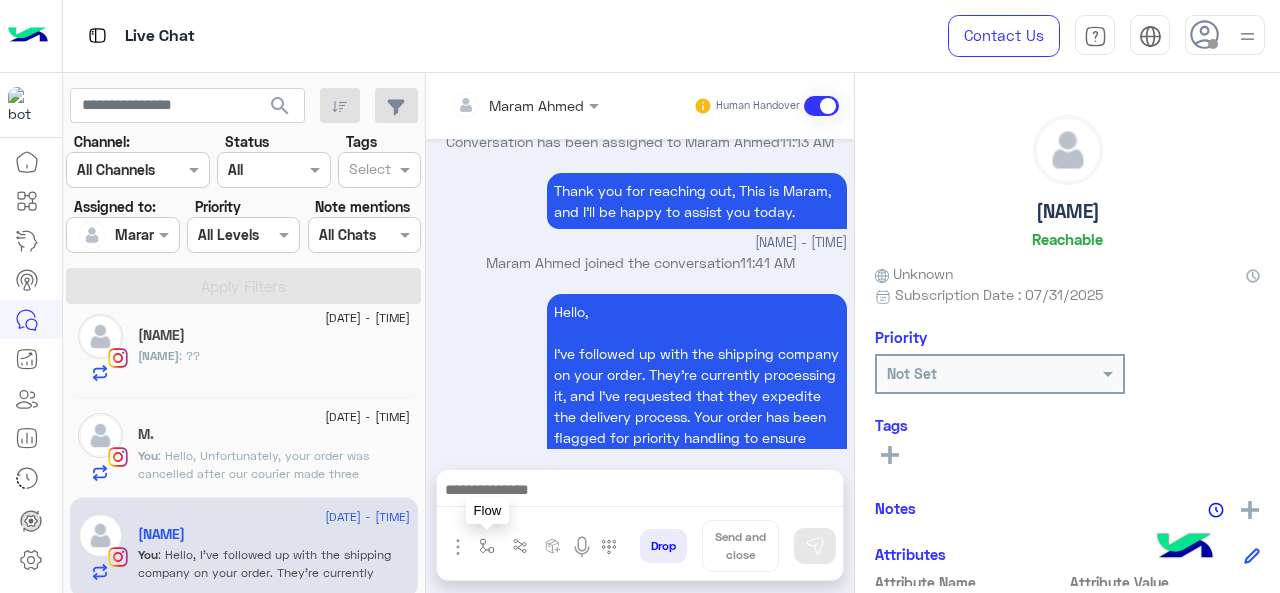 scroll, scrollTop: 753, scrollLeft: 0, axis: vertical 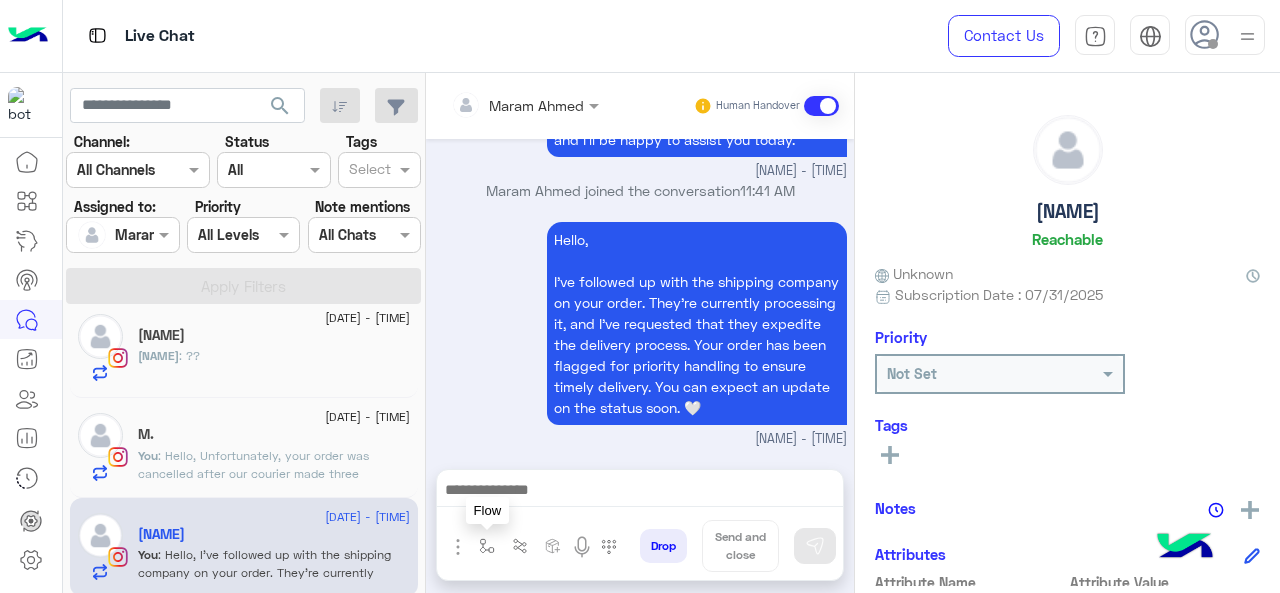 click at bounding box center [487, 546] 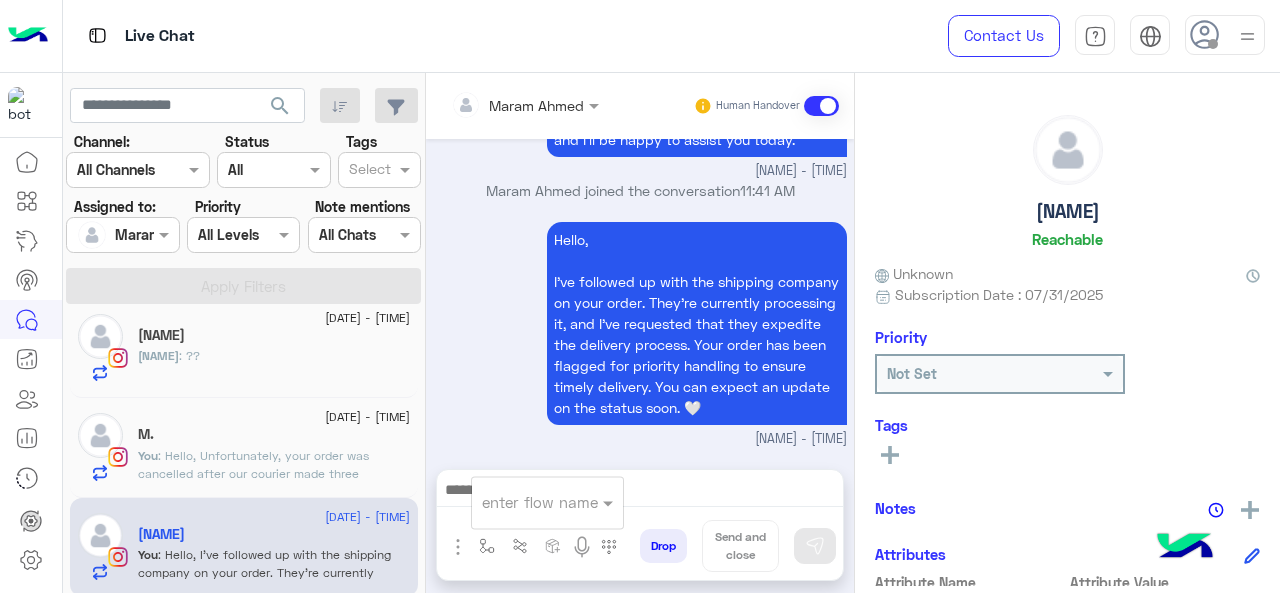 drag, startPoint x: 528, startPoint y: 507, endPoint x: 556, endPoint y: 503, distance: 28.284271 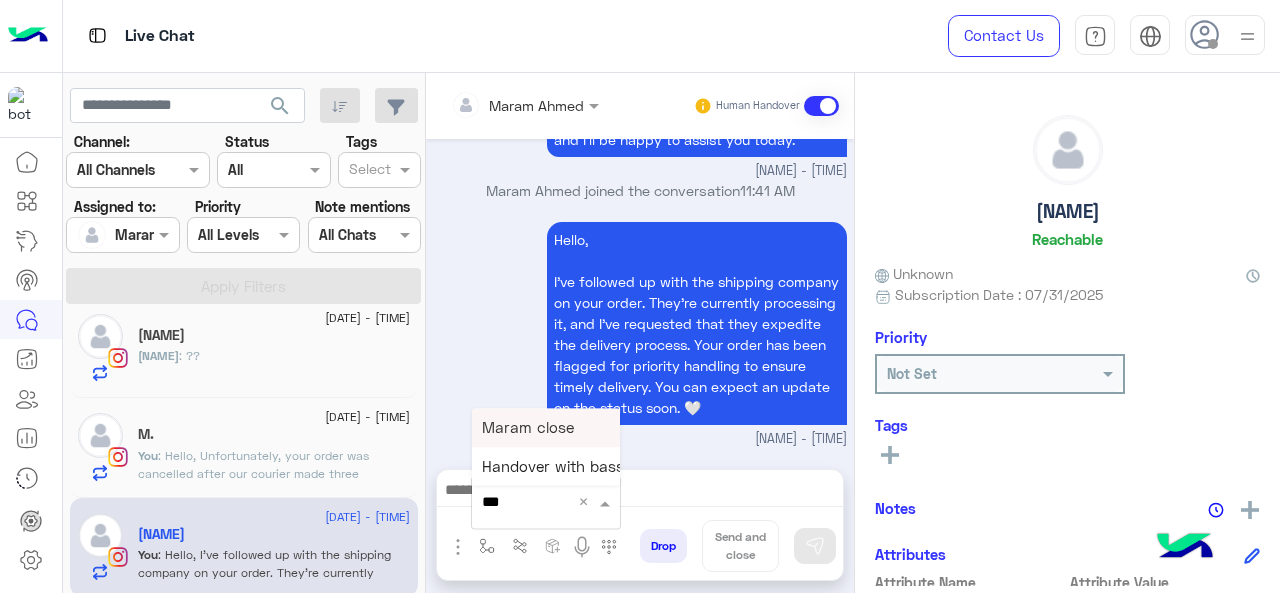 type on "****" 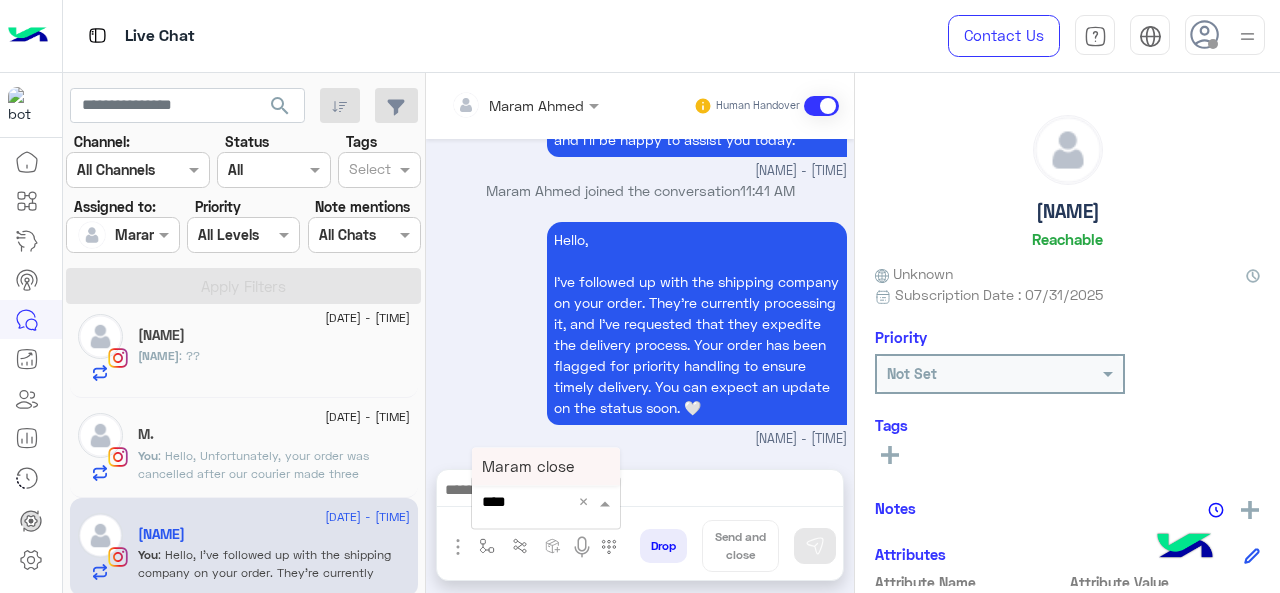 click on "Maram close" at bounding box center [528, 466] 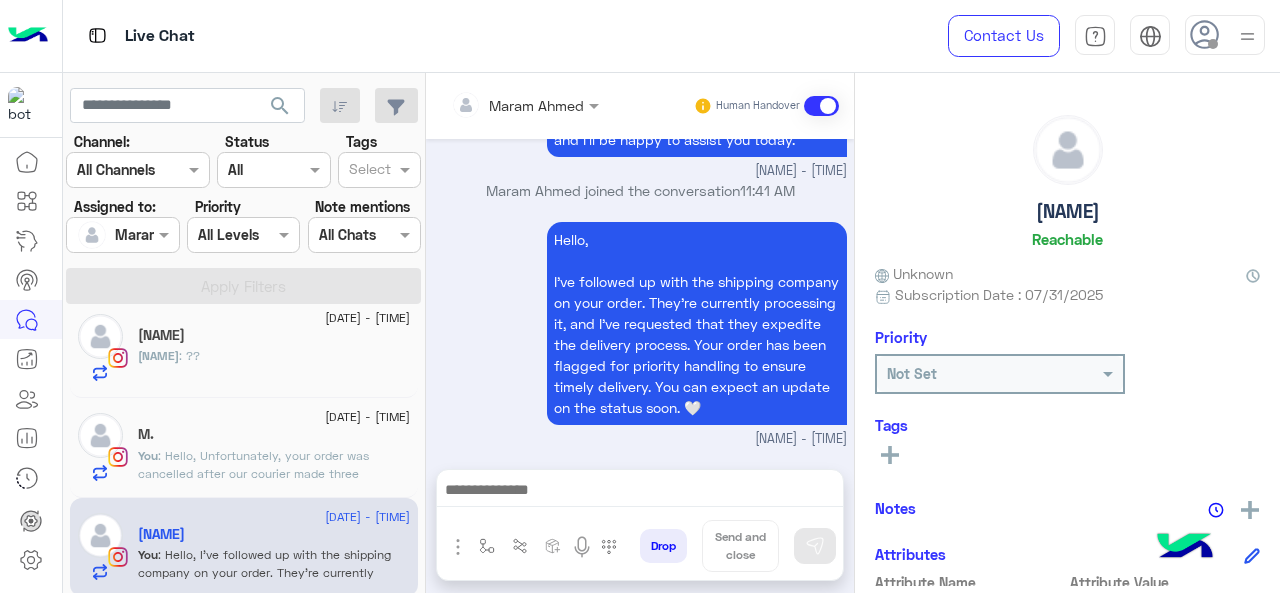 type on "**********" 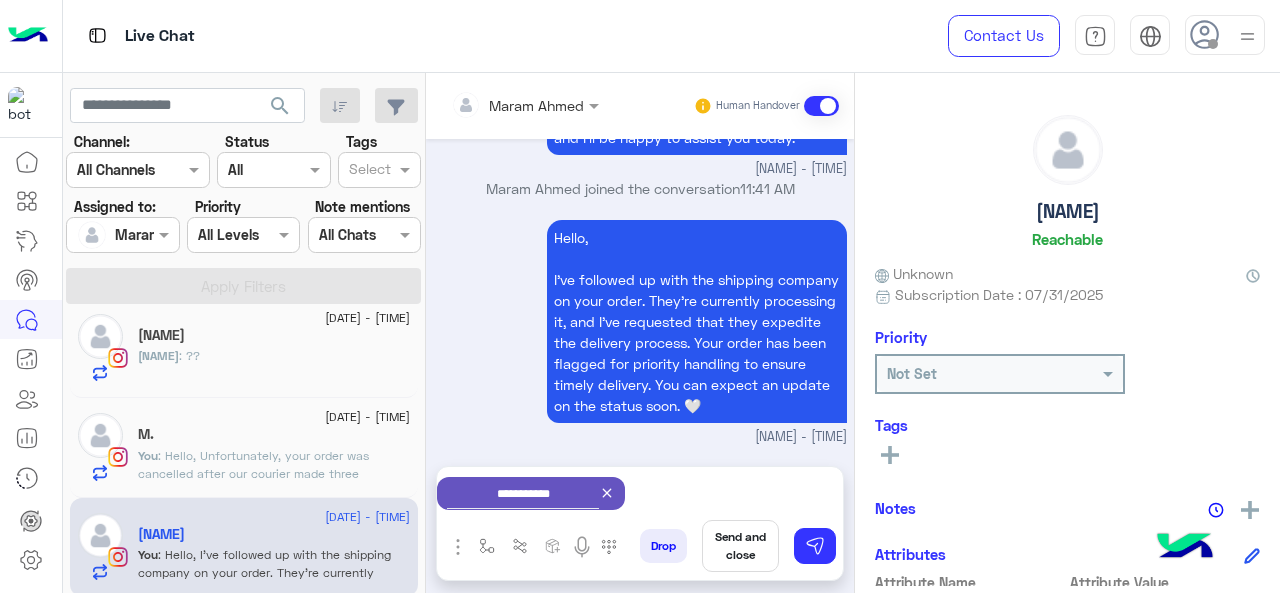 click on "Send and close" at bounding box center (740, 546) 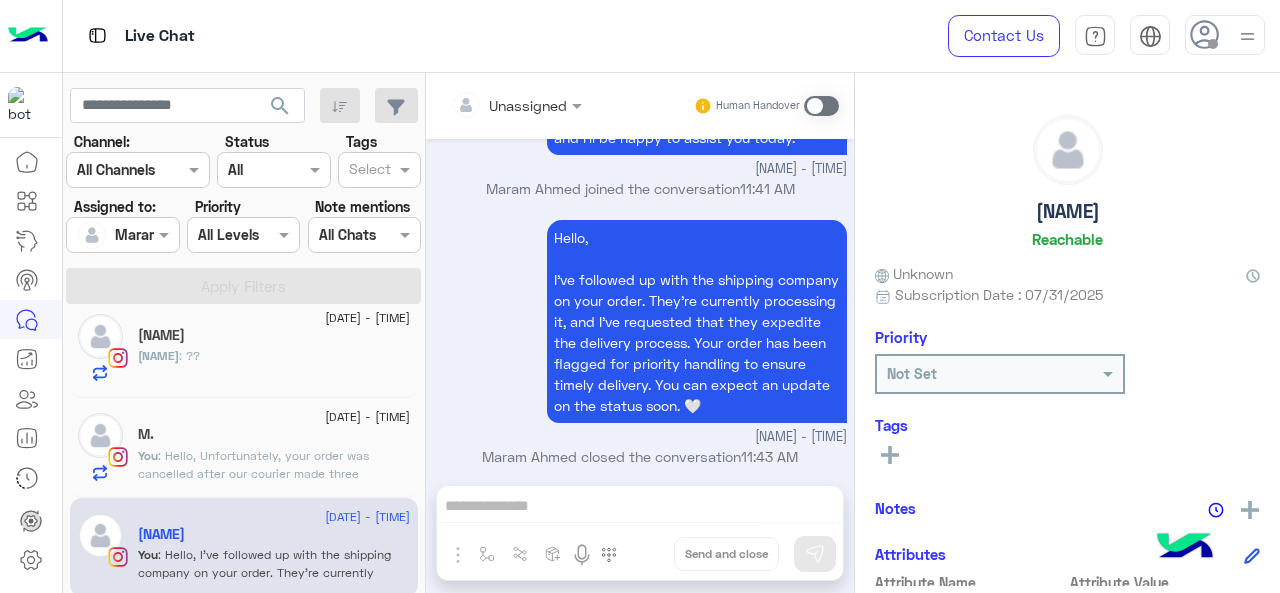 scroll, scrollTop: 774, scrollLeft: 0, axis: vertical 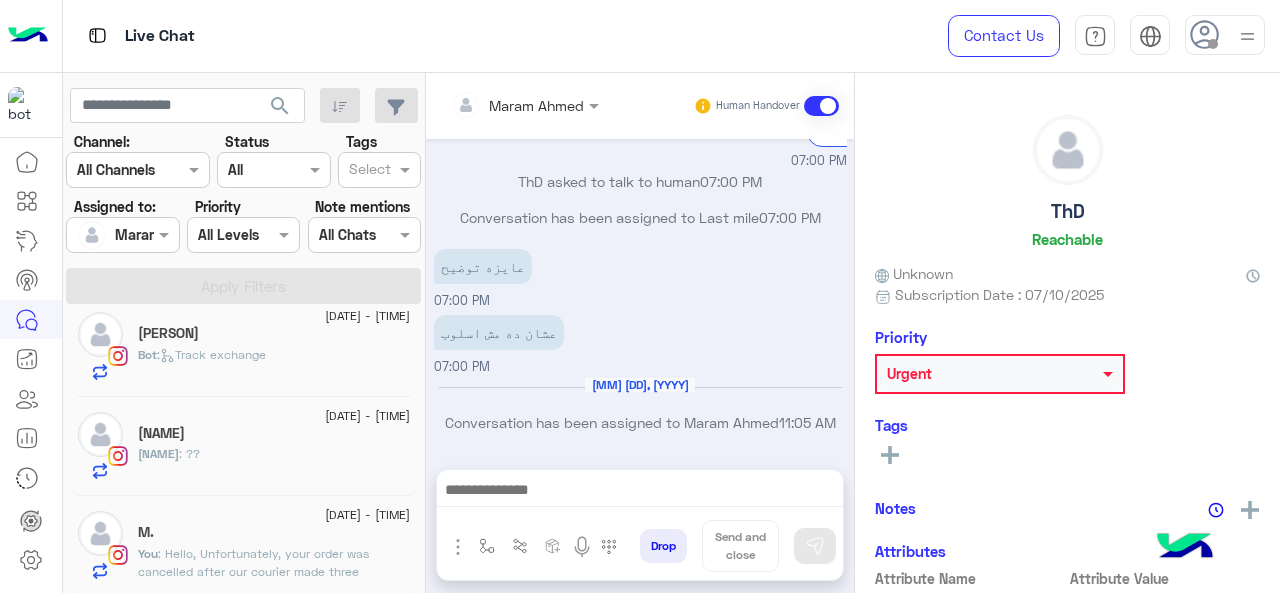 click on "[PERSON] : ??" 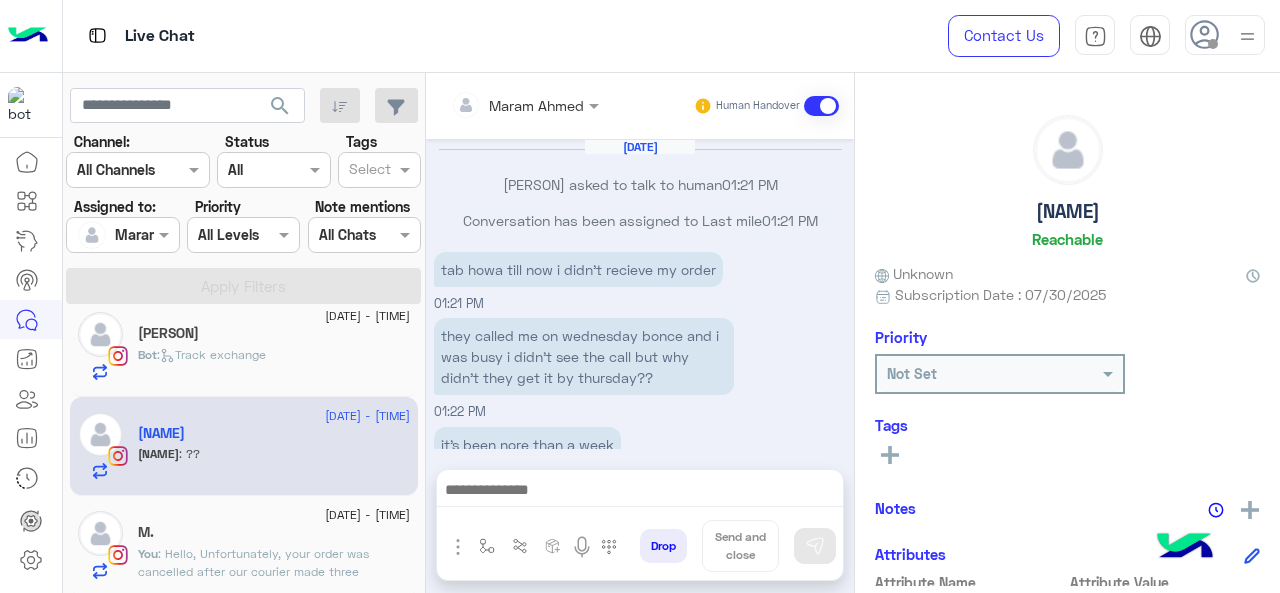 scroll, scrollTop: 374, scrollLeft: 0, axis: vertical 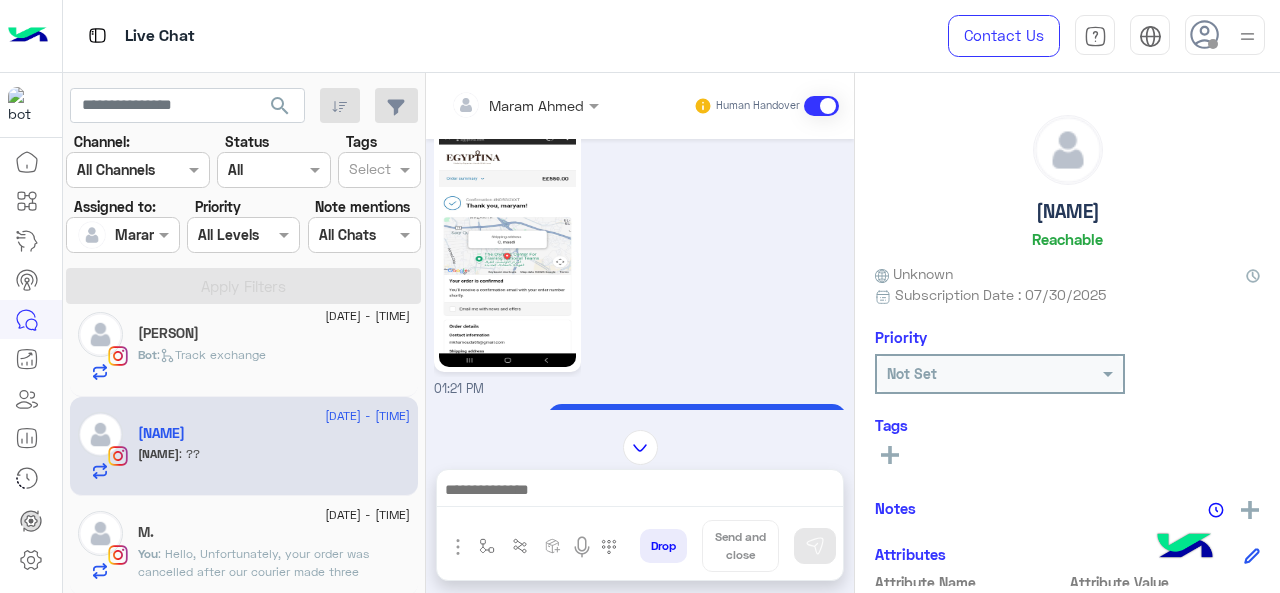 click 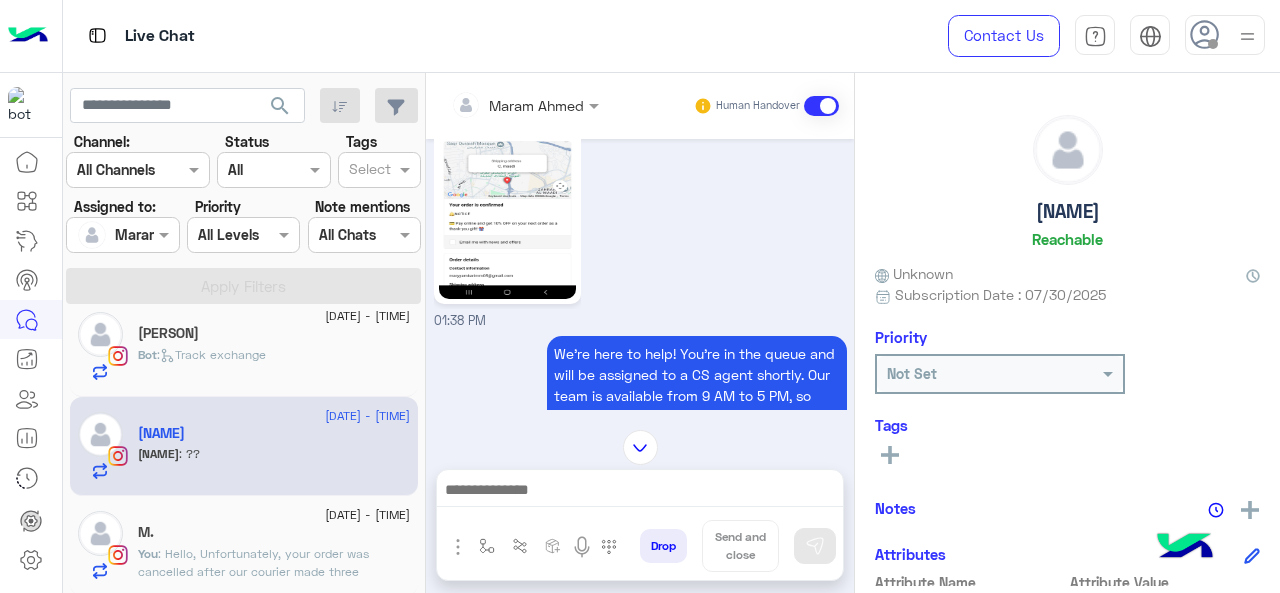 scroll, scrollTop: 1018, scrollLeft: 0, axis: vertical 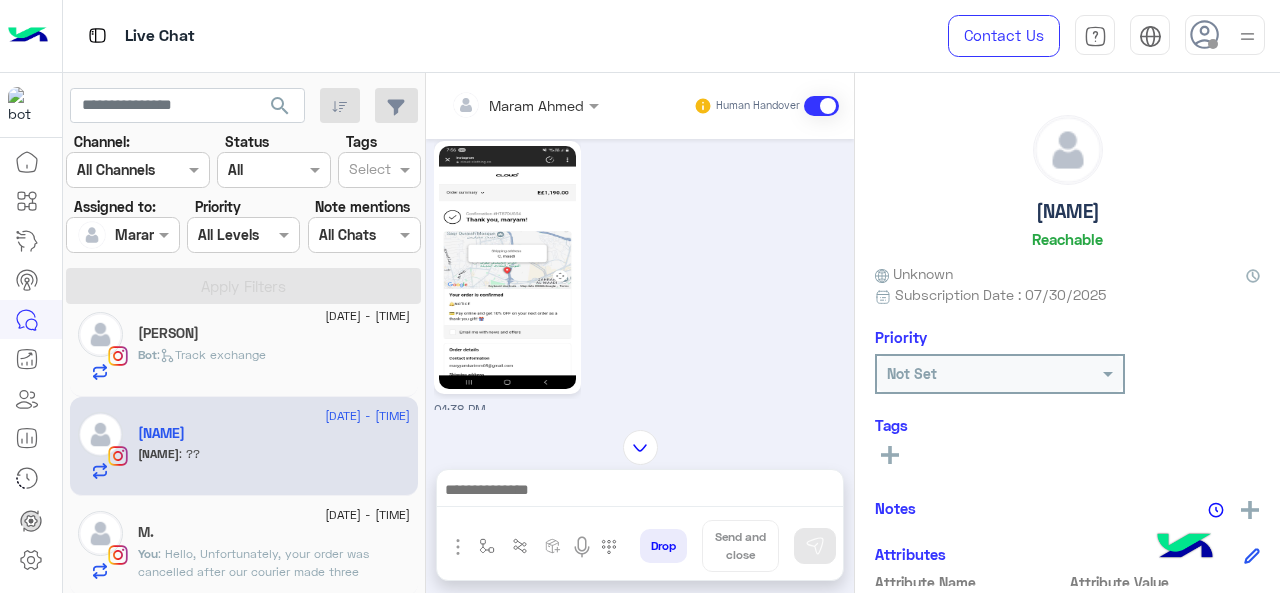 click 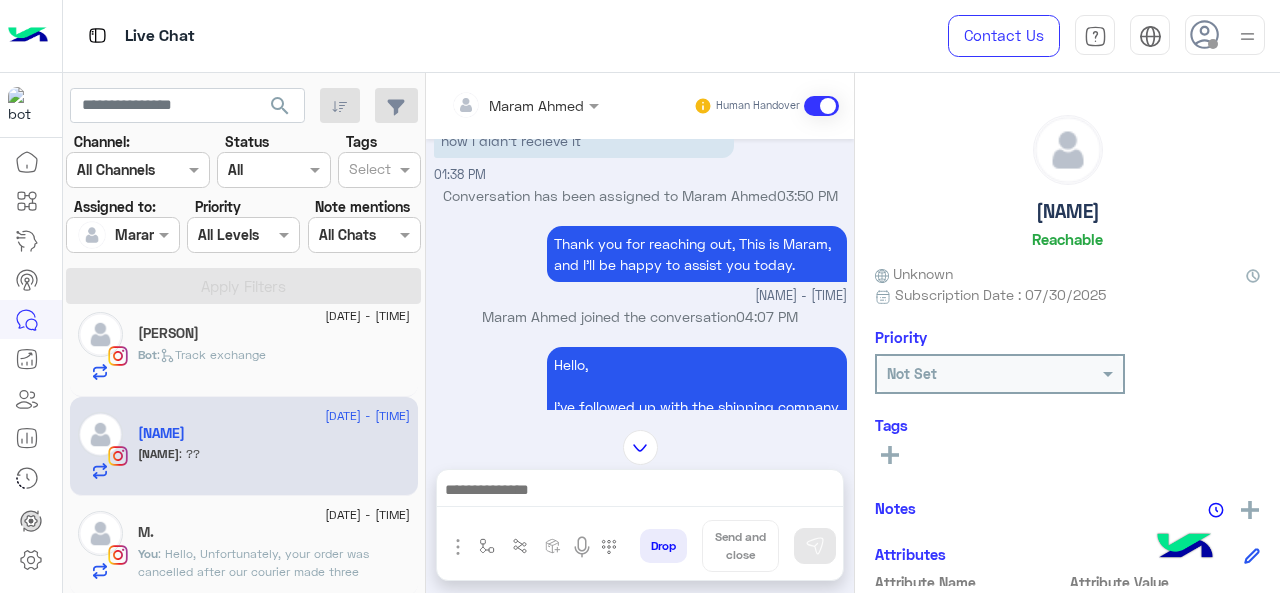 click at bounding box center (640, 447) 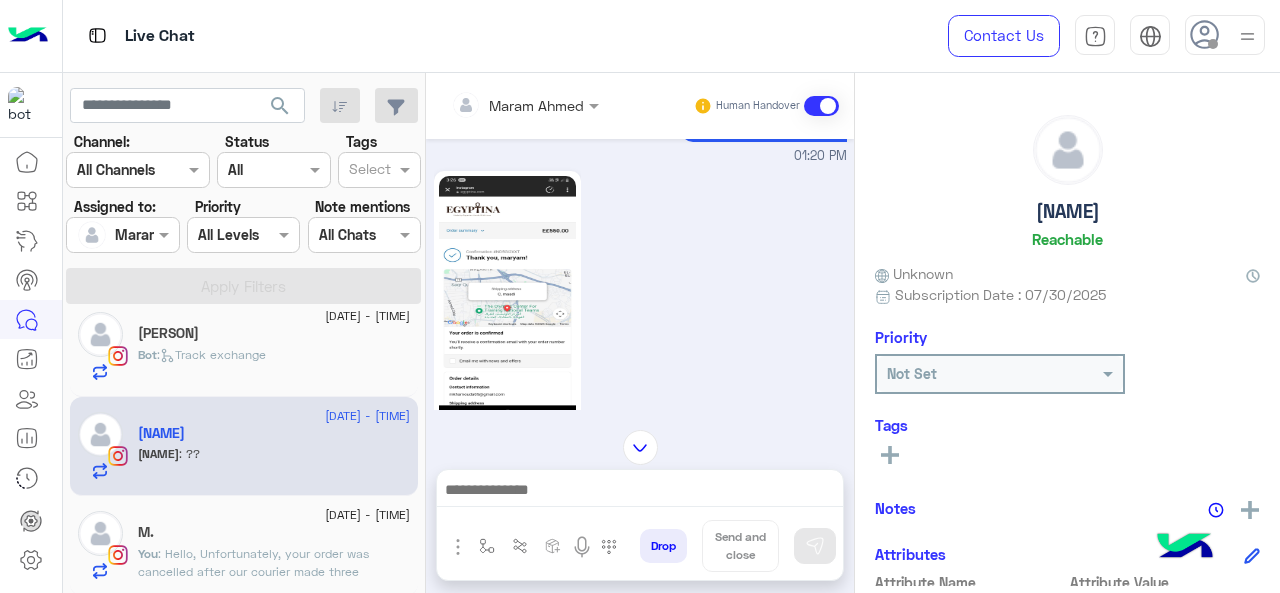 scroll, scrollTop: 3244, scrollLeft: 0, axis: vertical 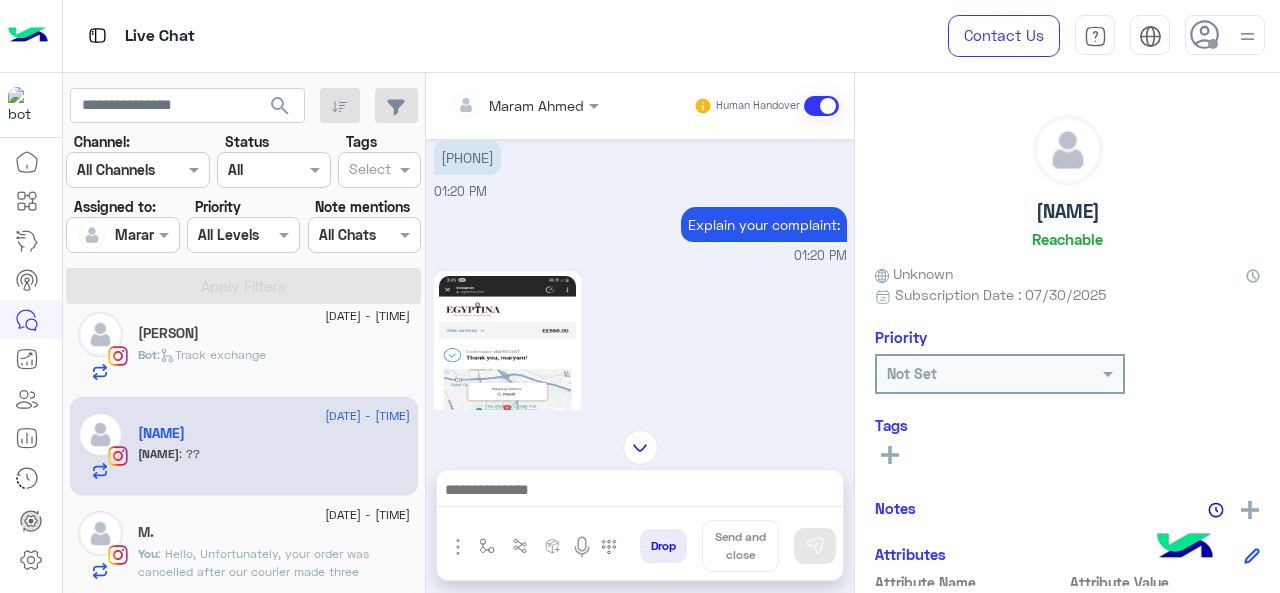 drag, startPoint x: 524, startPoint y: 210, endPoint x: 450, endPoint y: 210, distance: 74 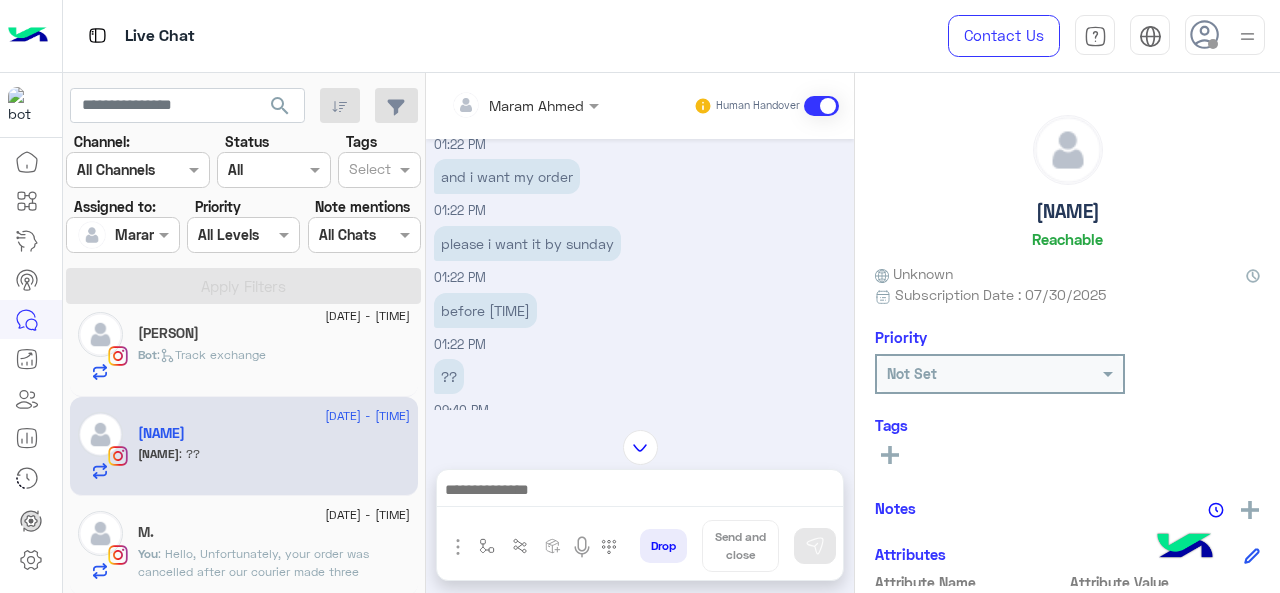 scroll, scrollTop: 4343, scrollLeft: 0, axis: vertical 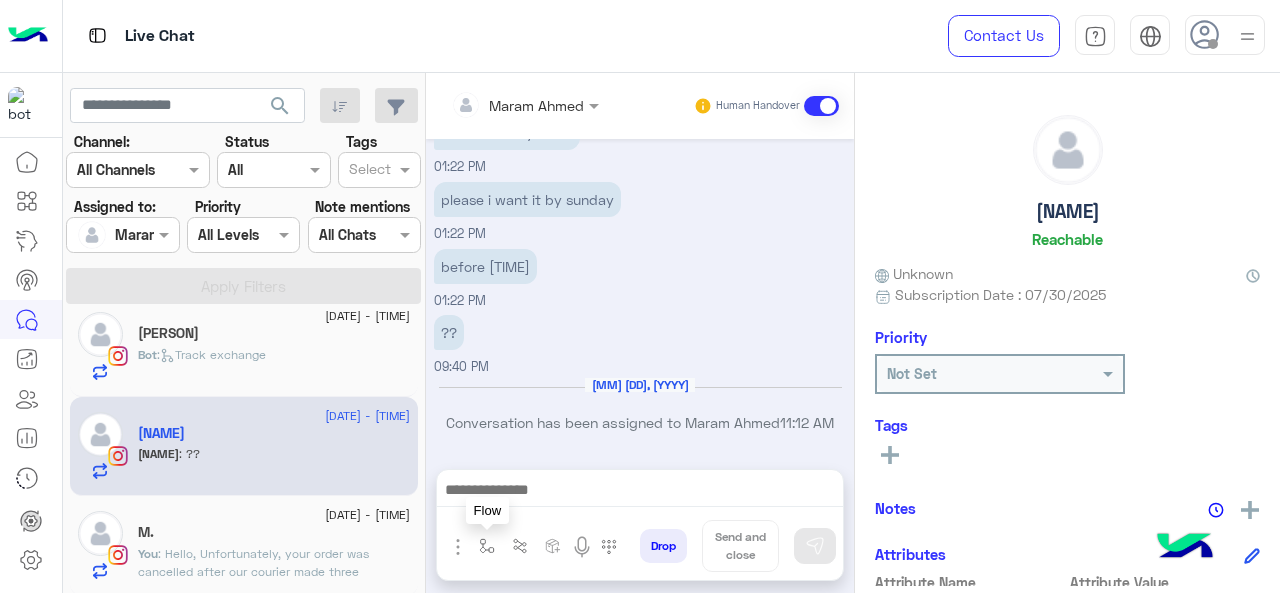click at bounding box center (487, 546) 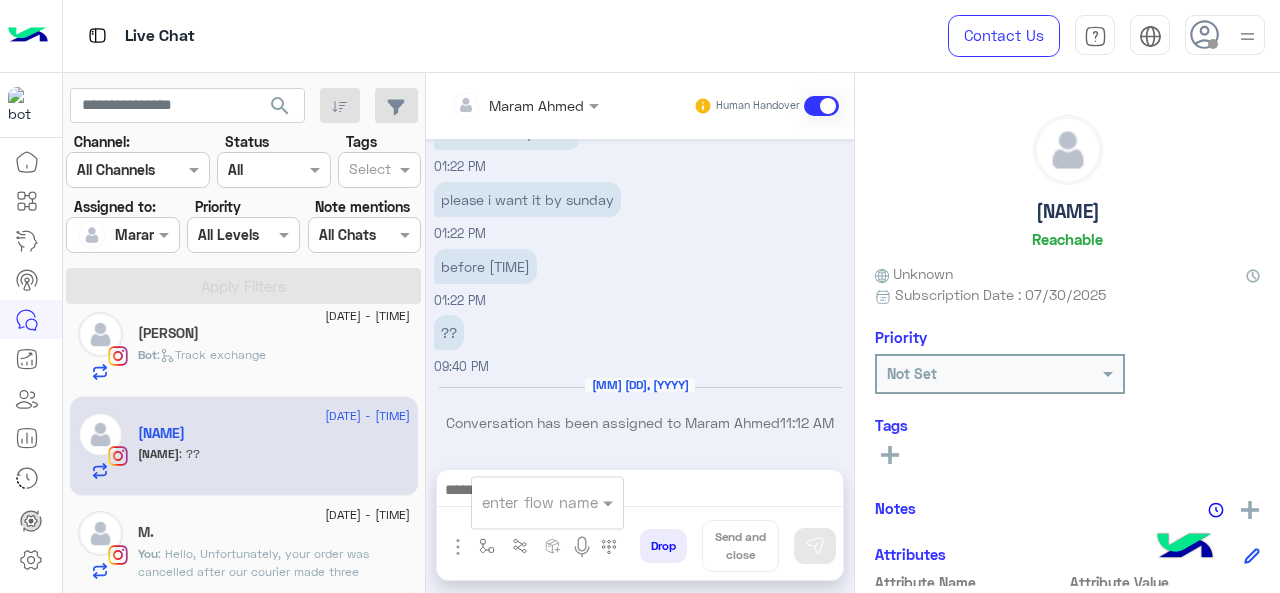 click on "enter flow name" at bounding box center (540, 502) 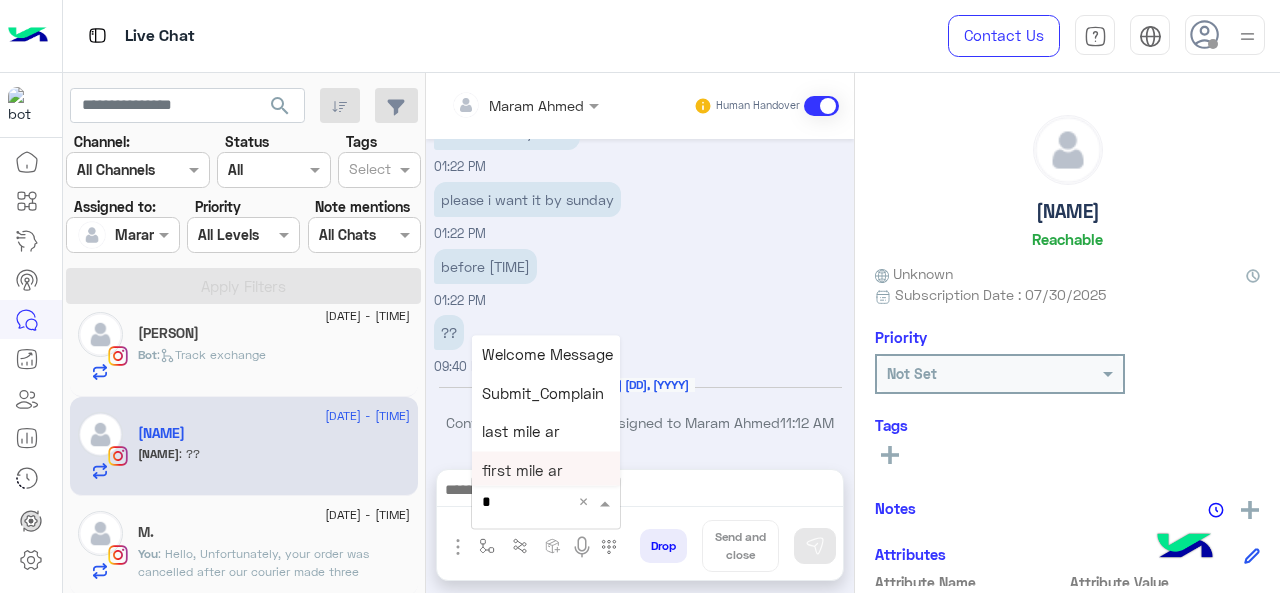 type on "*" 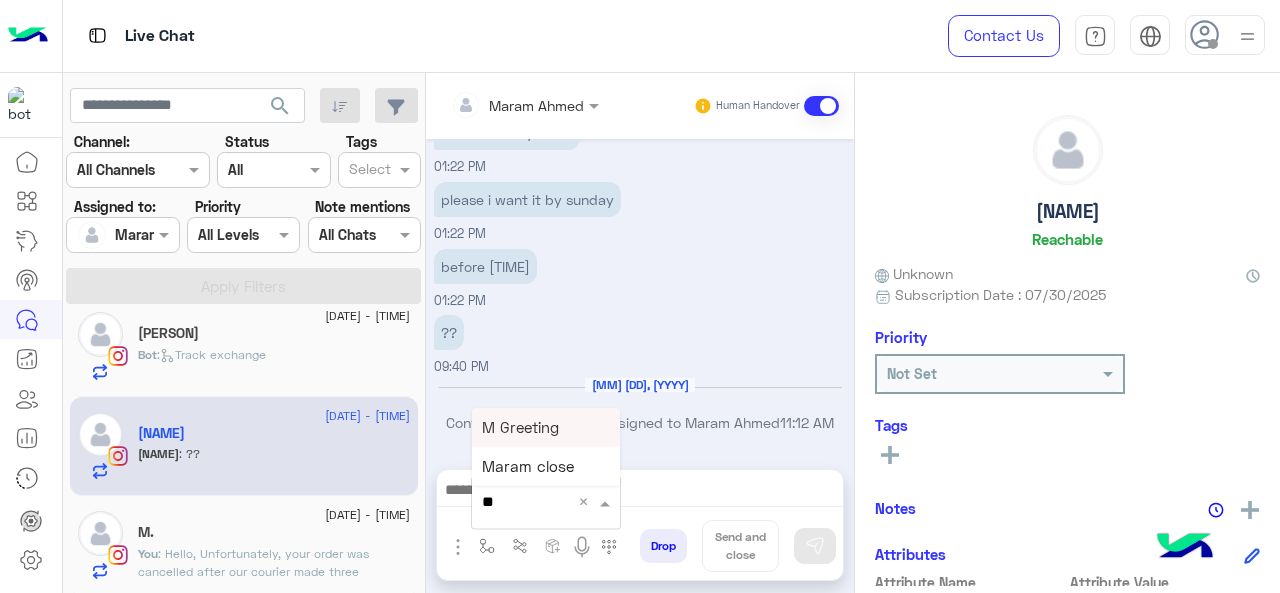 click on "M Greeting" at bounding box center [546, 427] 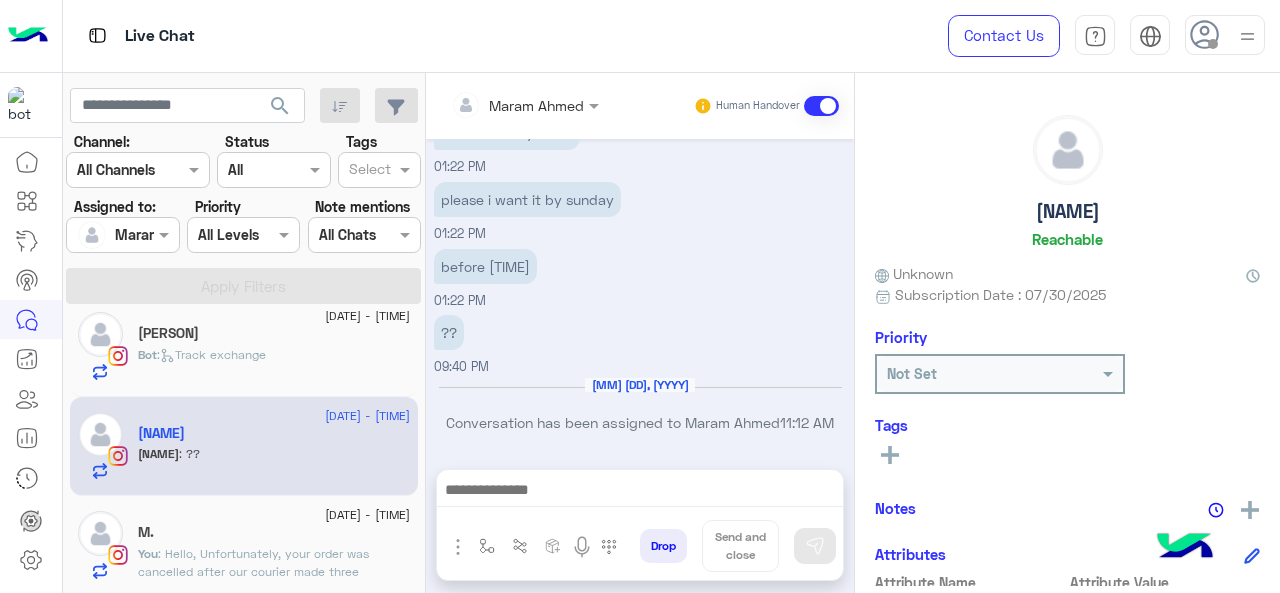 type on "**********" 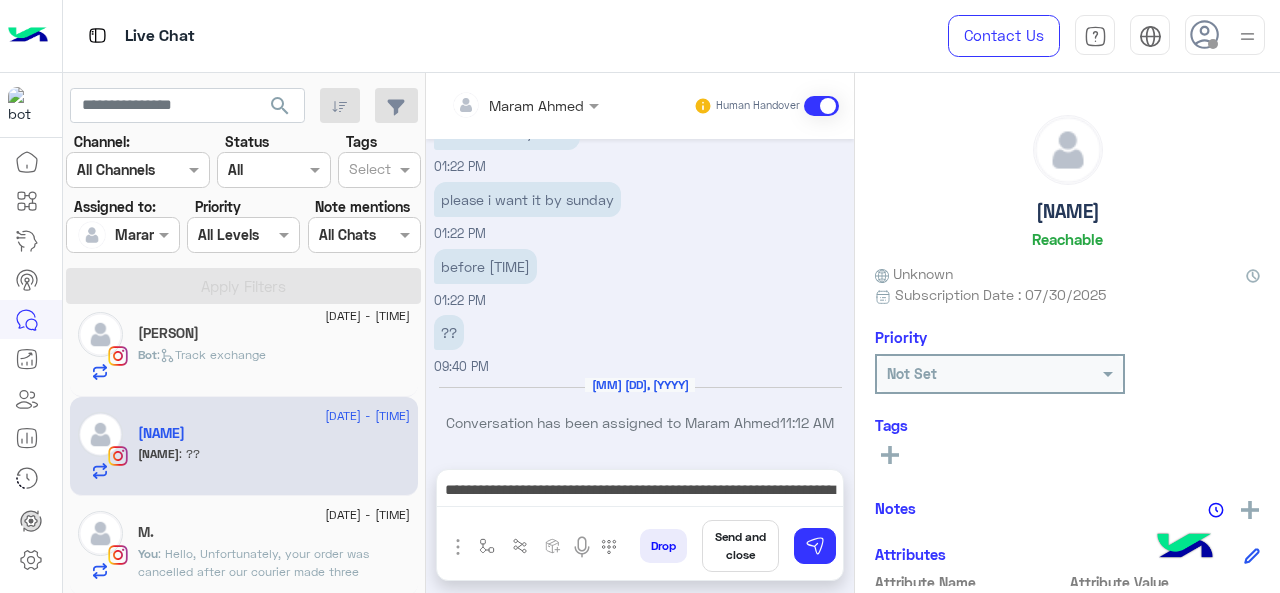click on "M." 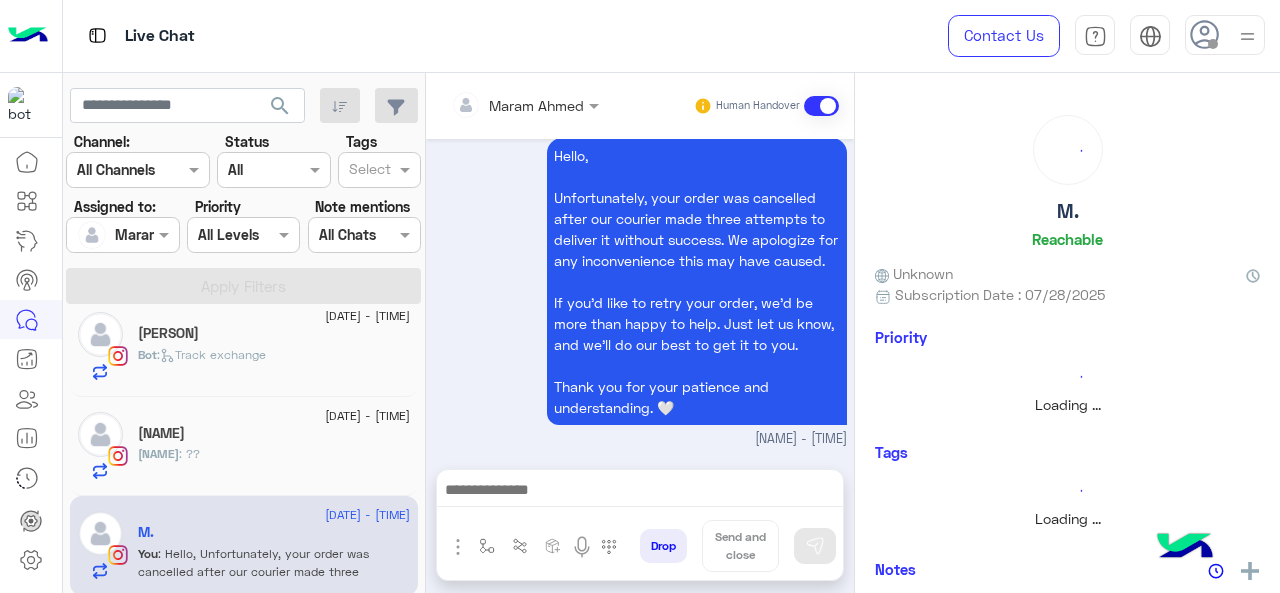 scroll, scrollTop: 837, scrollLeft: 0, axis: vertical 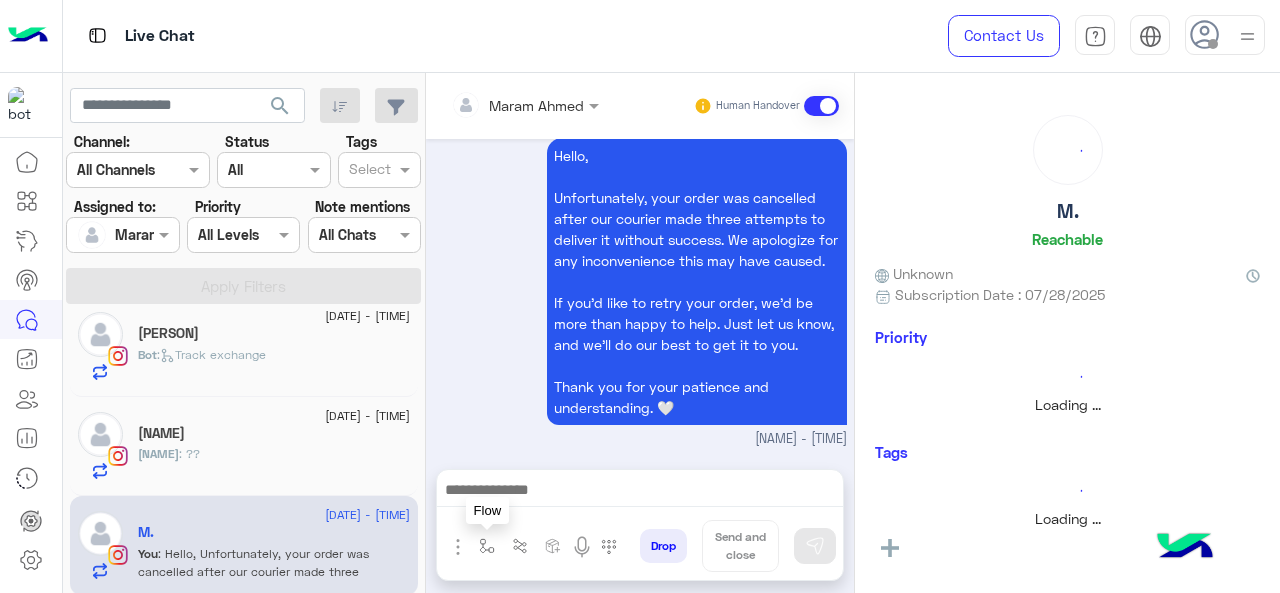 click at bounding box center (487, 546) 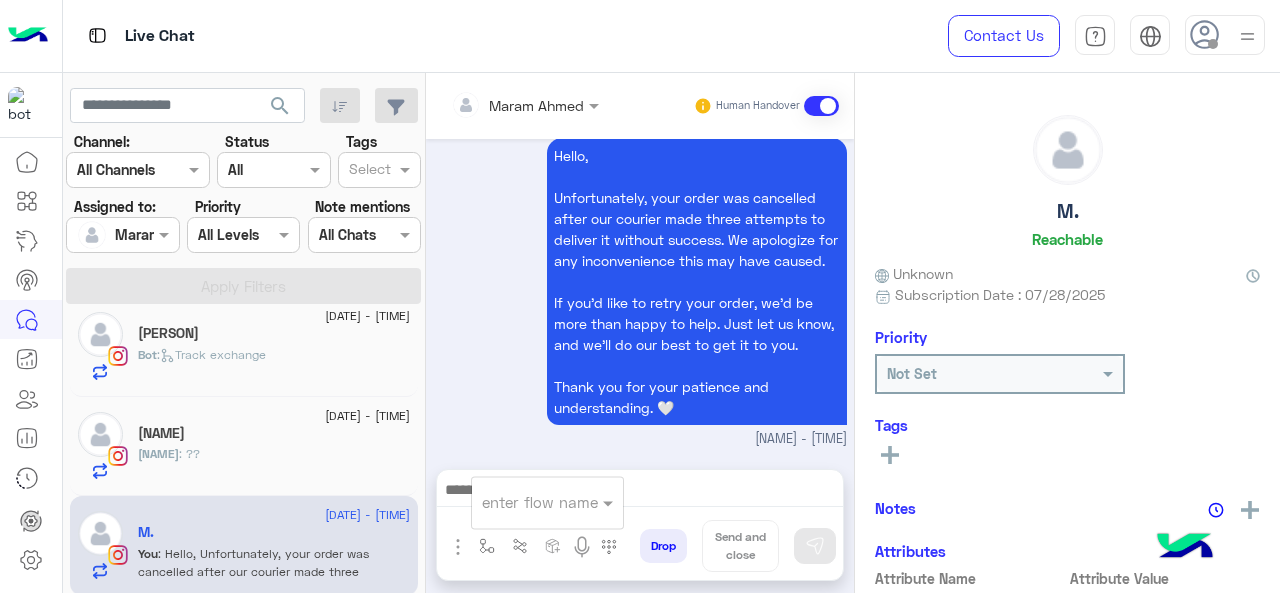 click at bounding box center (523, 502) 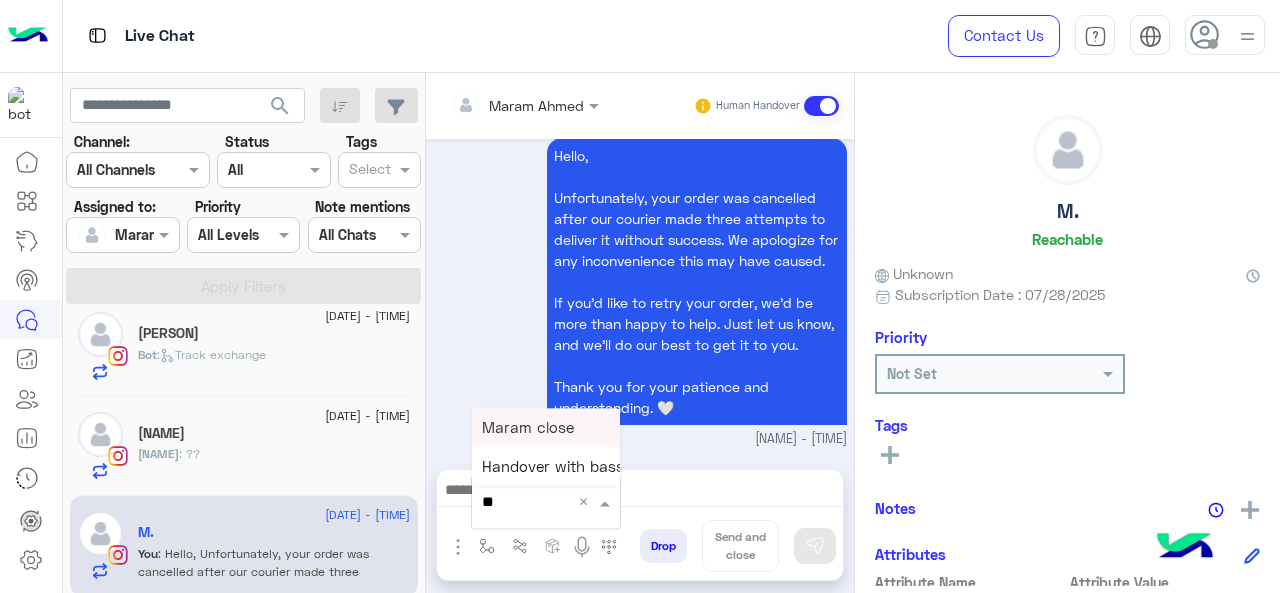 type on "***" 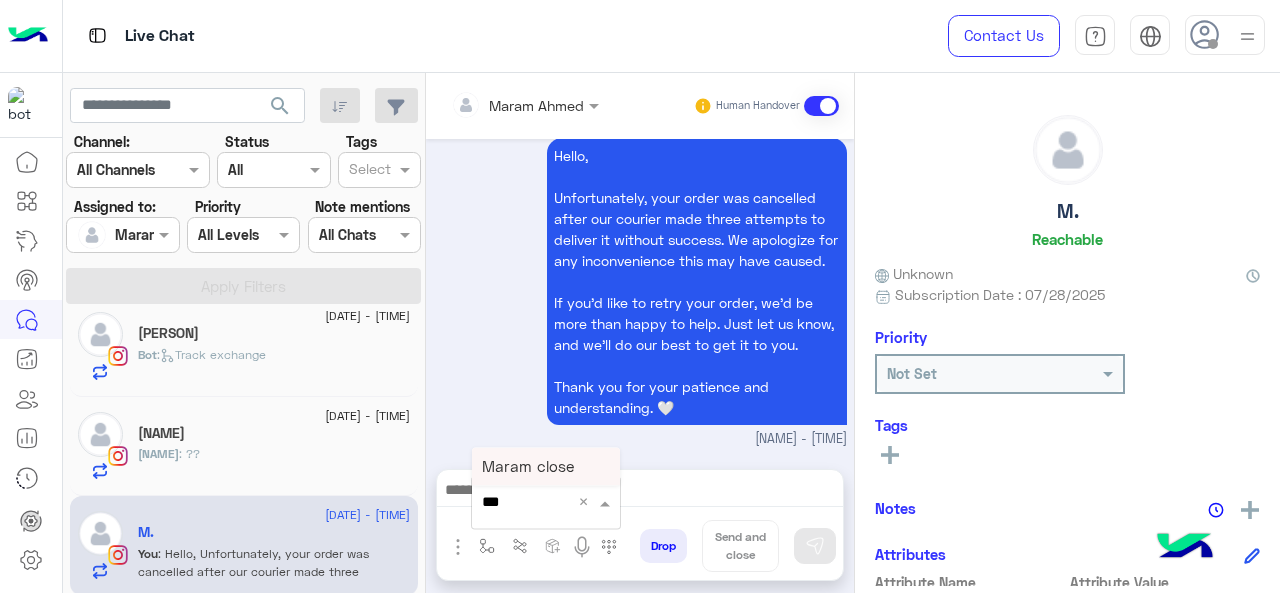 click on "Maram close" at bounding box center (528, 466) 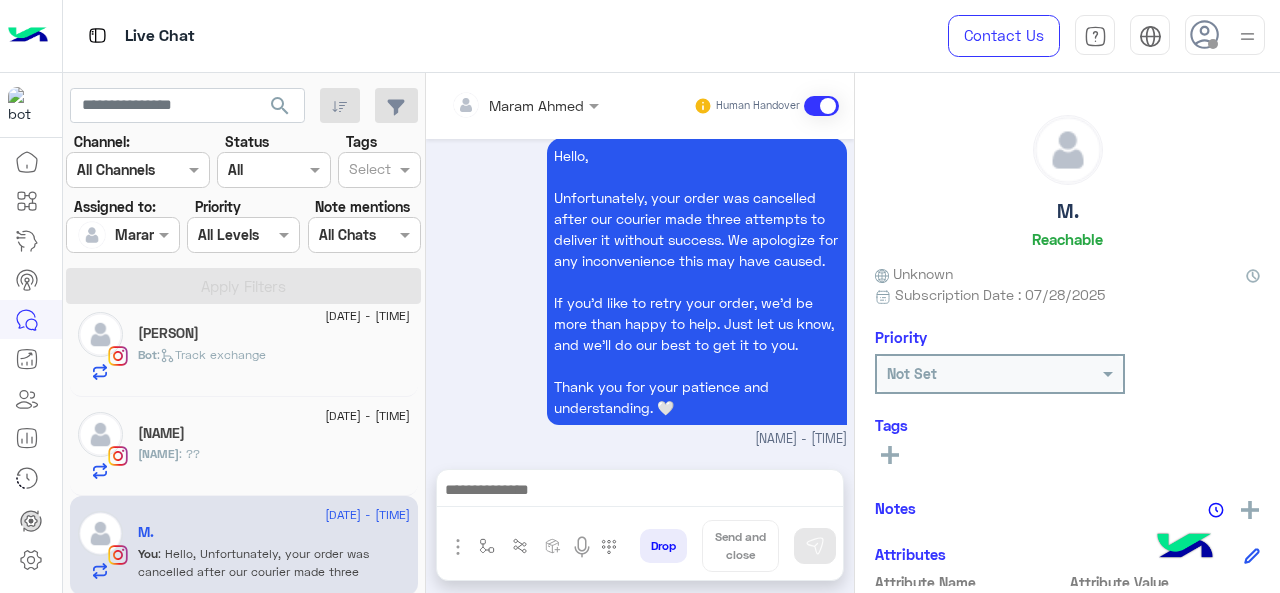 type on "**********" 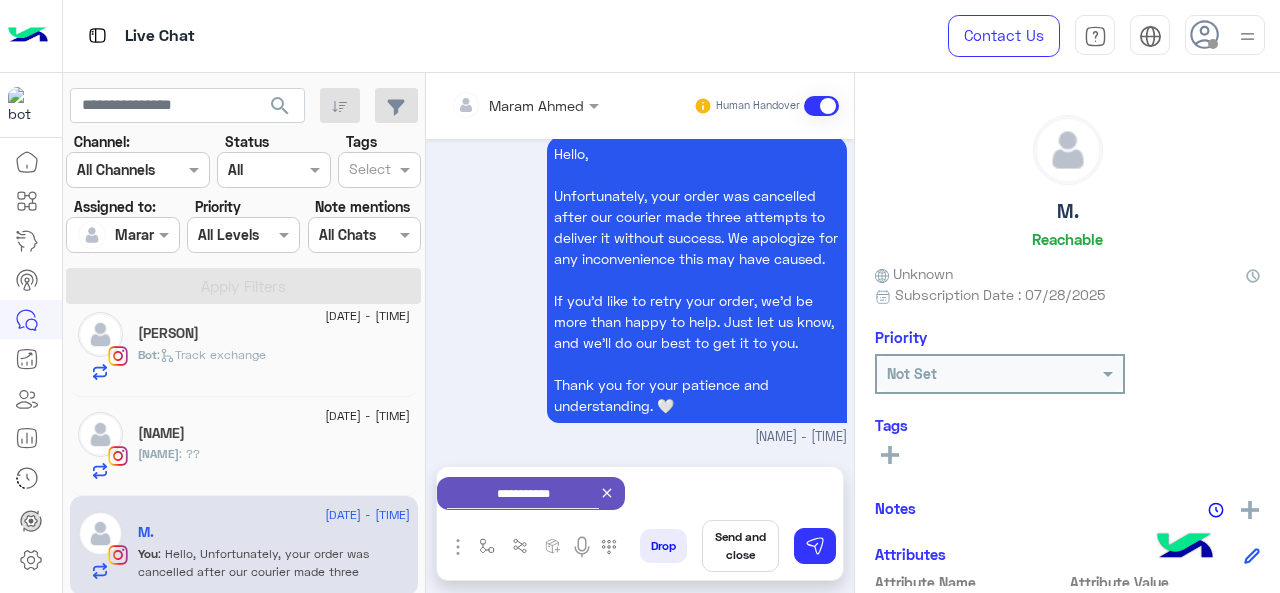 click on "Send and close" at bounding box center (740, 546) 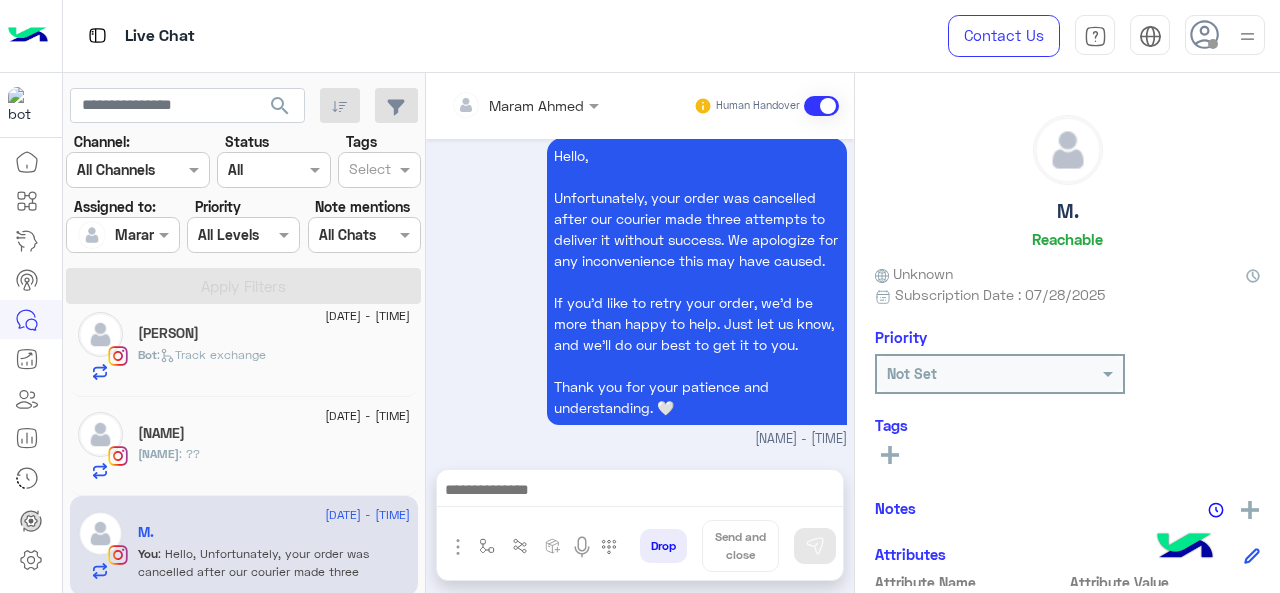 scroll, scrollTop: 858, scrollLeft: 0, axis: vertical 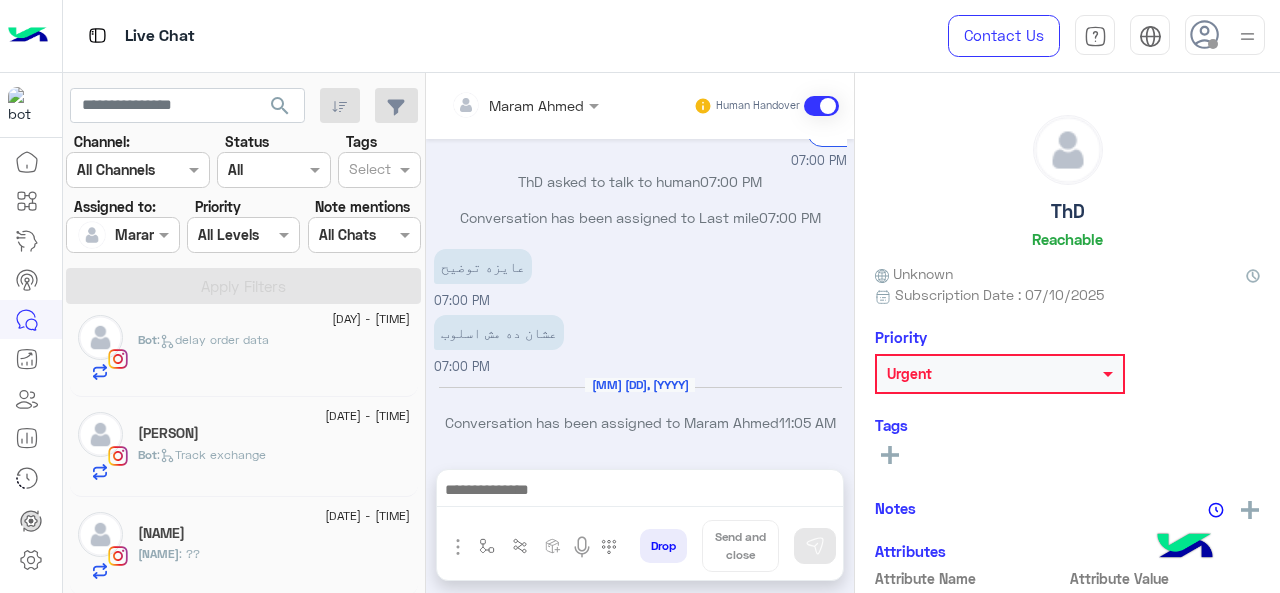 drag, startPoint x: 187, startPoint y: 539, endPoint x: 418, endPoint y: 489, distance: 236.34932 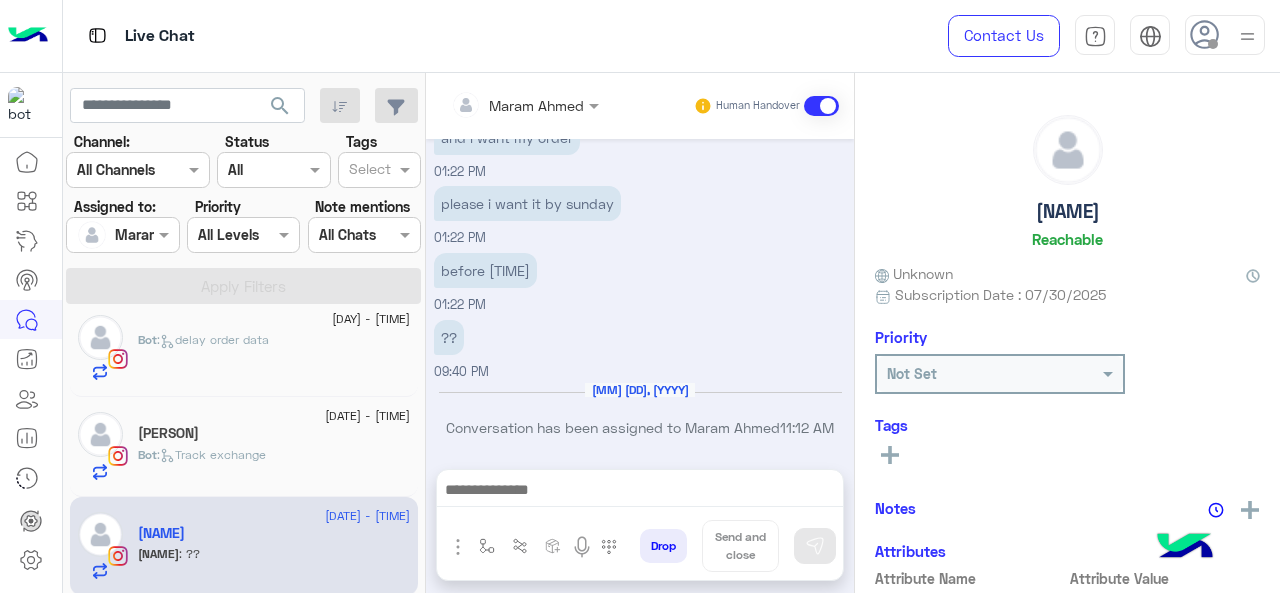 scroll, scrollTop: 374, scrollLeft: 0, axis: vertical 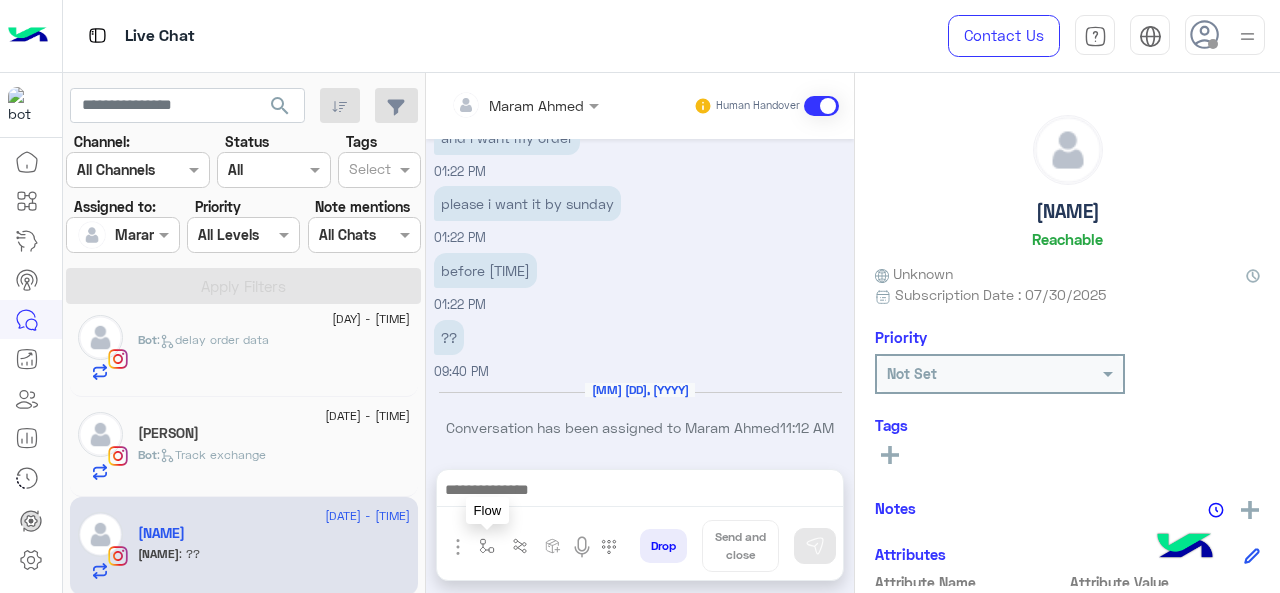 click at bounding box center (487, 546) 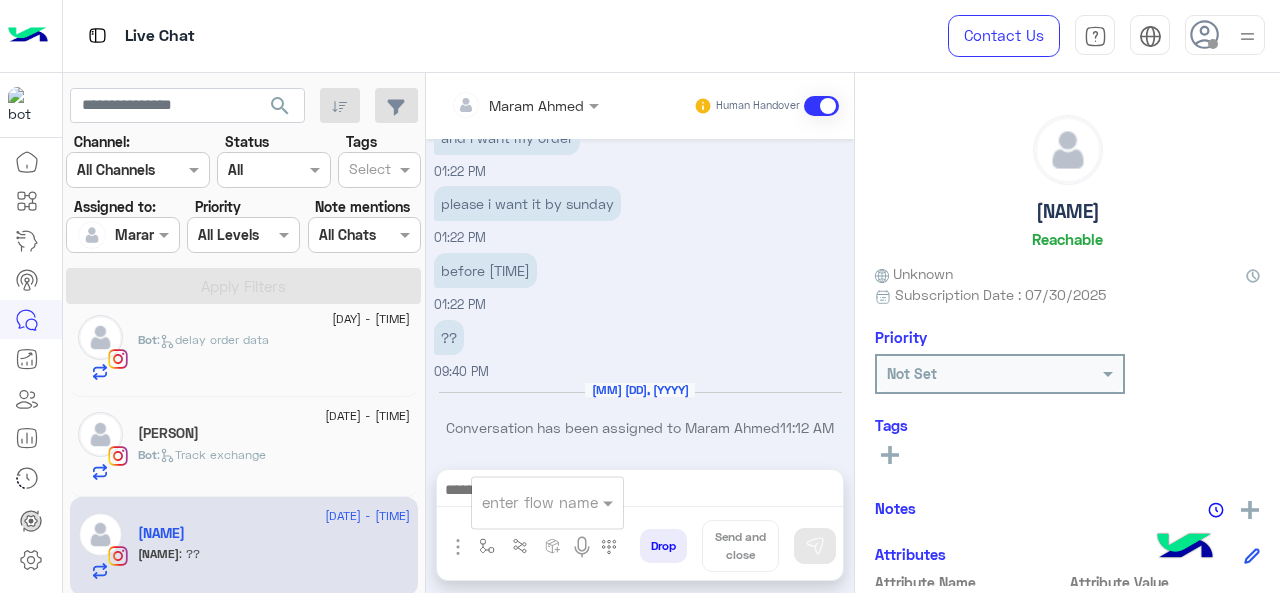 click at bounding box center (523, 502) 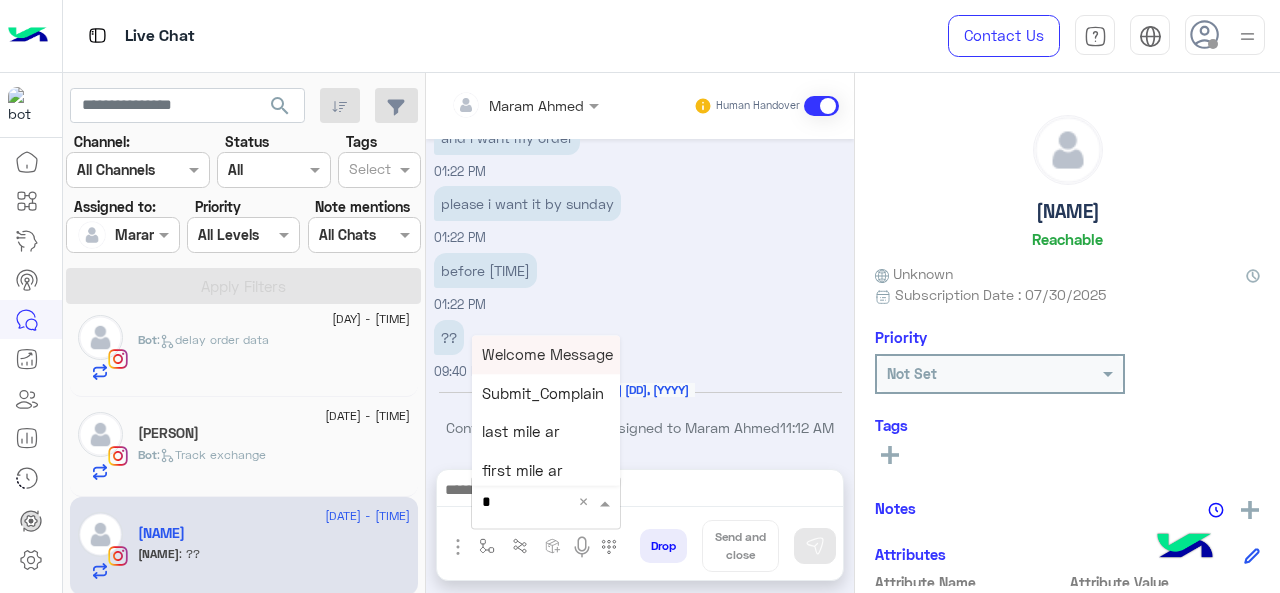 type on "*" 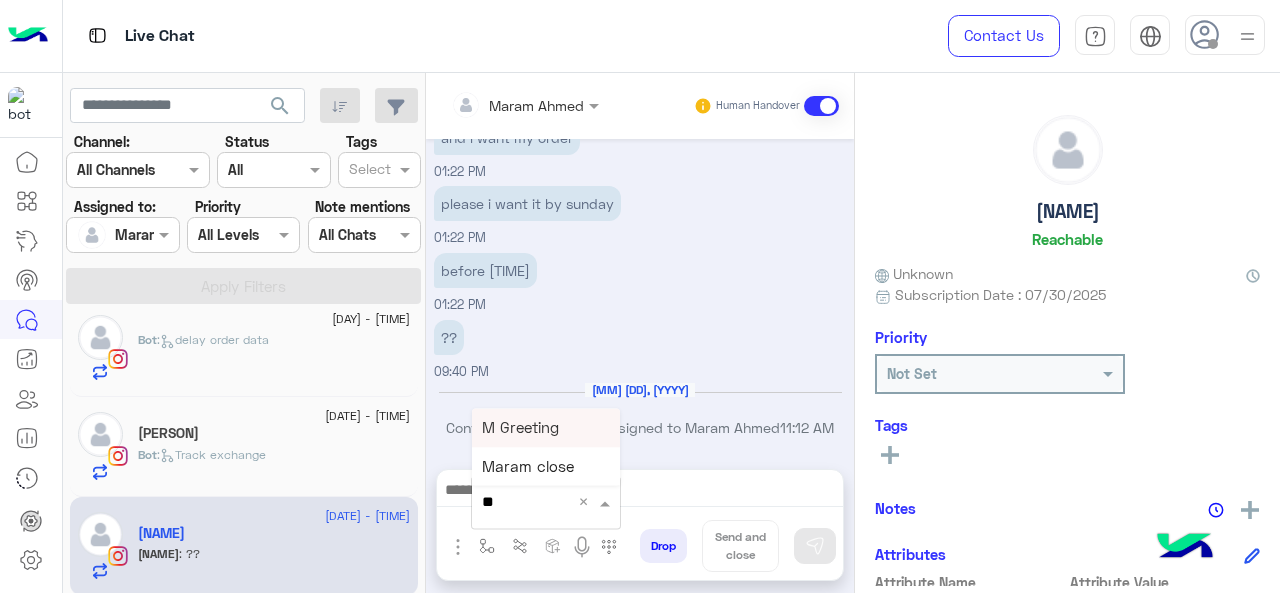 click on "M Greeting" at bounding box center [520, 427] 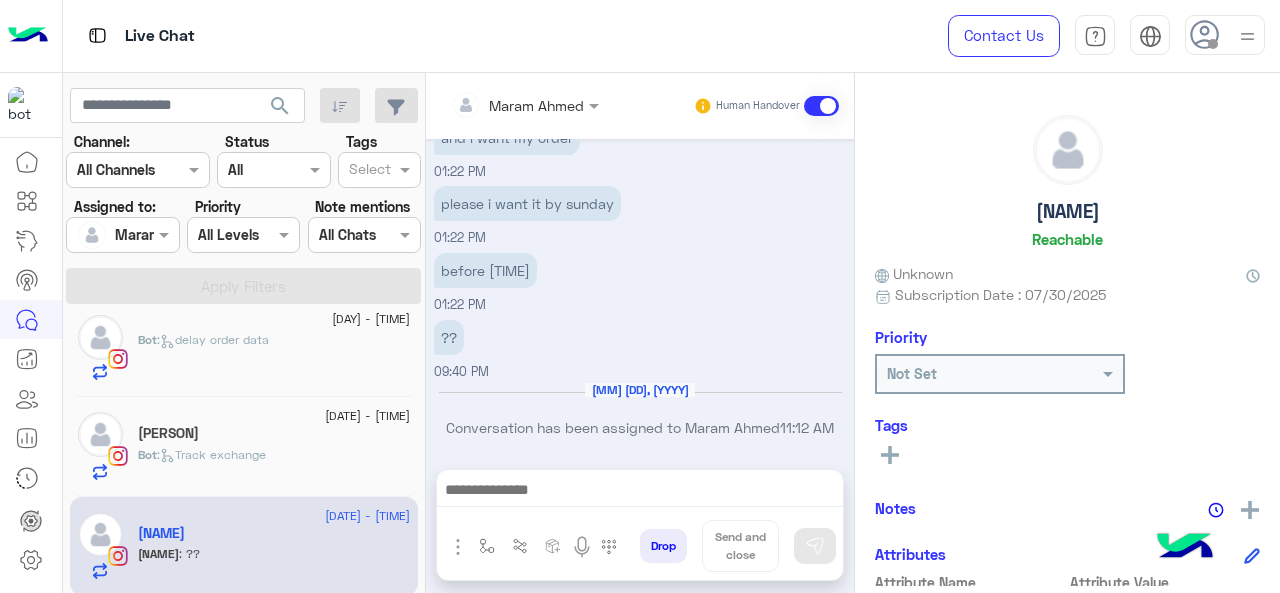 type on "**********" 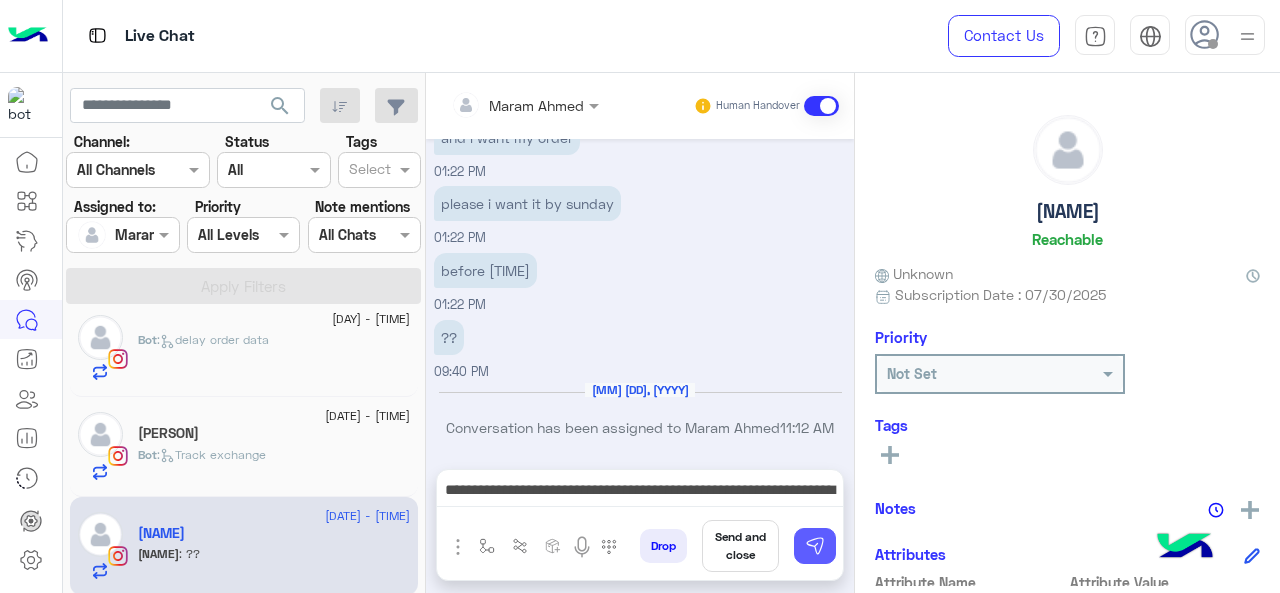 click at bounding box center (815, 546) 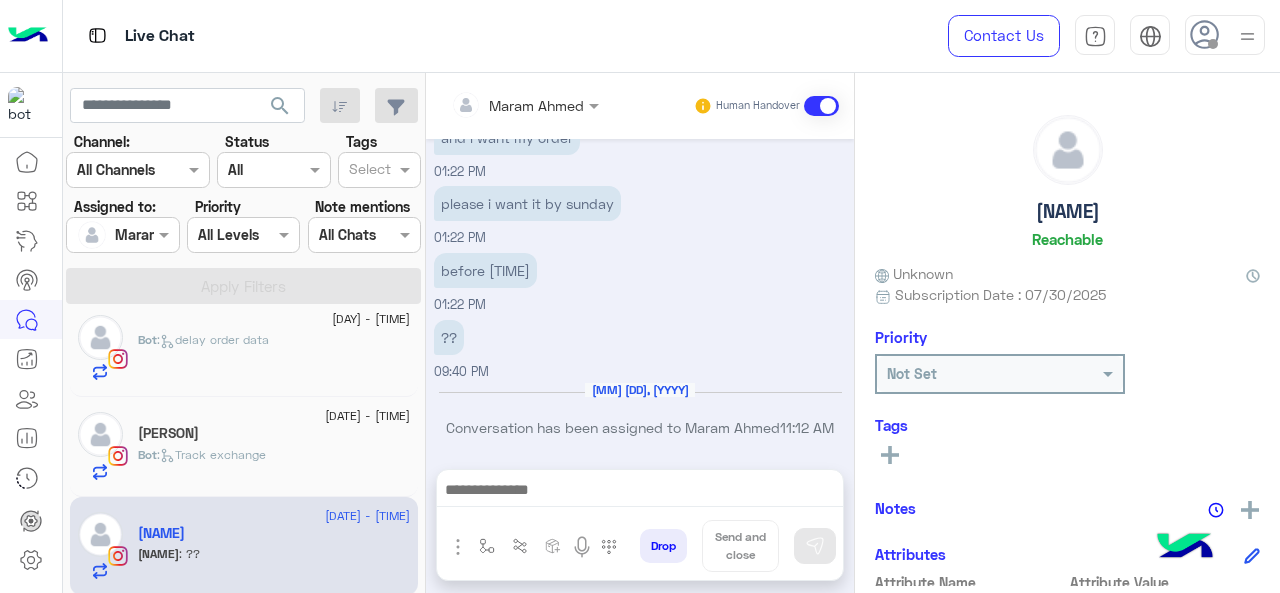 scroll, scrollTop: 494, scrollLeft: 0, axis: vertical 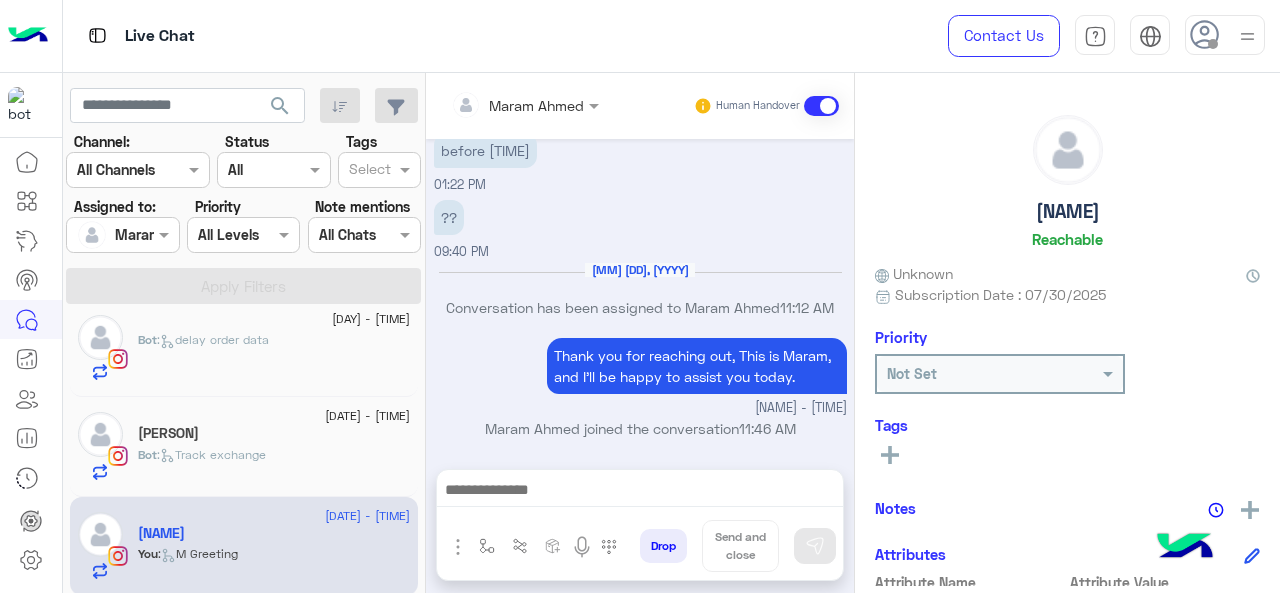 click at bounding box center [640, 492] 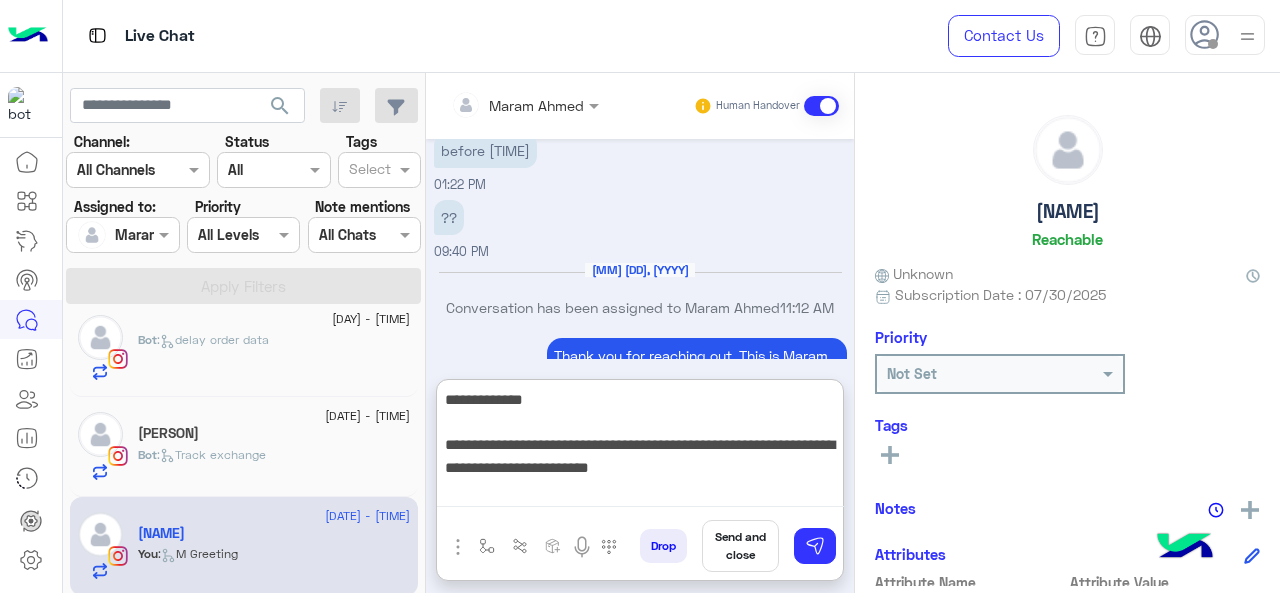 type on "**********" 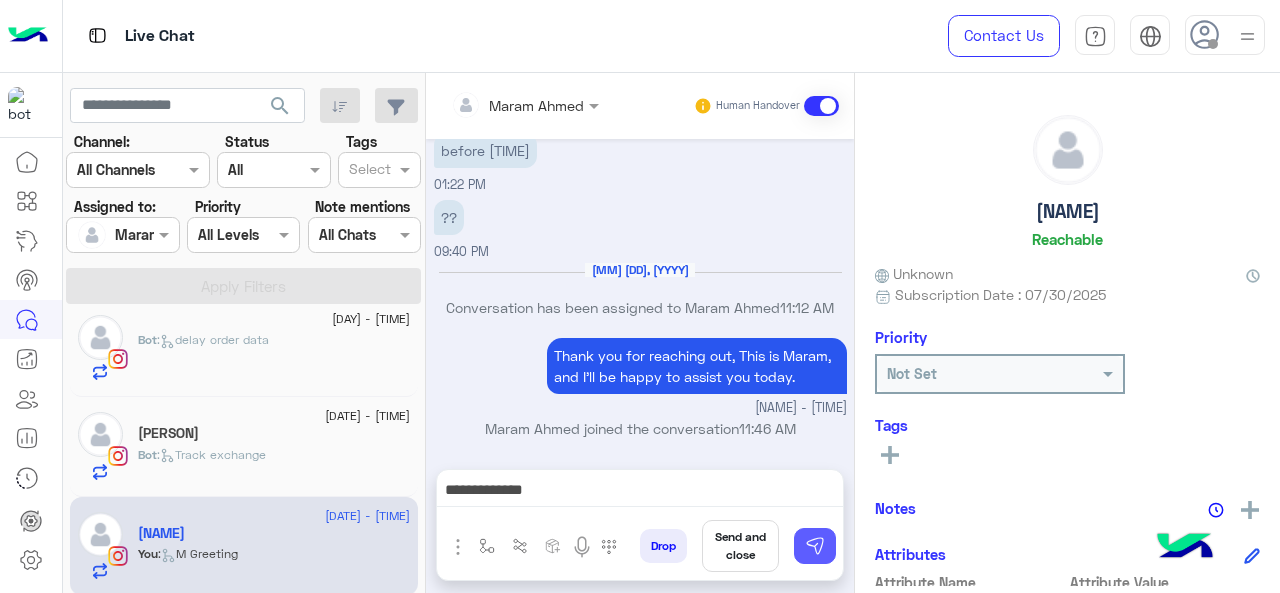 click at bounding box center [815, 546] 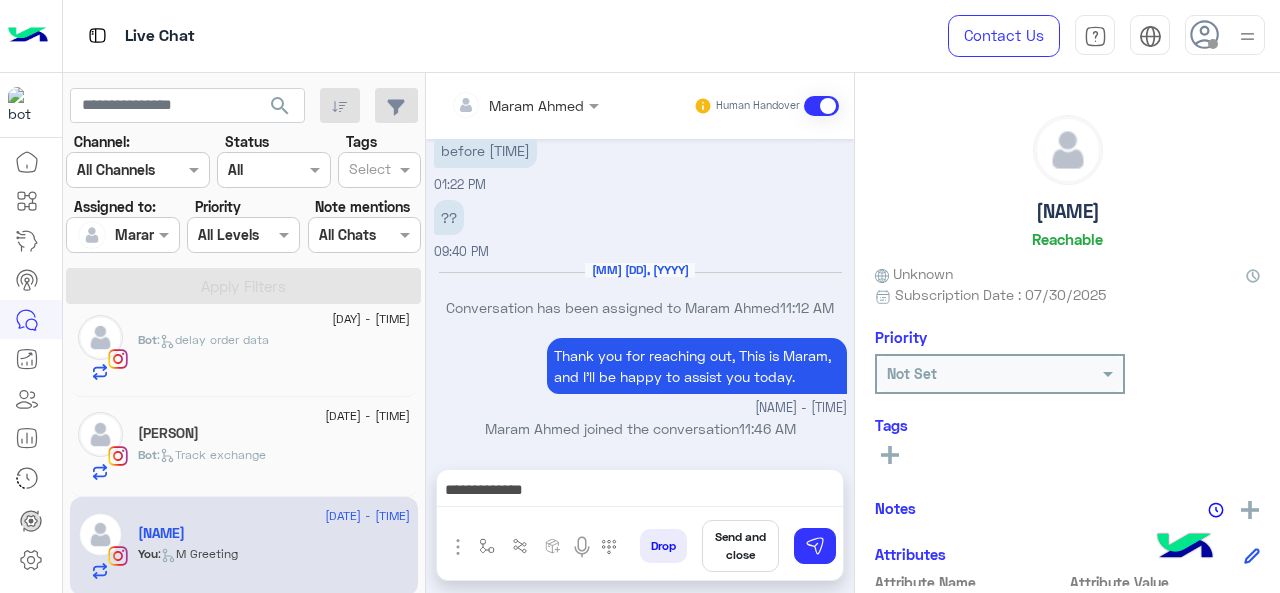 type 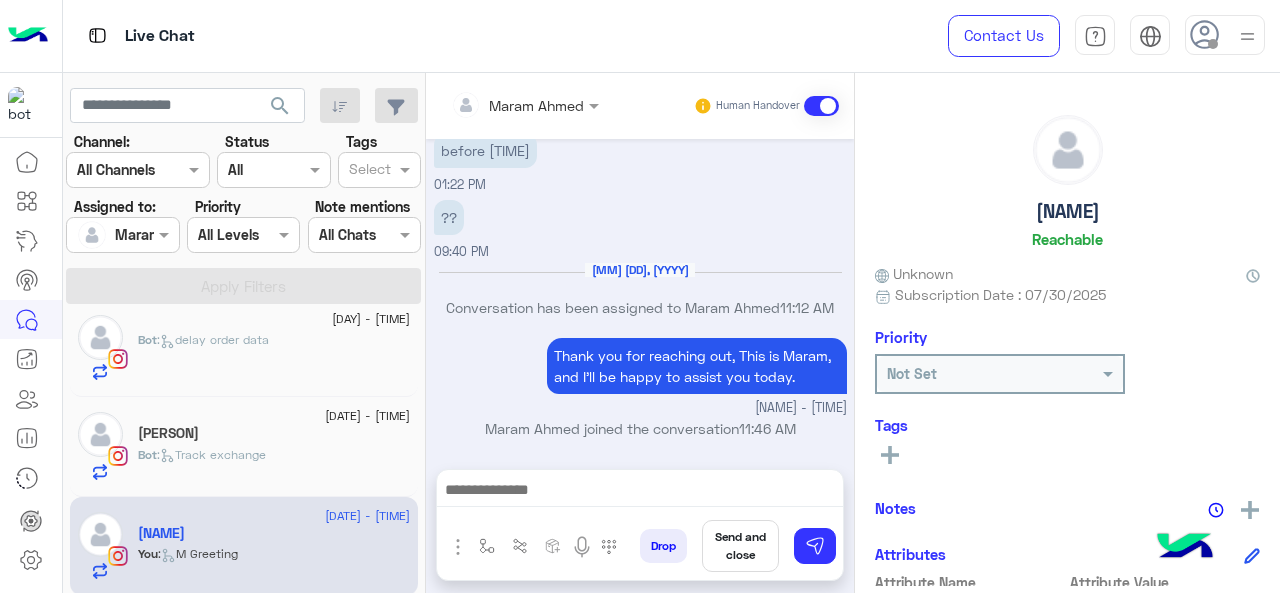 scroll, scrollTop: 642, scrollLeft: 0, axis: vertical 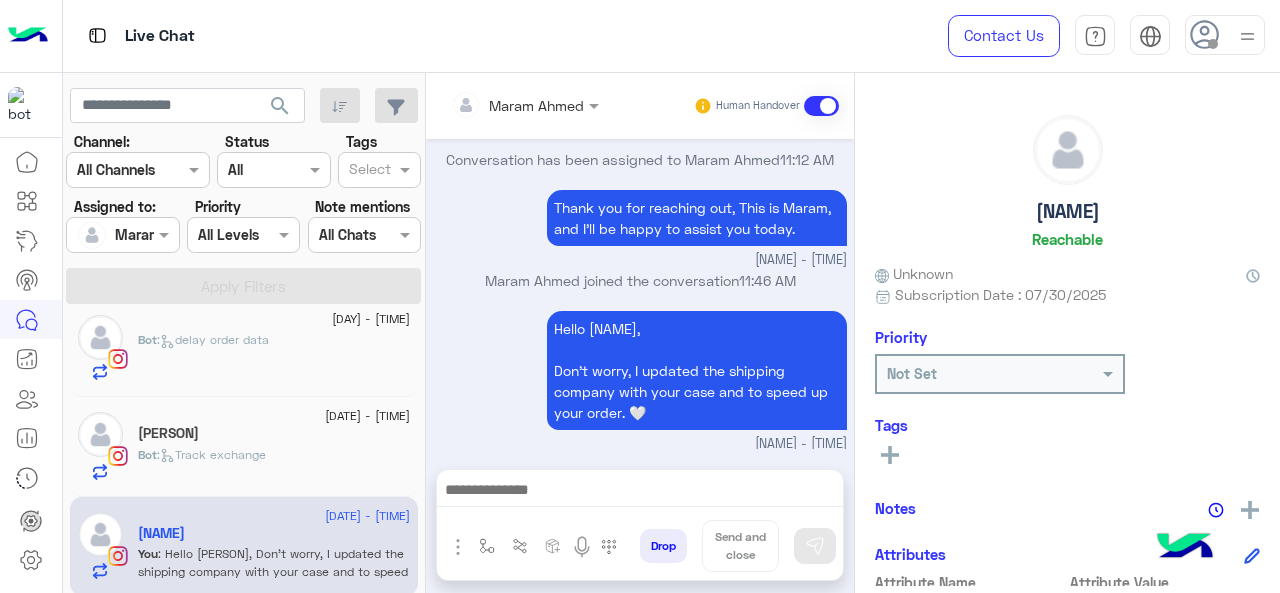 click on ":   Track exchange" 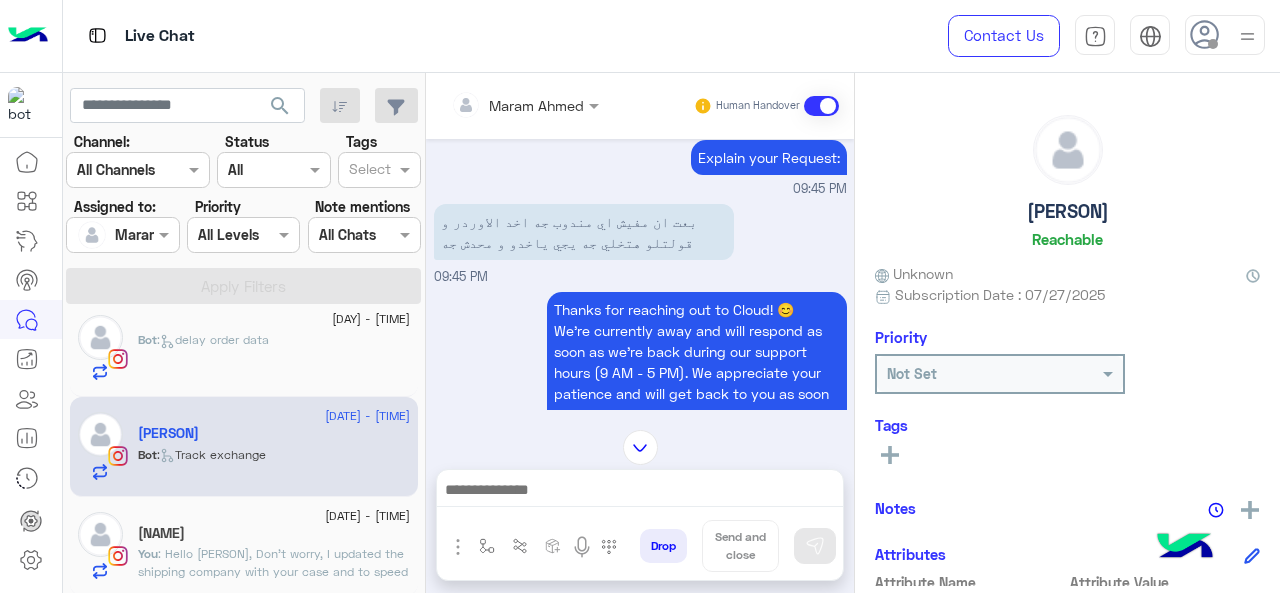 scroll, scrollTop: 402, scrollLeft: 0, axis: vertical 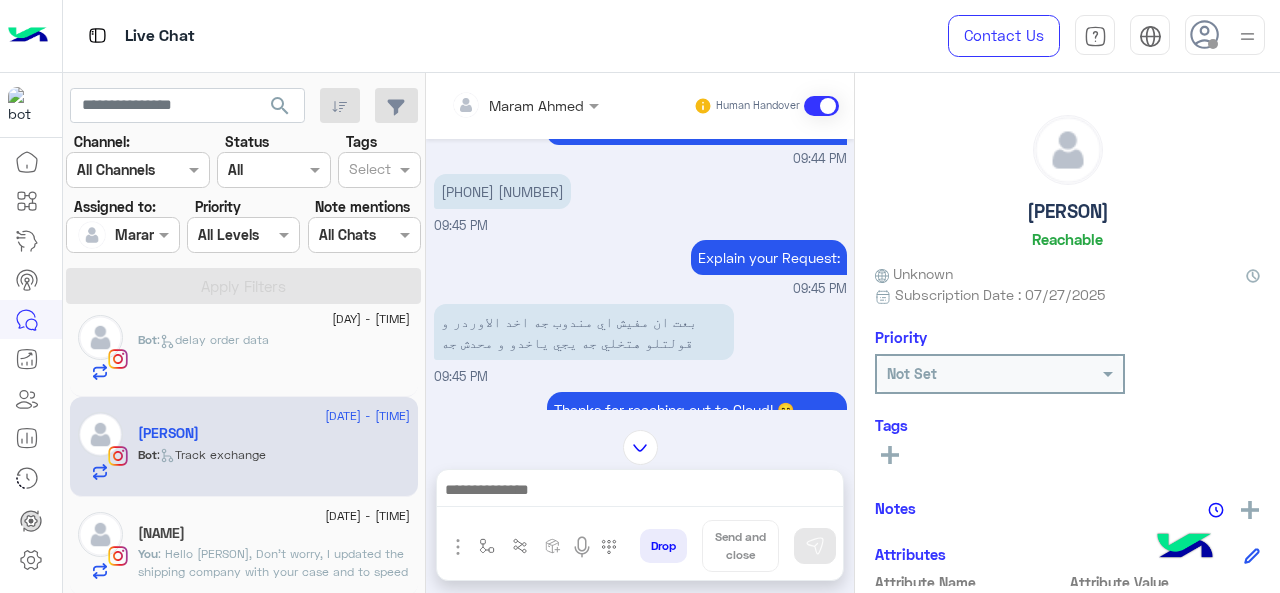drag, startPoint x: 535, startPoint y: 217, endPoint x: 576, endPoint y: 209, distance: 41.773197 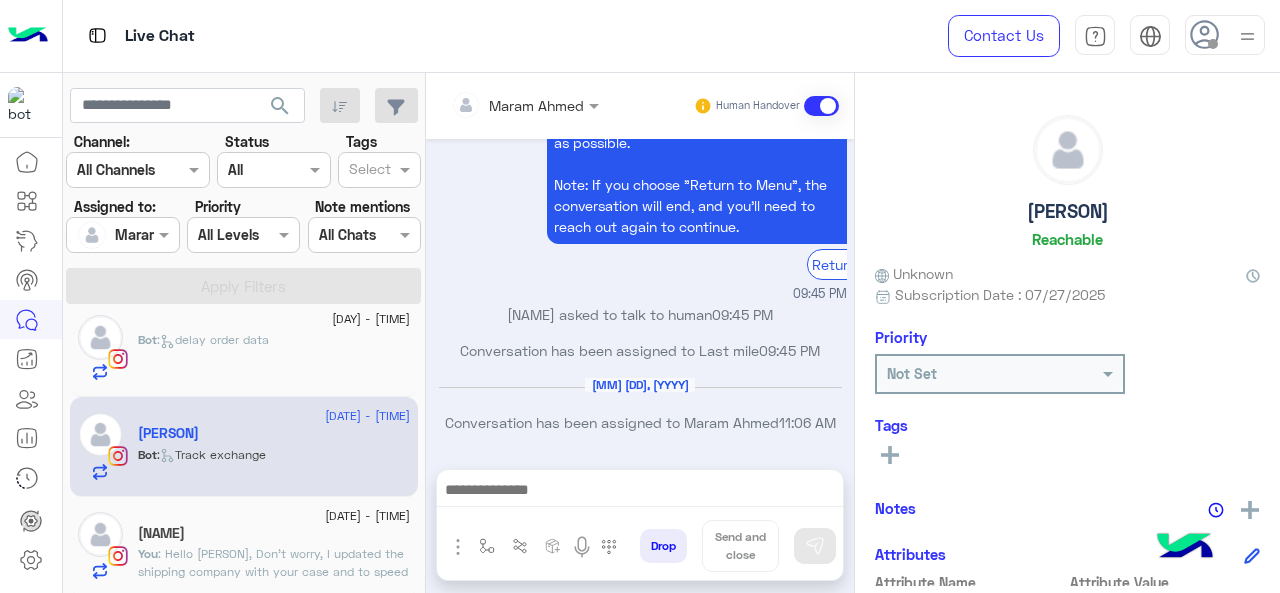 scroll, scrollTop: 802, scrollLeft: 0, axis: vertical 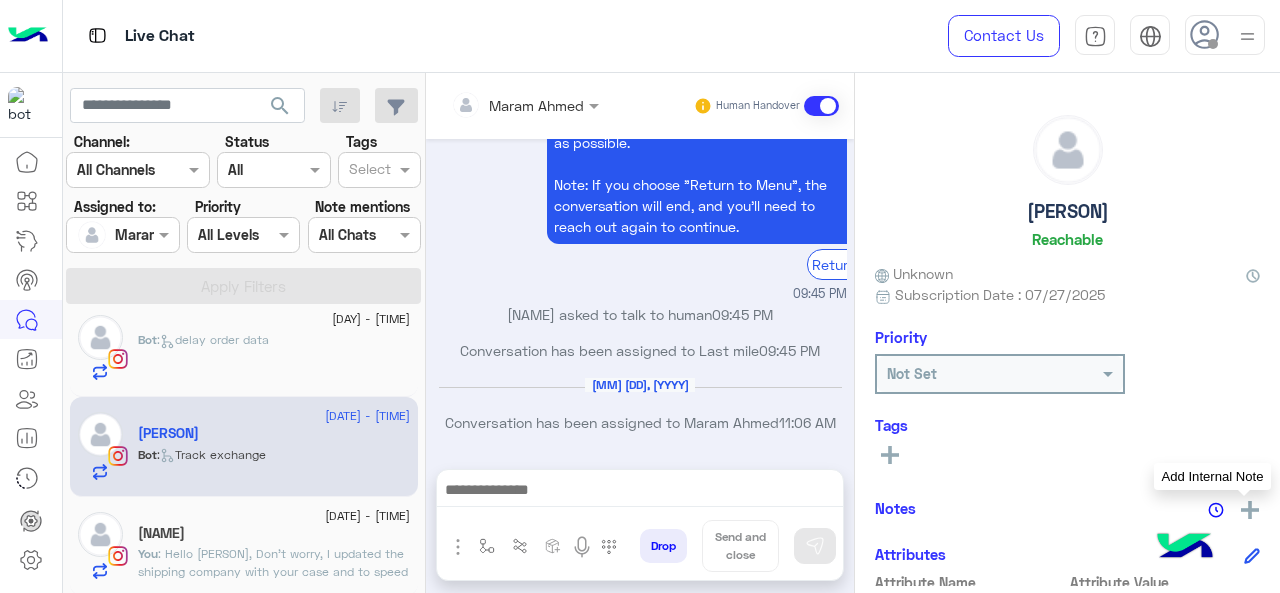 click 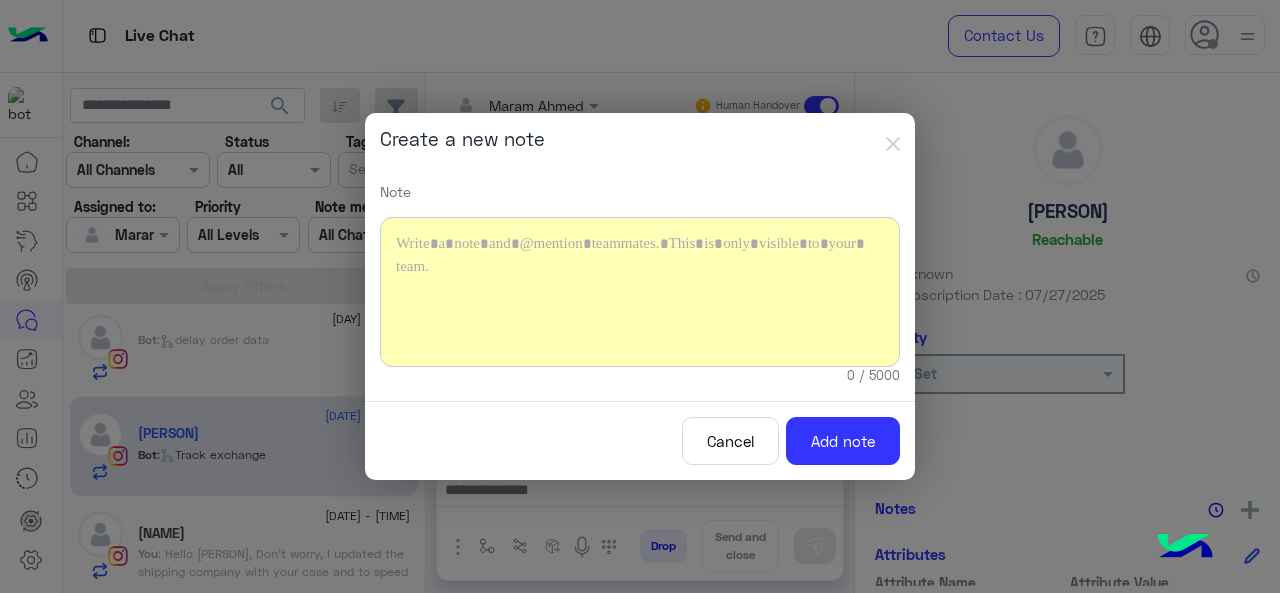 type 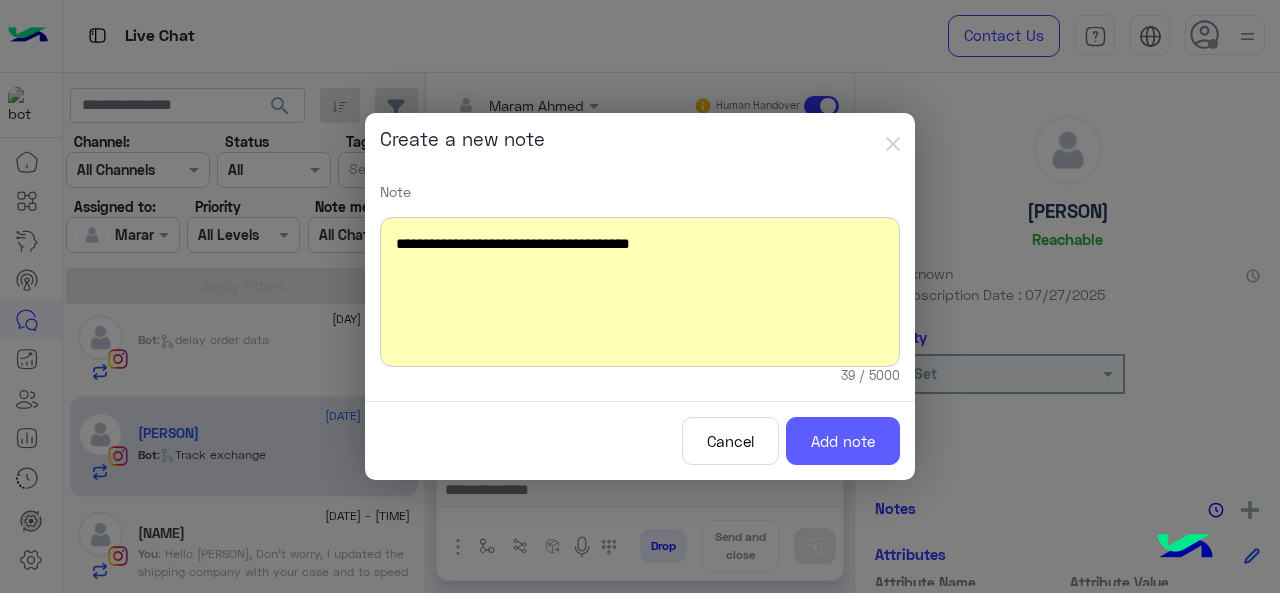 click on "Add note" 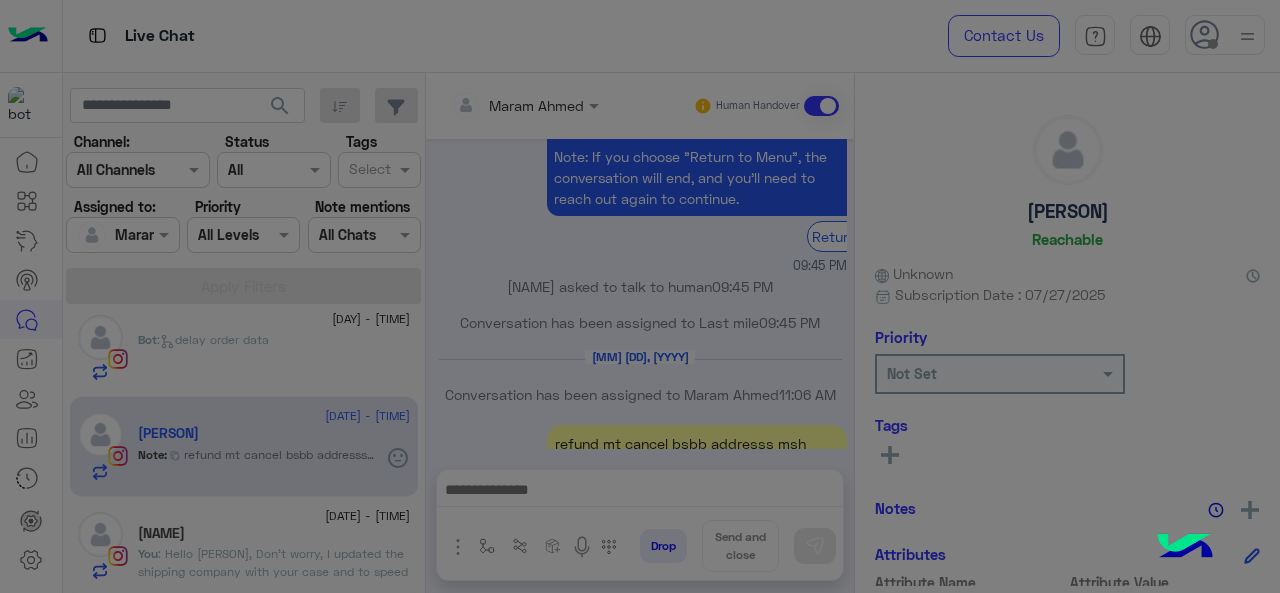 scroll, scrollTop: 948, scrollLeft: 0, axis: vertical 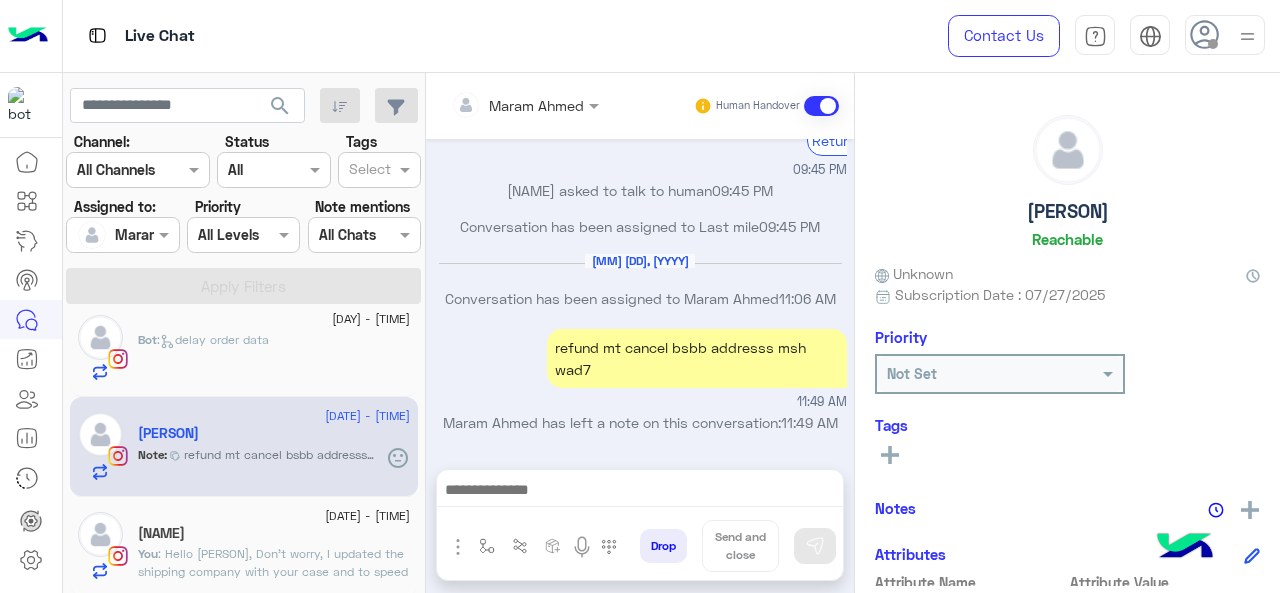 click on "Maram Ahmed" at bounding box center (517, 105) 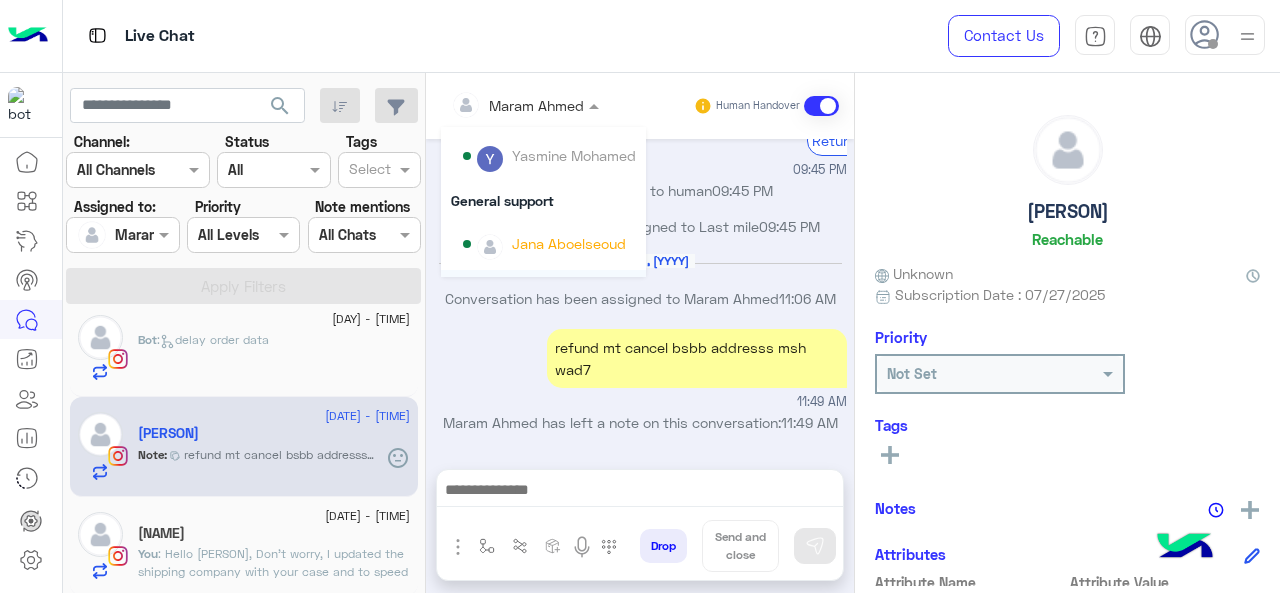scroll, scrollTop: 300, scrollLeft: 0, axis: vertical 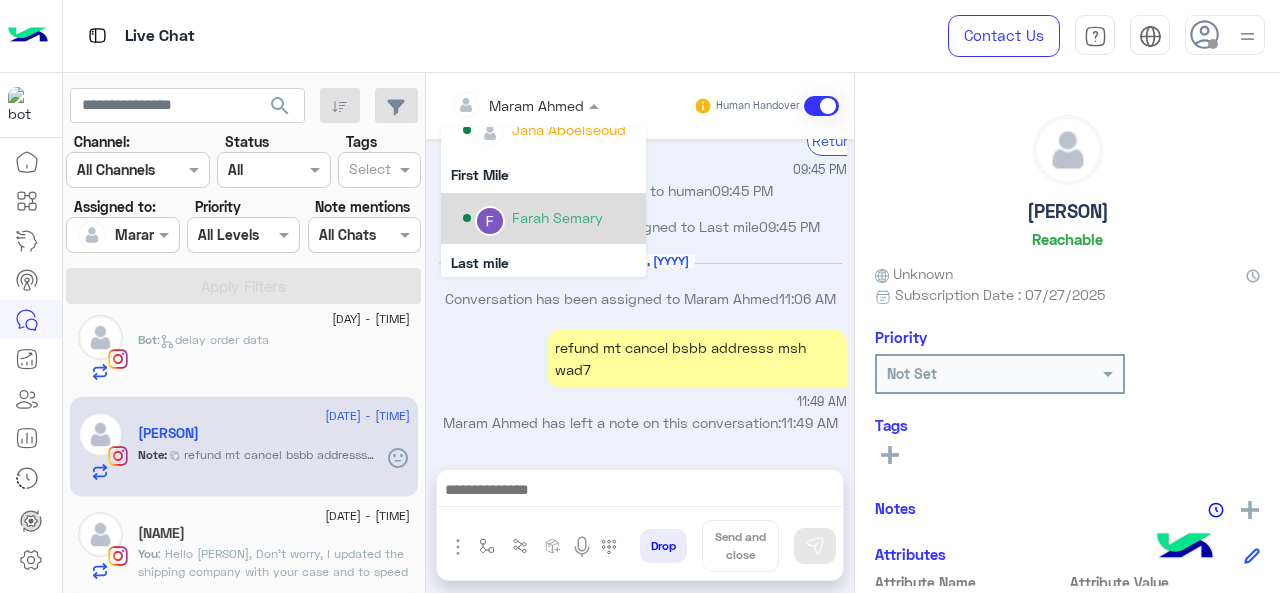 click on "Farah Semary" at bounding box center [549, 218] 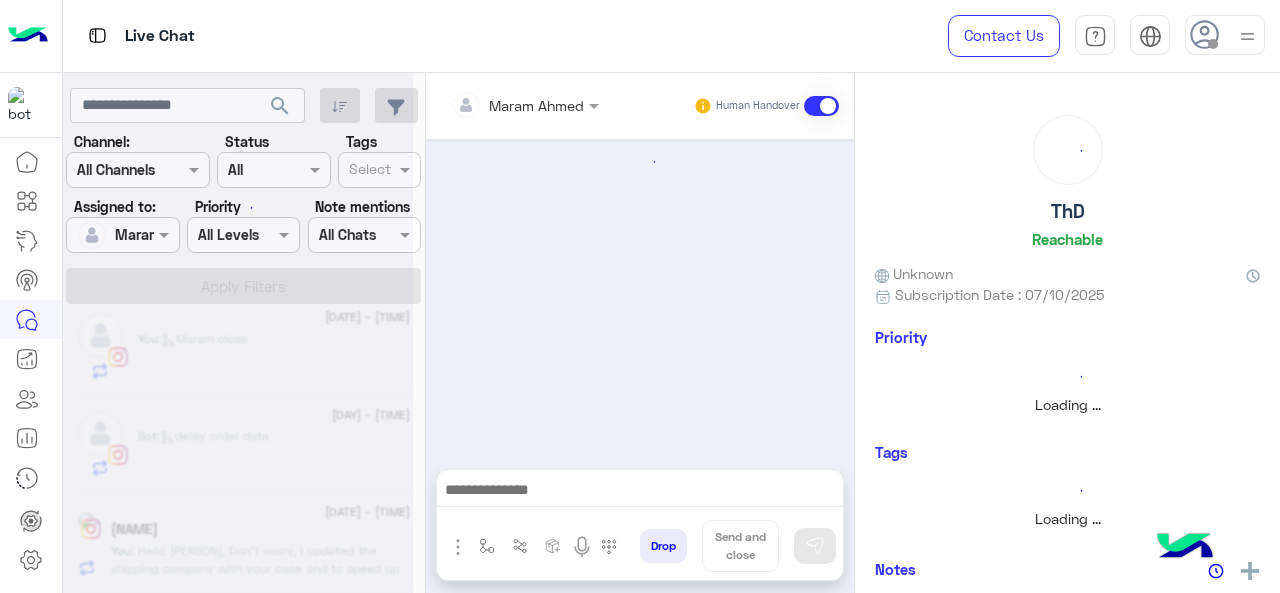 scroll, scrollTop: 117, scrollLeft: 0, axis: vertical 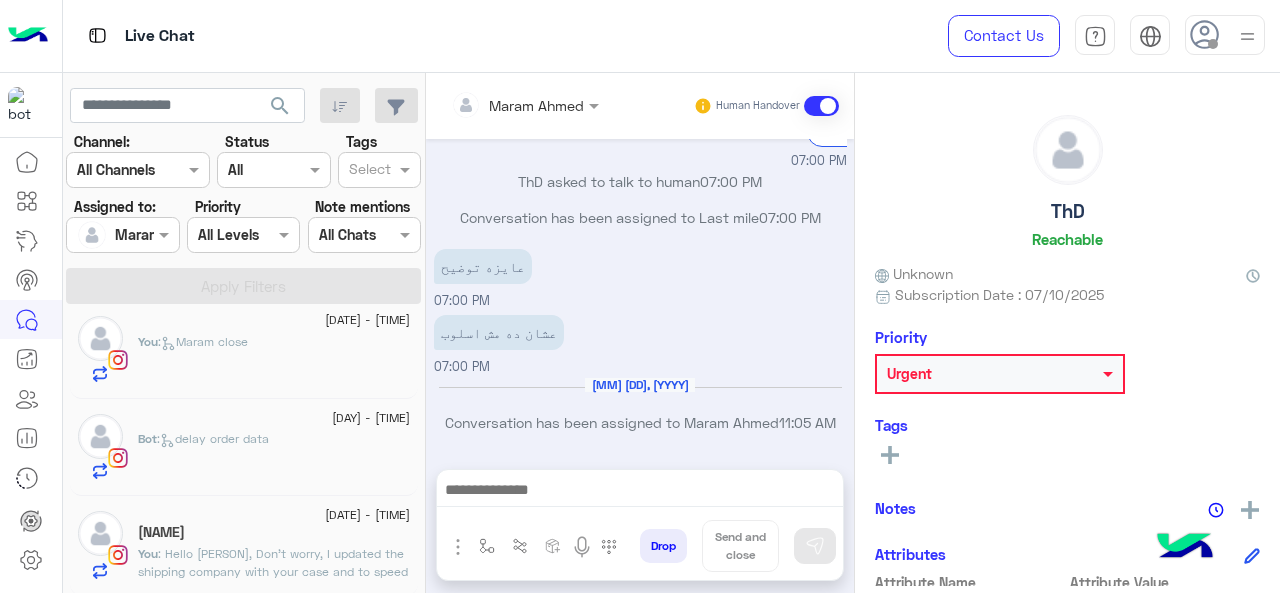 click on ": Hello [PERSON],
Don't worry, I updated the shipping company with your case and to speed up your order. 🤍" 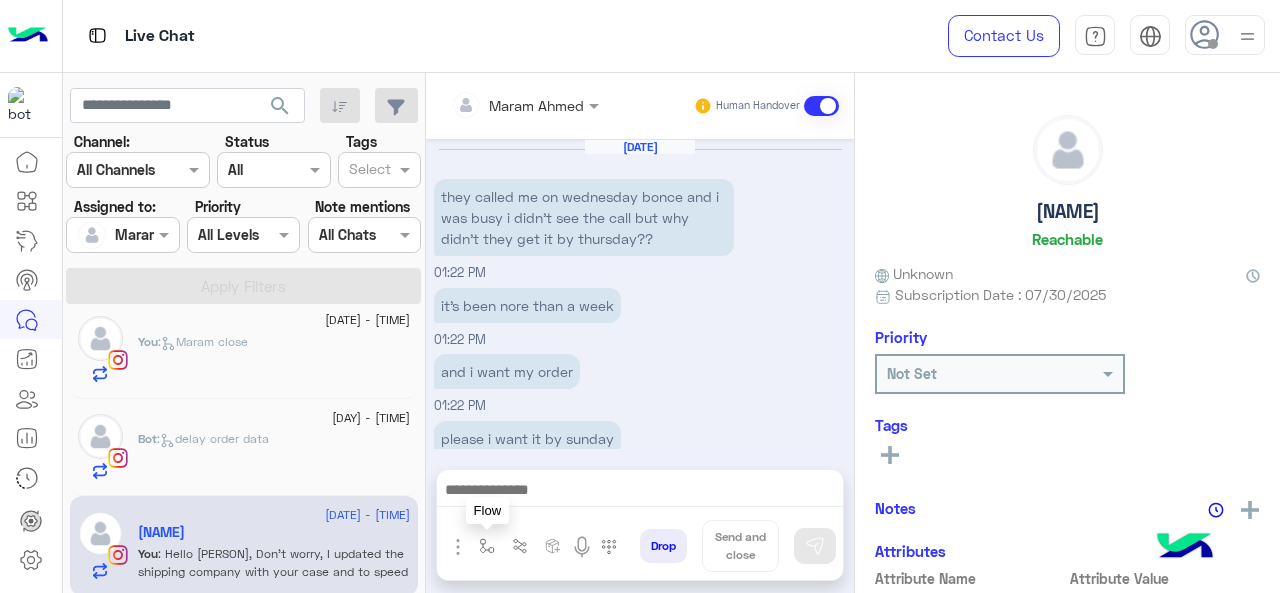 scroll, scrollTop: 503, scrollLeft: 0, axis: vertical 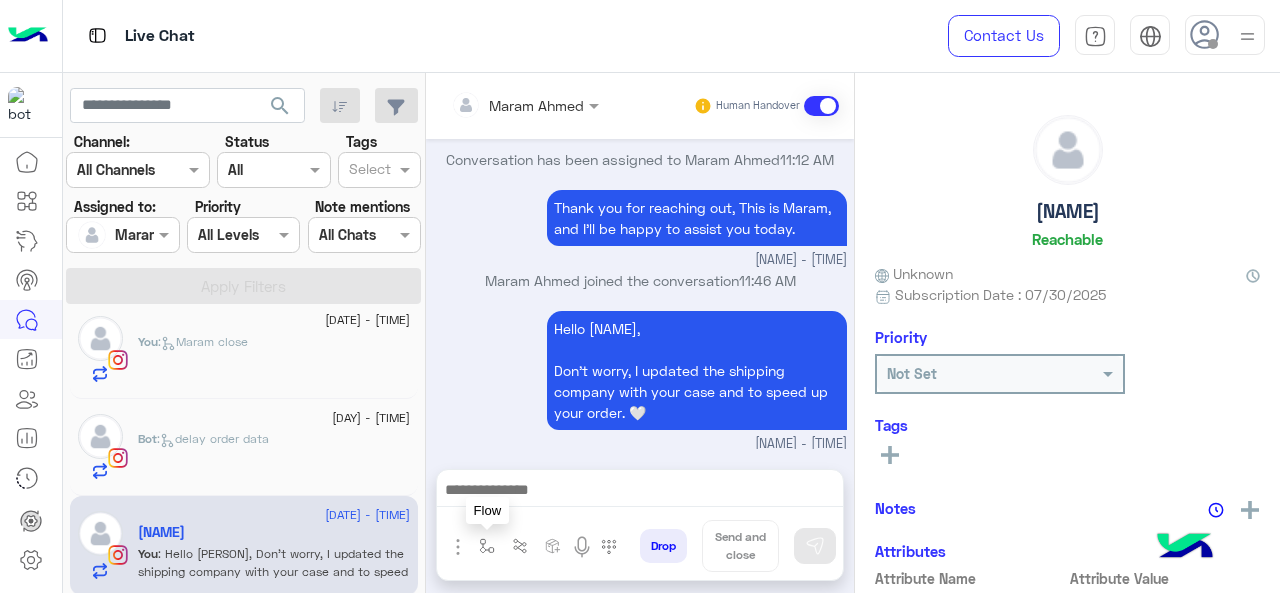 click at bounding box center [487, 546] 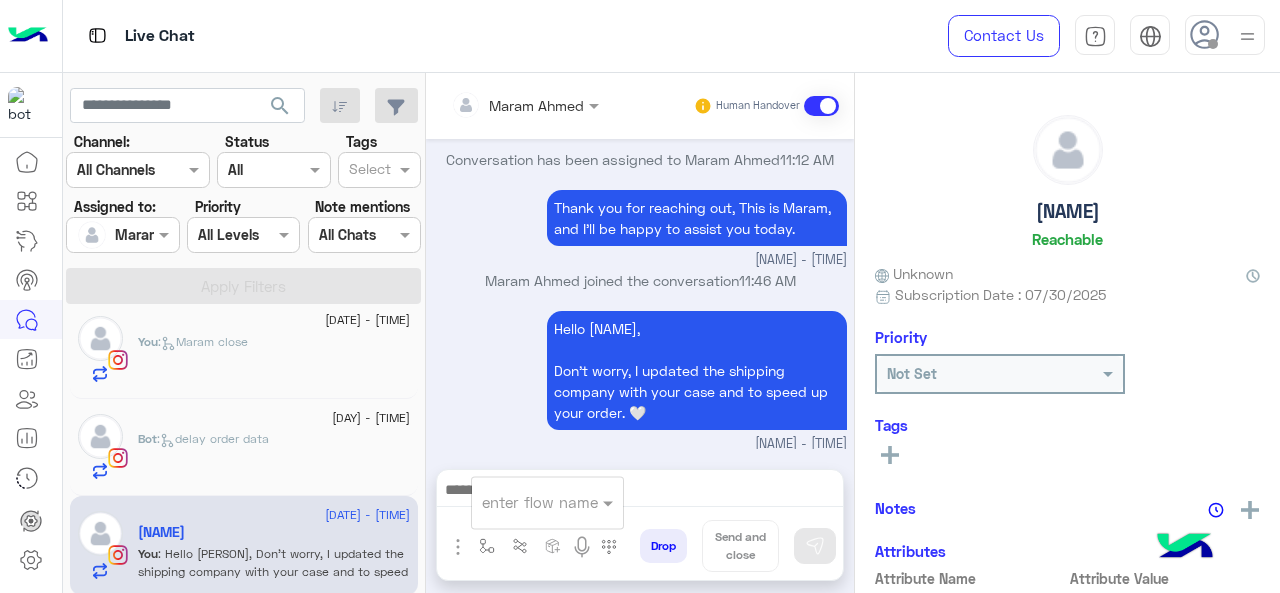 click at bounding box center [547, 501] 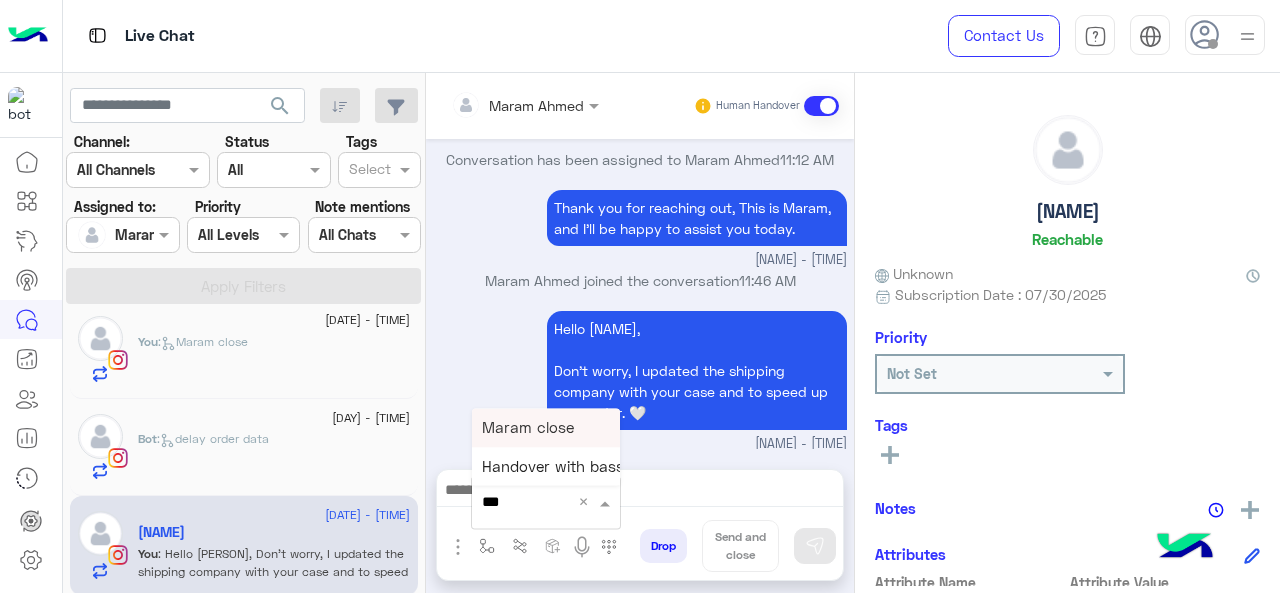 type on "****" 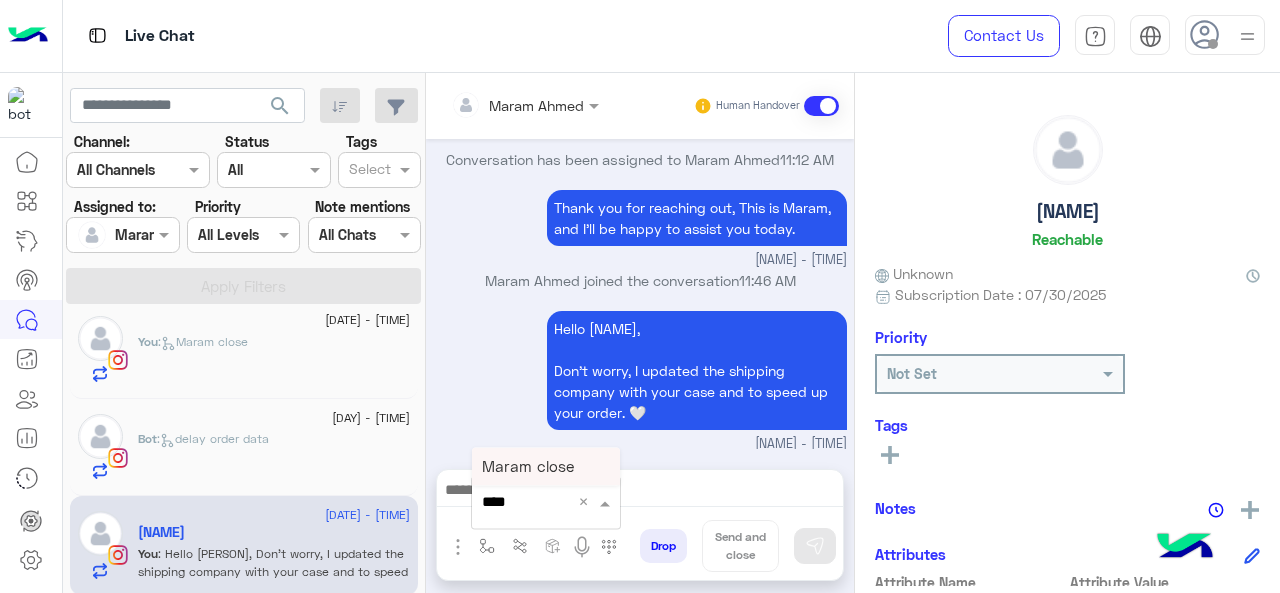click on "Maram close" at bounding box center (546, 466) 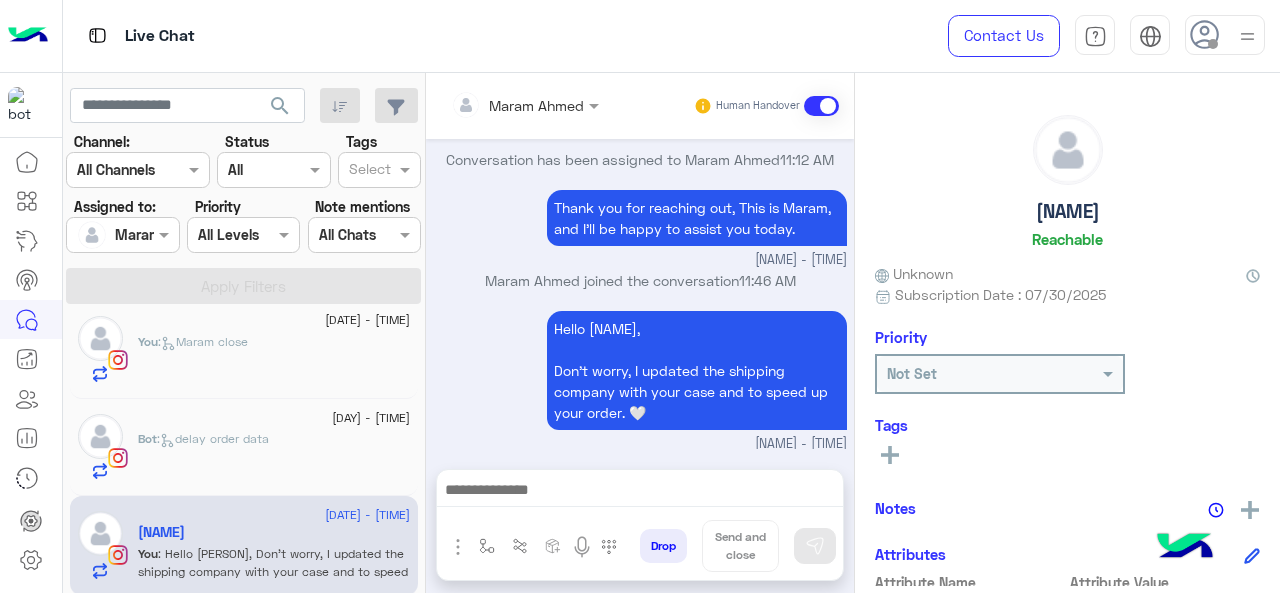 type on "**********" 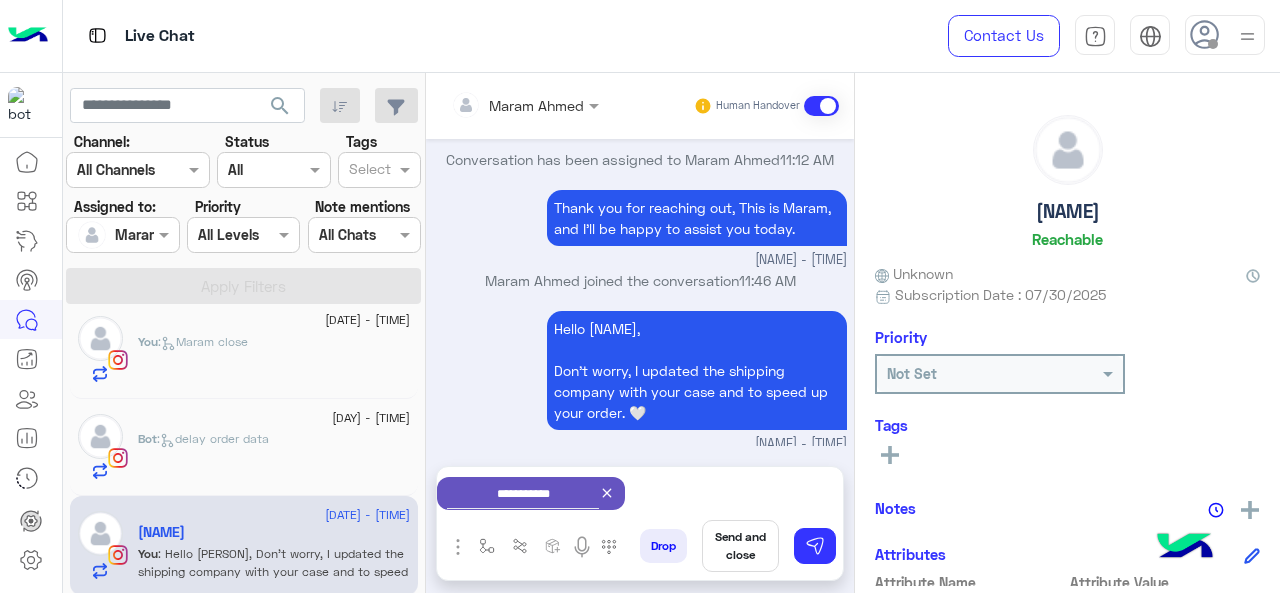 click on "Send and close" at bounding box center [740, 546] 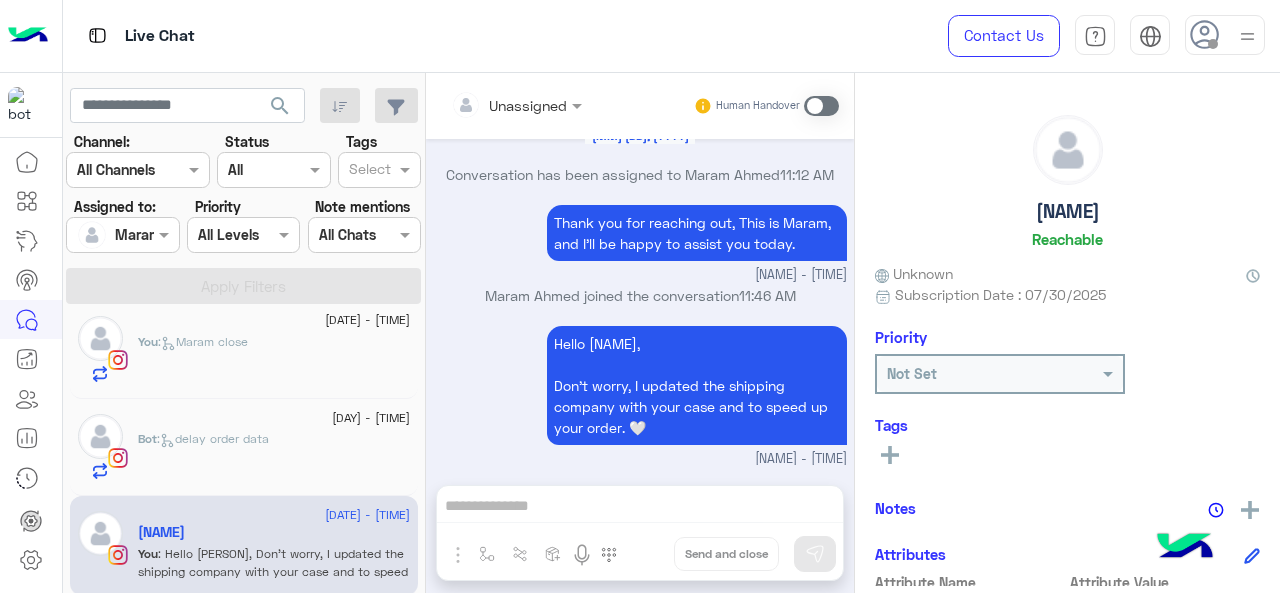 scroll, scrollTop: 524, scrollLeft: 0, axis: vertical 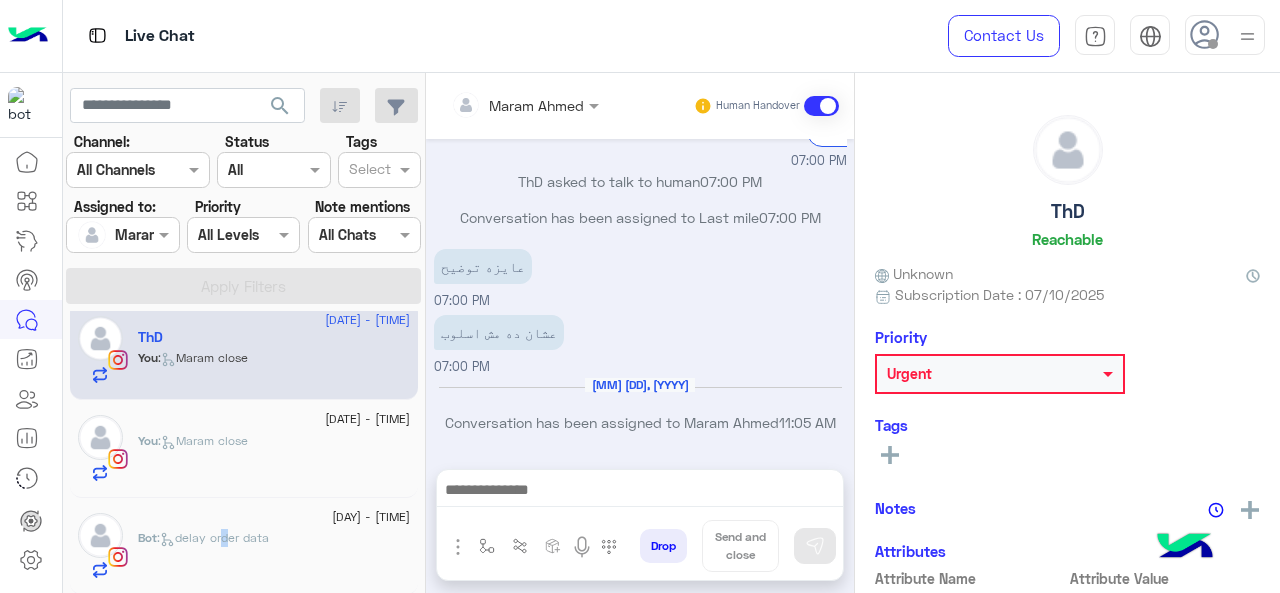 drag, startPoint x: 225, startPoint y: 543, endPoint x: 445, endPoint y: 407, distance: 258.6426 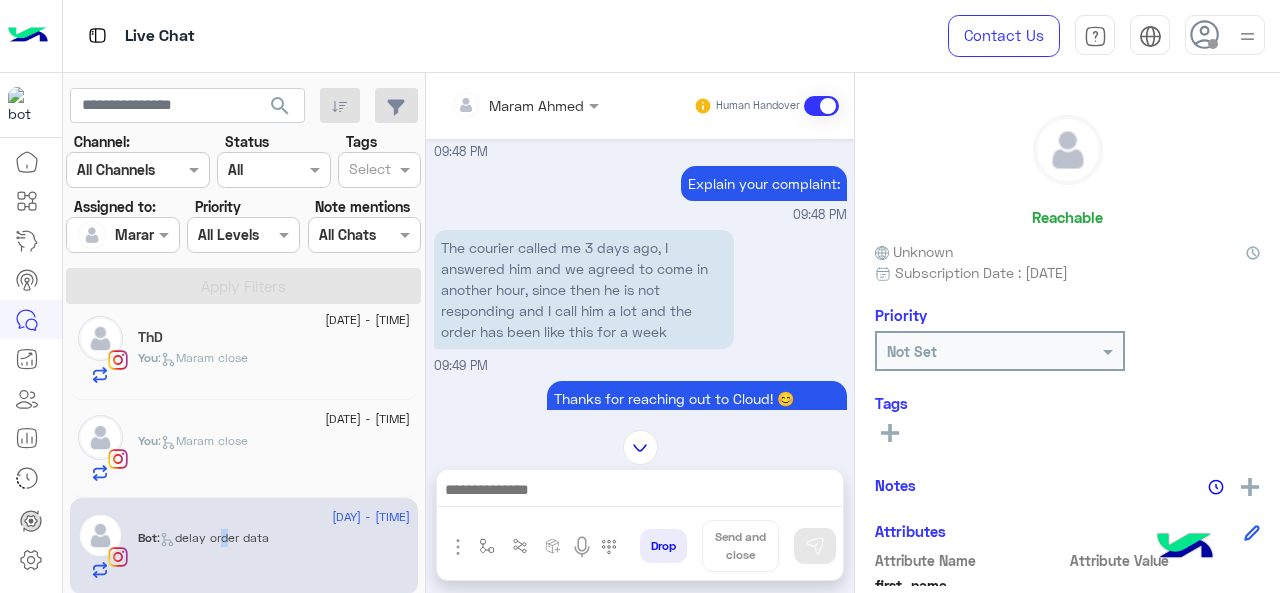 scroll, scrollTop: 484, scrollLeft: 0, axis: vertical 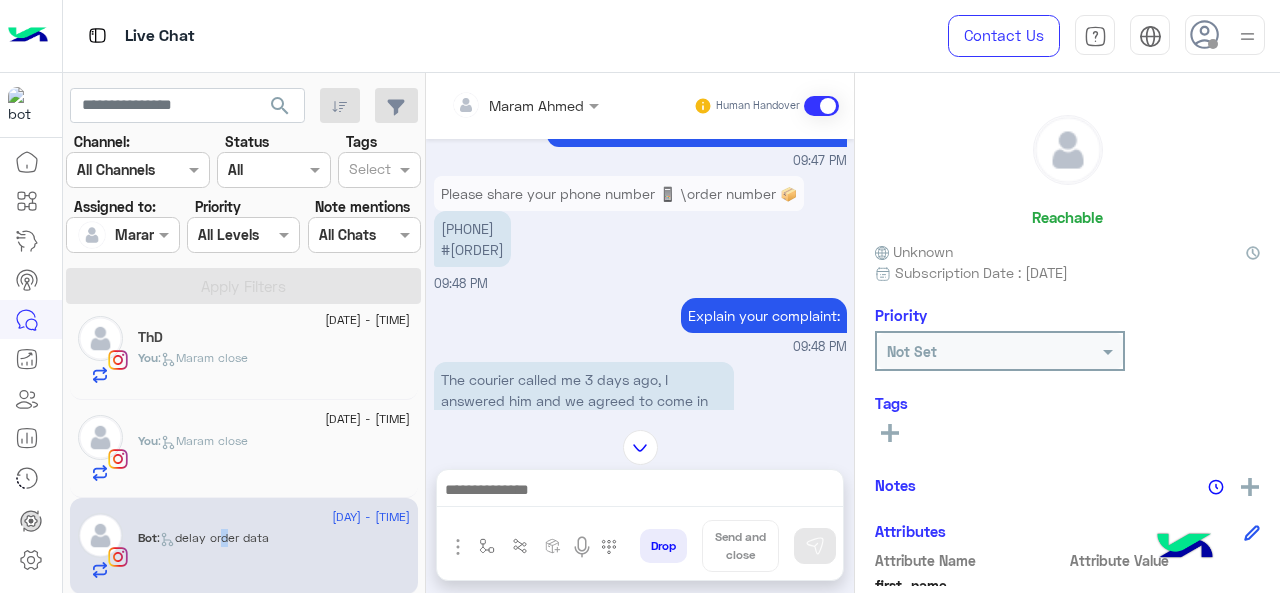 drag, startPoint x: 450, startPoint y: 273, endPoint x: 582, endPoint y: 273, distance: 132 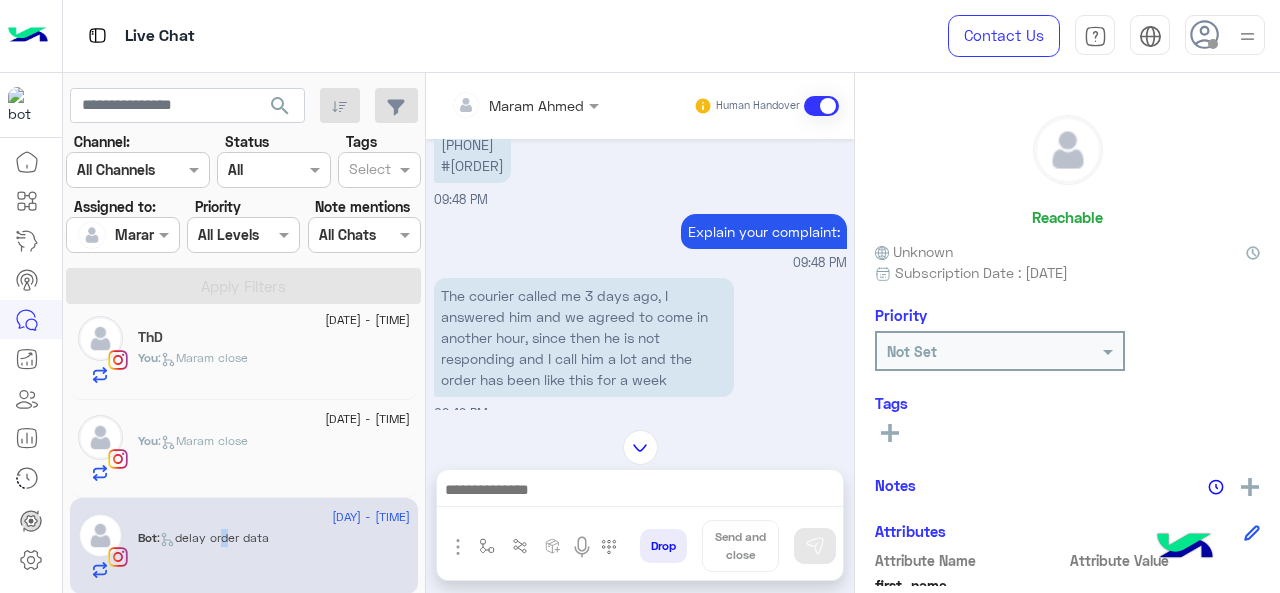scroll, scrollTop: 584, scrollLeft: 0, axis: vertical 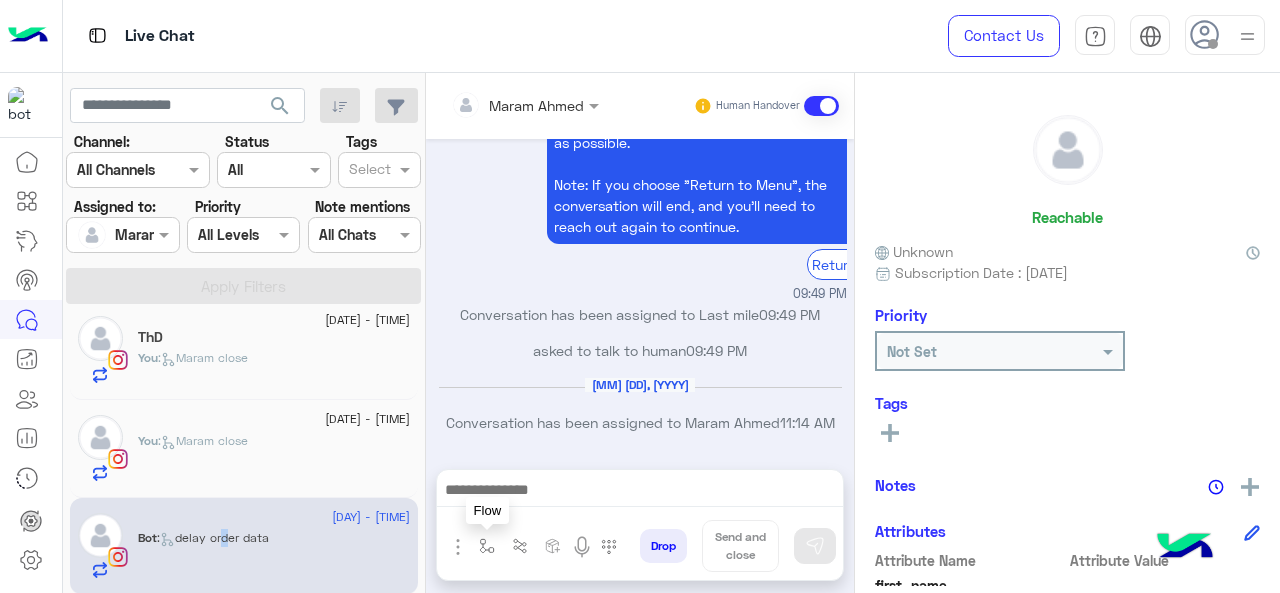 click at bounding box center (487, 546) 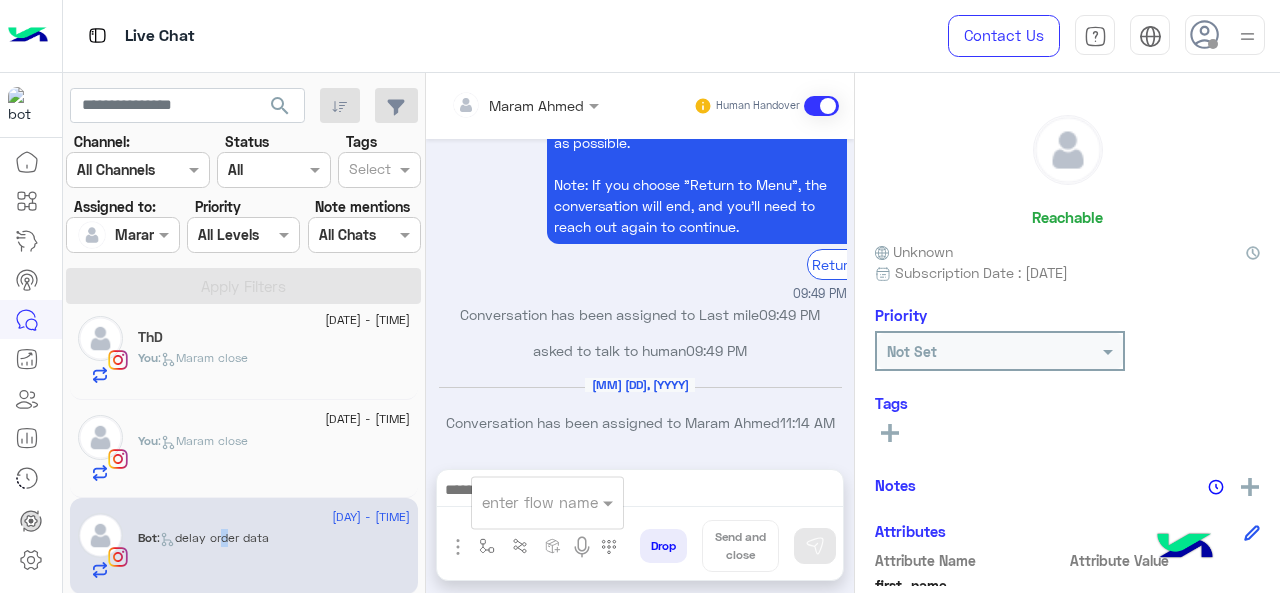 click at bounding box center (523, 502) 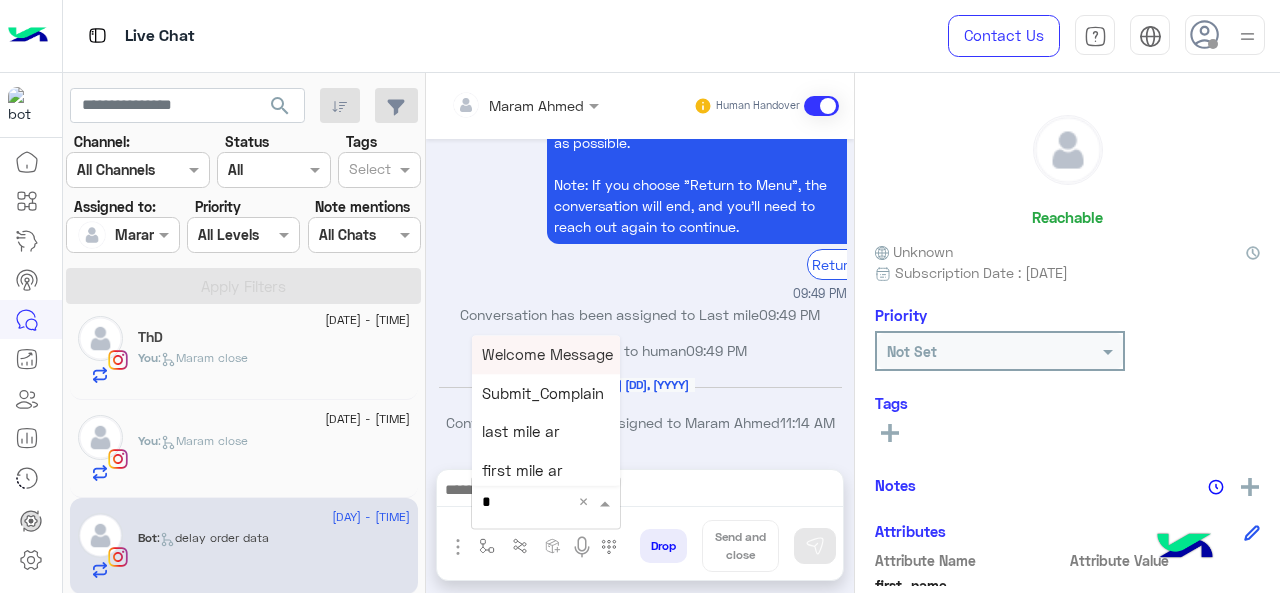 type on "*" 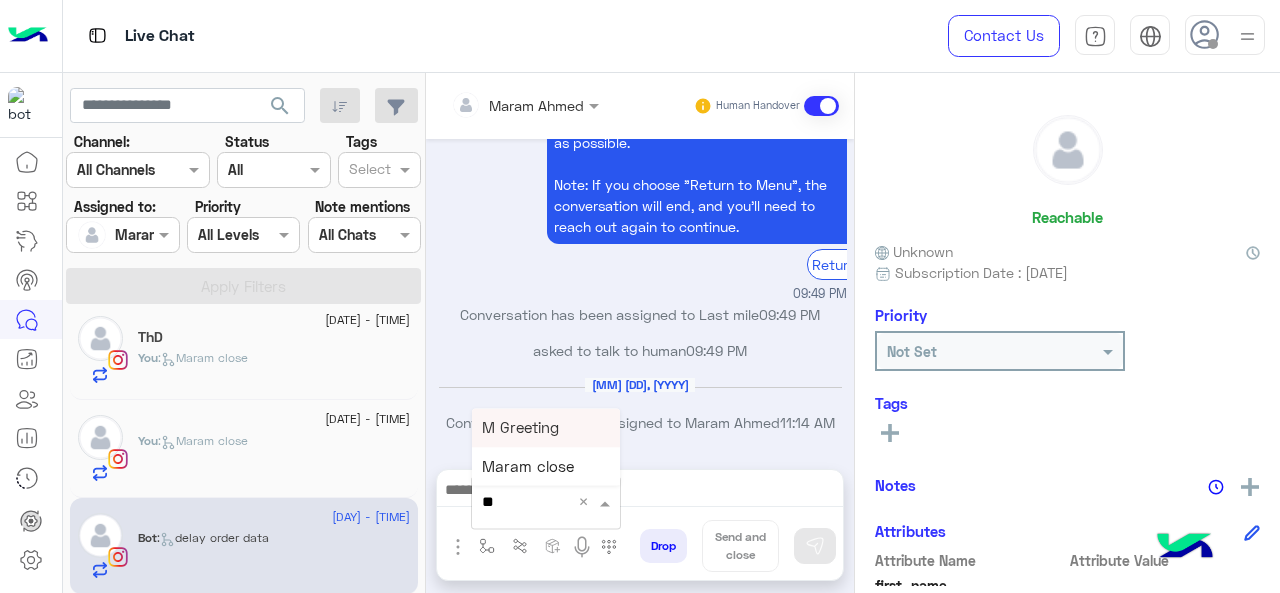 click on "M Greeting" at bounding box center (520, 427) 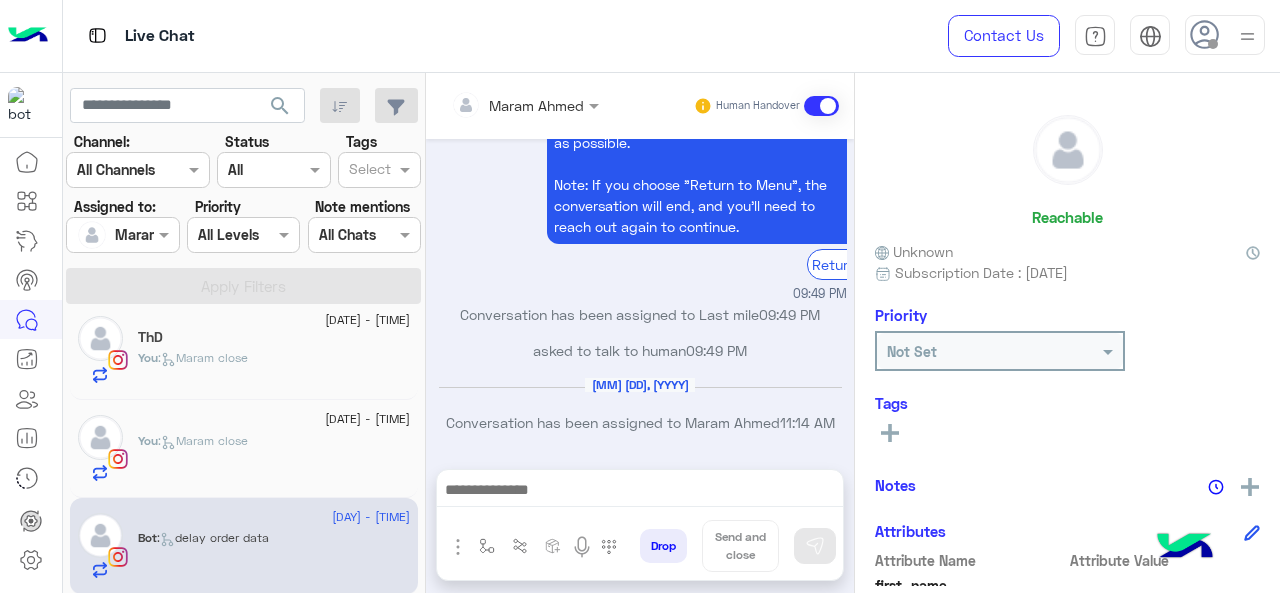 type on "**********" 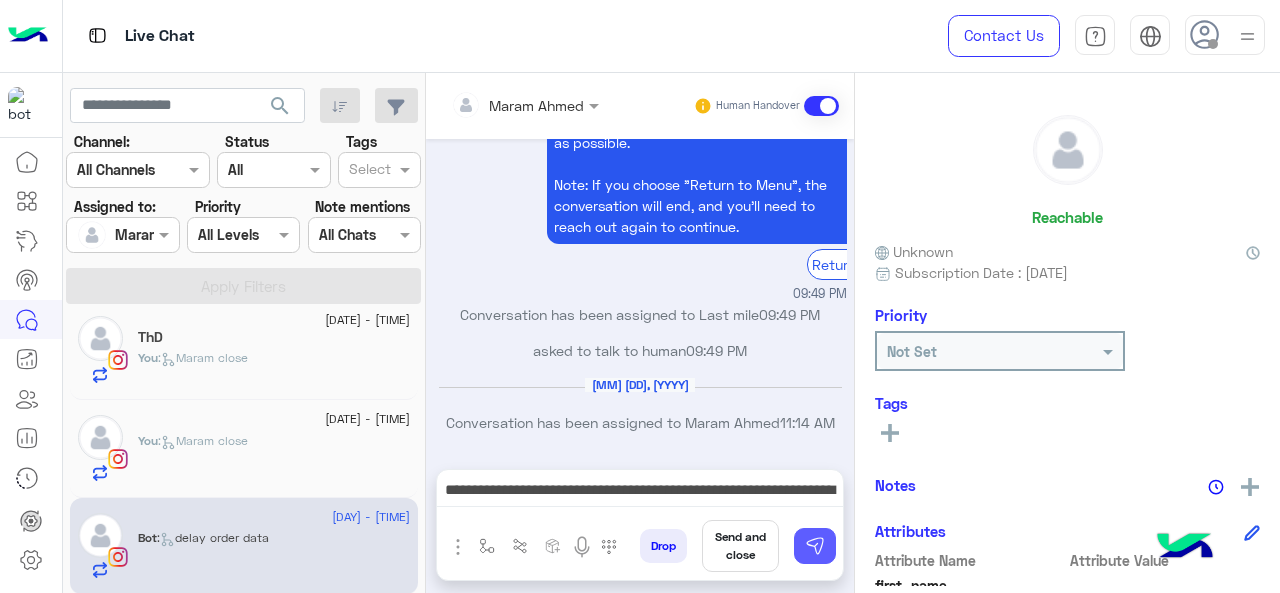 click at bounding box center [815, 546] 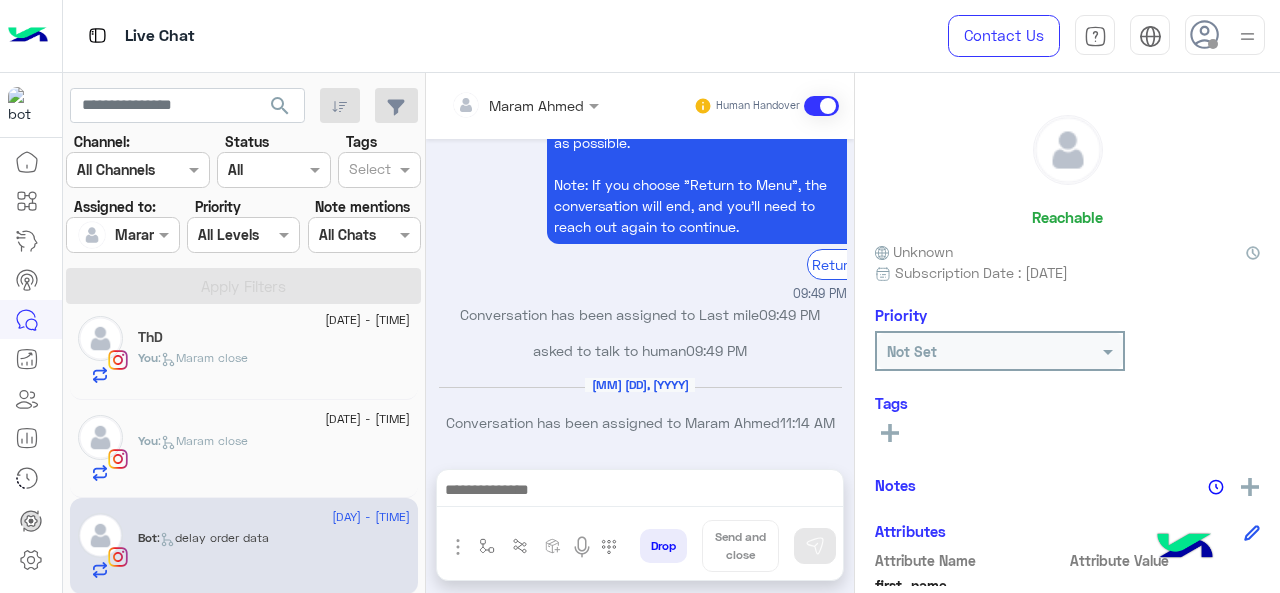 click at bounding box center (640, 492) 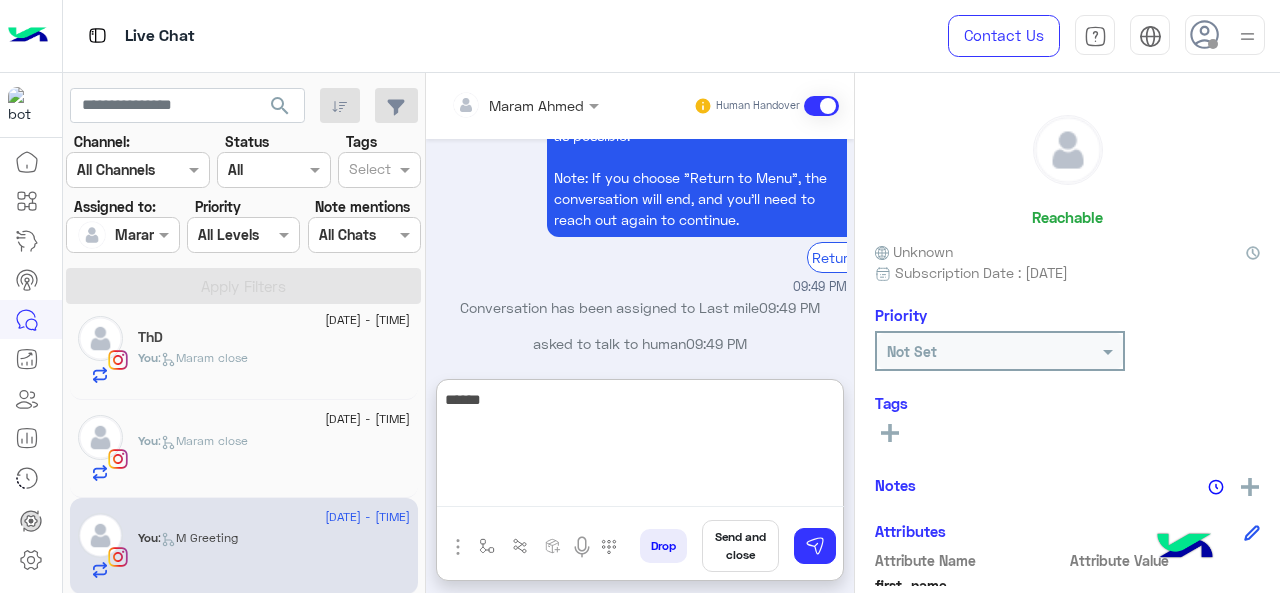 scroll, scrollTop: 1196, scrollLeft: 0, axis: vertical 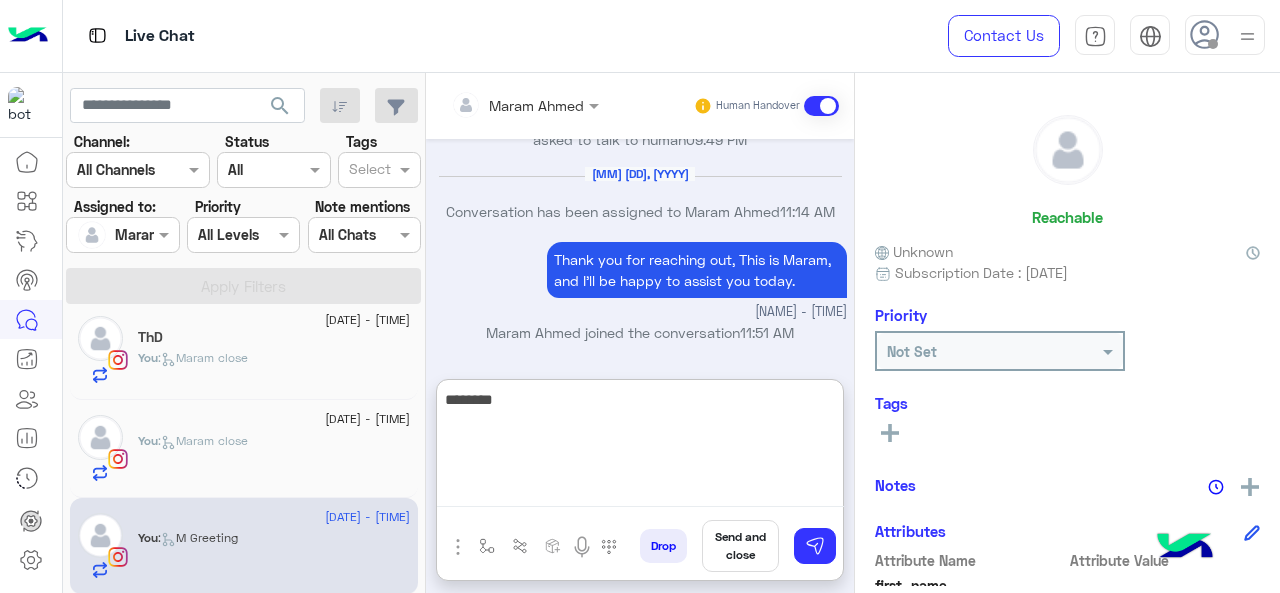 paste on "**********" 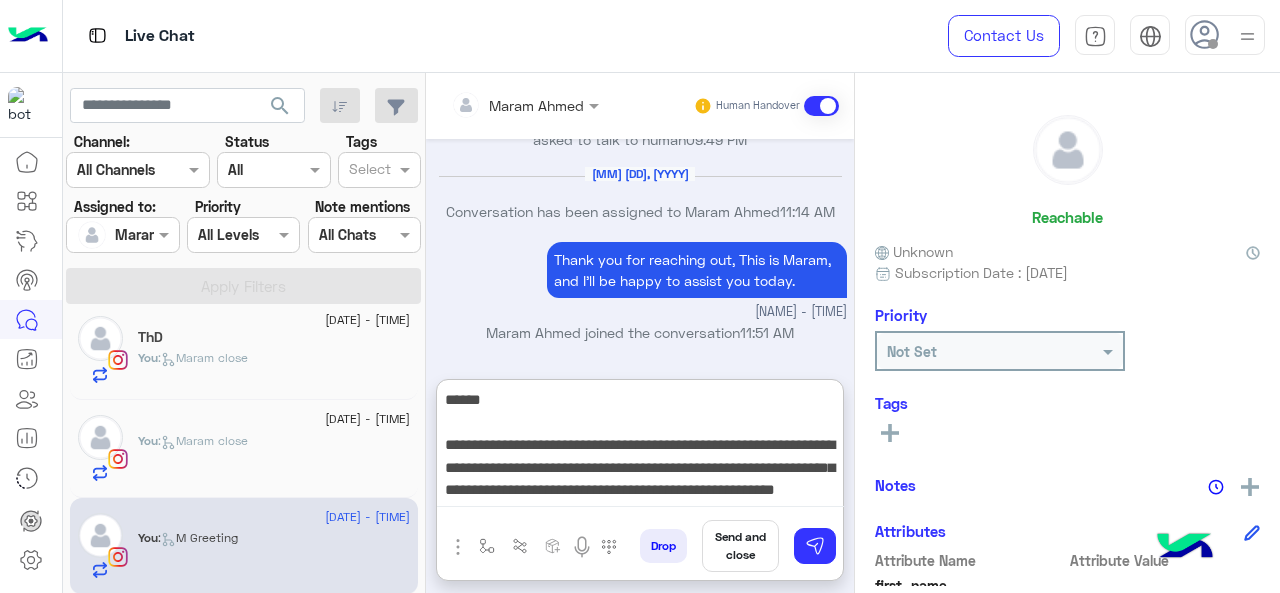 scroll, scrollTop: 15, scrollLeft: 0, axis: vertical 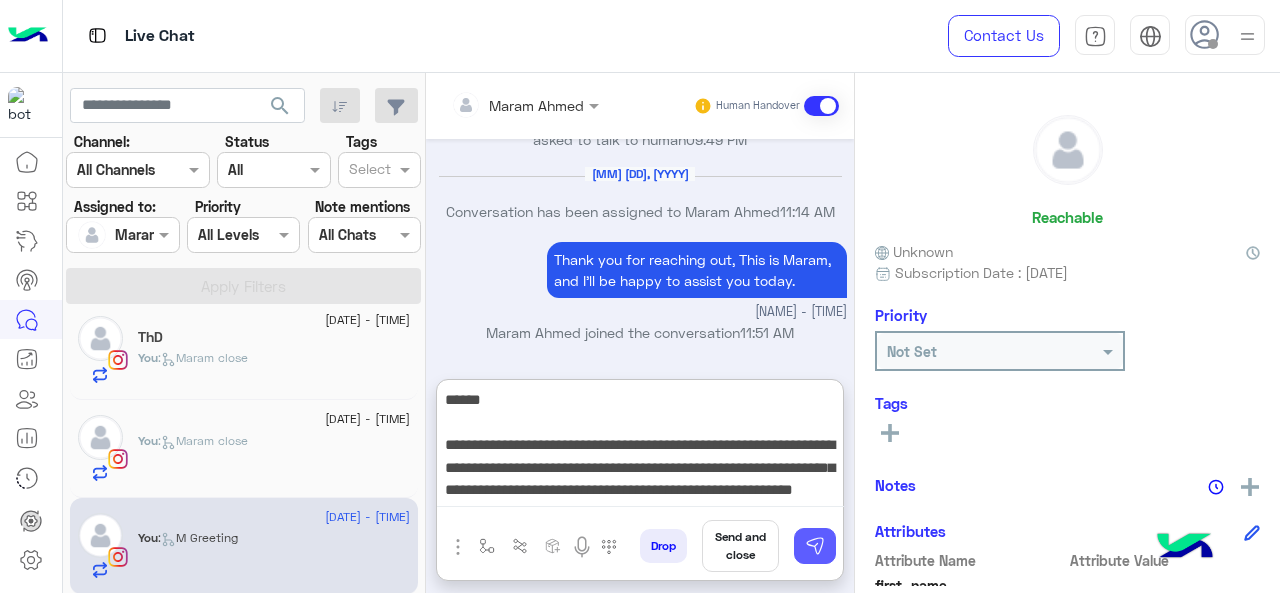 type on "**********" 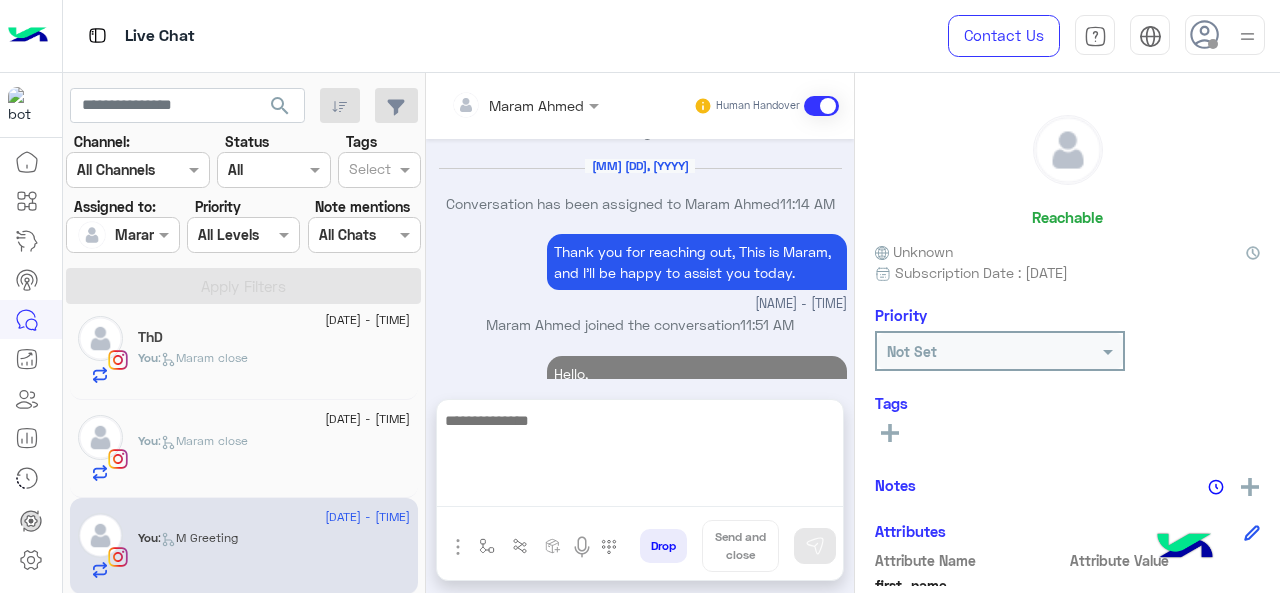 scroll, scrollTop: 0, scrollLeft: 0, axis: both 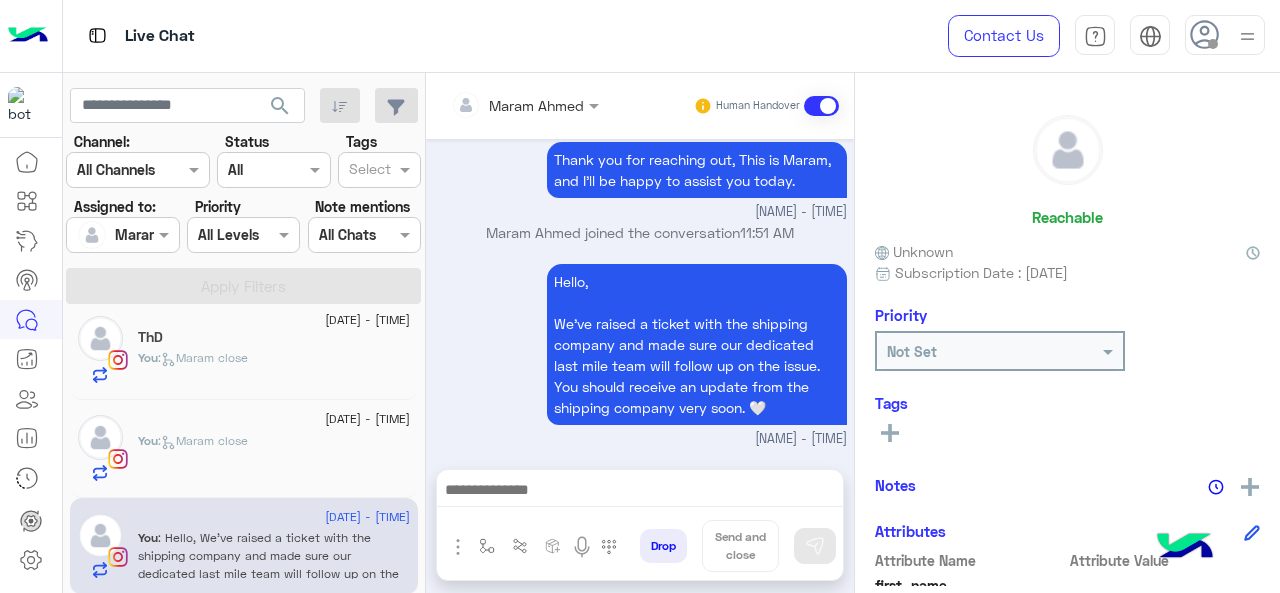 click on "You  :   Maram close" 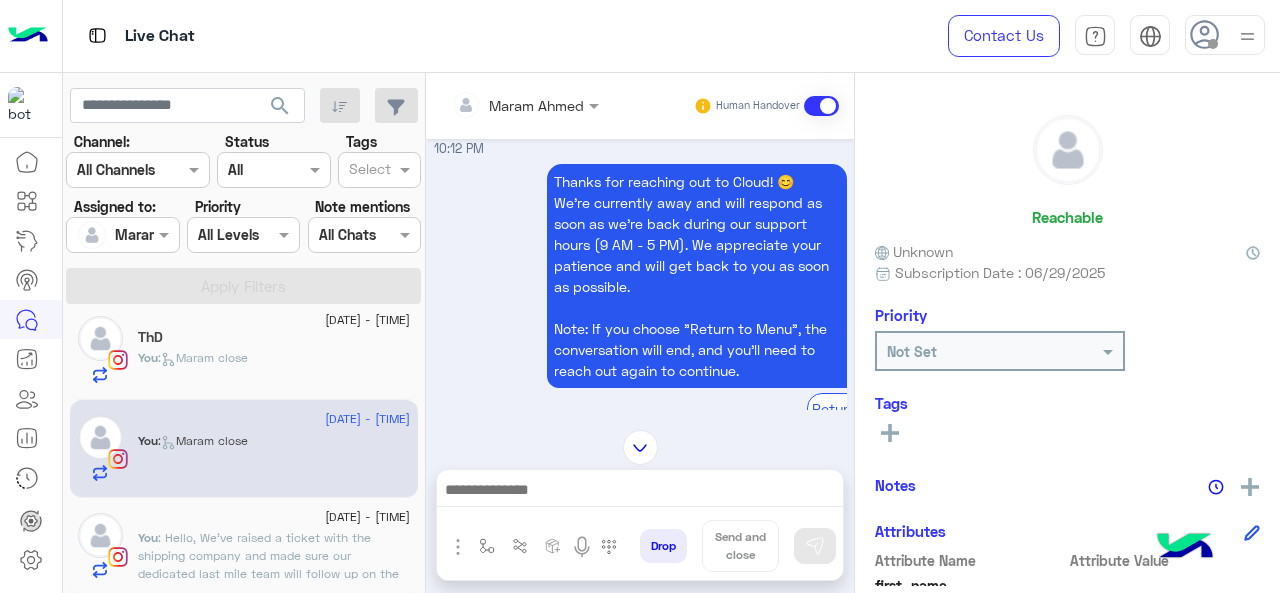 scroll, scrollTop: 179, scrollLeft: 0, axis: vertical 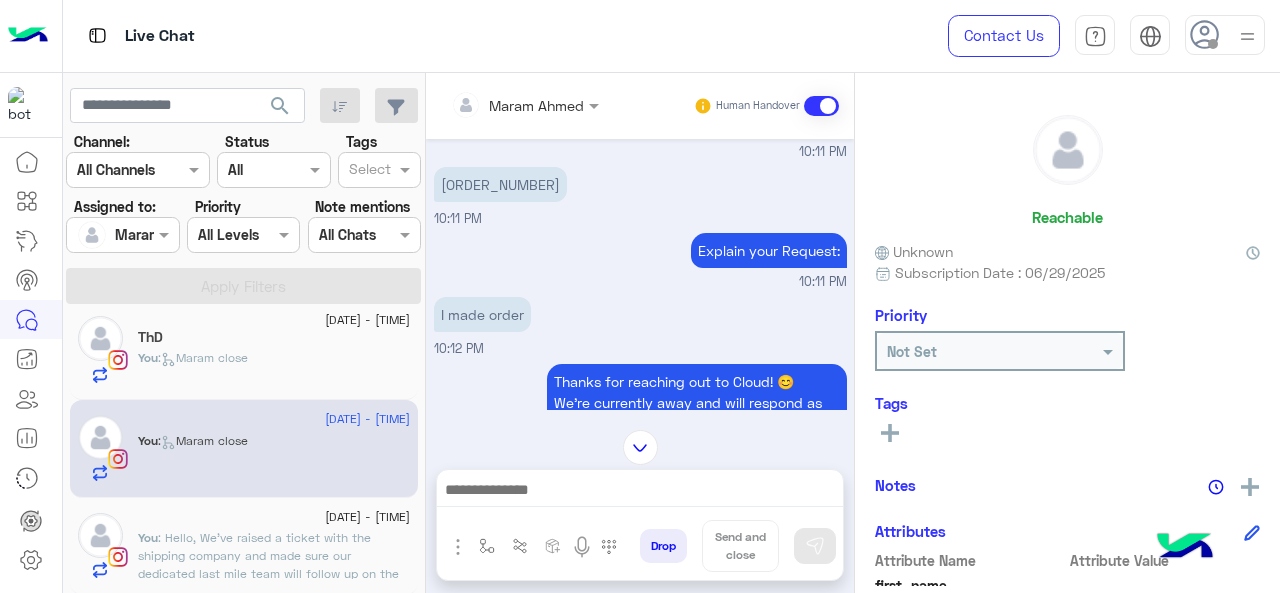 click on "[ORDER_NUMBER]" at bounding box center [500, 184] 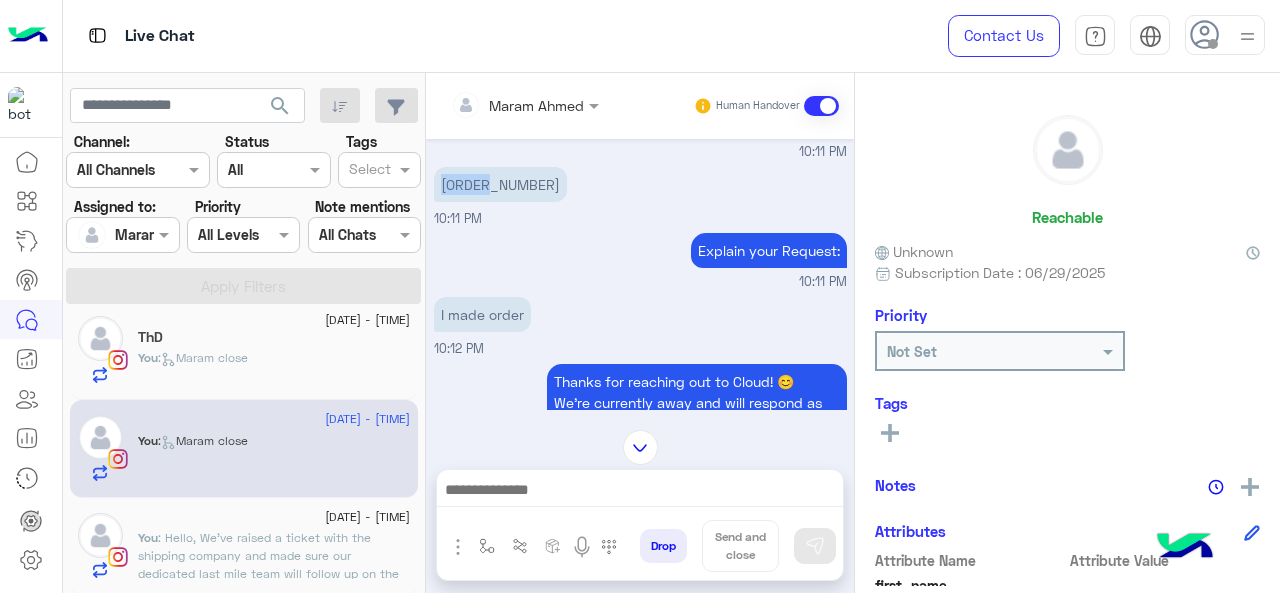click on "[ORDER_NUMBER]" at bounding box center (500, 184) 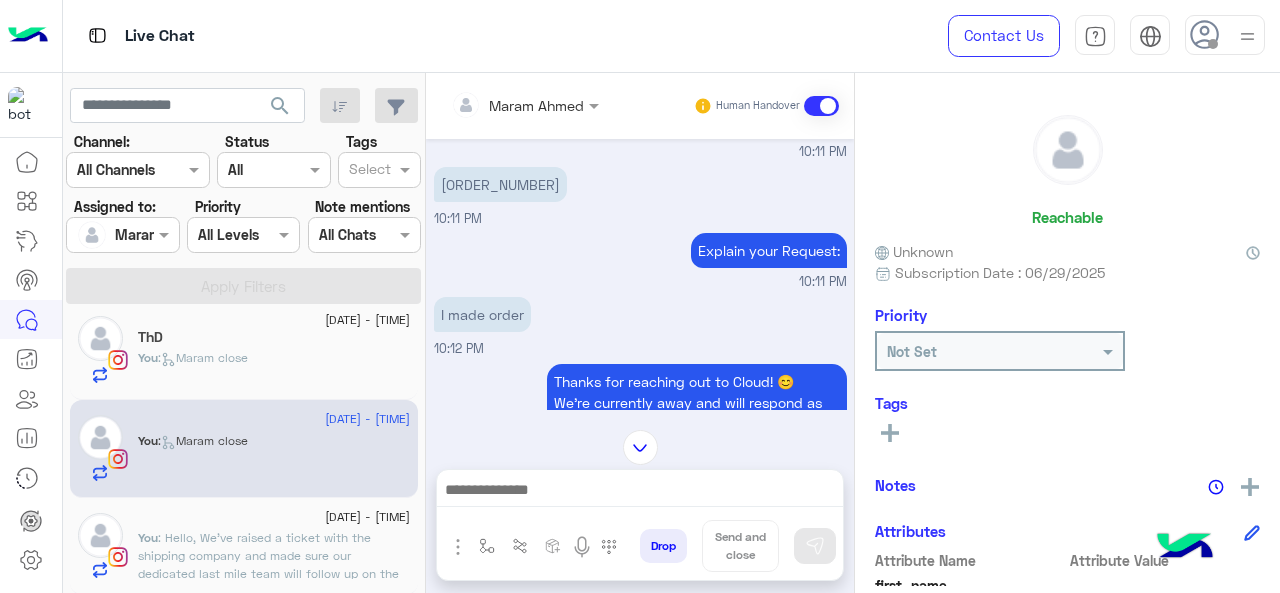 click 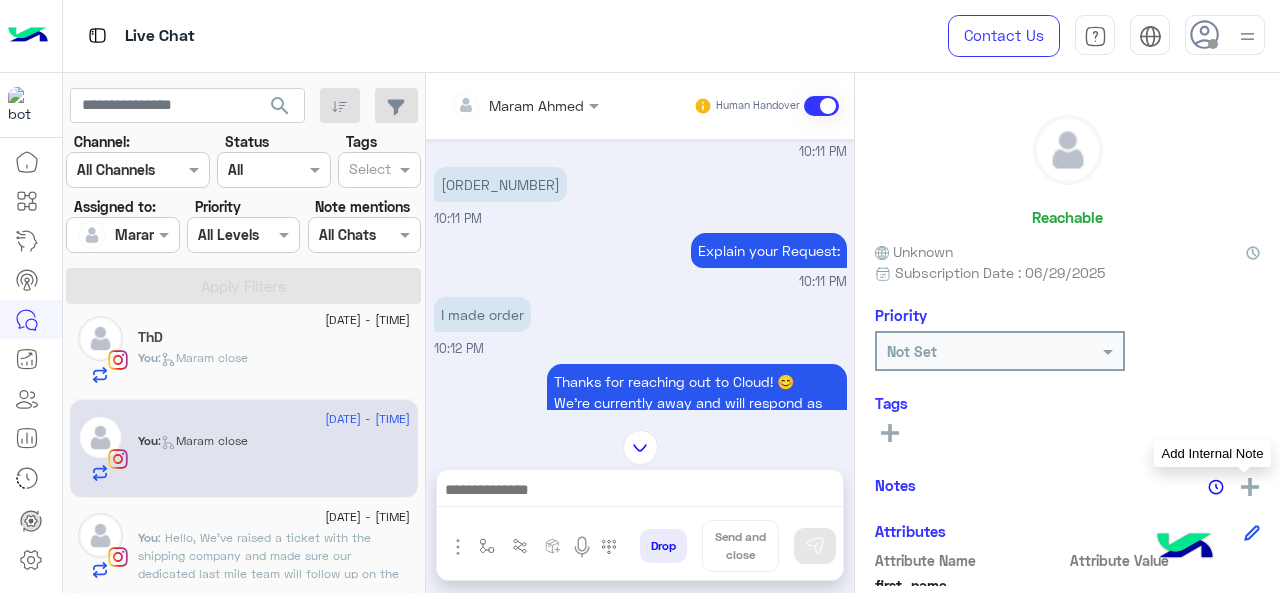 click 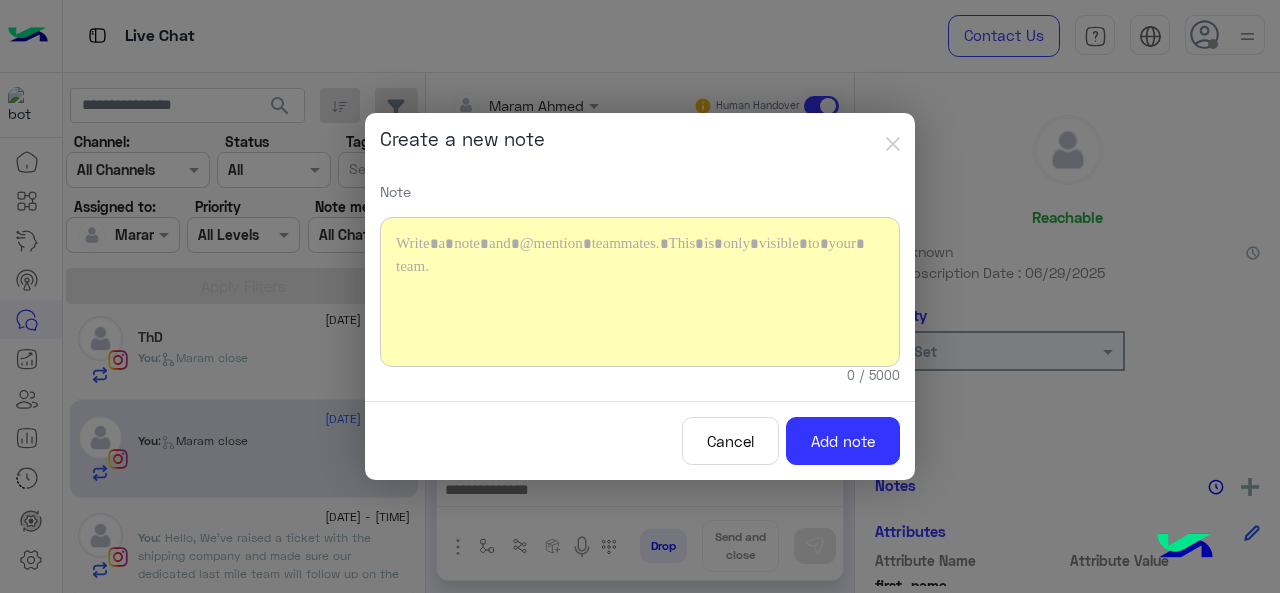 type 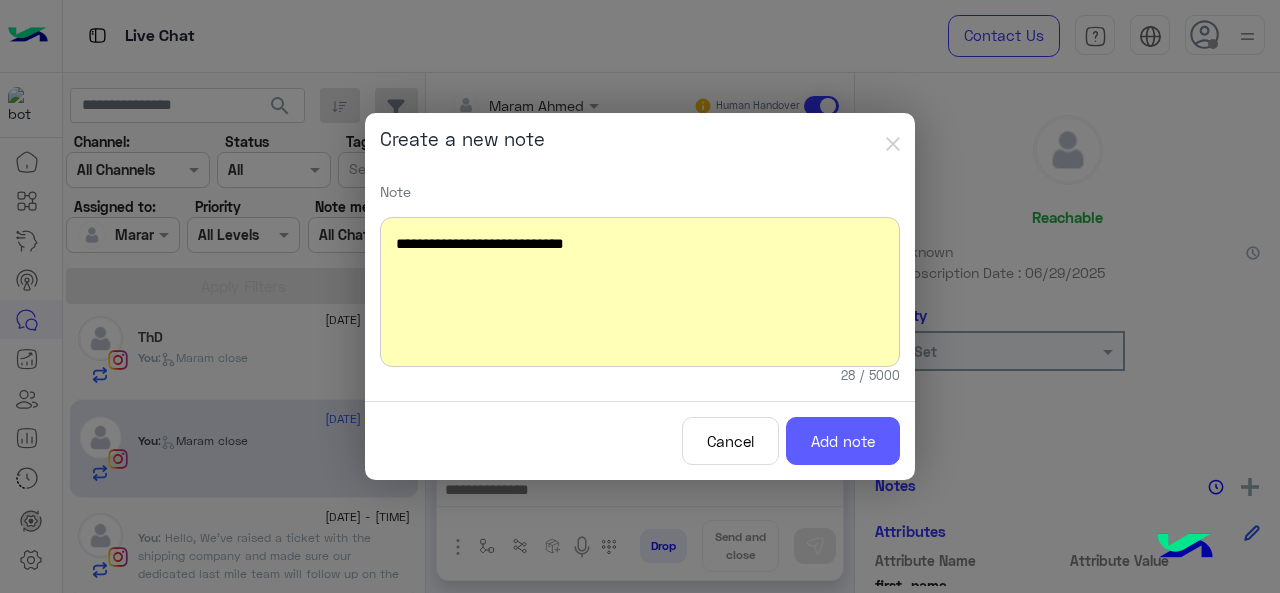 click on "Add note" 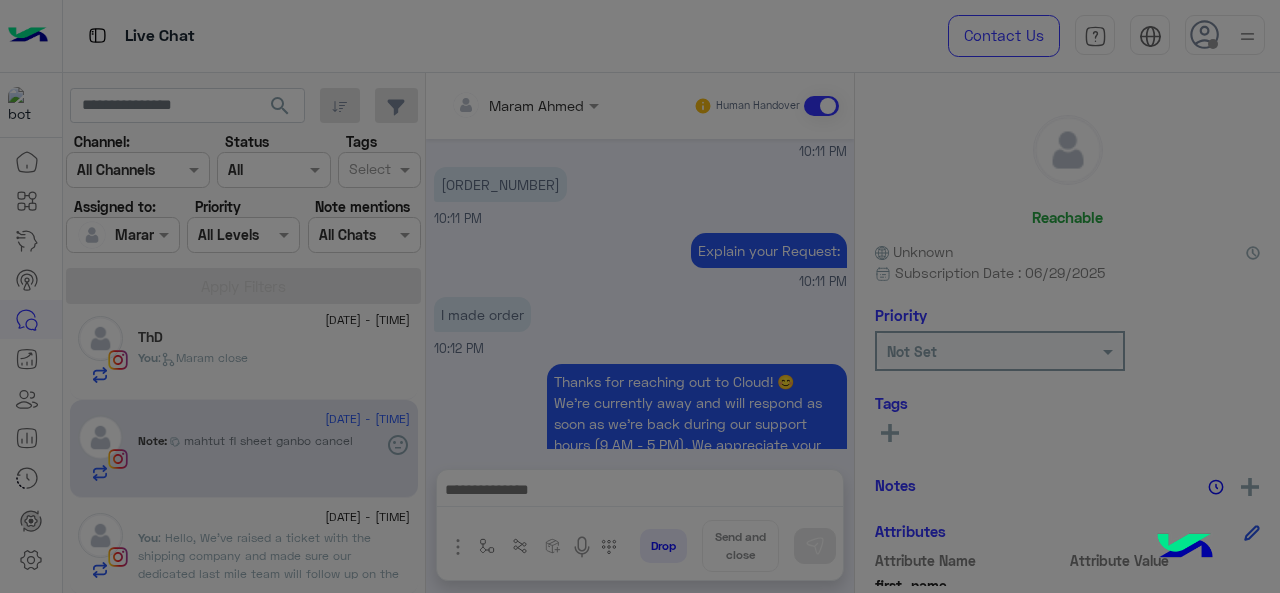 scroll, scrollTop: 803, scrollLeft: 0, axis: vertical 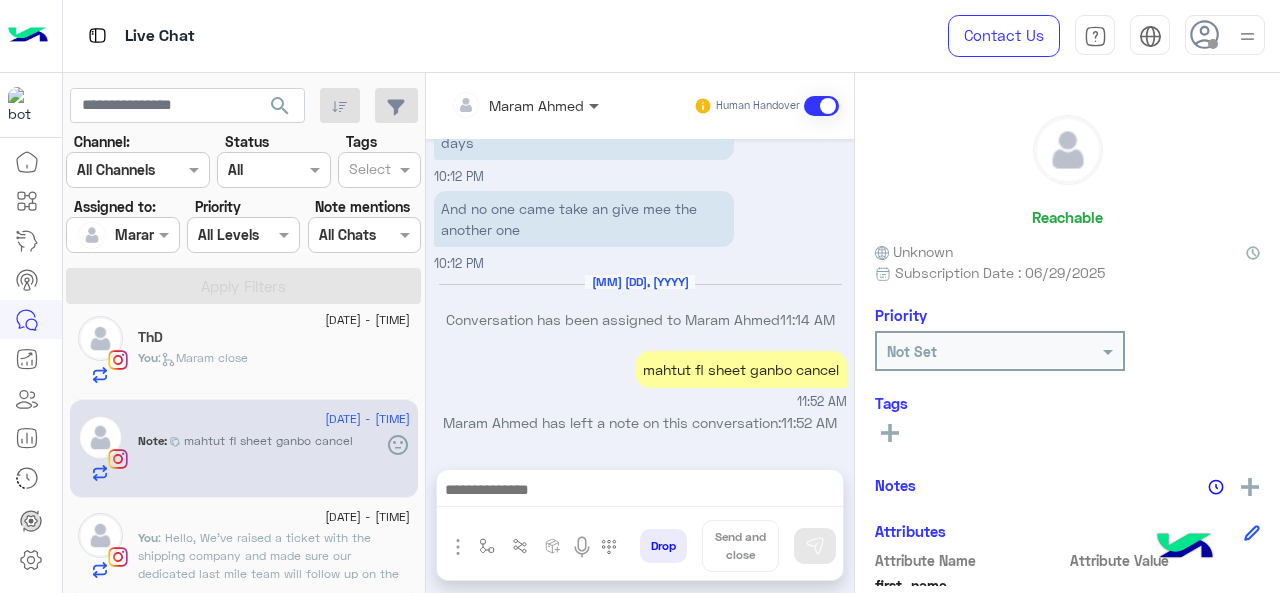 click at bounding box center (596, 105) 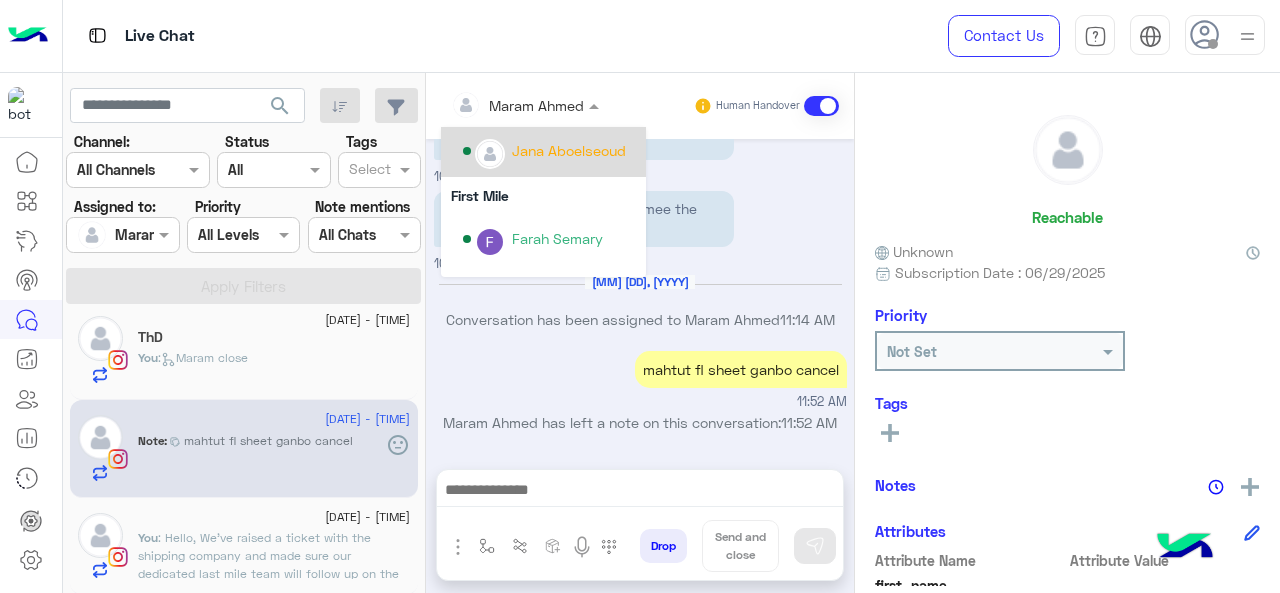 scroll, scrollTop: 354, scrollLeft: 0, axis: vertical 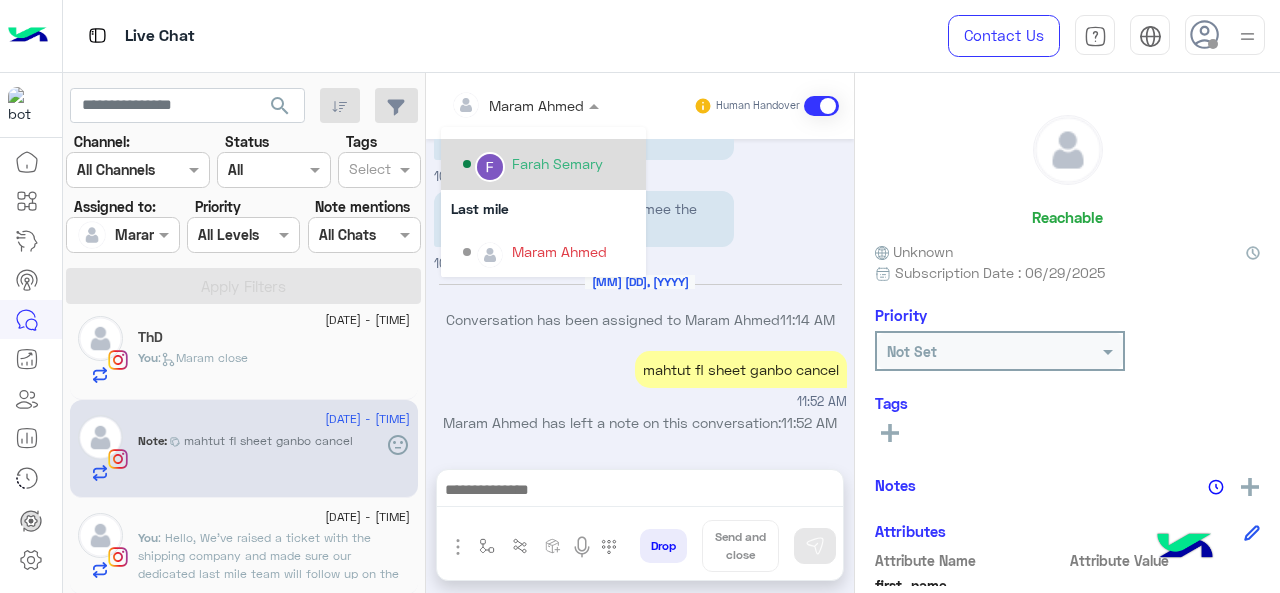 click on "Farah Semary" at bounding box center (557, 163) 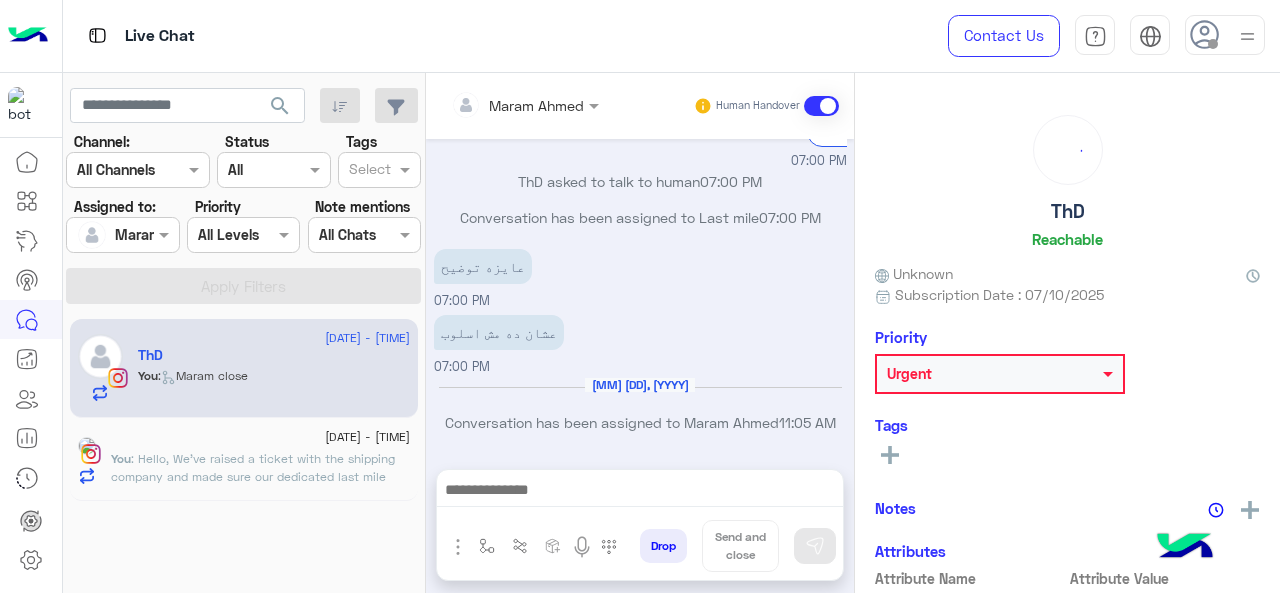 scroll, scrollTop: 0, scrollLeft: 0, axis: both 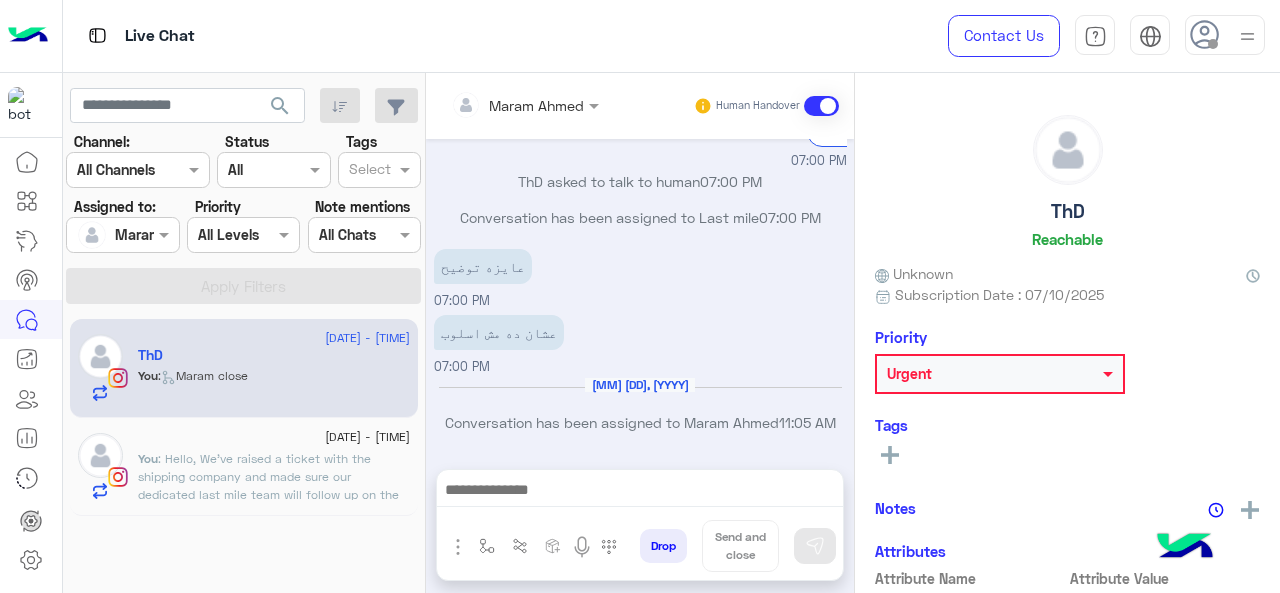 click on ": Hello,
We’ve raised a ticket with the shipping company and made sure our dedicated last mile team will follow up on the issue. You should receive an update from the shipping company very soon. 🤍" 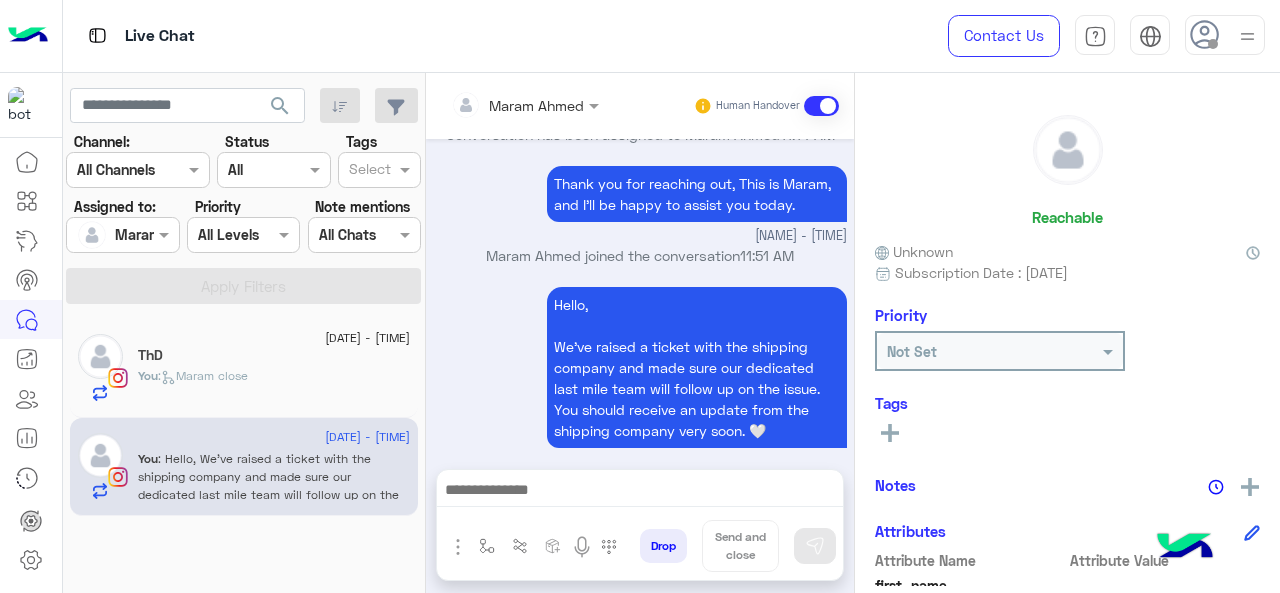 scroll, scrollTop: 788, scrollLeft: 0, axis: vertical 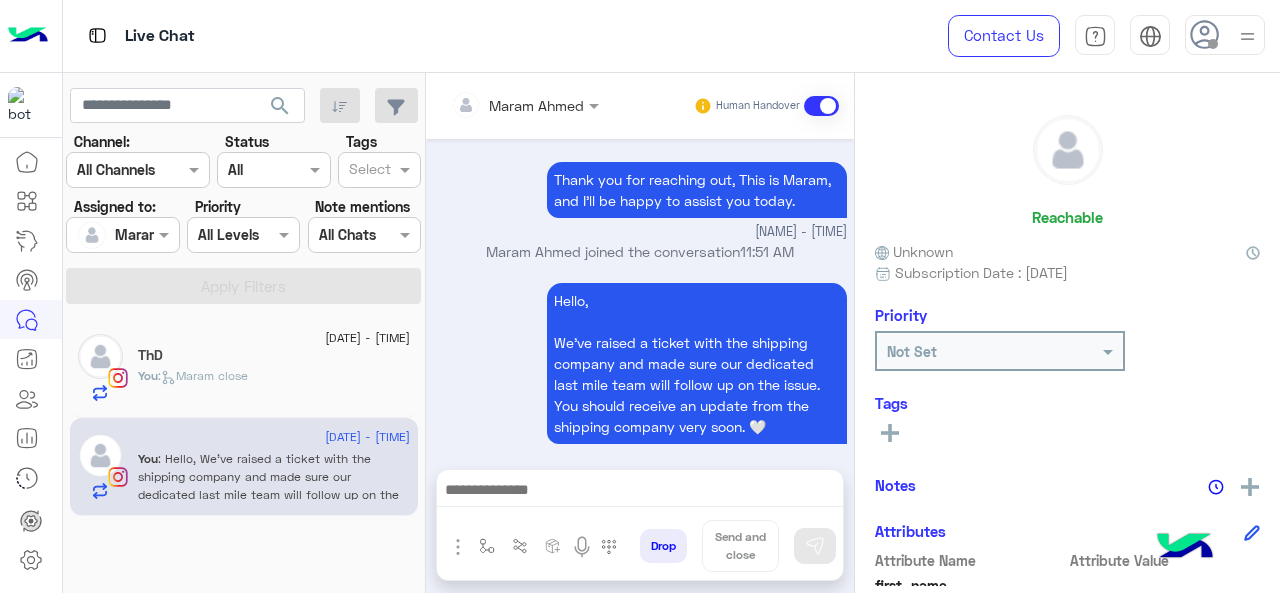 click on "[FIRST] [LAST] joined the conversation 11:51 AM" at bounding box center [640, 251] 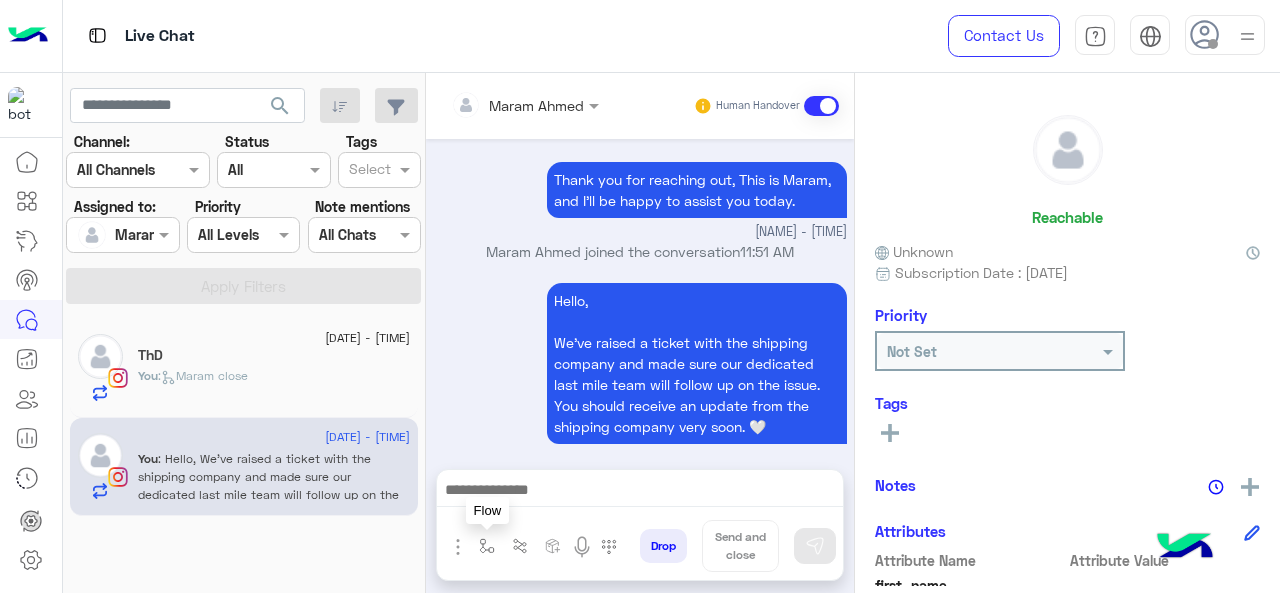 click at bounding box center [487, 546] 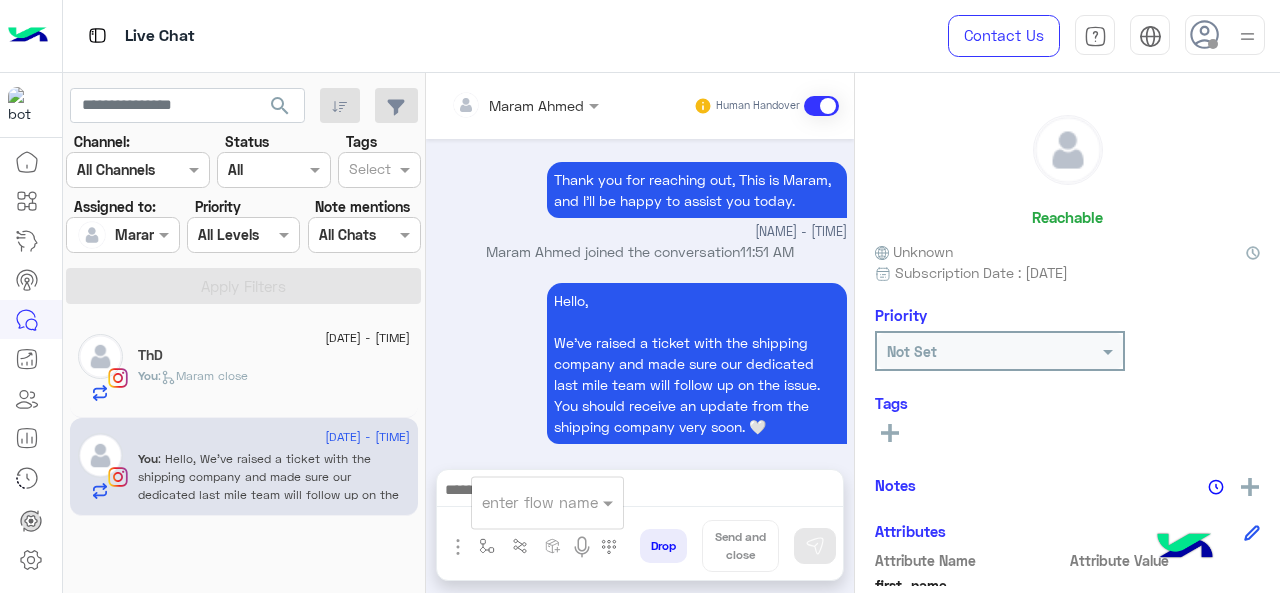 click at bounding box center (523, 502) 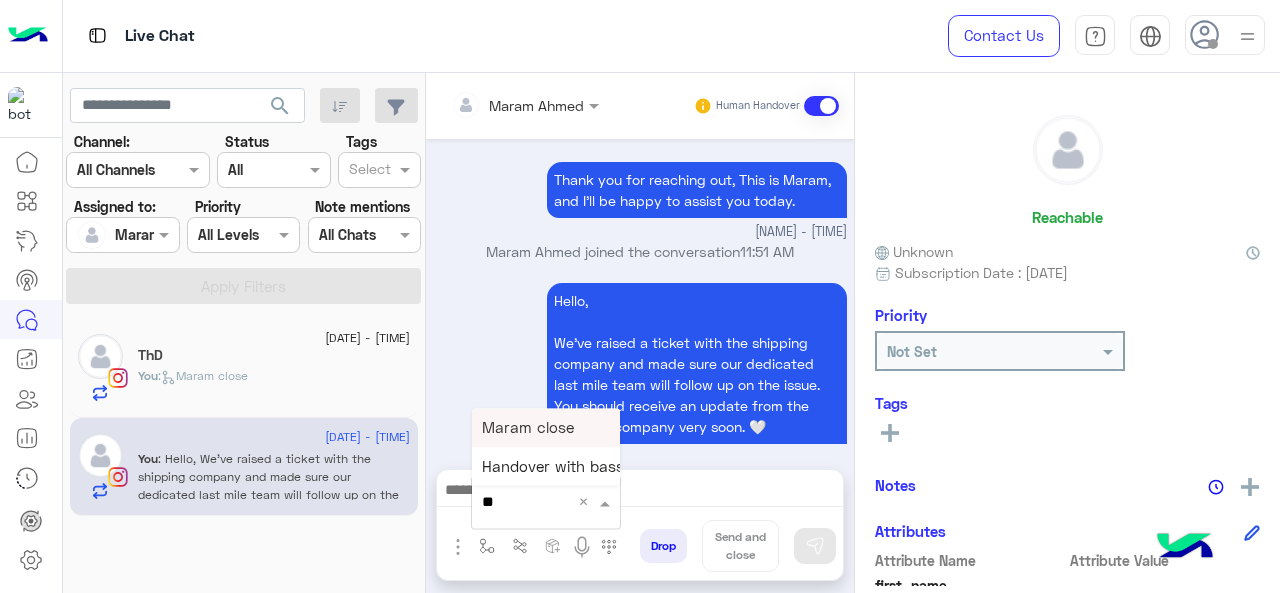 scroll, scrollTop: 0, scrollLeft: 0, axis: both 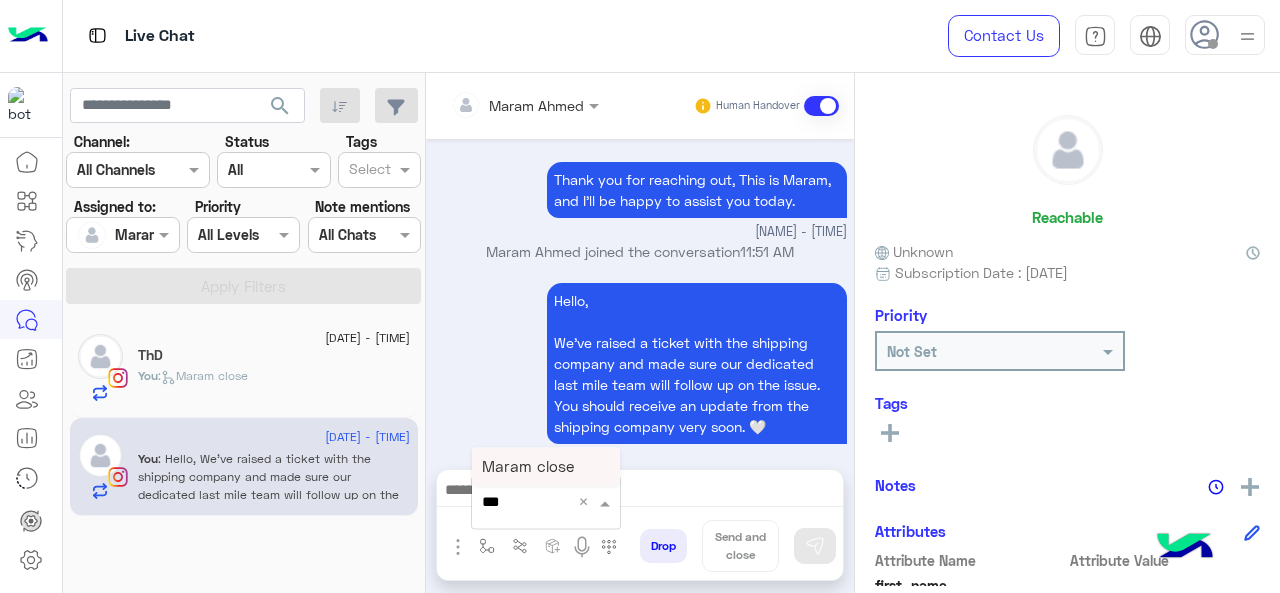 click on "Maram close" at bounding box center [528, 466] 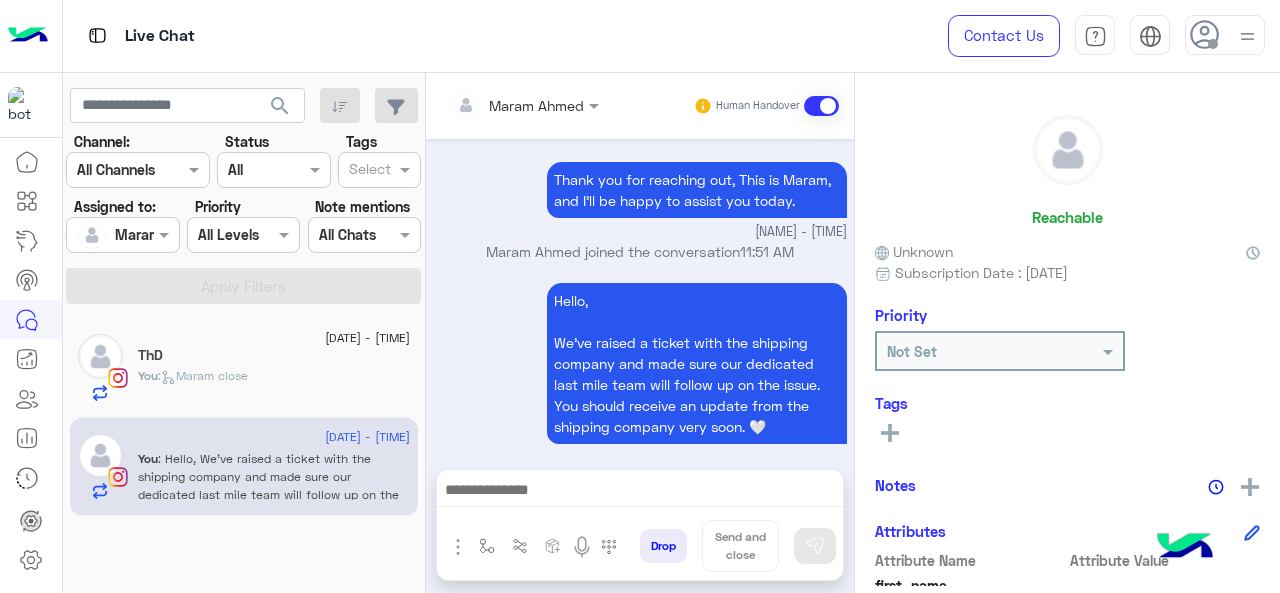 type on "**********" 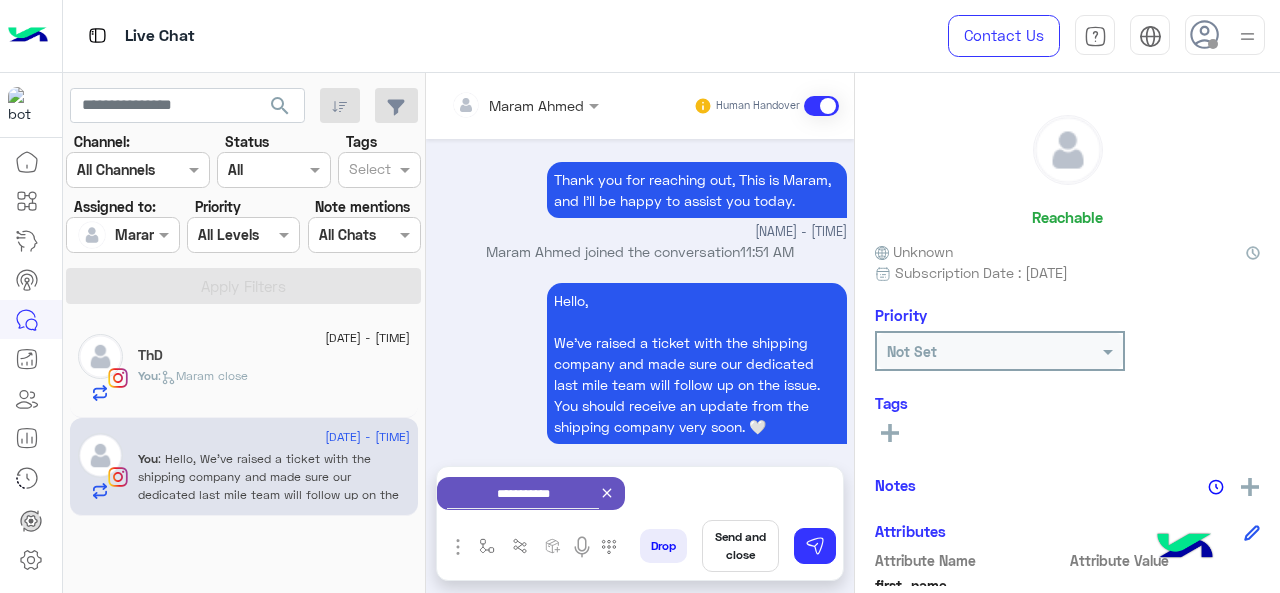 click on "Send and close" at bounding box center (740, 546) 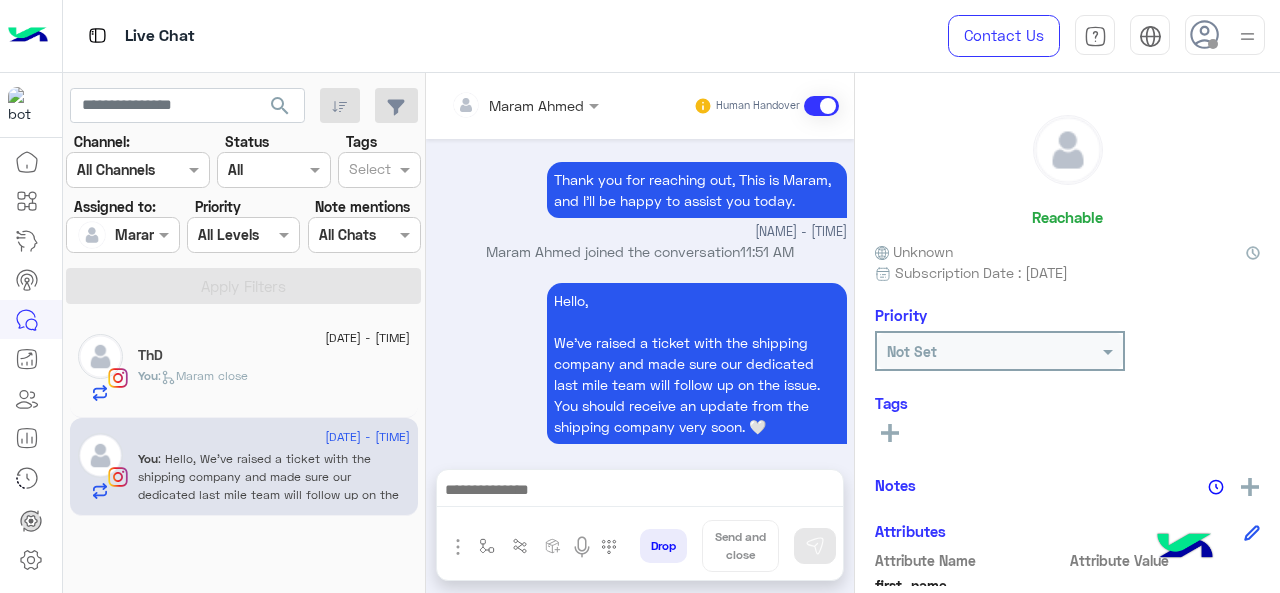 scroll, scrollTop: 809, scrollLeft: 0, axis: vertical 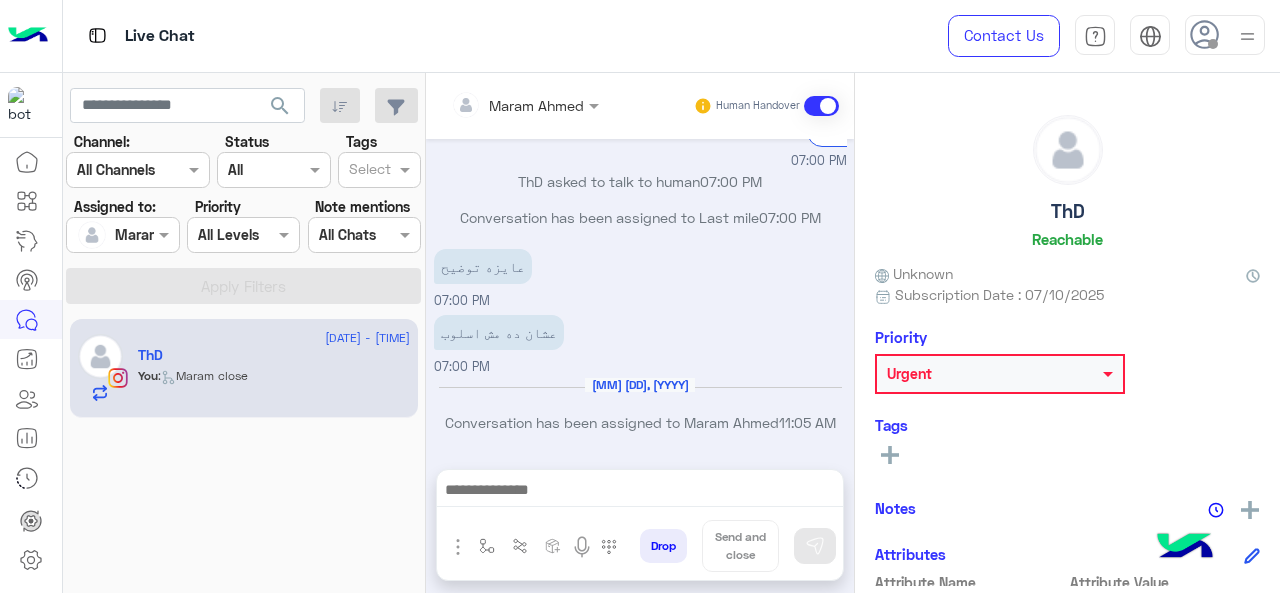 click at bounding box center (100, 235) 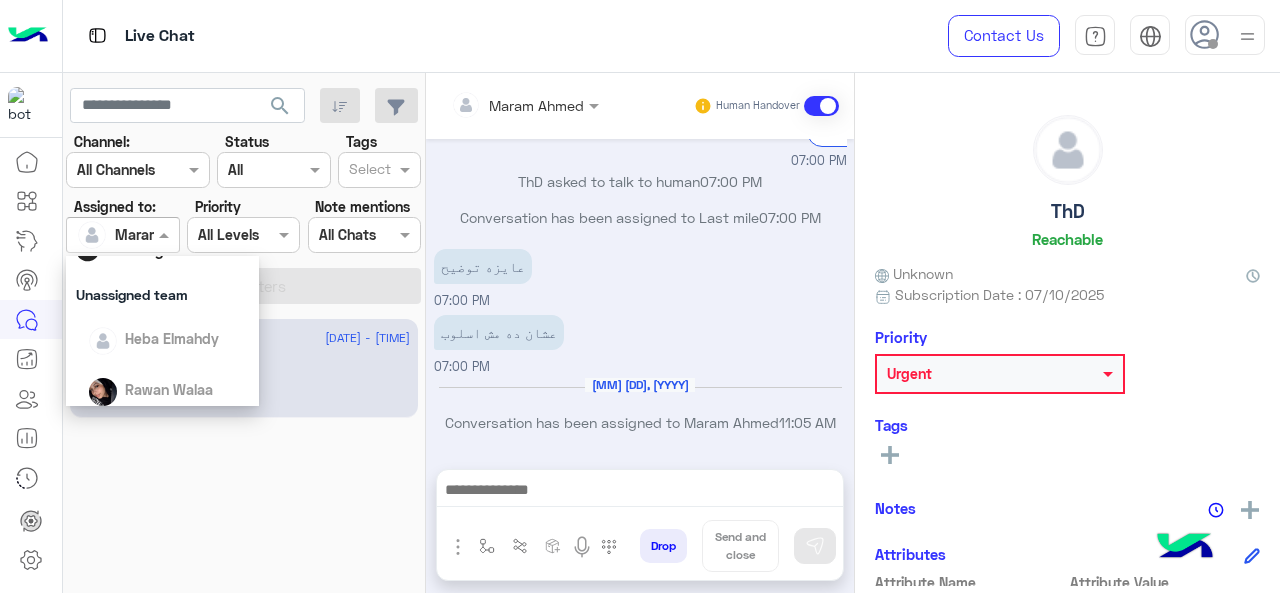scroll, scrollTop: 392, scrollLeft: 0, axis: vertical 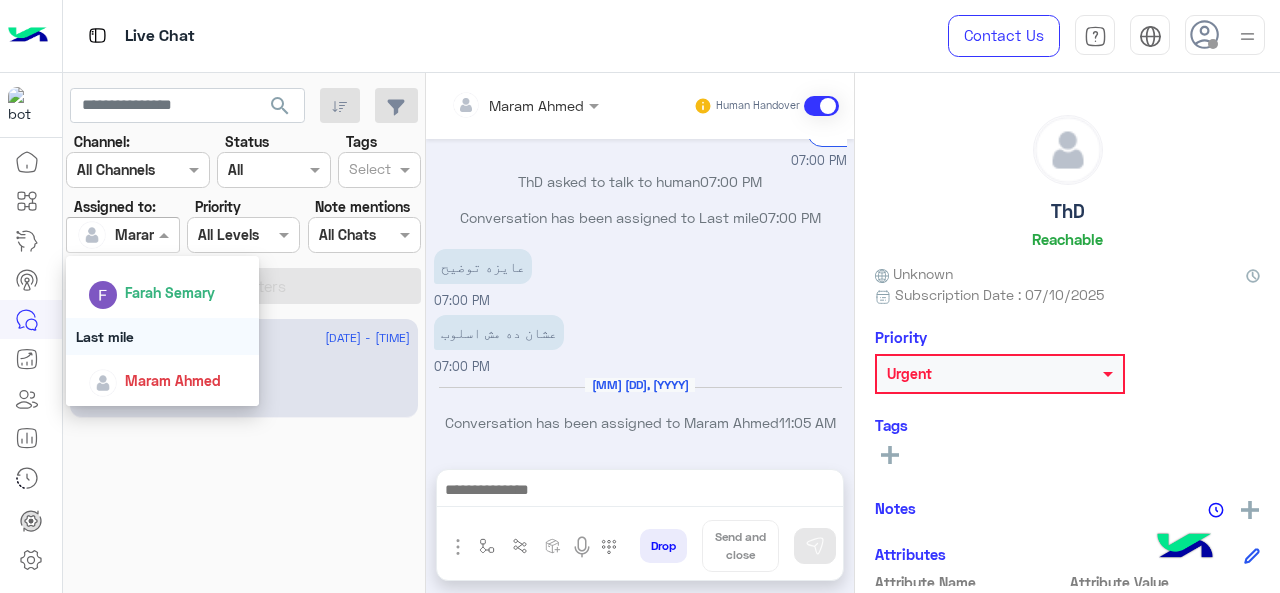 click on "Last mile" at bounding box center [163, 336] 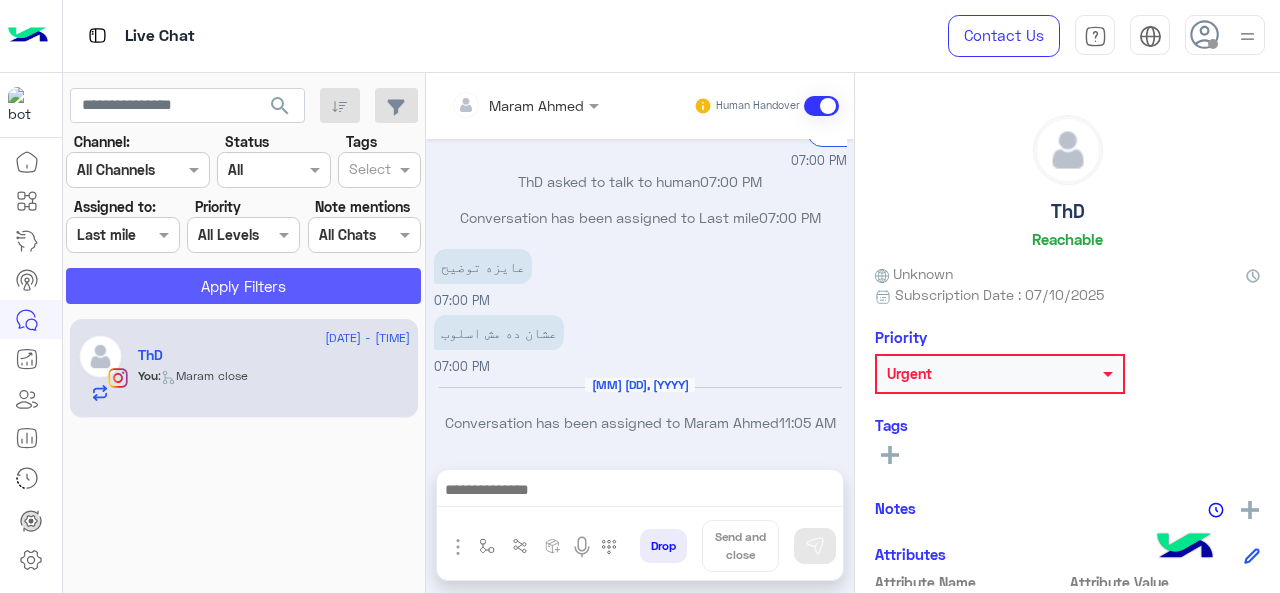 click on "Apply Filters" 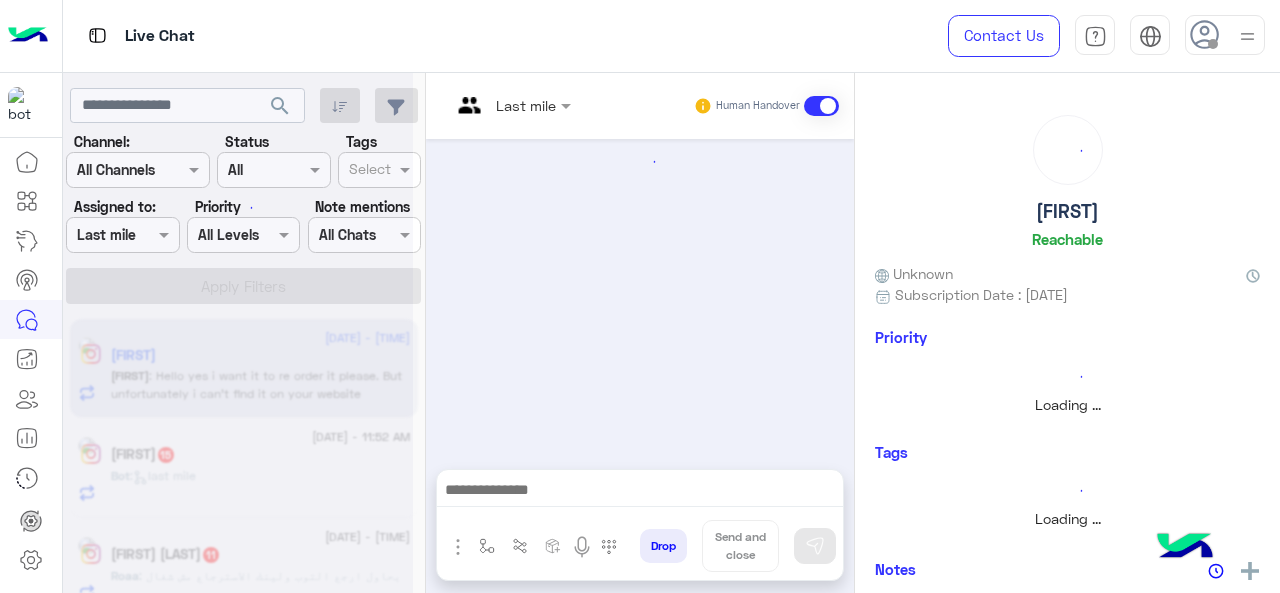 scroll, scrollTop: 1062, scrollLeft: 0, axis: vertical 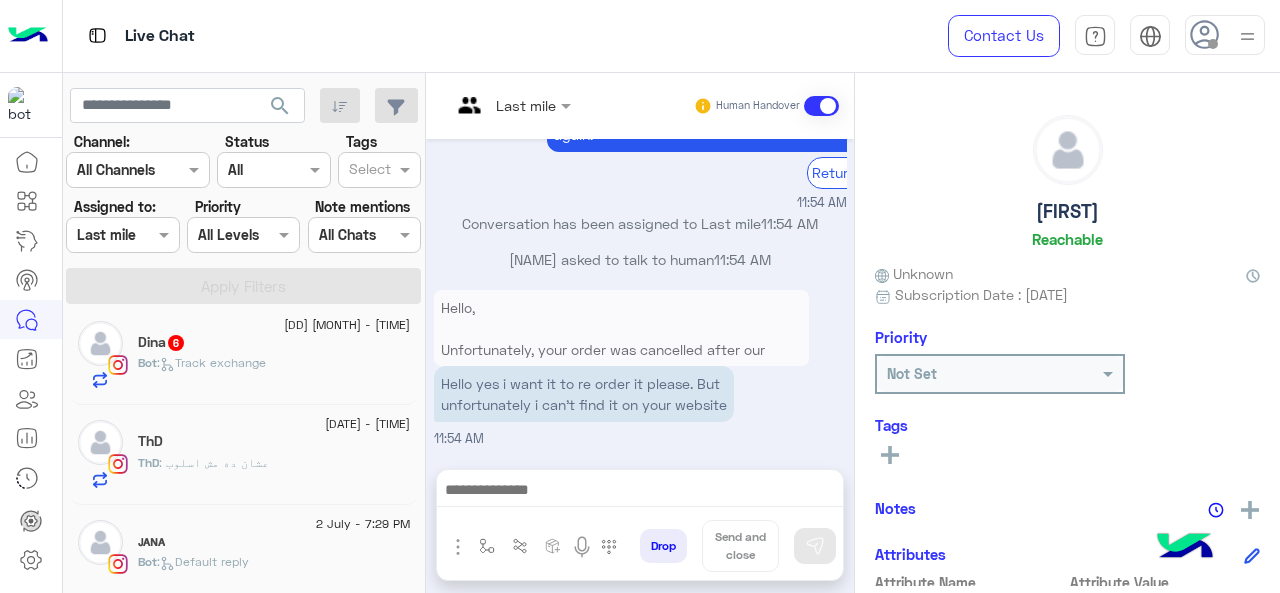 click on "Bot :   Track exchange" 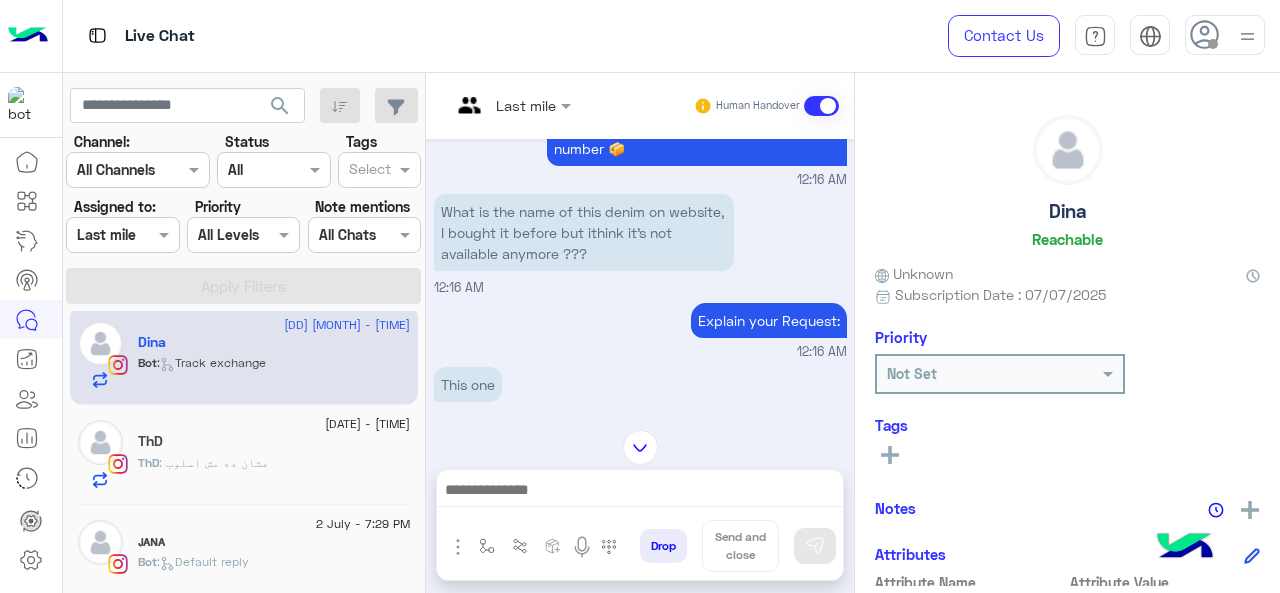 scroll, scrollTop: 419, scrollLeft: 0, axis: vertical 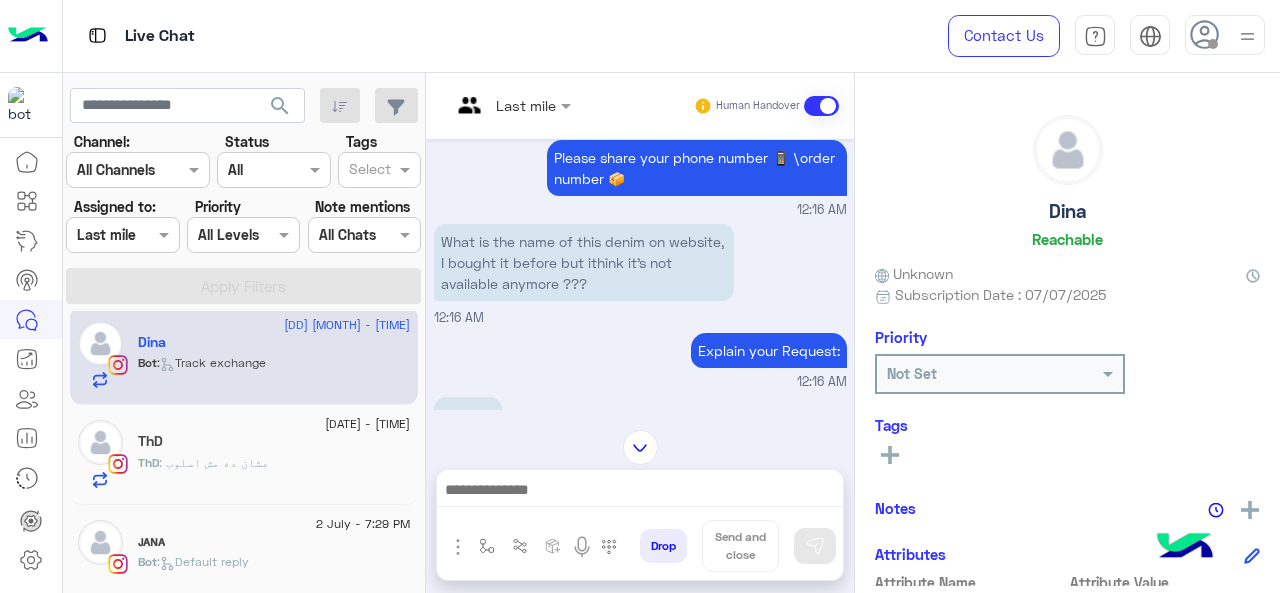 click at bounding box center [511, 104] 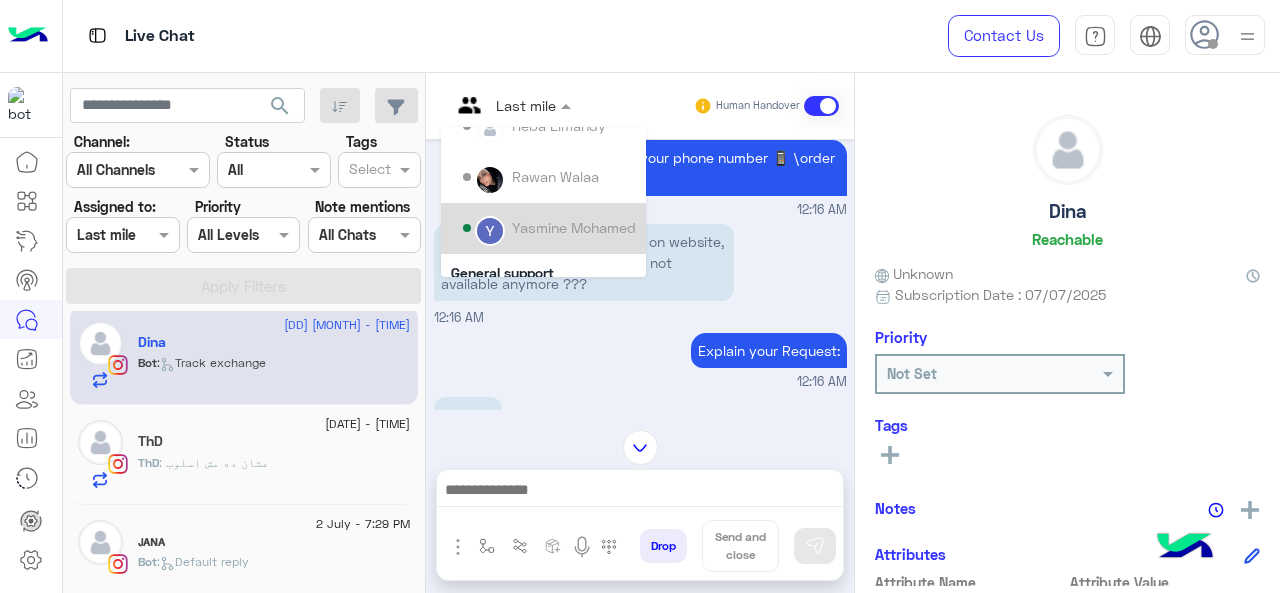 scroll, scrollTop: 200, scrollLeft: 0, axis: vertical 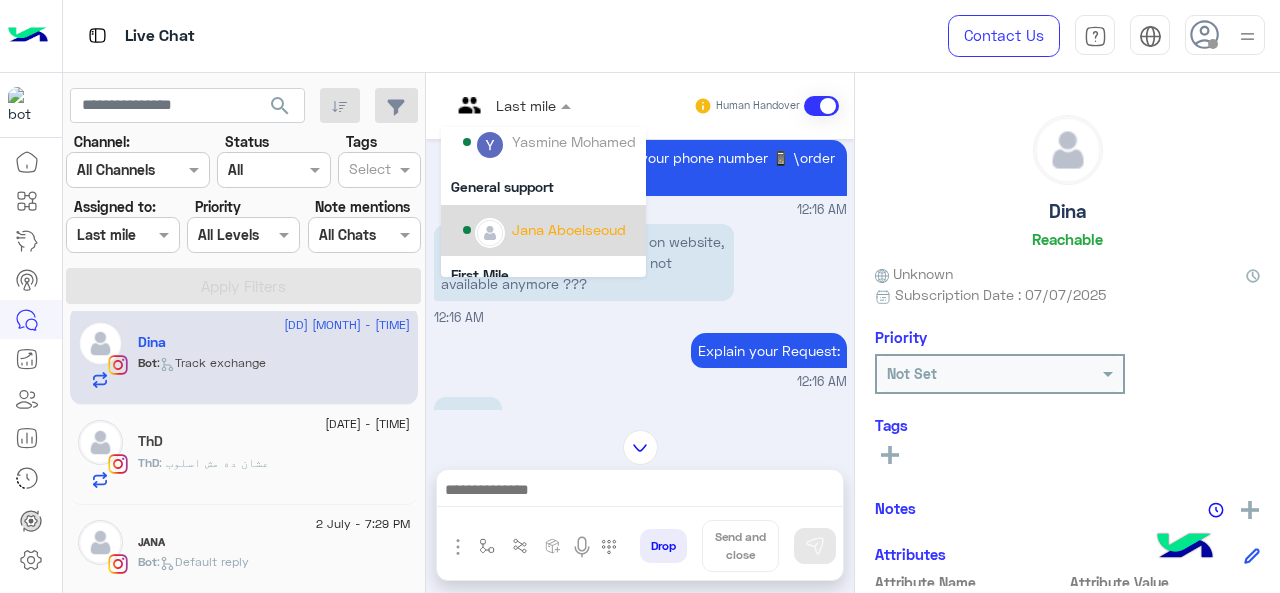 click on "Jana Aboelseoud" at bounding box center (549, 230) 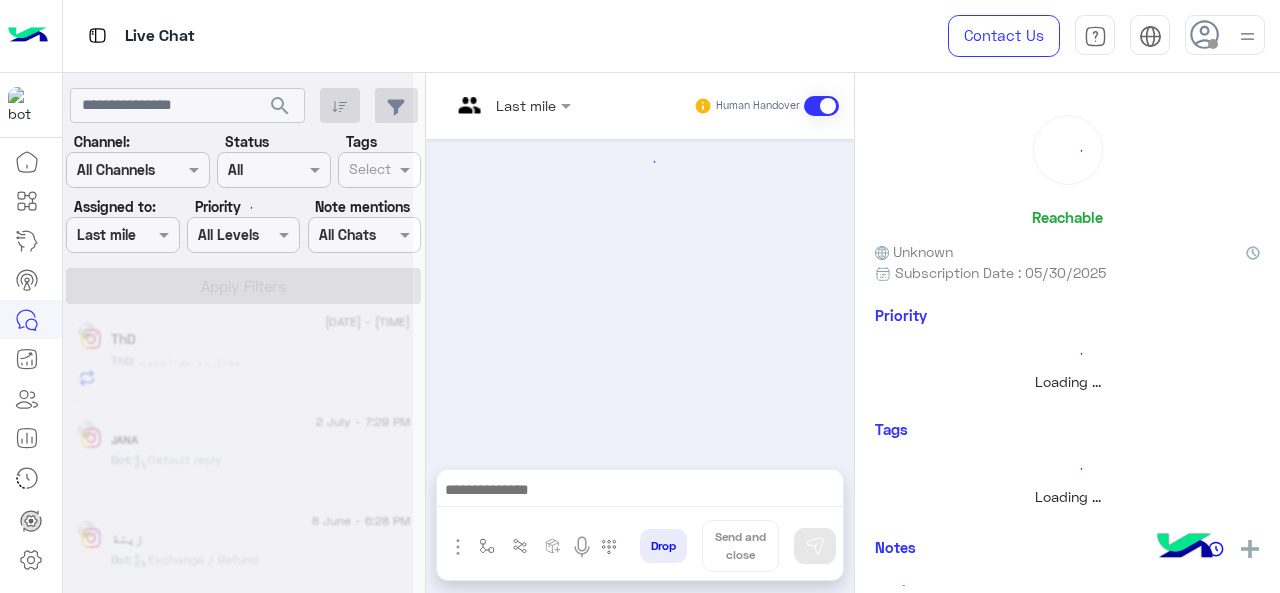 scroll, scrollTop: 1120, scrollLeft: 0, axis: vertical 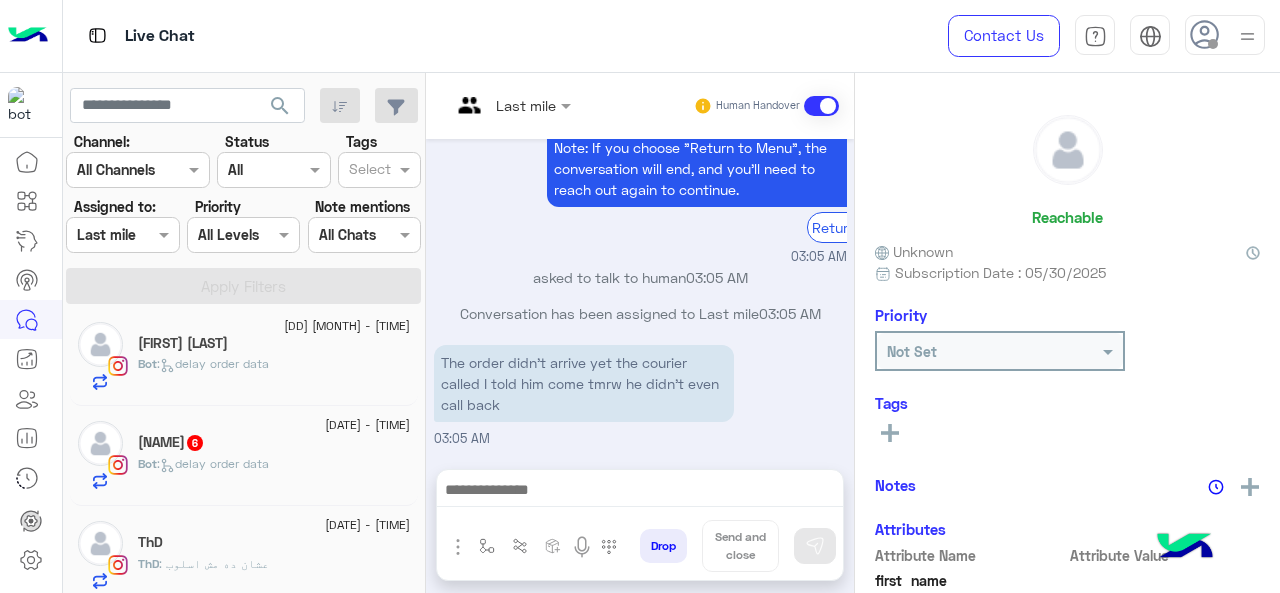 drag, startPoint x: 212, startPoint y: 440, endPoint x: 470, endPoint y: 405, distance: 260.36322 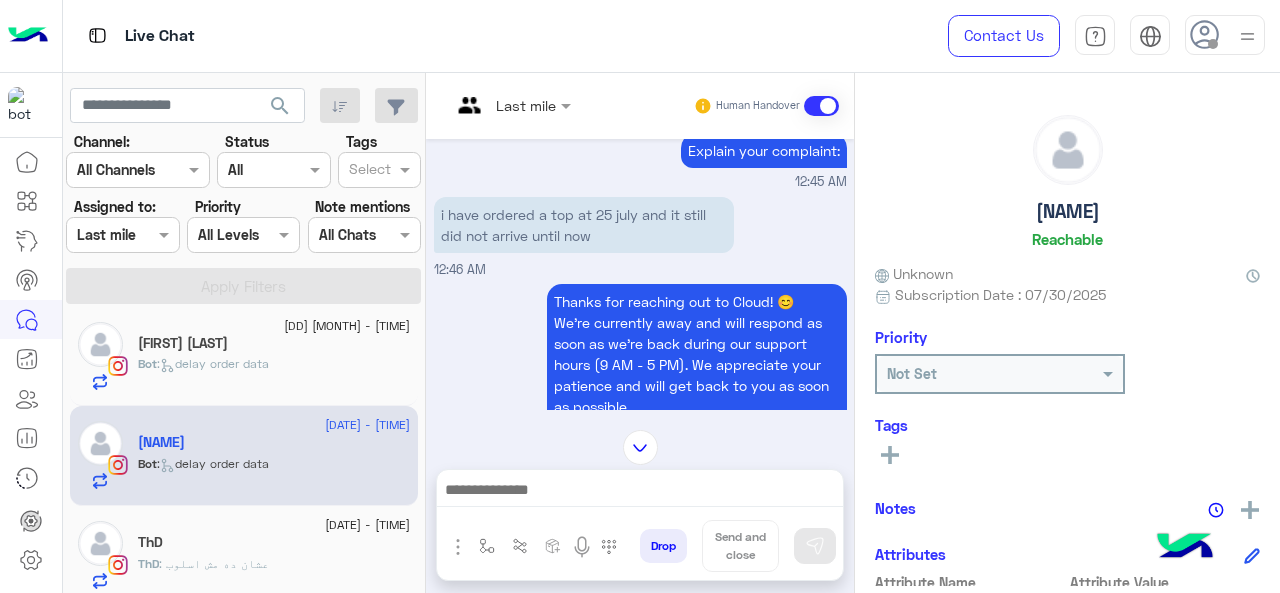 scroll, scrollTop: 748, scrollLeft: 0, axis: vertical 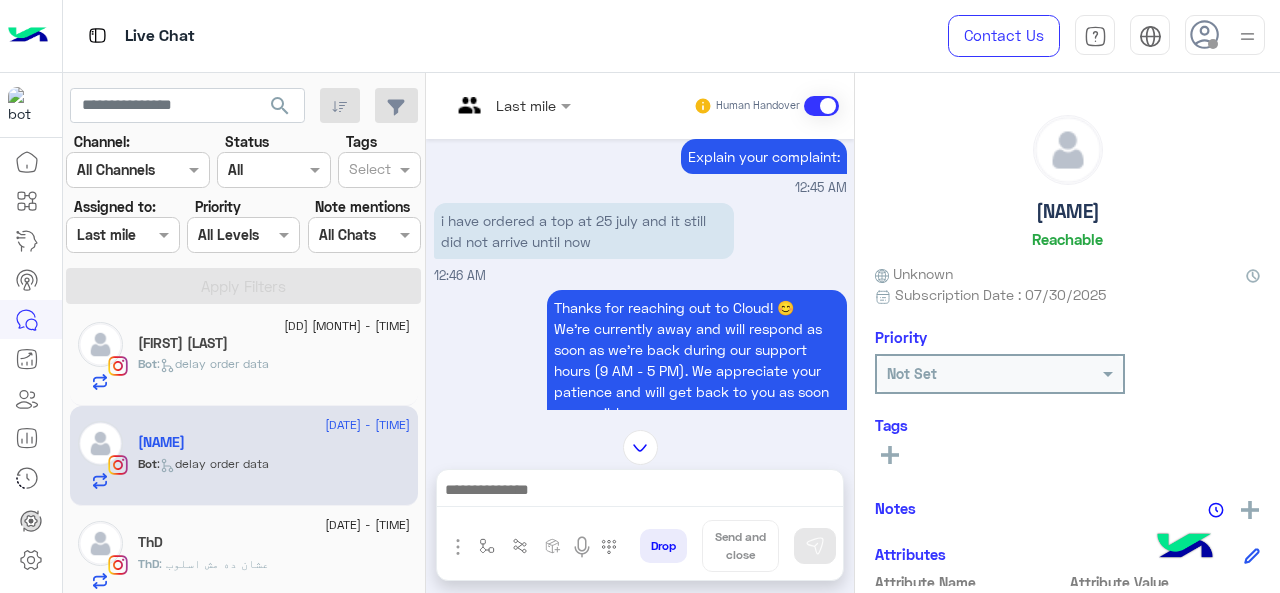 click on "Last mile" at bounding box center (503, 106) 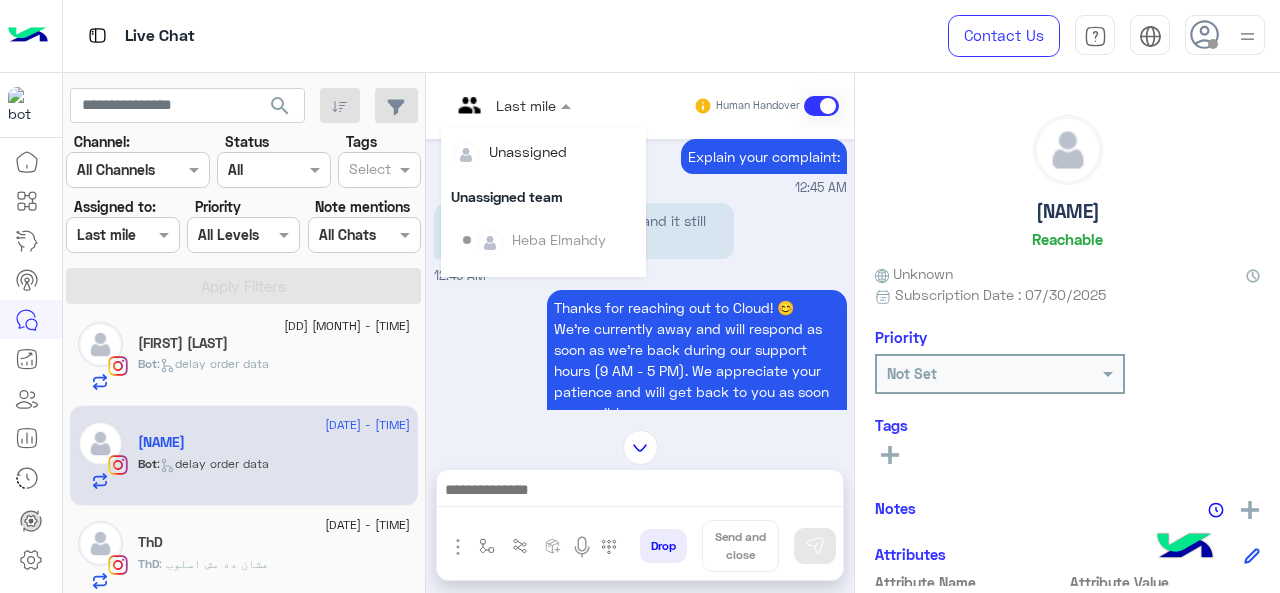 scroll, scrollTop: 354, scrollLeft: 0, axis: vertical 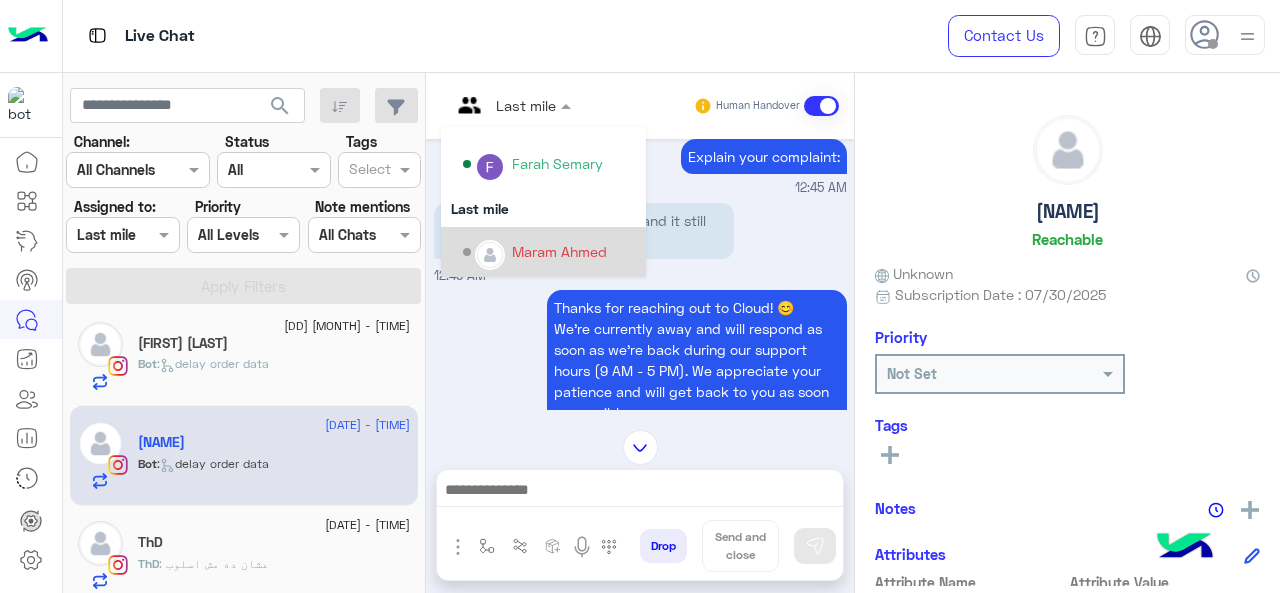 click on "Maram Ahmed" at bounding box center (549, 252) 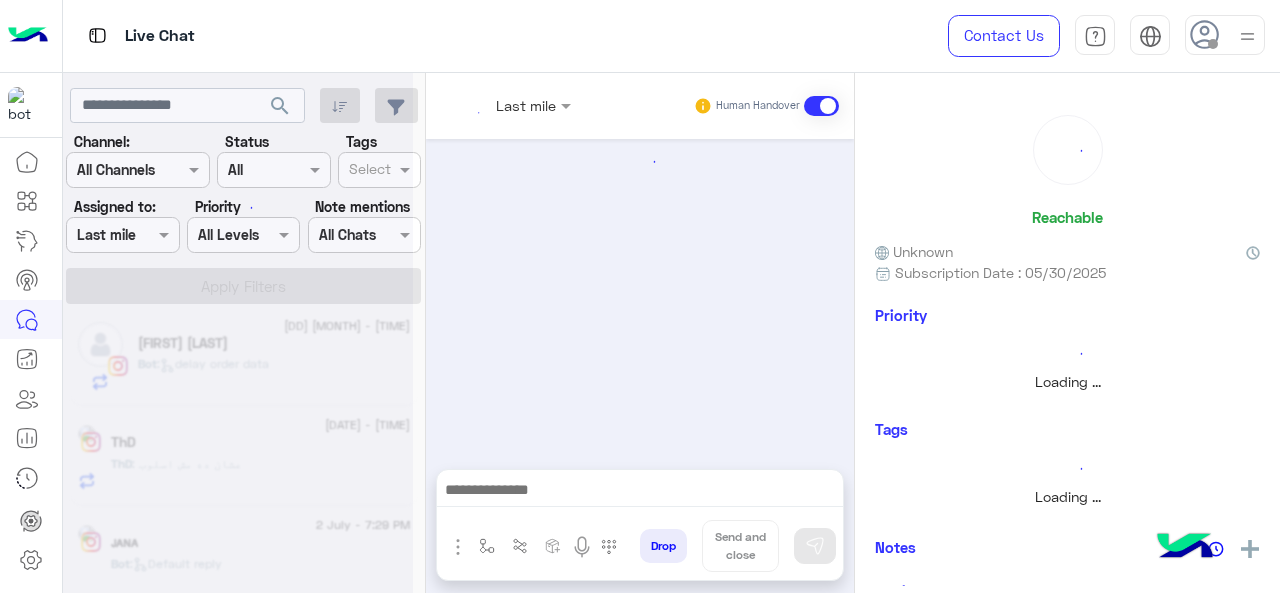 click 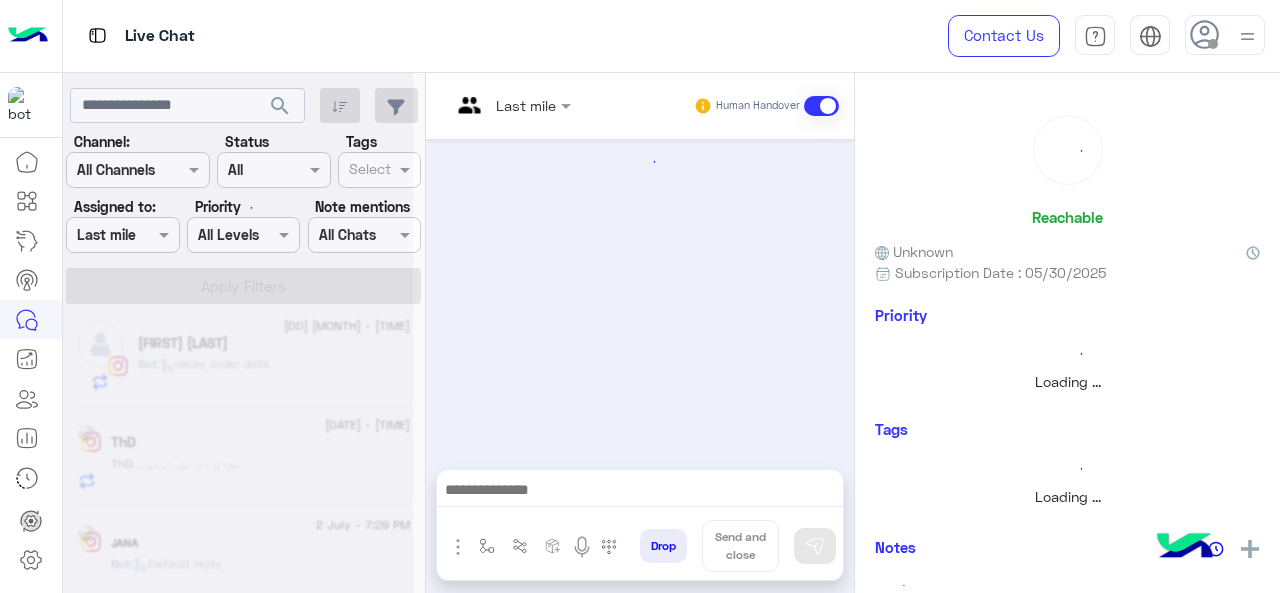 scroll, scrollTop: 1120, scrollLeft: 0, axis: vertical 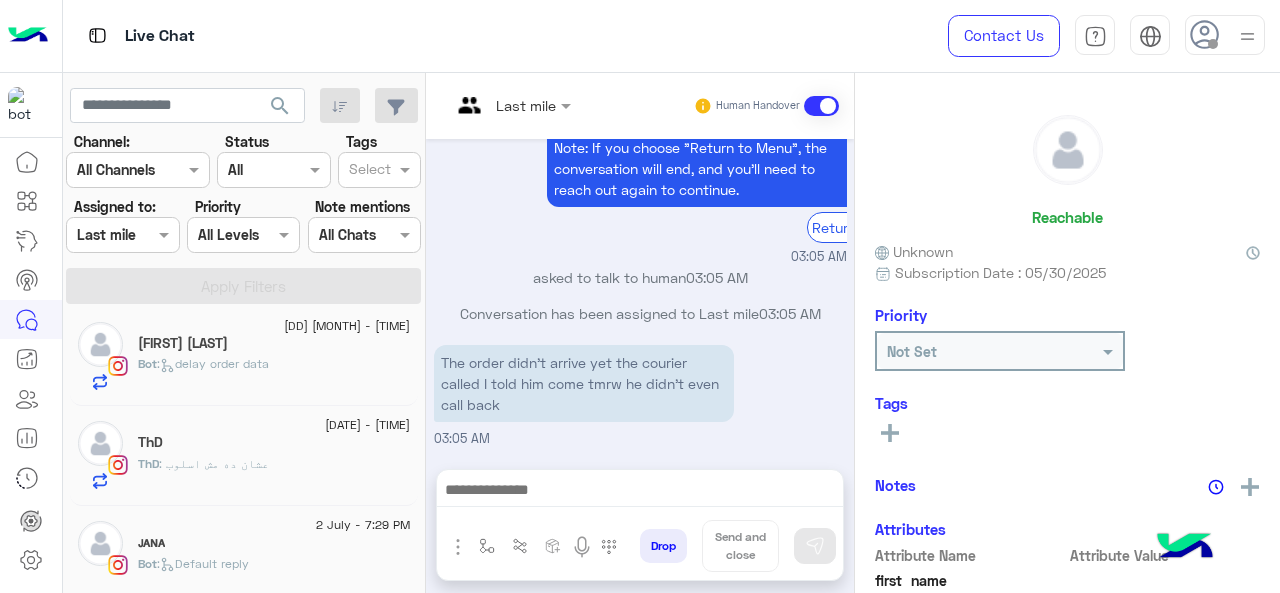 click on ":   delay order data" 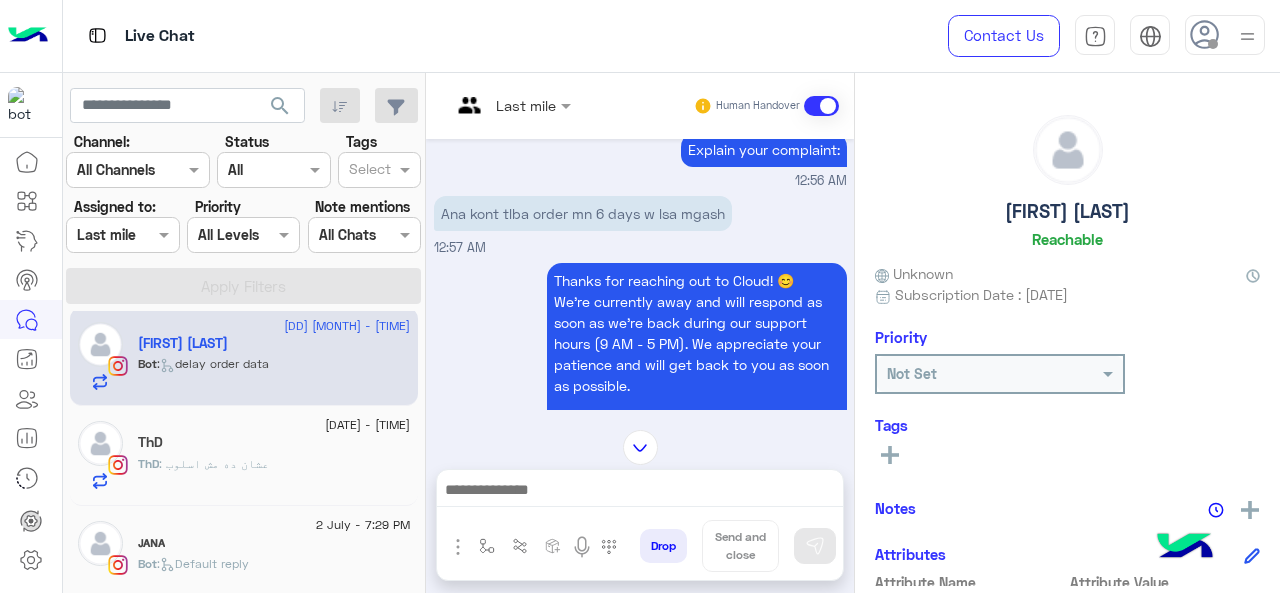 scroll, scrollTop: 713, scrollLeft: 0, axis: vertical 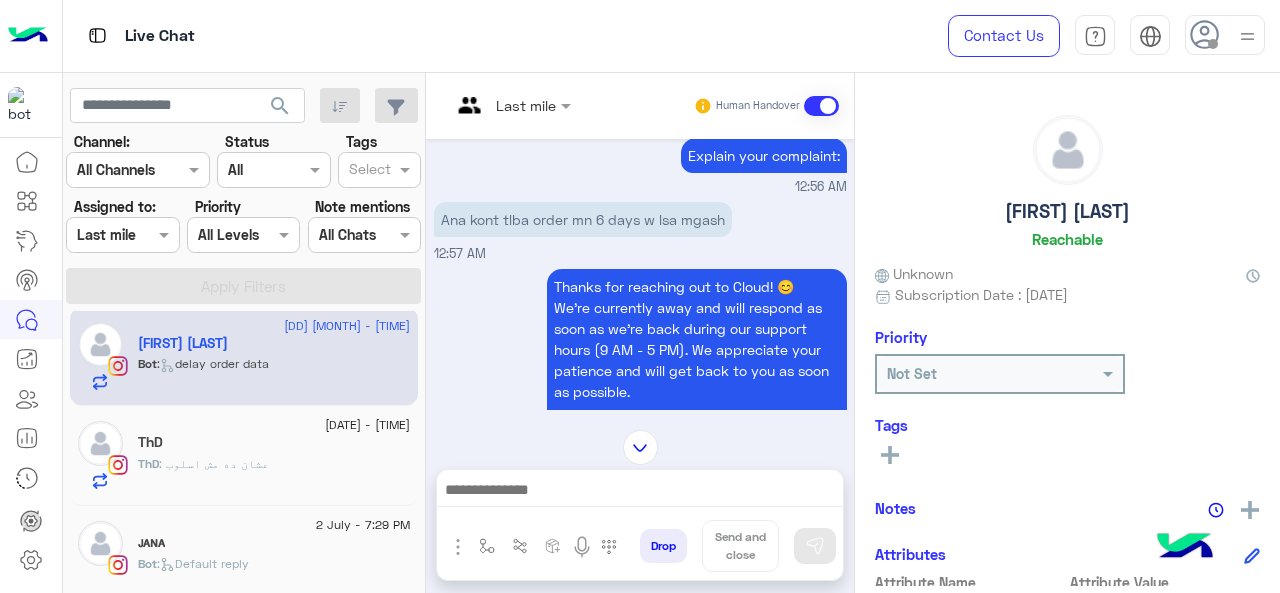 click at bounding box center (511, 104) 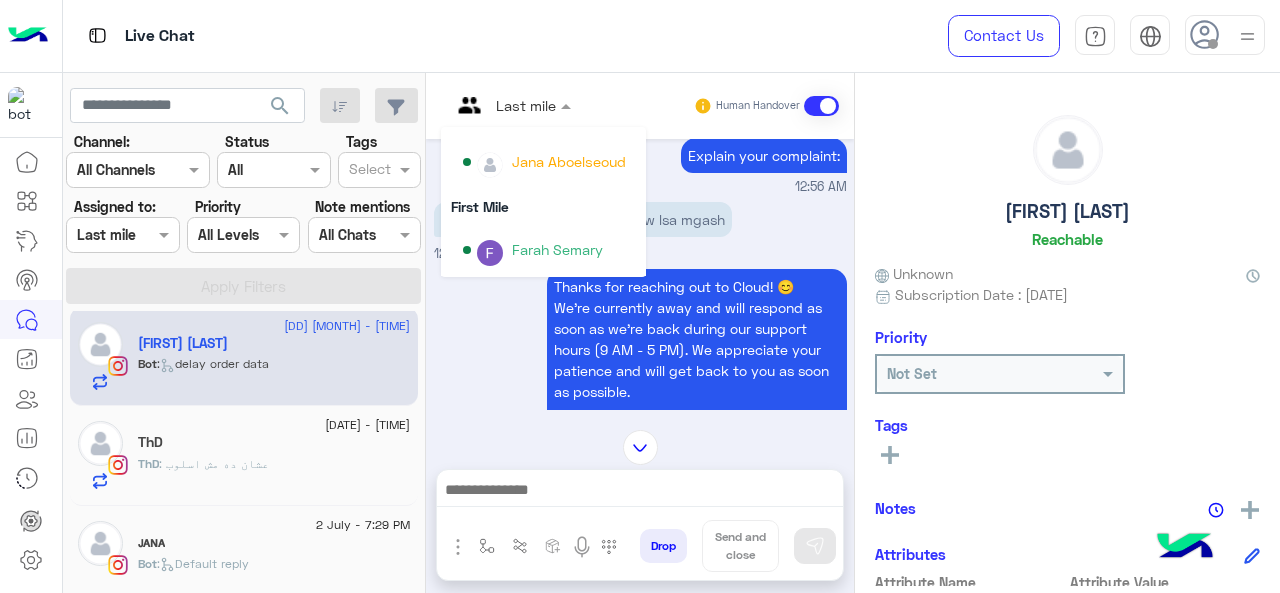 scroll, scrollTop: 354, scrollLeft: 0, axis: vertical 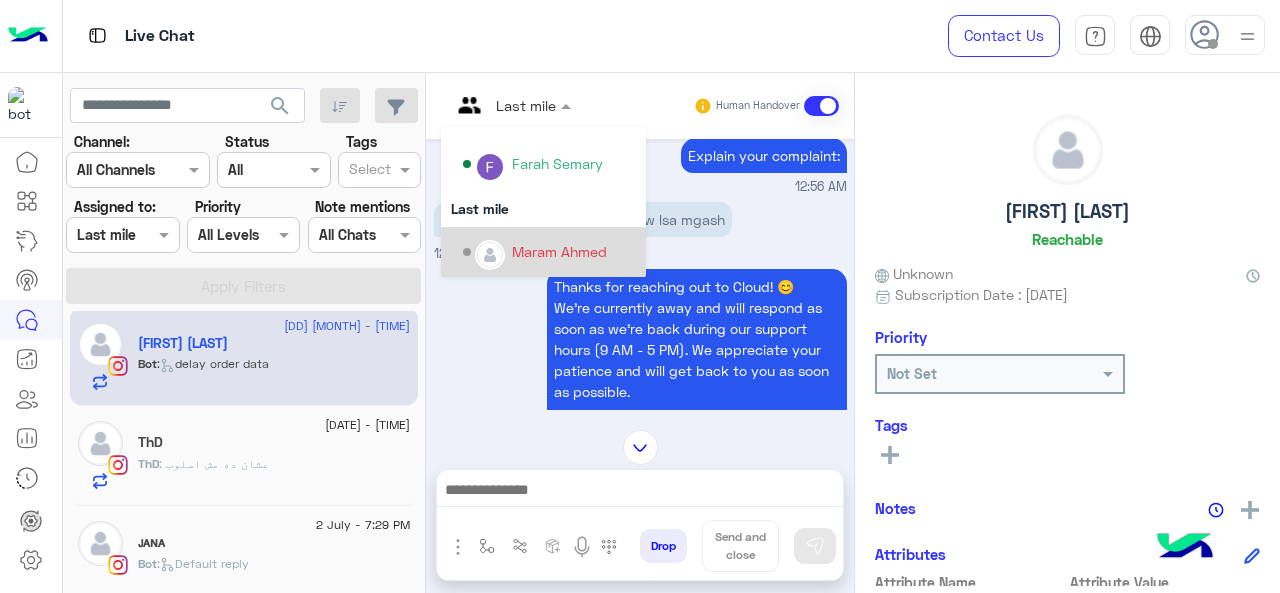 click on "Maram Ahmed" at bounding box center (549, 252) 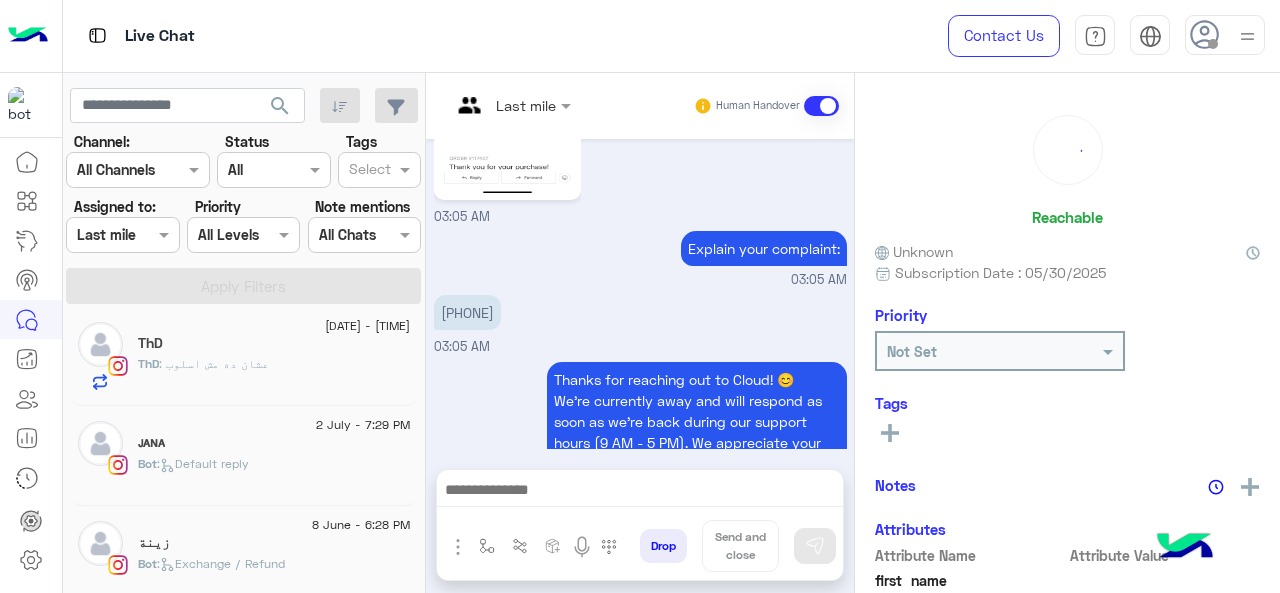 scroll, scrollTop: 1120, scrollLeft: 0, axis: vertical 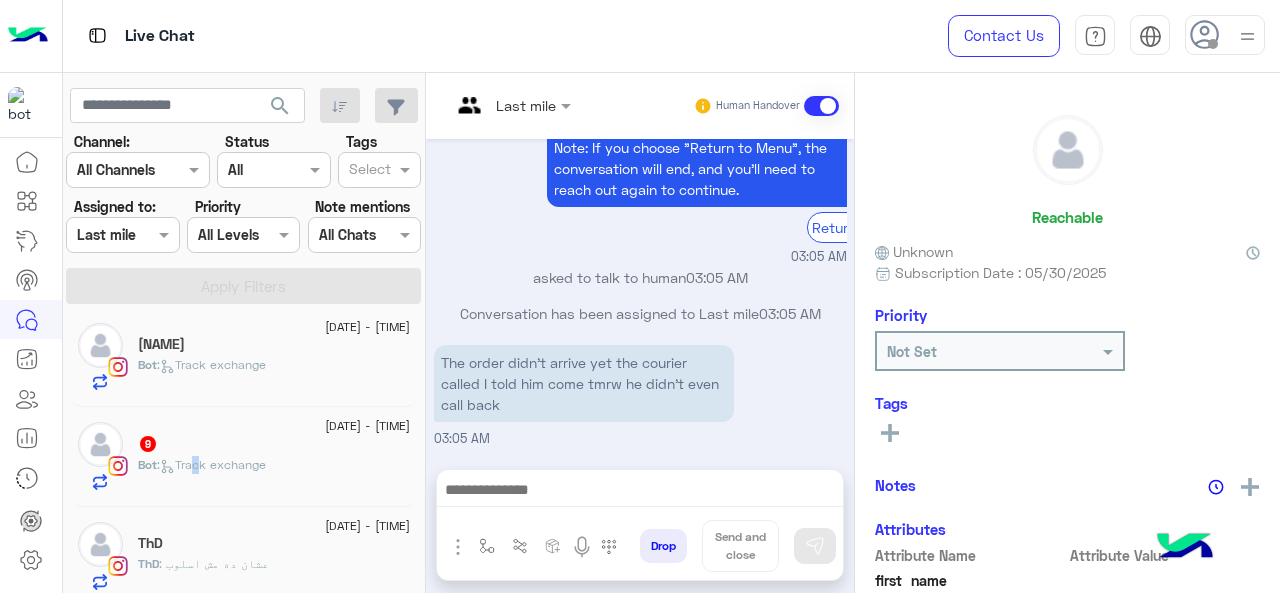 click on ":   Track exchange" 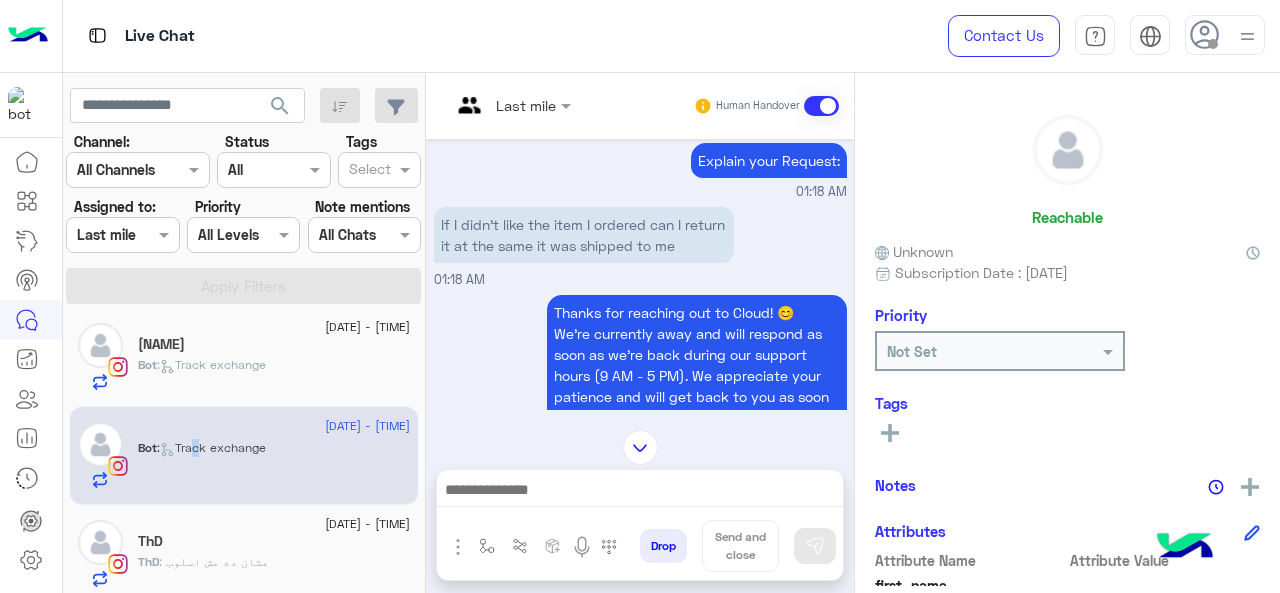 scroll, scrollTop: 519, scrollLeft: 0, axis: vertical 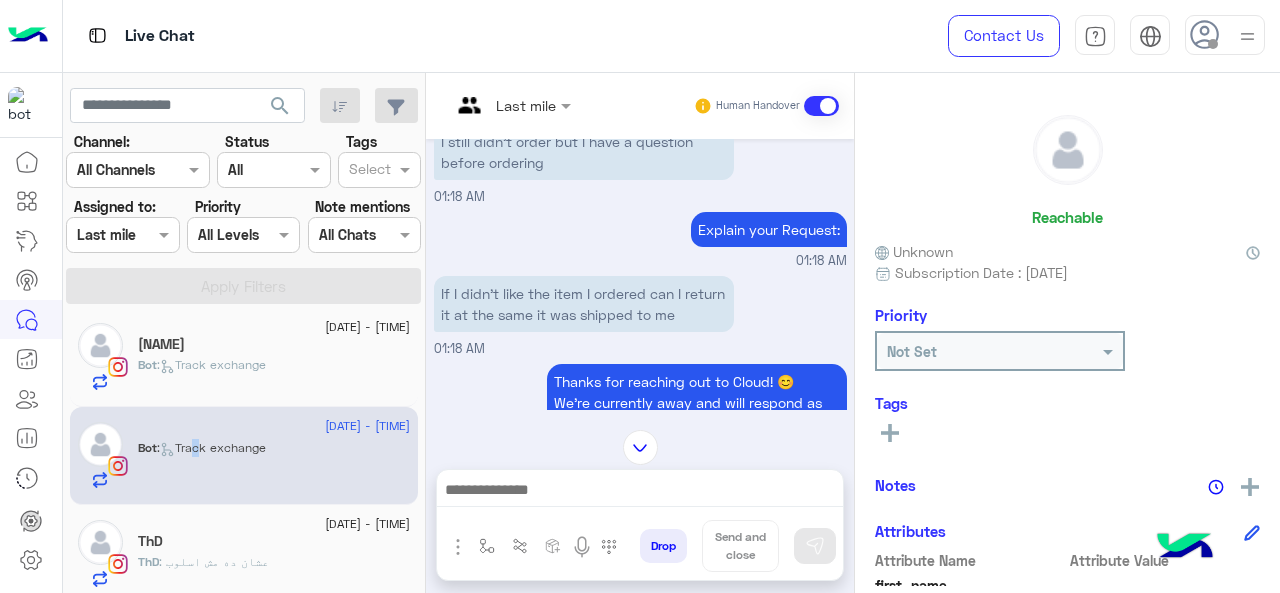 click at bounding box center (511, 104) 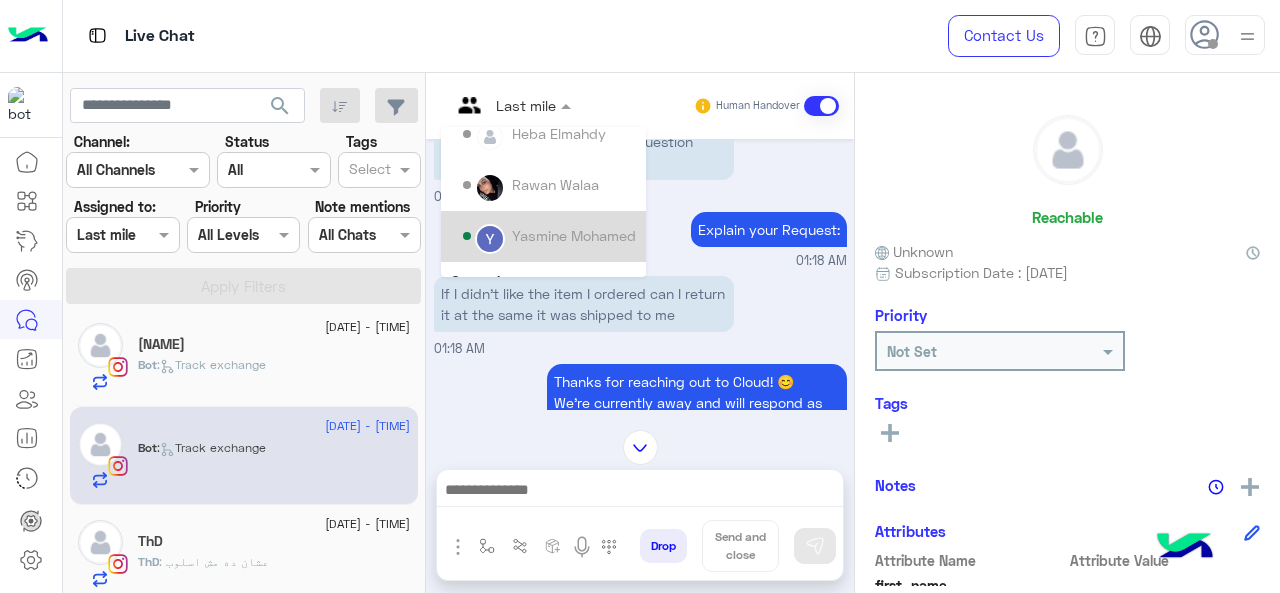 scroll, scrollTop: 200, scrollLeft: 0, axis: vertical 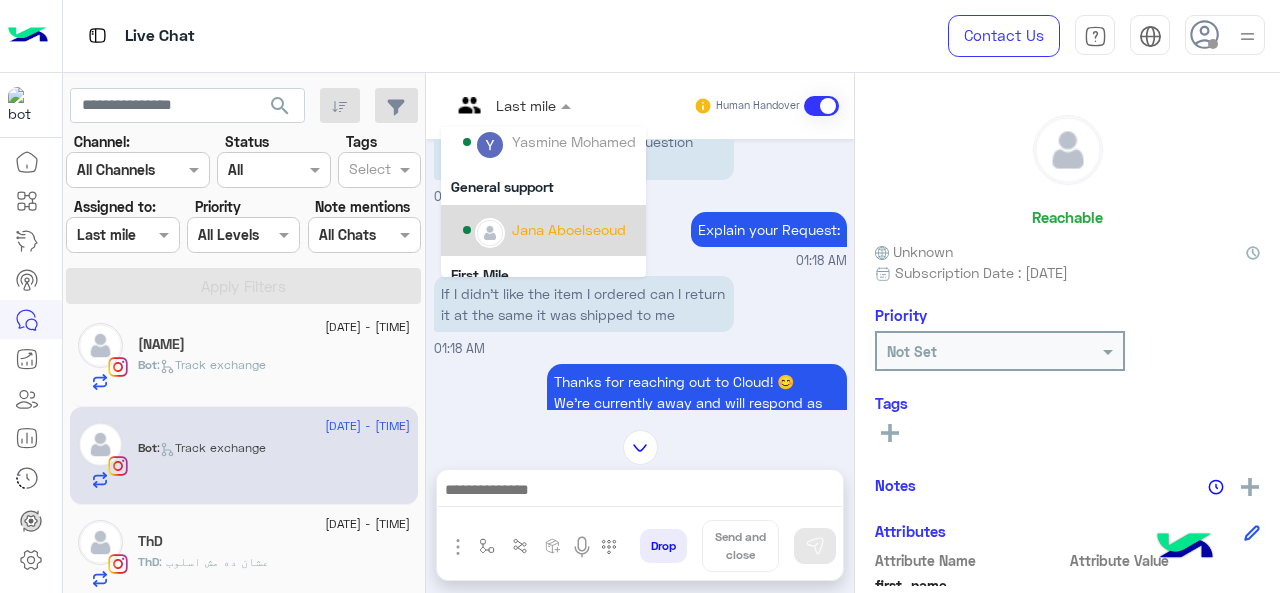 click on "Jana Aboelseoud" at bounding box center [549, 230] 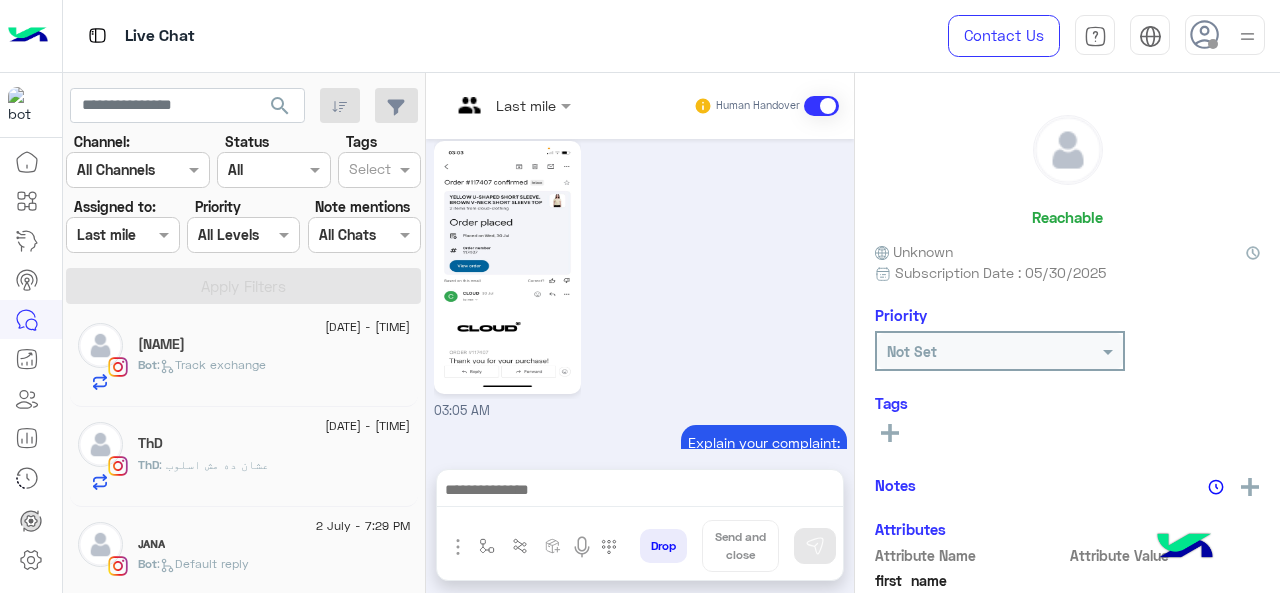 scroll, scrollTop: 1120, scrollLeft: 0, axis: vertical 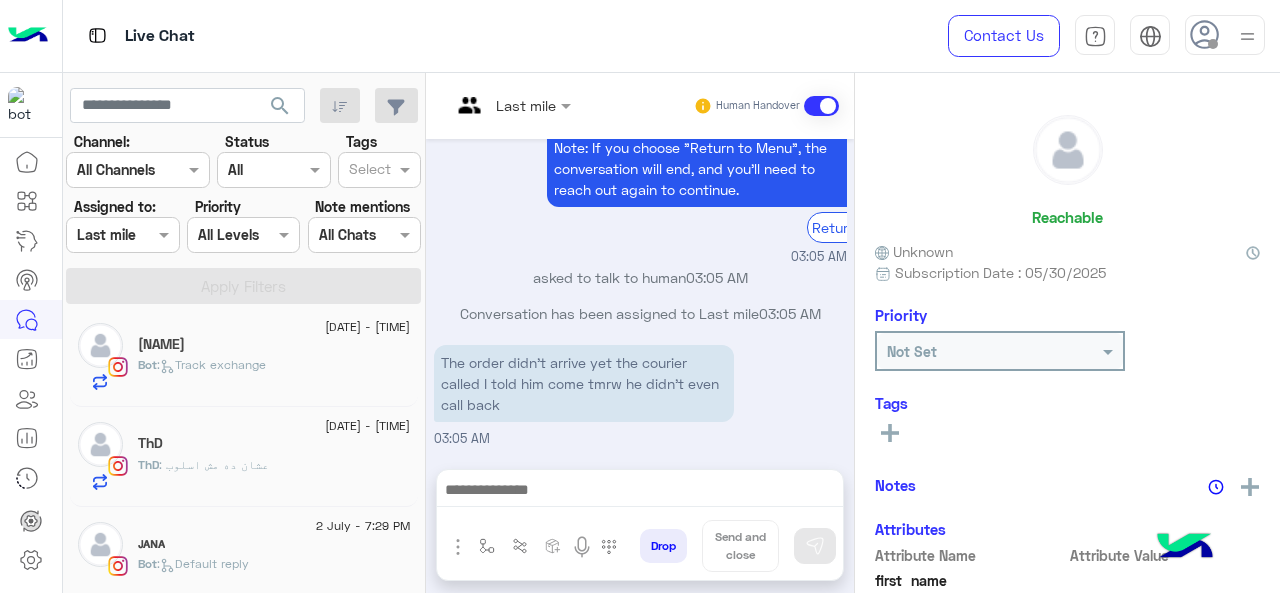 click on ":   Track exchange" 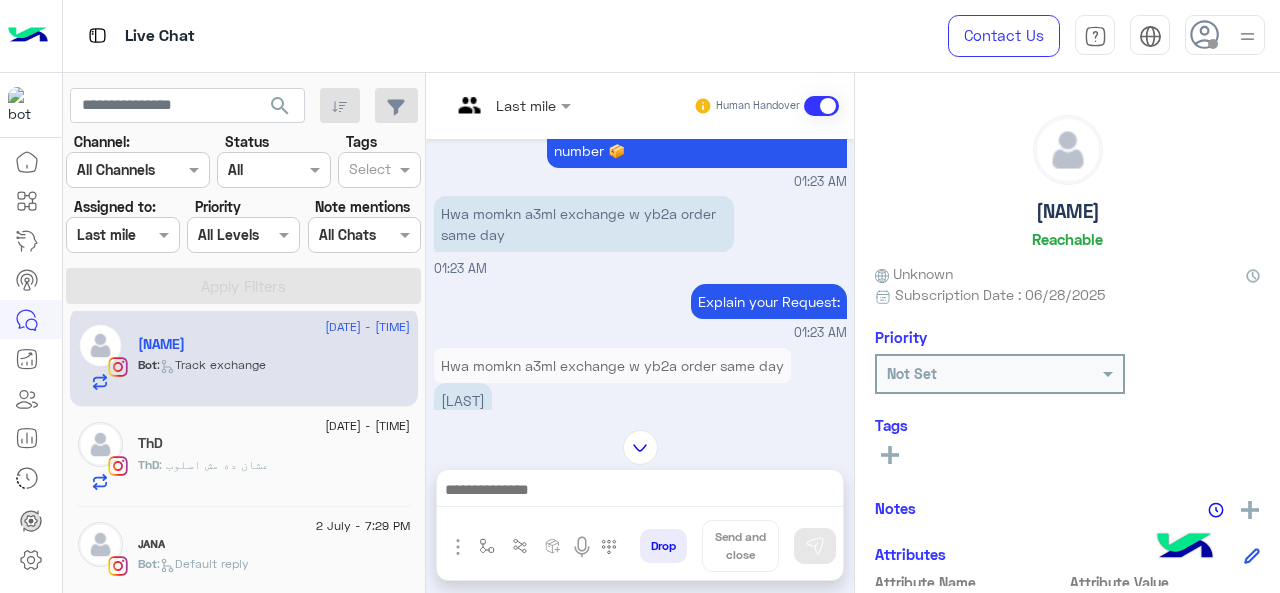 scroll, scrollTop: 433, scrollLeft: 0, axis: vertical 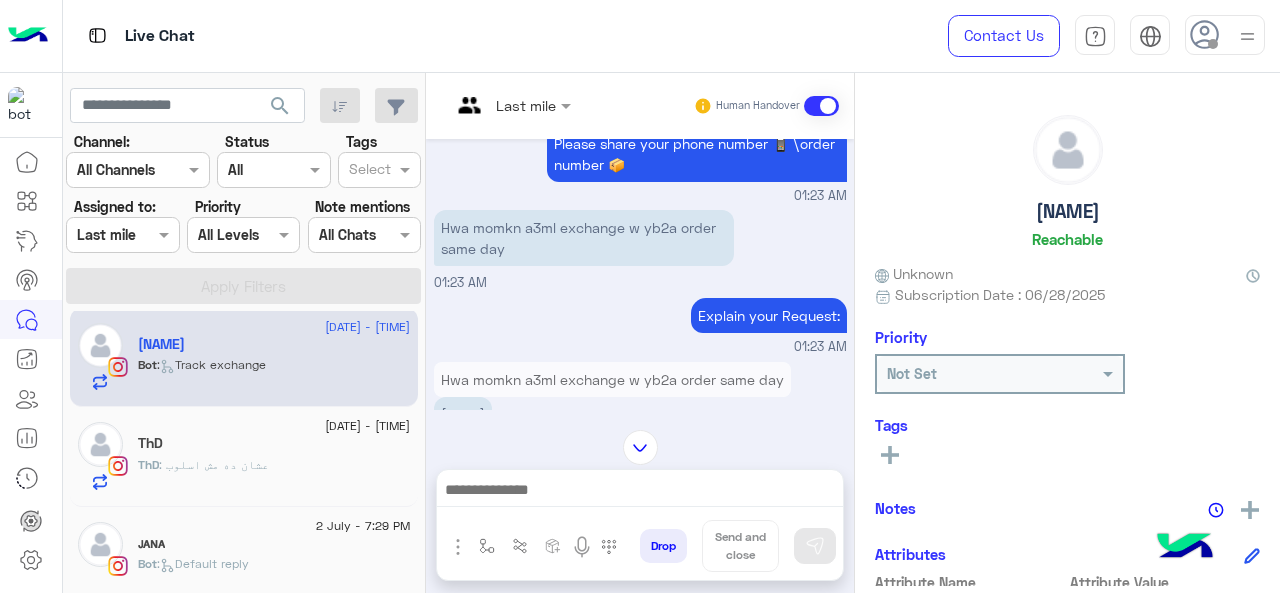 click at bounding box center (511, 104) 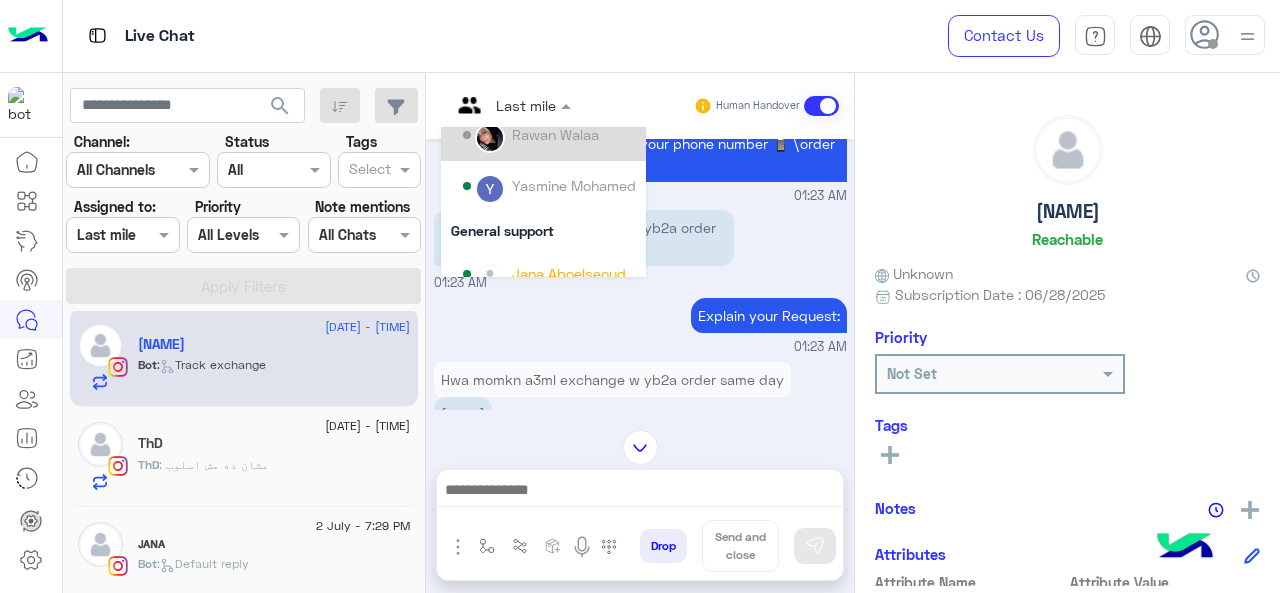 scroll, scrollTop: 200, scrollLeft: 0, axis: vertical 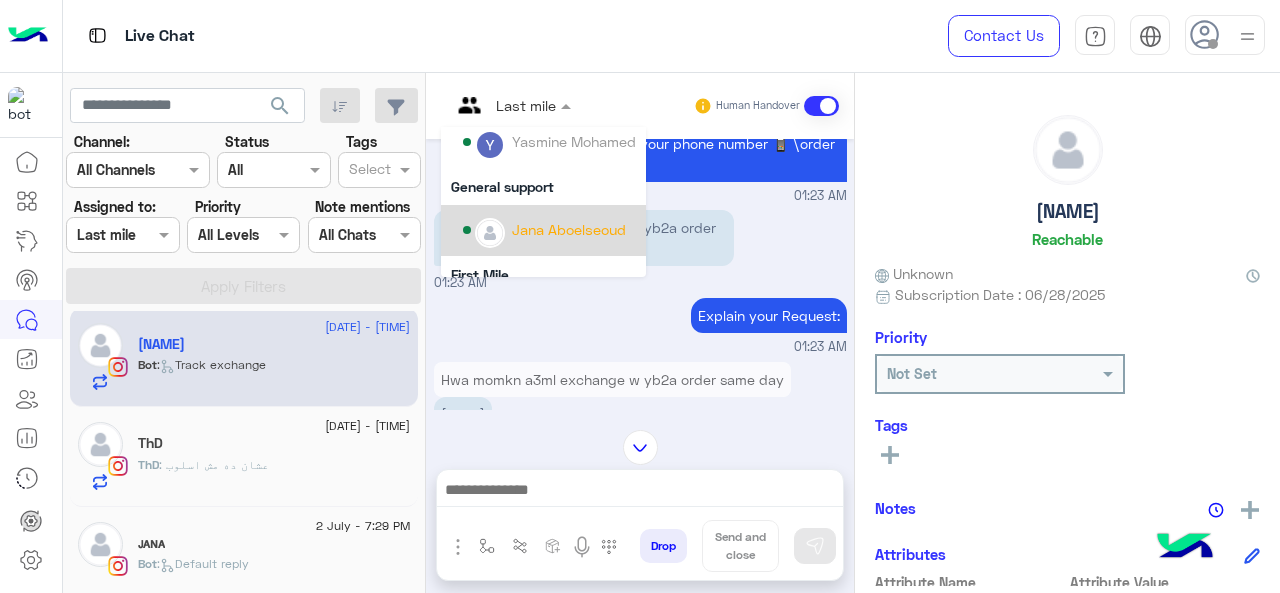 click on "Jana Aboelseoud" at bounding box center [549, 230] 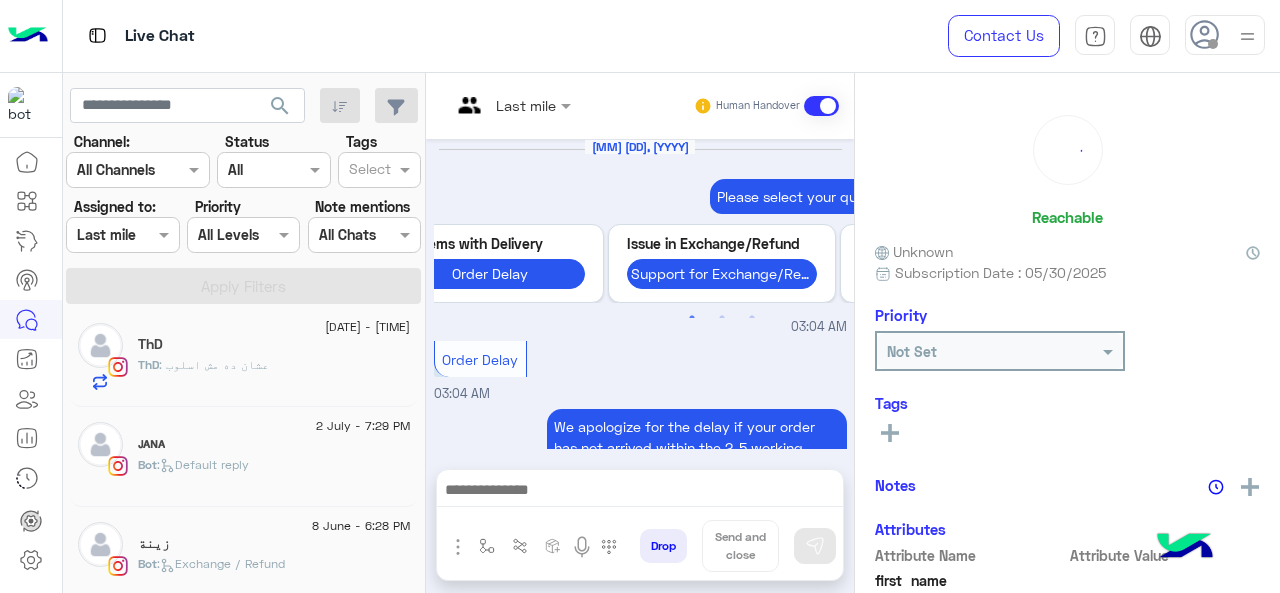 scroll, scrollTop: 1120, scrollLeft: 0, axis: vertical 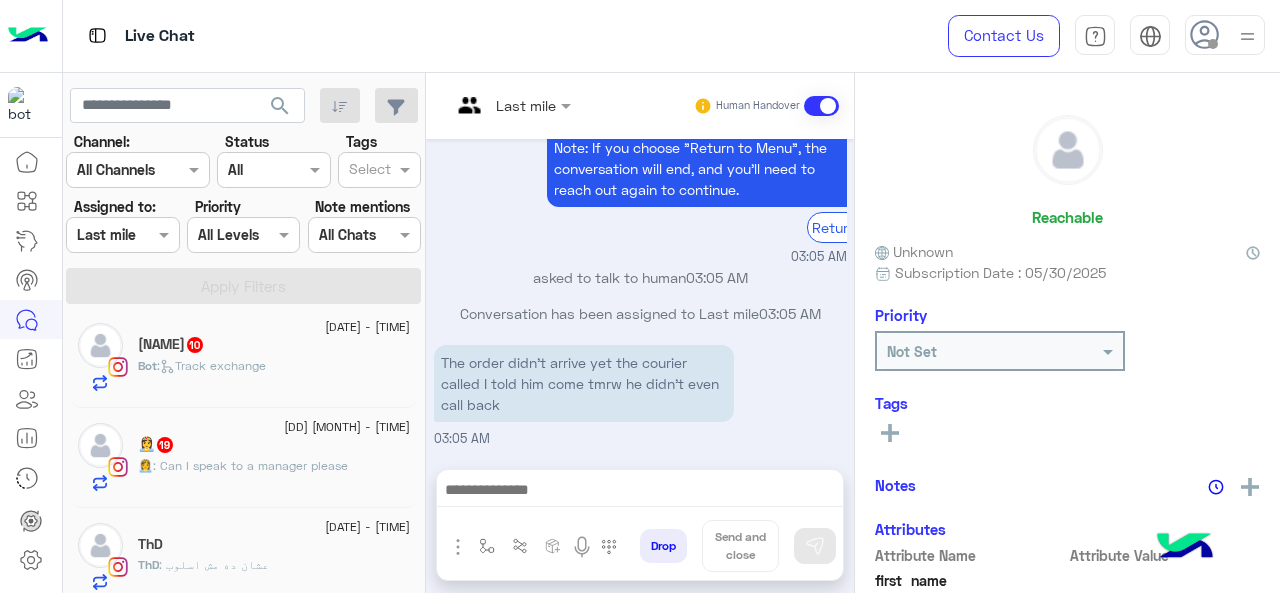 click on "[DD] [MONTH] - [TIME]" 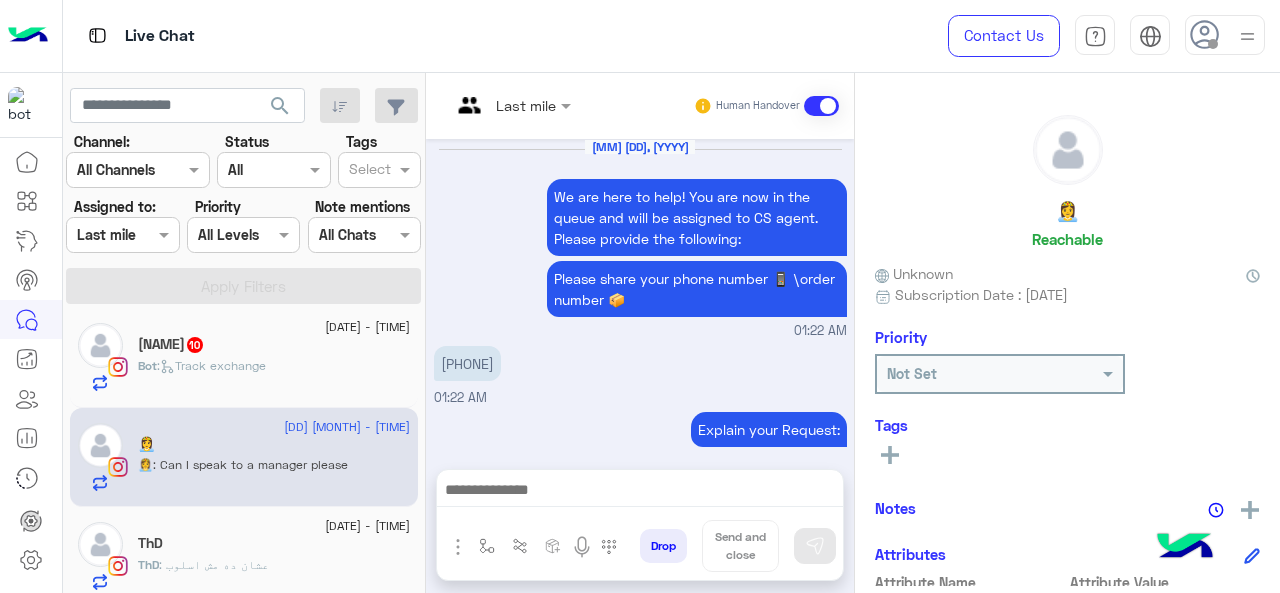 scroll, scrollTop: 709, scrollLeft: 0, axis: vertical 